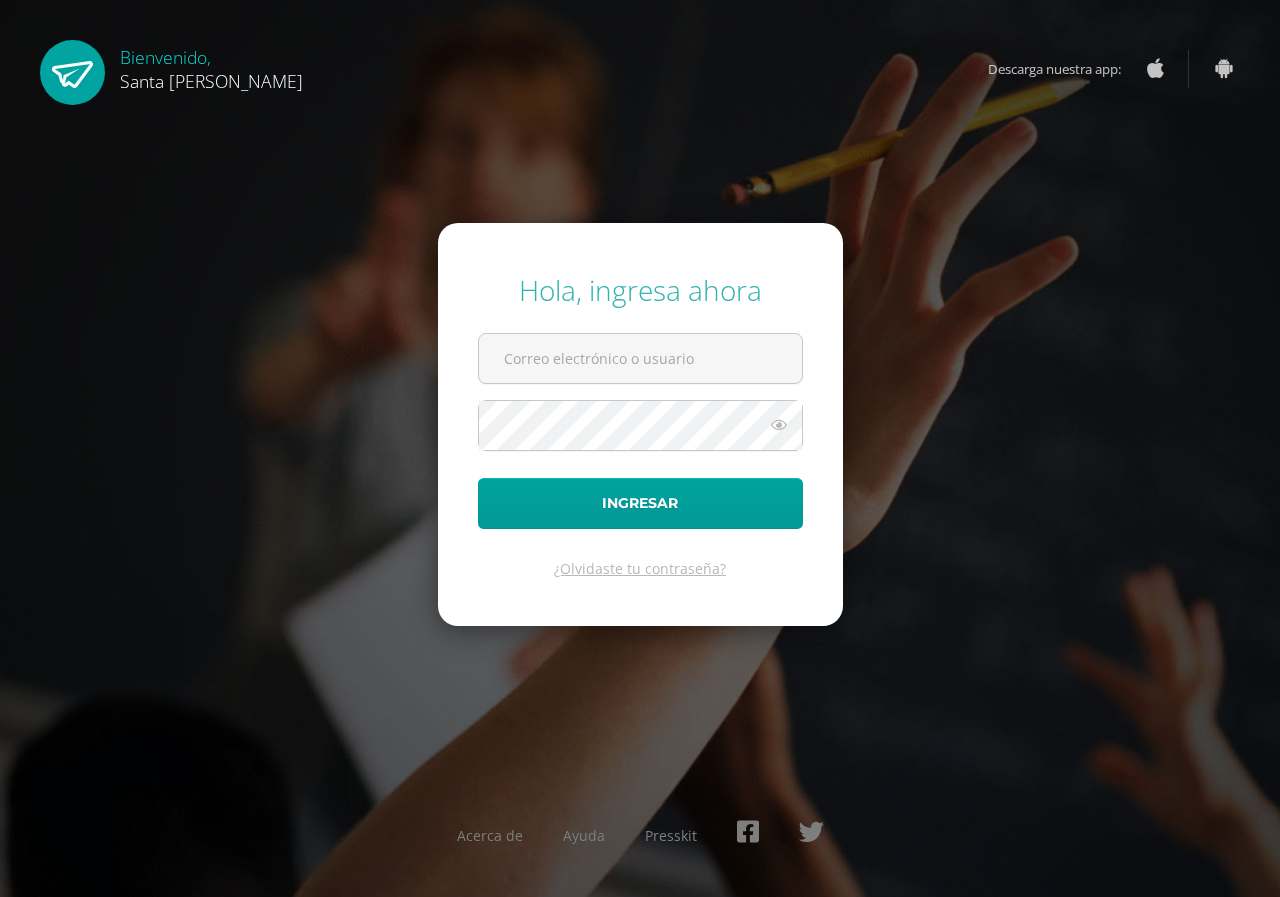 scroll, scrollTop: 0, scrollLeft: 0, axis: both 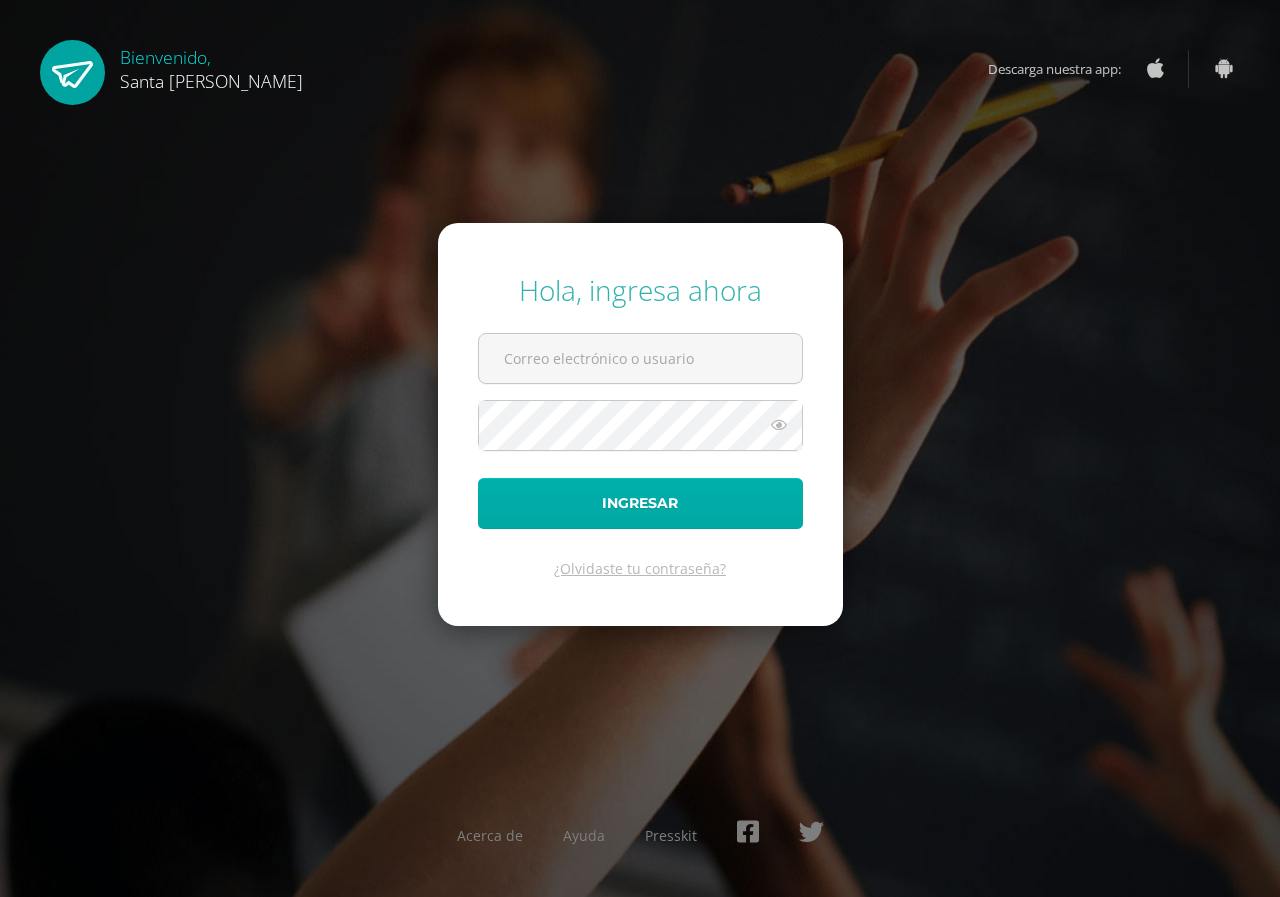 type on "delmy.carolina@colegiost.edu.gt" 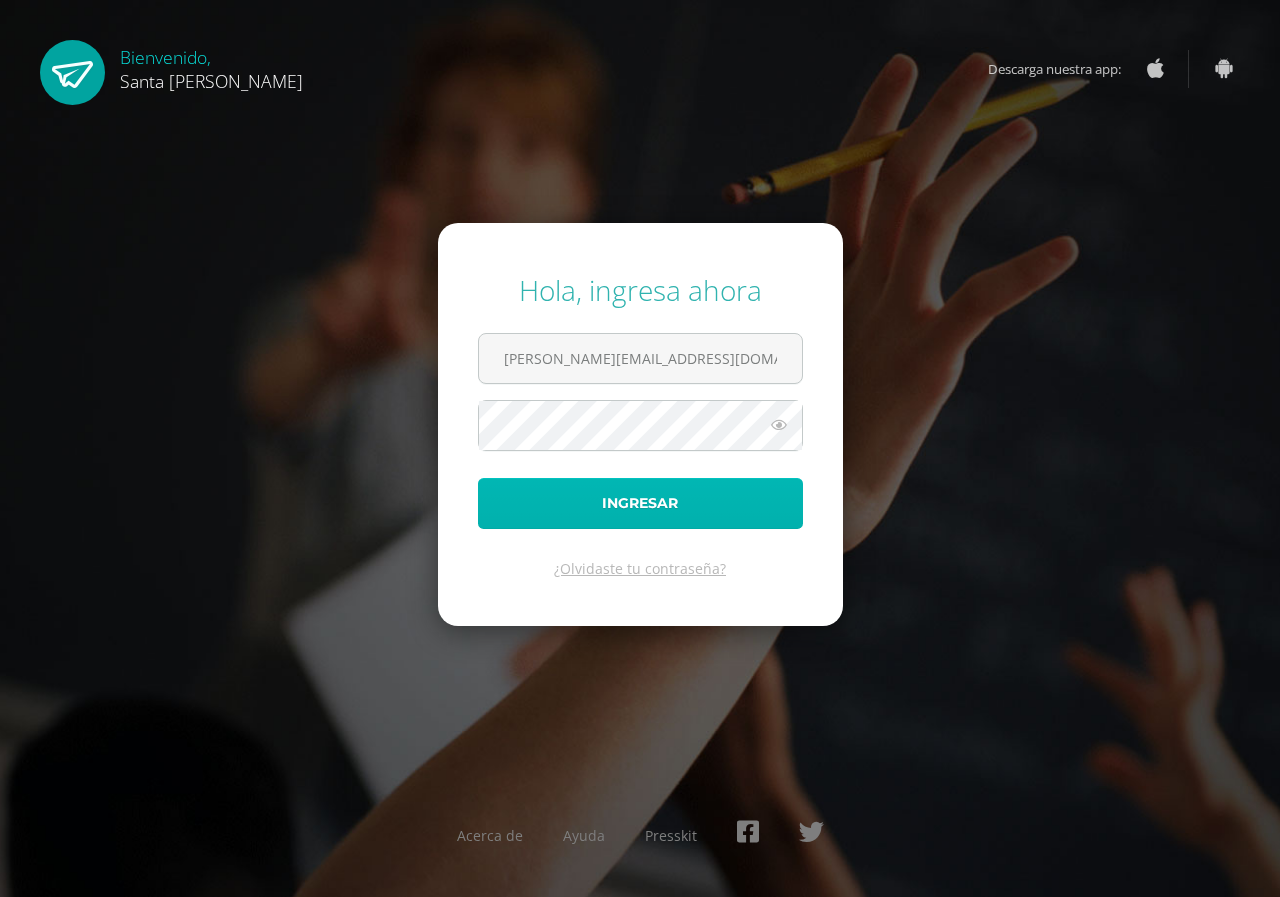 click on "Ingresar" at bounding box center [640, 503] 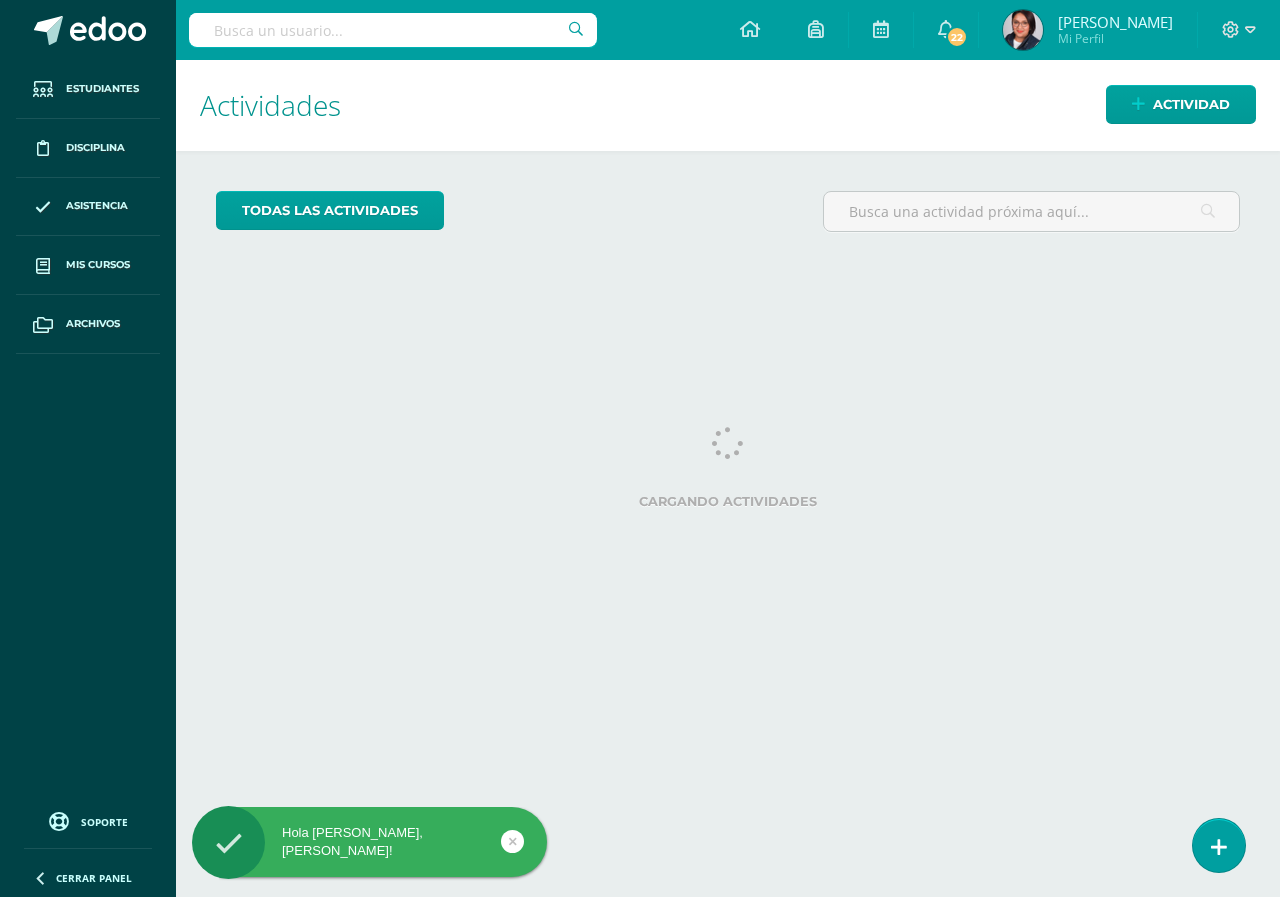scroll, scrollTop: 0, scrollLeft: 0, axis: both 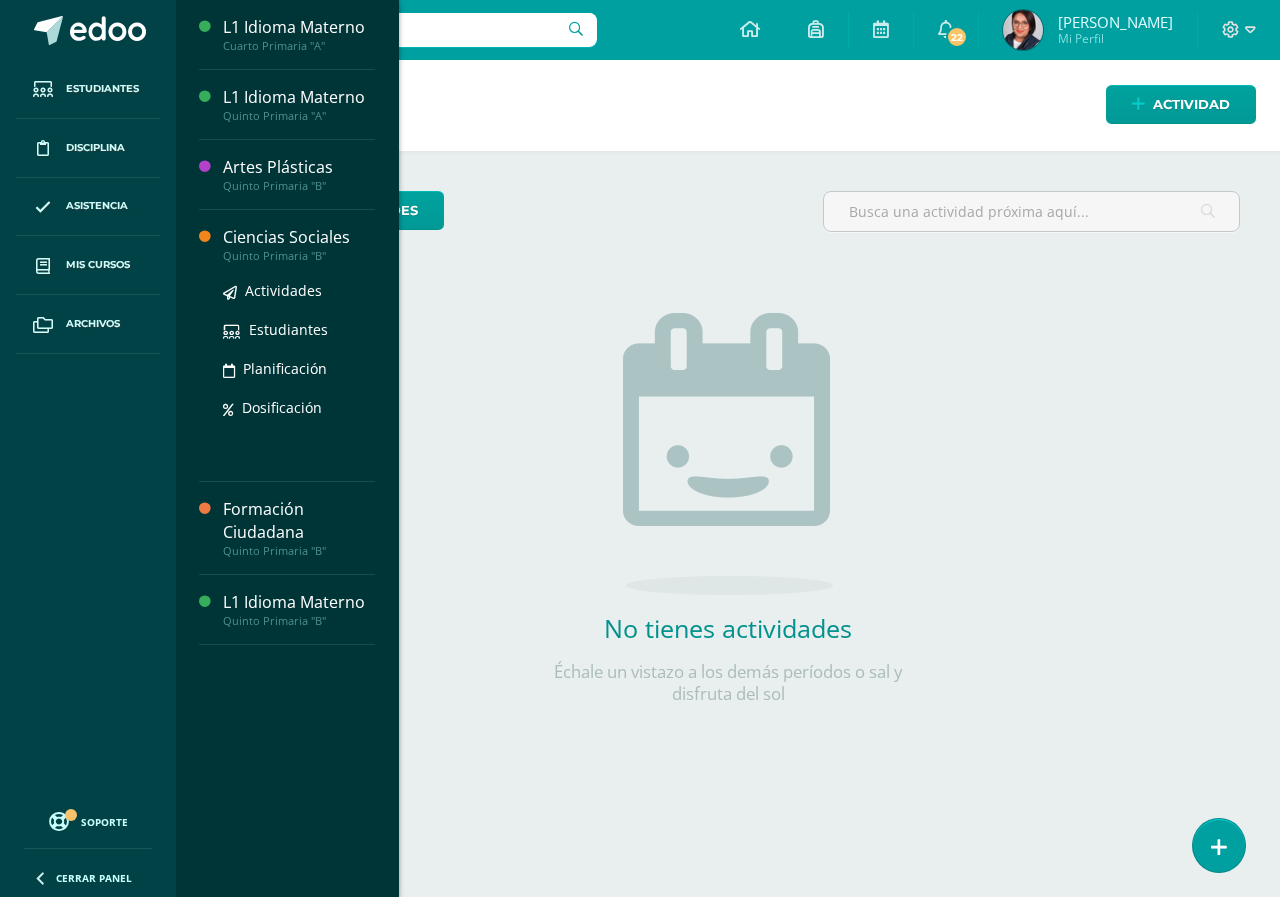 click on "Ciencias Sociales" at bounding box center (299, 237) 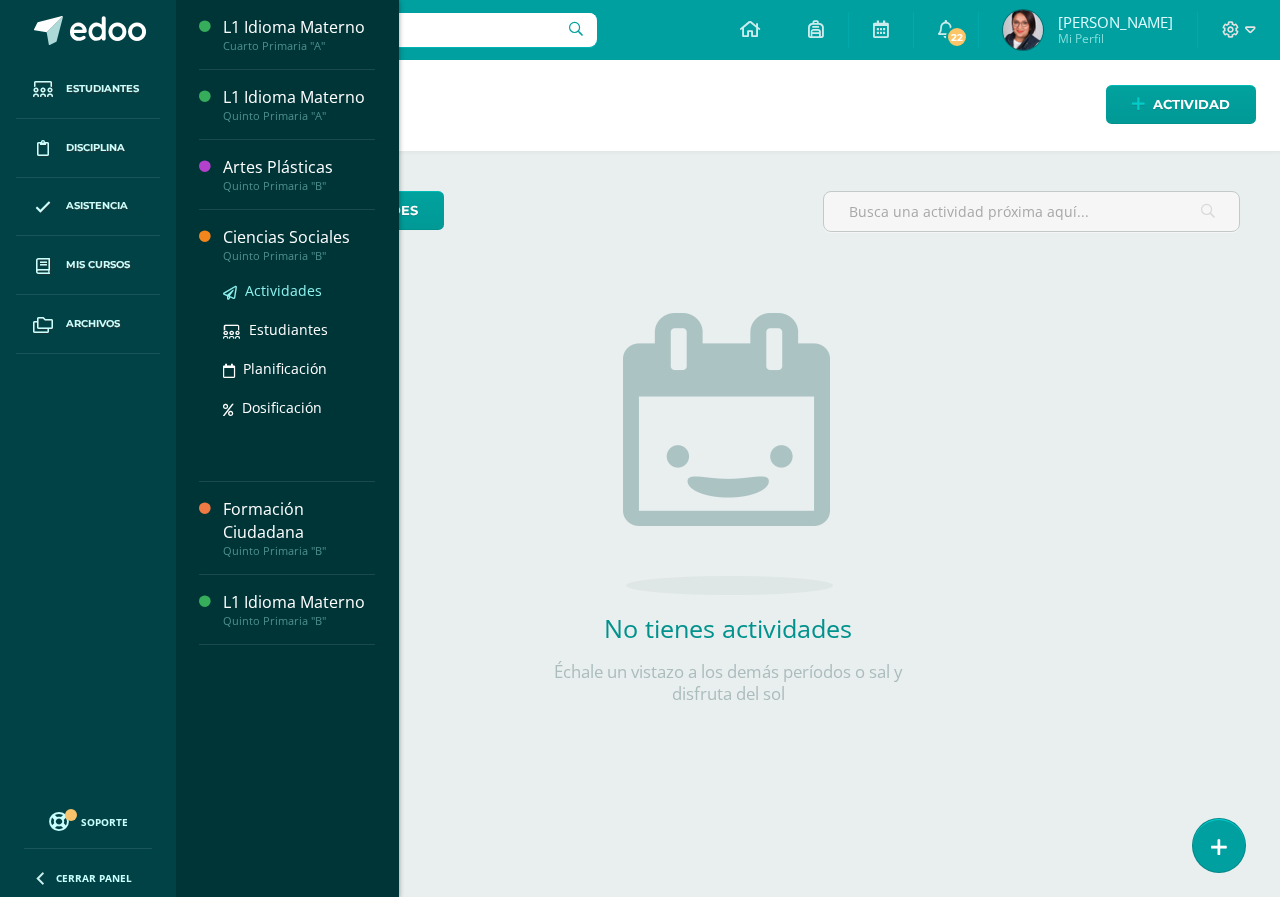 click on "Actividades" at bounding box center (299, 290) 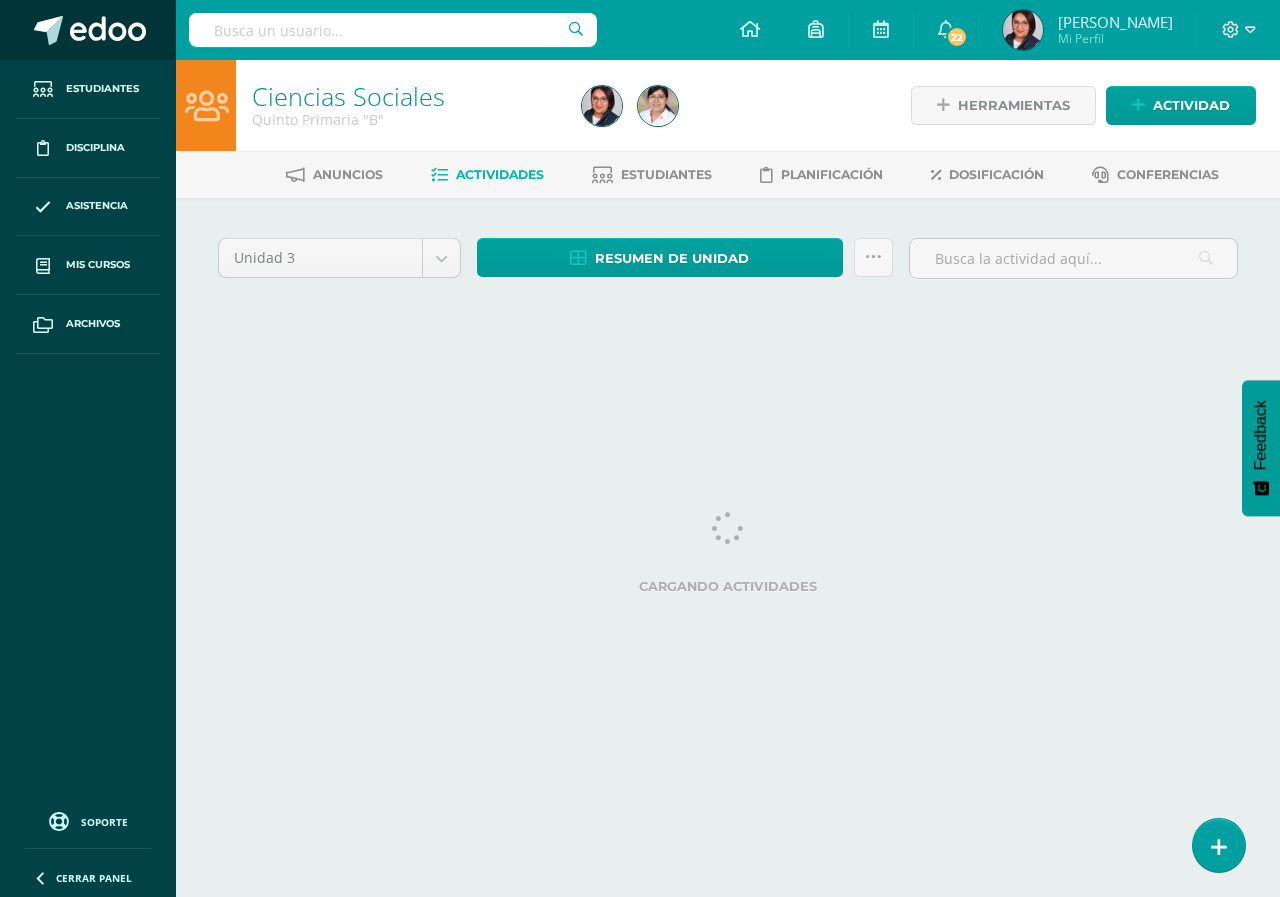 scroll, scrollTop: 0, scrollLeft: 0, axis: both 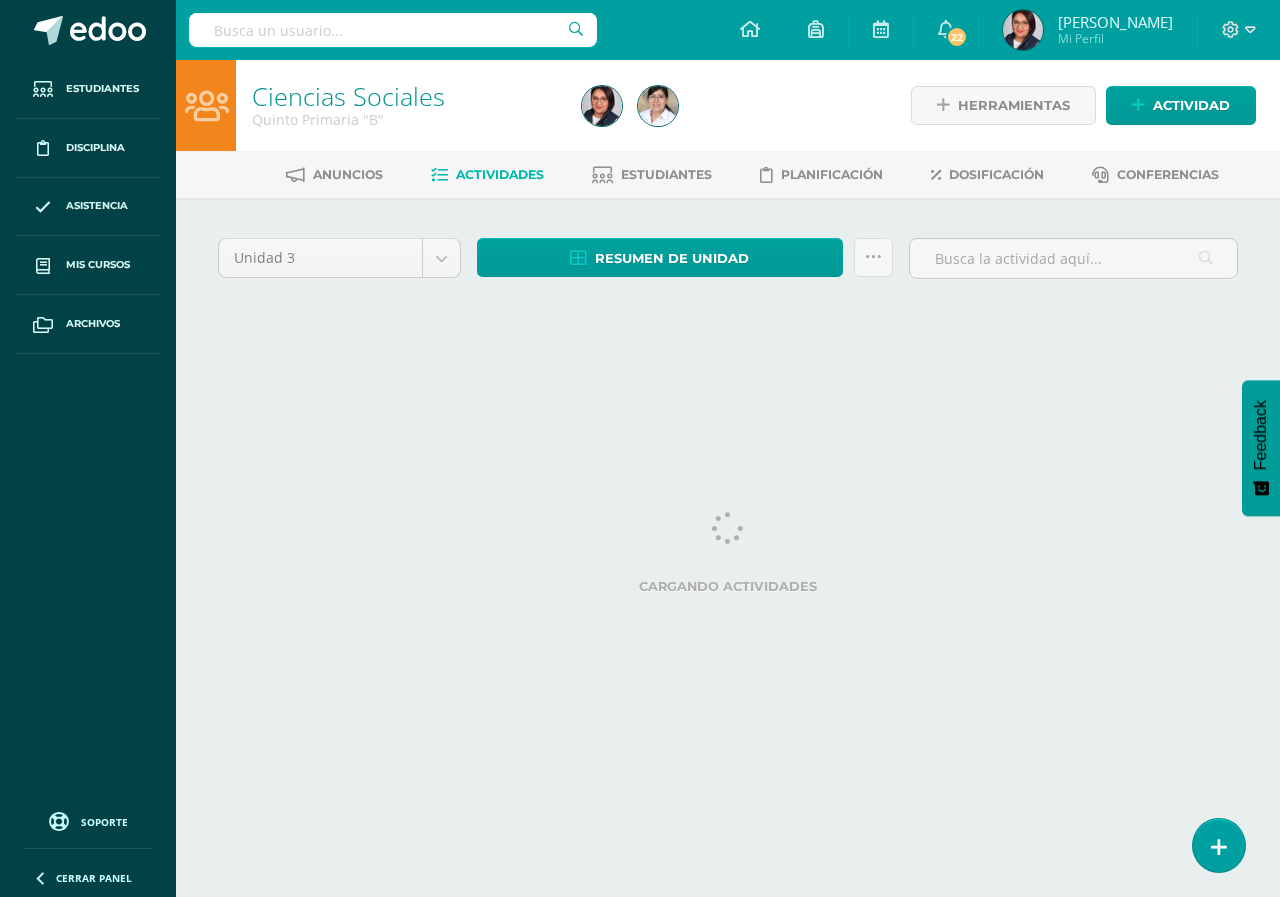 drag, startPoint x: 1279, startPoint y: 653, endPoint x: 187, endPoint y: 936, distance: 1128.075 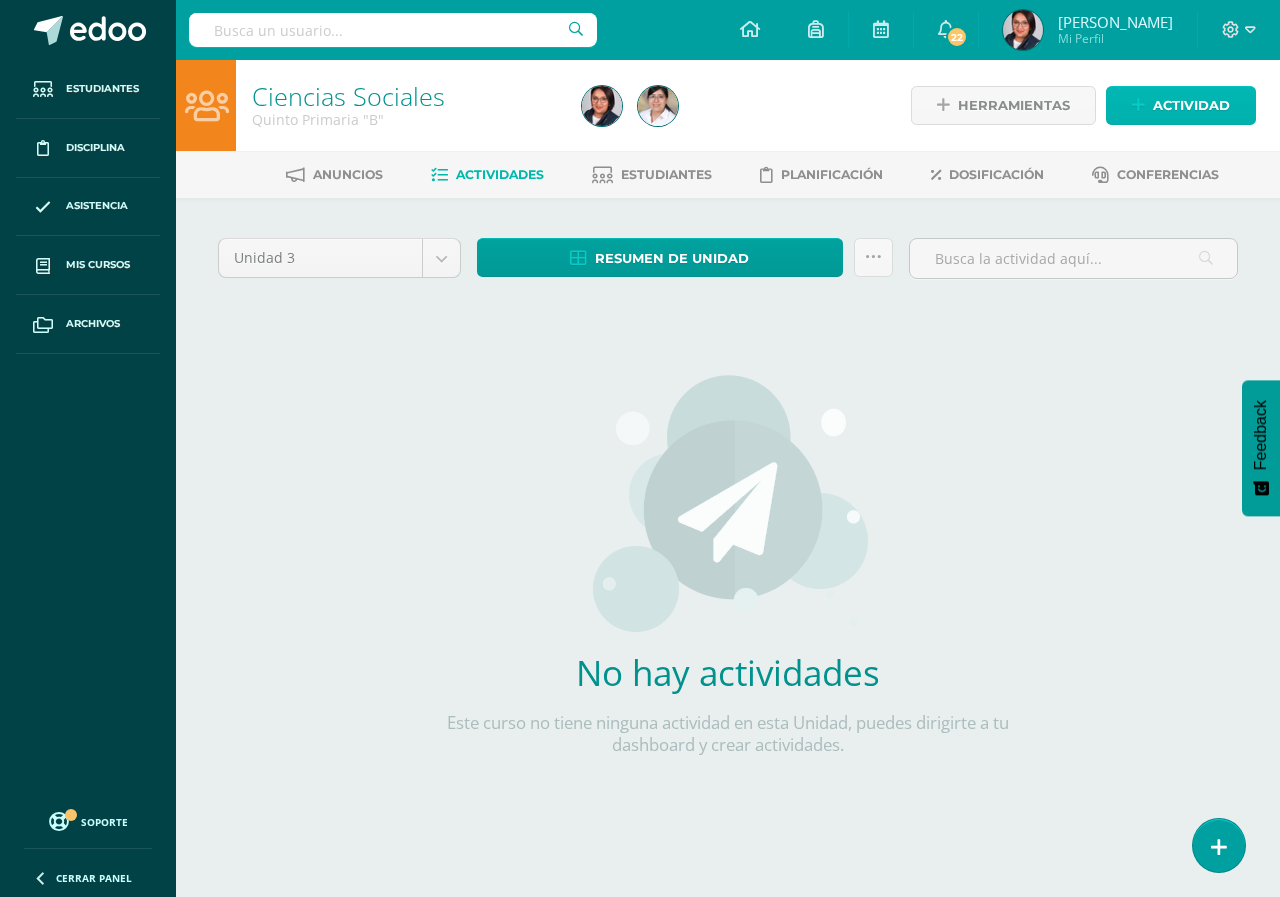 click on "Actividad" at bounding box center (1191, 105) 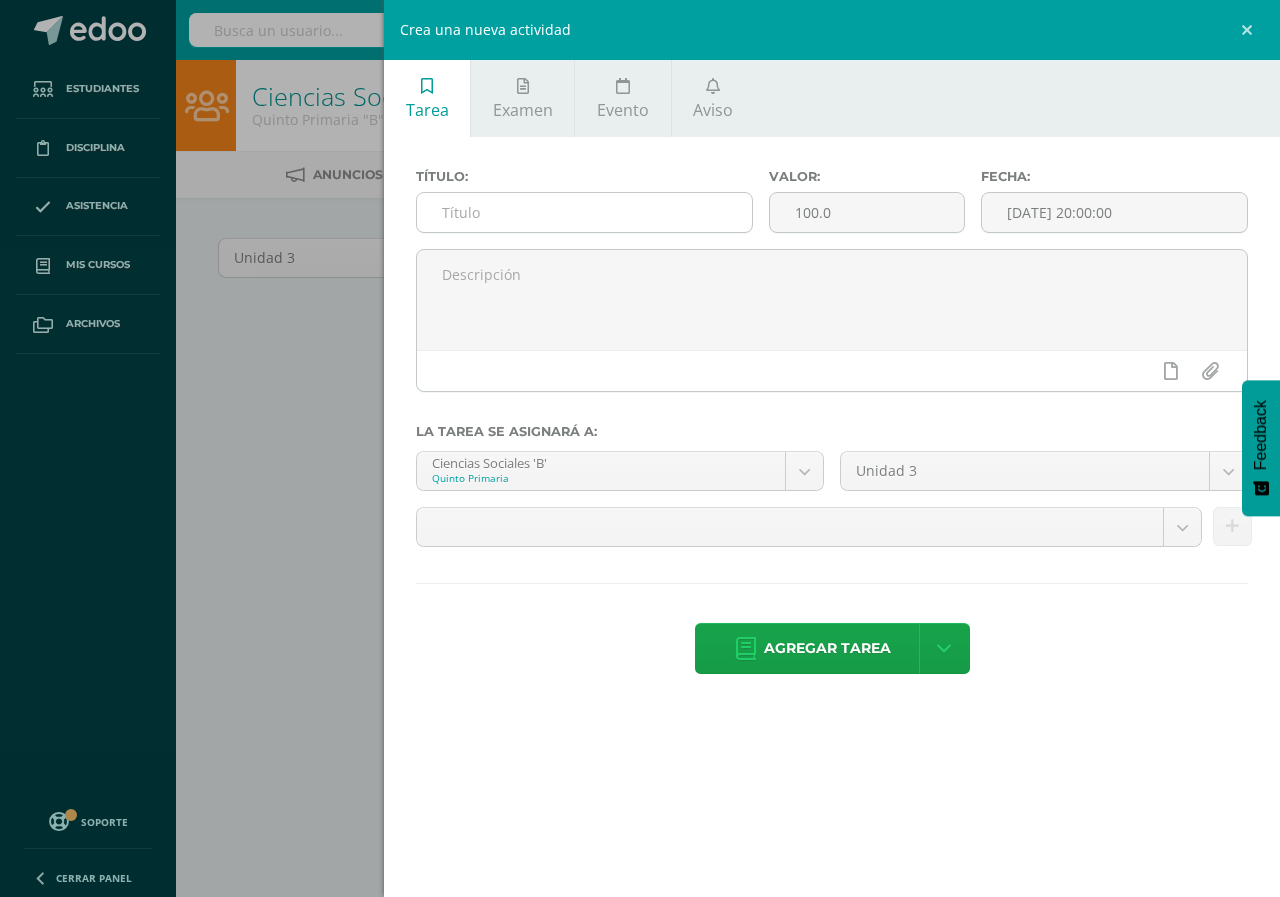 click at bounding box center [584, 212] 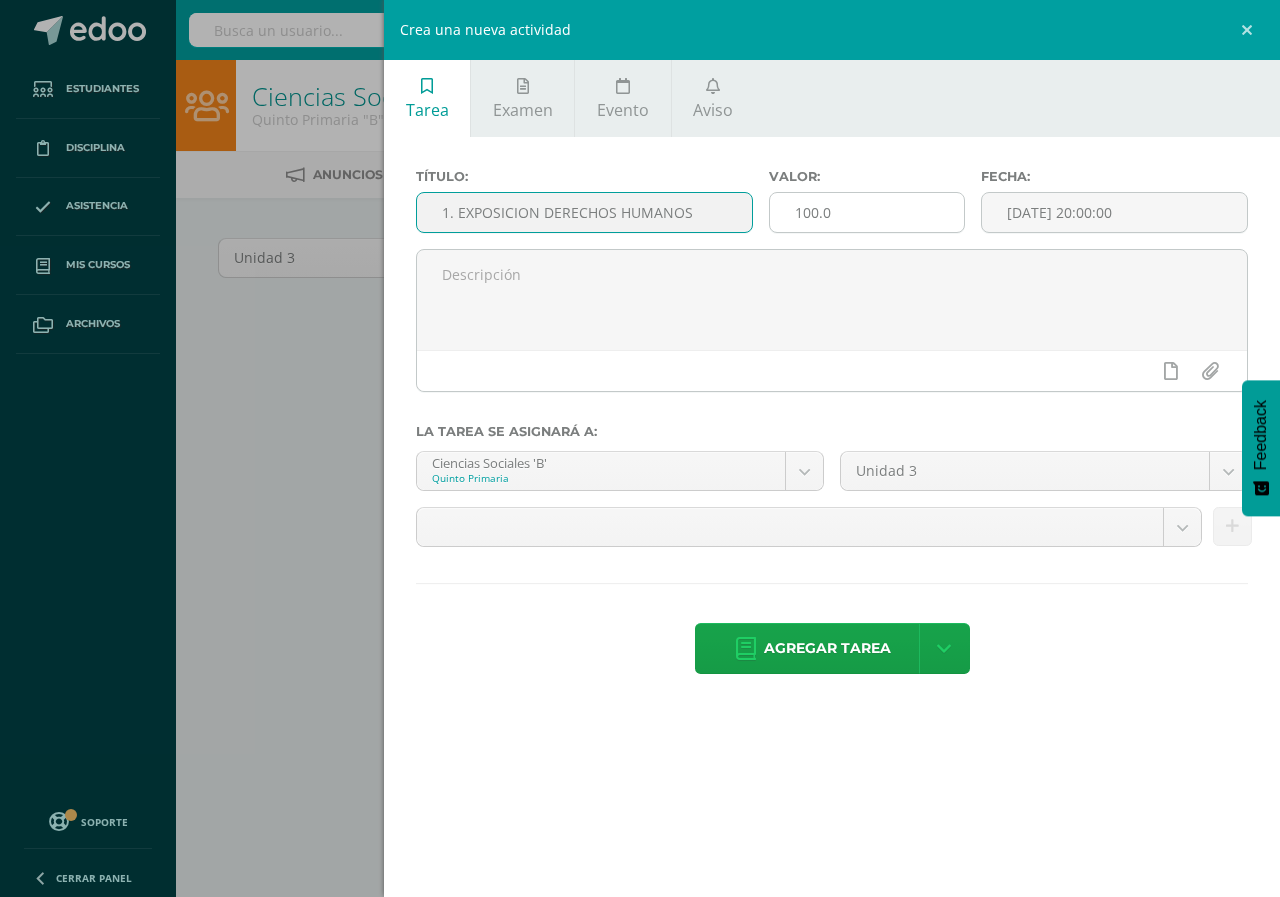 type on "1. EXPOSICION DERECHOS HUMANOS" 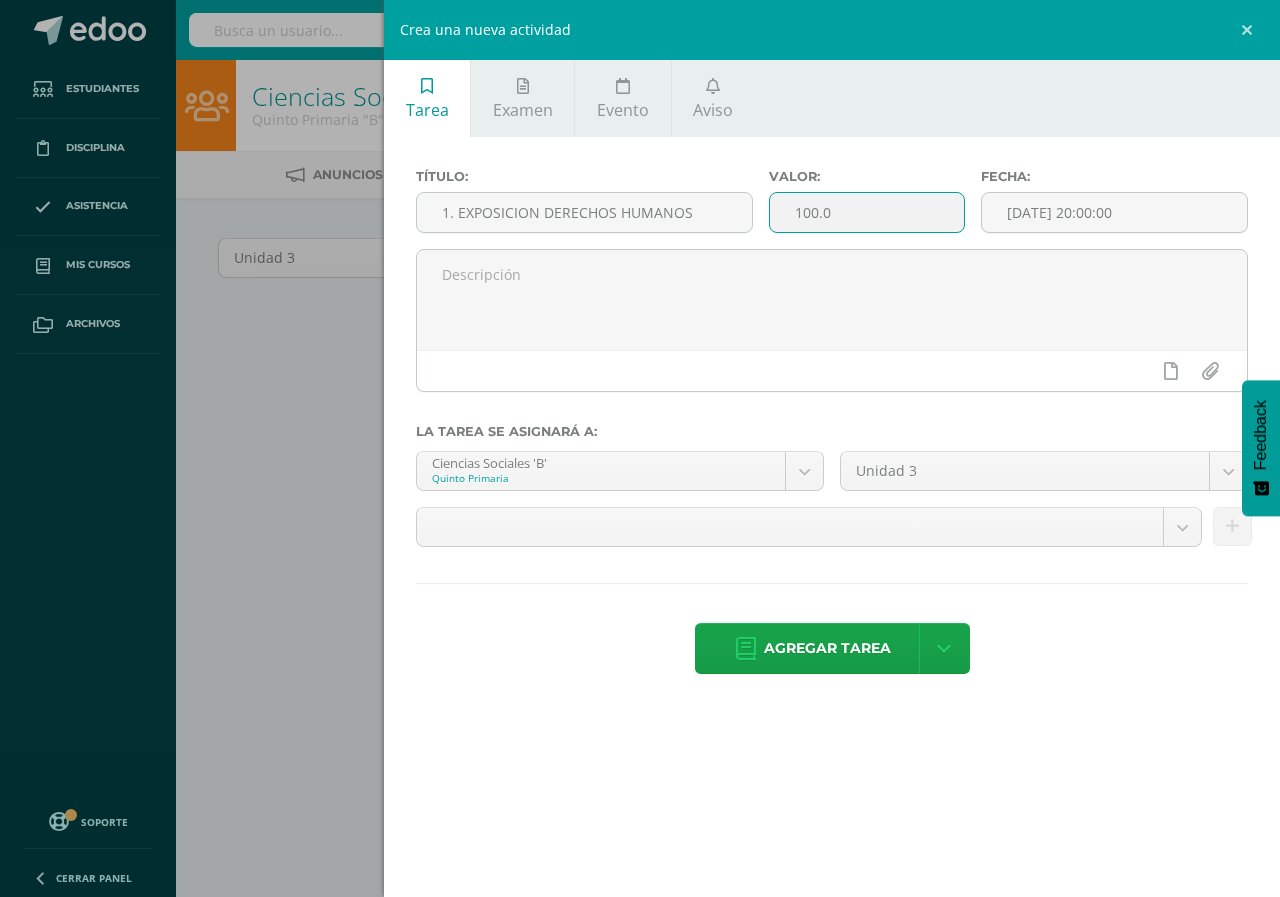 click on "100.0" at bounding box center (867, 212) 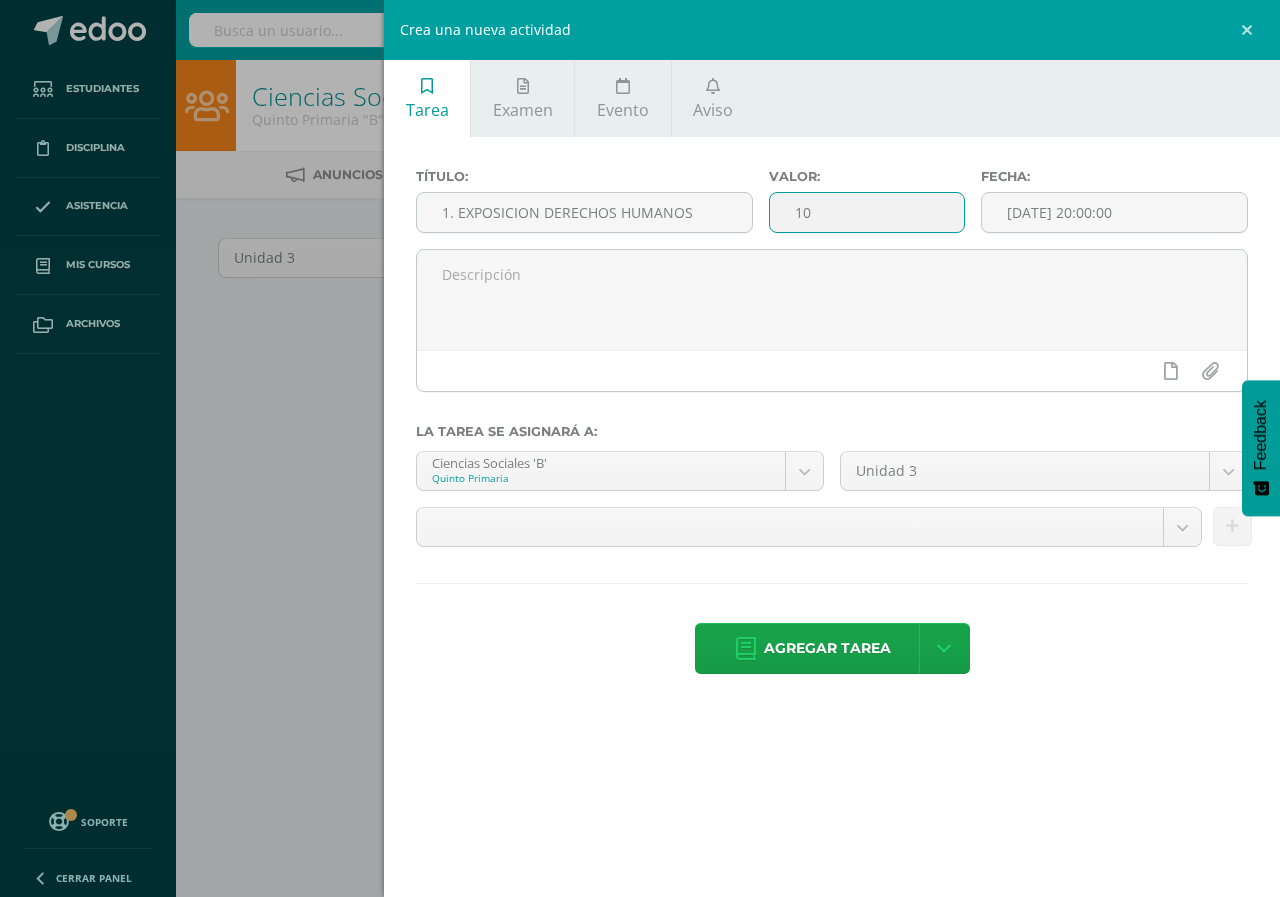 type on "1" 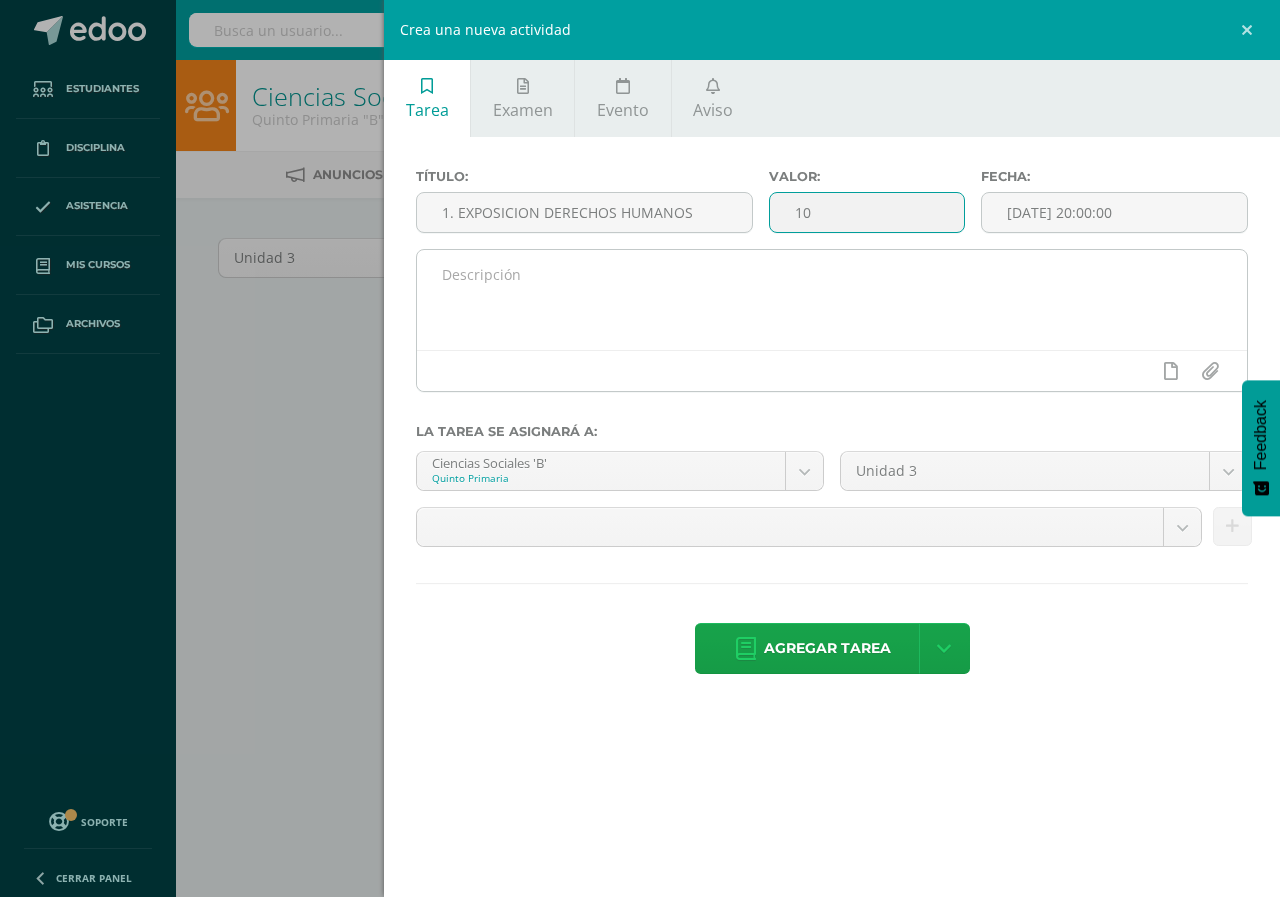 type on "10" 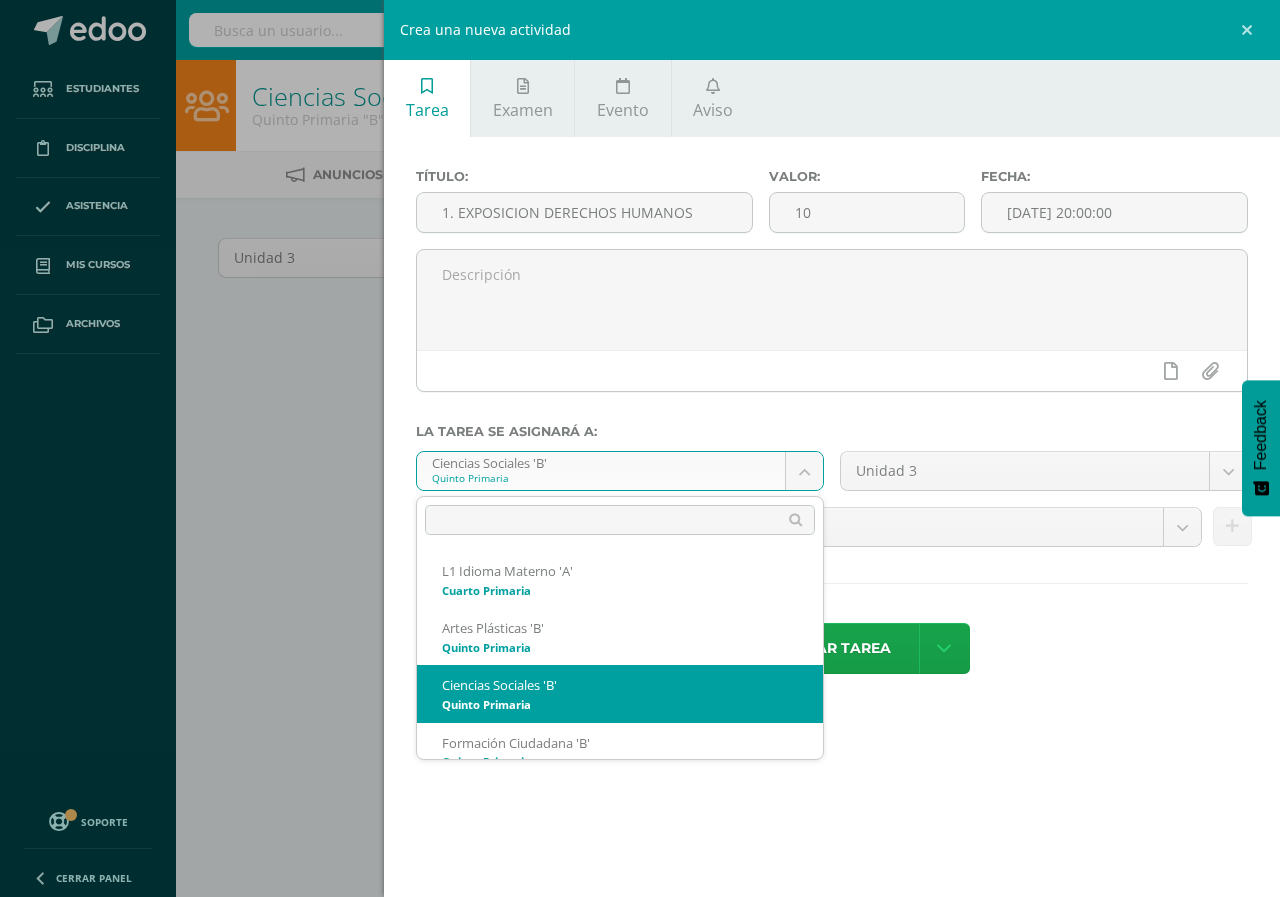 click on "Estudiantes Disciplina Asistencia Mis cursos Archivos Soporte
Centro de ayuda
Últimas actualizaciones
10+ Cerrar panel
L1 Idioma Materno
Cuarto
Primaria
"A"
Actividades Estudiantes Planificación Dosificación
L1 Idioma Materno
Quinto
Primaria
"A"
Actividades Estudiantes Planificación Dosificación
Artes Plásticas
Quinto
Primaria
"B"
Actividades Estudiantes Planificación Dosificación
Ciencias Sociales
Actividades Estudiantes Planificación Dosificación 22" at bounding box center [640, 429] 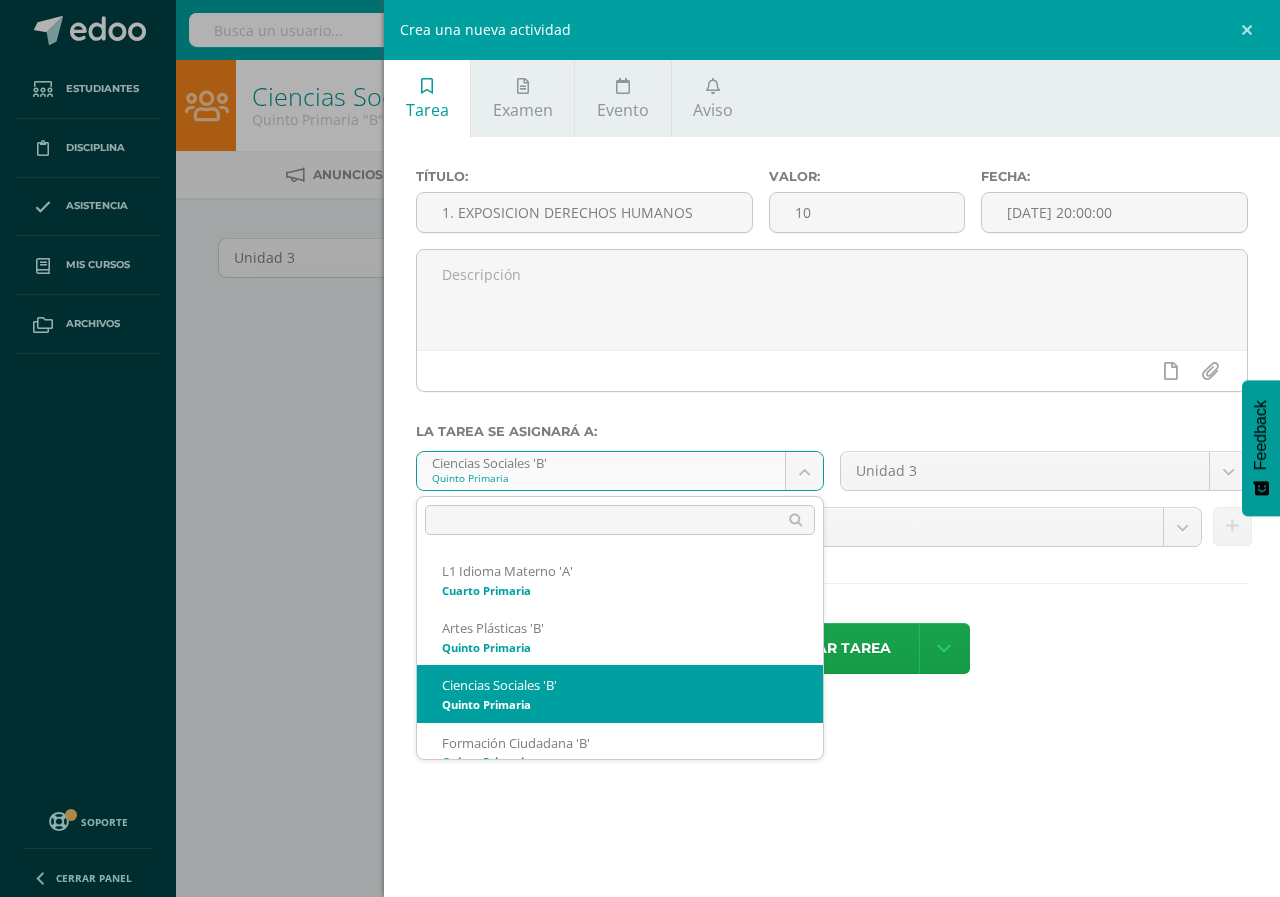 click on "Estudiantes Disciplina Asistencia Mis cursos Archivos Soporte
Centro de ayuda
Últimas actualizaciones
10+ Cerrar panel
L1 Idioma Materno
Cuarto
Primaria
"A"
Actividades Estudiantes Planificación Dosificación
L1 Idioma Materno
Quinto
Primaria
"A"
Actividades Estudiantes Planificación Dosificación
Artes Plásticas
Quinto
Primaria
"B"
Actividades Estudiantes Planificación Dosificación
Ciencias Sociales
Actividades Estudiantes Planificación Dosificación 22" at bounding box center (640, 429) 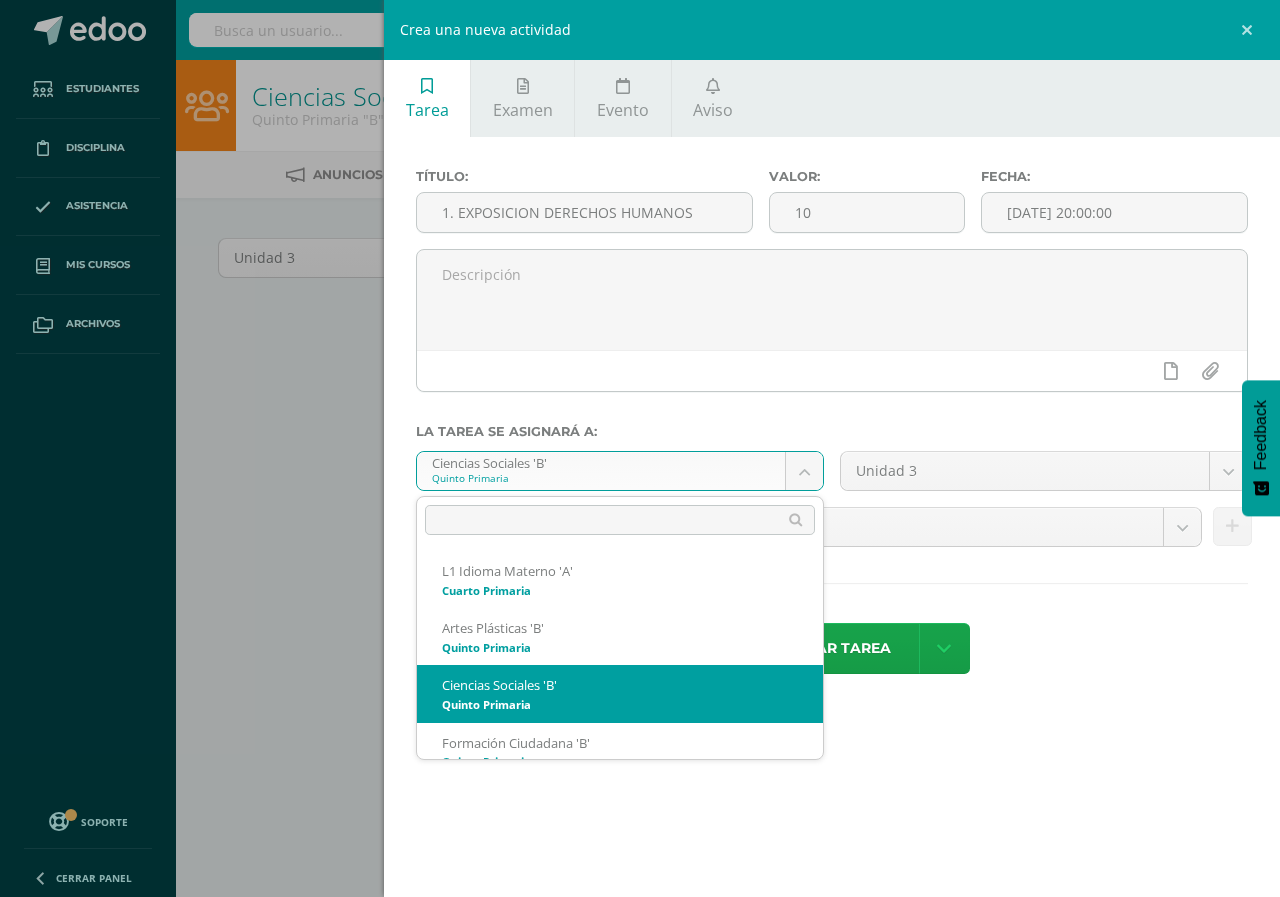 click on "Estudiantes Disciplina Asistencia Mis cursos Archivos Soporte
Centro de ayuda
Últimas actualizaciones
10+ Cerrar panel
L1 Idioma Materno
Cuarto
Primaria
"A"
Actividades Estudiantes Planificación Dosificación
L1 Idioma Materno
Quinto
Primaria
"A"
Actividades Estudiantes Planificación Dosificación
Artes Plásticas
Quinto
Primaria
"B"
Actividades Estudiantes Planificación Dosificación
Ciencias Sociales
Actividades Estudiantes Planificación Dosificación 22" at bounding box center (640, 429) 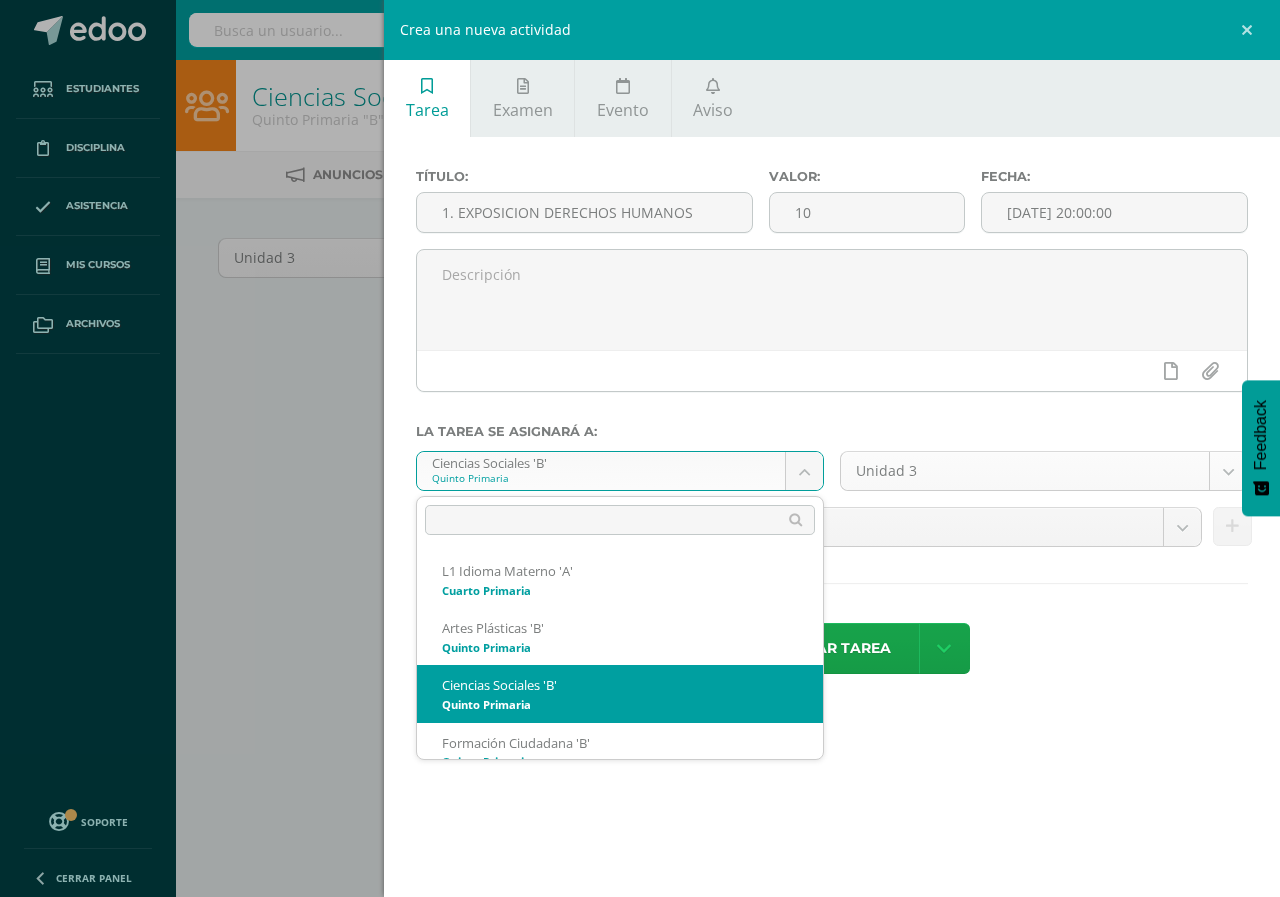 click on "Estudiantes Disciplina Asistencia Mis cursos Archivos Soporte
Centro de ayuda
Últimas actualizaciones
10+ Cerrar panel
L1 Idioma Materno
Cuarto
Primaria
"A"
Actividades Estudiantes Planificación Dosificación
L1 Idioma Materno
Quinto
Primaria
"A"
Actividades Estudiantes Planificación Dosificación
Artes Plásticas
Quinto
Primaria
"B"
Actividades Estudiantes Planificación Dosificación
Ciencias Sociales
Actividades Estudiantes Planificación Dosificación 22" at bounding box center [640, 429] 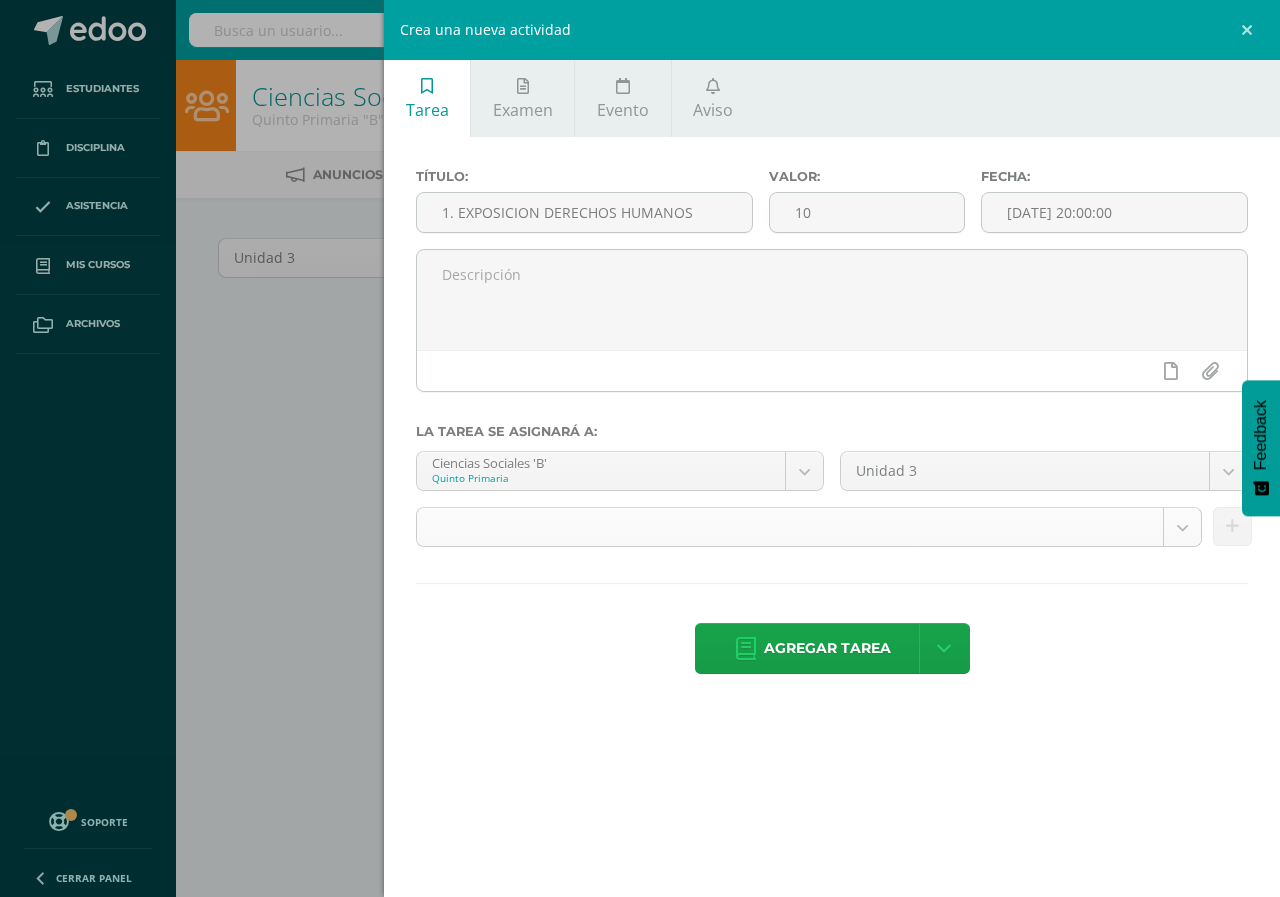 click on "Estudiantes Disciplina Asistencia Mis cursos Archivos Soporte
Centro de ayuda
Últimas actualizaciones
10+ Cerrar panel
L1 Idioma Materno
Cuarto
Primaria
"A"
Actividades Estudiantes Planificación Dosificación
L1 Idioma Materno
Quinto
Primaria
"A"
Actividades Estudiantes Planificación Dosificación
Artes Plásticas
Quinto
Primaria
"B"
Actividades Estudiantes Planificación Dosificación
Ciencias Sociales
Actividades Estudiantes Planificación Dosificación 22" at bounding box center (640, 429) 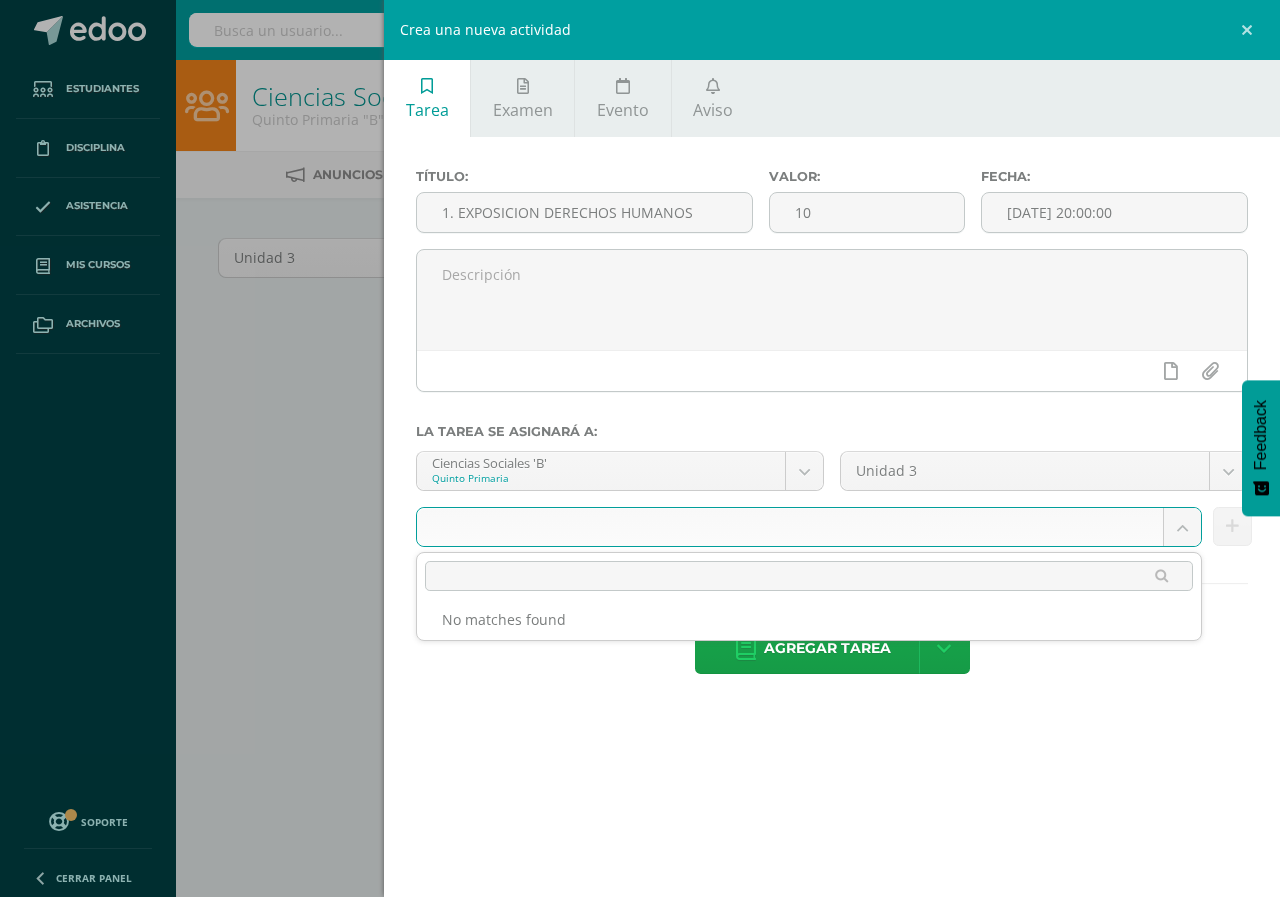 click on "Estudiantes Disciplina Asistencia Mis cursos Archivos Soporte
Centro de ayuda
Últimas actualizaciones
10+ Cerrar panel
L1 Idioma Materno
Cuarto
Primaria
"A"
Actividades Estudiantes Planificación Dosificación
L1 Idioma Materno
Quinto
Primaria
"A"
Actividades Estudiantes Planificación Dosificación
Artes Plásticas
Quinto
Primaria
"B"
Actividades Estudiantes Planificación Dosificación
Ciencias Sociales
Actividades Estudiantes Planificación Dosificación 22" at bounding box center [640, 429] 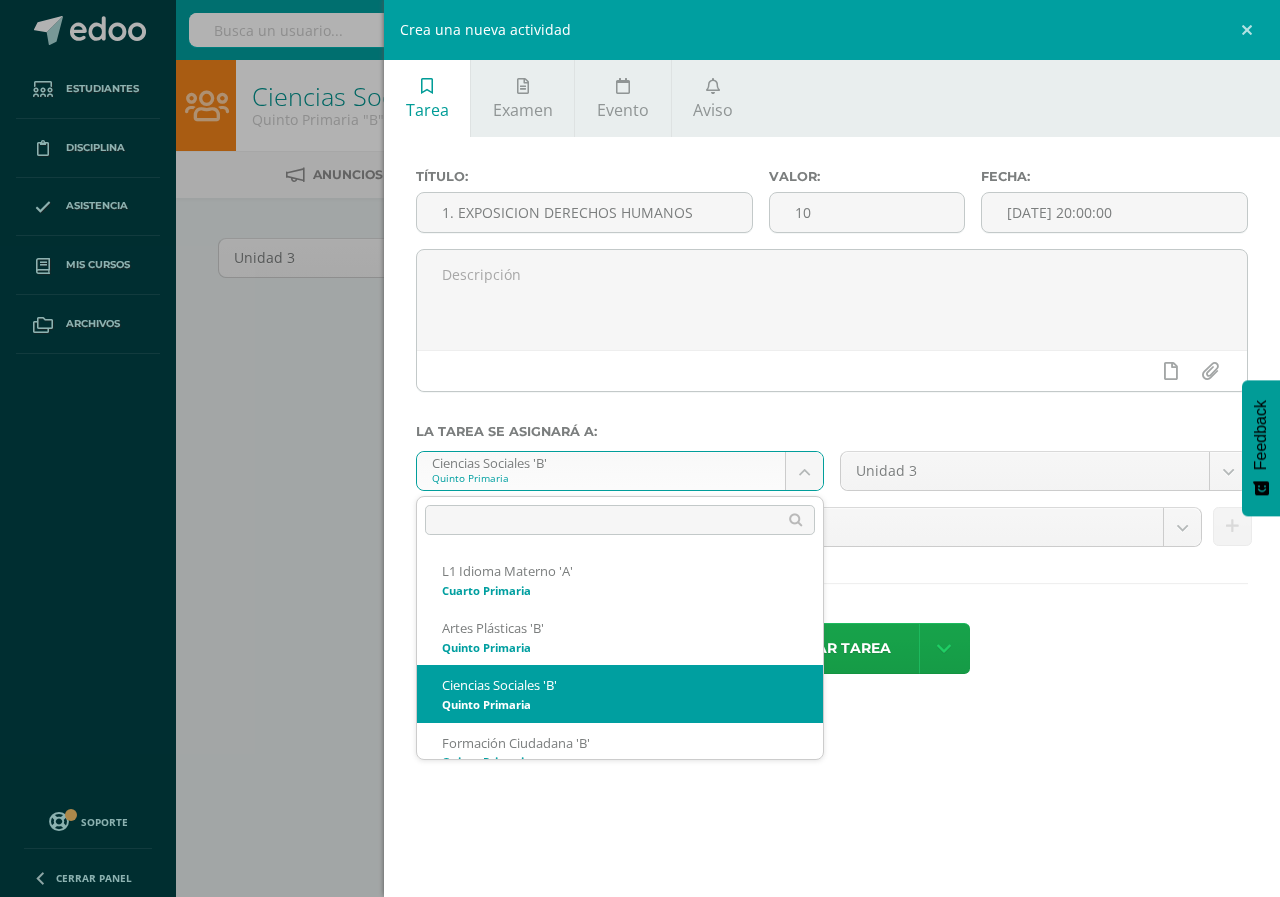 click on "Estudiantes Disciplina Asistencia Mis cursos Archivos Soporte
Centro de ayuda
Últimas actualizaciones
10+ Cerrar panel
L1 Idioma Materno
Cuarto
Primaria
"A"
Actividades Estudiantes Planificación Dosificación
L1 Idioma Materno
Quinto
Primaria
"A"
Actividades Estudiantes Planificación Dosificación
Artes Plásticas
Quinto
Primaria
"B"
Actividades Estudiantes Planificación Dosificación
Ciencias Sociales
Actividades Estudiantes Planificación Dosificación 22" at bounding box center [640, 429] 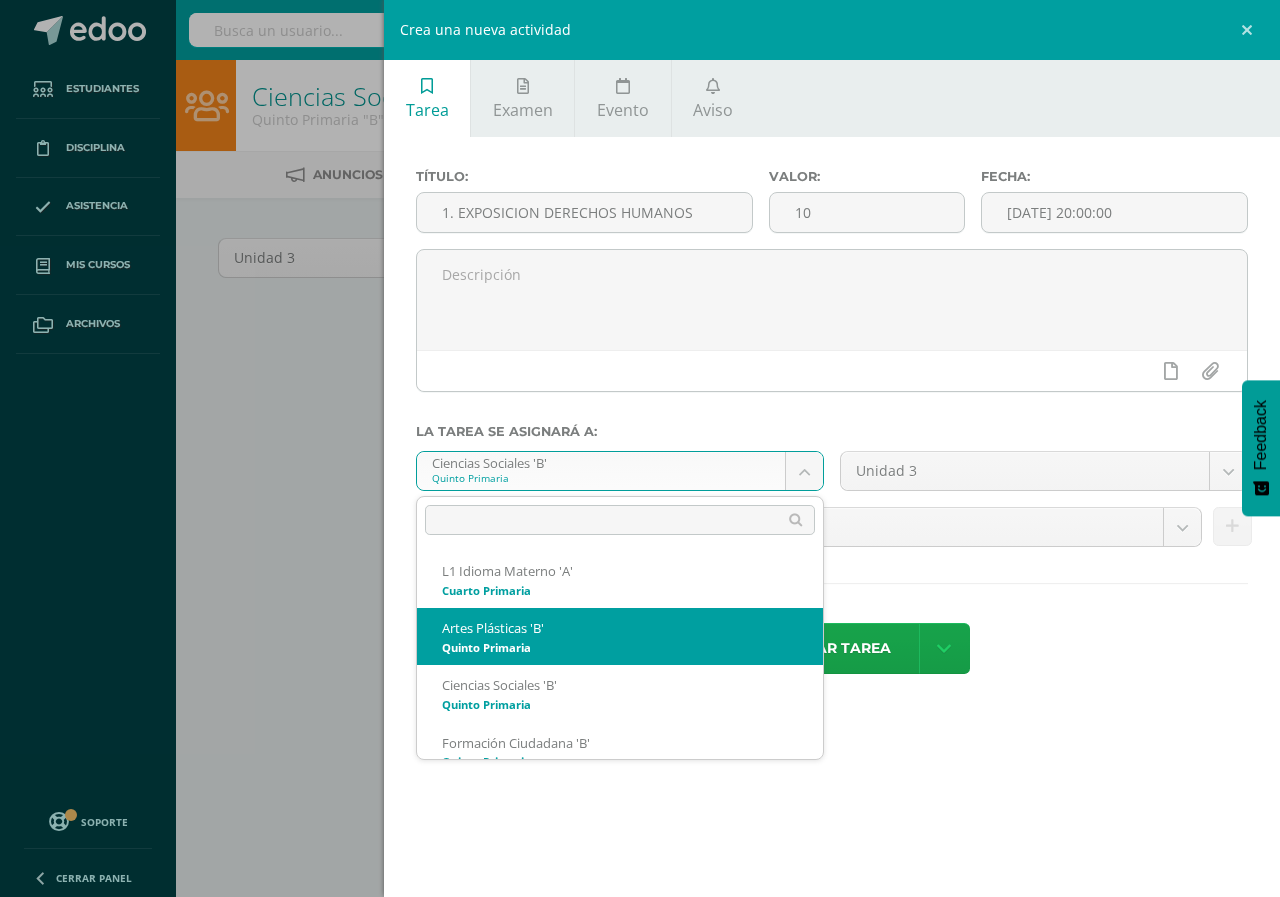 scroll, scrollTop: 100, scrollLeft: 0, axis: vertical 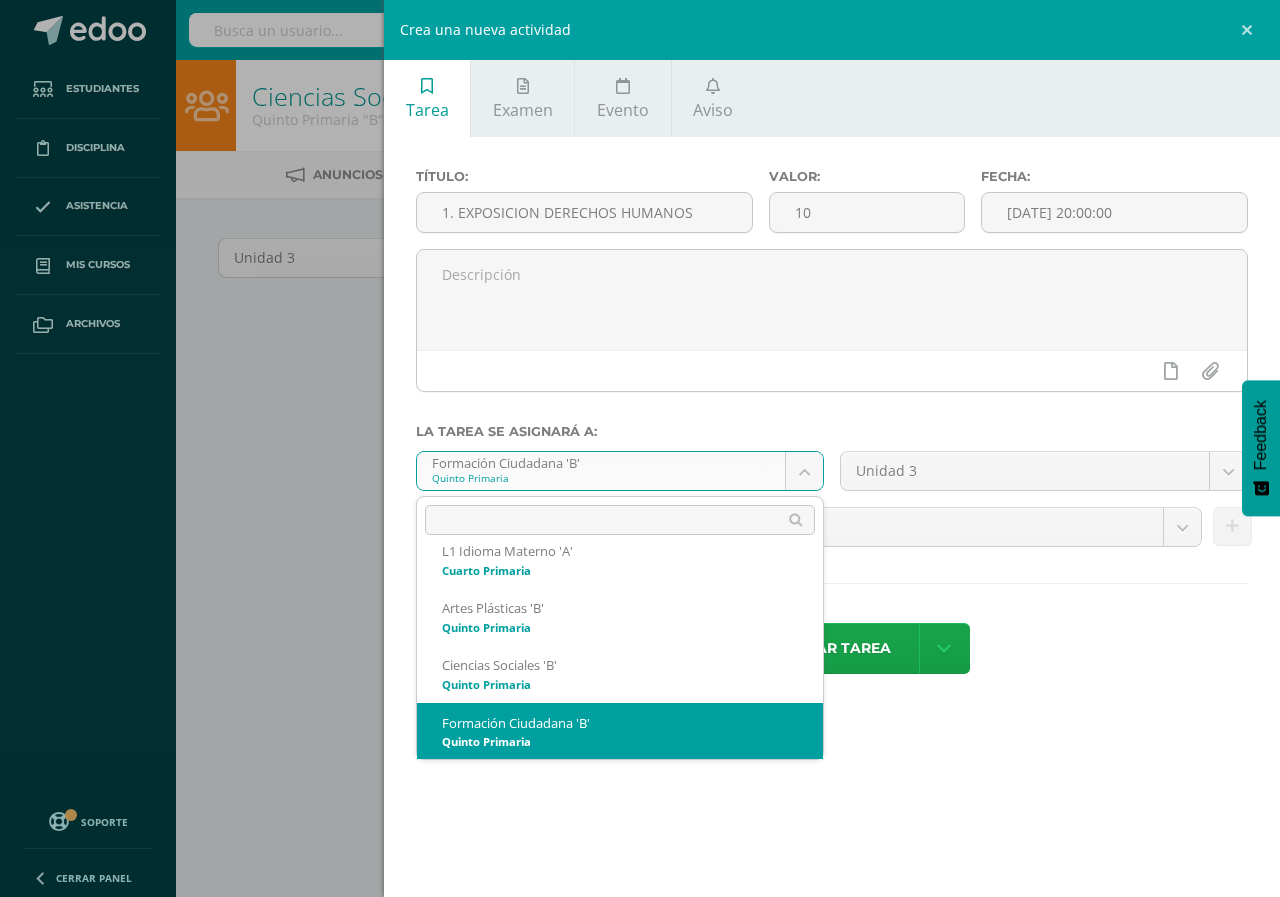 click on "Estudiantes Disciplina Asistencia Mis cursos Archivos Soporte
Centro de ayuda
Últimas actualizaciones
10+ Cerrar panel
L1 Idioma Materno
Cuarto
Primaria
"A"
Actividades Estudiantes Planificación Dosificación
L1 Idioma Materno
Quinto
Primaria
"A"
Actividades Estudiantes Planificación Dosificación
Artes Plásticas
Quinto
Primaria
"B"
Actividades Estudiantes Planificación Dosificación
Ciencias Sociales
Actividades Estudiantes Planificación Dosificación 22" at bounding box center (640, 429) 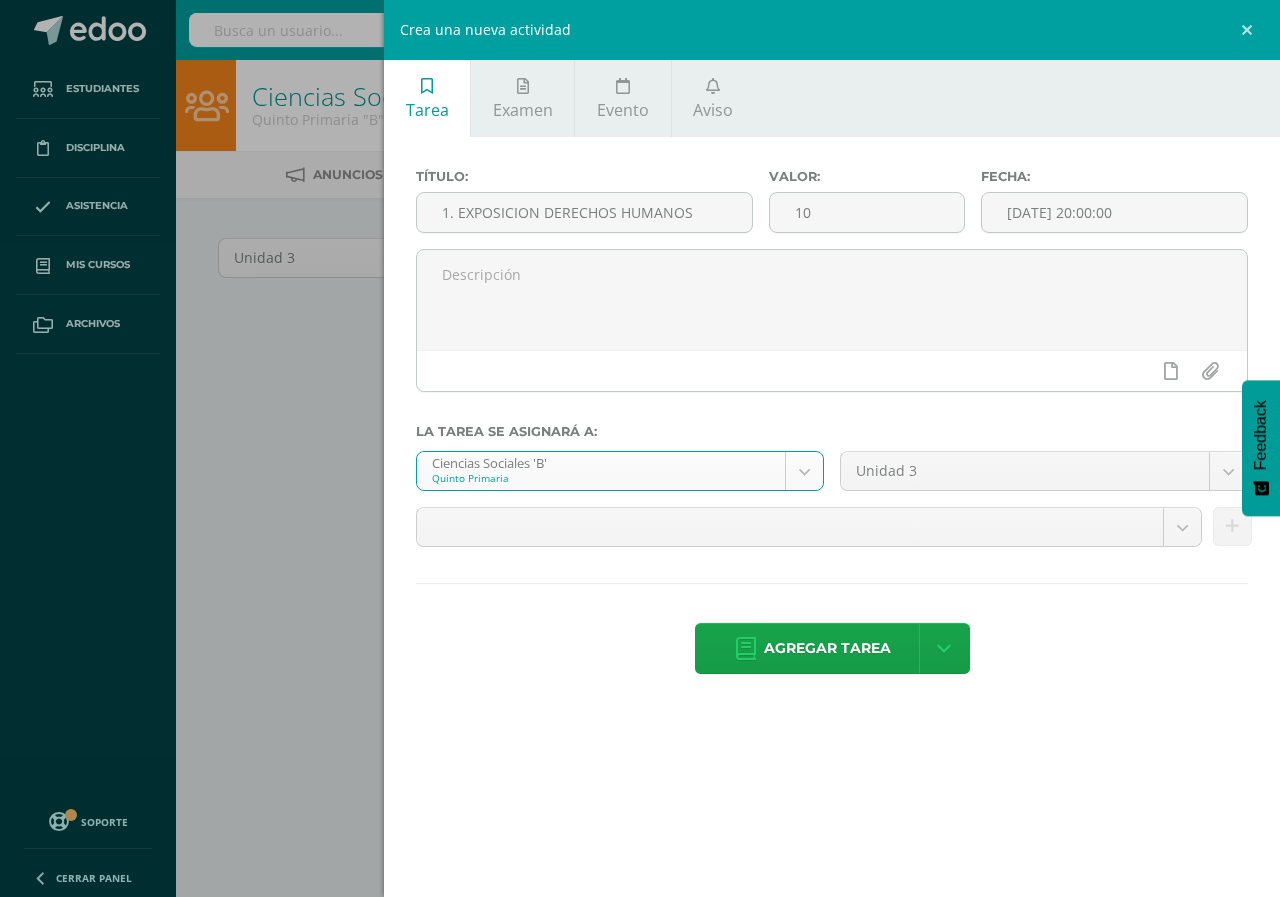 select on "94216" 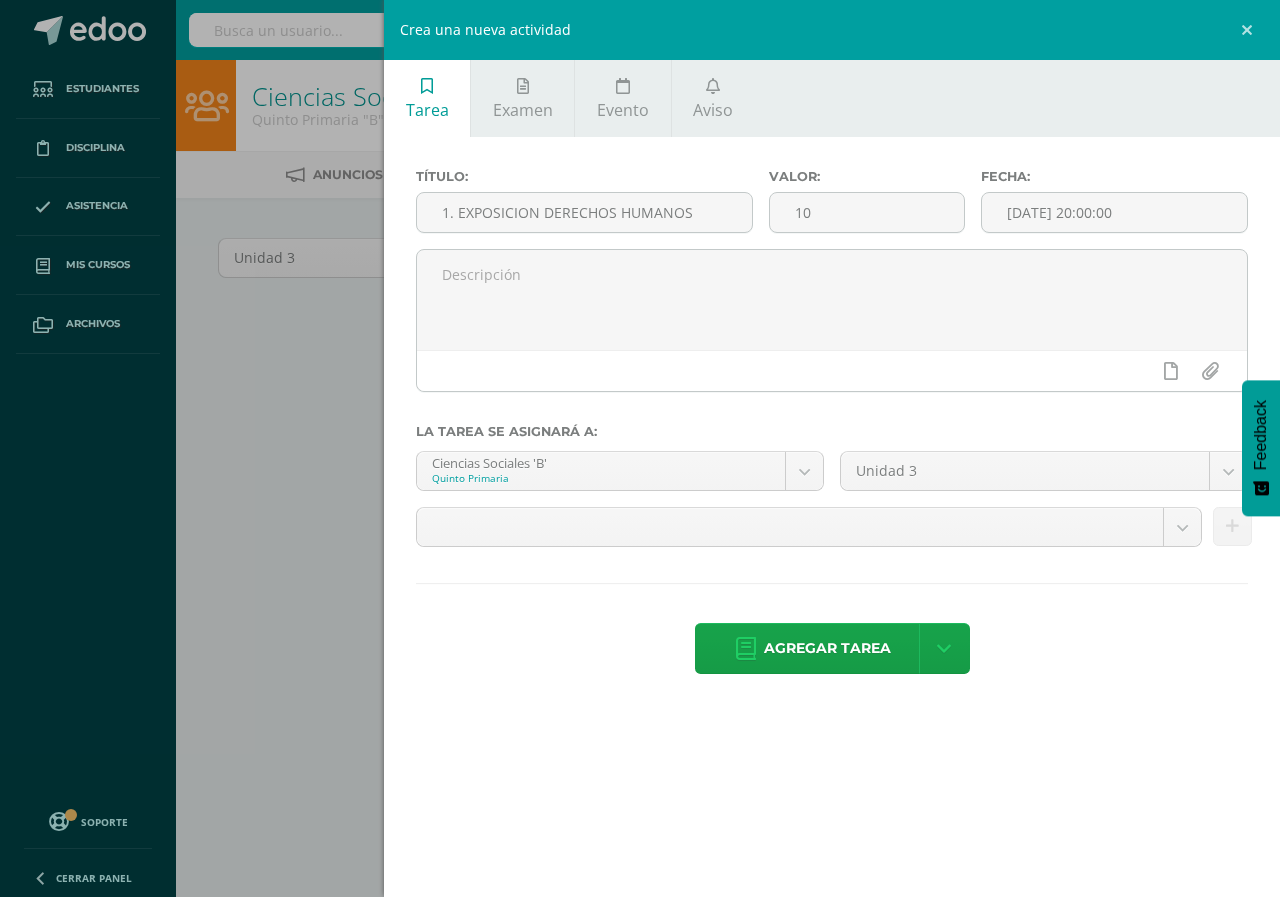 click on "Título: 1. EXPOSICION DERECHOS HUMANOS Valor: 10 Fecha: 2025-07-13 20:00:00 La tarea se asignará a:
Ciencias Sociales 'B'
Quinto Primaria
L1 Idioma Materno 'A'
Artes Plásticas 'B'
Ciencias Sociales 'B'
Formación Ciudadana 'B'
L1 Idioma Materno 'A'
L1 Idioma Materno 'B'
Unidad 3
Unidad 3
Agregar tarea
Agregar tarea y ocultar" at bounding box center [832, 423] 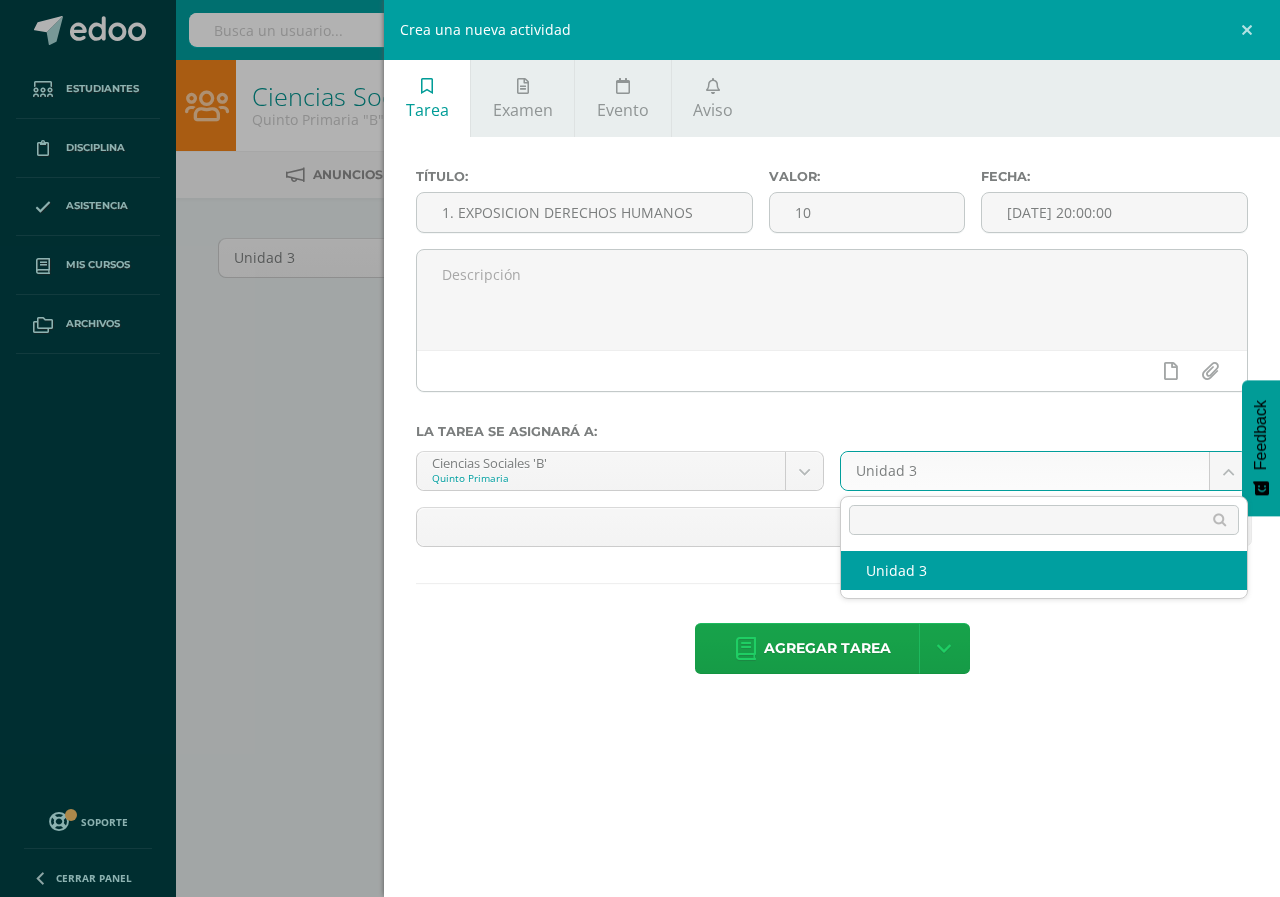 click on "Estudiantes Disciplina Asistencia Mis cursos Archivos Soporte
Centro de ayuda
Últimas actualizaciones
10+ Cerrar panel
L1 Idioma Materno
Cuarto
Primaria
"A"
Actividades Estudiantes Planificación Dosificación
L1 Idioma Materno
Quinto
Primaria
"A"
Actividades Estudiantes Planificación Dosificación
Artes Plásticas
Quinto
Primaria
"B"
Actividades Estudiantes Planificación Dosificación
Ciencias Sociales
Actividades Estudiantes Planificación Dosificación 22" at bounding box center (640, 429) 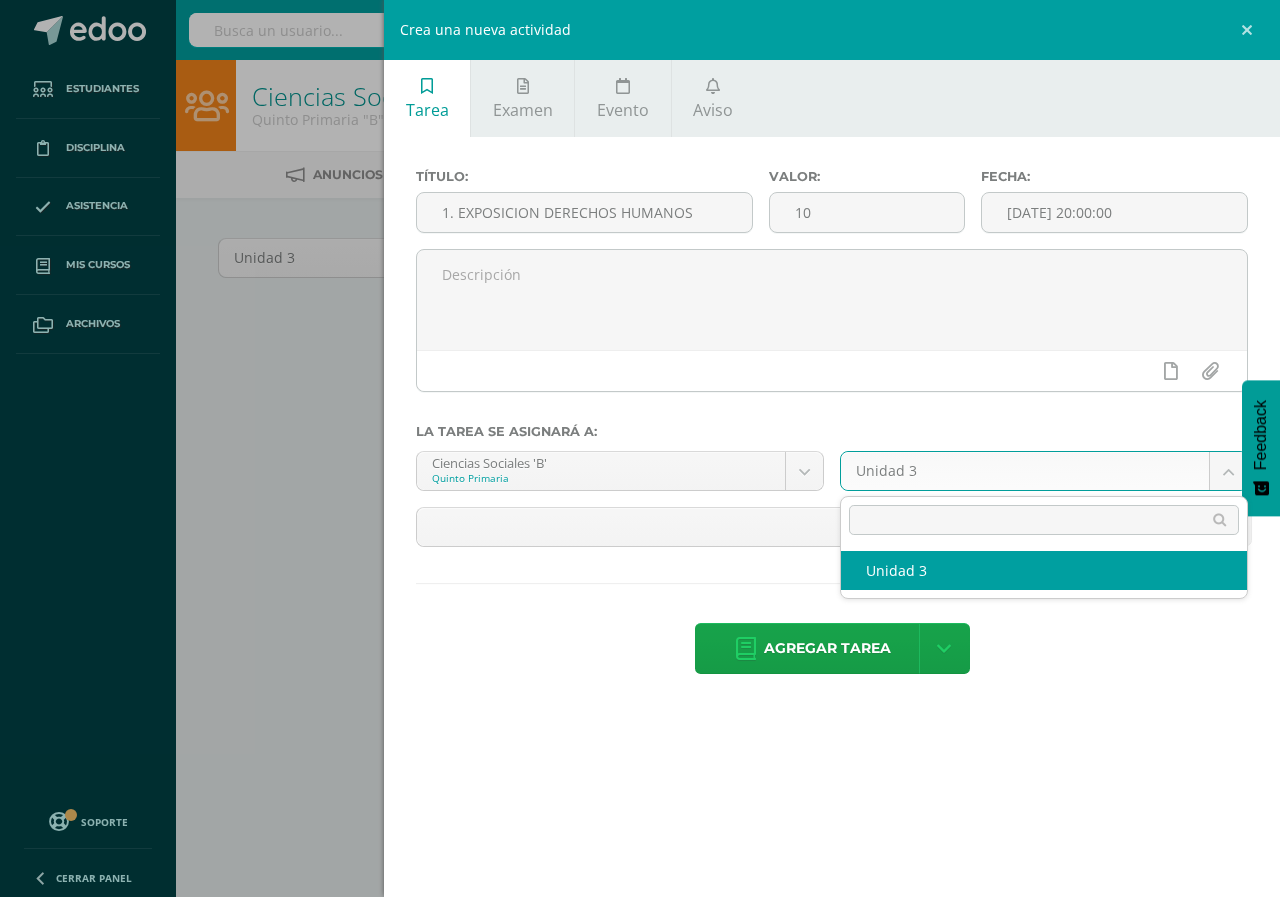select on "94221" 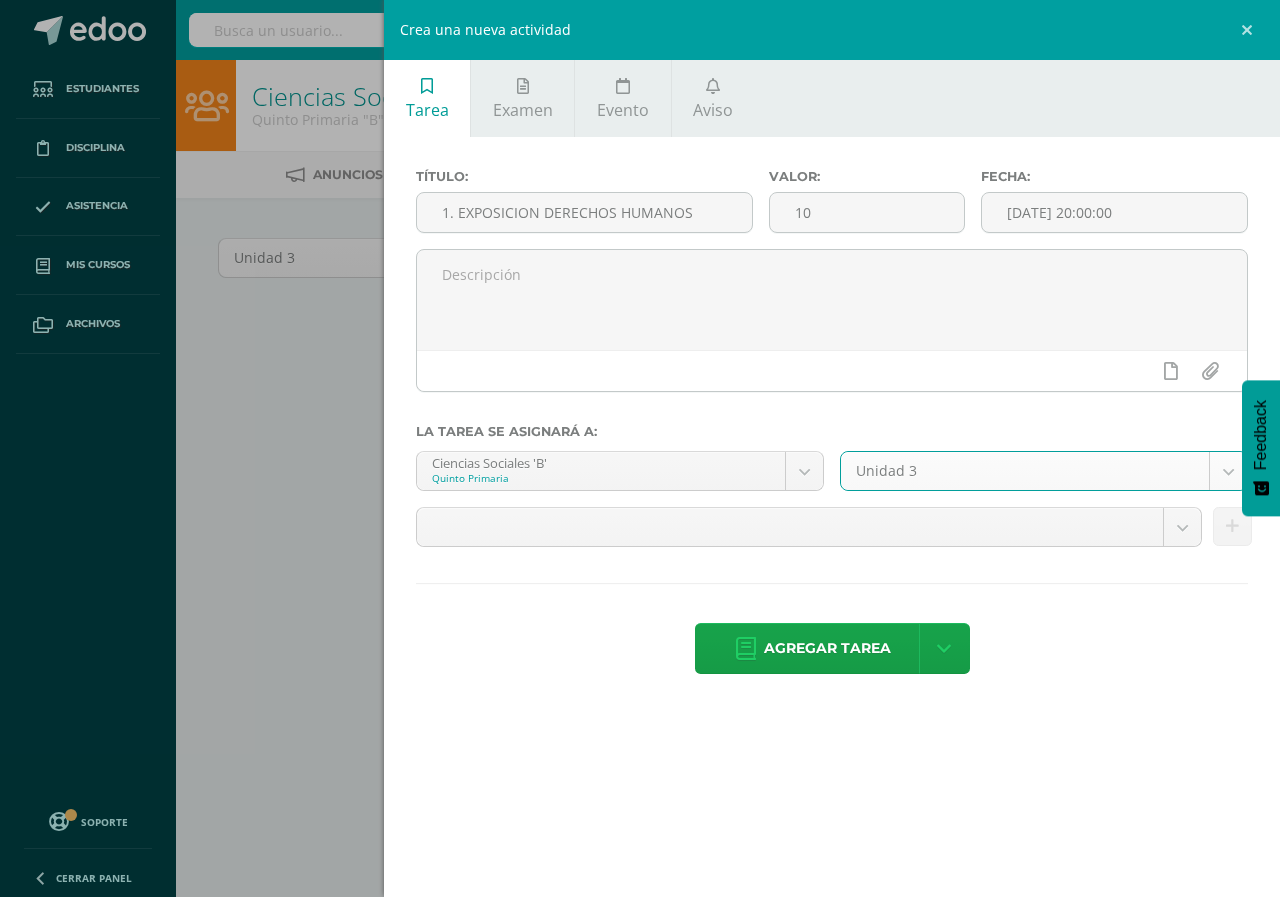 click on "Estudiantes Disciplina Asistencia Mis cursos Archivos Soporte
Centro de ayuda
Últimas actualizaciones
10+ Cerrar panel
L1 Idioma Materno
Cuarto
Primaria
"A"
Actividades Estudiantes Planificación Dosificación
L1 Idioma Materno
Quinto
Primaria
"A"
Actividades Estudiantes Planificación Dosificación
Artes Plásticas
Quinto
Primaria
"B"
Actividades Estudiantes Planificación Dosificación
Ciencias Sociales
Actividades Estudiantes Planificación Dosificación 22" at bounding box center (640, 429) 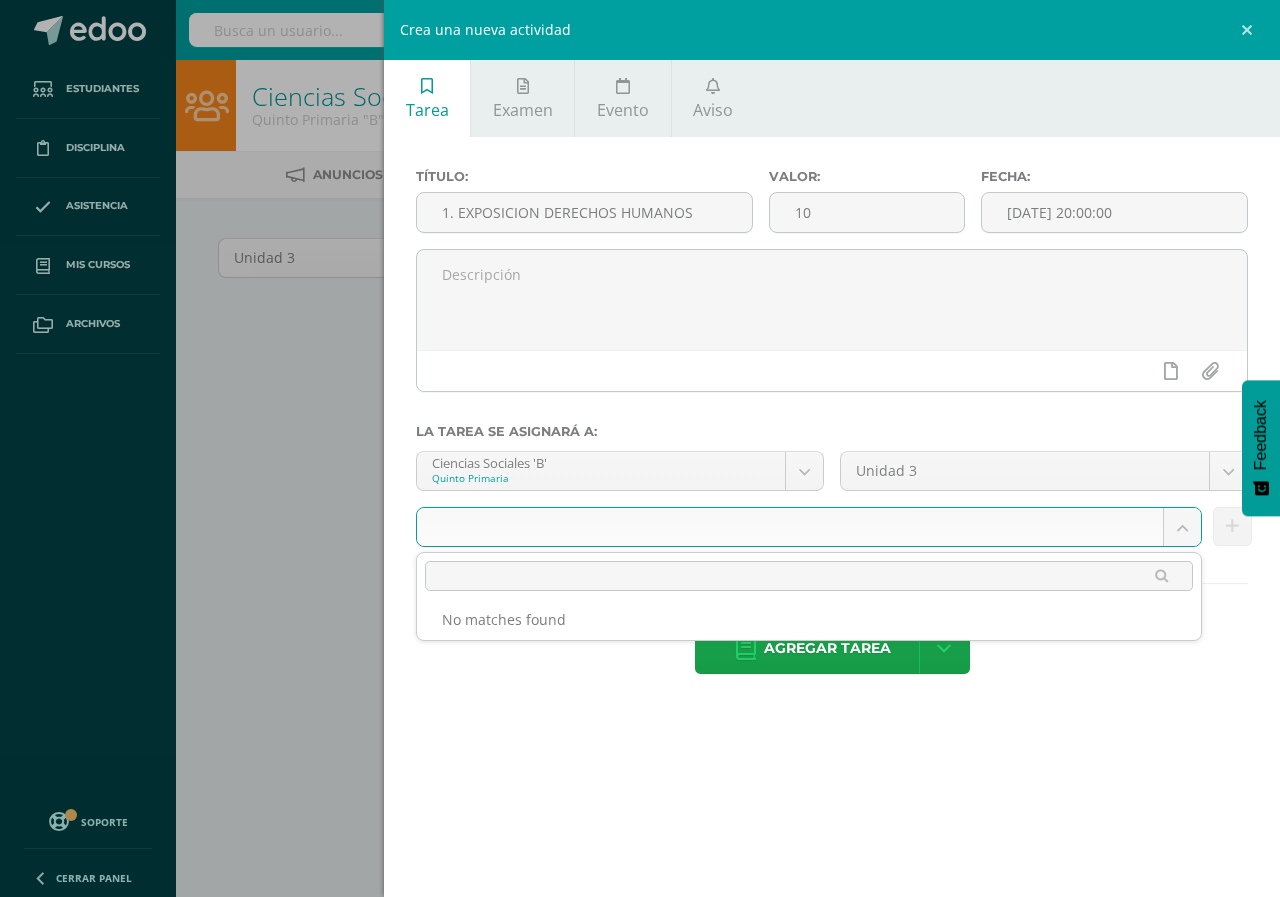 click on "Estudiantes Disciplina Asistencia Mis cursos Archivos Soporte
Centro de ayuda
Últimas actualizaciones
10+ Cerrar panel
L1 Idioma Materno
Cuarto
Primaria
"A"
Actividades Estudiantes Planificación Dosificación
L1 Idioma Materno
Quinto
Primaria
"A"
Actividades Estudiantes Planificación Dosificación
Artes Plásticas
Quinto
Primaria
"B"
Actividades Estudiantes Planificación Dosificación
Ciencias Sociales
Actividades Estudiantes Planificación Dosificación 22" at bounding box center [640, 429] 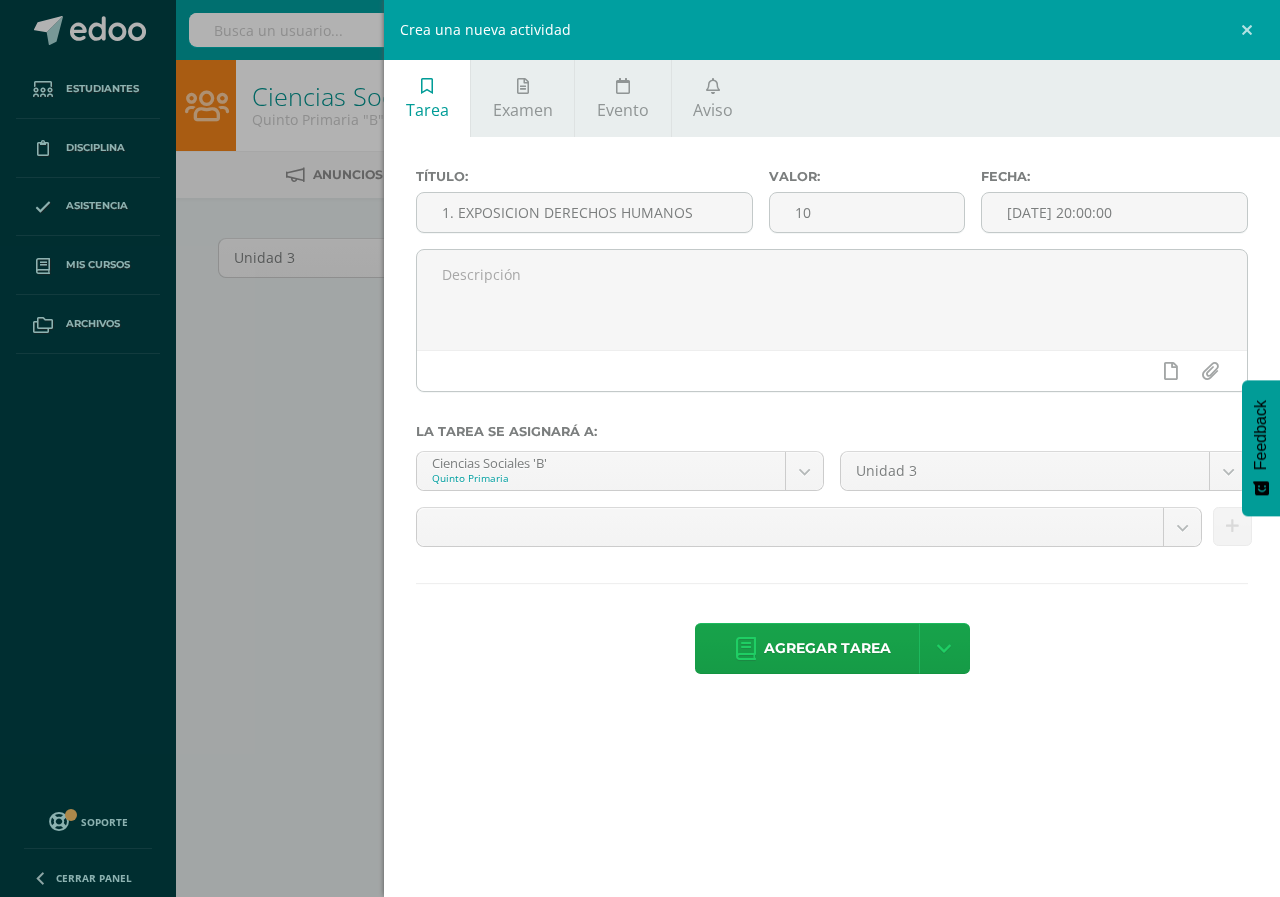 click at bounding box center (1250, 30) 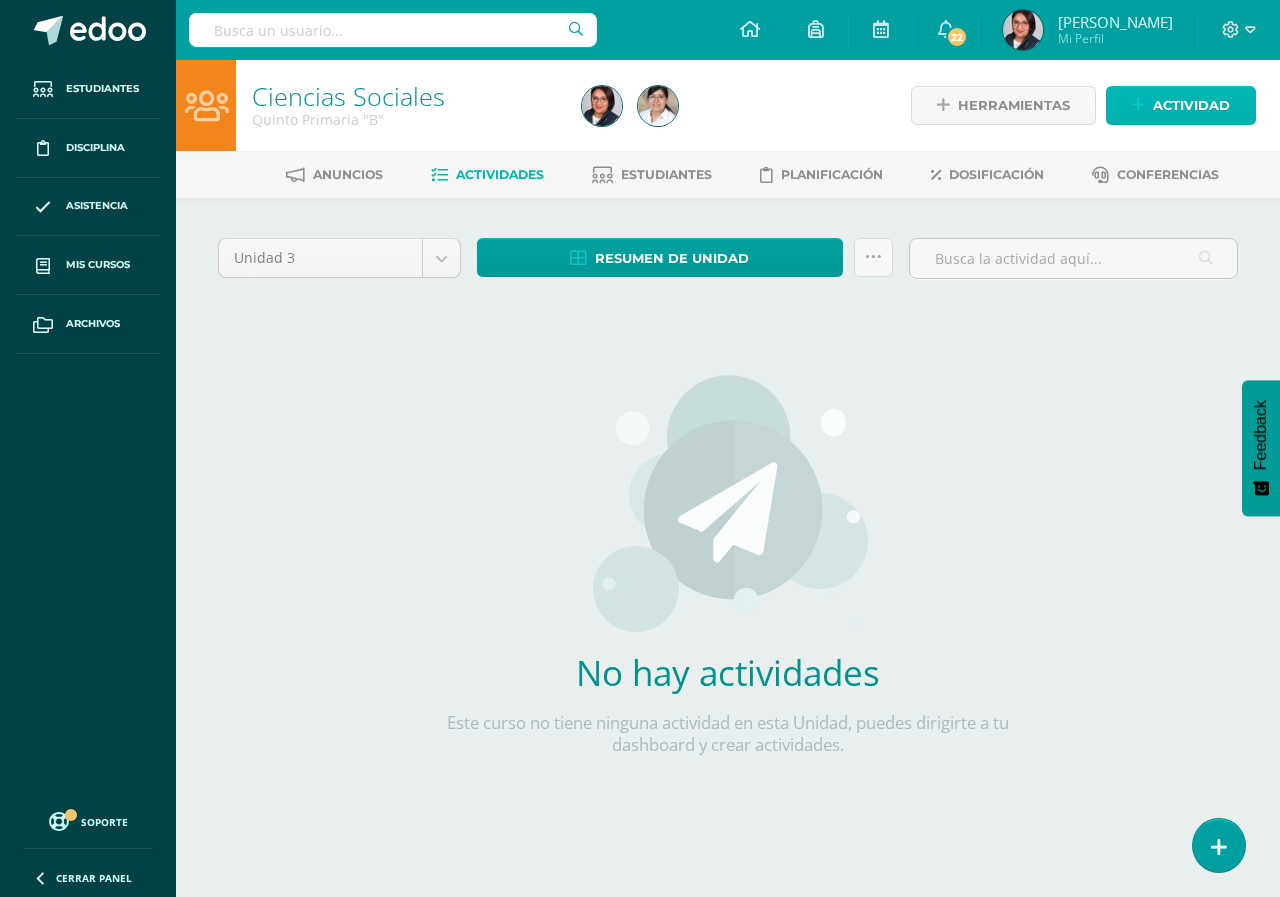 click on "Actividad" at bounding box center [1191, 105] 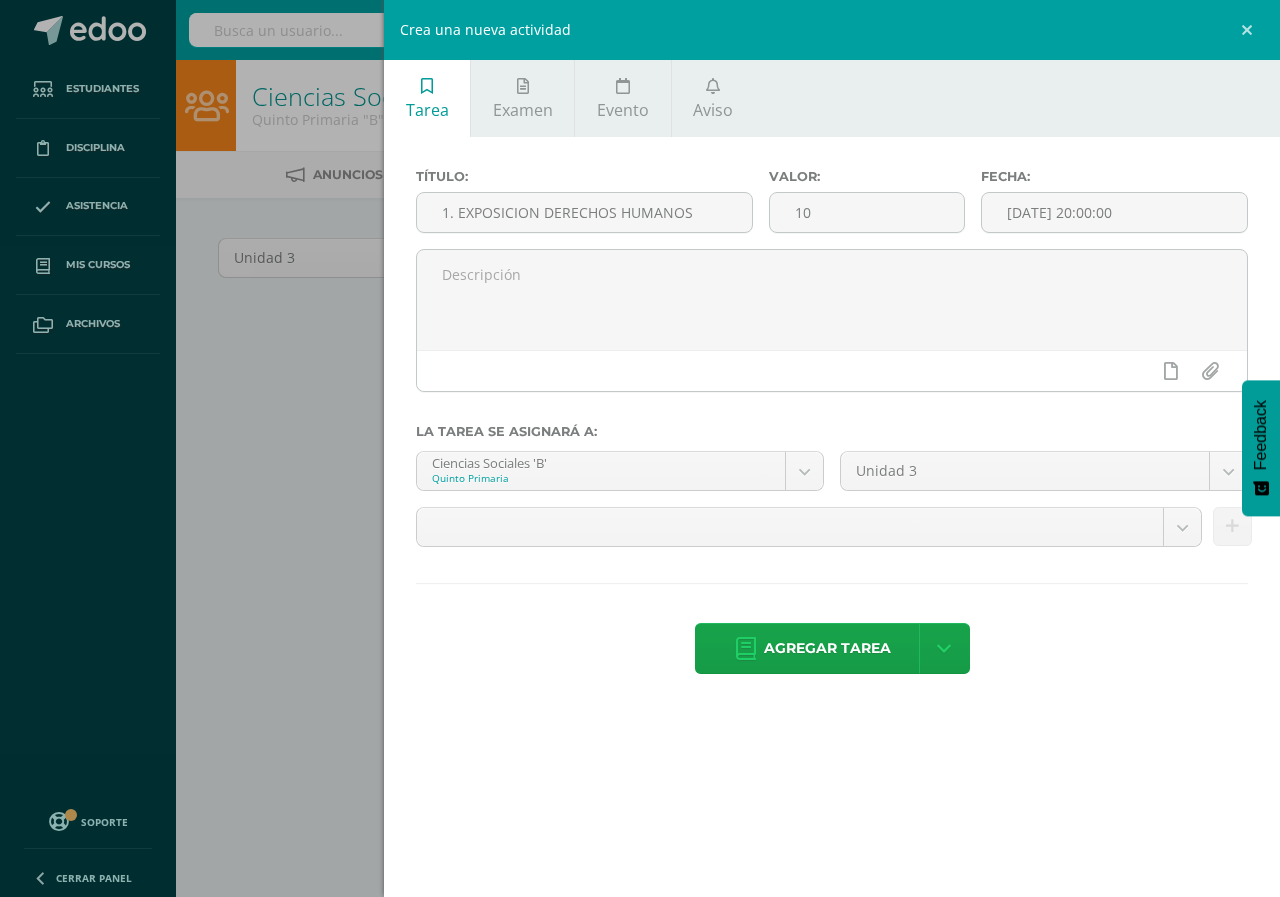 click on "Tarea" at bounding box center [427, 98] 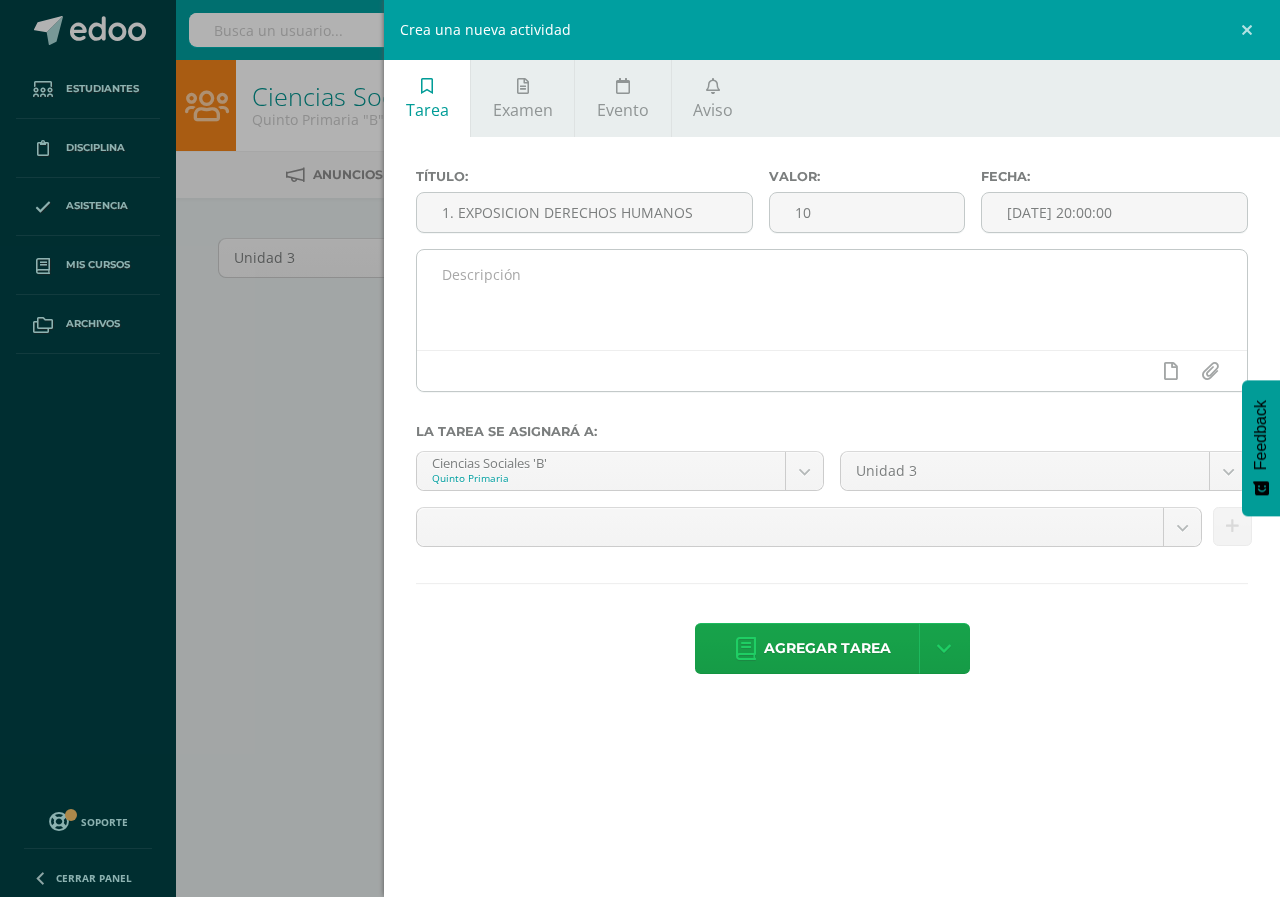 click at bounding box center [832, 300] 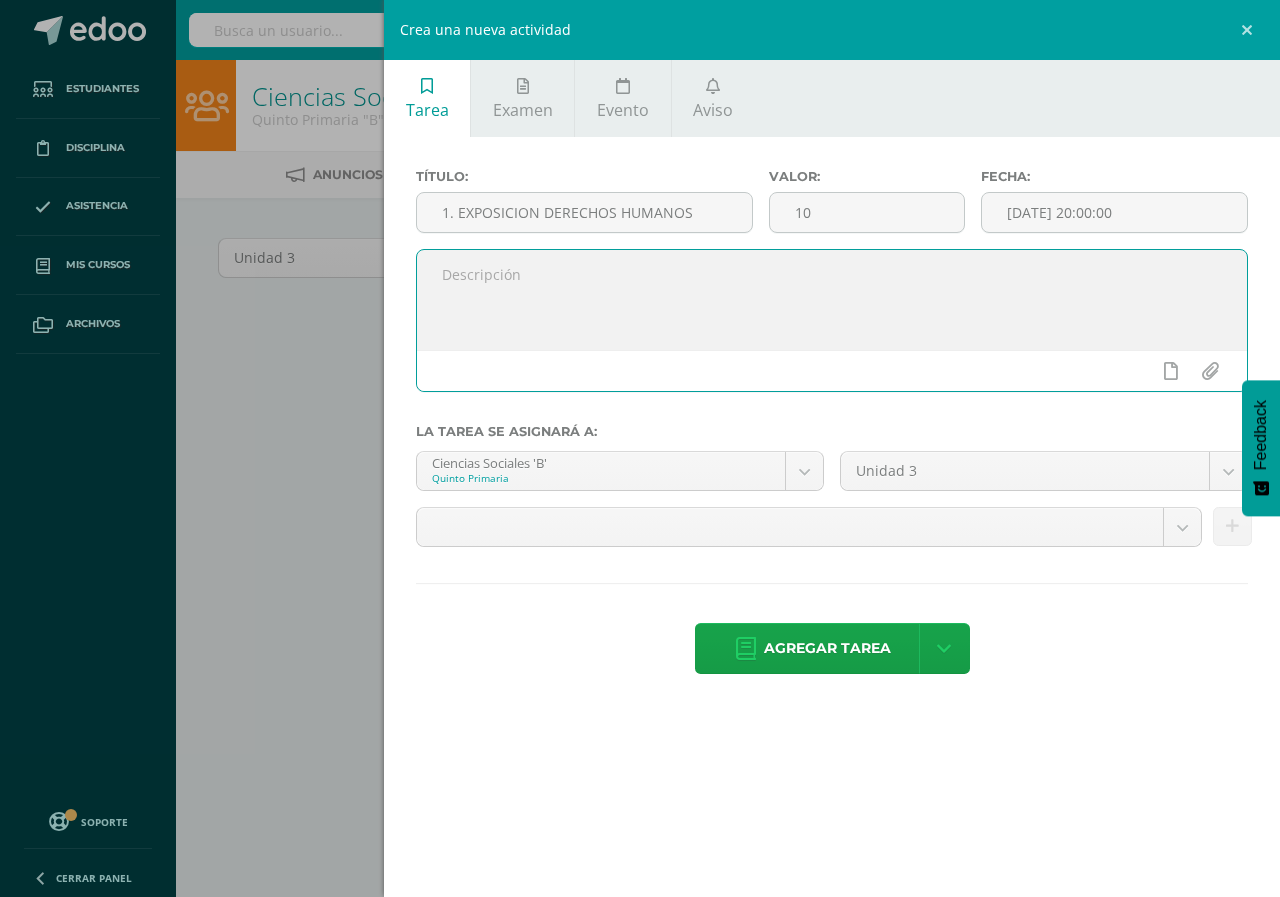 click on "Estudiantes Disciplina Asistencia Mis cursos Archivos Soporte
Centro de ayuda
Últimas actualizaciones
10+ Cerrar panel
L1 Idioma Materno
Cuarto
Primaria
"A"
Actividades Estudiantes Planificación Dosificación
L1 Idioma Materno
Quinto
Primaria
"A"
Actividades Estudiantes Planificación Dosificación
Artes Plásticas
Quinto
Primaria
"B"
Actividades Estudiantes Planificación Dosificación
Ciencias Sociales
Actividades Estudiantes Planificación Dosificación 22" at bounding box center (640, 429) 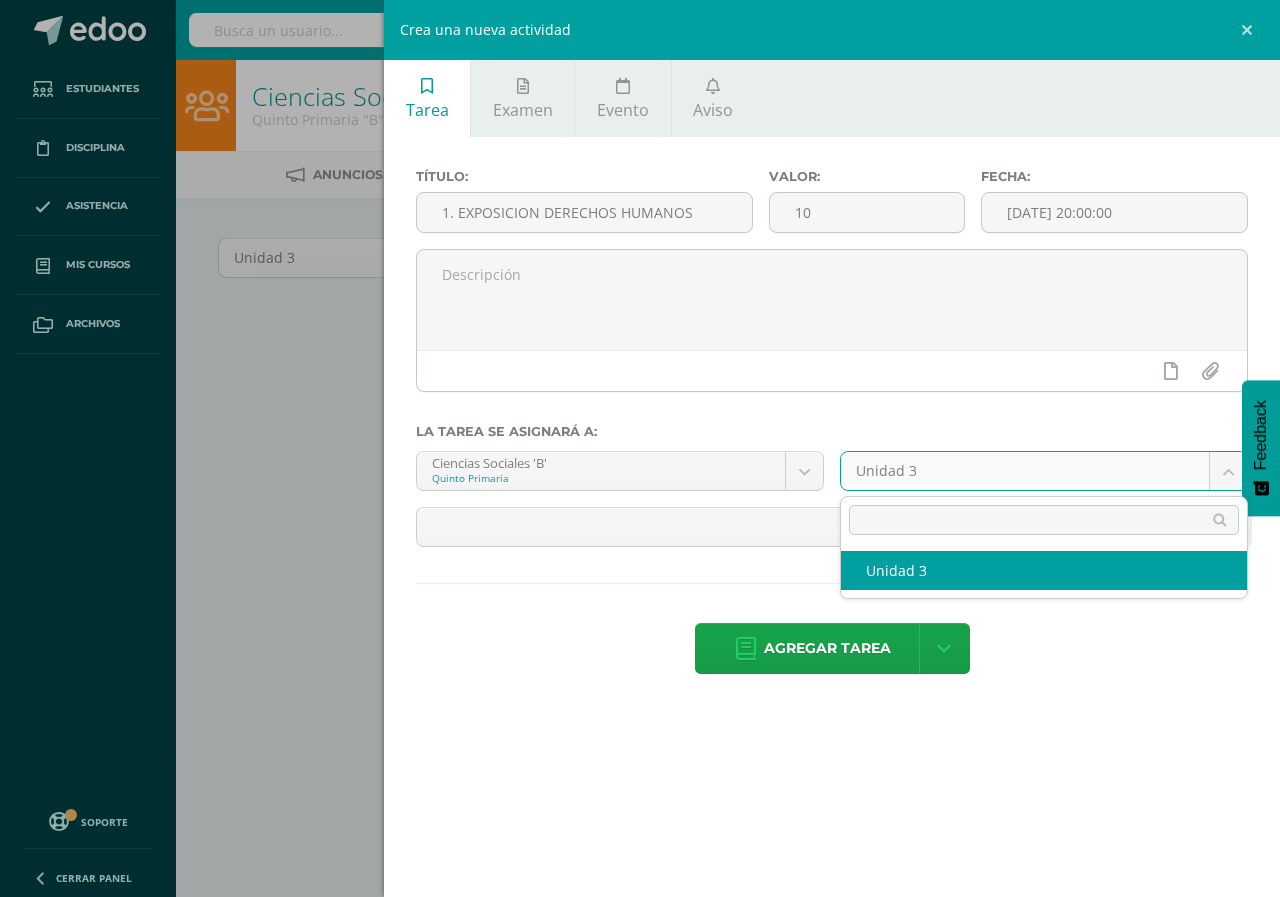 click on "Estudiantes Disciplina Asistencia Mis cursos Archivos Soporte
Centro de ayuda
Últimas actualizaciones
10+ Cerrar panel
L1 Idioma Materno
Cuarto
Primaria
"A"
Actividades Estudiantes Planificación Dosificación
L1 Idioma Materno
Quinto
Primaria
"A"
Actividades Estudiantes Planificación Dosificación
Artes Plásticas
Quinto
Primaria
"B"
Actividades Estudiantes Planificación Dosificación
Ciencias Sociales
Actividades Estudiantes Planificación Dosificación 22" at bounding box center [640, 429] 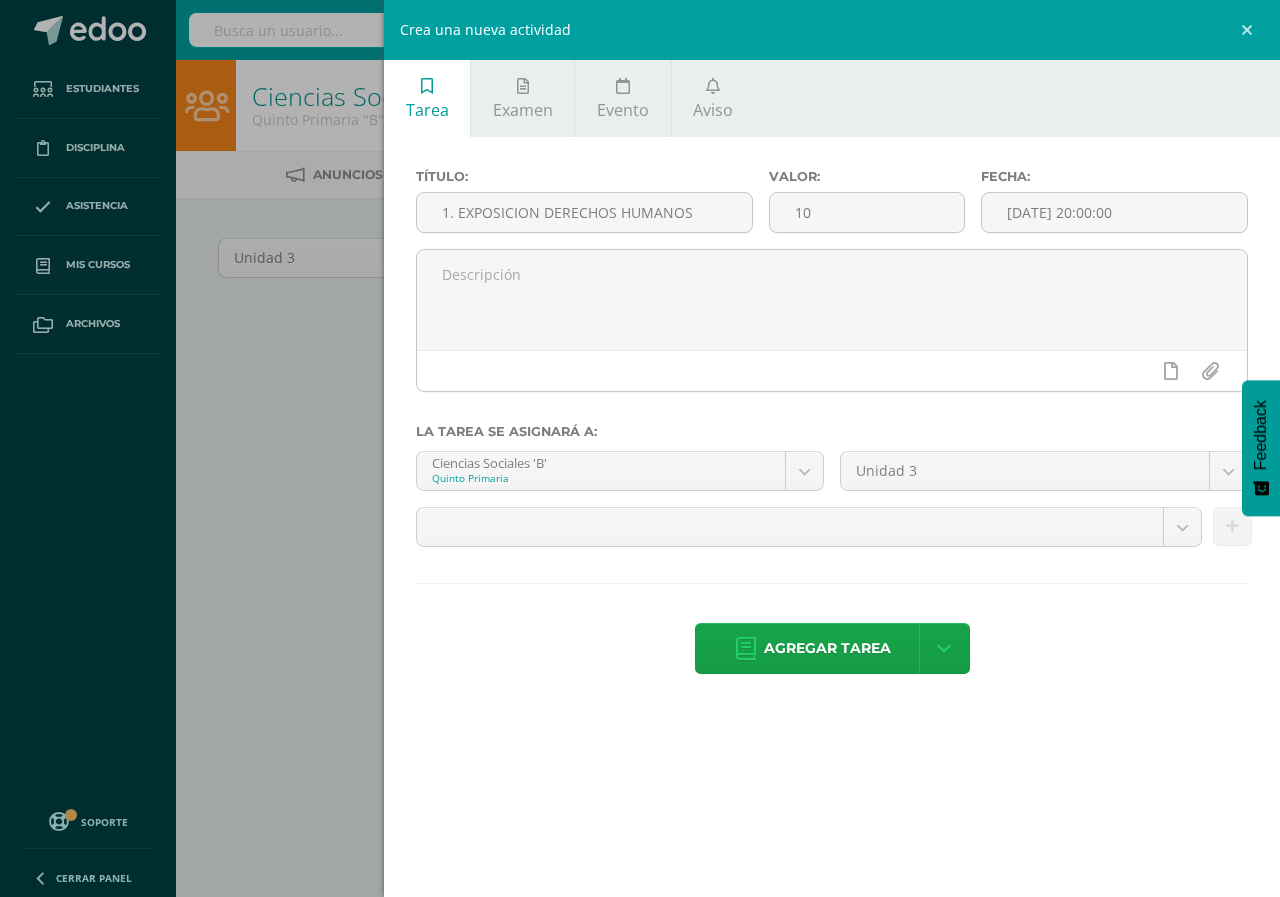 click on "Estudiantes Disciplina Asistencia Mis cursos Archivos Soporte
Centro de ayuda
Últimas actualizaciones
10+ Cerrar panel
L1 Idioma Materno
Cuarto
Primaria
"A"
Actividades Estudiantes Planificación Dosificación
L1 Idioma Materno
Quinto
Primaria
"A"
Actividades Estudiantes Planificación Dosificación
Artes Plásticas
Quinto
Primaria
"B"
Actividades Estudiantes Planificación Dosificación
Ciencias Sociales
Actividades Estudiantes Planificación Dosificación 22" at bounding box center [640, 429] 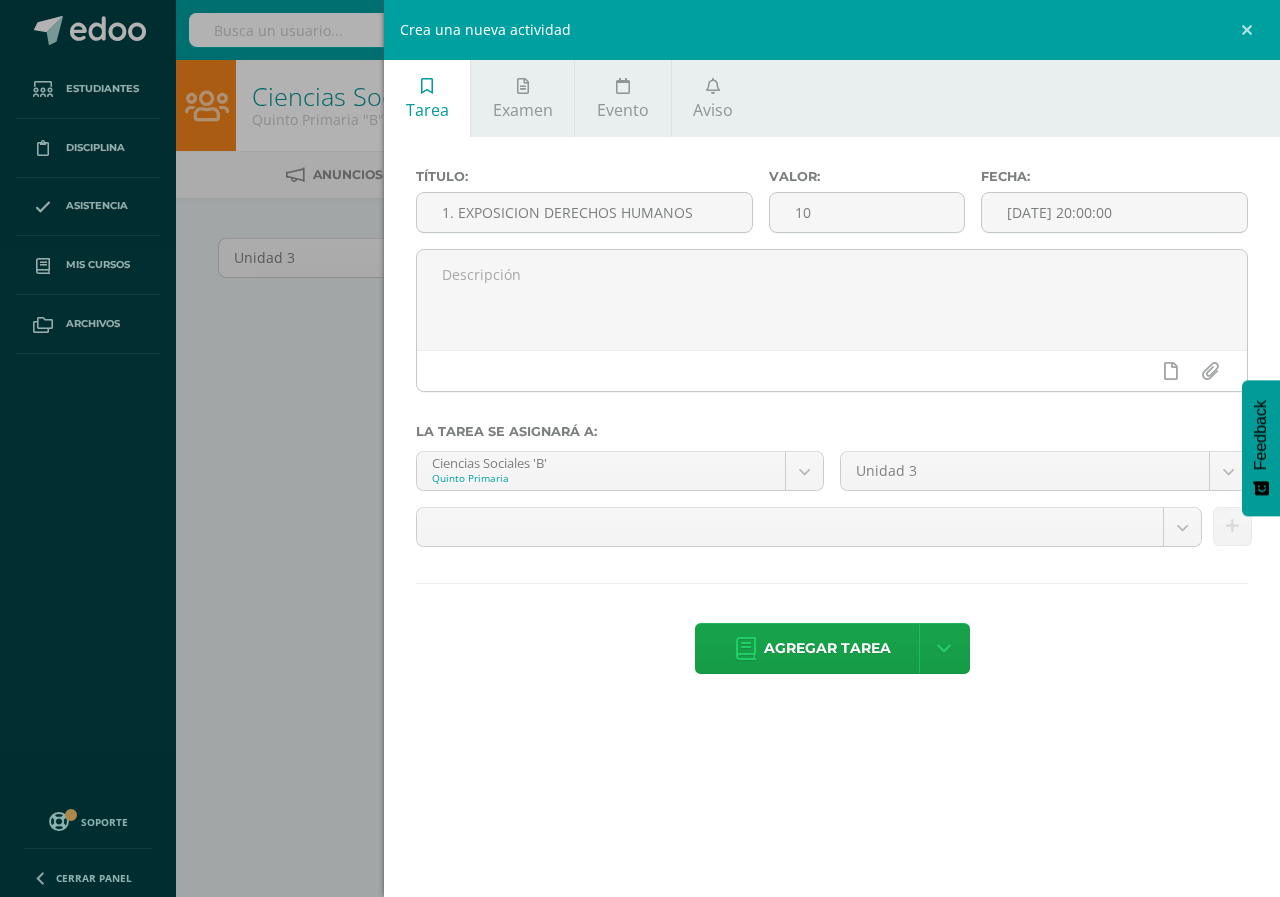 click on "Estudiantes Disciplina Asistencia Mis cursos Archivos Soporte
Centro de ayuda
Últimas actualizaciones
10+ Cerrar panel
L1 Idioma Materno
Cuarto
Primaria
"A"
Actividades Estudiantes Planificación Dosificación
L1 Idioma Materno
Quinto
Primaria
"A"
Actividades Estudiantes Planificación Dosificación
Artes Plásticas
Quinto
Primaria
"B"
Actividades Estudiantes Planificación Dosificación
Ciencias Sociales
Actividades Estudiantes Planificación Dosificación 22" at bounding box center (640, 429) 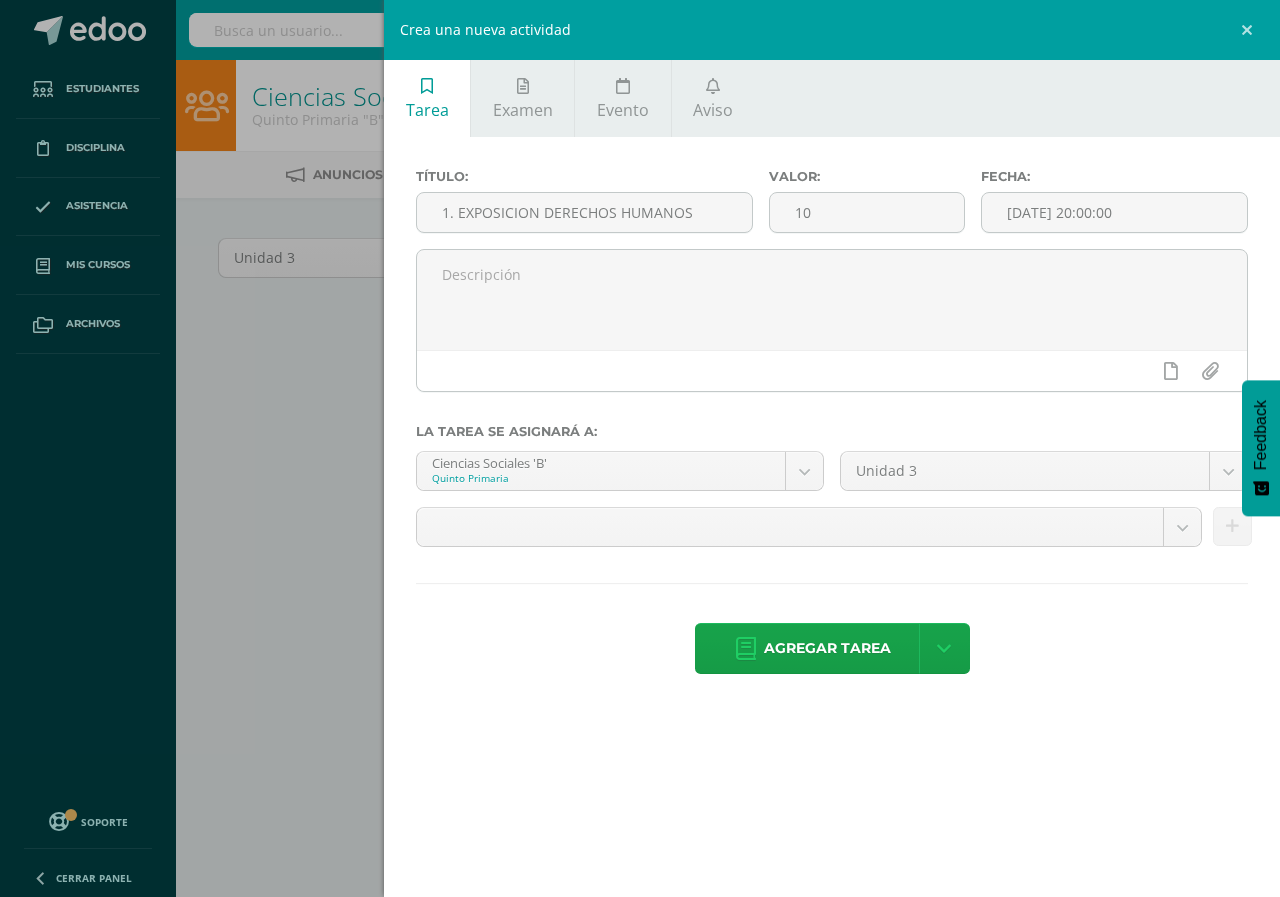 click on "Crea una nueva actividad
Tarea Examen Evento Aviso Título: 1. EXPOSICION DERECHOS HUMANOS Valor: 10 Fecha: 2025-07-13 20:00:00 La tarea se asignará a:
Ciencias Sociales 'B'
Quinto Primaria
L1 Idioma Materno 'A'
Artes Plásticas 'B'
Ciencias Sociales 'B'
Formación Ciudadana 'B'
L1 Idioma Materno 'A'
L1 Idioma Materno 'B'
Unidad 3
Unidad 3
Agregar tarea
Agregar tarea y ocultar
Título: Valor: 100.0 Fecha: 2025-07-14 July, 2025 Mo Tu We Th Fr Sa Su 30 1 2 3 4 5 6 7 8 9 10 11 12 13 14 15 16 17 18 19 20 21 22 23 24 25 26 27 28 29 30 31 1 2 3 4 5 6 7 8 9 10 false Clear date" at bounding box center [640, 448] 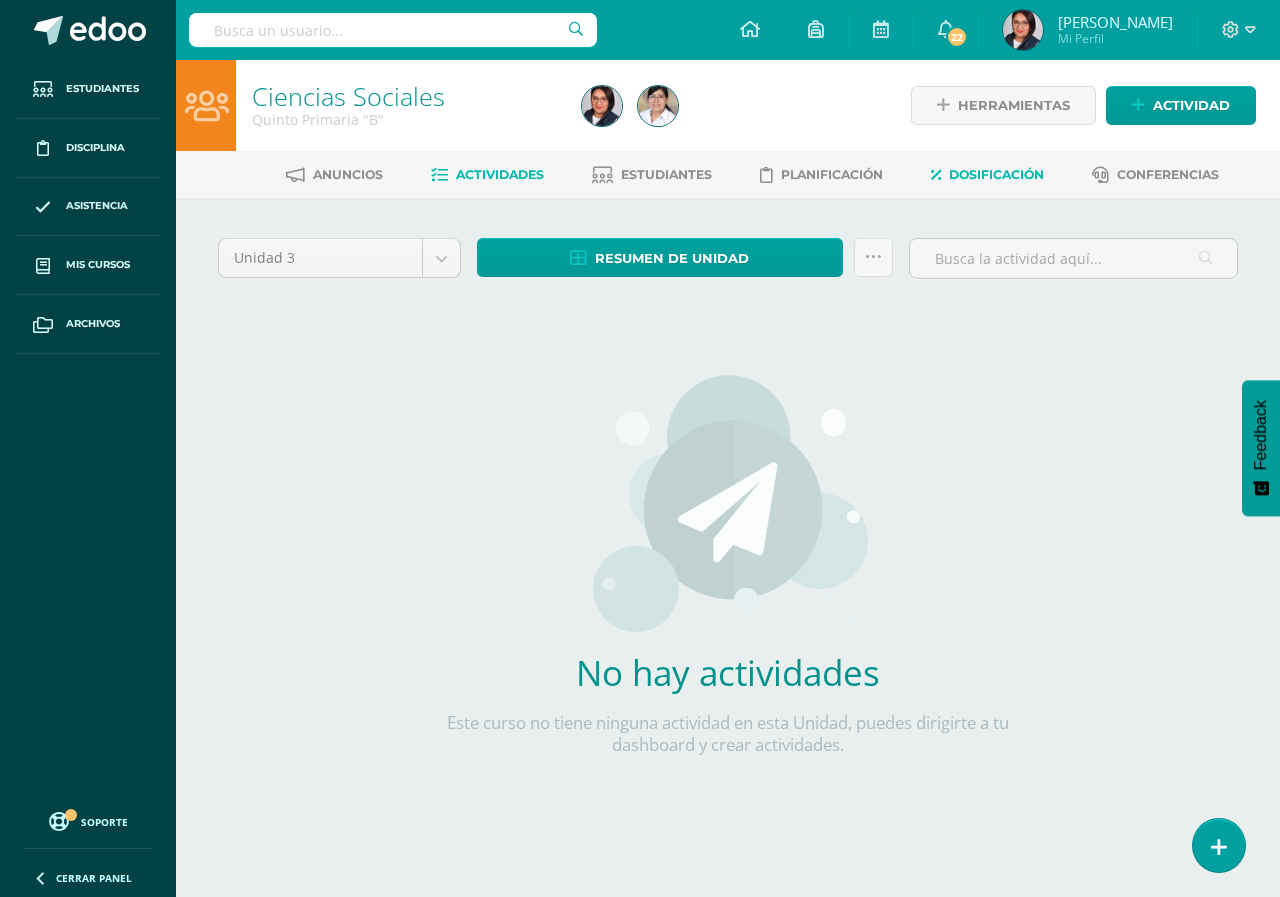 click on "Dosificación" at bounding box center [996, 174] 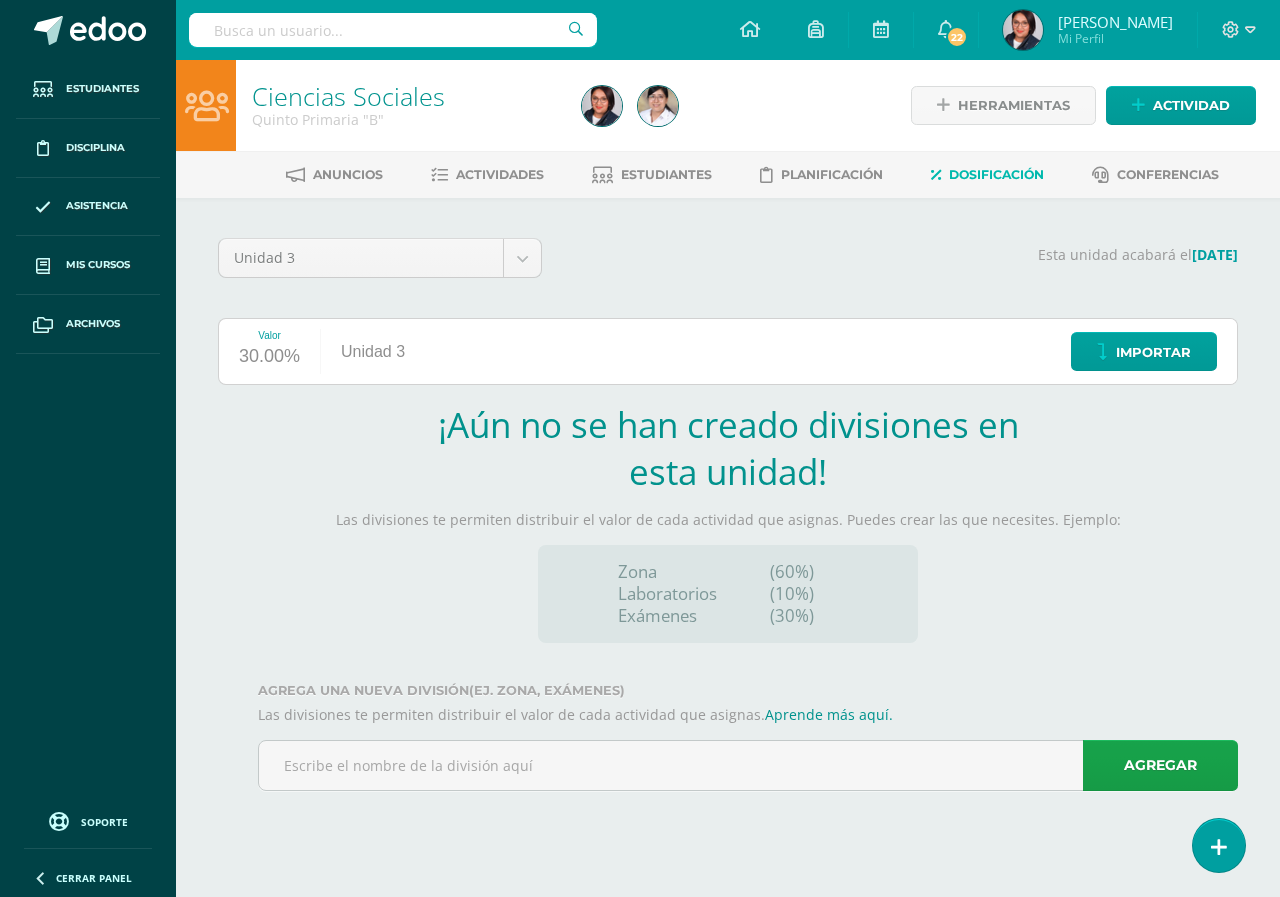 scroll, scrollTop: 0, scrollLeft: 0, axis: both 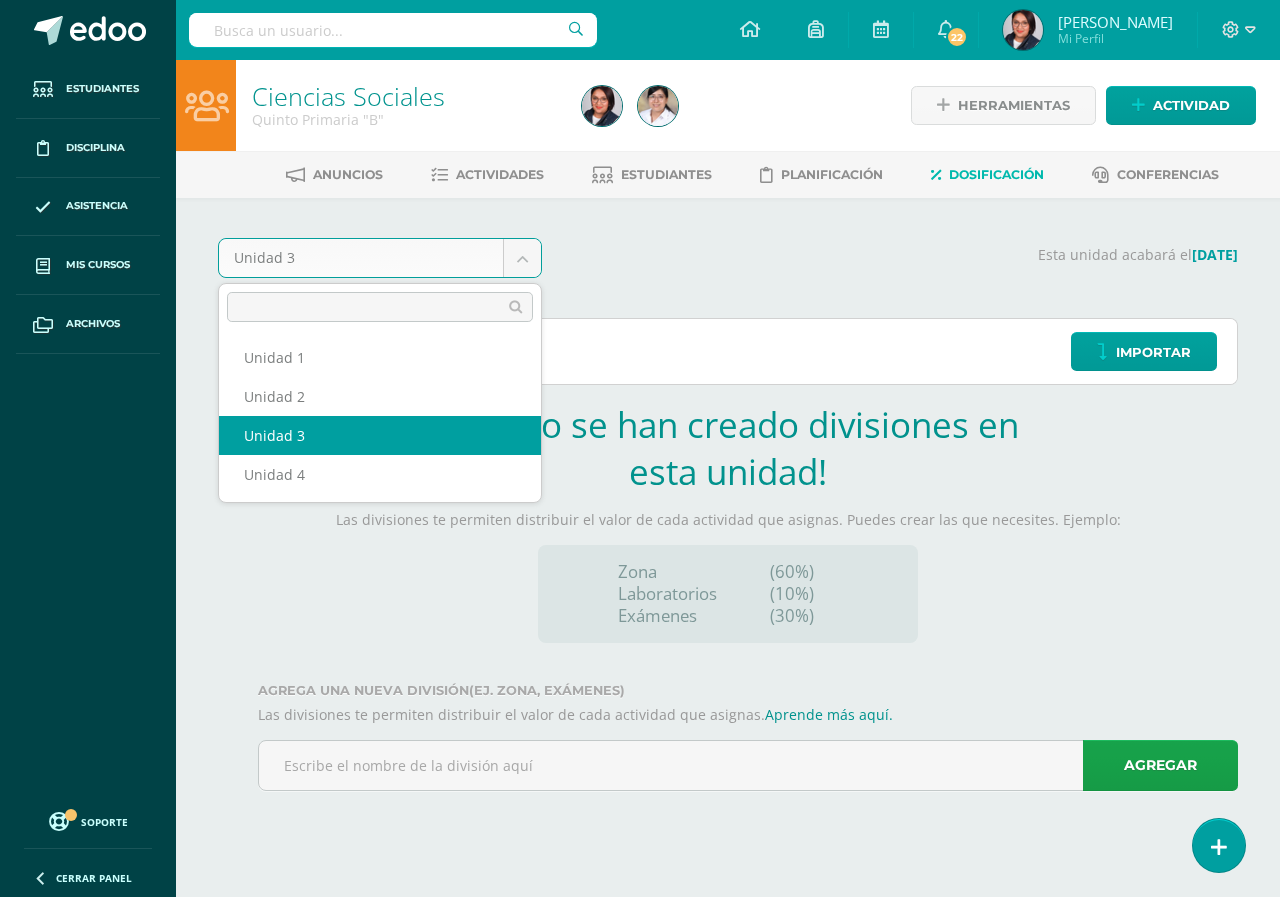 click on "Estudiantes Disciplina Asistencia Mis cursos Archivos Soporte
Centro de ayuda
Últimas actualizaciones
10+ Cerrar panel
L1 Idioma Materno
Cuarto
Primaria
"A"
Actividades Estudiantes Planificación Dosificación
L1 Idioma Materno
Quinto
Primaria
"A"
Actividades Estudiantes Planificación Dosificación
Artes Plásticas
Quinto
Primaria
"B"
Actividades Estudiantes Planificación Dosificación
Ciencias Sociales
Actividades Estudiantes Planificación Dosificación 22" at bounding box center (640, 423) 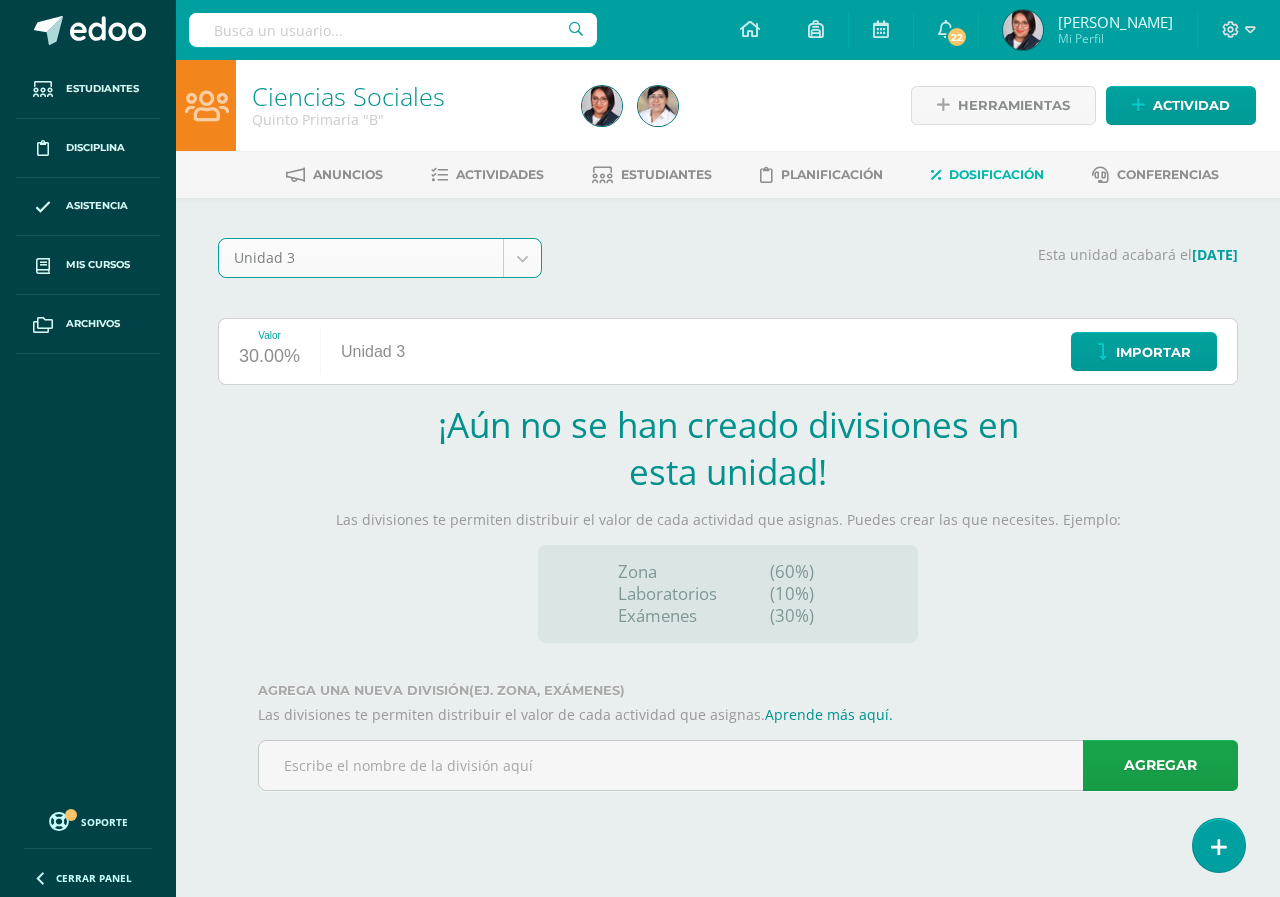 click on "Valor 30.00%
Unidad 3
Importar" at bounding box center [728, 351] 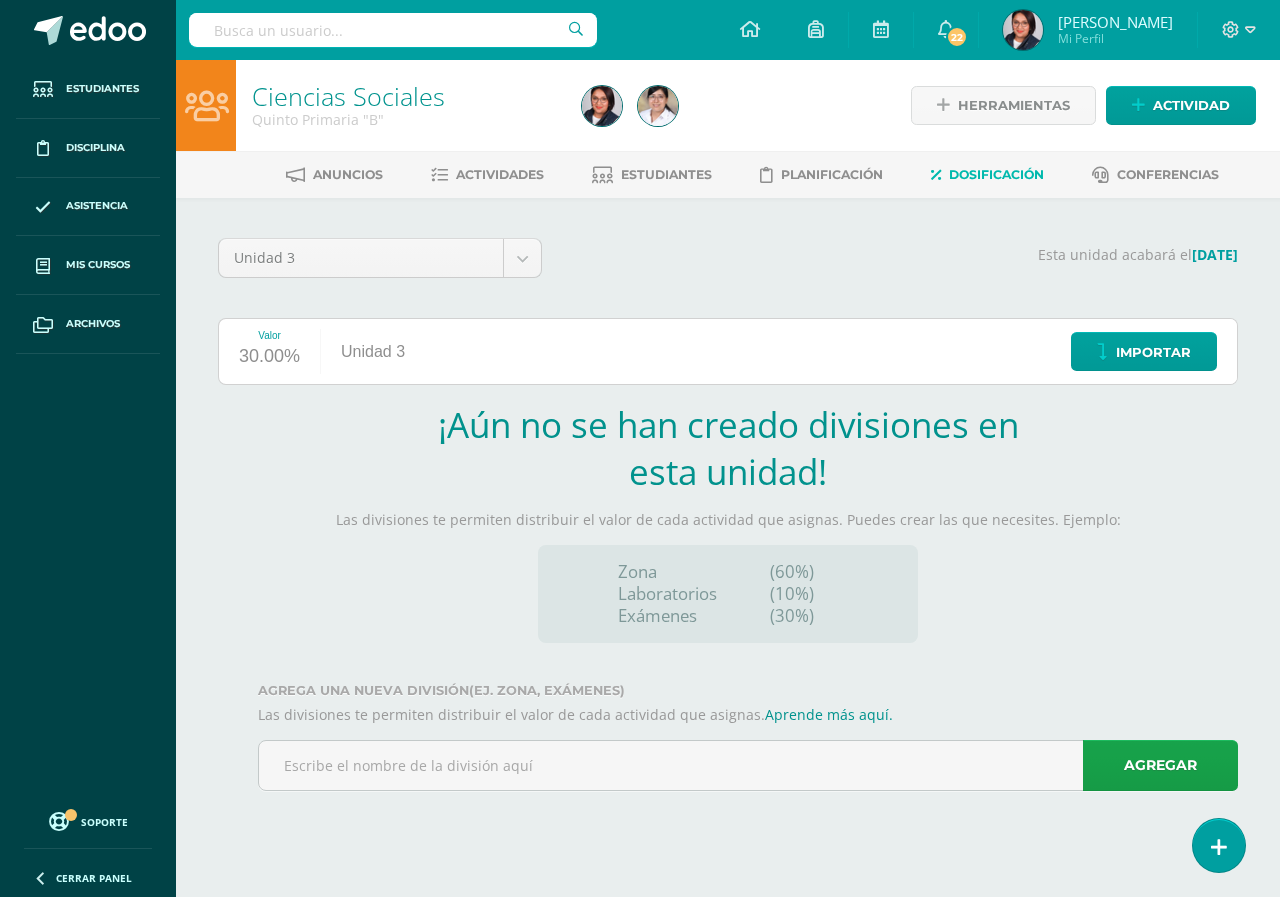 click on "Valor 30.00%
Unidad 3
Importar" at bounding box center (728, 351) 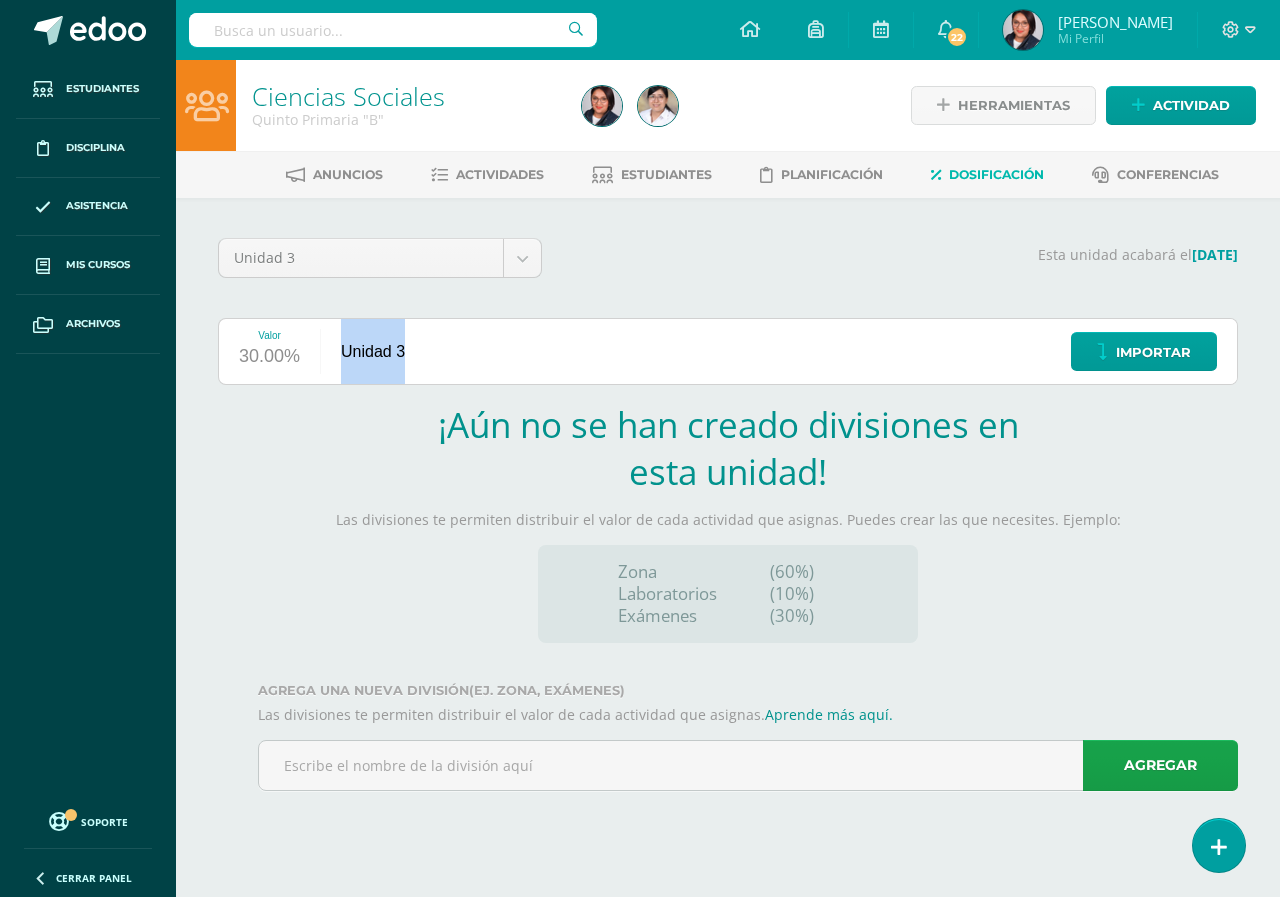 click on "Valor 30.00%
Unidad 3
Importar" at bounding box center [728, 351] 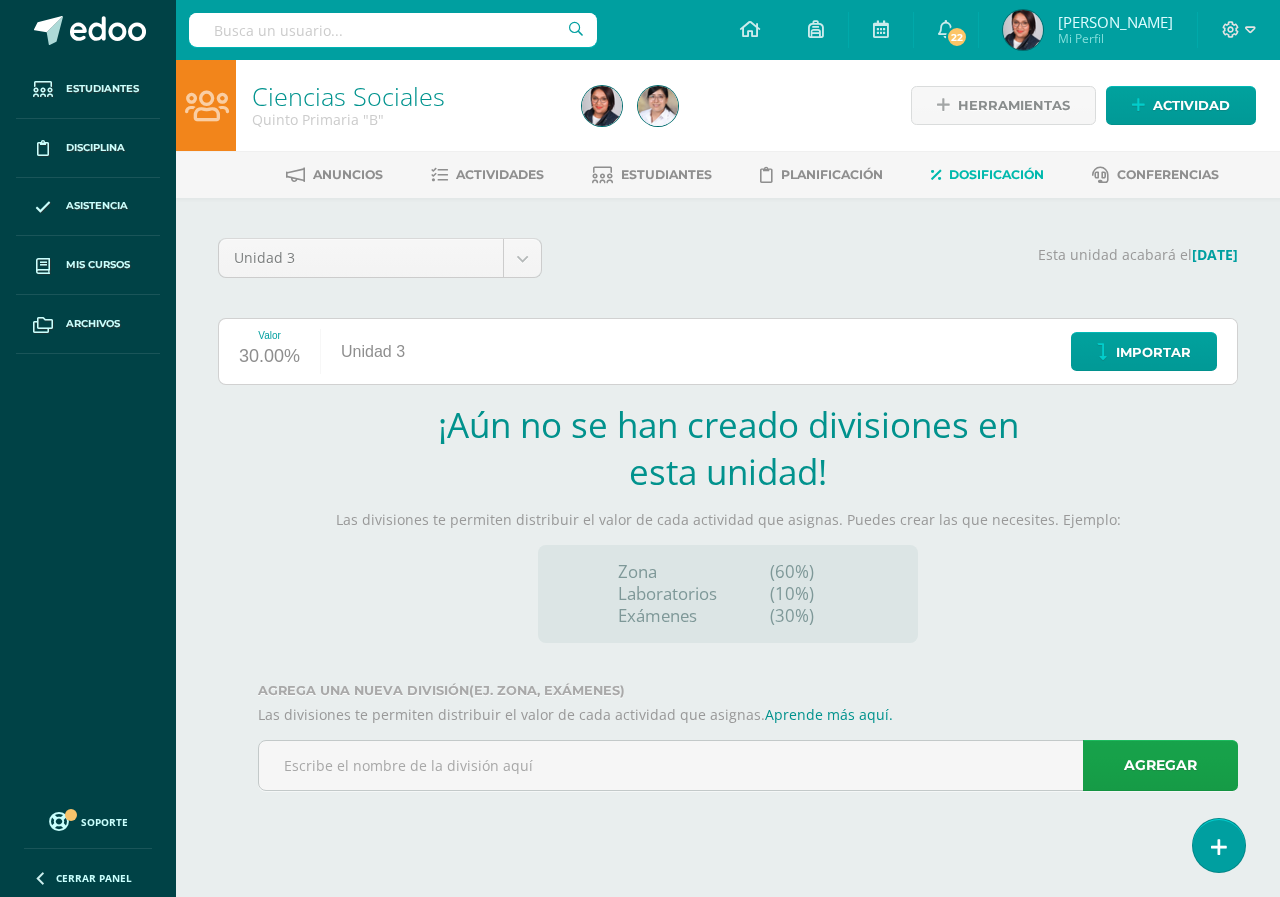 click on "Valor 30.00%
Unidad 3
Importar" at bounding box center (728, 351) 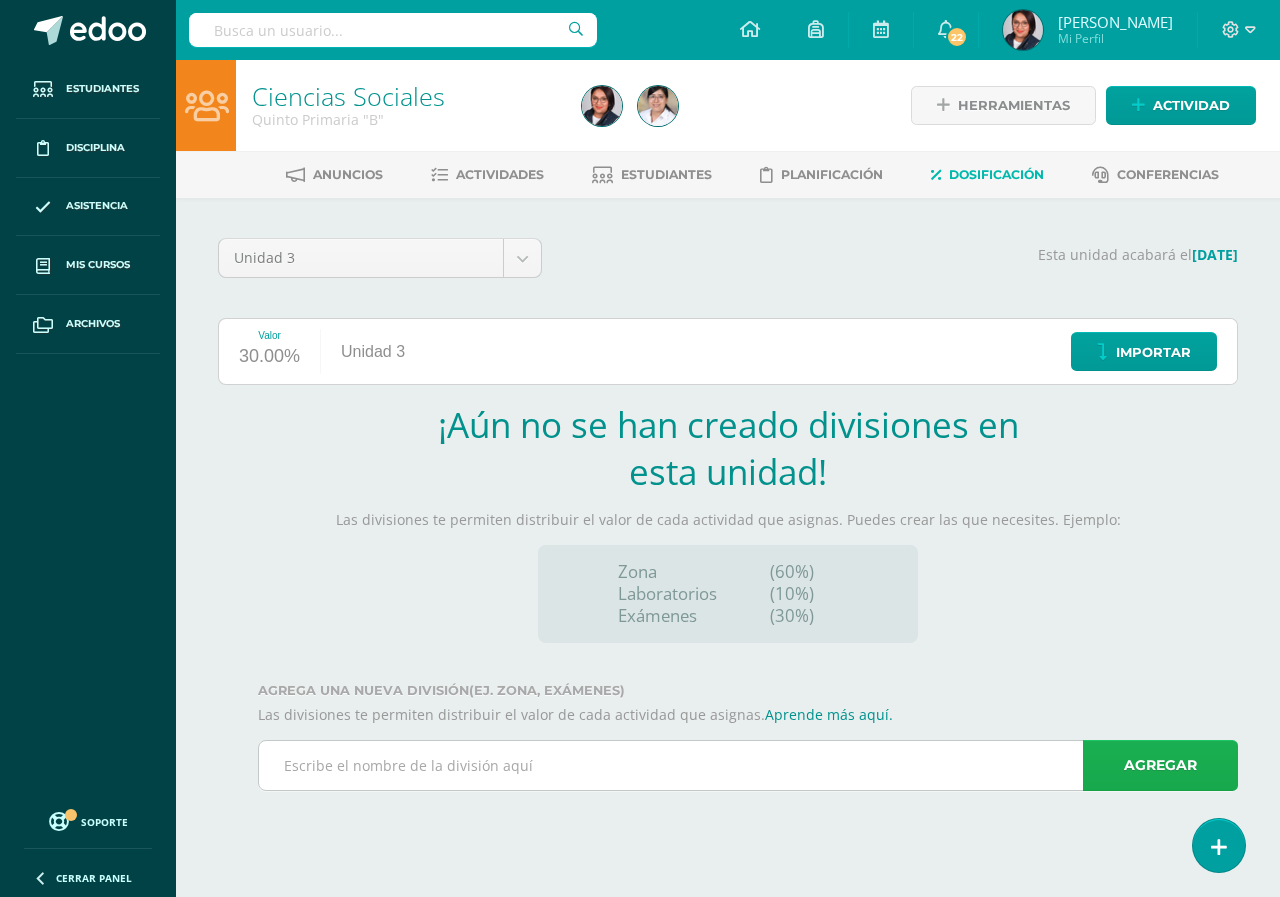 click on "Agregar" at bounding box center [1160, 765] 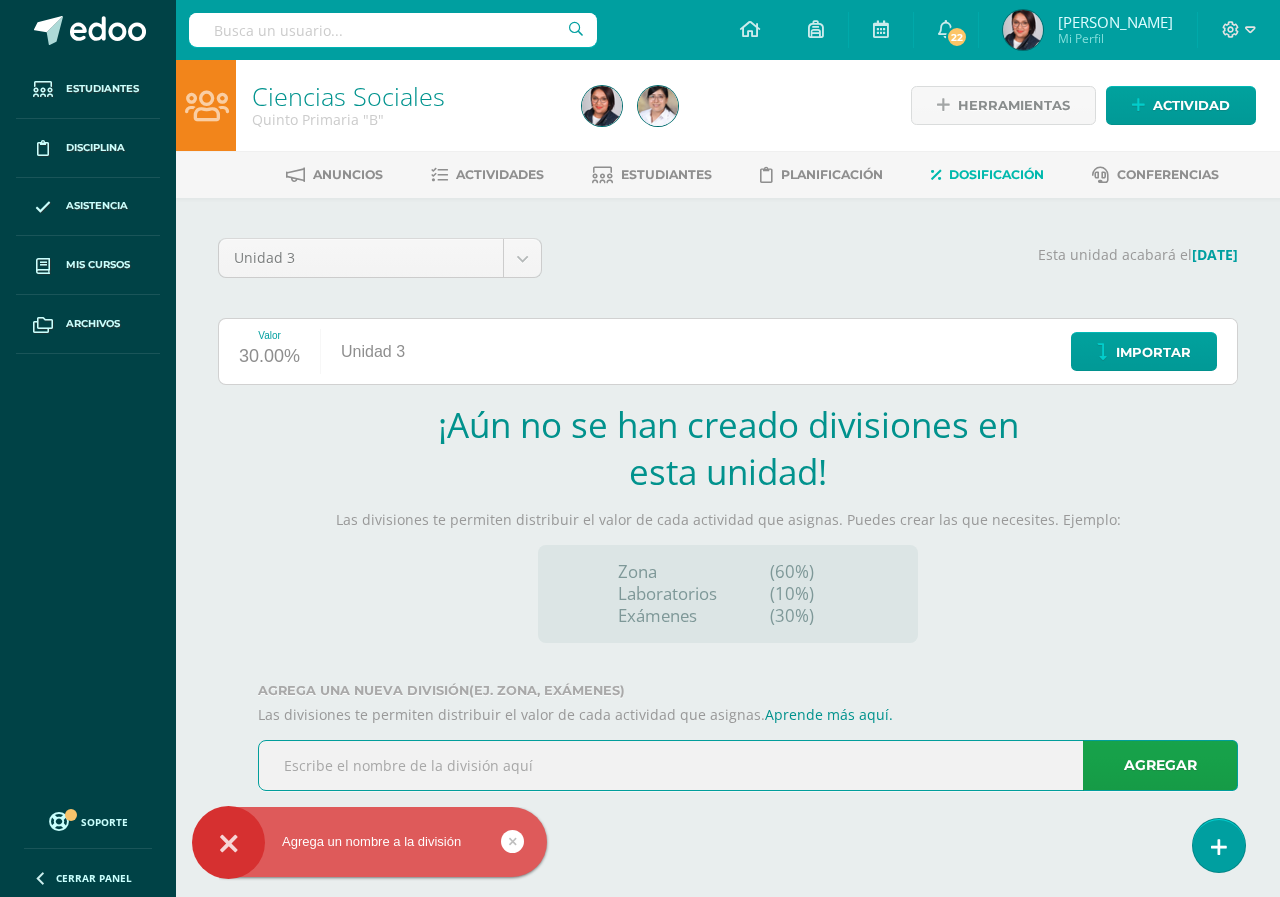 click at bounding box center [748, 765] 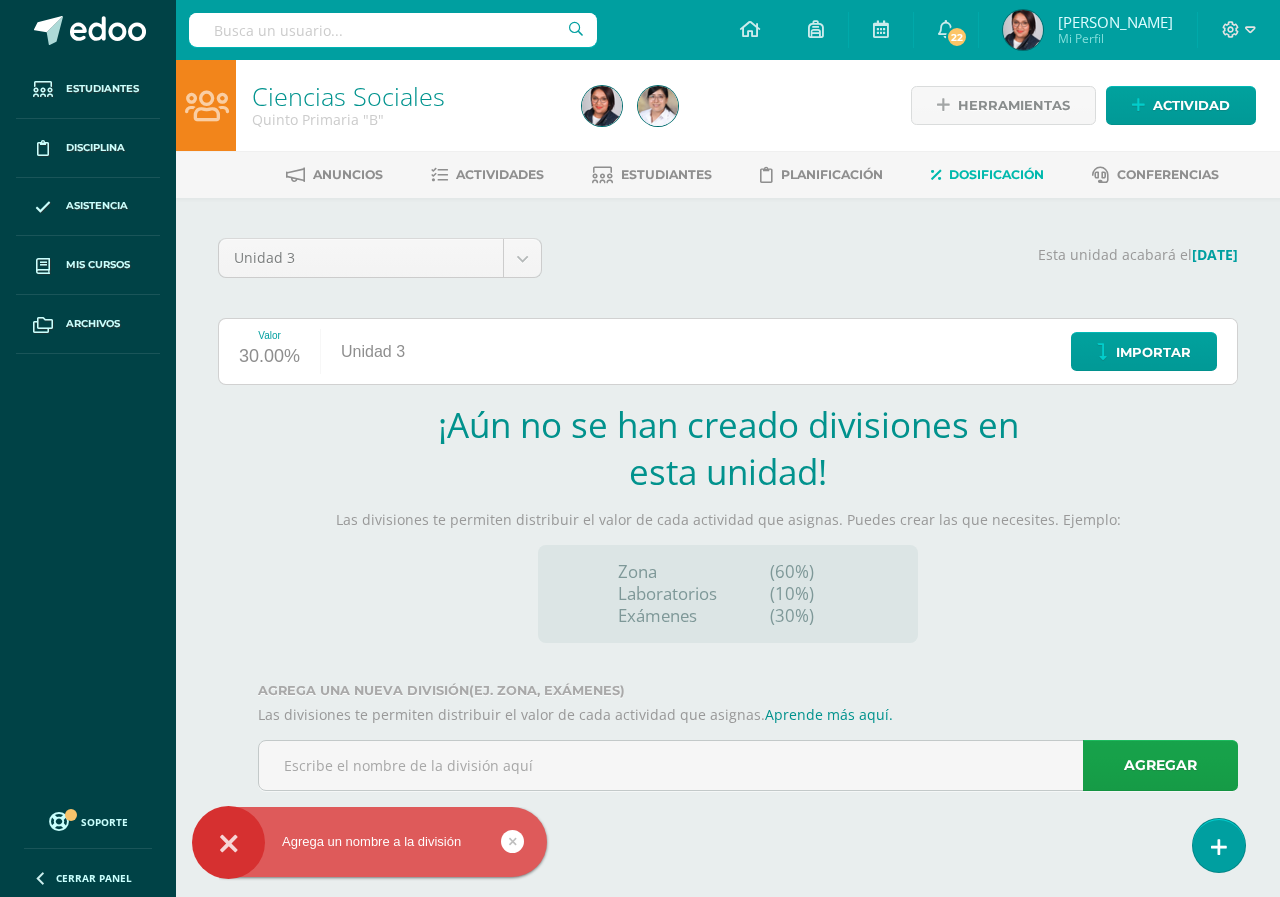 click on "30.00%" at bounding box center [269, 357] 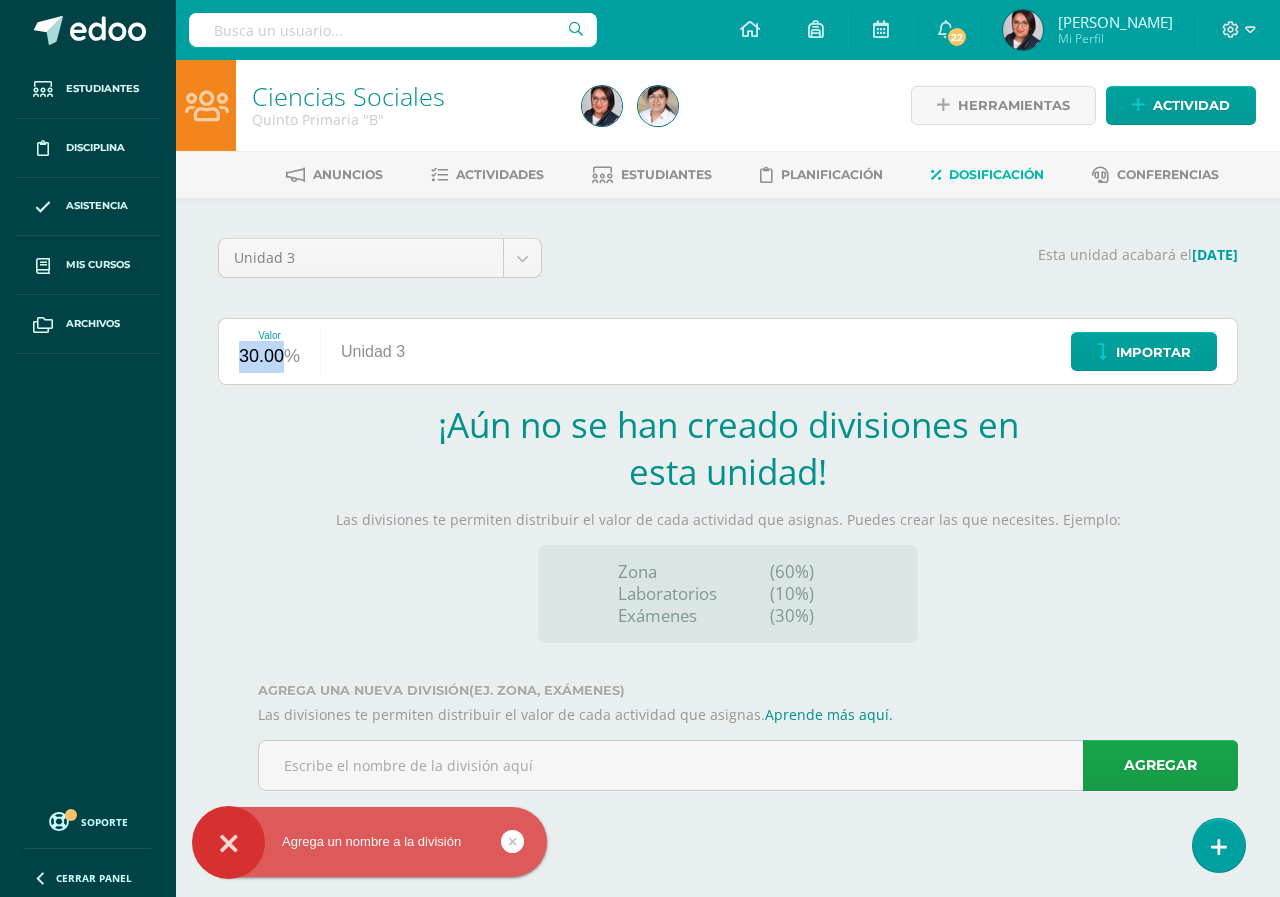 click on "30.00%" at bounding box center [269, 357] 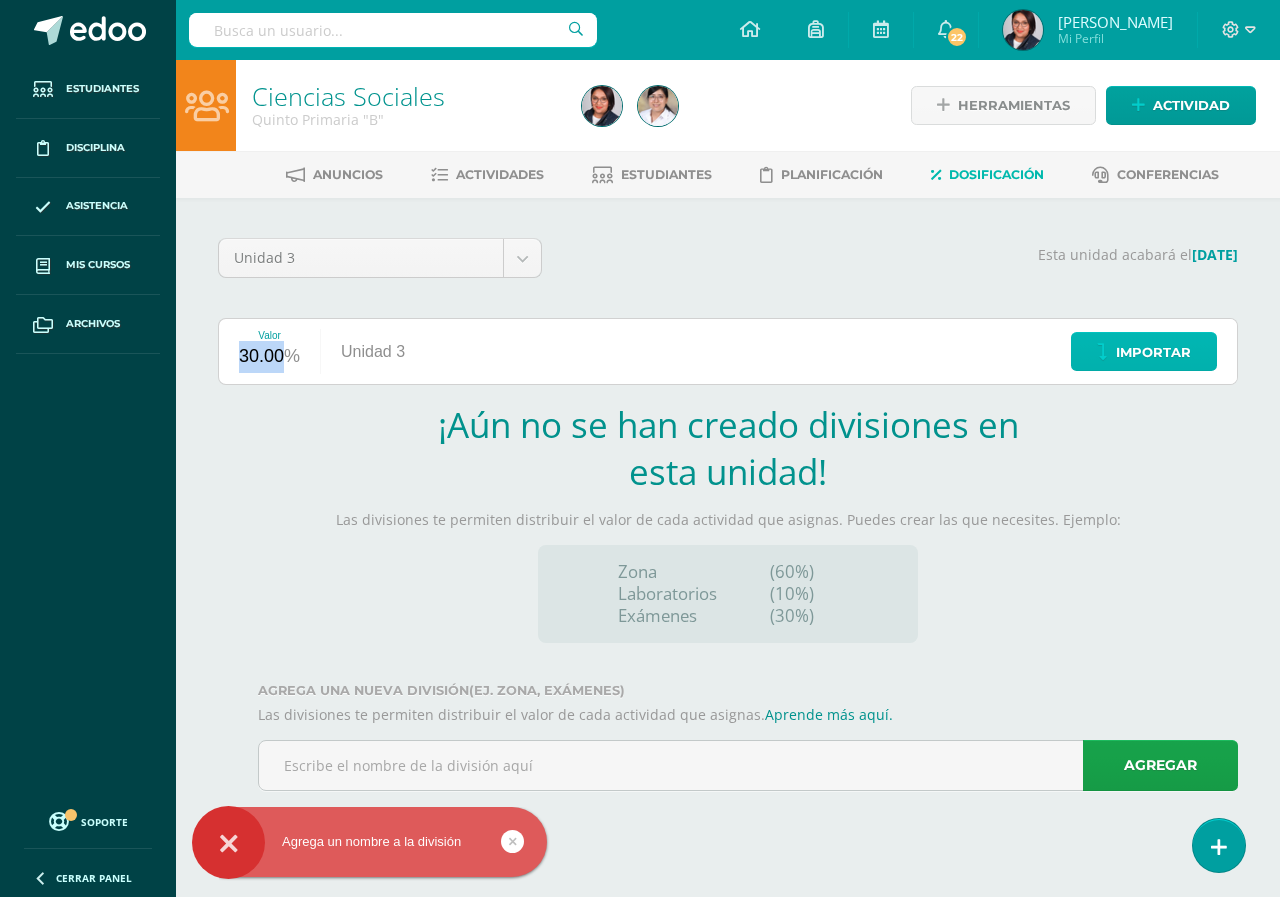 click on "Importar" at bounding box center (1153, 352) 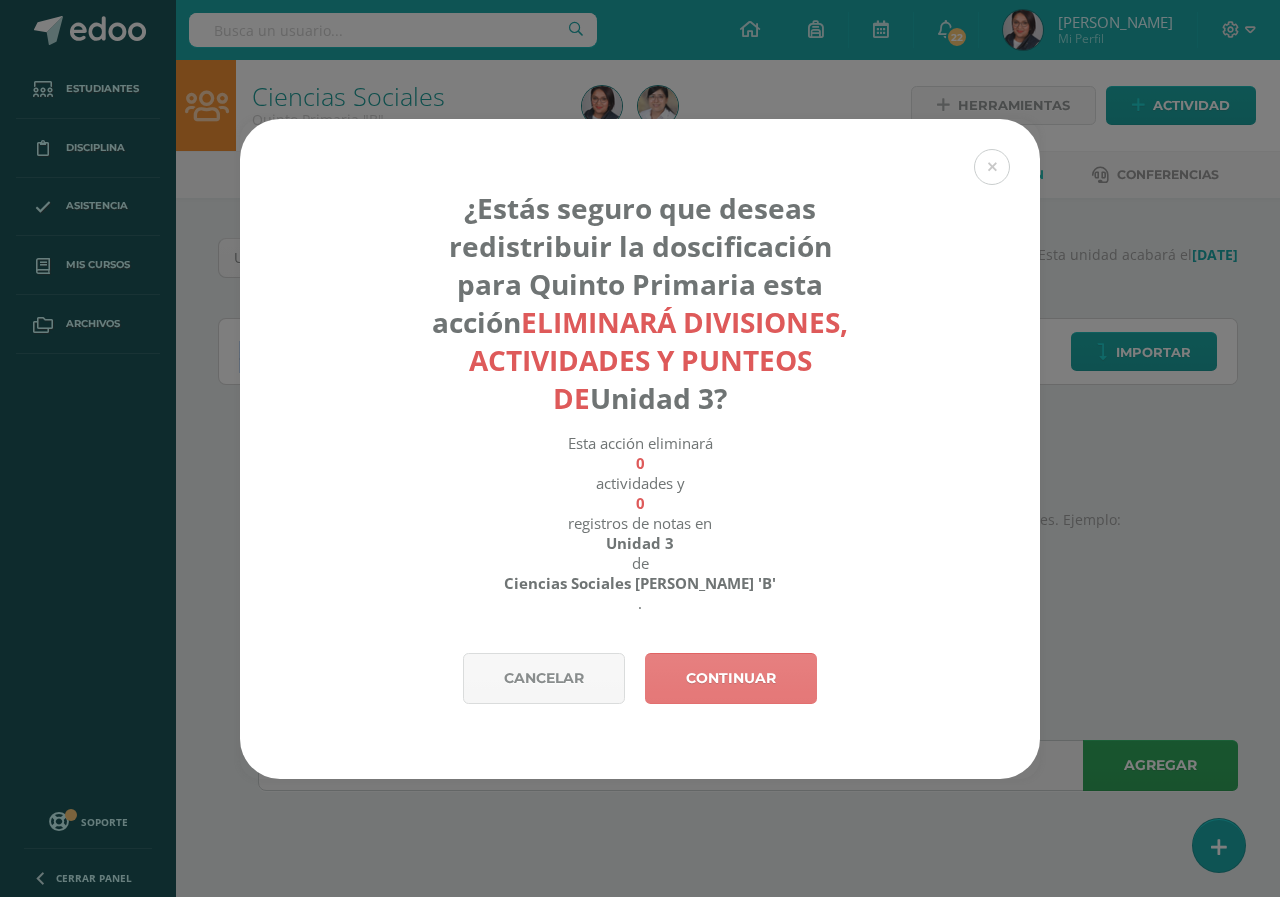click on "Continuar" at bounding box center (731, 678) 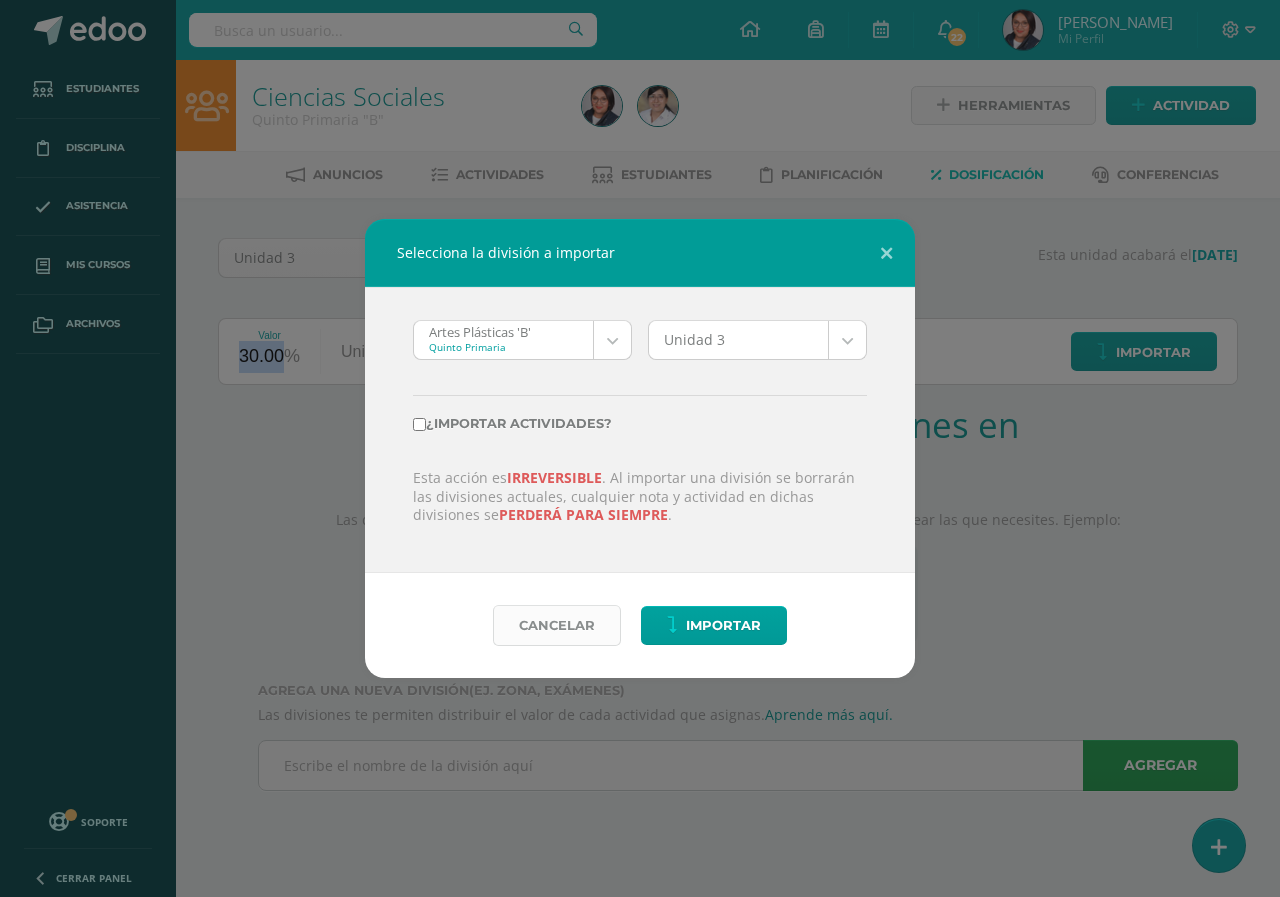 click on "Cancelar" at bounding box center (557, 625) 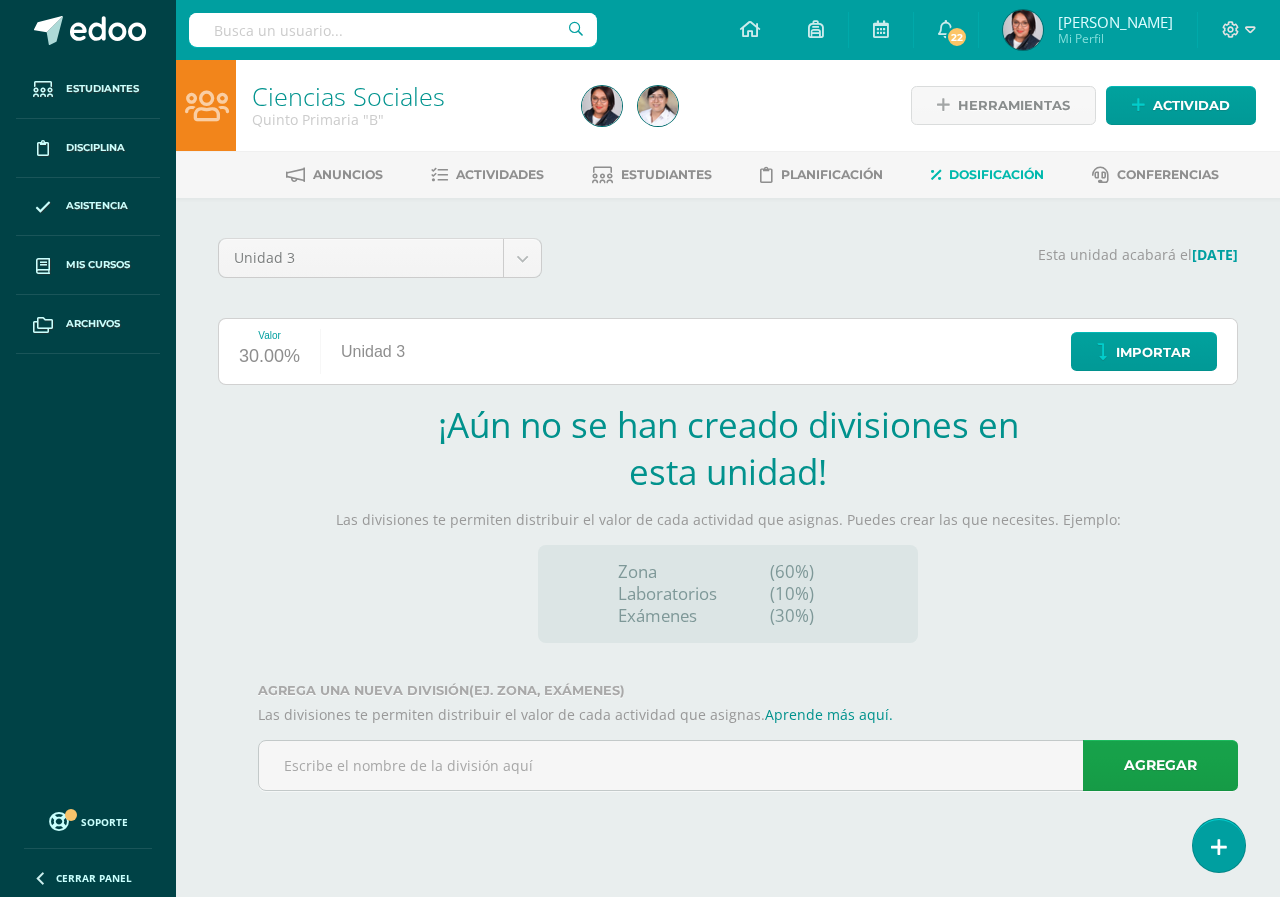 click on "¡Aún no se han creado divisiones en esta unidad! Las divisiones te permiten distribuir el valor de cada actividad que asignas. Puedes crear las que necesites. Ejemplo: Zona Laboratorios Exámenes (60%) (10%) (30%)" at bounding box center (728, 522) 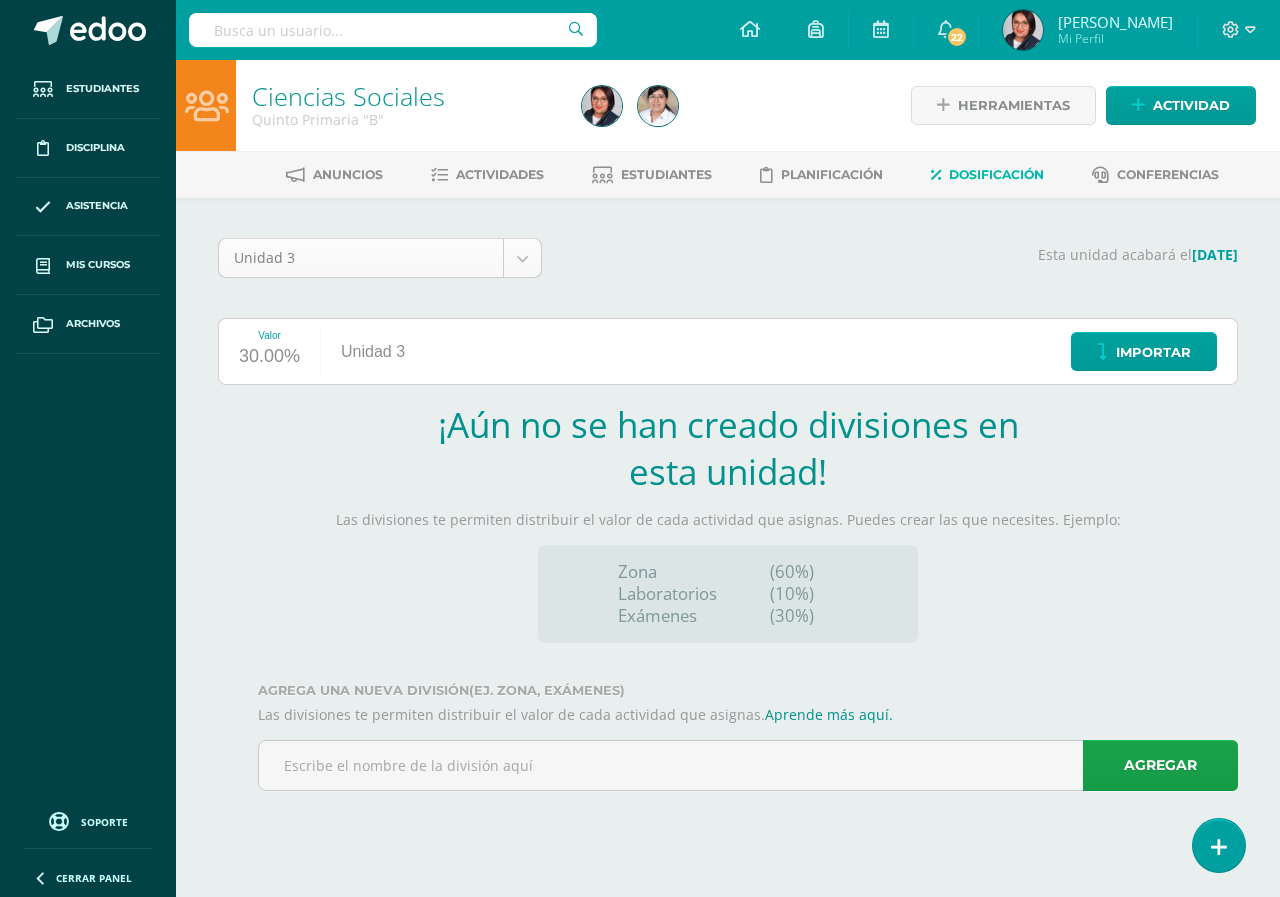 scroll, scrollTop: 0, scrollLeft: 0, axis: both 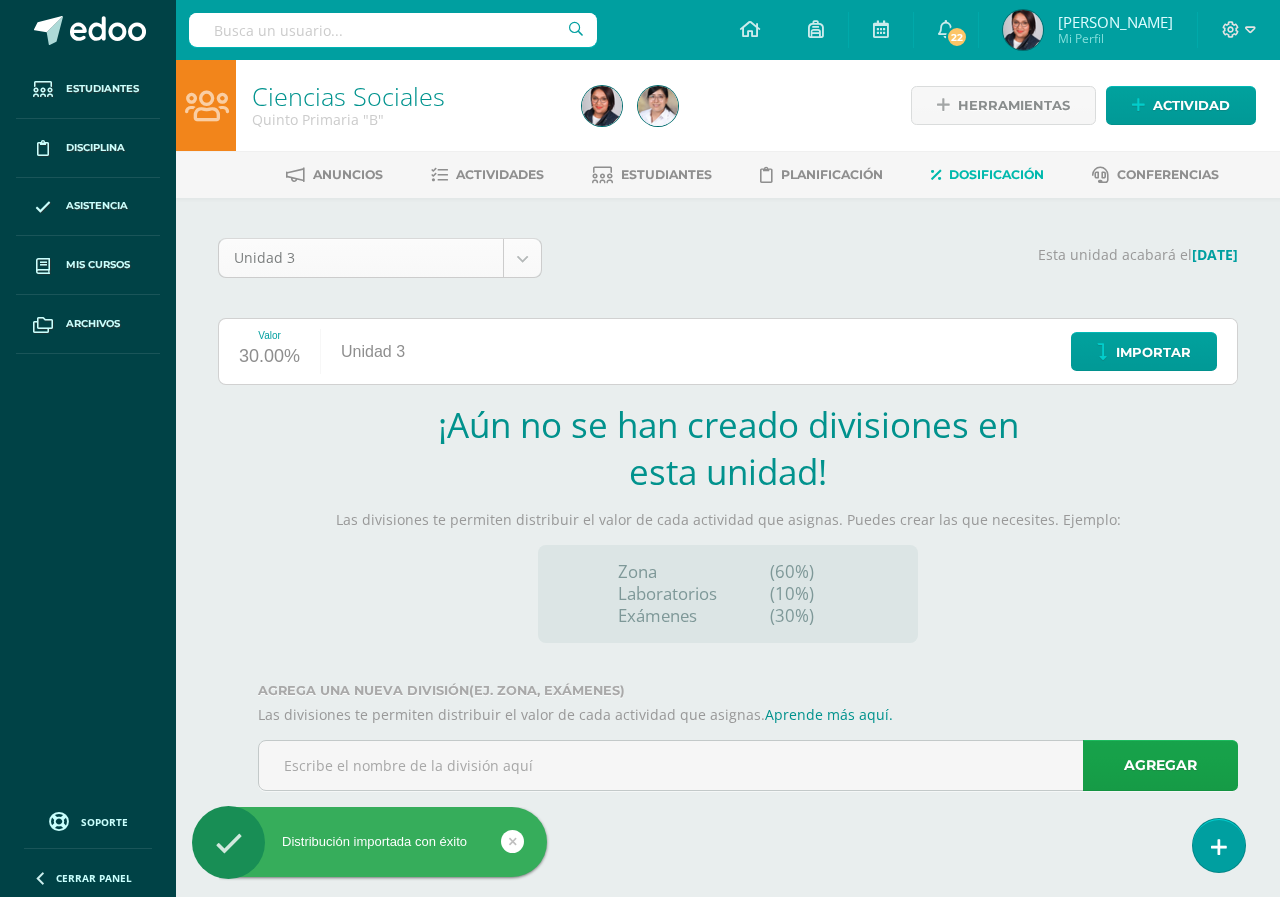 click on "Distribución importada con éxito         Estudiantes Disciplina Asistencia Mis cursos Archivos Soporte
Centro de ayuda
Últimas actualizaciones
Cerrar panel
L1 Idioma Materno
Cuarto
Primaria
"A"
Actividades Estudiantes Planificación Dosificación
L1 Idioma Materno
Quinto
Primaria
"A"
Actividades Estudiantes Planificación Dosificación
Artes Plásticas
Quinto
Primaria
"B"
Actividades Estudiantes Planificación Dosificación
Ciencias Sociales
Actividades 0" at bounding box center [640, 423] 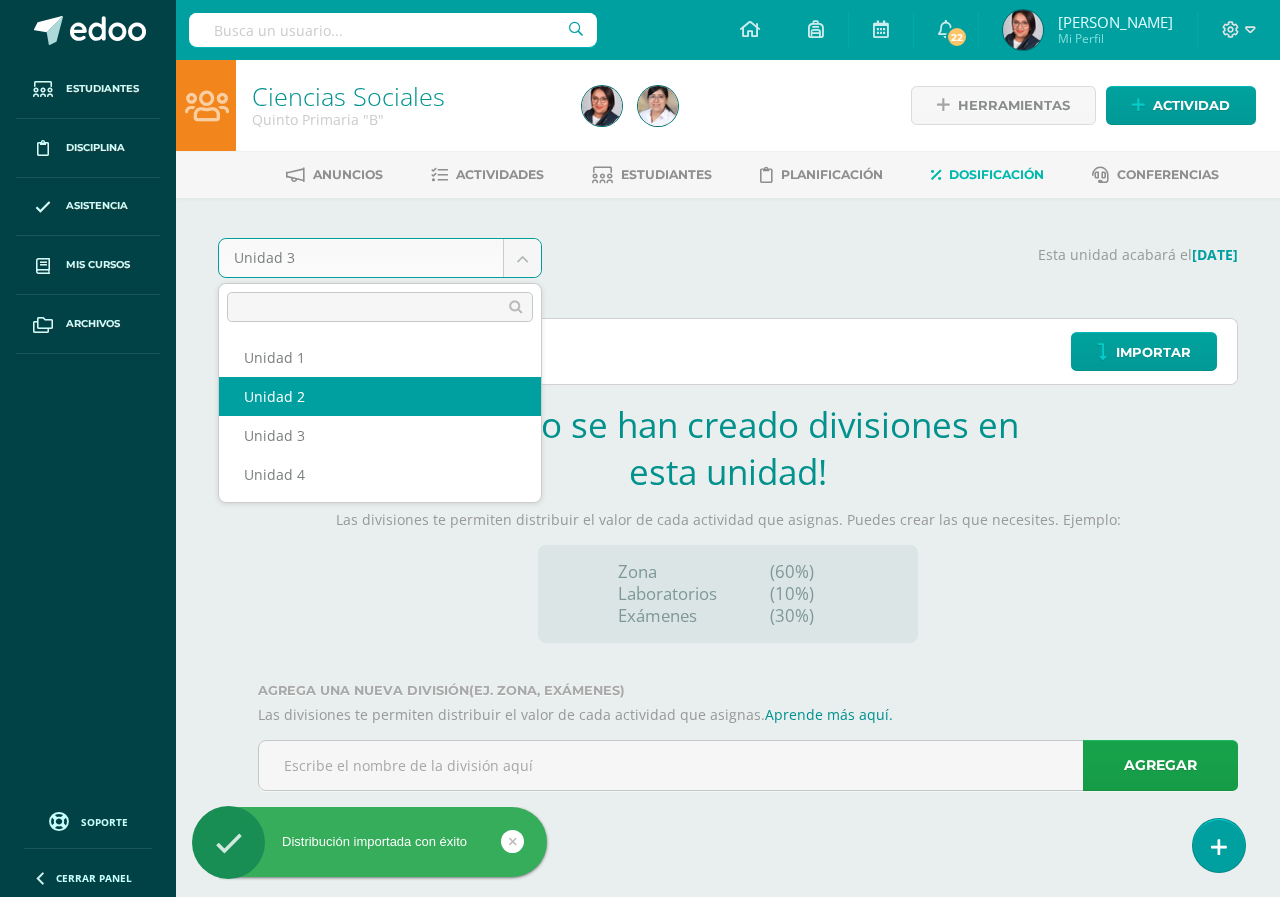 scroll, scrollTop: 0, scrollLeft: 0, axis: both 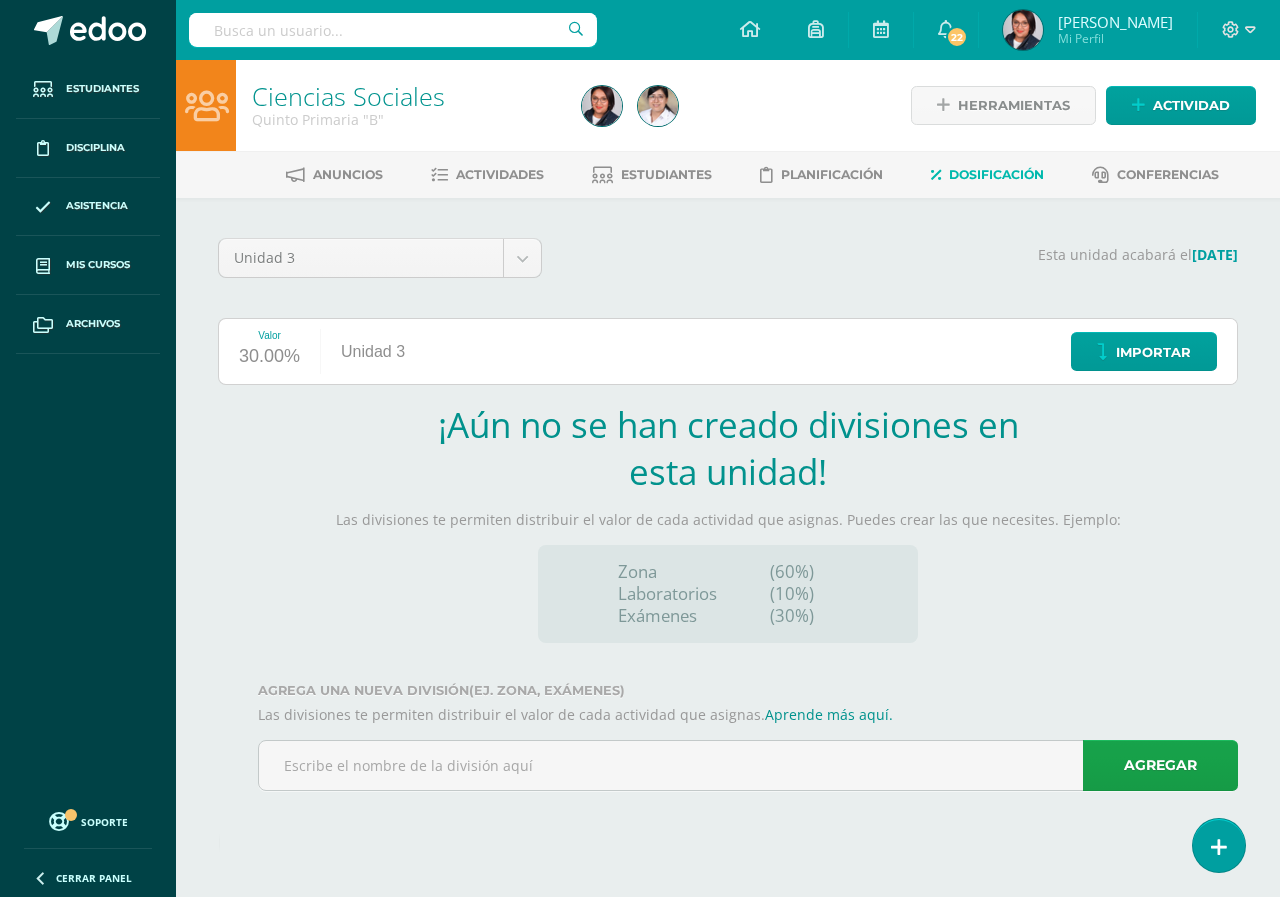 click on "Zona Laboratorios Exámenes (60%) (10%) (30%)" at bounding box center [728, 594] 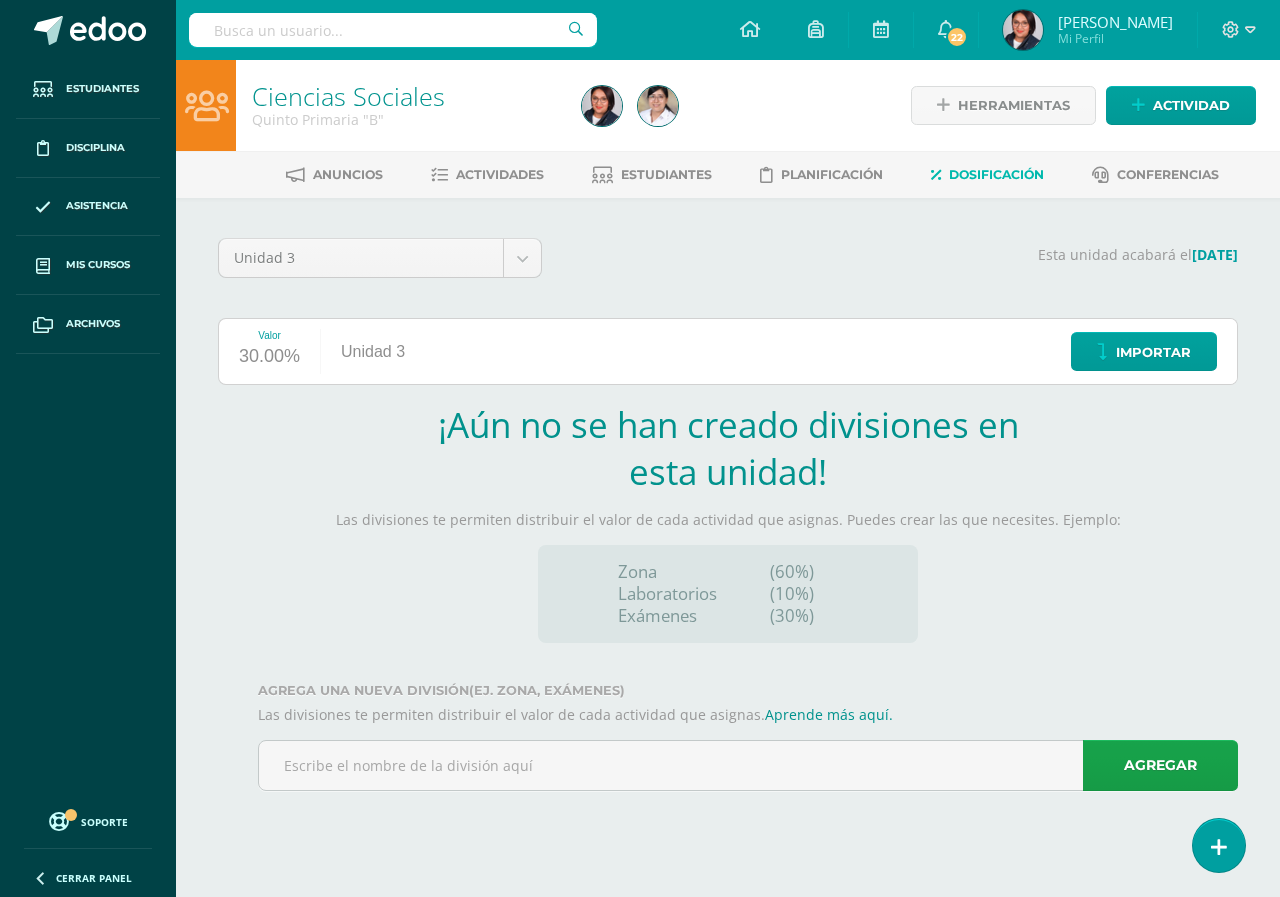 click on "(ej. Zona, Exámenes)" at bounding box center [547, 690] 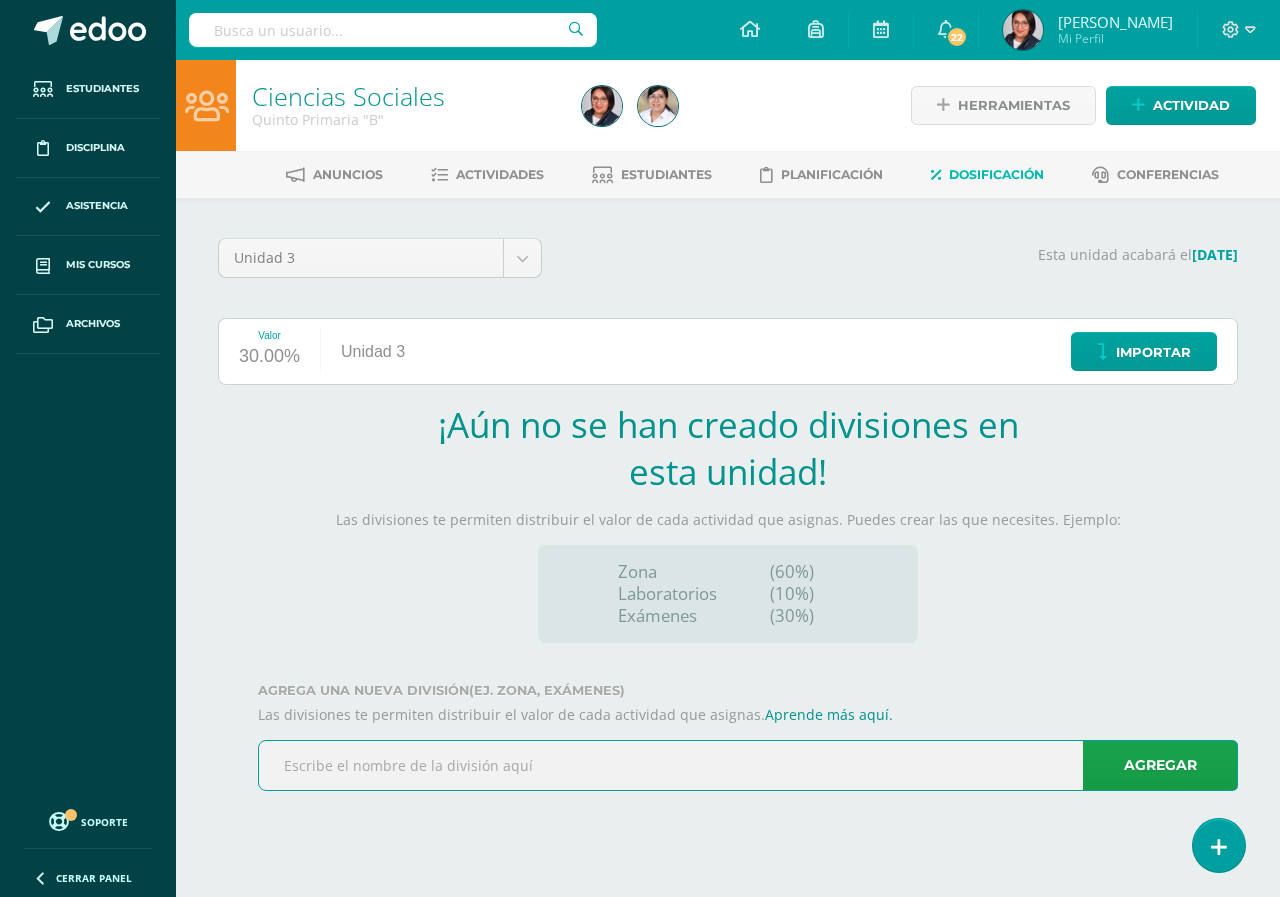 click at bounding box center [748, 765] 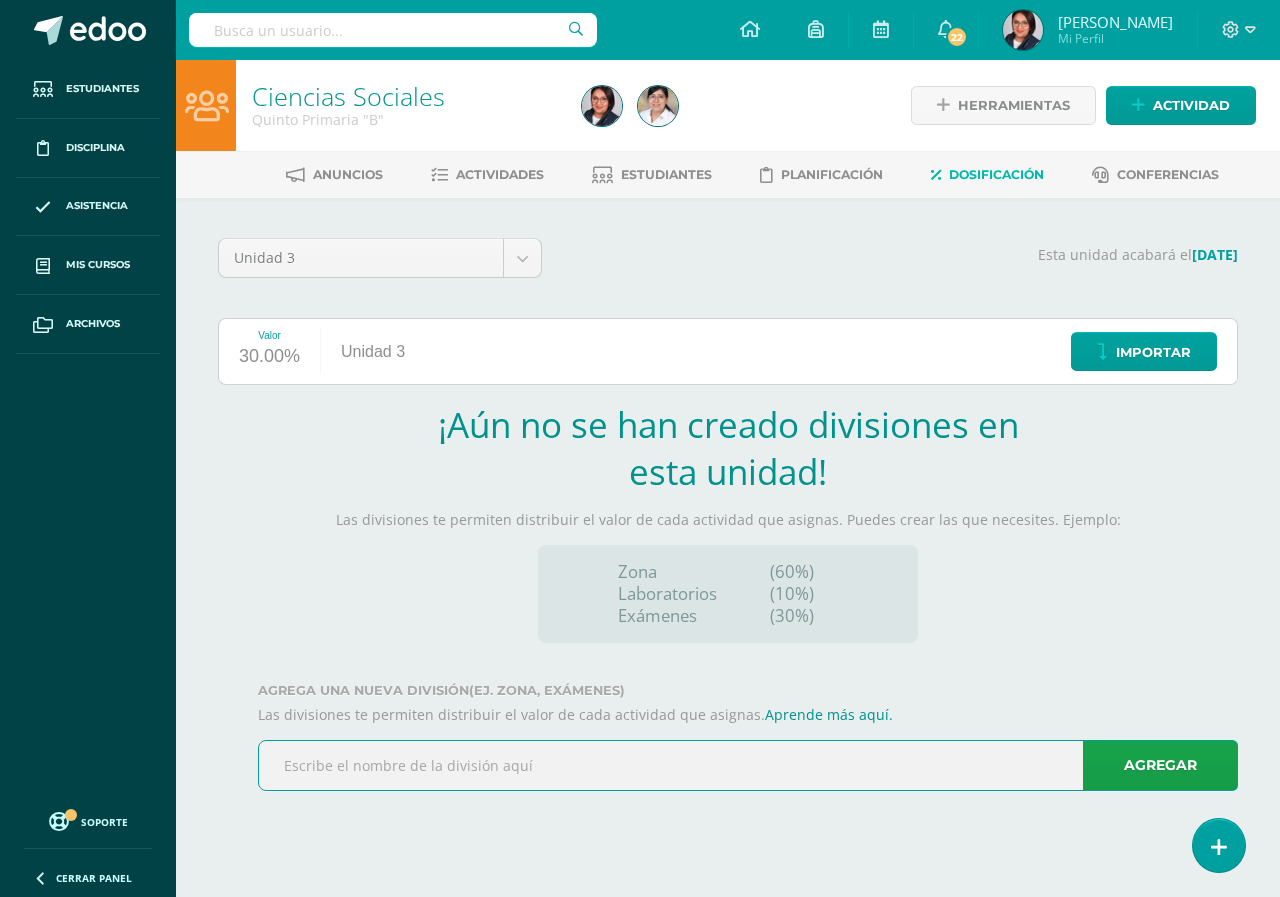click at bounding box center (748, 765) 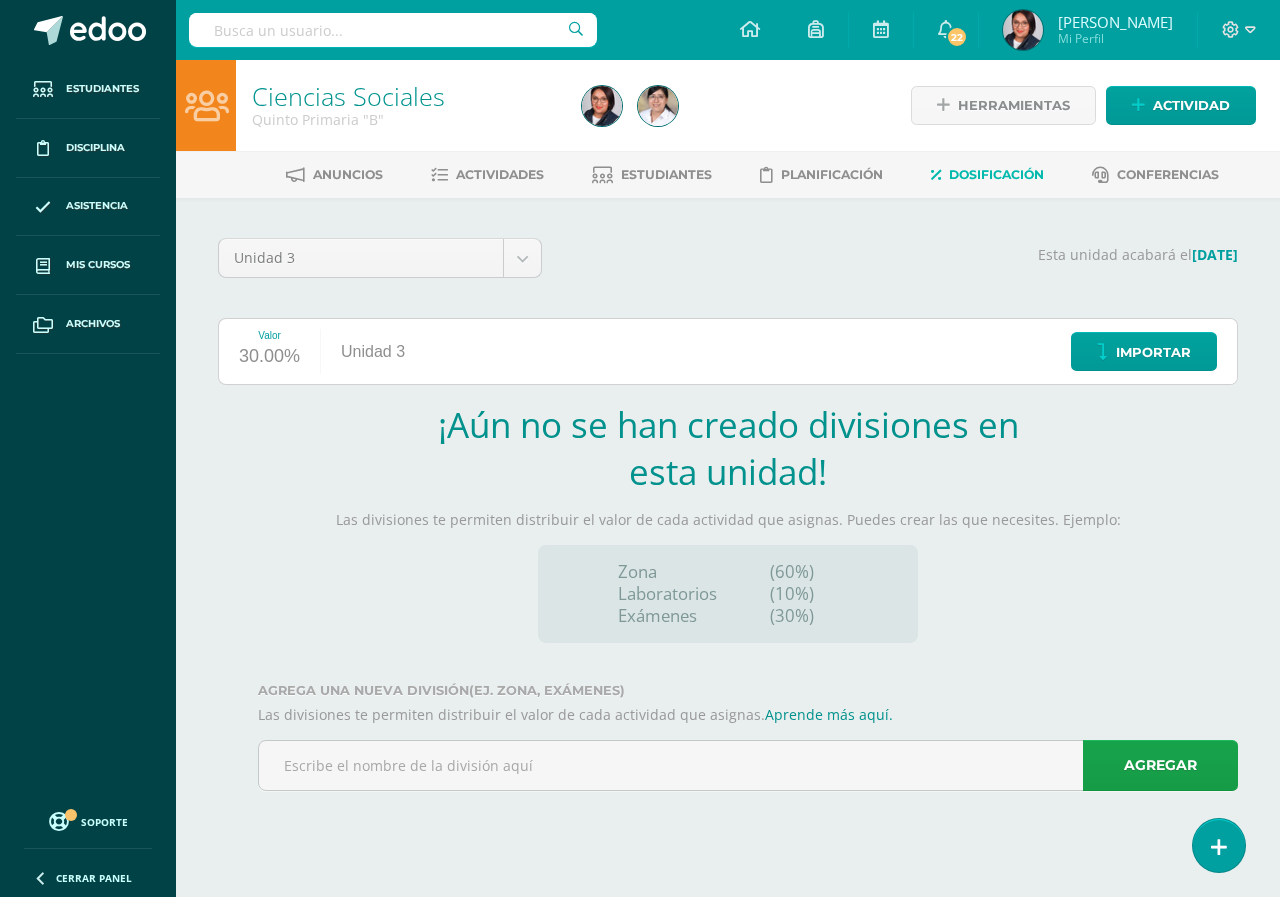 click on "Unidad 3" at bounding box center (373, 351) 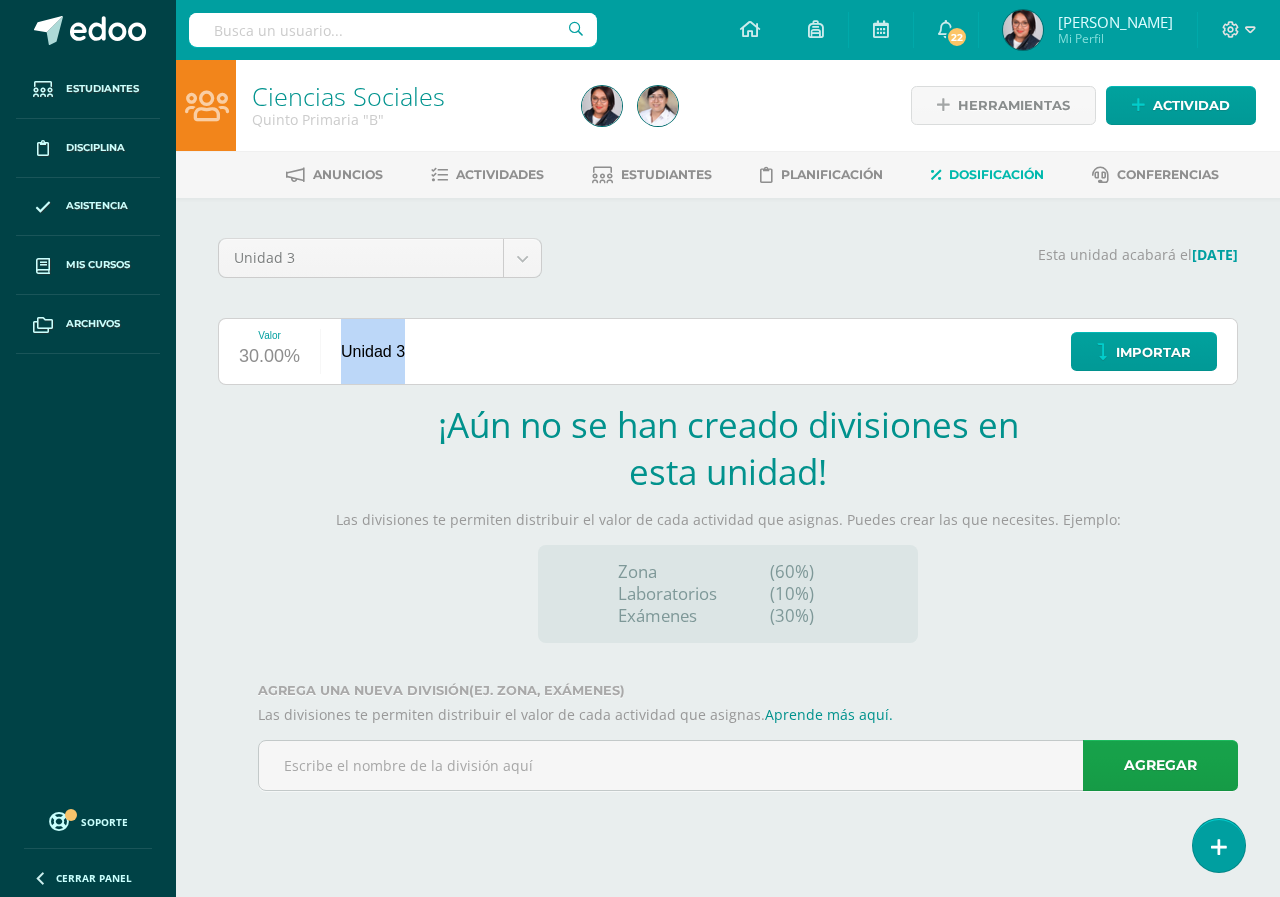 click on "Unidad 3" at bounding box center (373, 351) 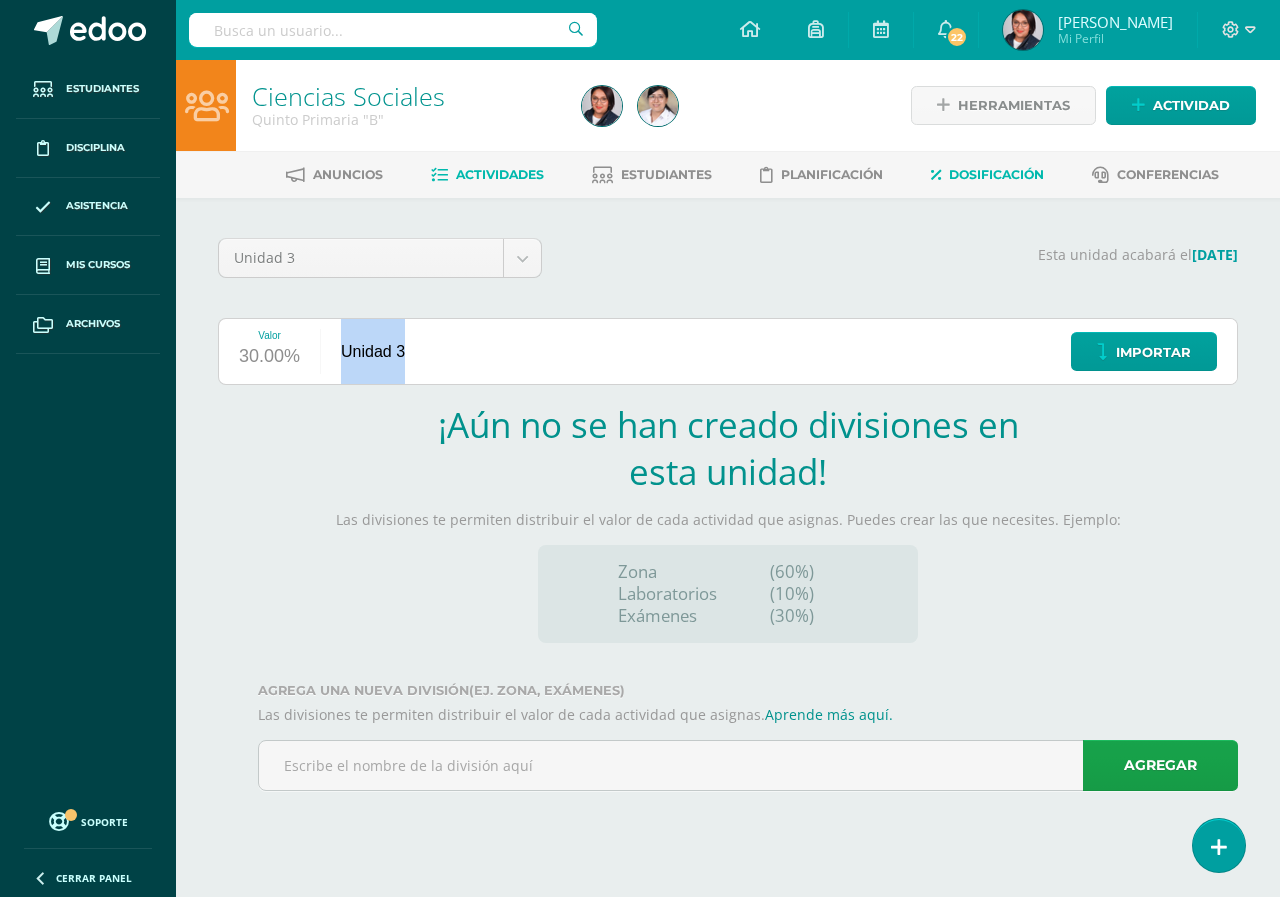 click on "Actividades" at bounding box center (500, 174) 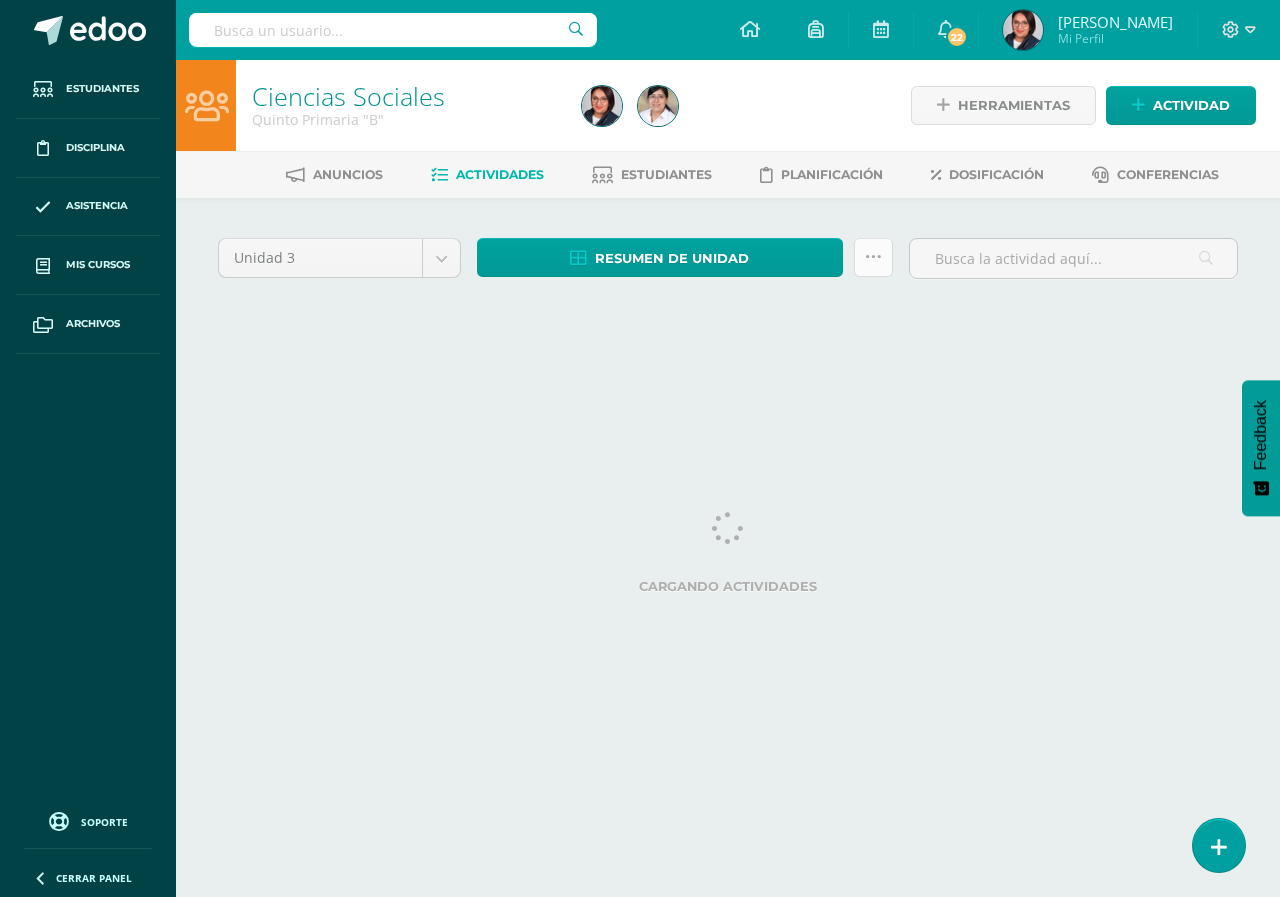 scroll, scrollTop: 0, scrollLeft: 0, axis: both 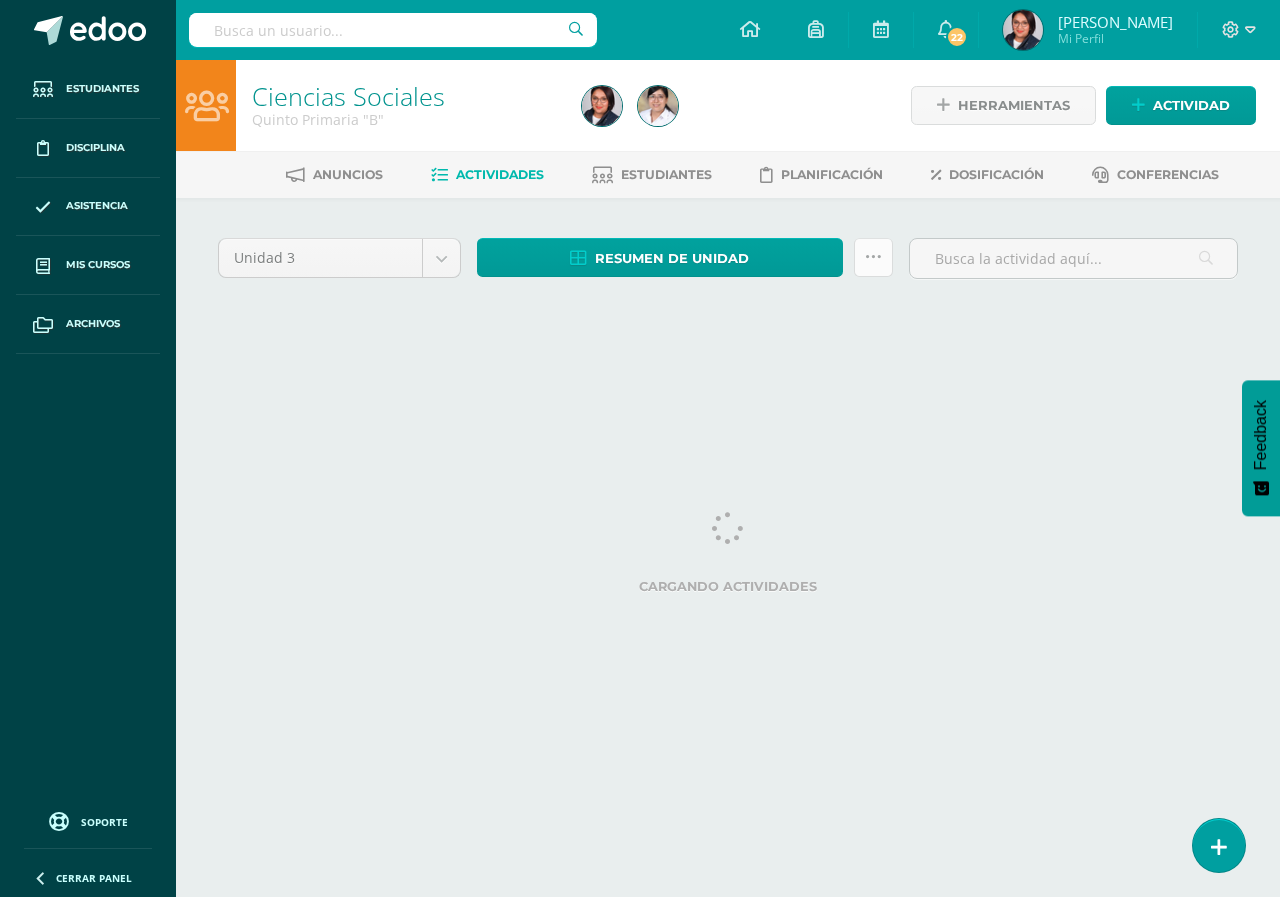 click at bounding box center [873, 257] 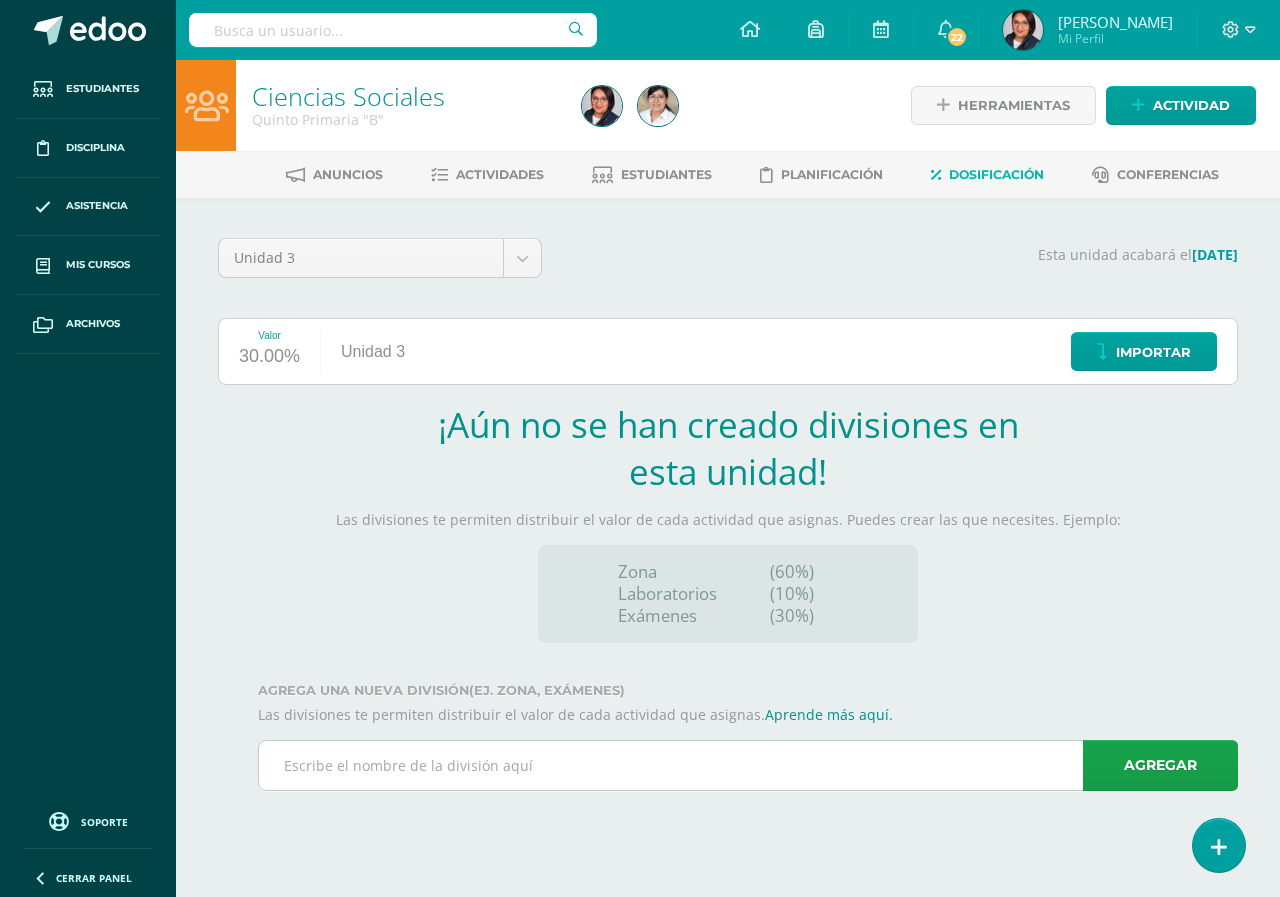 scroll, scrollTop: 0, scrollLeft: 0, axis: both 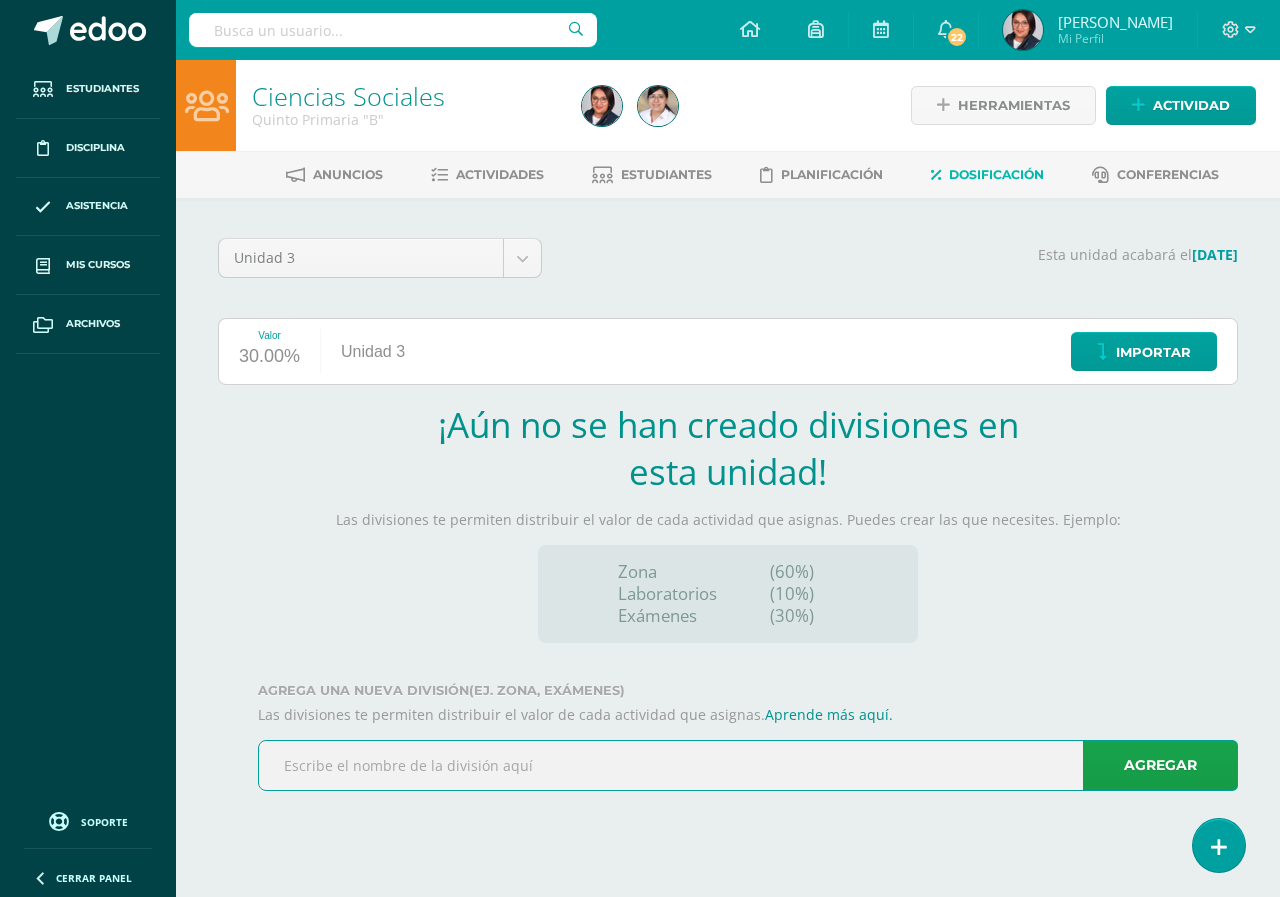 click at bounding box center [748, 765] 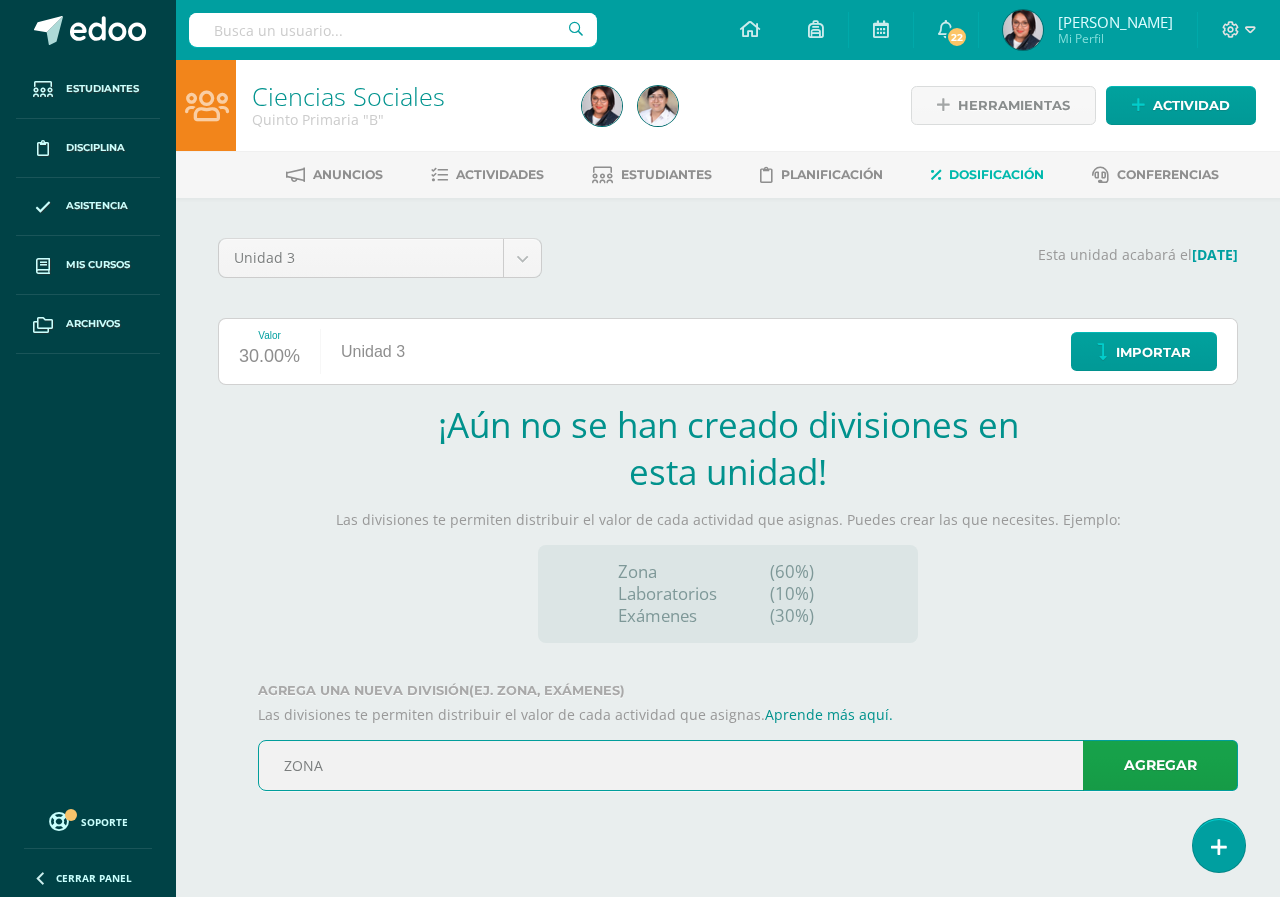 type on "ZONA" 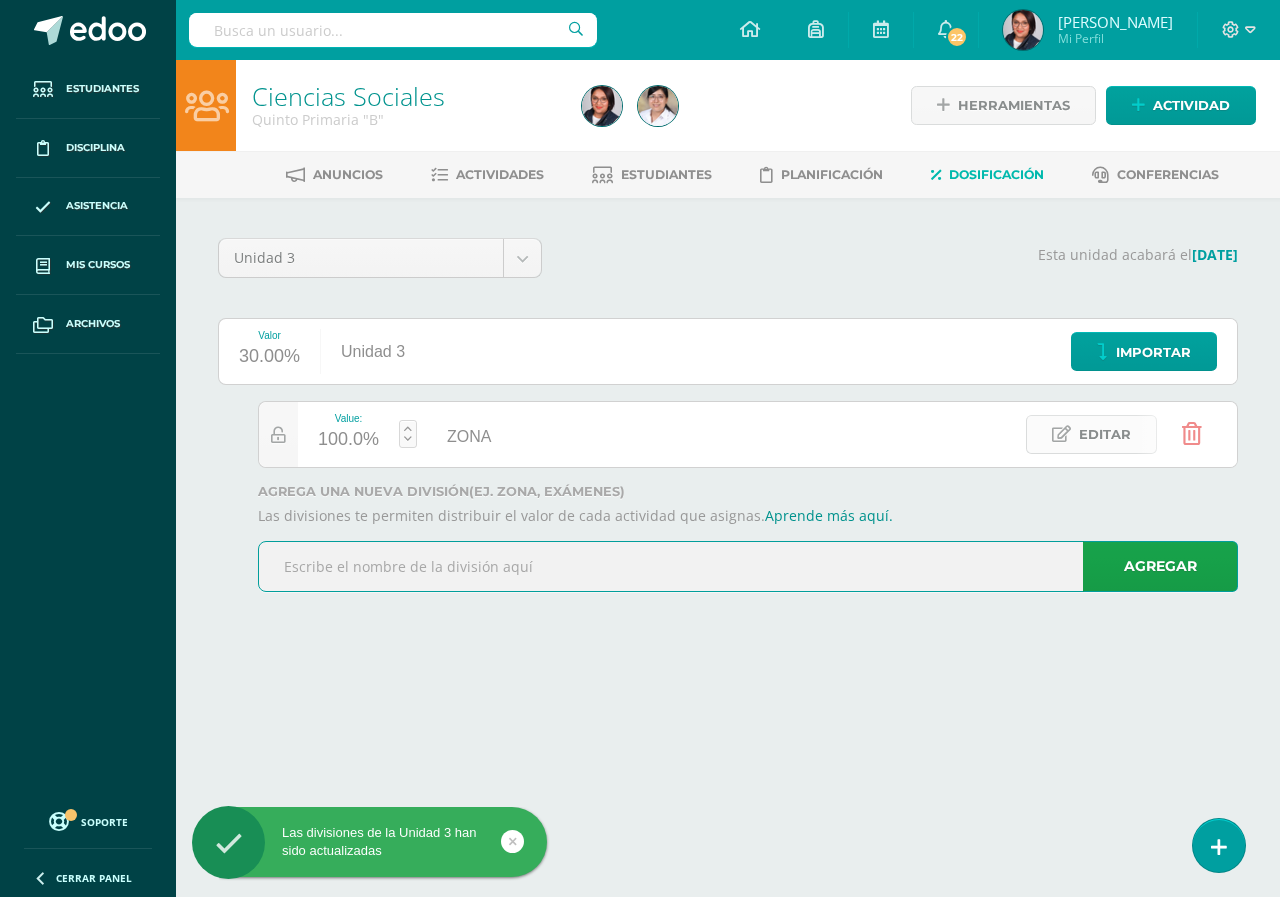 click on "Editar" at bounding box center (1105, 434) 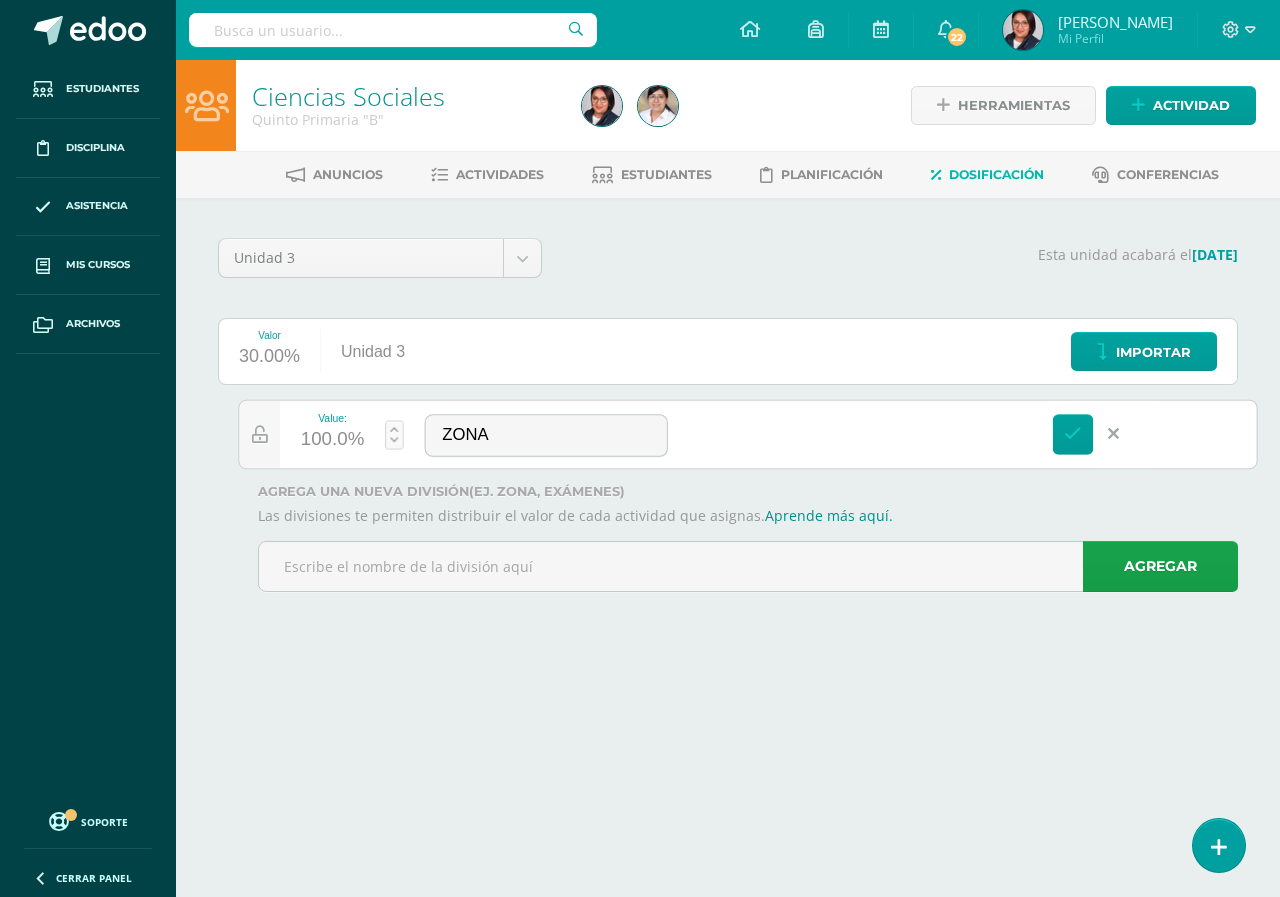 click at bounding box center (394, 434) 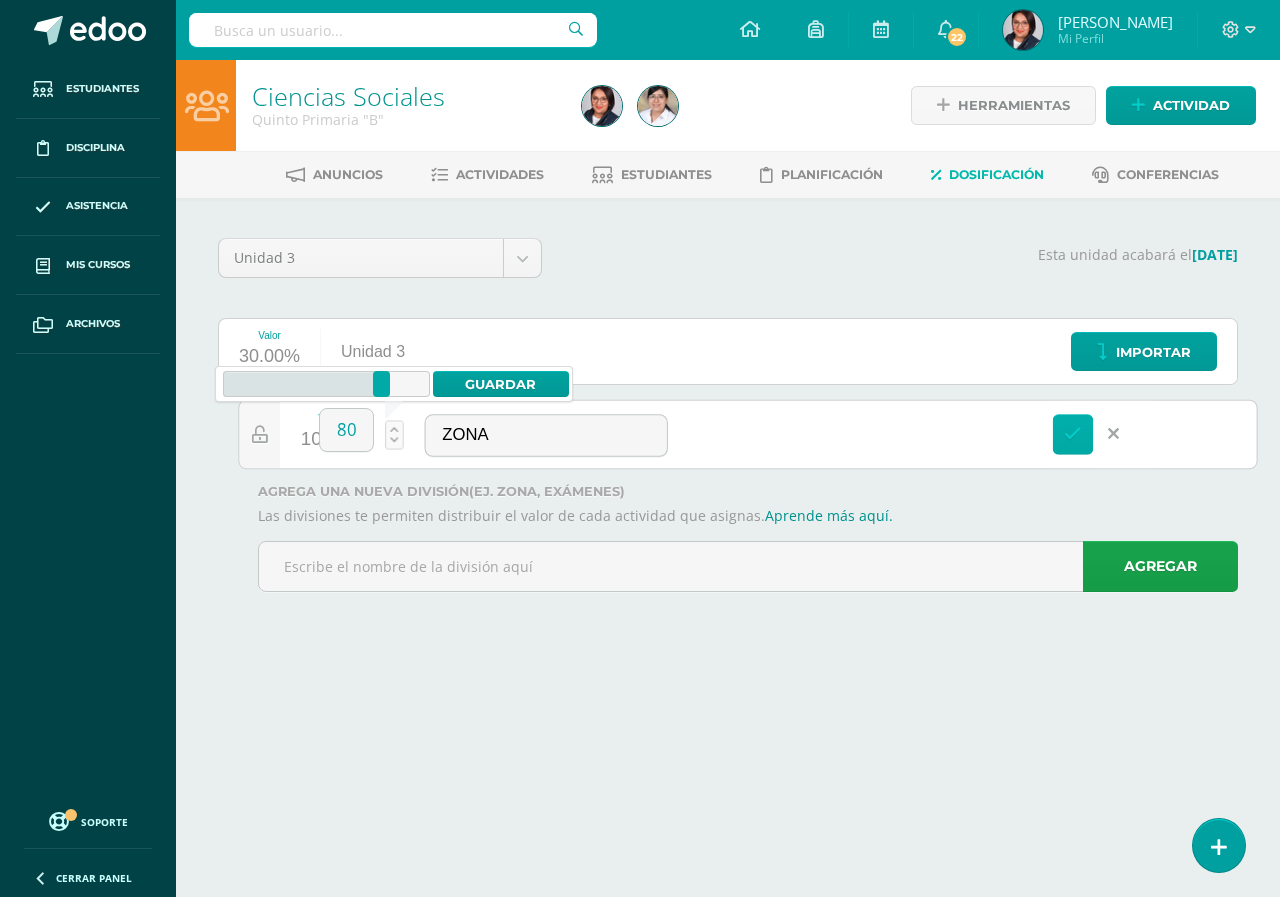 type on "80" 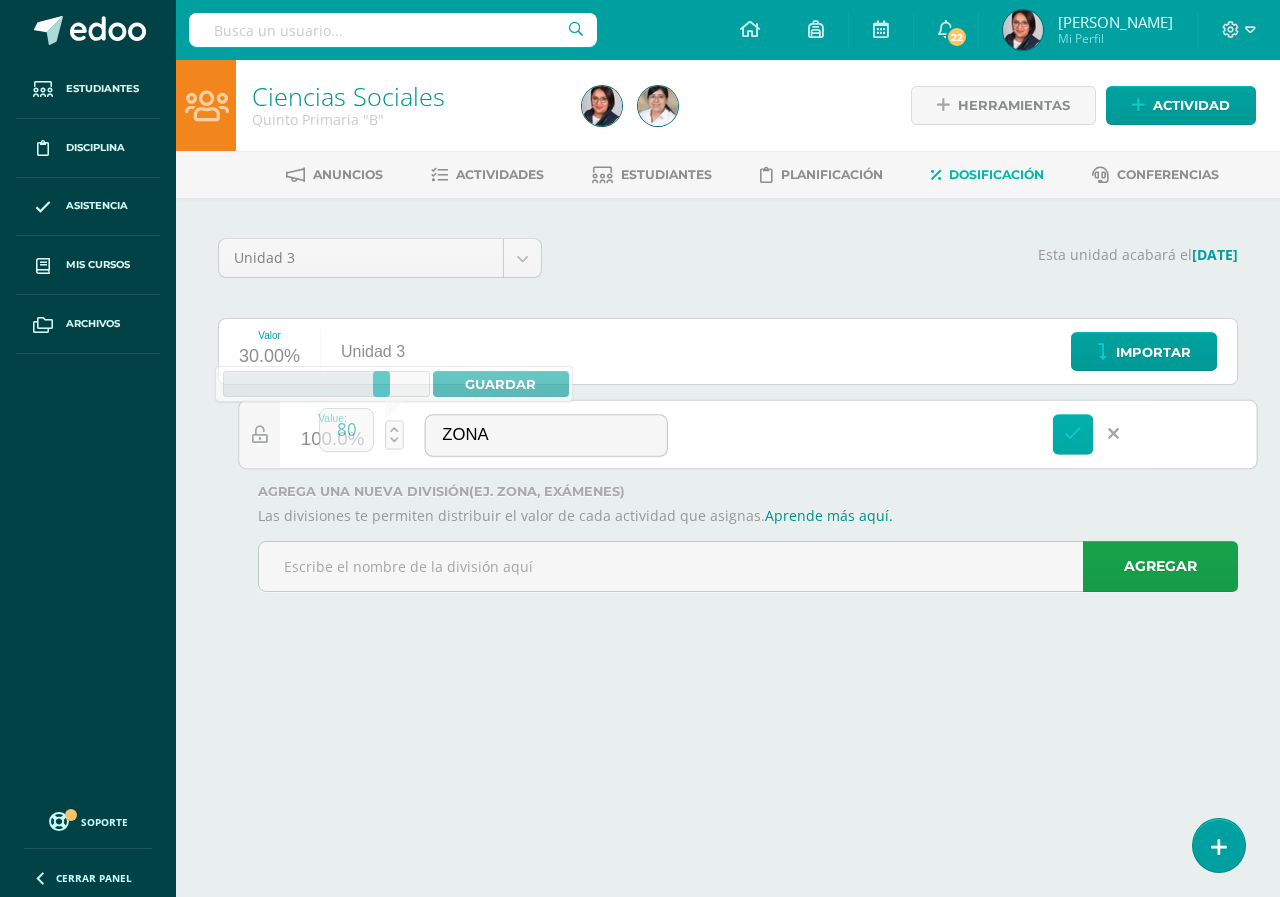click at bounding box center (1073, 434) 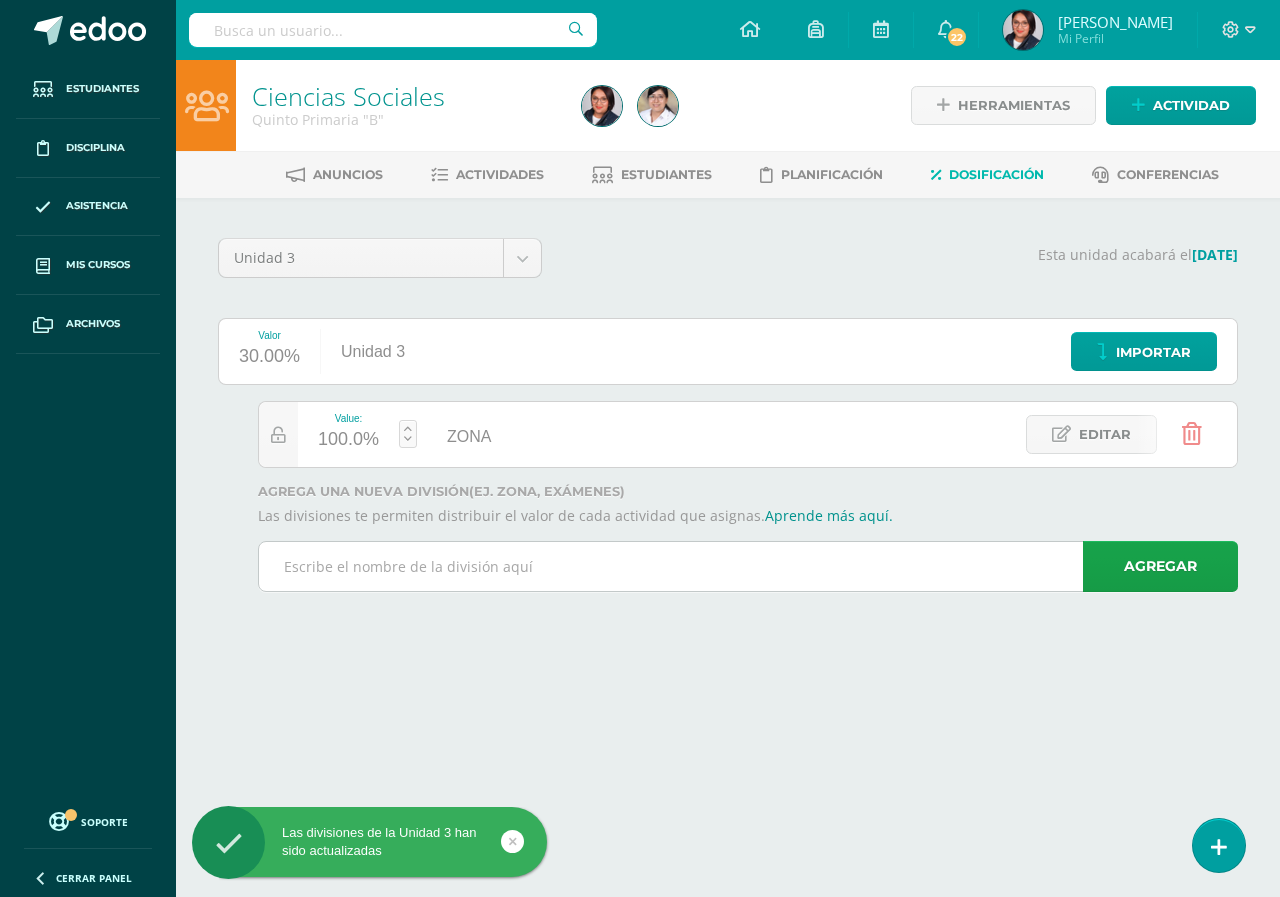 click at bounding box center [748, 566] 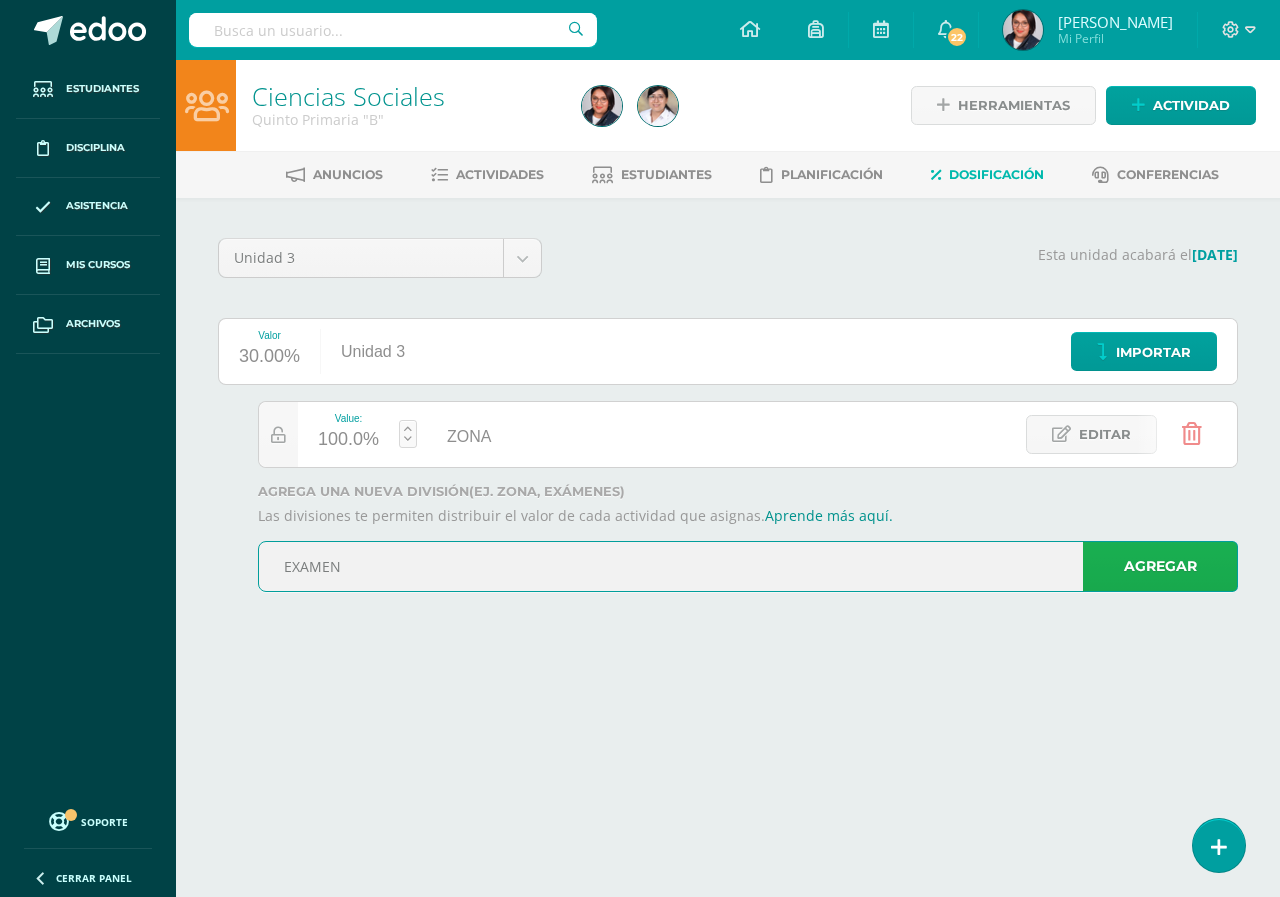 type on "EXAMEN" 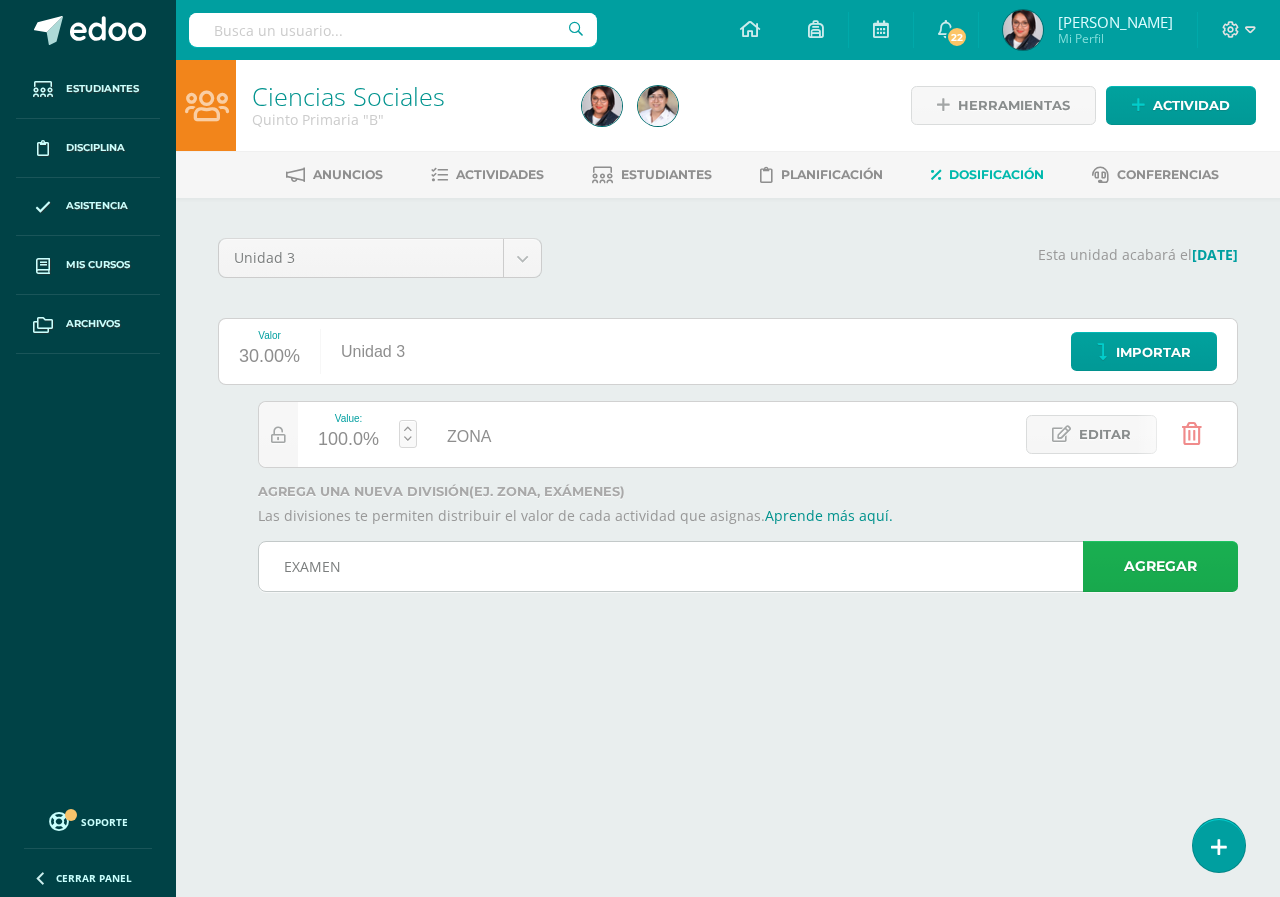 click on "Agregar" at bounding box center (1160, 566) 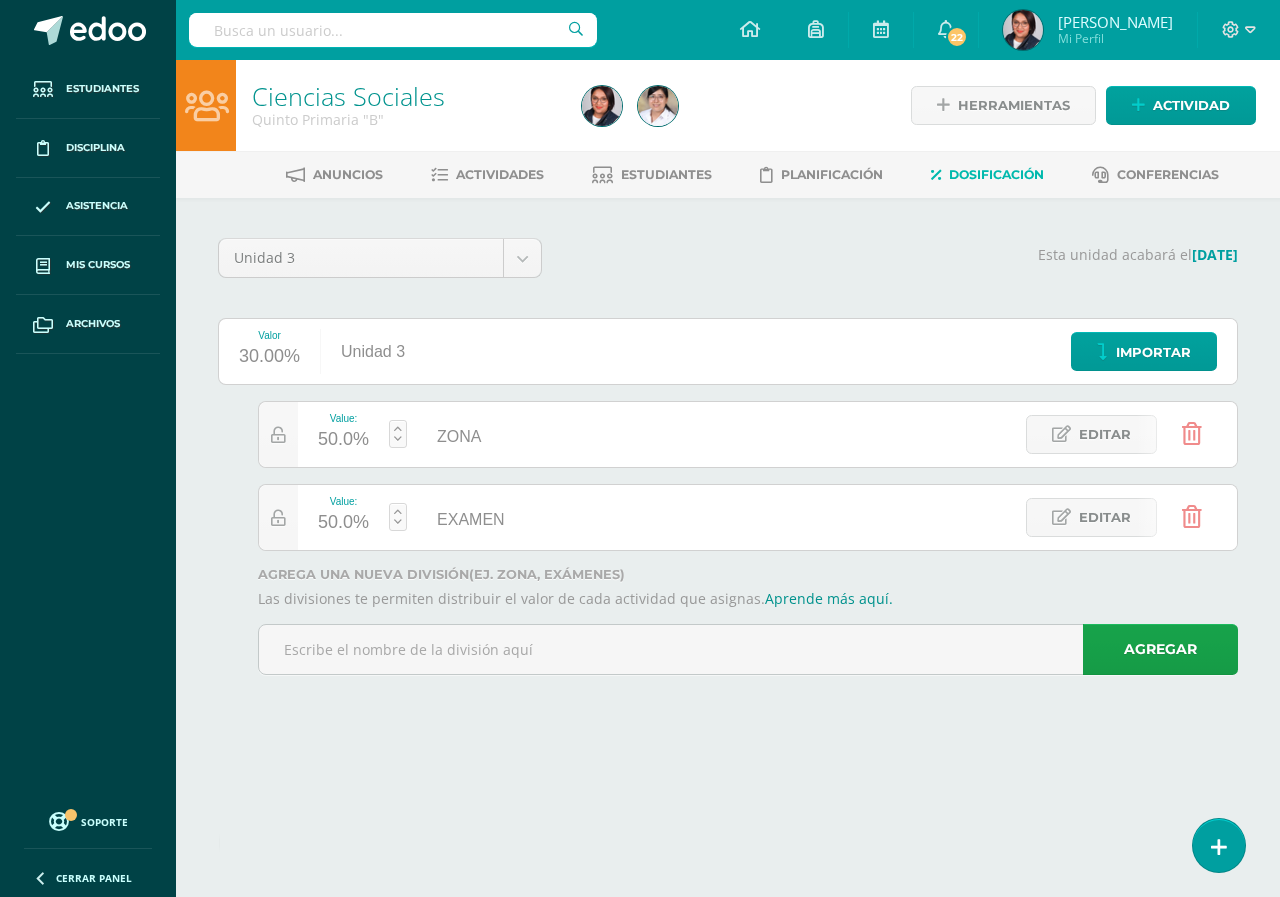 click on "50.0%" at bounding box center (343, 440) 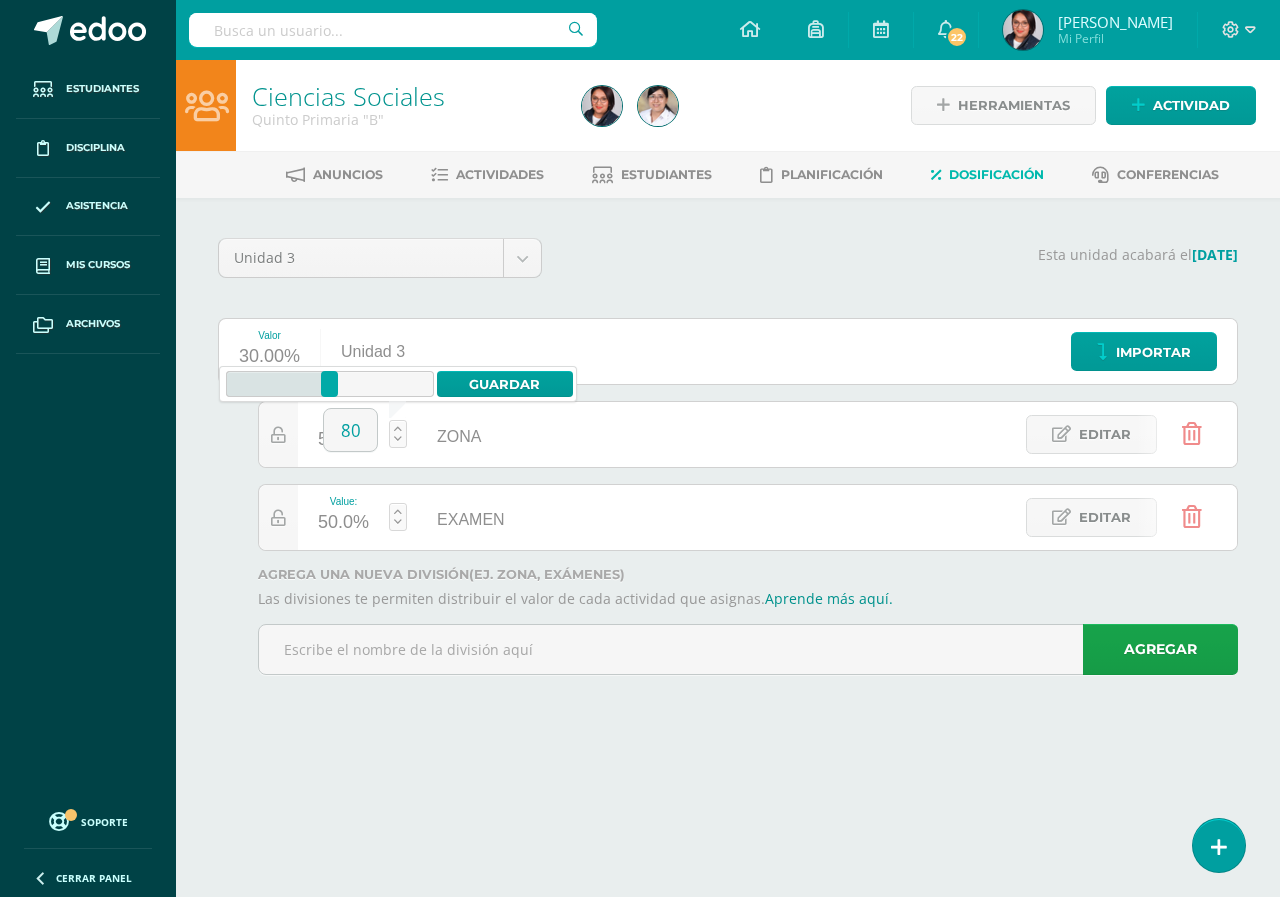 type on "80" 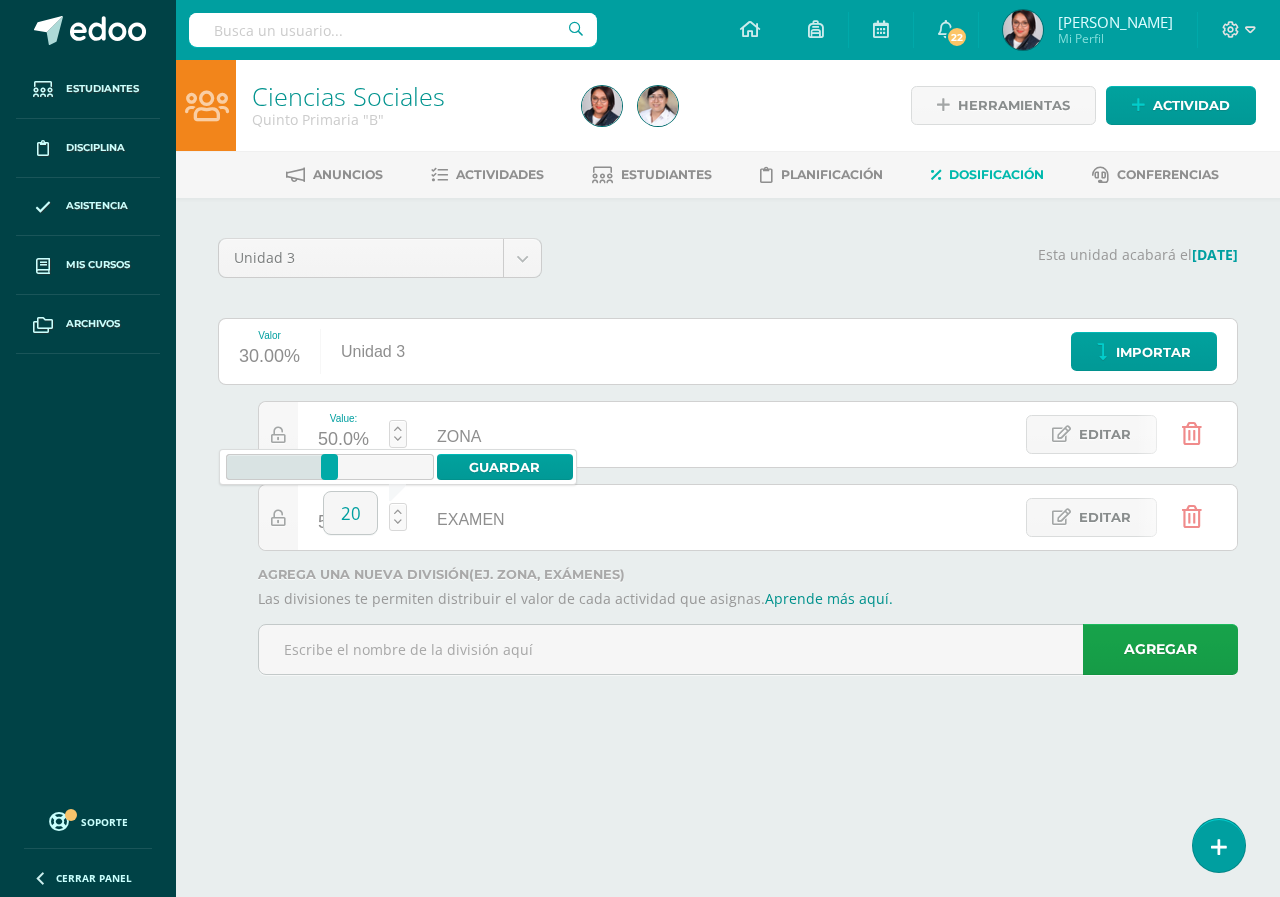 type on "20" 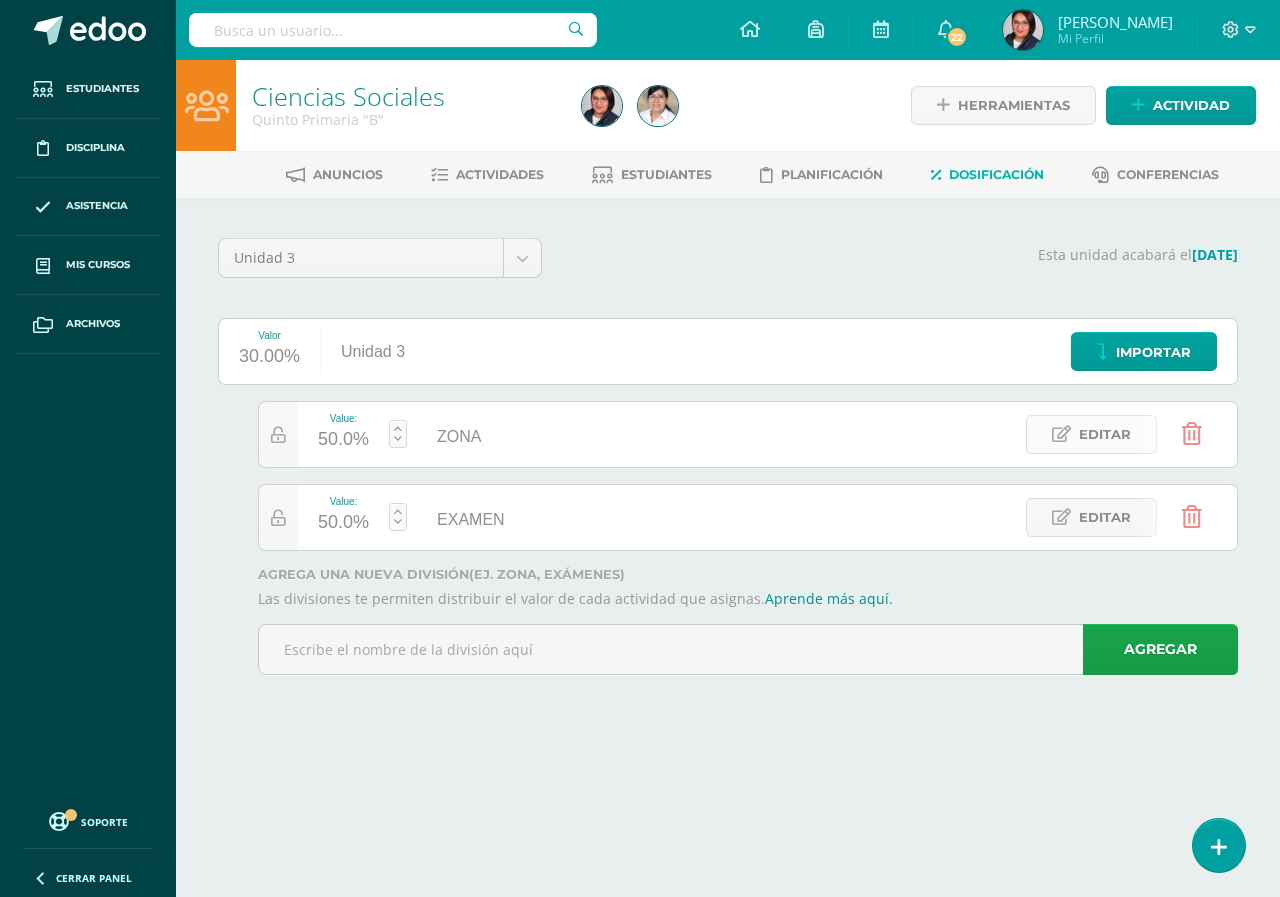 click on "Editar" at bounding box center (1105, 434) 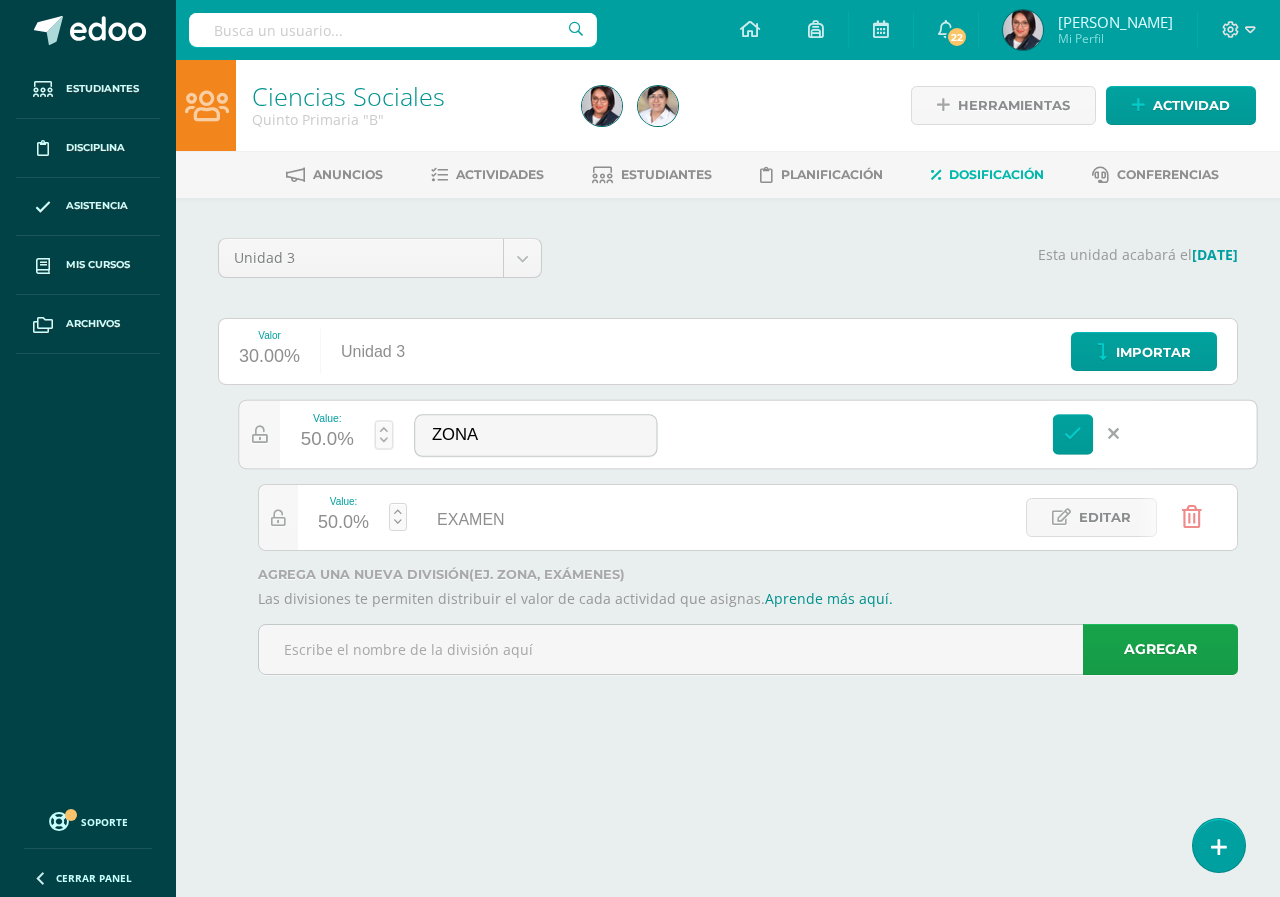 click at bounding box center (384, 434) 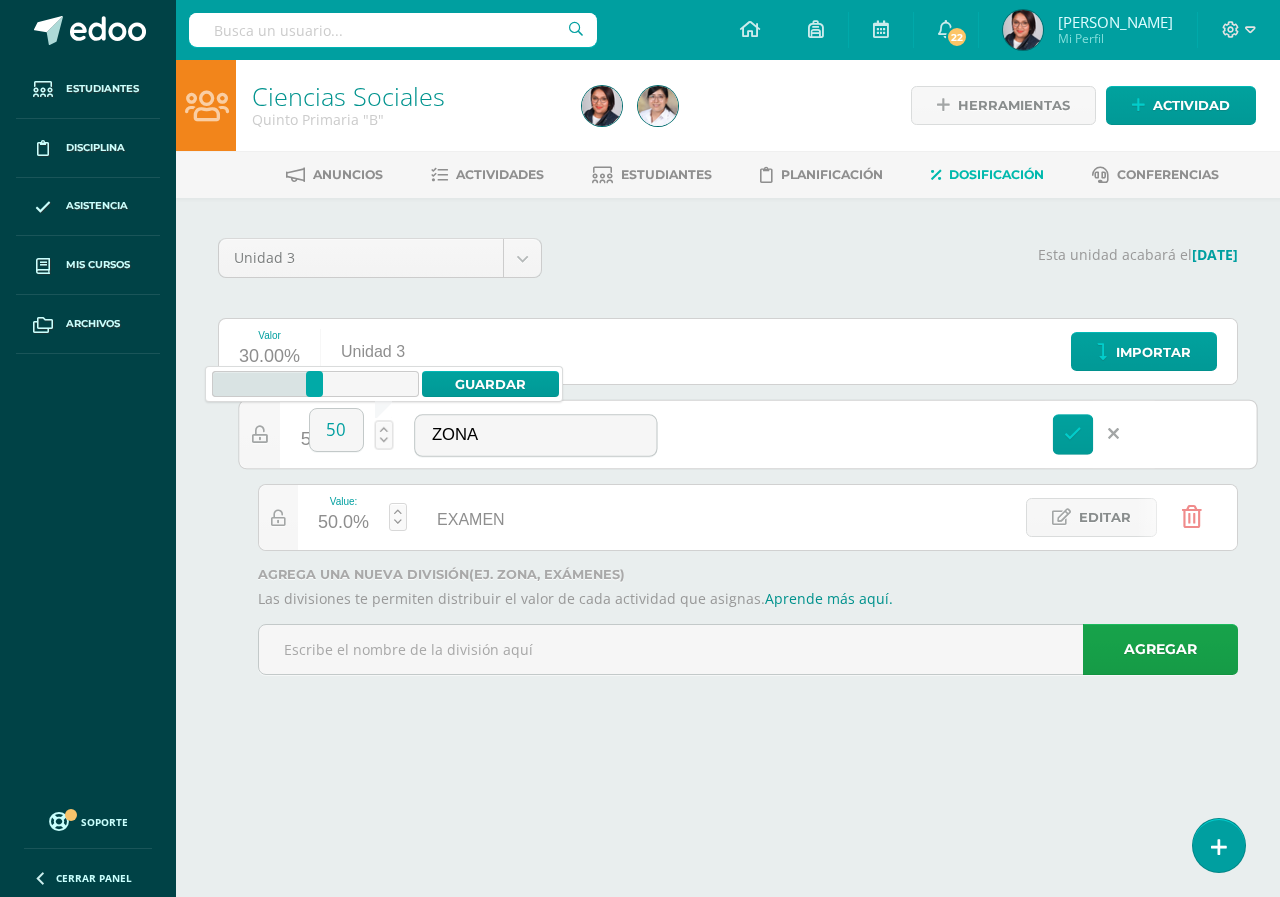 drag, startPoint x: 324, startPoint y: 384, endPoint x: 349, endPoint y: 385, distance: 25.019993 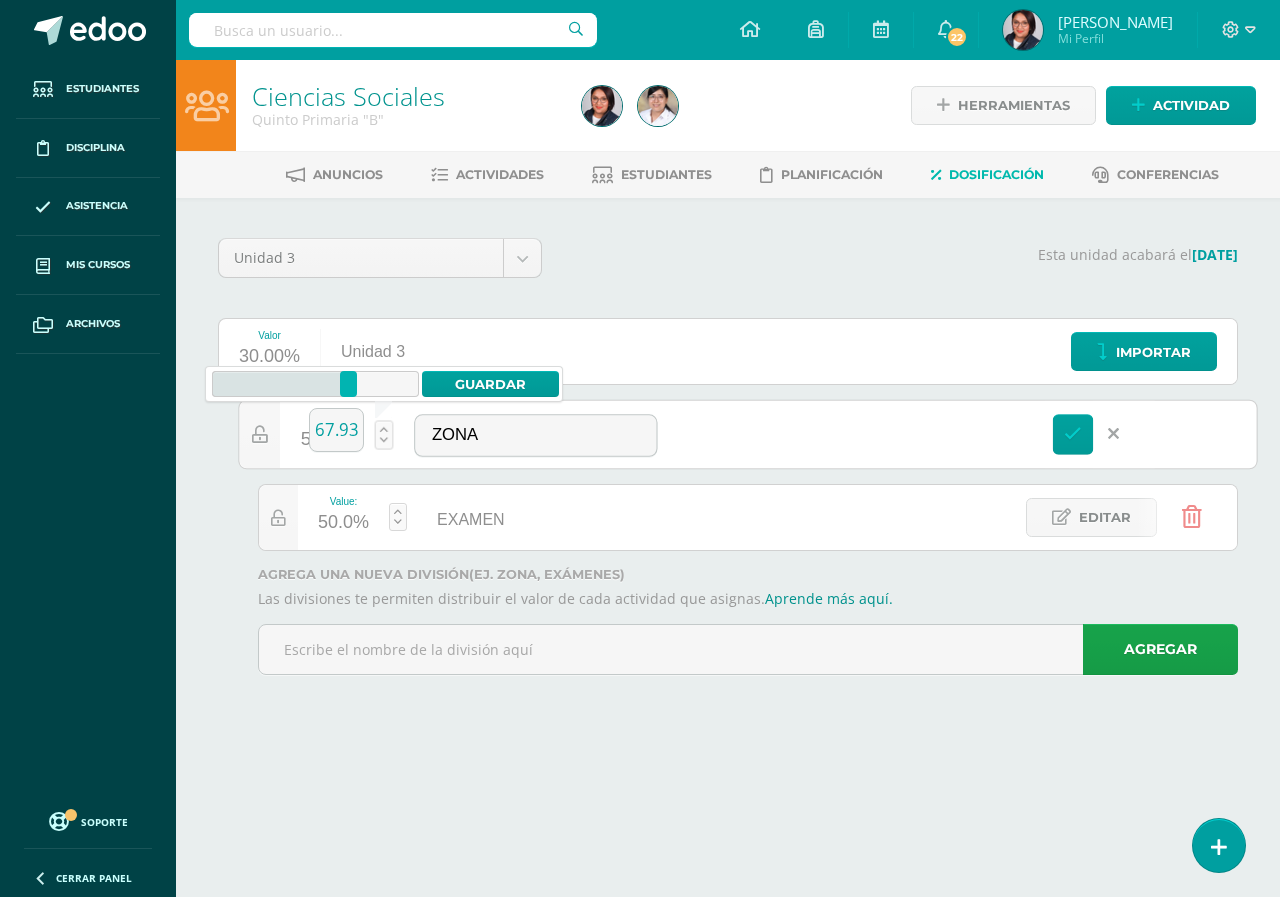 click at bounding box center (348, 384) 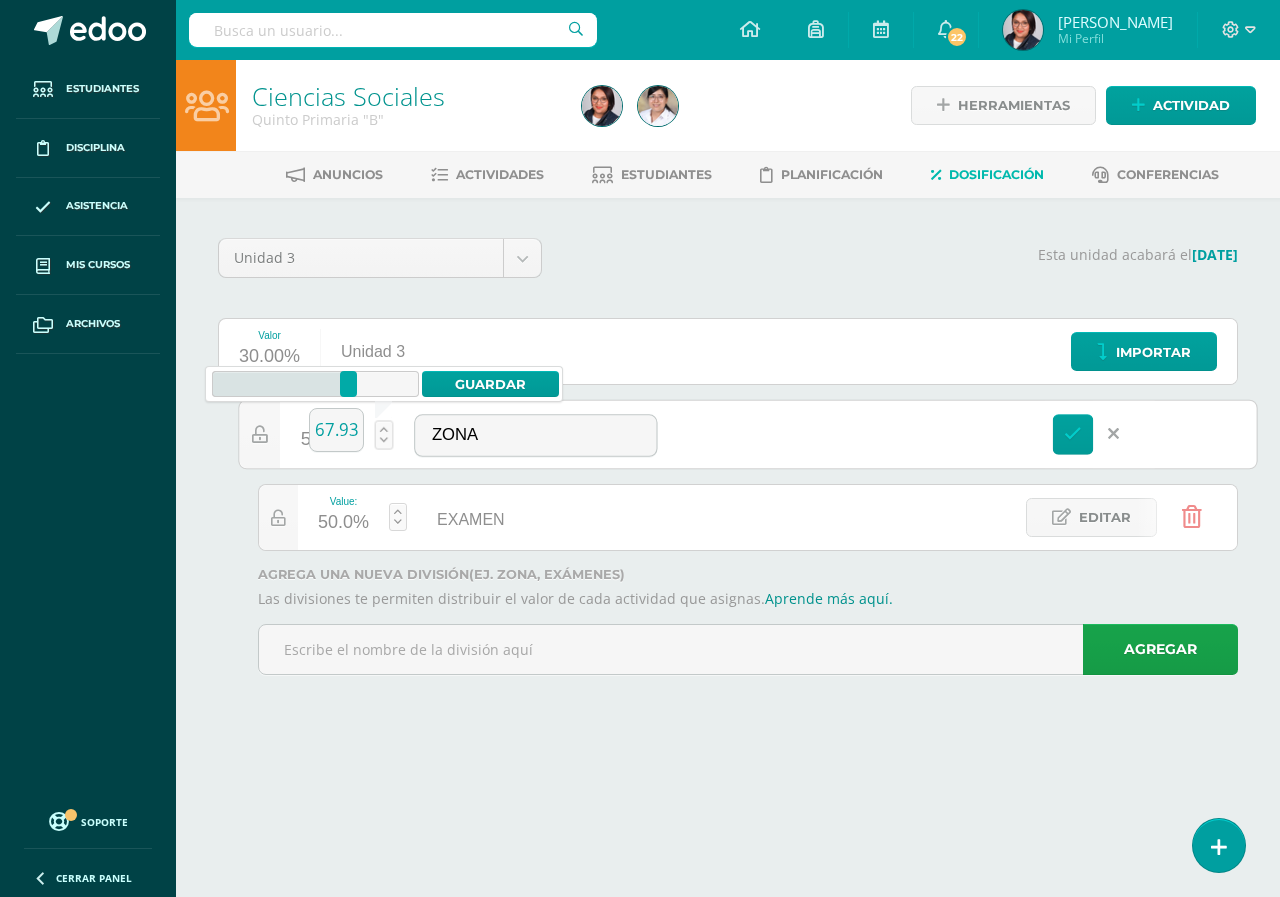 click at bounding box center (314, 384) 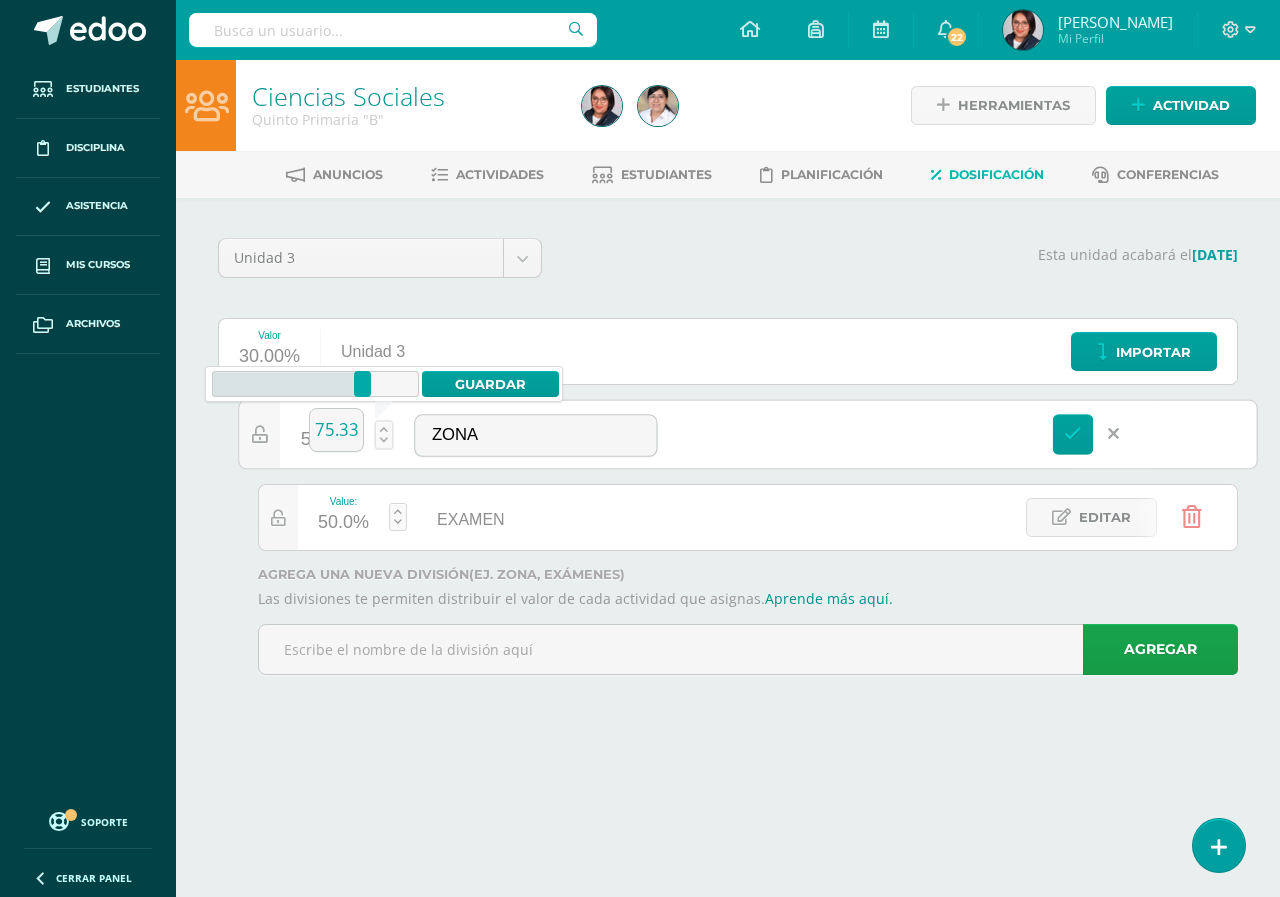 click at bounding box center [314, 384] 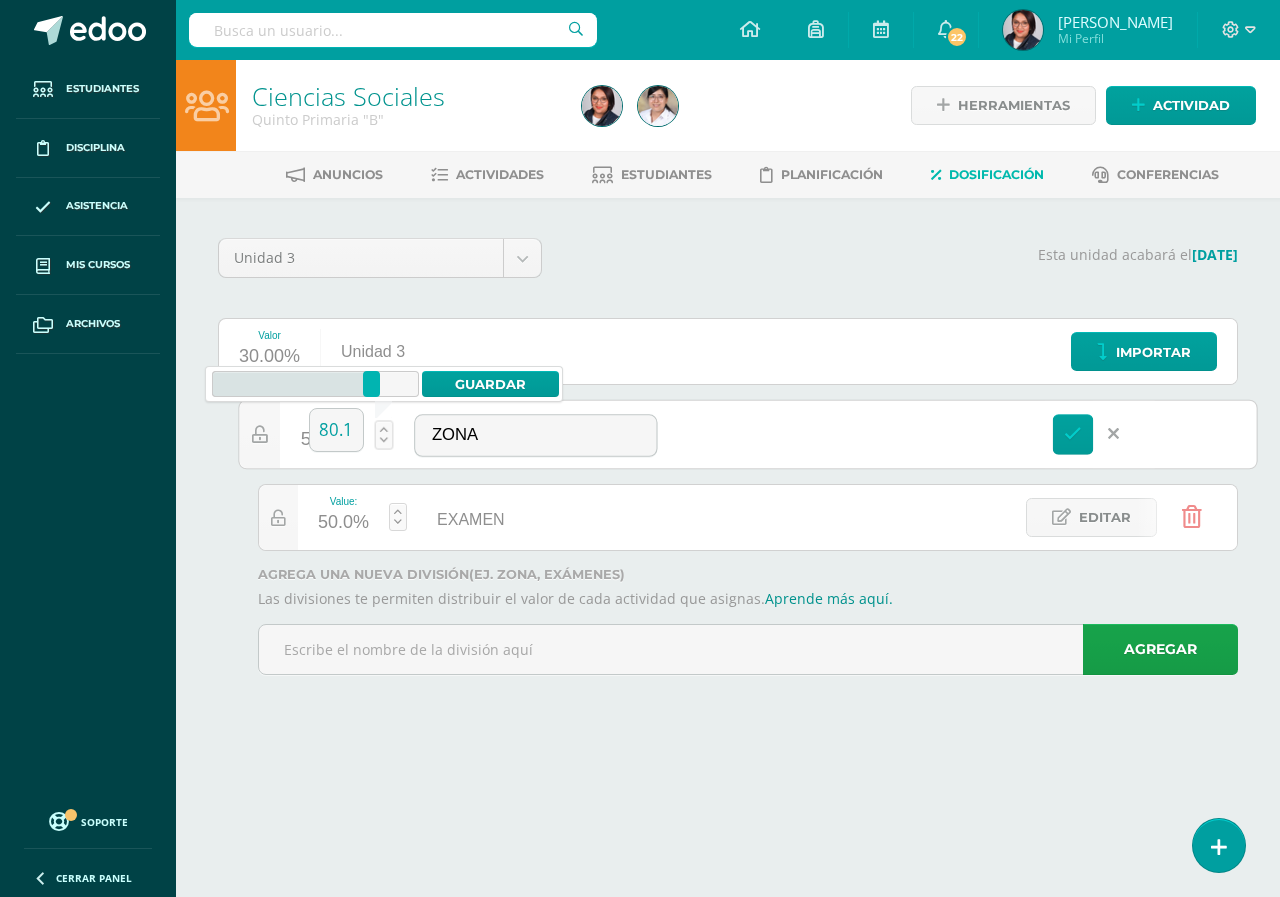 click at bounding box center [371, 384] 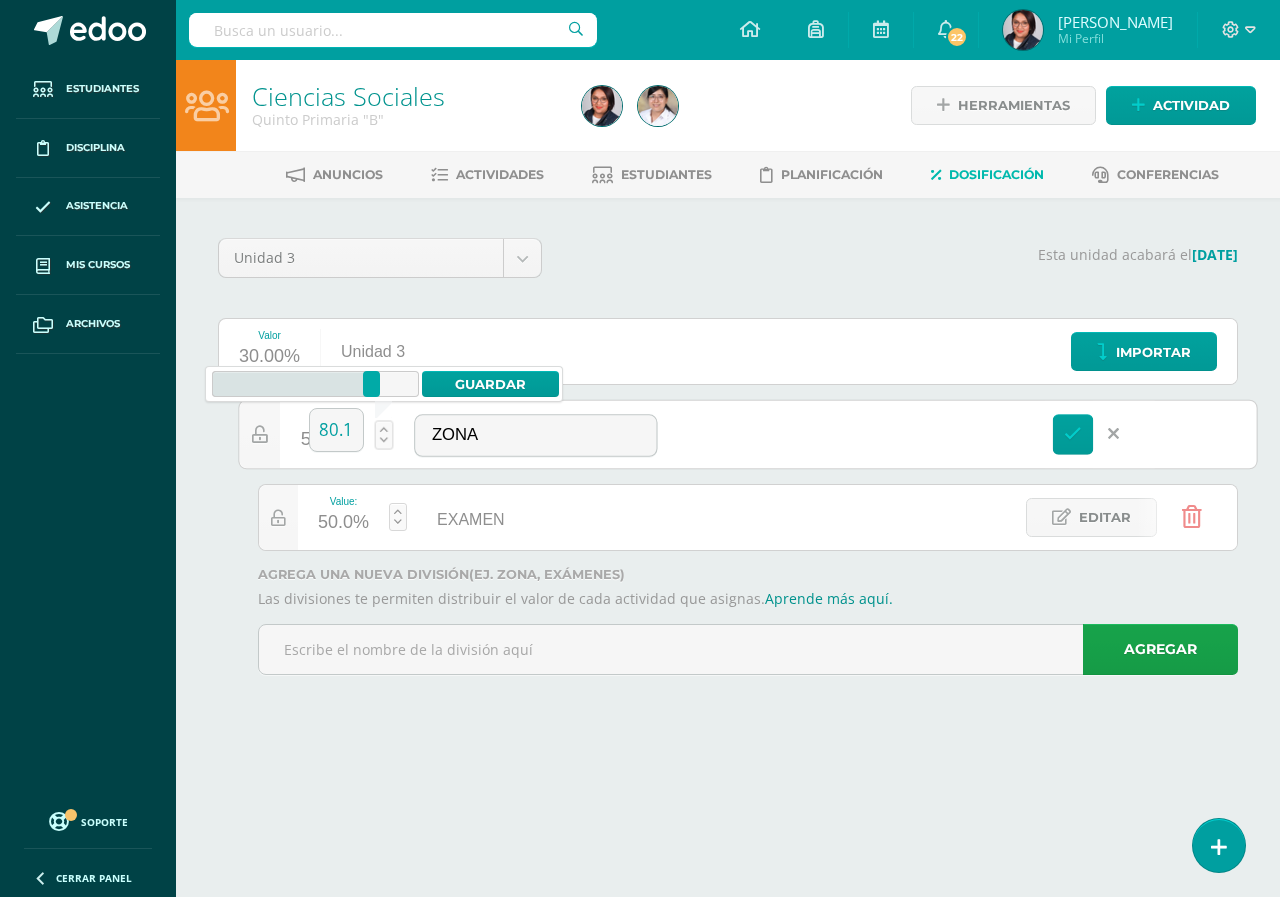 click on "Editar" at bounding box center (242, 434) 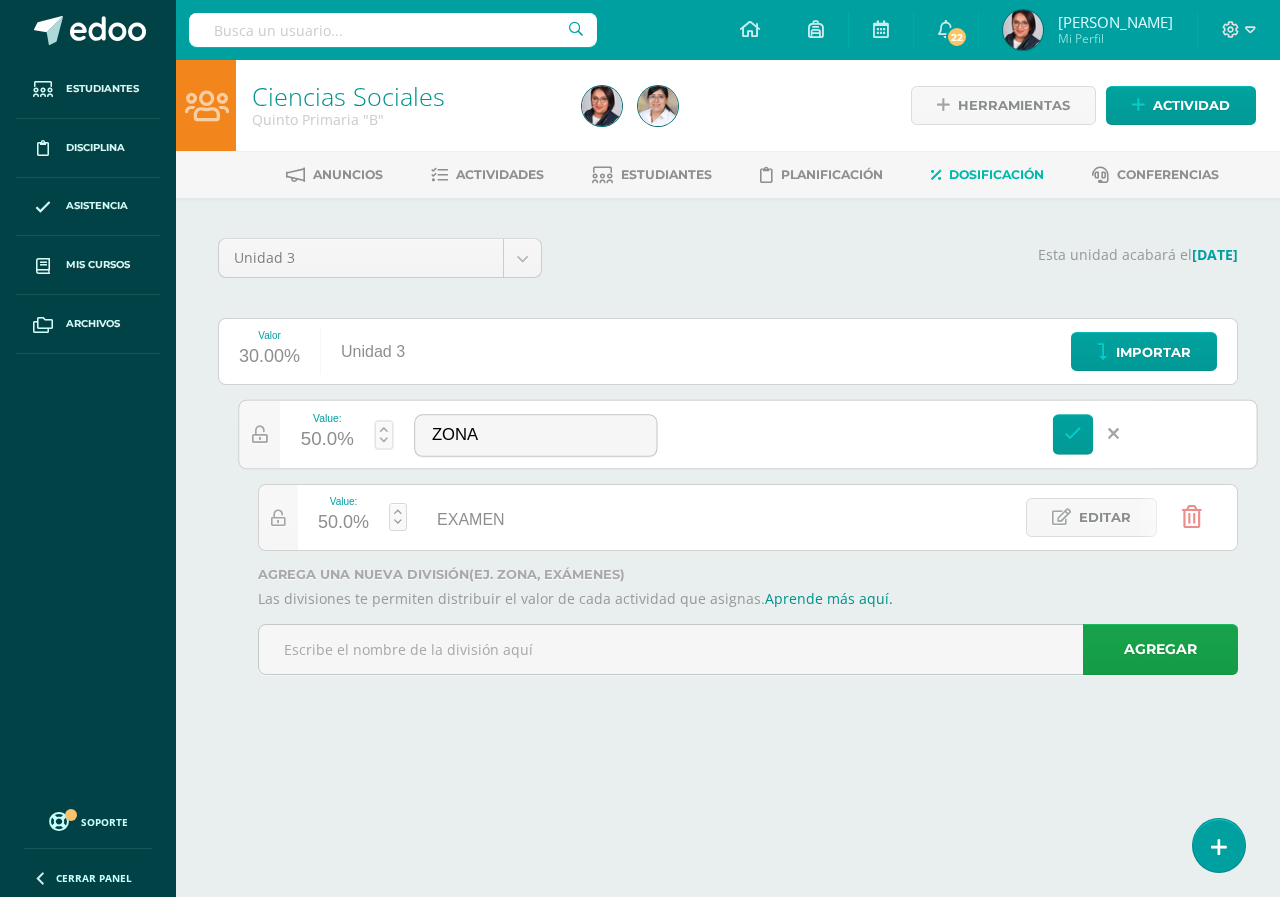 click on "50.0%" at bounding box center (327, 440) 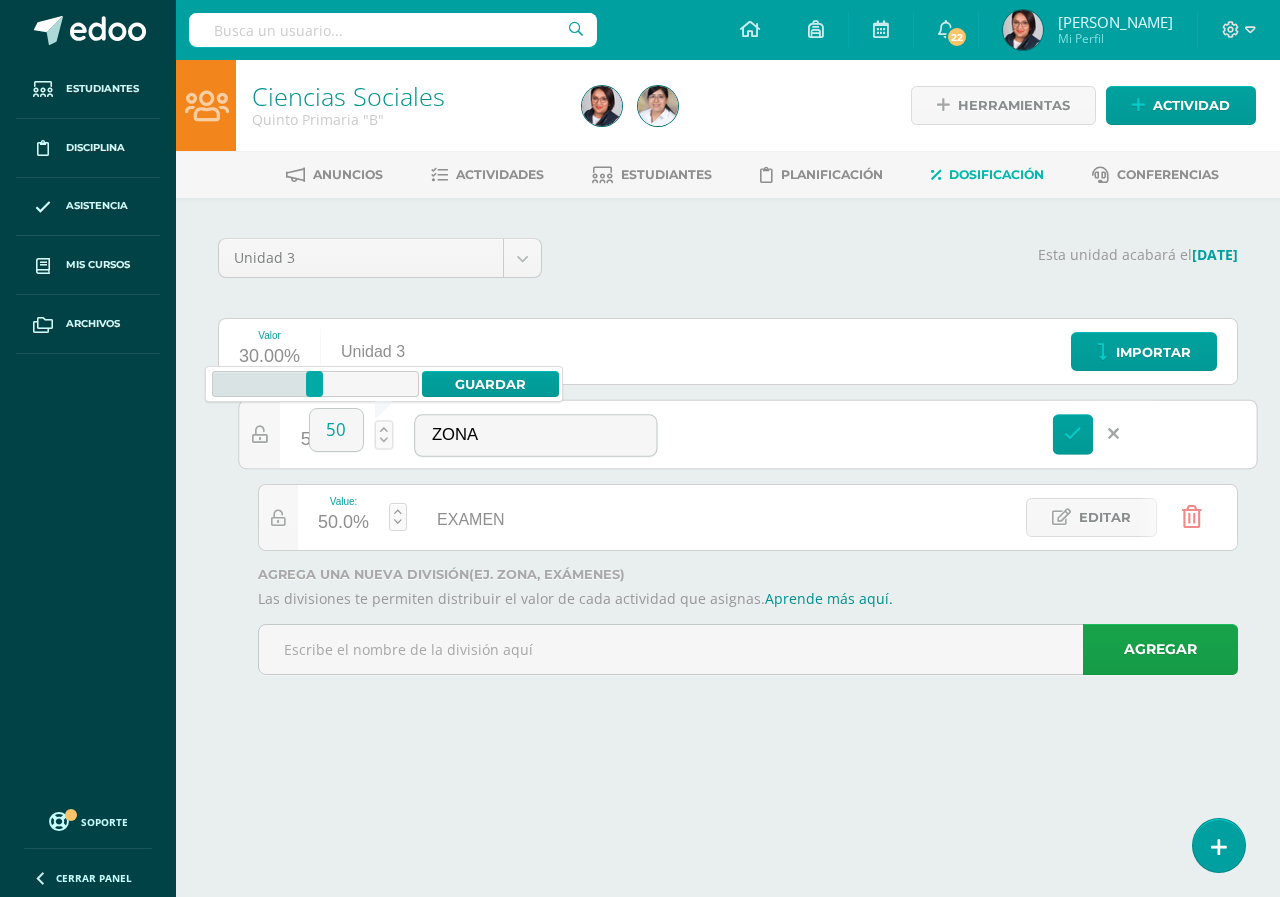 drag, startPoint x: 314, startPoint y: 443, endPoint x: 294, endPoint y: 449, distance: 20.880613 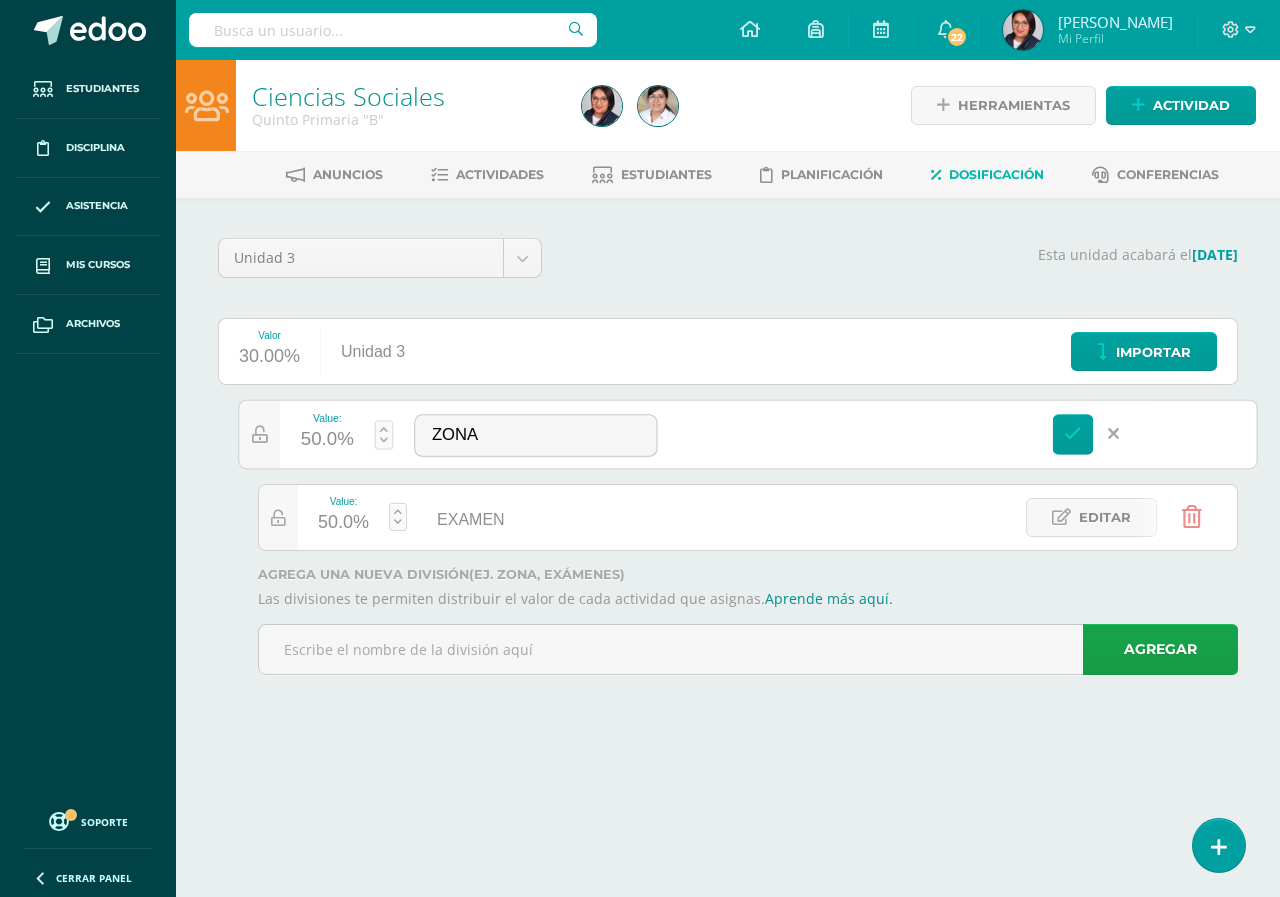 click on "50.0%" at bounding box center [327, 440] 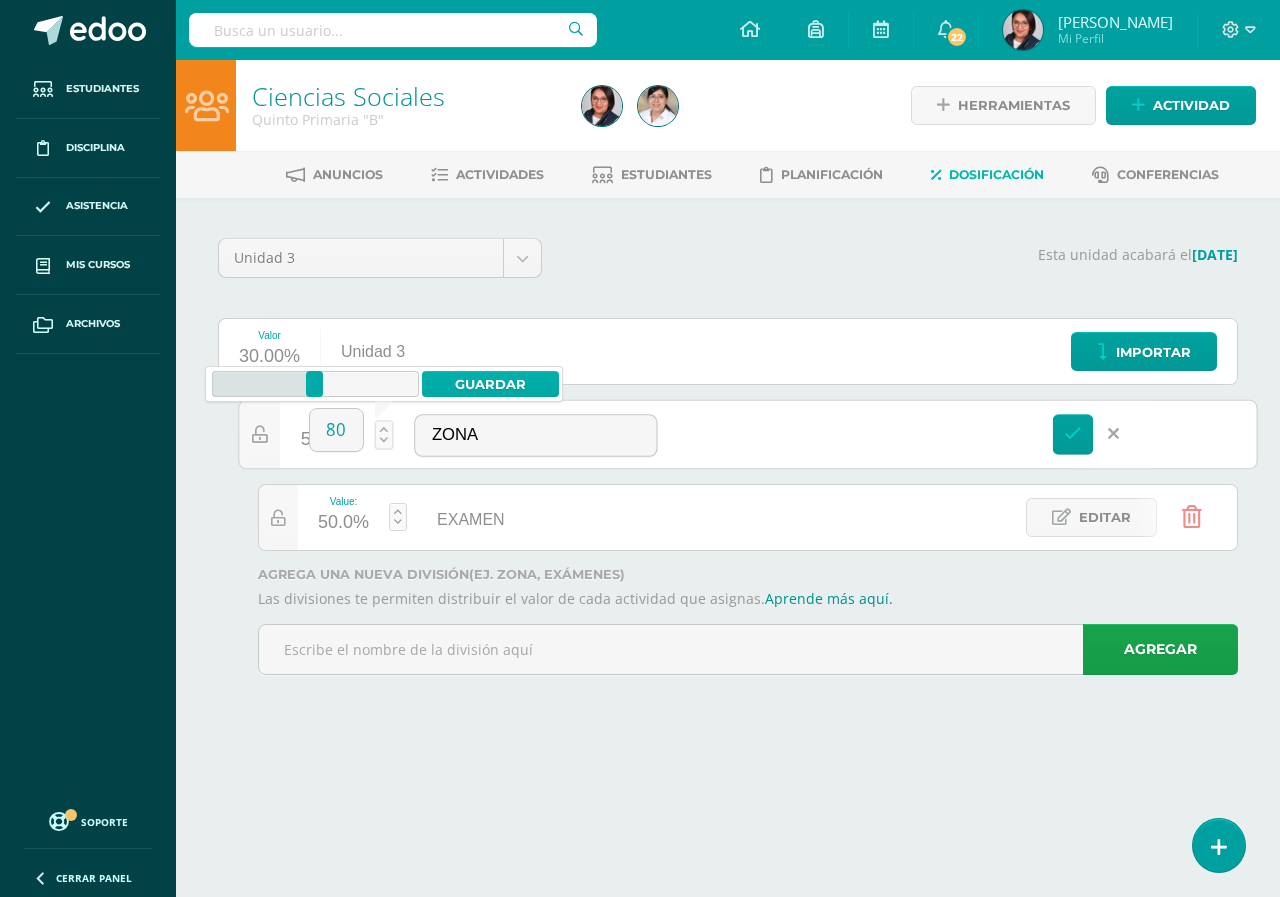click on "Guardar" at bounding box center [490, 384] 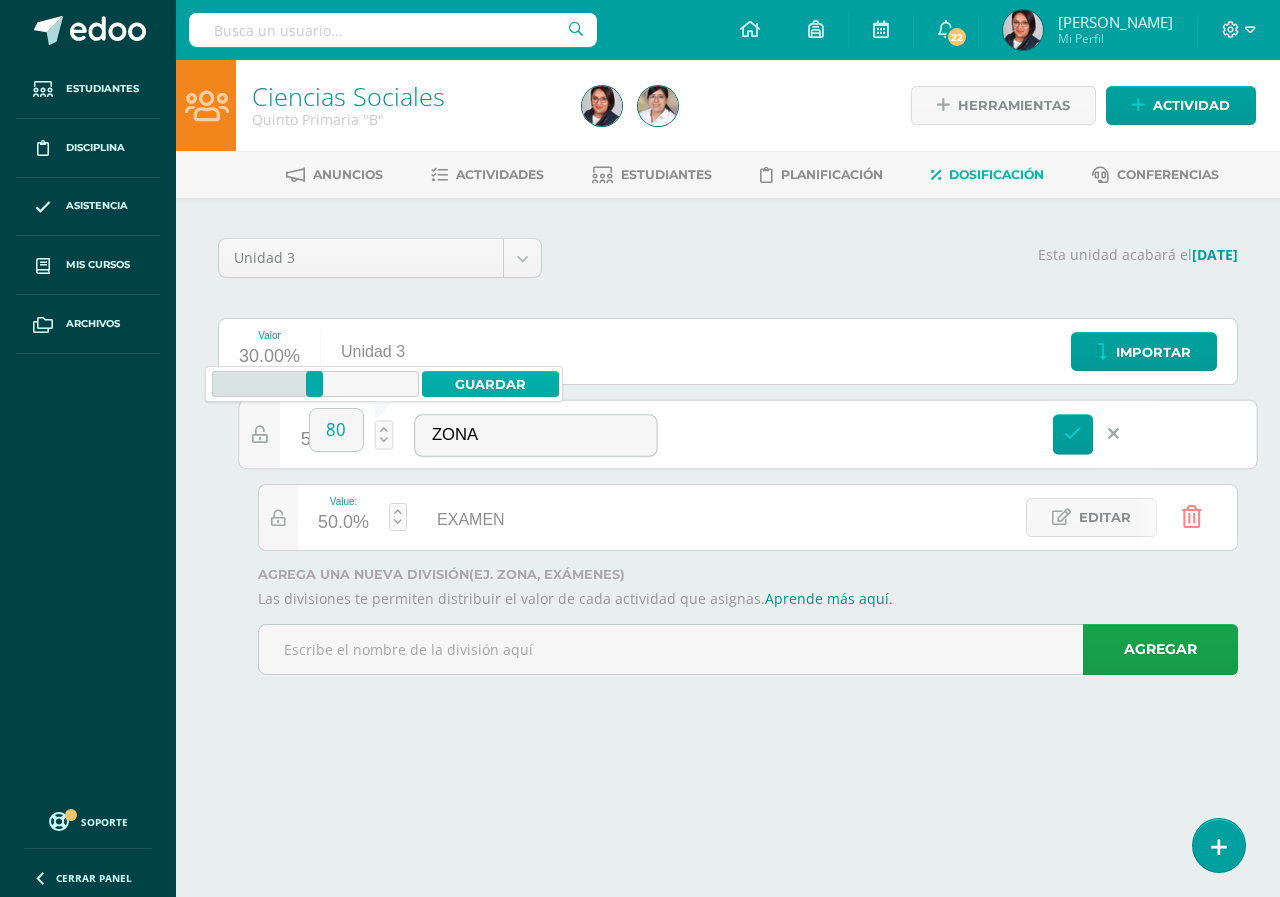 type on "80" 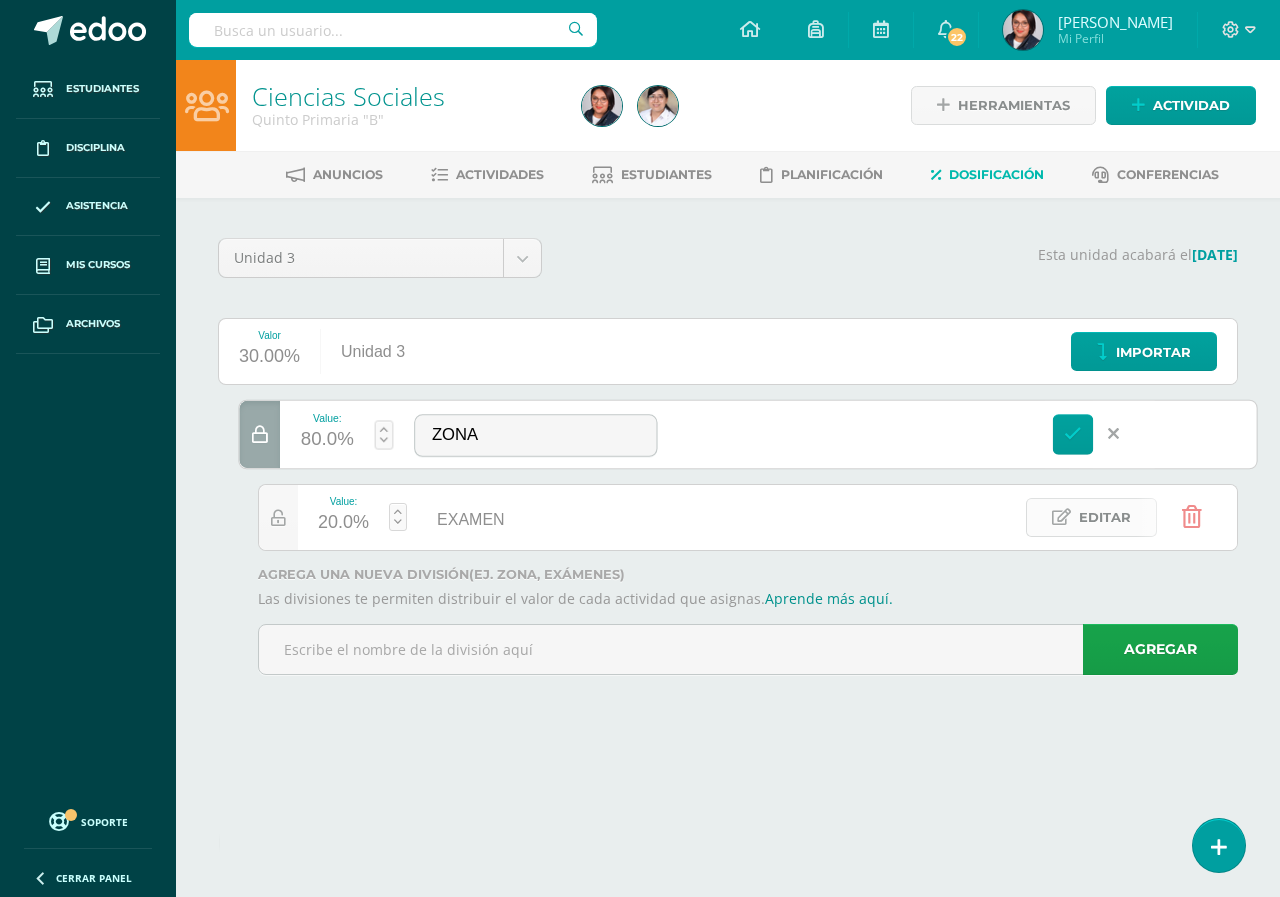 click on "Editar" at bounding box center (1105, 517) 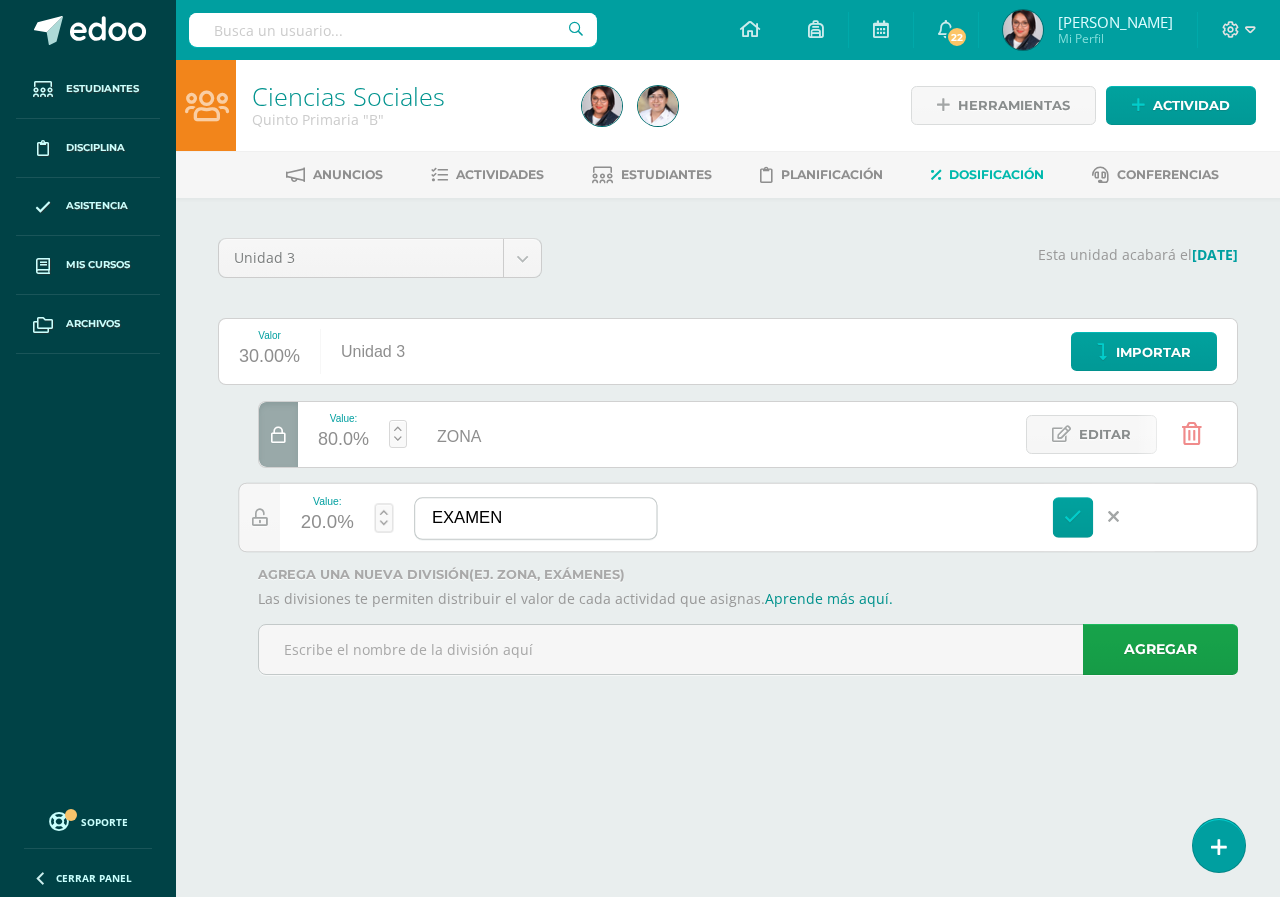 click on "EXAMEN" at bounding box center (535, 518) 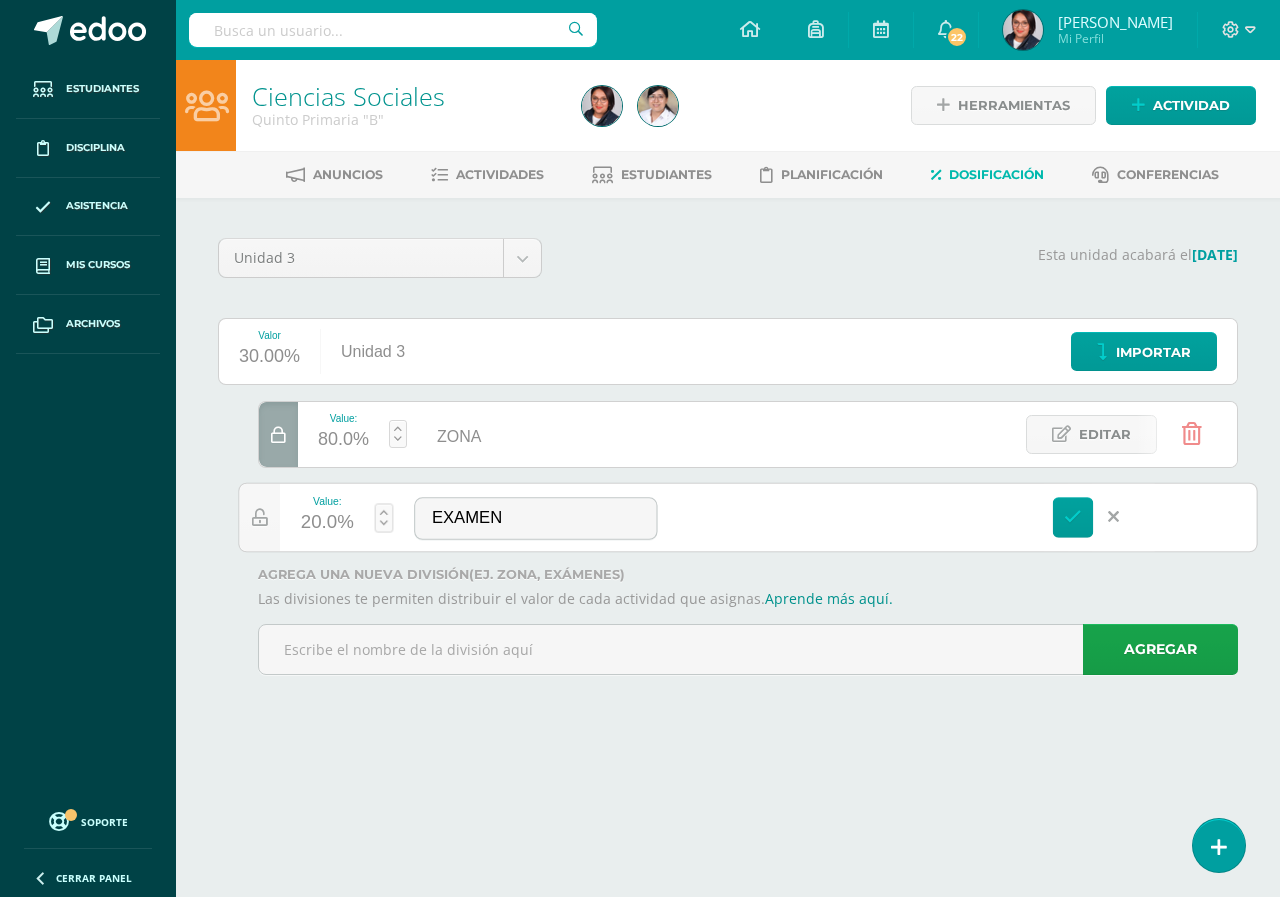 click at bounding box center [1073, 517] 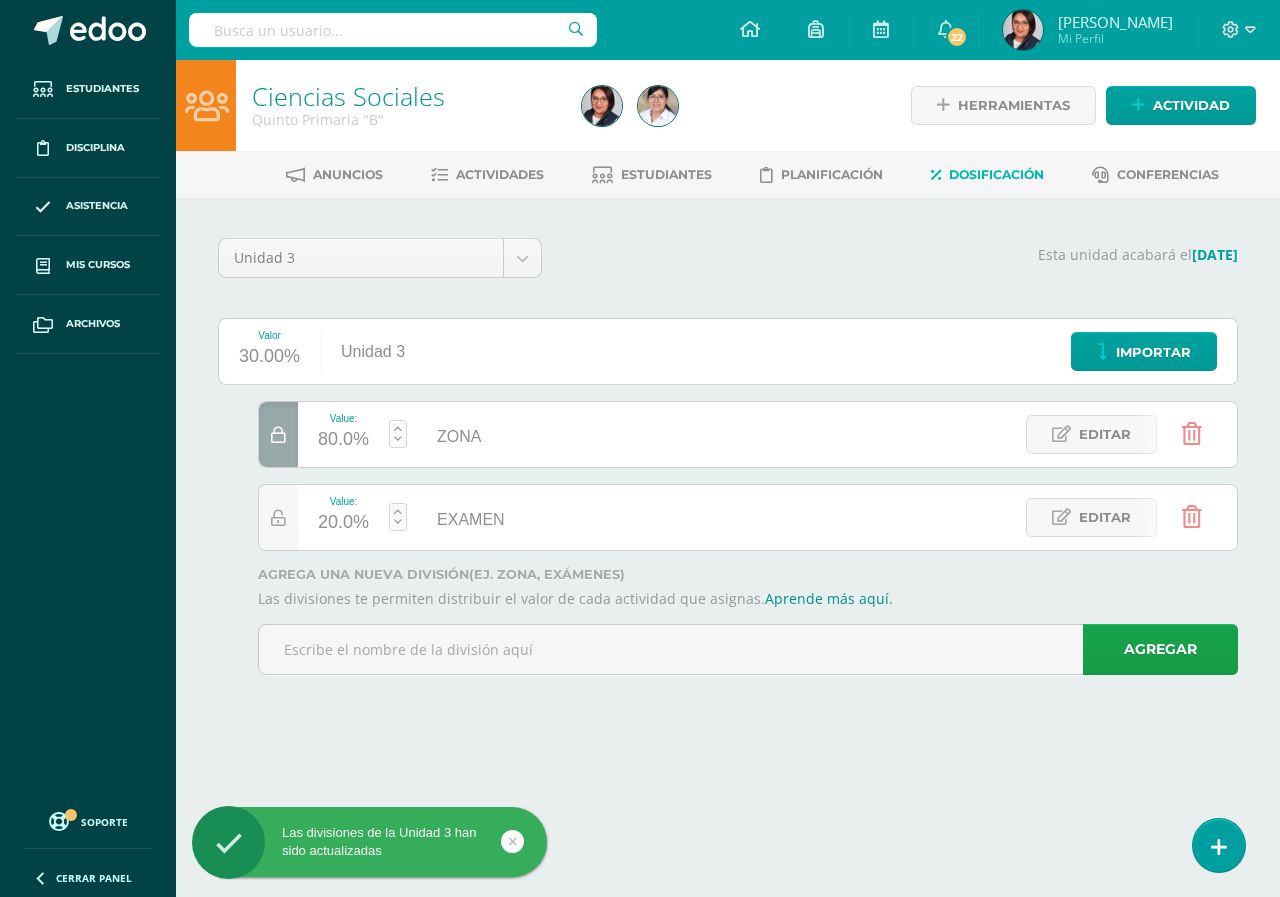 click on "Las divisiones de la Unidad 3 han sido actualizadas         Las divisiones de la Unidad 3 han sido actualizadas         Las divisiones de la Unidad 3 han sido actualizadas         Las divisiones de la Unidad 3 han sido actualizadas         Las divisiones de la Unidad 3 han sido actualizadas         Estudiantes Disciplina Asistencia Mis cursos Archivos Soporte
Centro de ayuda
Últimas actualizaciones
10+ Cerrar panel
L1 Idioma Materno
Cuarto
Primaria
"A"
Actividades Estudiantes Planificación Dosificación
L1 Idioma Materno
Quinto
Primaria
"A"
Actividades Estudiantes Planificación Dosificación Actividades Estudiantes 22 22" at bounding box center (640, 365) 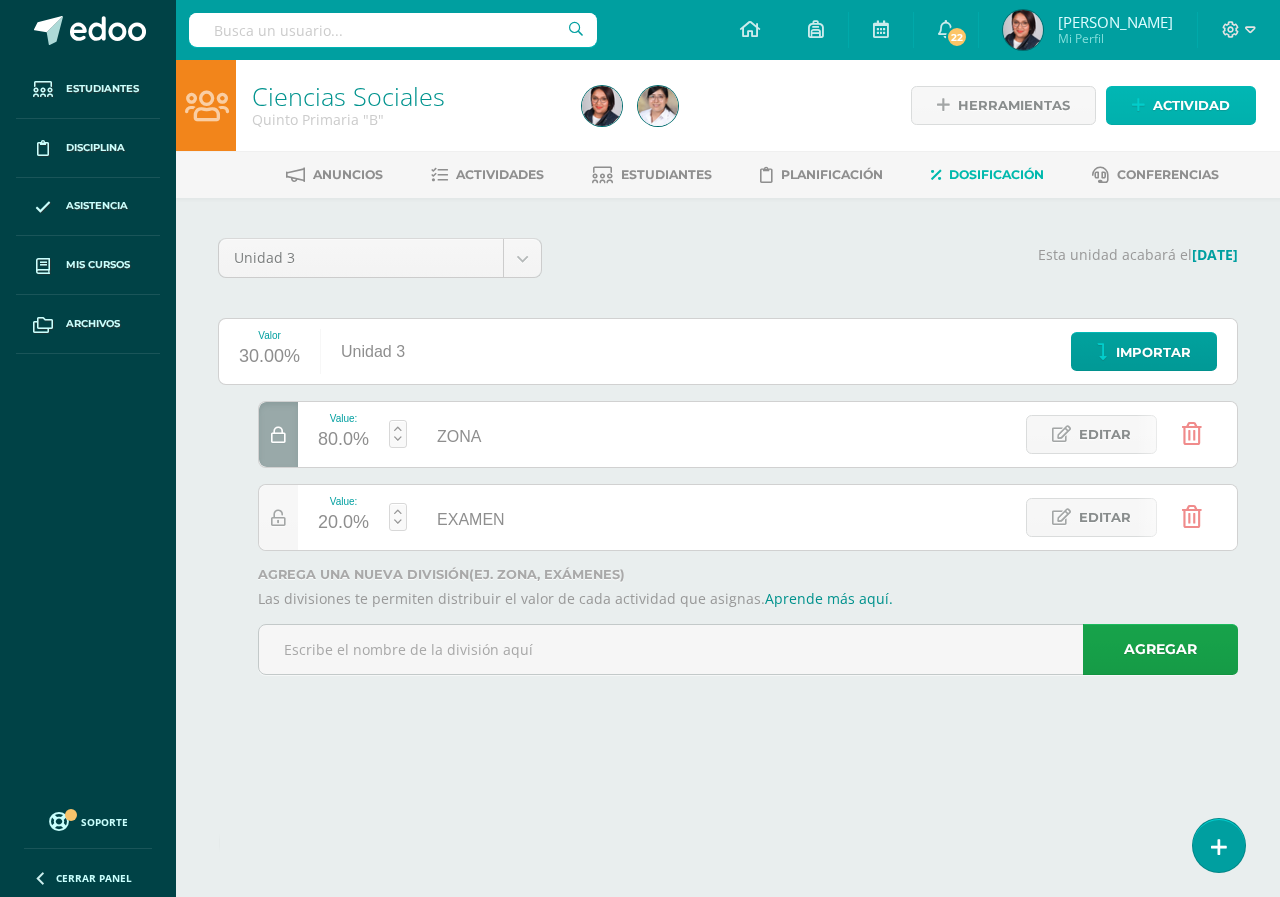 click on "Actividad" at bounding box center (1191, 105) 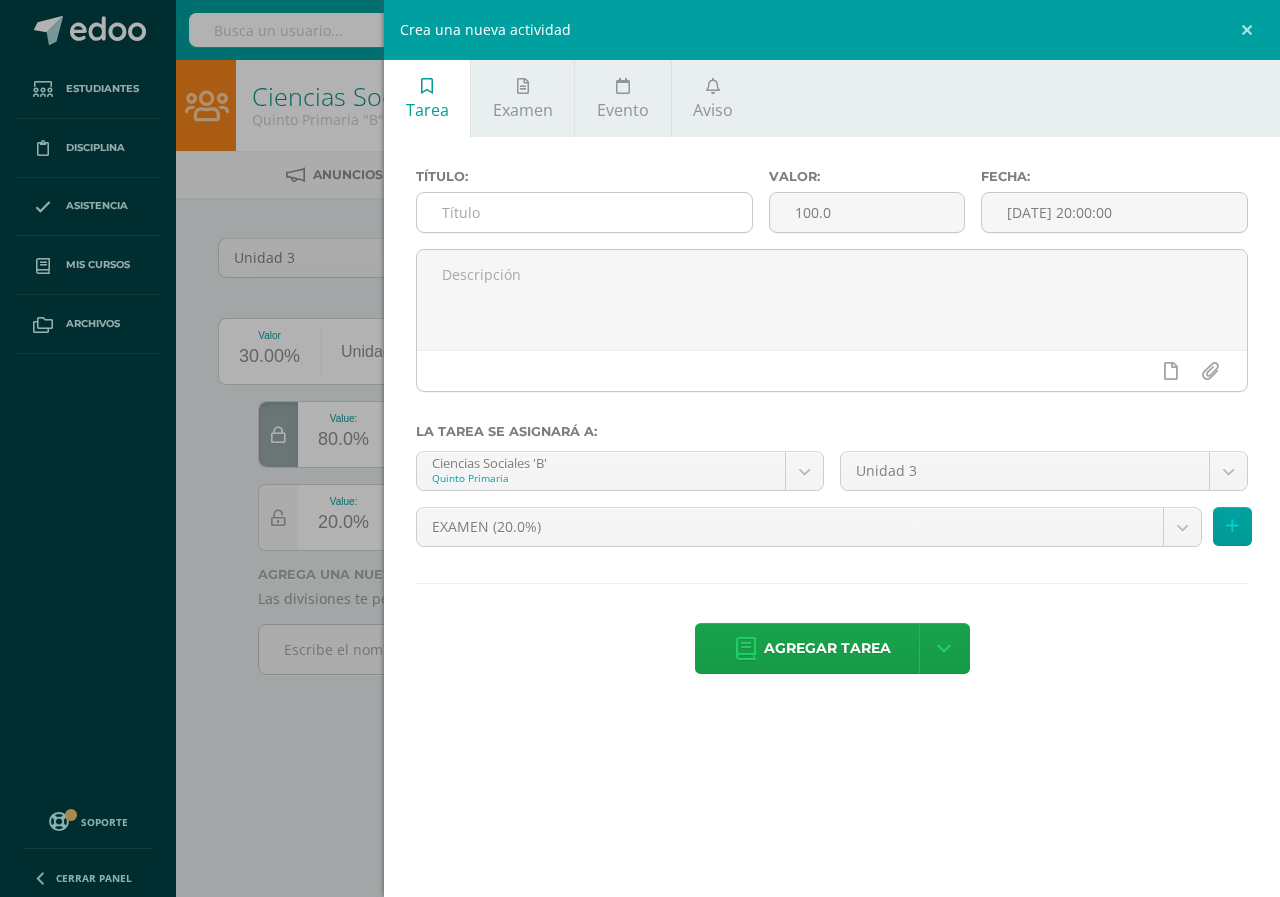 click at bounding box center (584, 212) 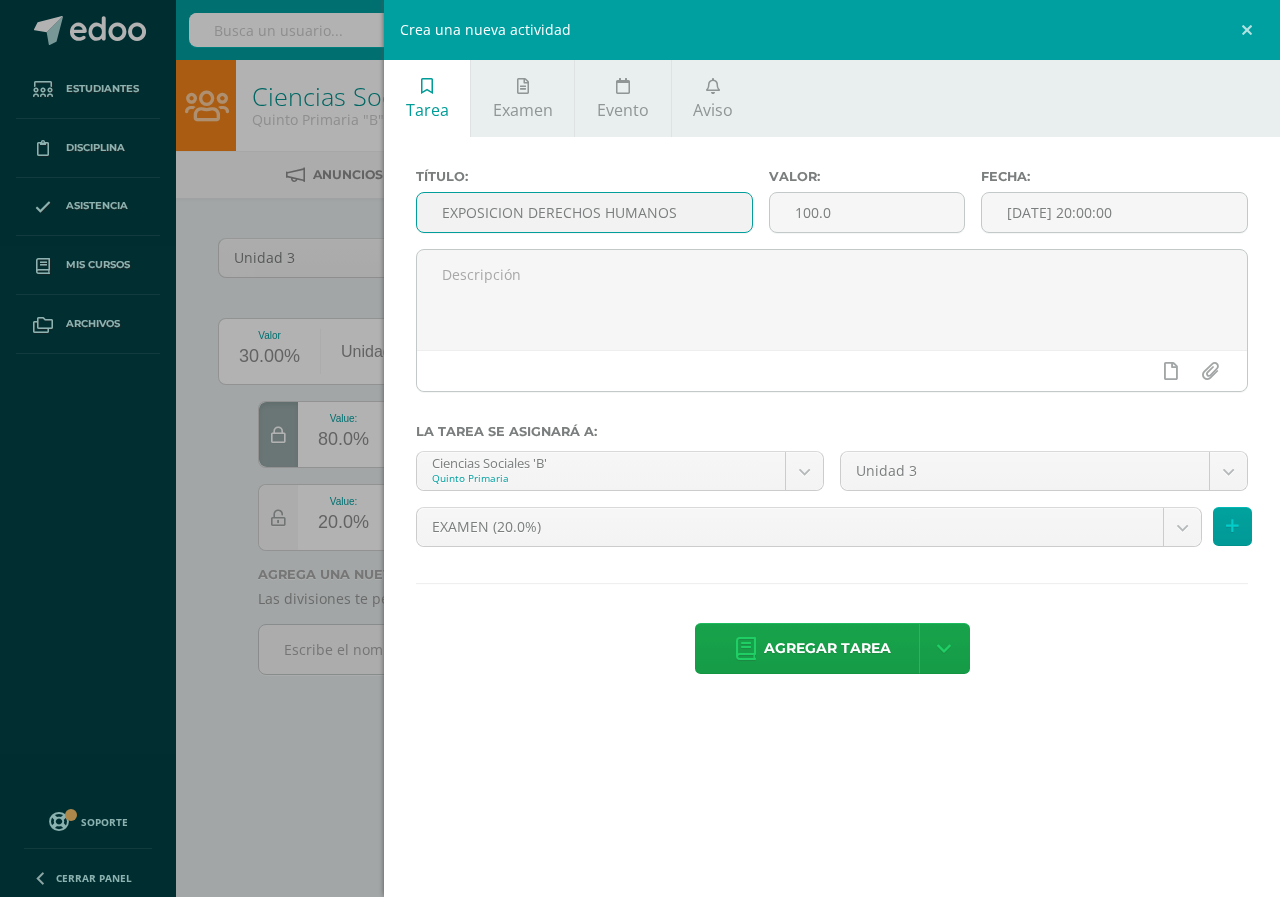 drag, startPoint x: 525, startPoint y: 207, endPoint x: 438, endPoint y: 214, distance: 87.28116 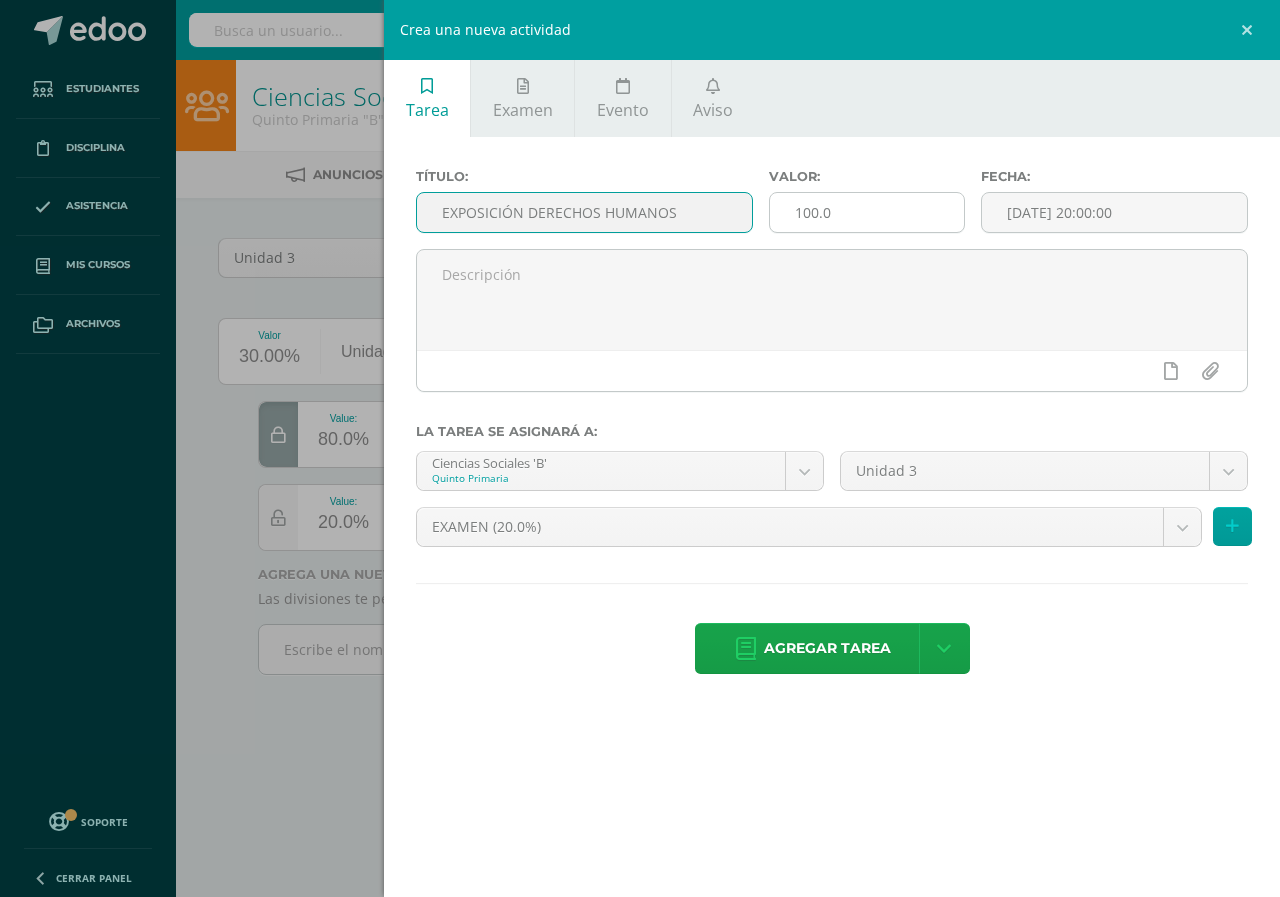 type on "EXPOSICIÓN DERECHOS HUMANOS" 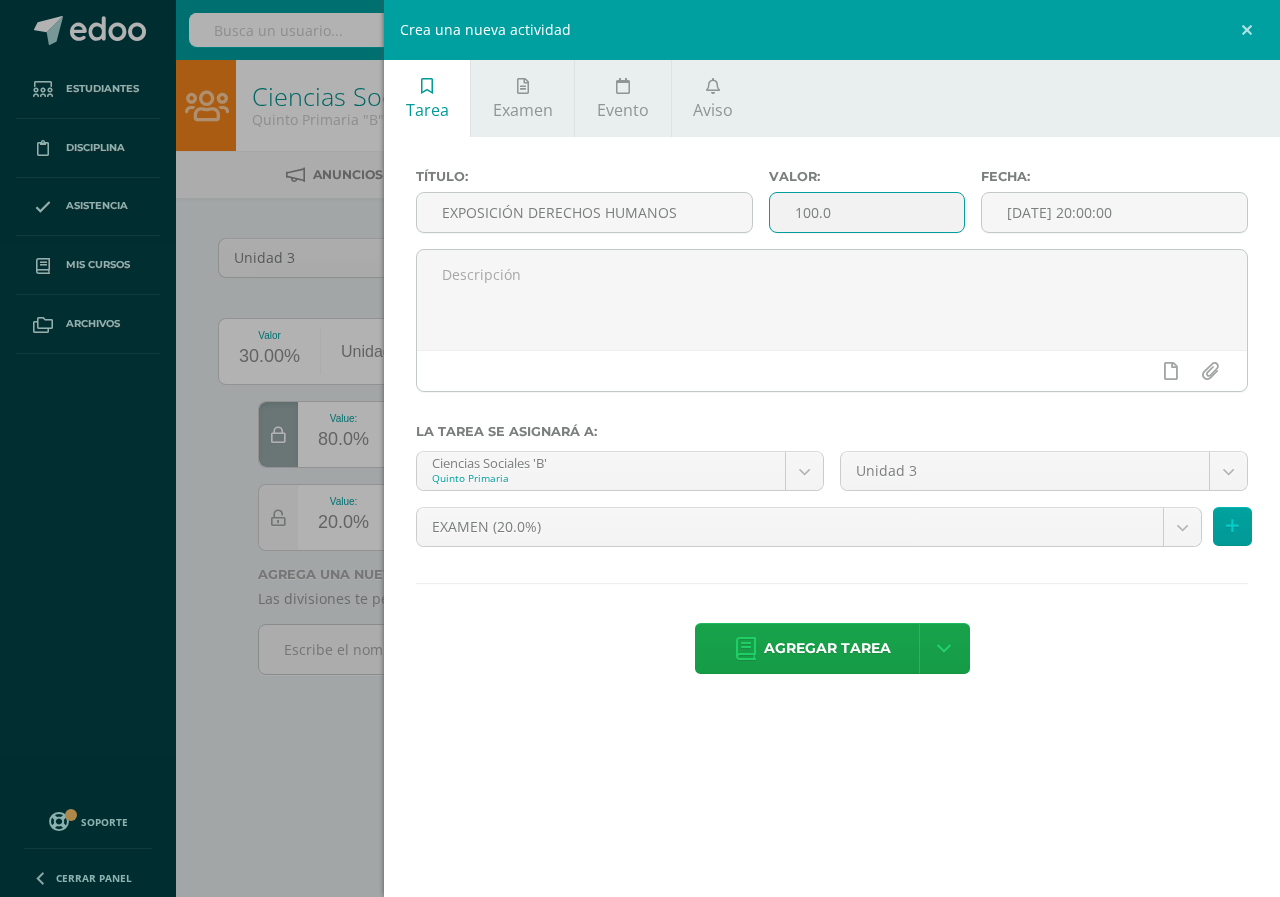 drag, startPoint x: 853, startPoint y: 210, endPoint x: 767, endPoint y: 222, distance: 86.833176 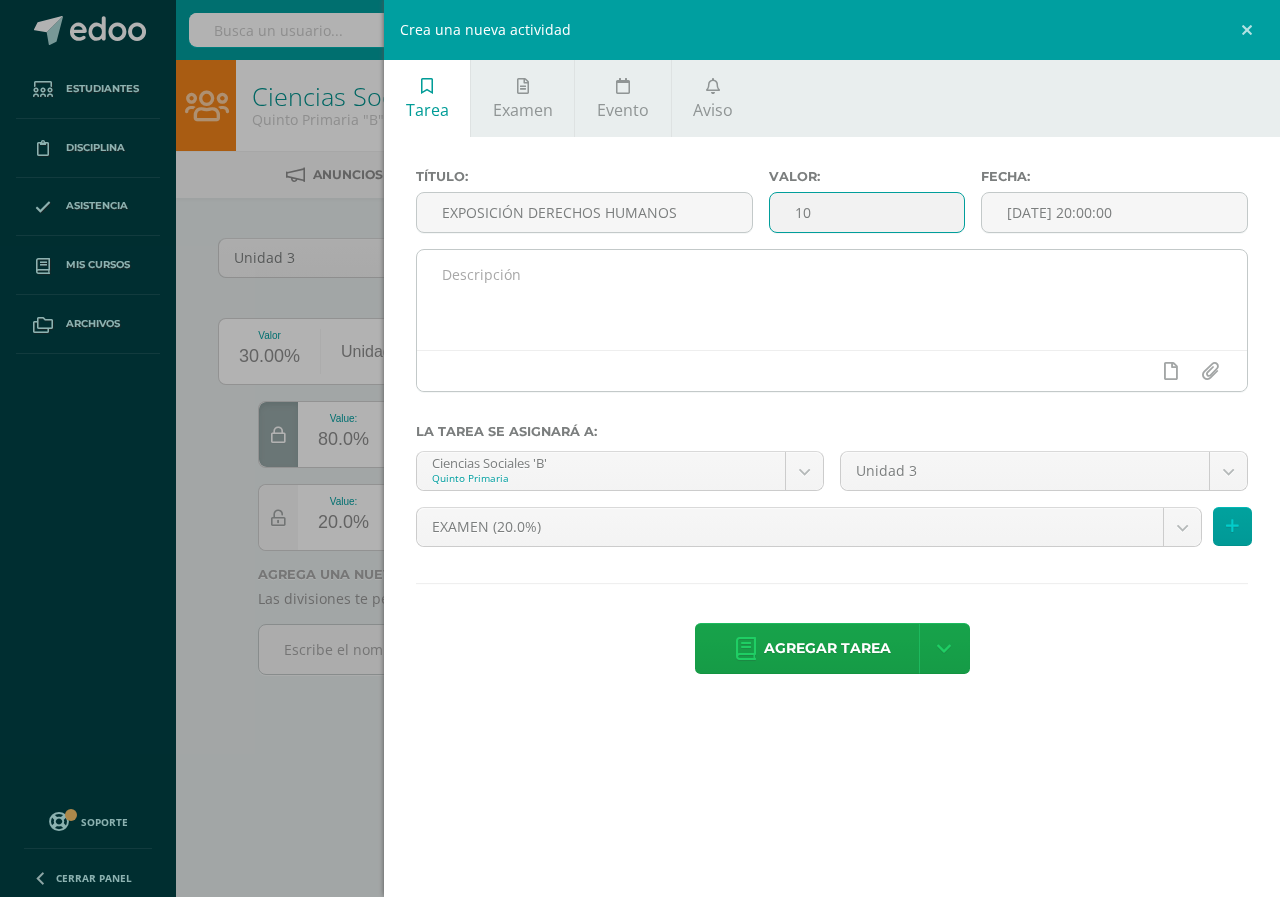 type on "10" 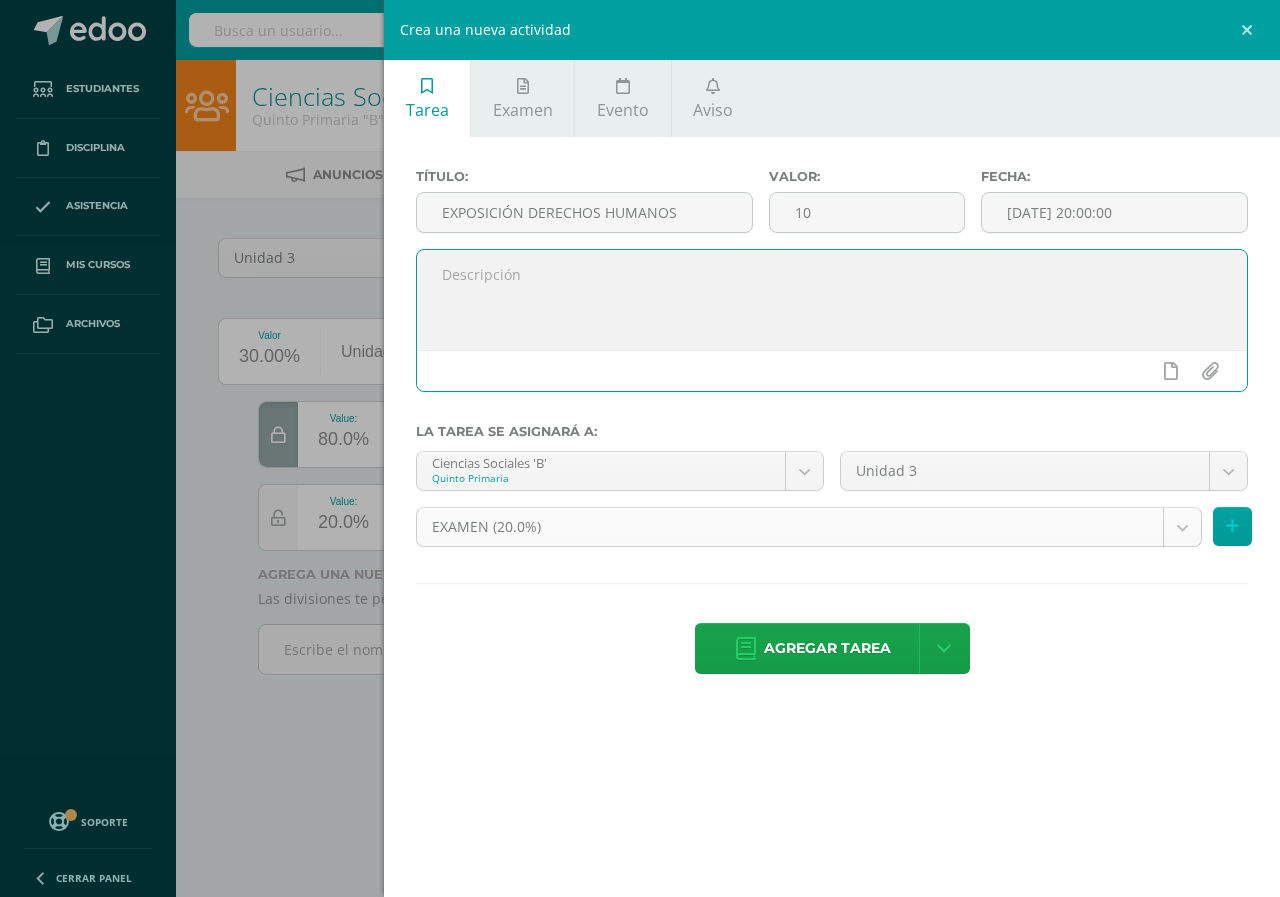 click on "Las divisiones de la Unidad 3 han sido actualizadas         Las divisiones de la Unidad 3 han sido actualizadas         Las divisiones de la Unidad 3 han sido actualizadas         Las divisiones de la Unidad 3 han sido actualizadas         Las divisiones de la Unidad 3 han sido actualizadas         Estudiantes Disciplina Asistencia Mis cursos Archivos Soporte
Centro de ayuda
Últimas actualizaciones
10+ Cerrar panel
L1 Idioma Materno
Cuarto
Primaria
"A"
Actividades Estudiantes Planificación Dosificación
L1 Idioma Materno
Quinto
Primaria
"A"
Actividades Estudiantes Planificación Dosificación Actividades Estudiantes 22 22" at bounding box center (640, 365) 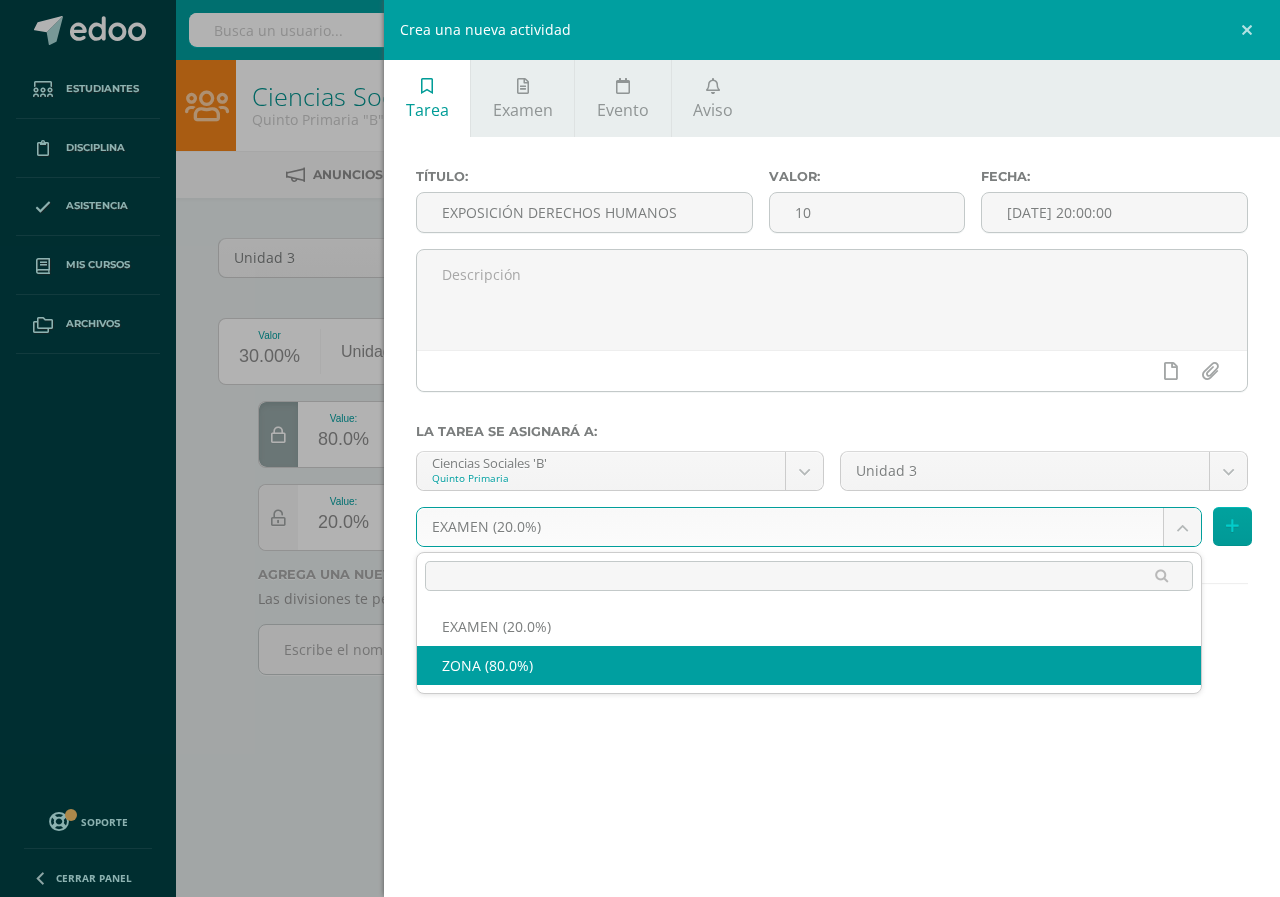 select on "105154" 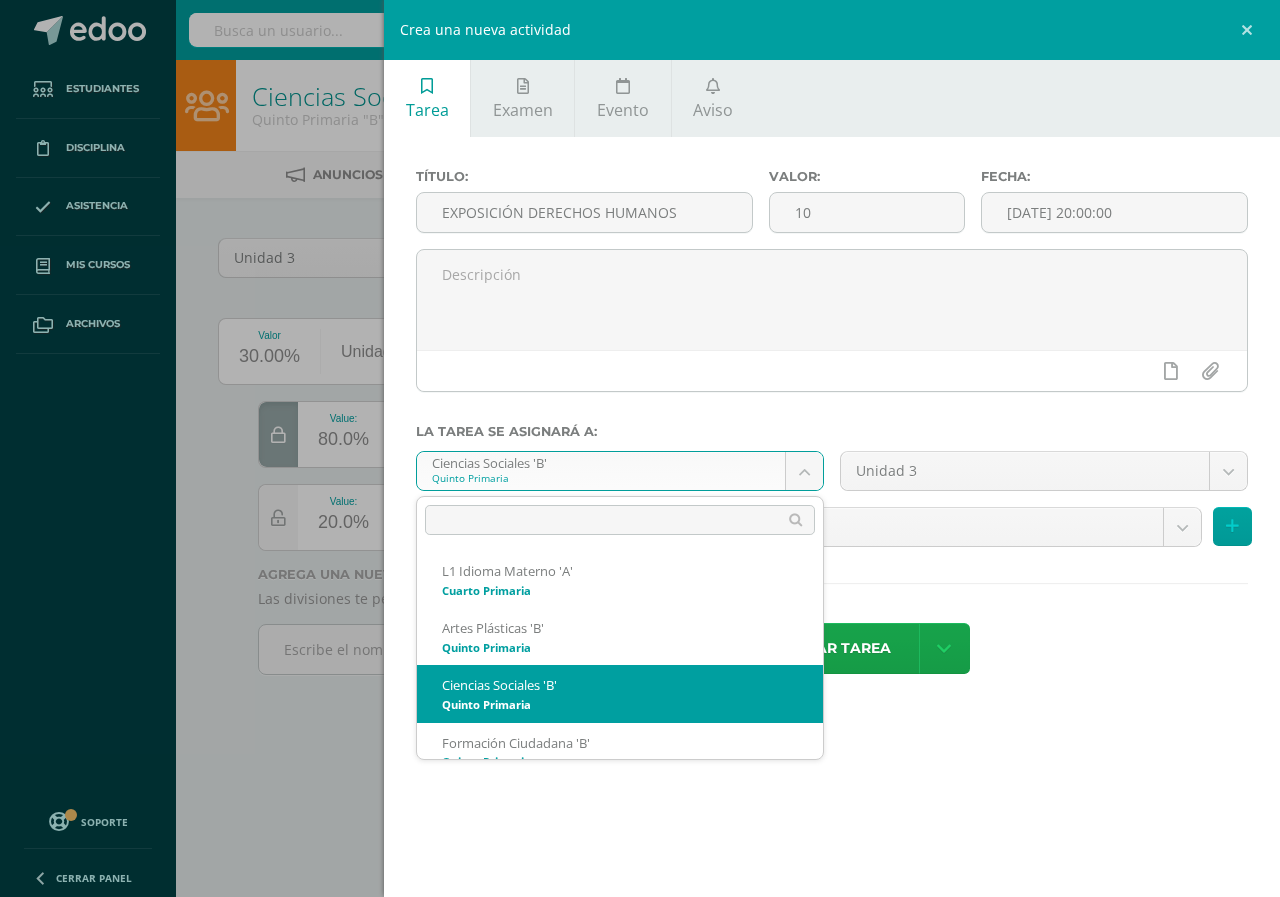 click on "Las divisiones de la Unidad 3 han sido actualizadas         Las divisiones de la Unidad 3 han sido actualizadas         Las divisiones de la Unidad 3 han sido actualizadas         Las divisiones de la Unidad 3 han sido actualizadas         Las divisiones de la Unidad 3 han sido actualizadas         Estudiantes Disciplina Asistencia Mis cursos Archivos Soporte
Centro de ayuda
Últimas actualizaciones
10+ Cerrar panel
L1 Idioma Materno
Cuarto
Primaria
"A"
Actividades Estudiantes Planificación Dosificación
L1 Idioma Materno
Quinto
Primaria
"A"
Actividades Estudiantes Planificación Dosificación Actividades Estudiantes 22 22" at bounding box center (640, 365) 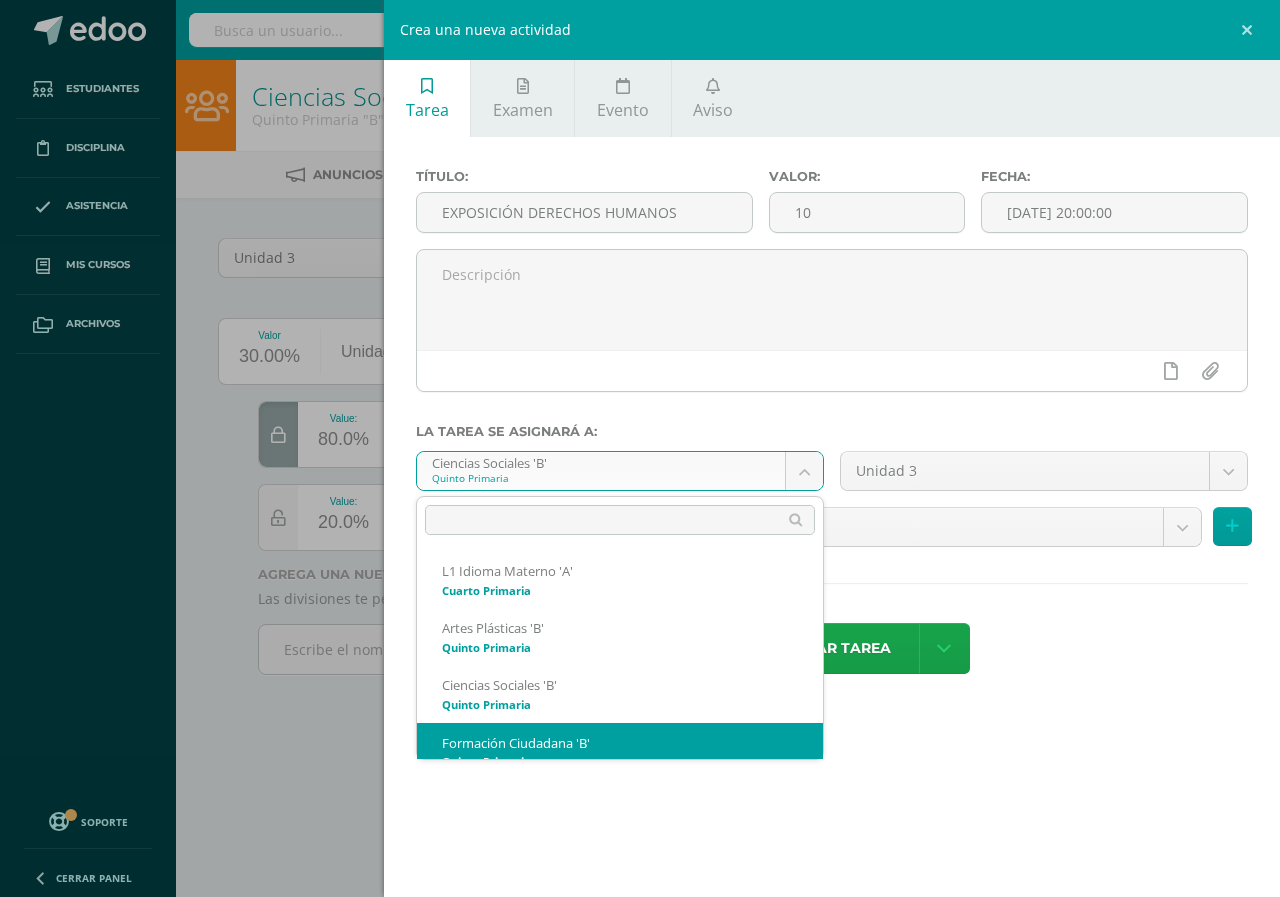 scroll, scrollTop: 77, scrollLeft: 0, axis: vertical 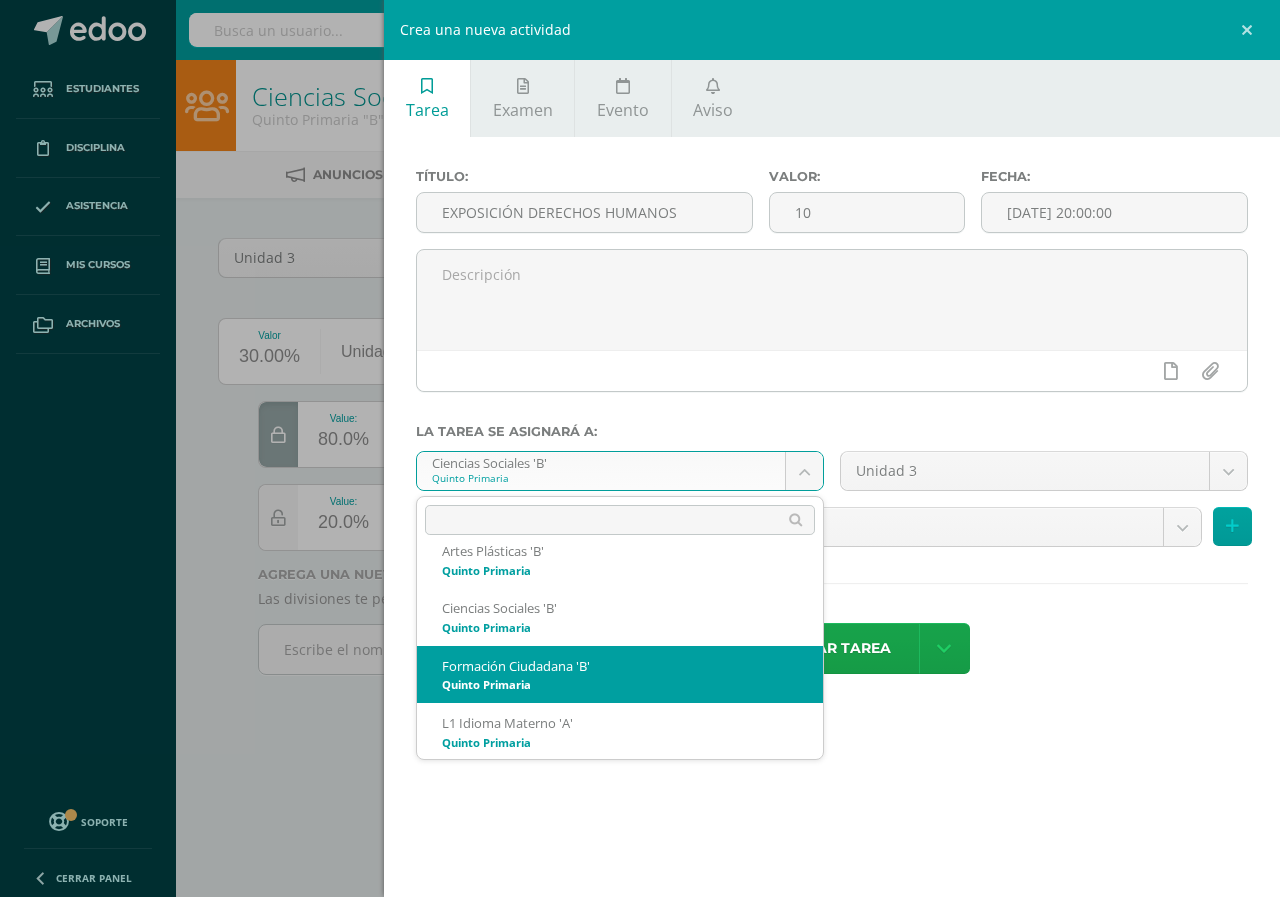 select on "94181" 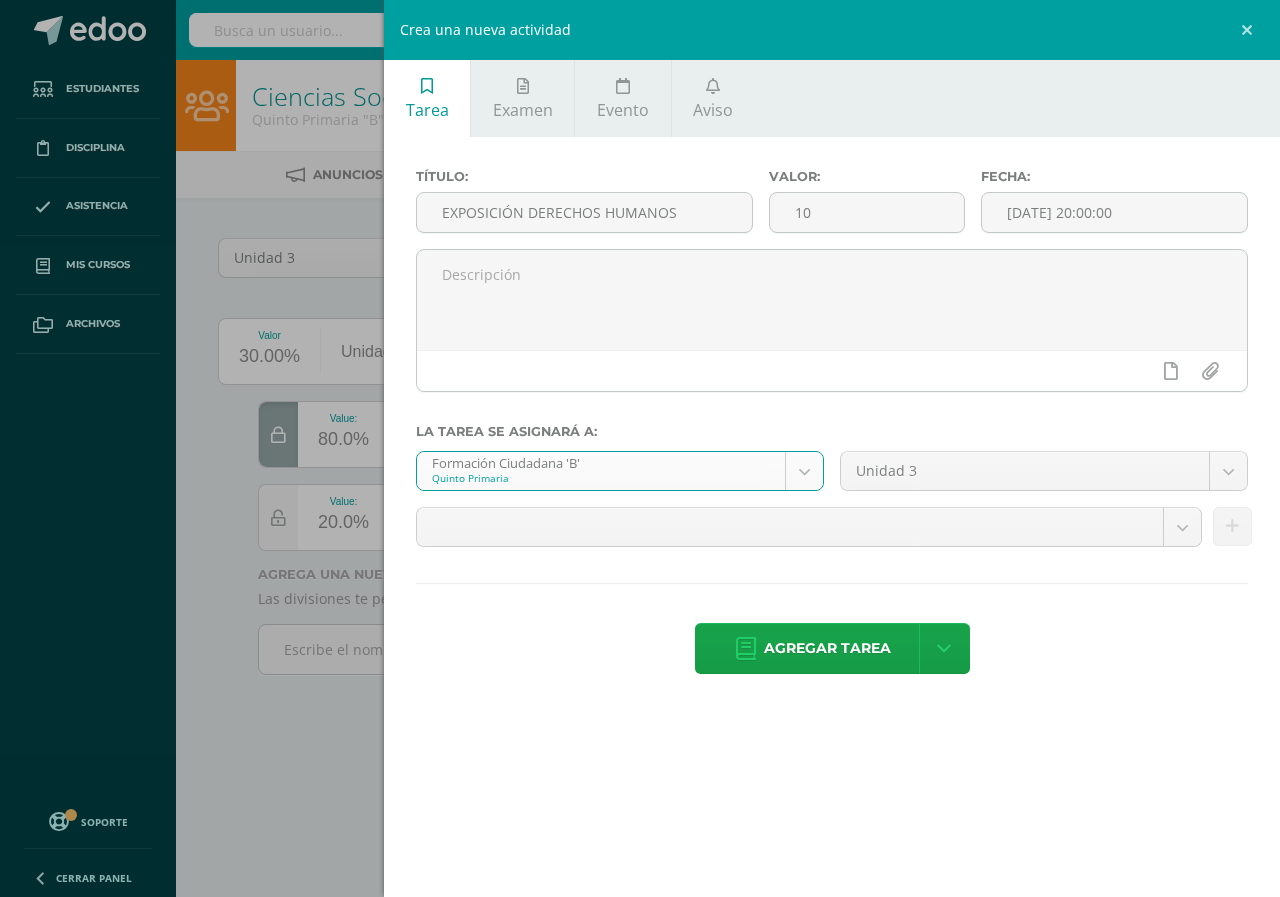 scroll, scrollTop: 20, scrollLeft: 0, axis: vertical 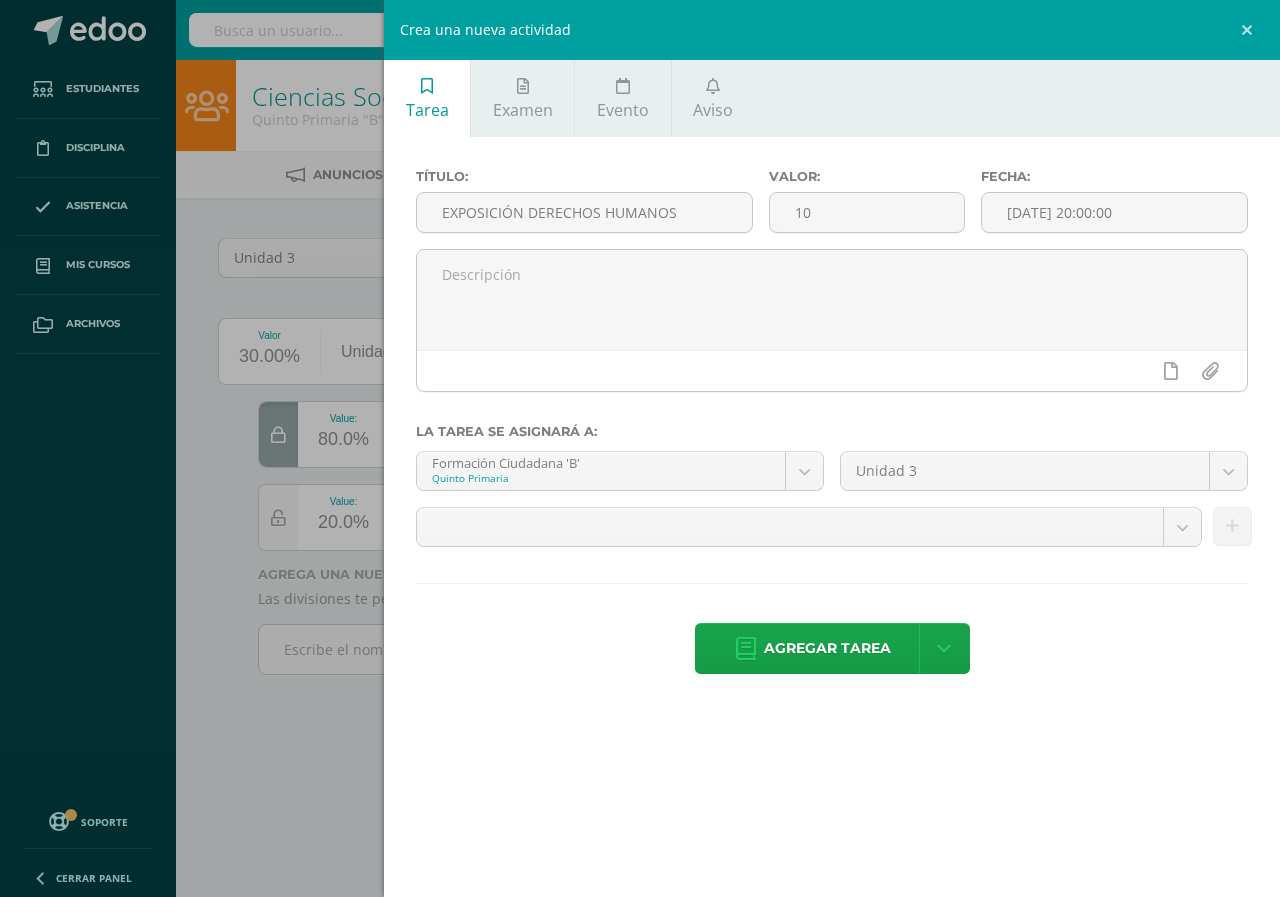 click on "Las divisiones de la Unidad 3 han sido actualizadas         Las divisiones de la Unidad 3 han sido actualizadas         Las divisiones de la Unidad 3 han sido actualizadas         Las divisiones de la Unidad 3 han sido actualizadas         Las divisiones de la Unidad 3 han sido actualizadas         Estudiantes Disciplina Asistencia Mis cursos Archivos Soporte
Centro de ayuda
Últimas actualizaciones
10+ Cerrar panel
L1 Idioma Materno
Cuarto
Primaria
"A"
Actividades Estudiantes Planificación Dosificación
L1 Idioma Materno
Quinto
Primaria
"A"
Actividades Estudiantes Planificación Dosificación Actividades Estudiantes 22 22" at bounding box center [640, 365] 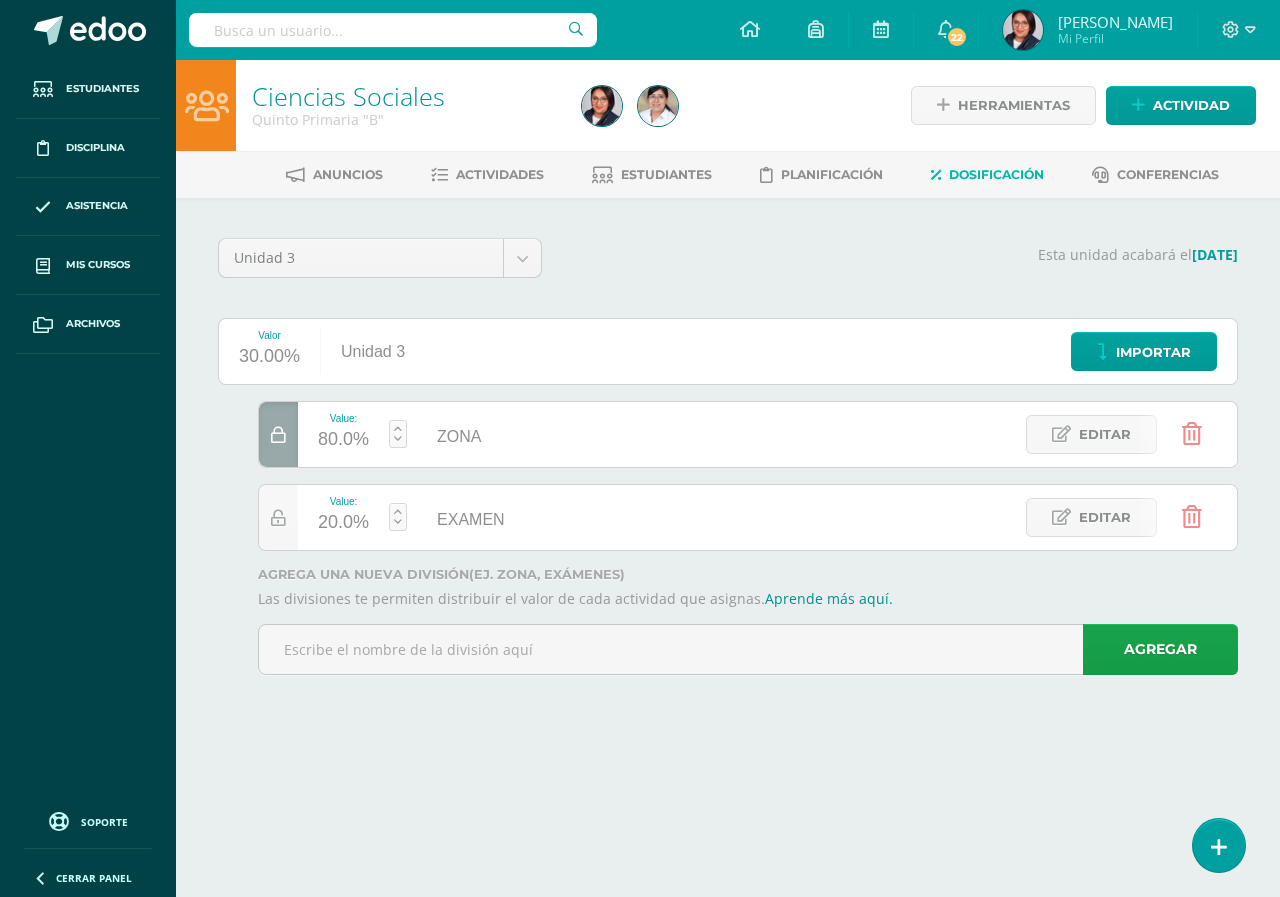 scroll, scrollTop: 0, scrollLeft: 0, axis: both 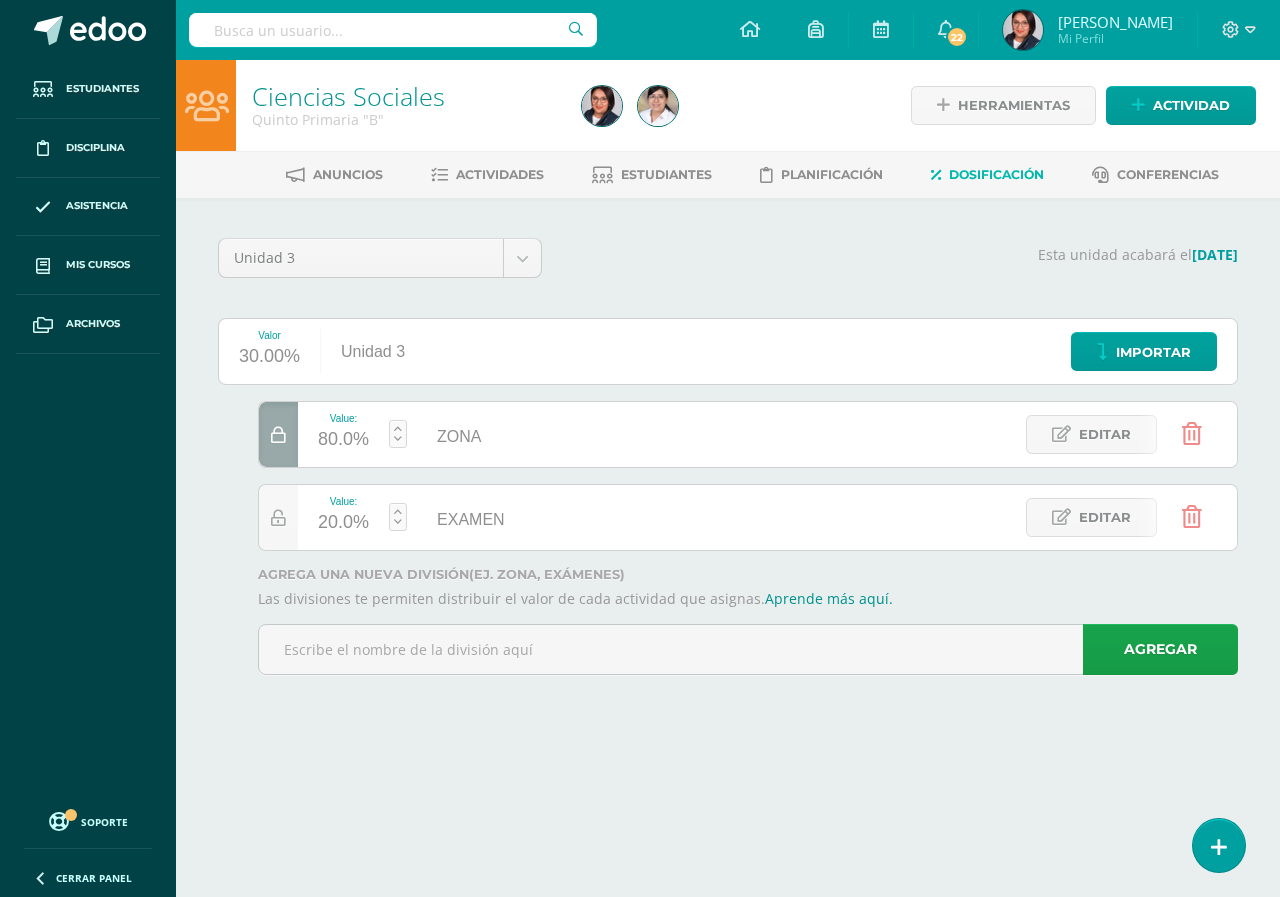 click on "Estudiantes Disciplina Asistencia Mis cursos Archivos Soporte
Centro de ayuda
Últimas actualizaciones
10+ Cerrar panel
L1 Idioma Materno
Cuarto
Primaria
"A"
Actividades Estudiantes Planificación Dosificación
L1 Idioma Materno
Quinto
Primaria
"A"
Actividades Estudiantes Planificación Dosificación
Artes Plásticas
Quinto
Primaria
"B"
Actividades Estudiantes Planificación Dosificación
Ciencias Sociales
Actividades Estudiantes Planificación Dosificación 22" at bounding box center (640, 365) 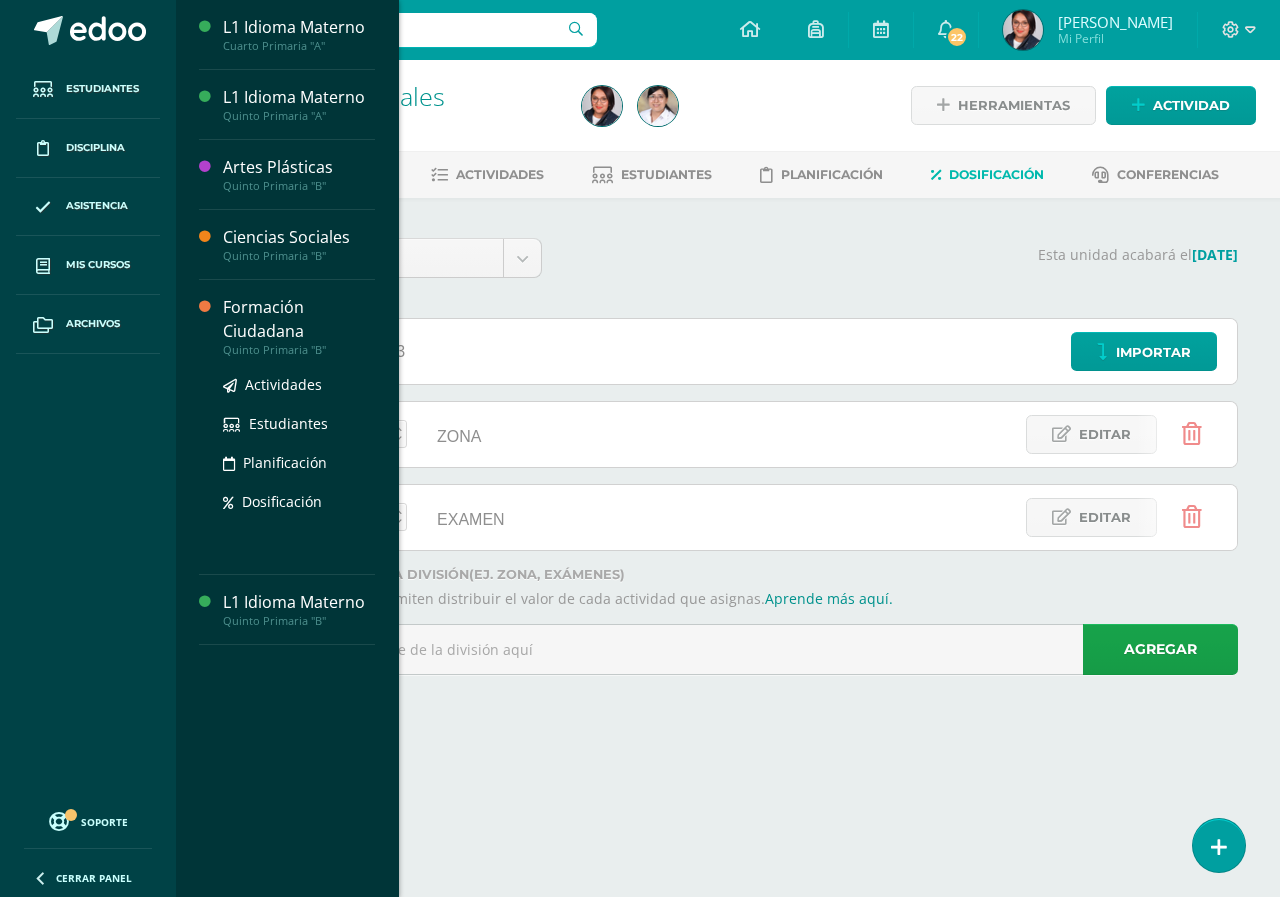 click on "Formación Ciudadana" at bounding box center [299, 319] 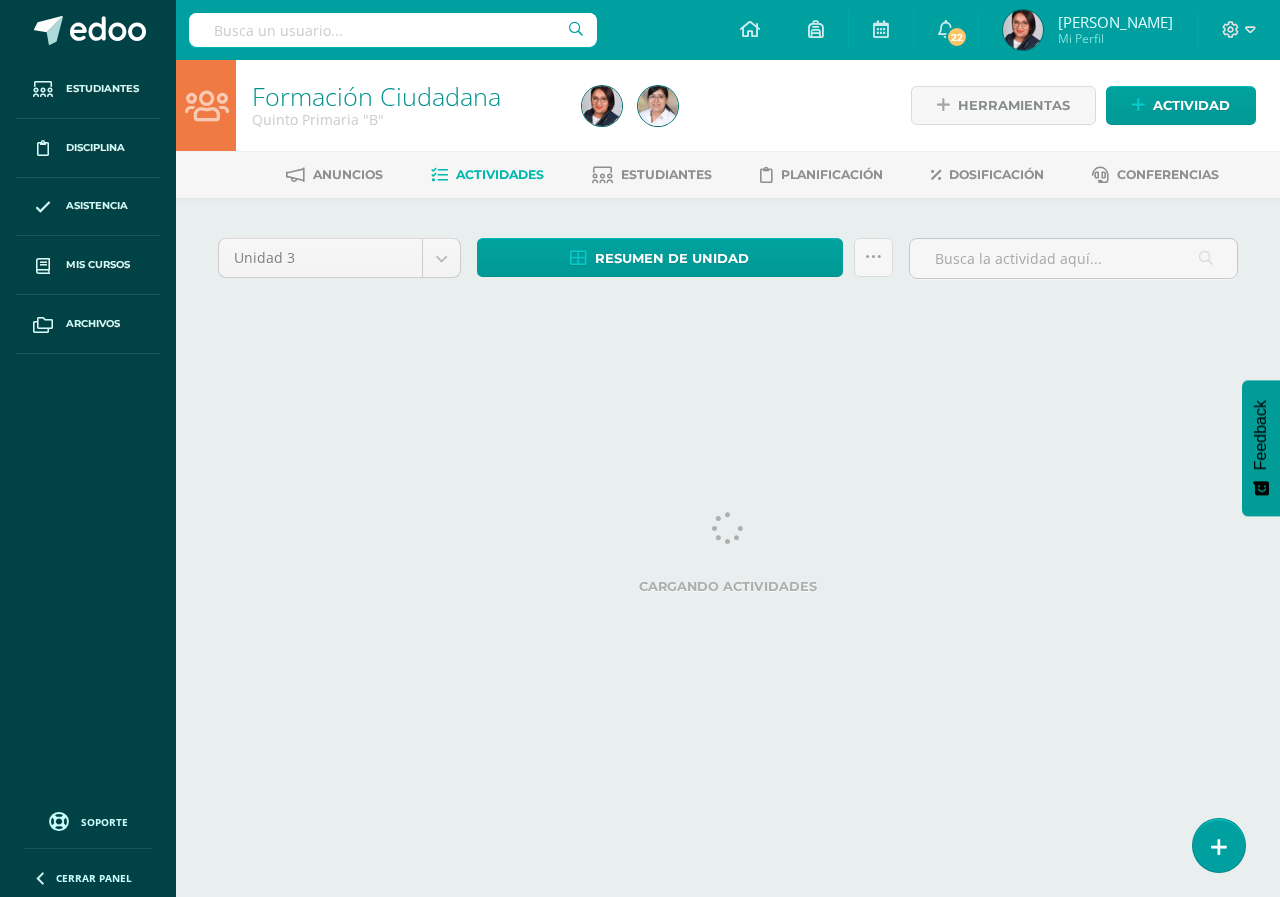scroll, scrollTop: 0, scrollLeft: 0, axis: both 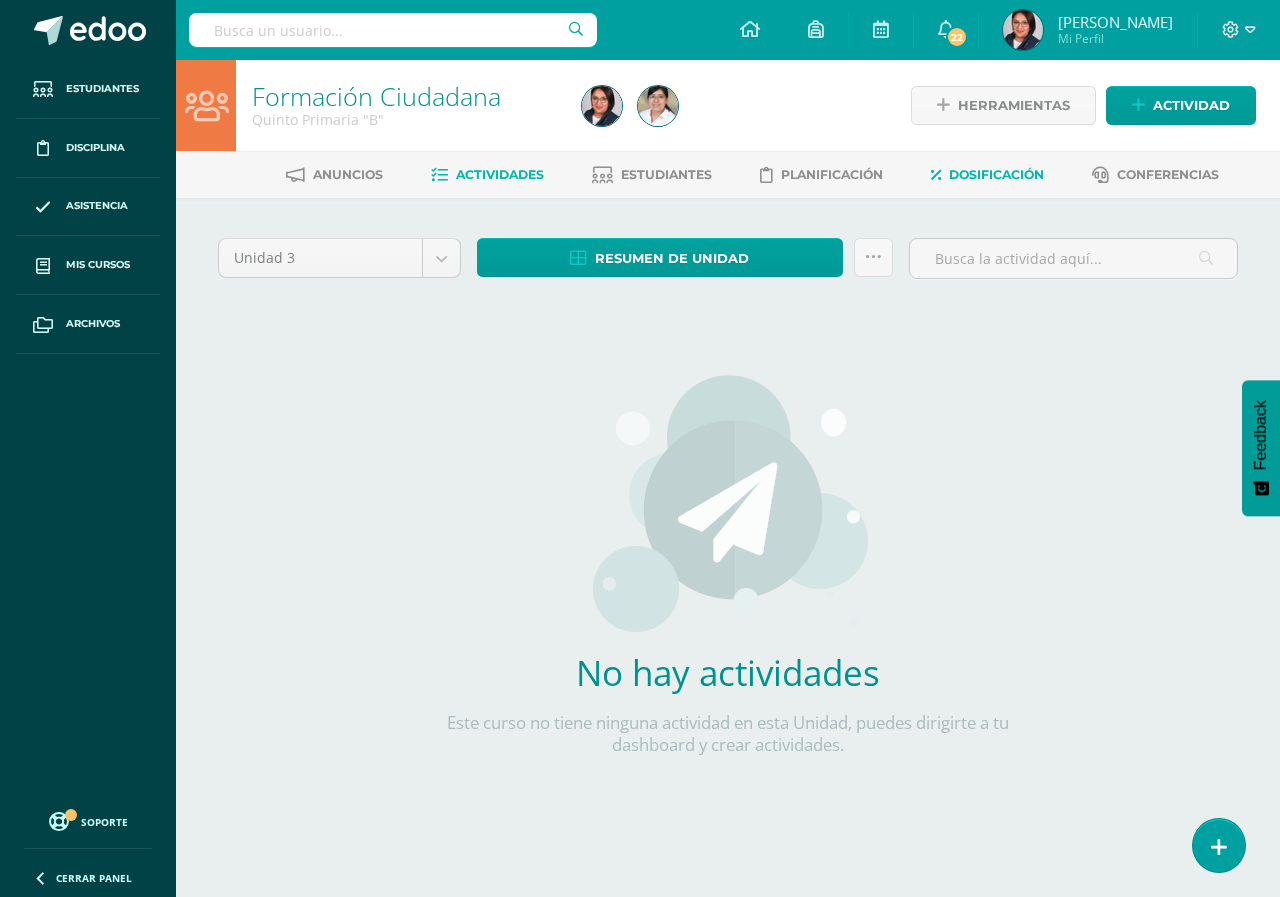 click on "Dosificación" at bounding box center (996, 174) 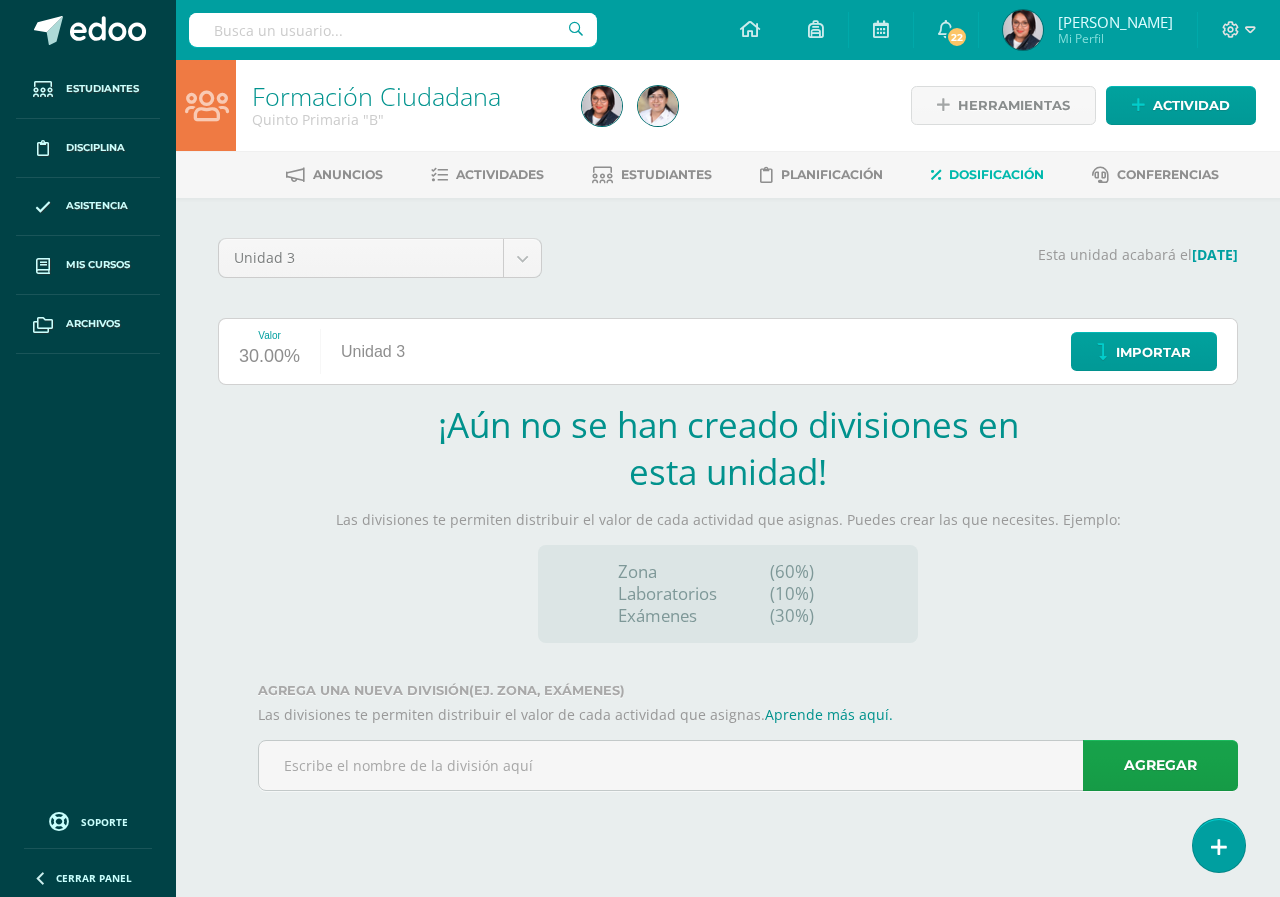 scroll, scrollTop: 0, scrollLeft: 0, axis: both 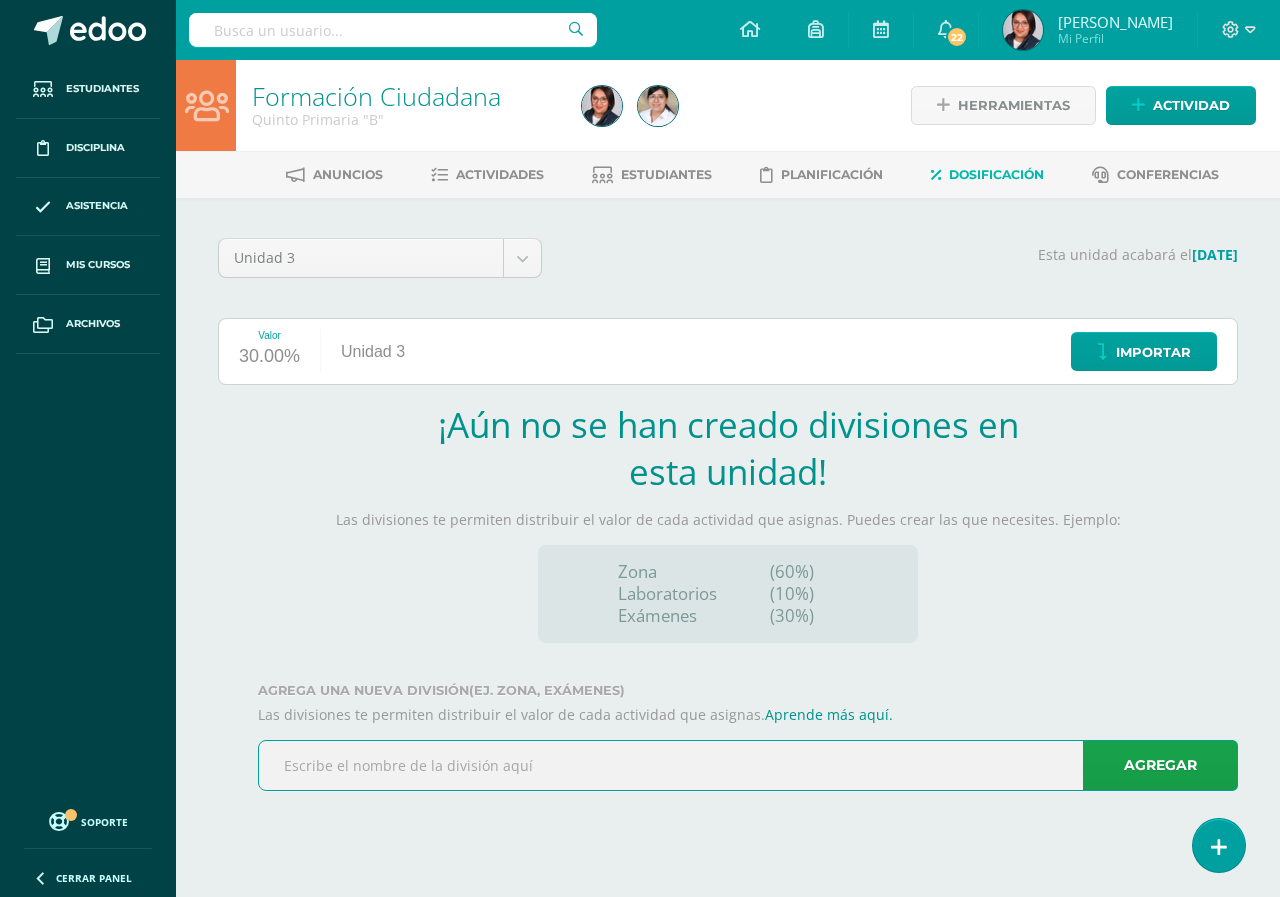 click at bounding box center (748, 765) 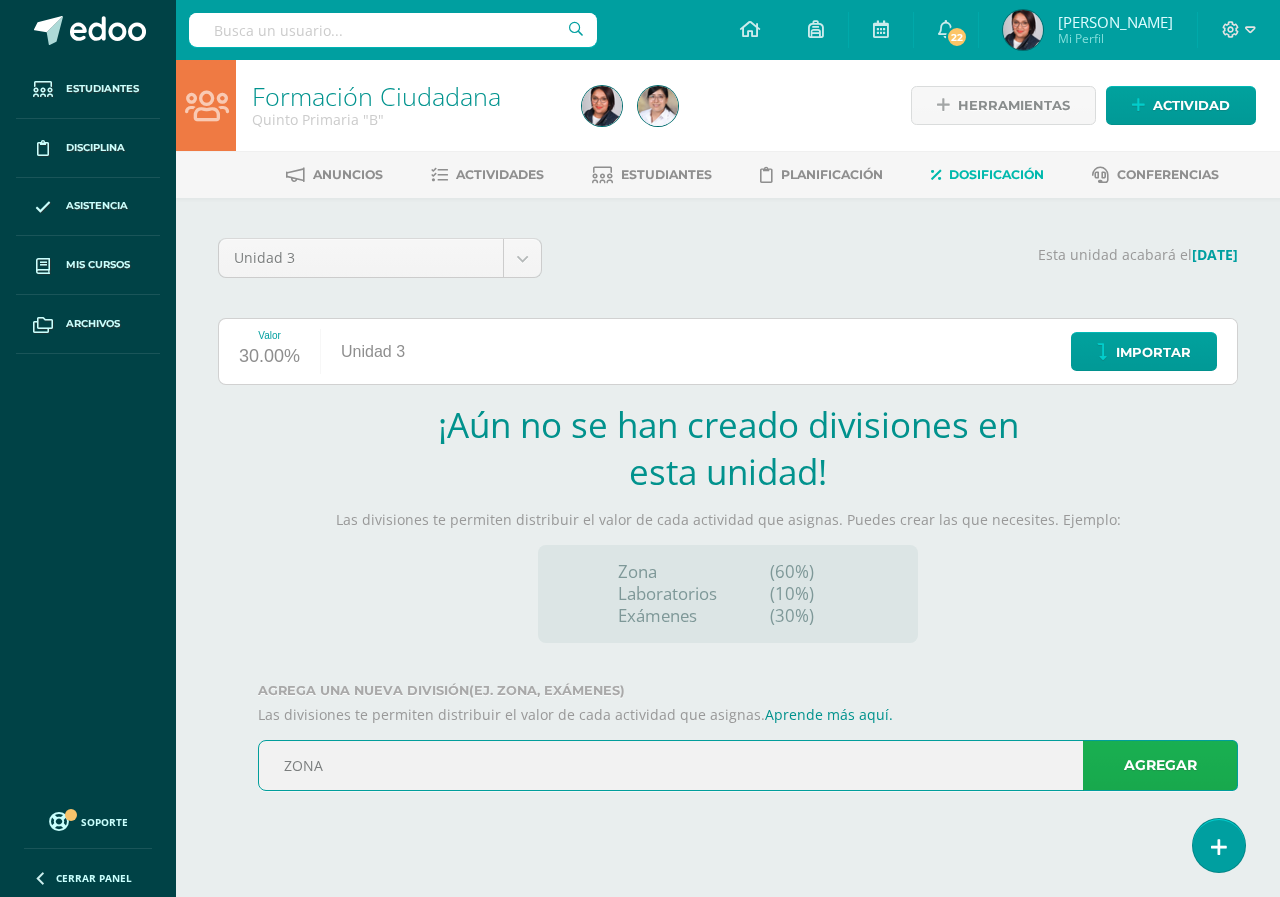 type on "ZONA" 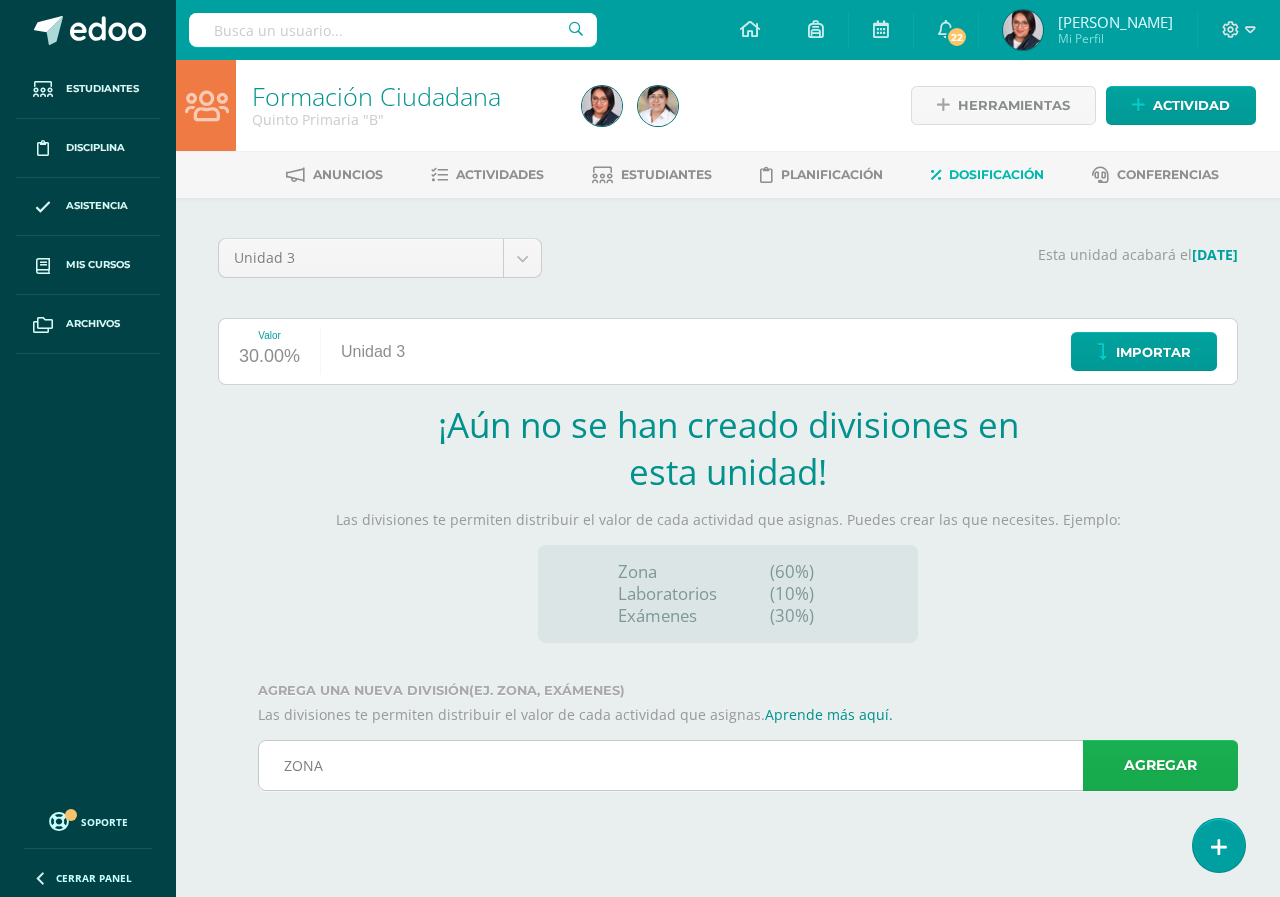 click on "Agregar" at bounding box center [1160, 765] 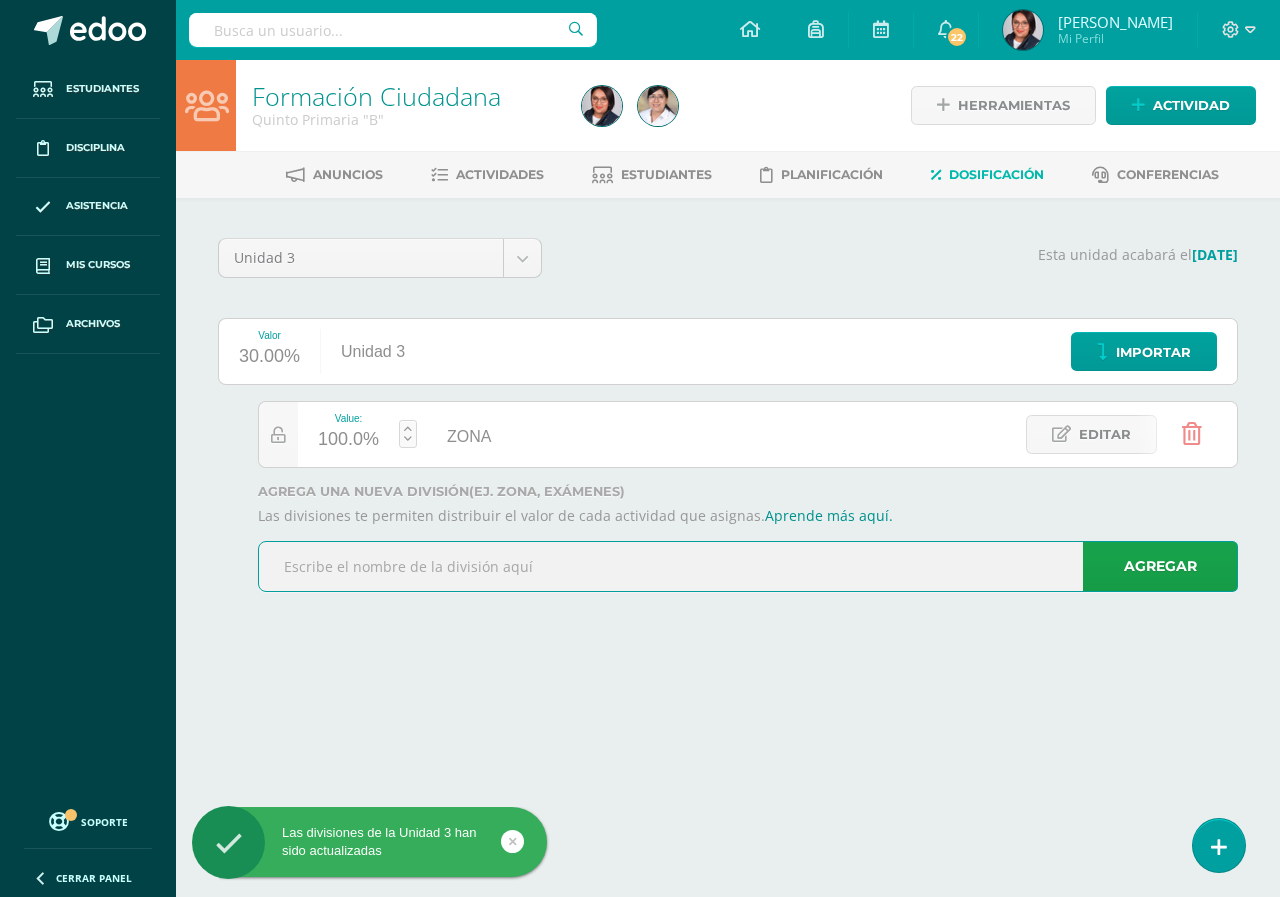 click at bounding box center (748, 566) 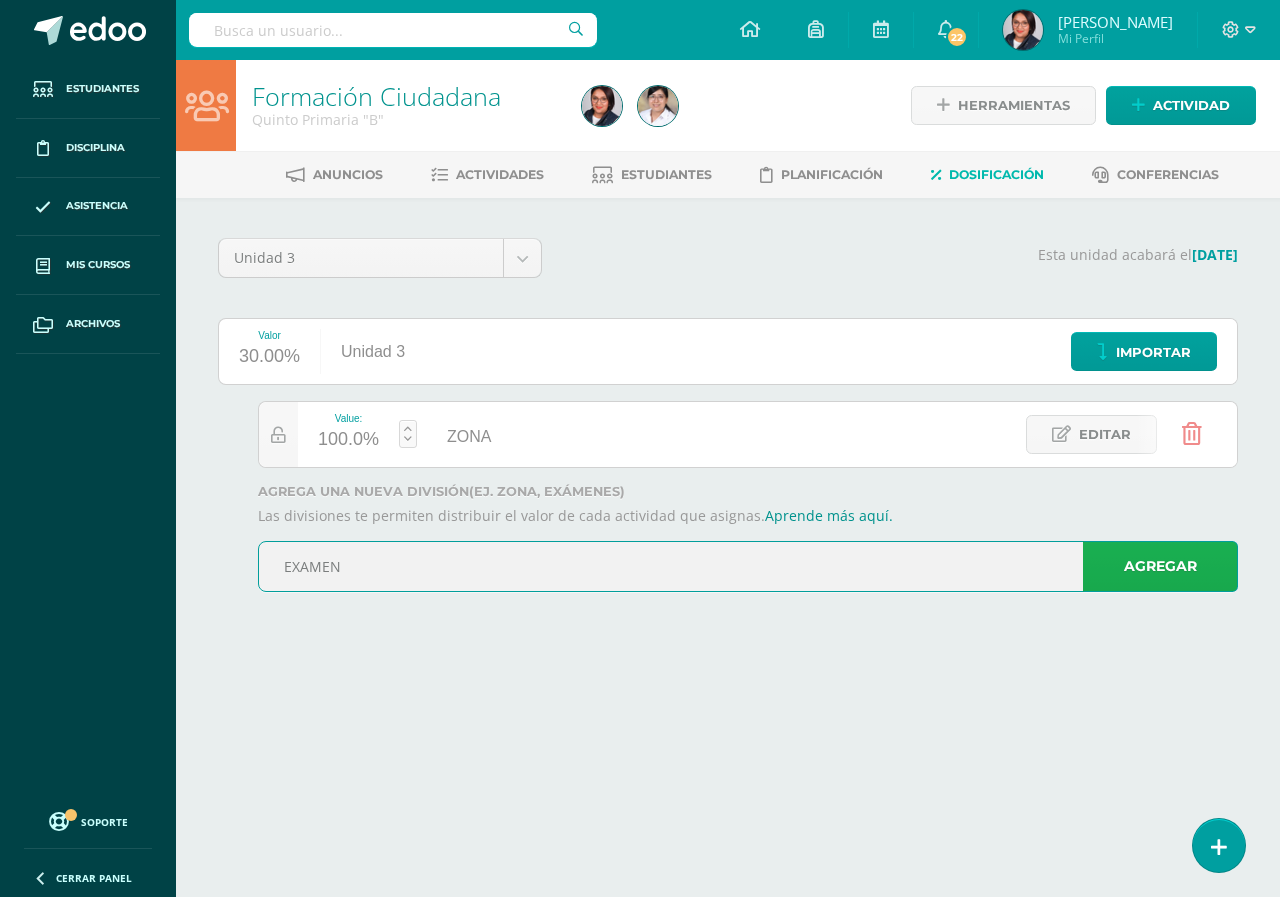 type on "EXAMEN" 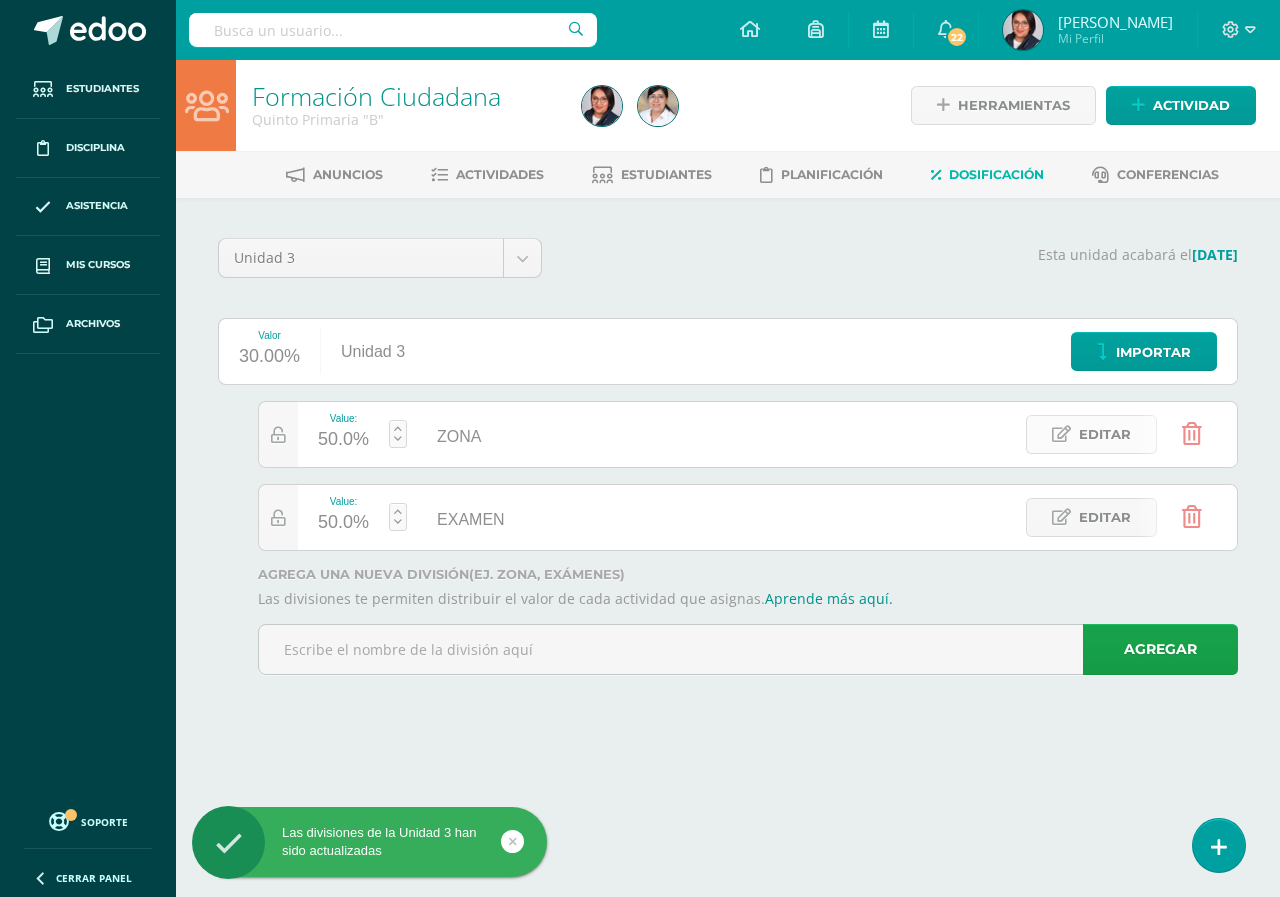 click on "Editar" at bounding box center (1105, 434) 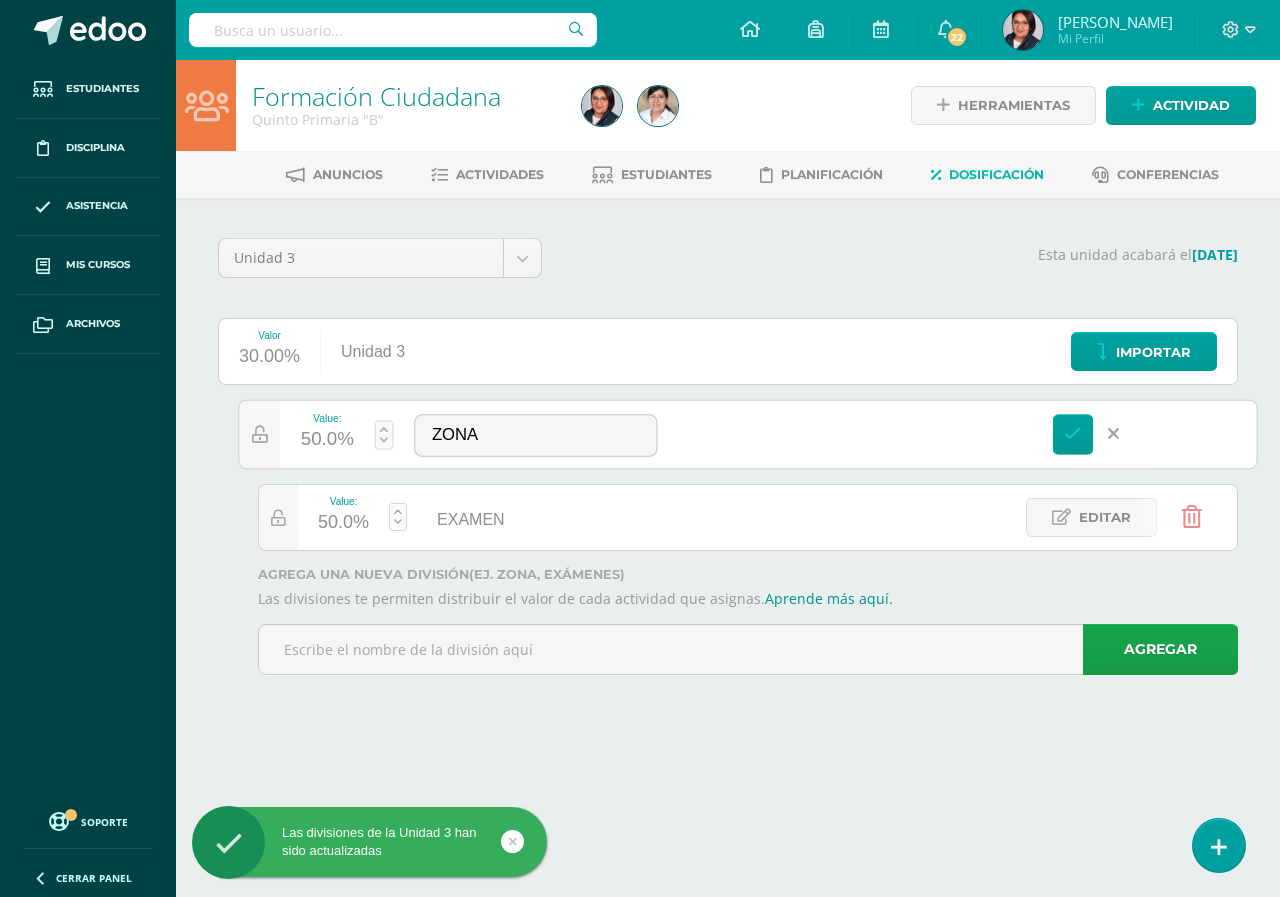click at bounding box center (384, 434) 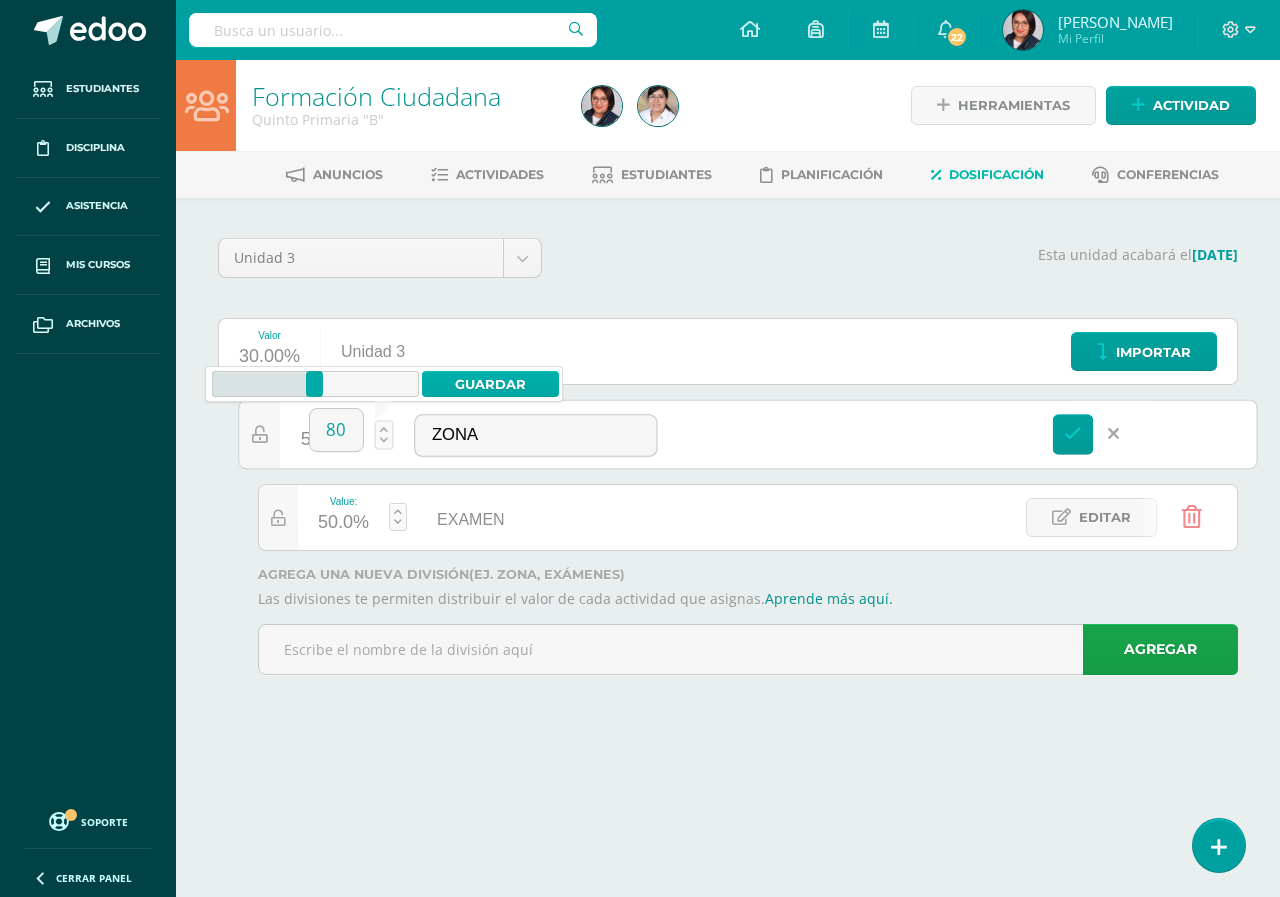 click on "Guardar" at bounding box center (490, 384) 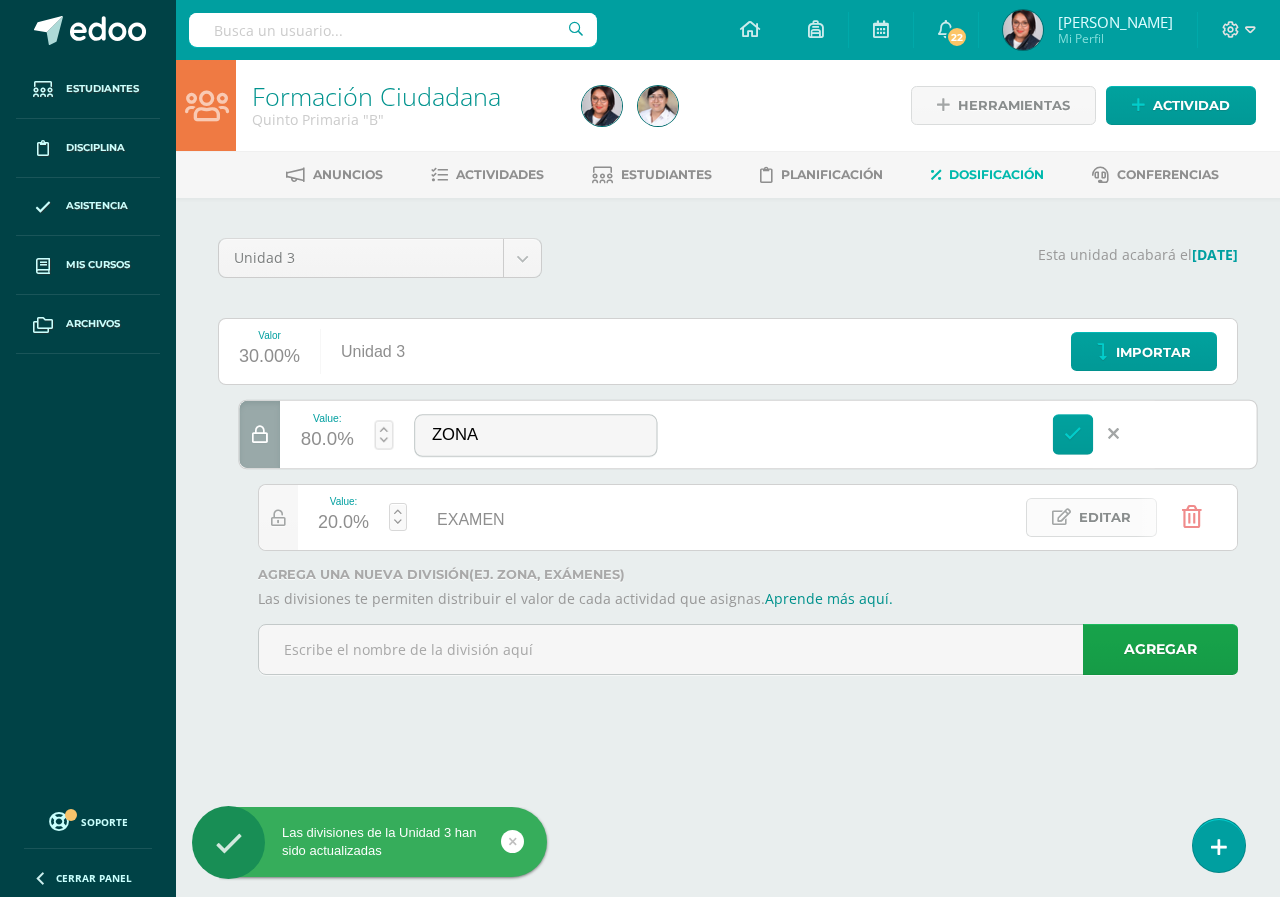 click on "Editar" at bounding box center (1091, 517) 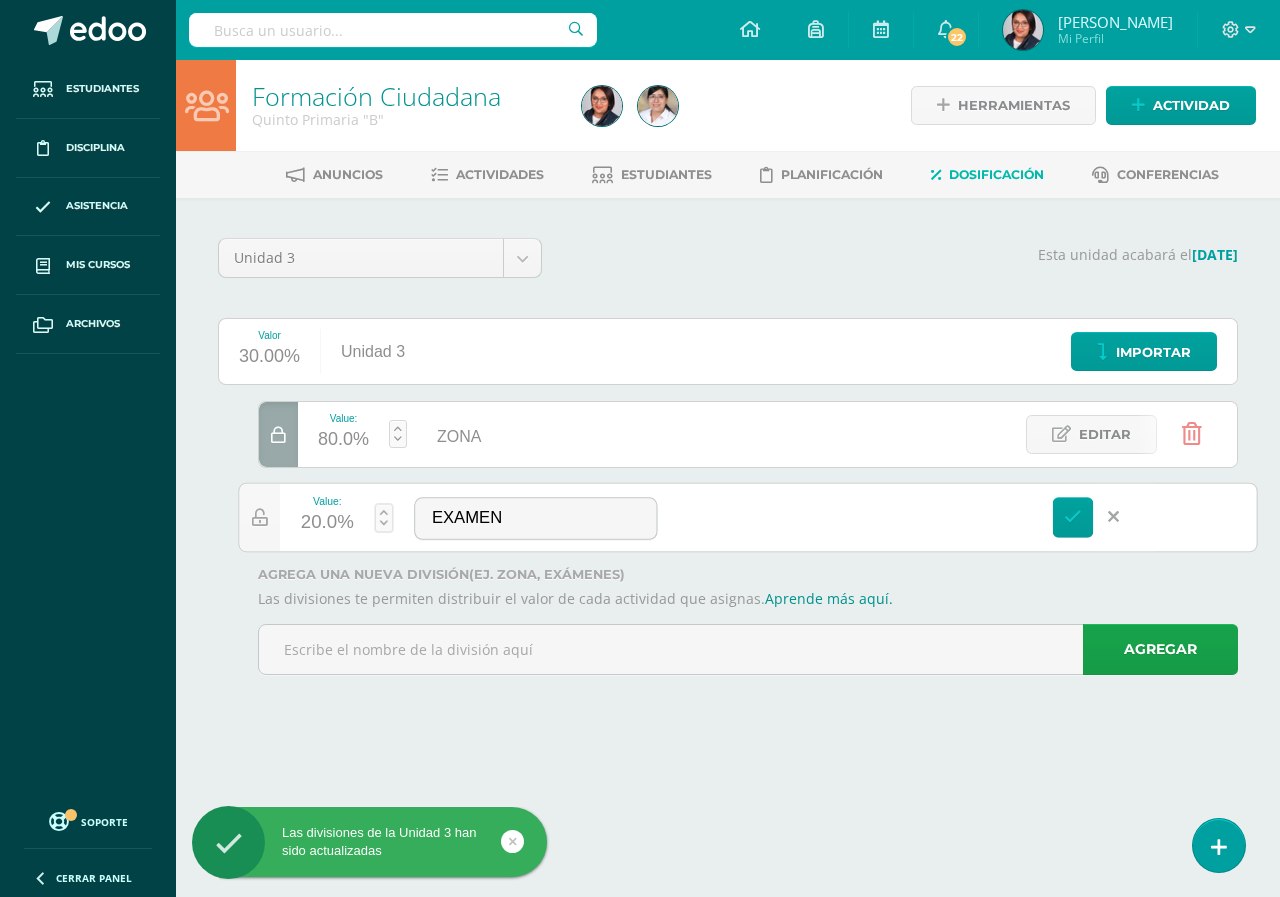 click on "20.0%" at bounding box center [327, 523] 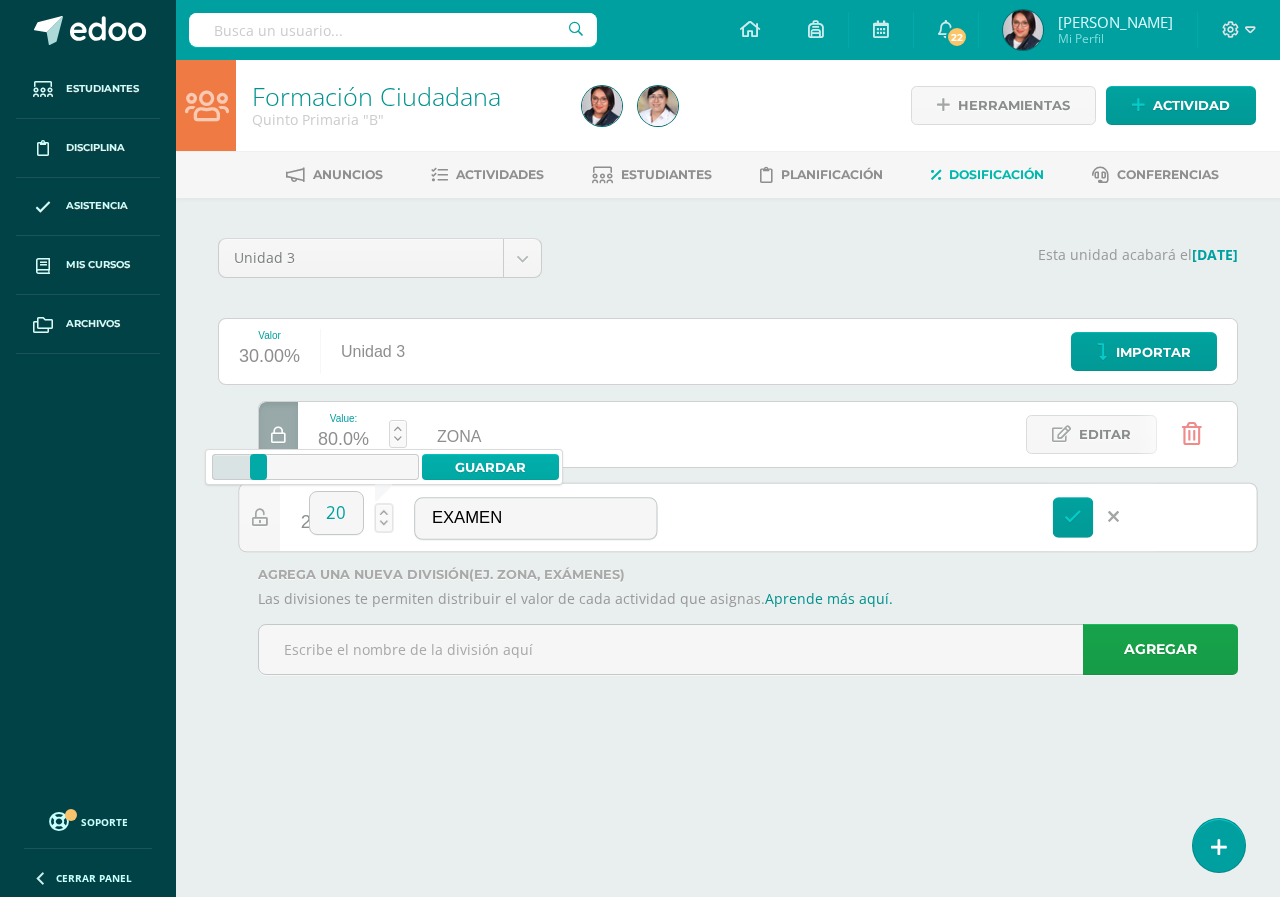 click on "Guardar" at bounding box center (490, 467) 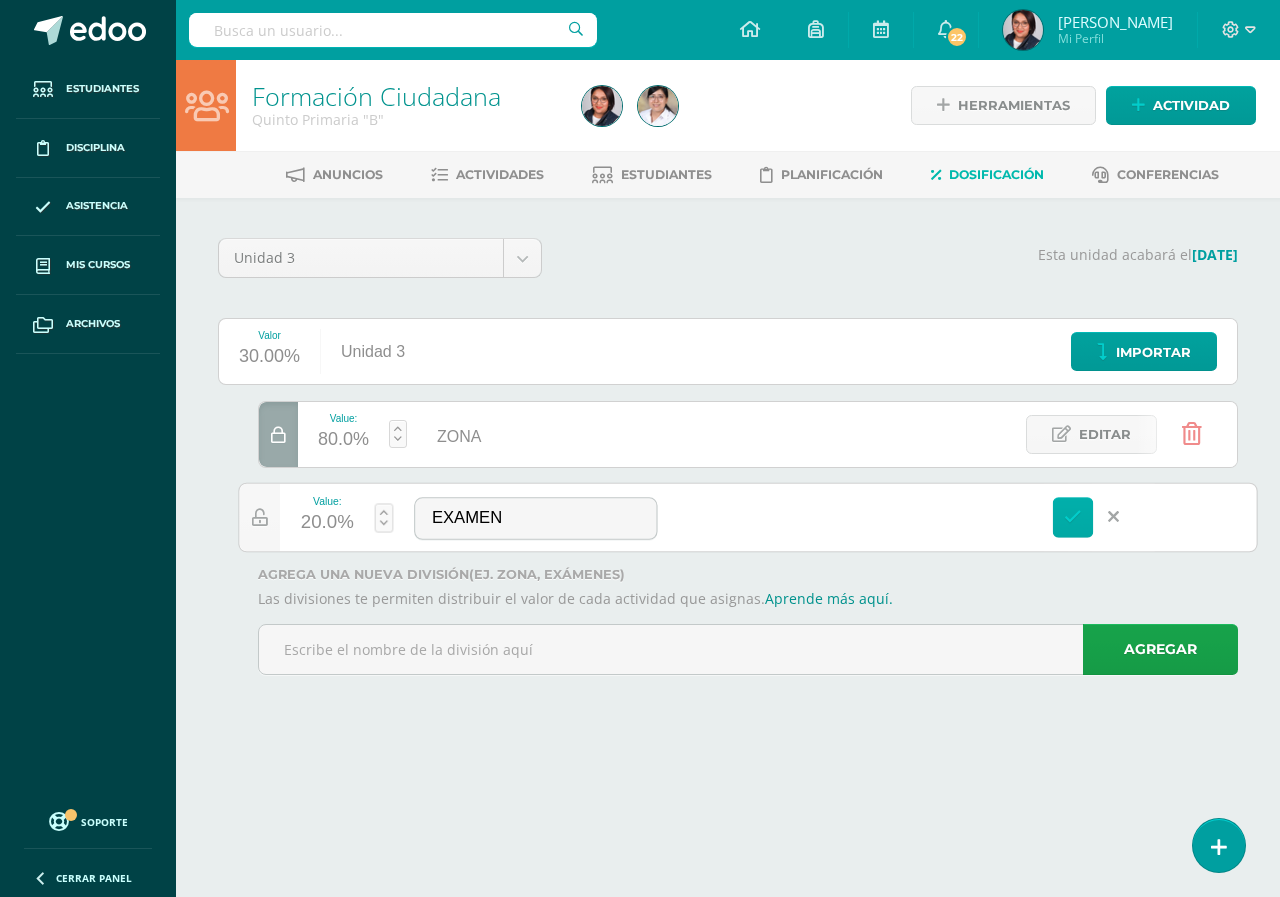 click at bounding box center (1073, 517) 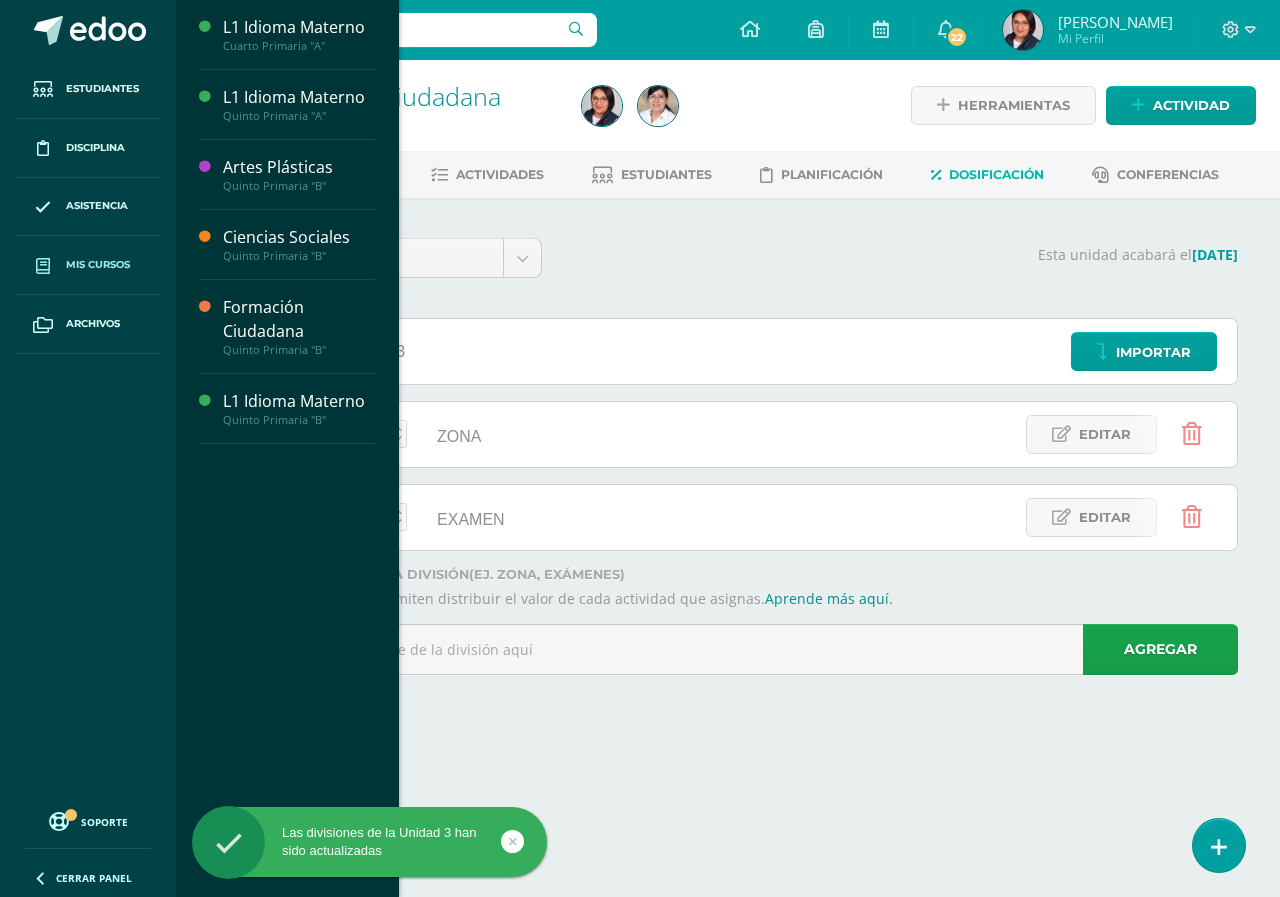 click on "Mis cursos" at bounding box center (98, 265) 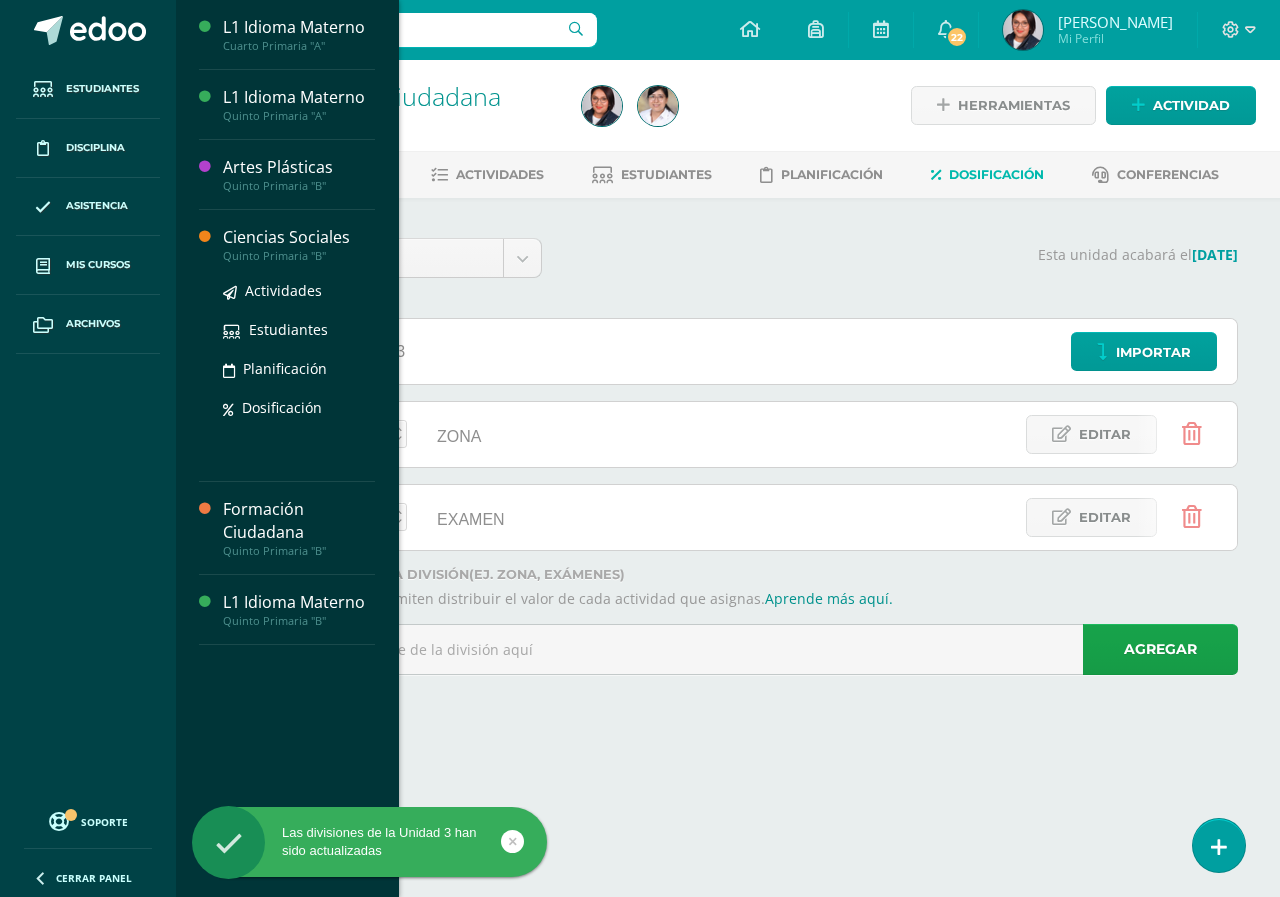 click on "Ciencias Sociales" at bounding box center (299, 237) 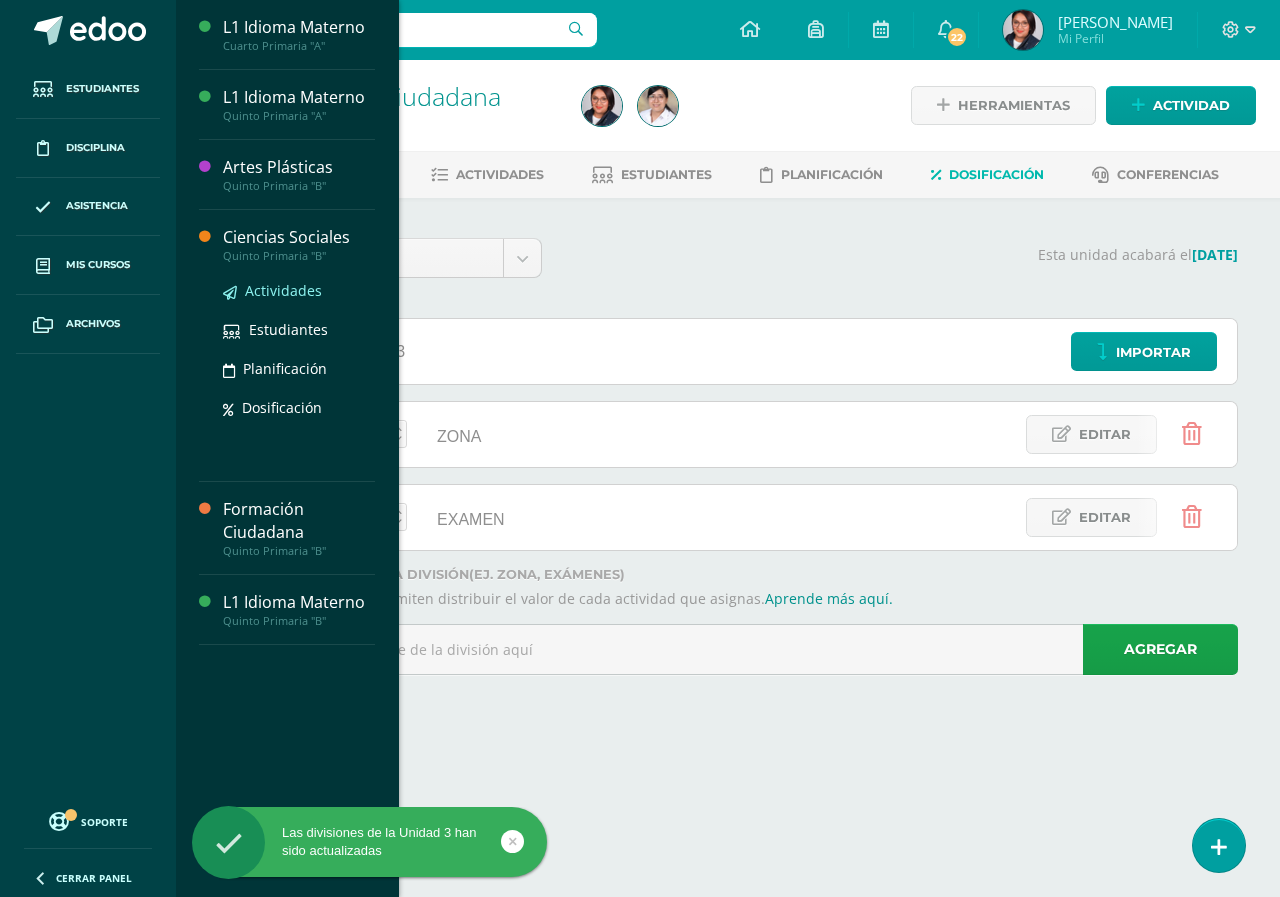 click on "Actividades" at bounding box center (283, 290) 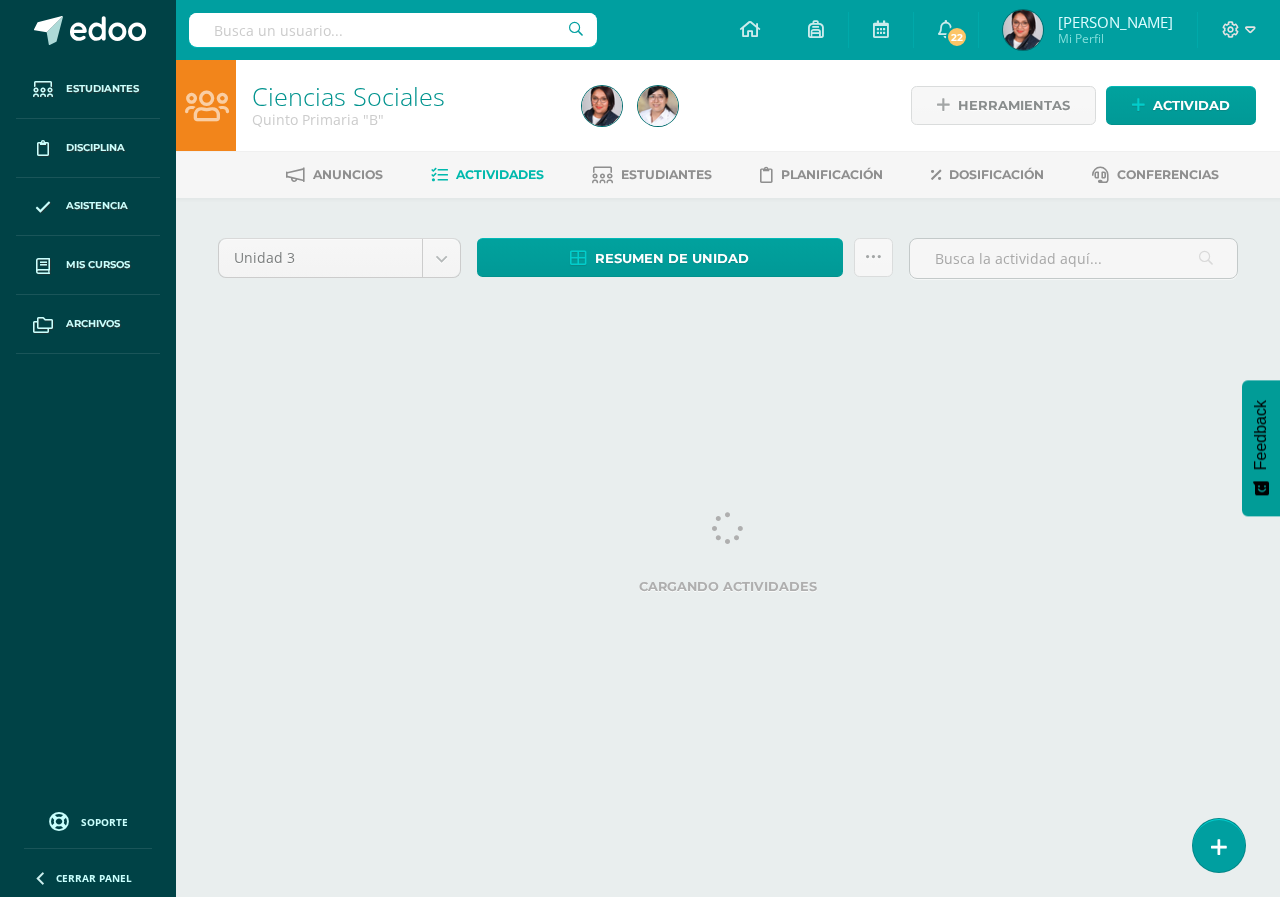 scroll, scrollTop: 0, scrollLeft: 0, axis: both 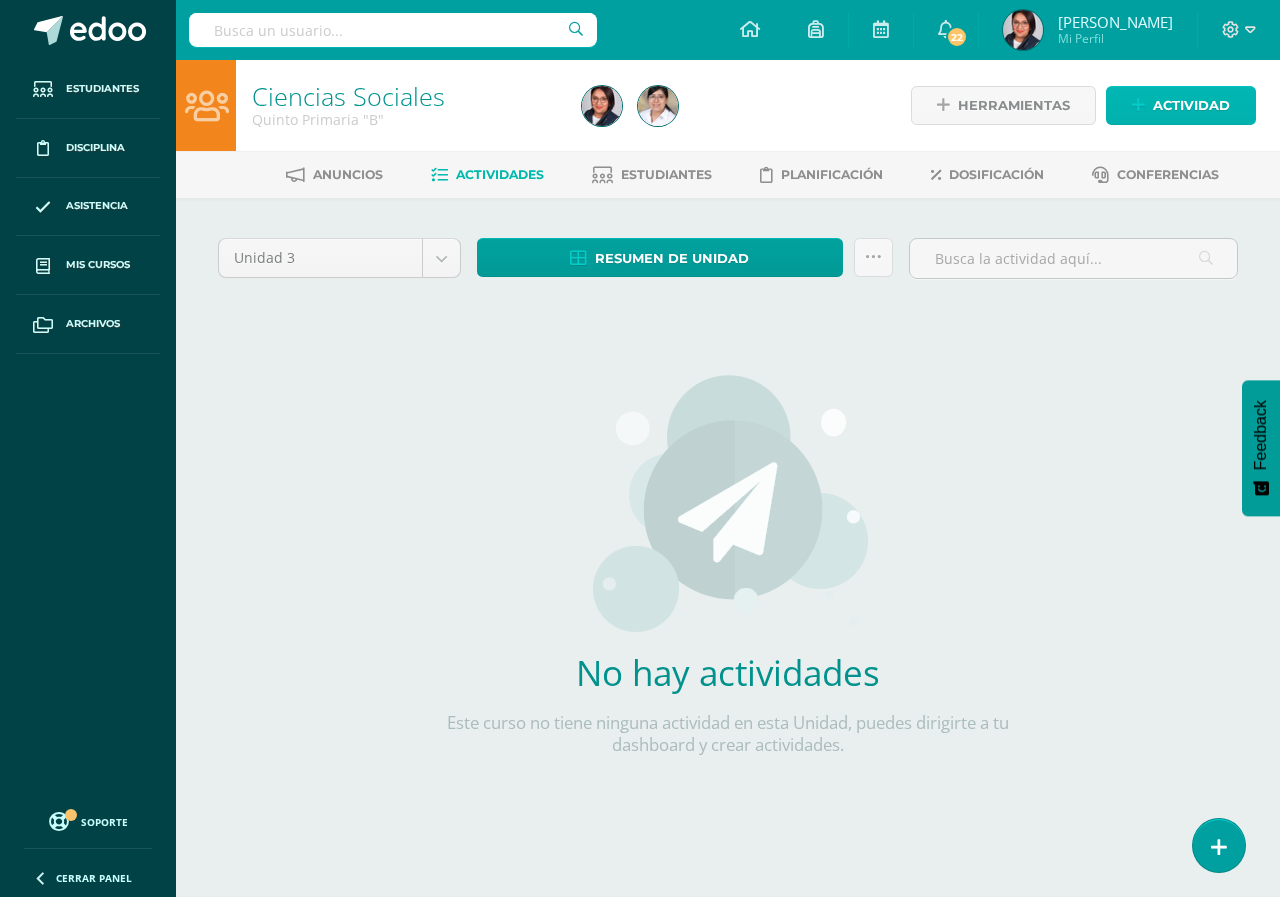click on "Actividad" at bounding box center (1181, 105) 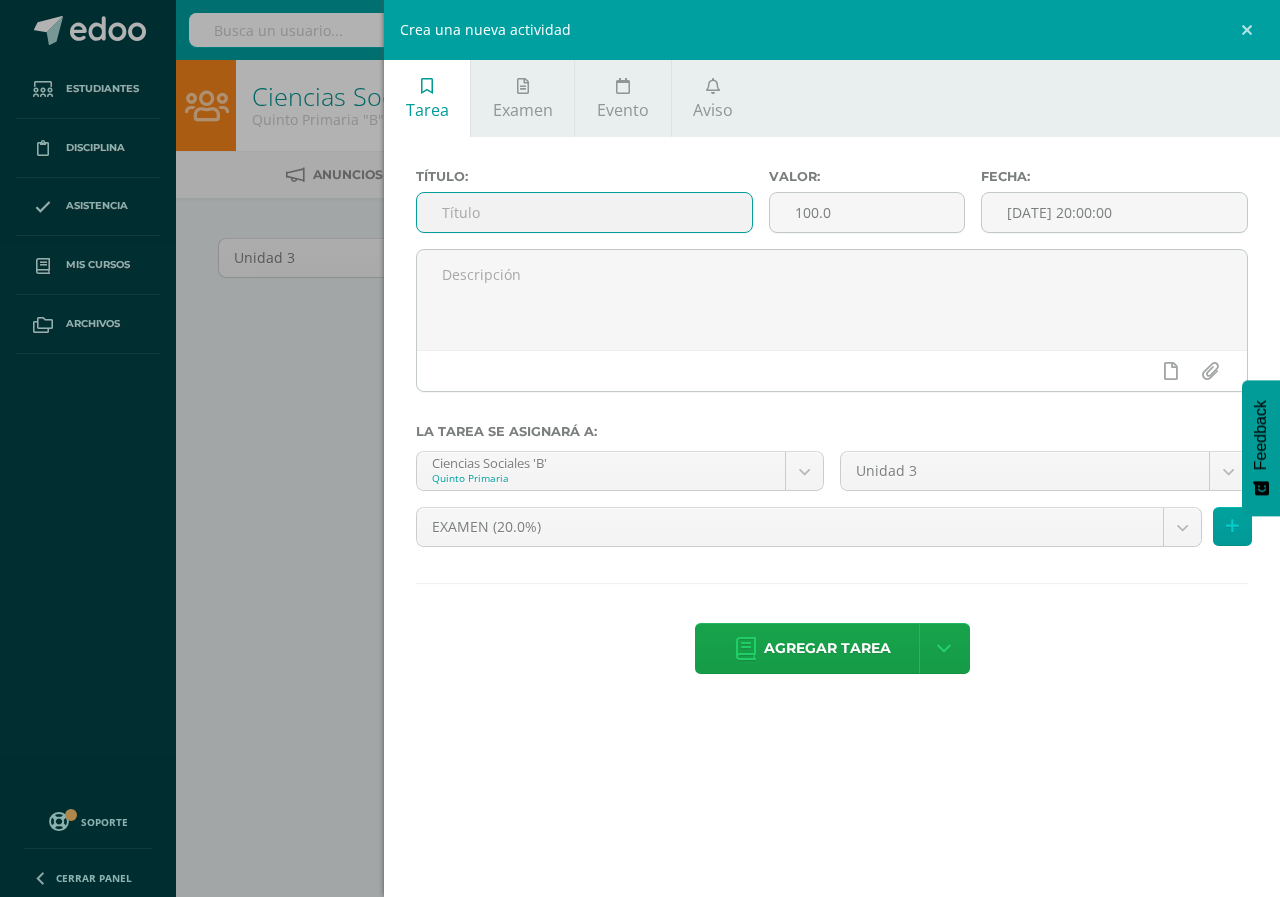 click at bounding box center [584, 212] 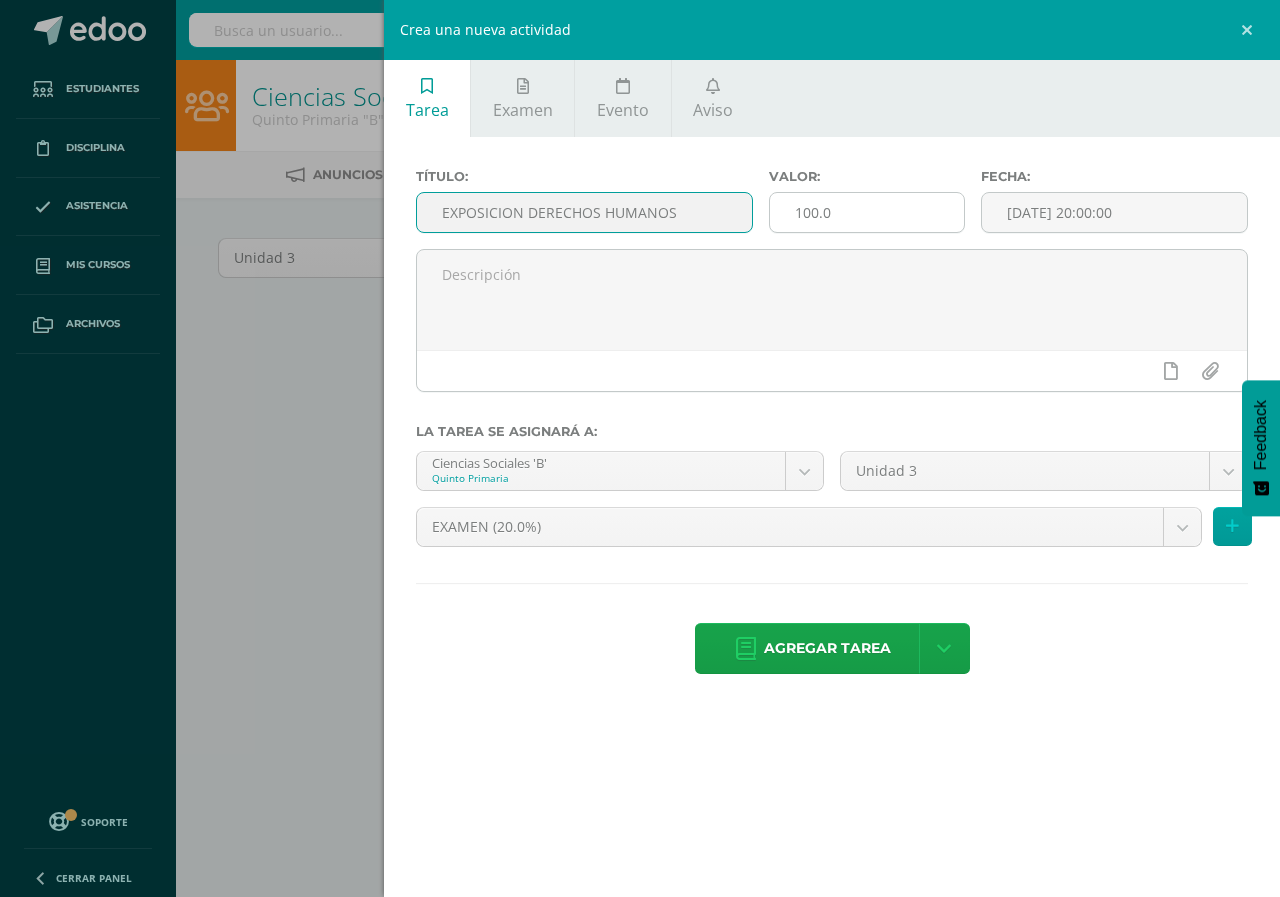 type on "EXPOSICION DERECHOS HUMANOS" 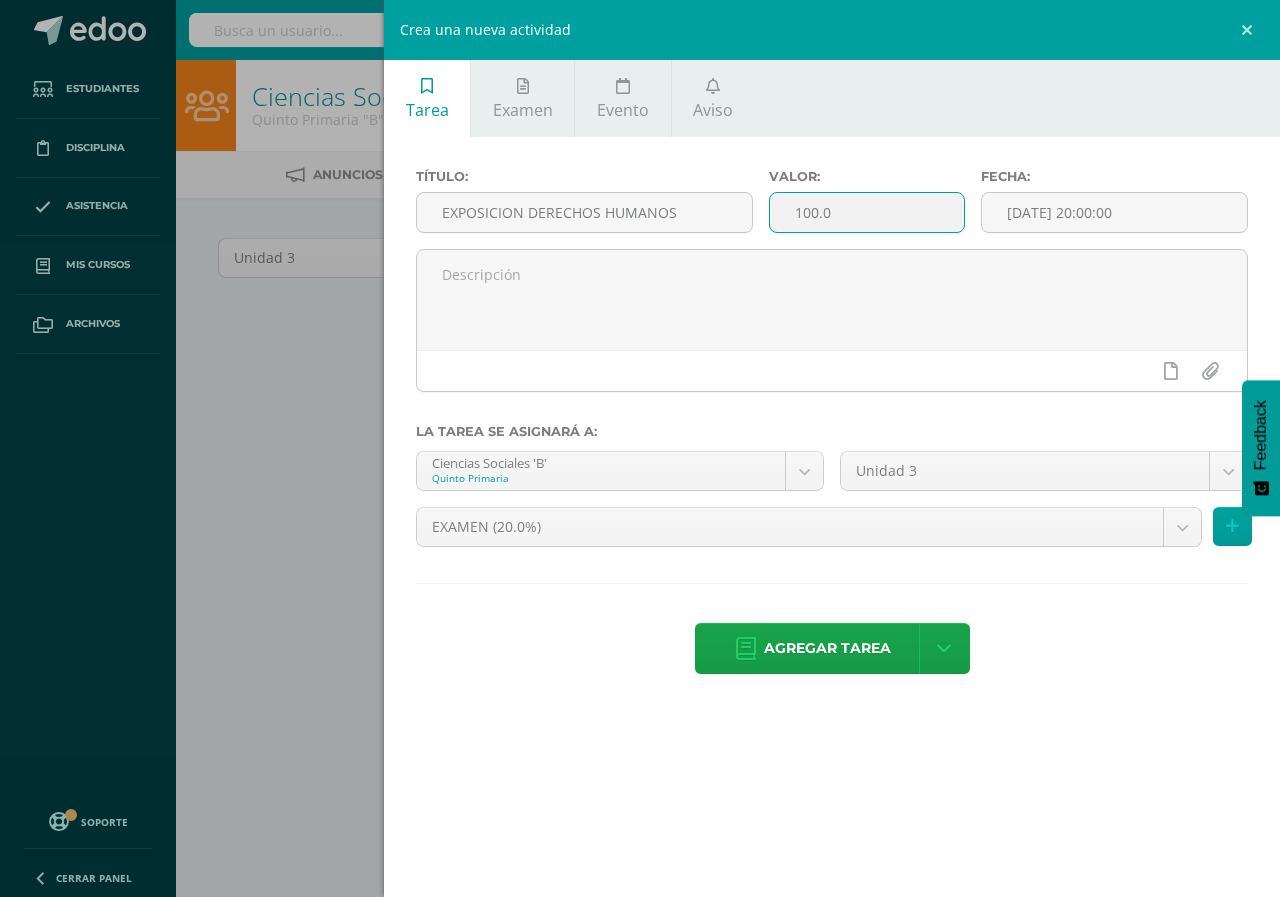 drag, startPoint x: 881, startPoint y: 216, endPoint x: 771, endPoint y: 212, distance: 110.0727 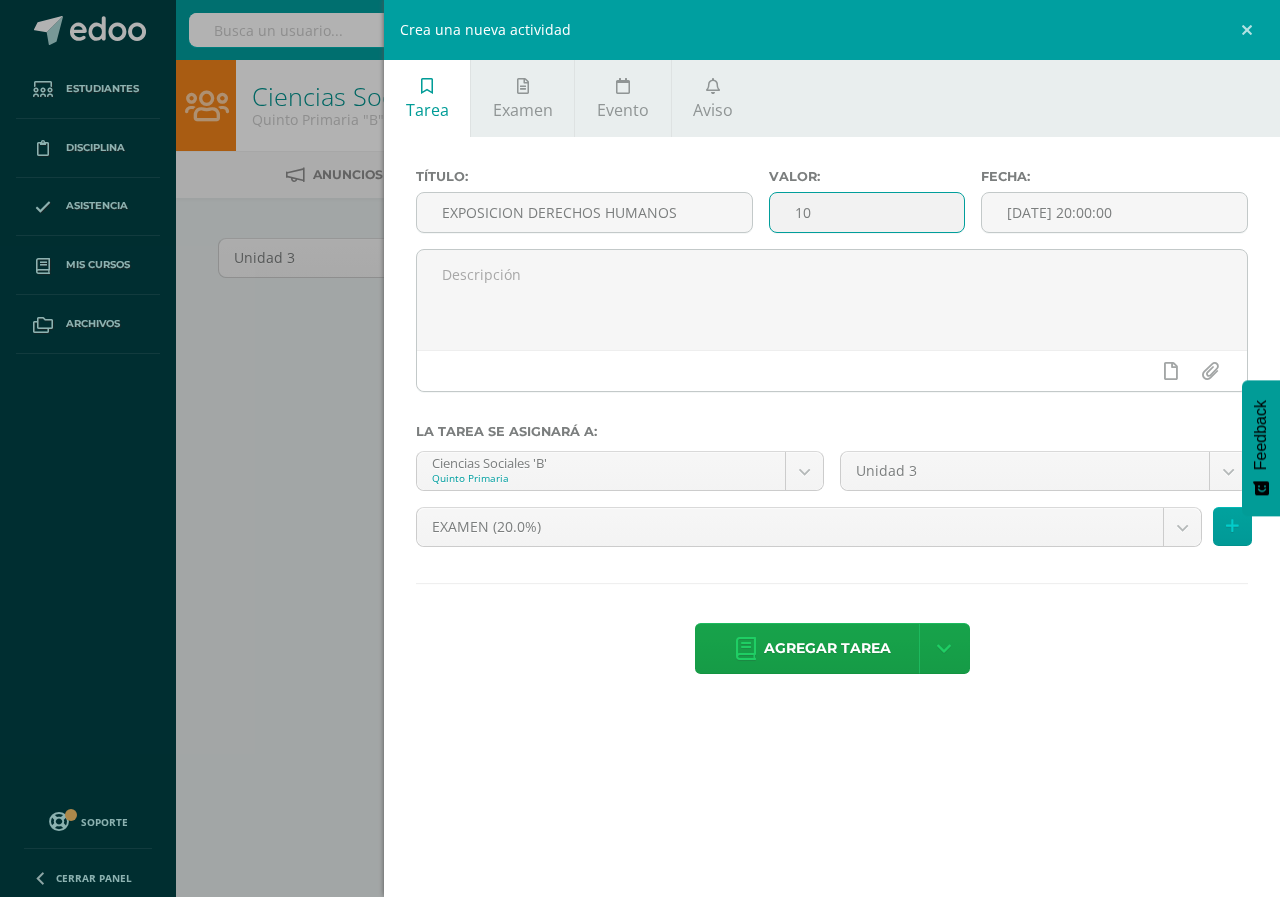 type on "10" 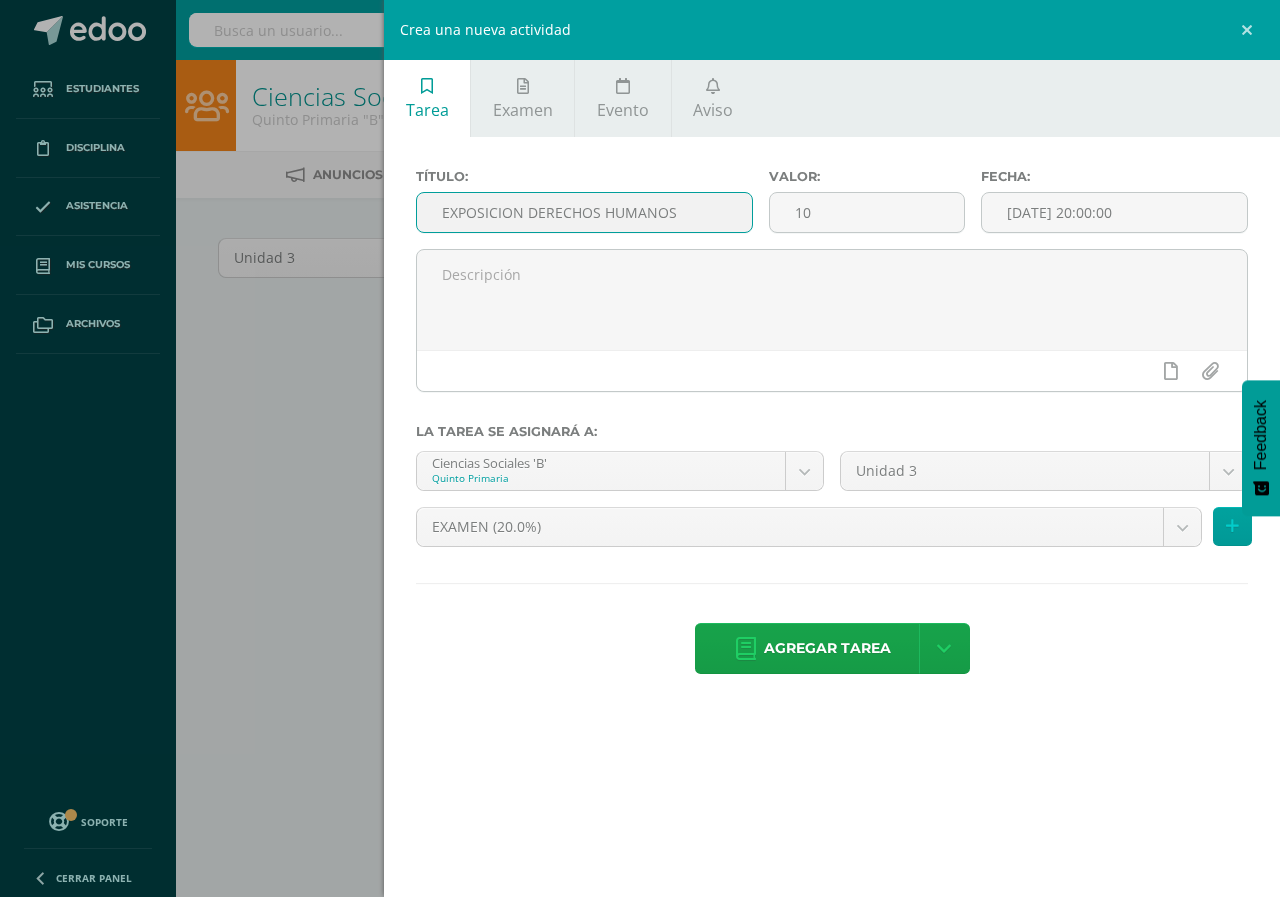 drag, startPoint x: 522, startPoint y: 217, endPoint x: 457, endPoint y: 204, distance: 66.287254 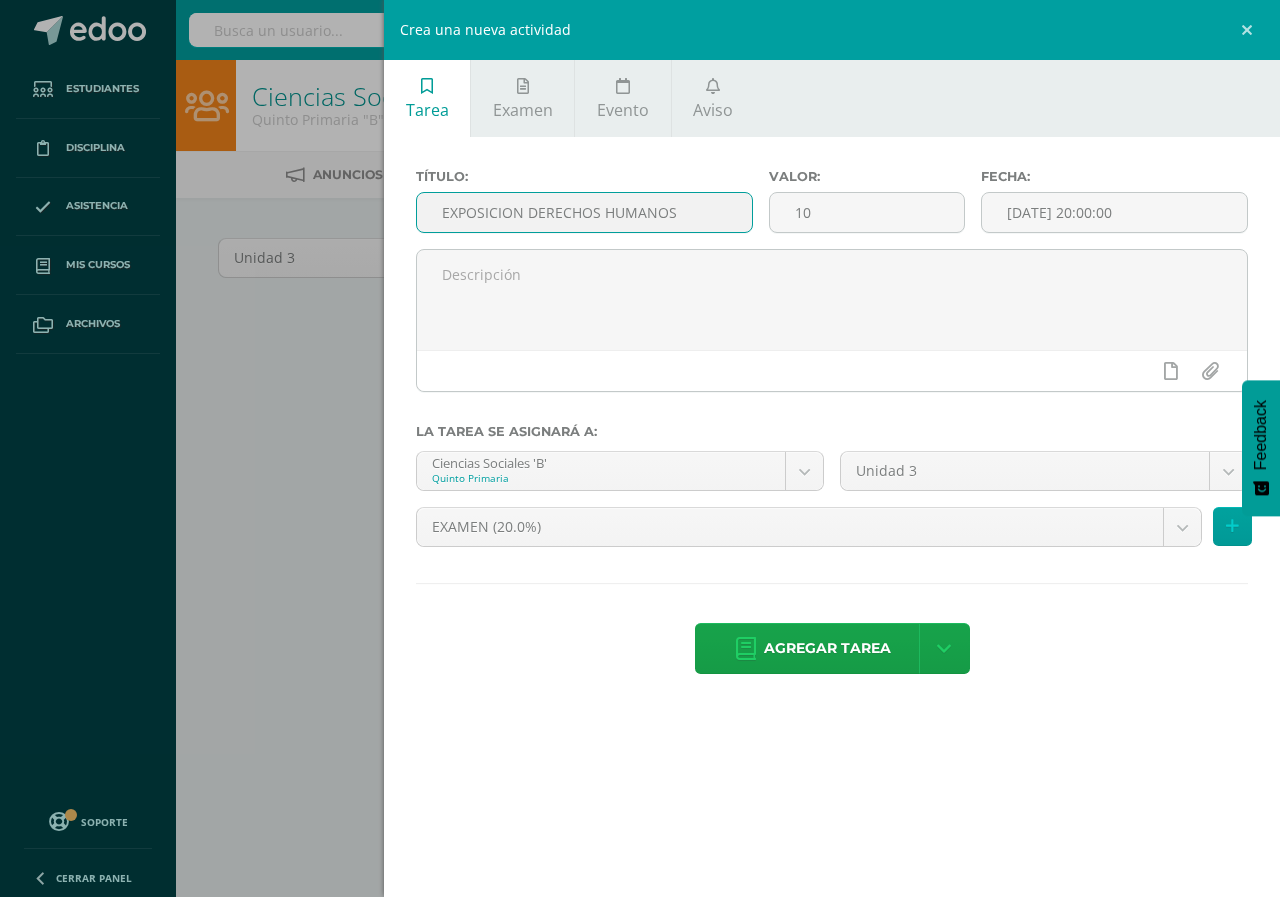 drag, startPoint x: 459, startPoint y: 202, endPoint x: 446, endPoint y: 212, distance: 16.40122 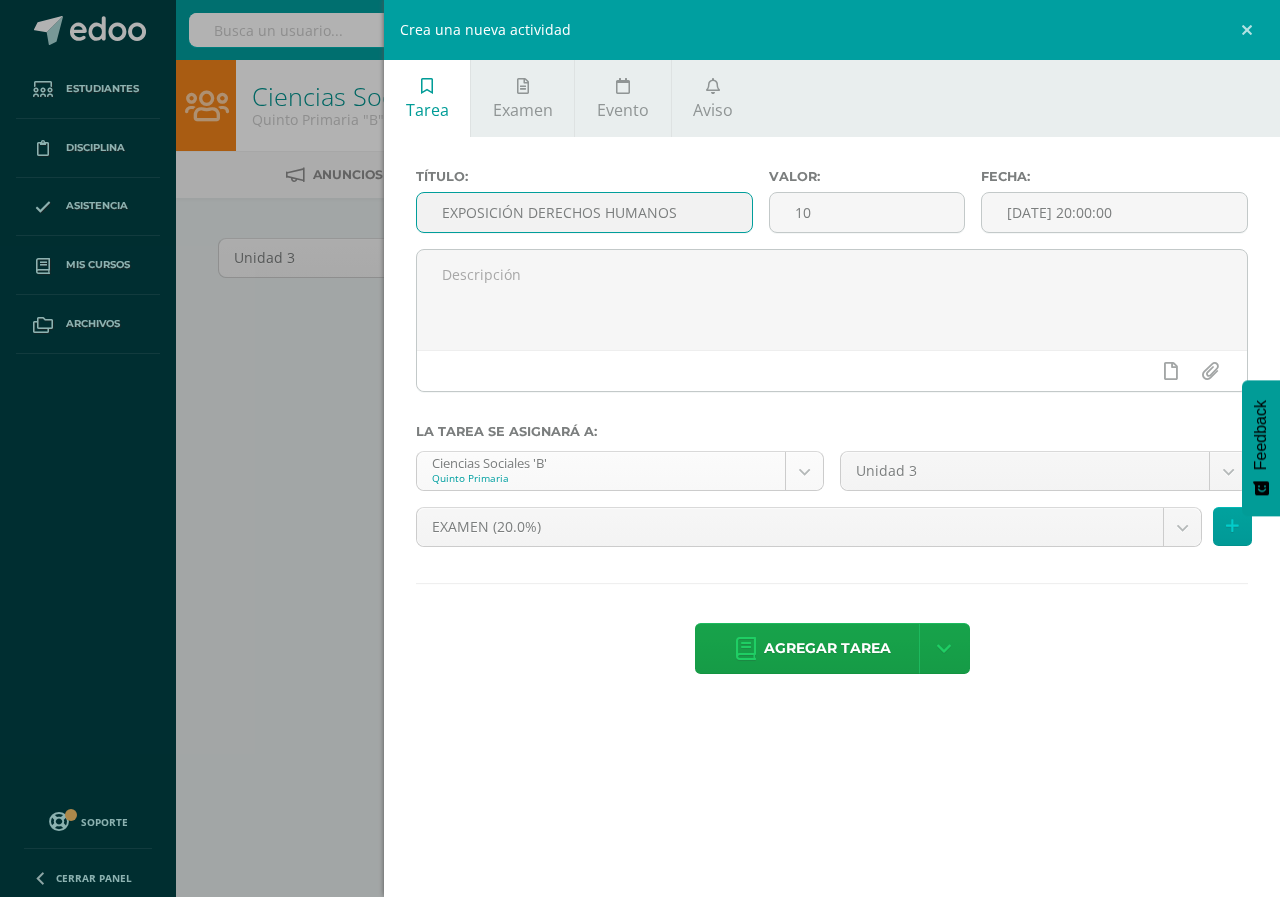 type on "EXPOSICIÓN DERECHOS HUMANOS" 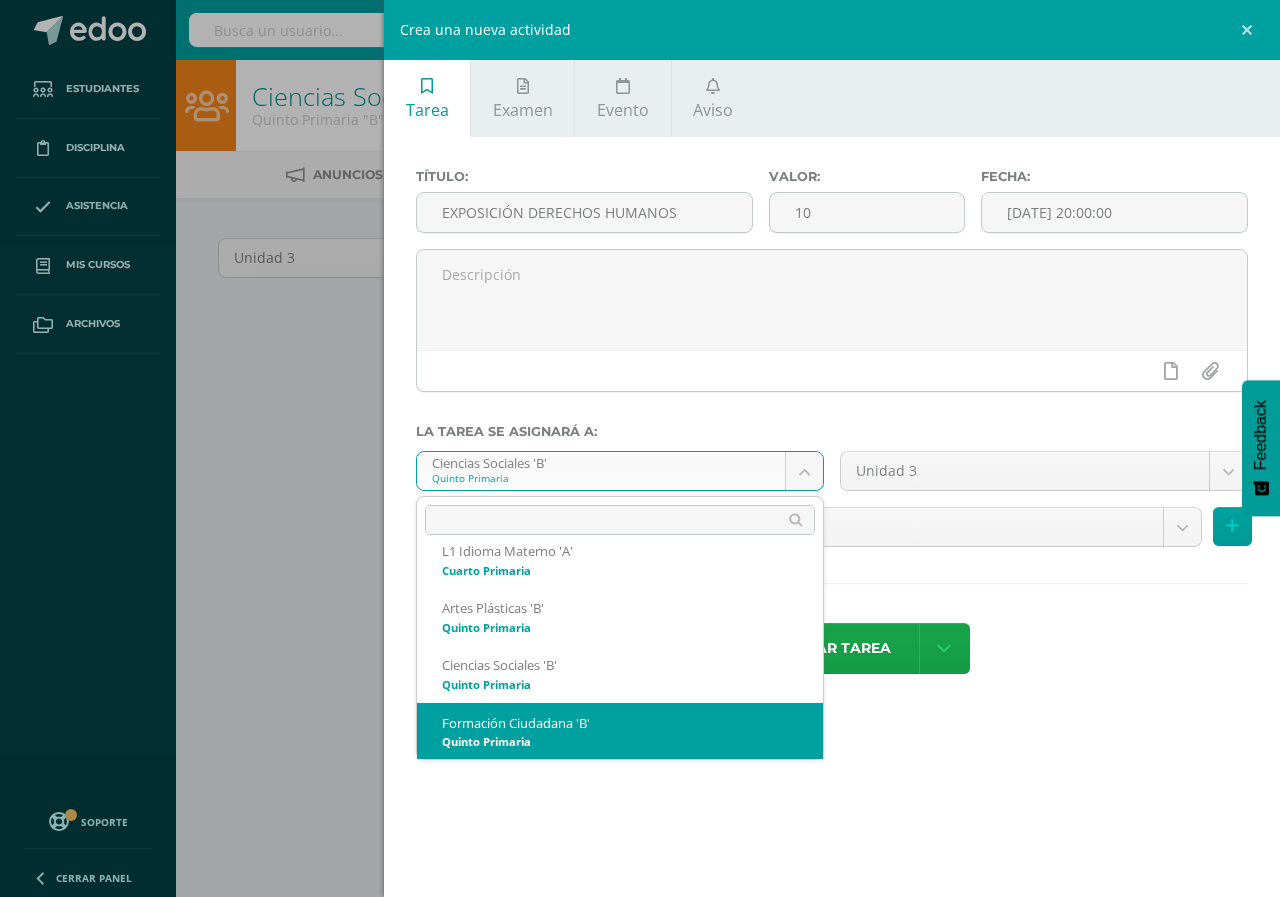 scroll, scrollTop: 77, scrollLeft: 0, axis: vertical 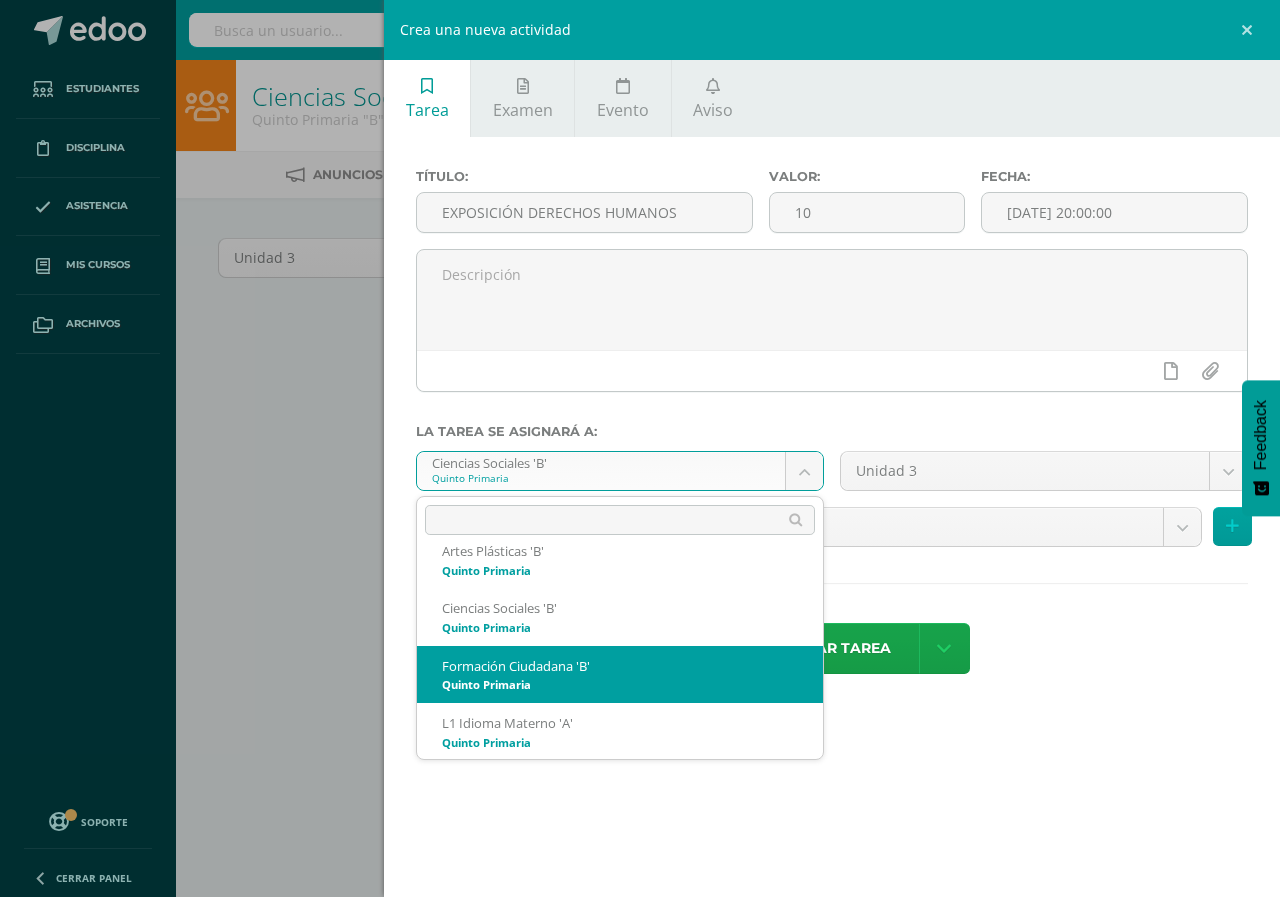 select on "94181" 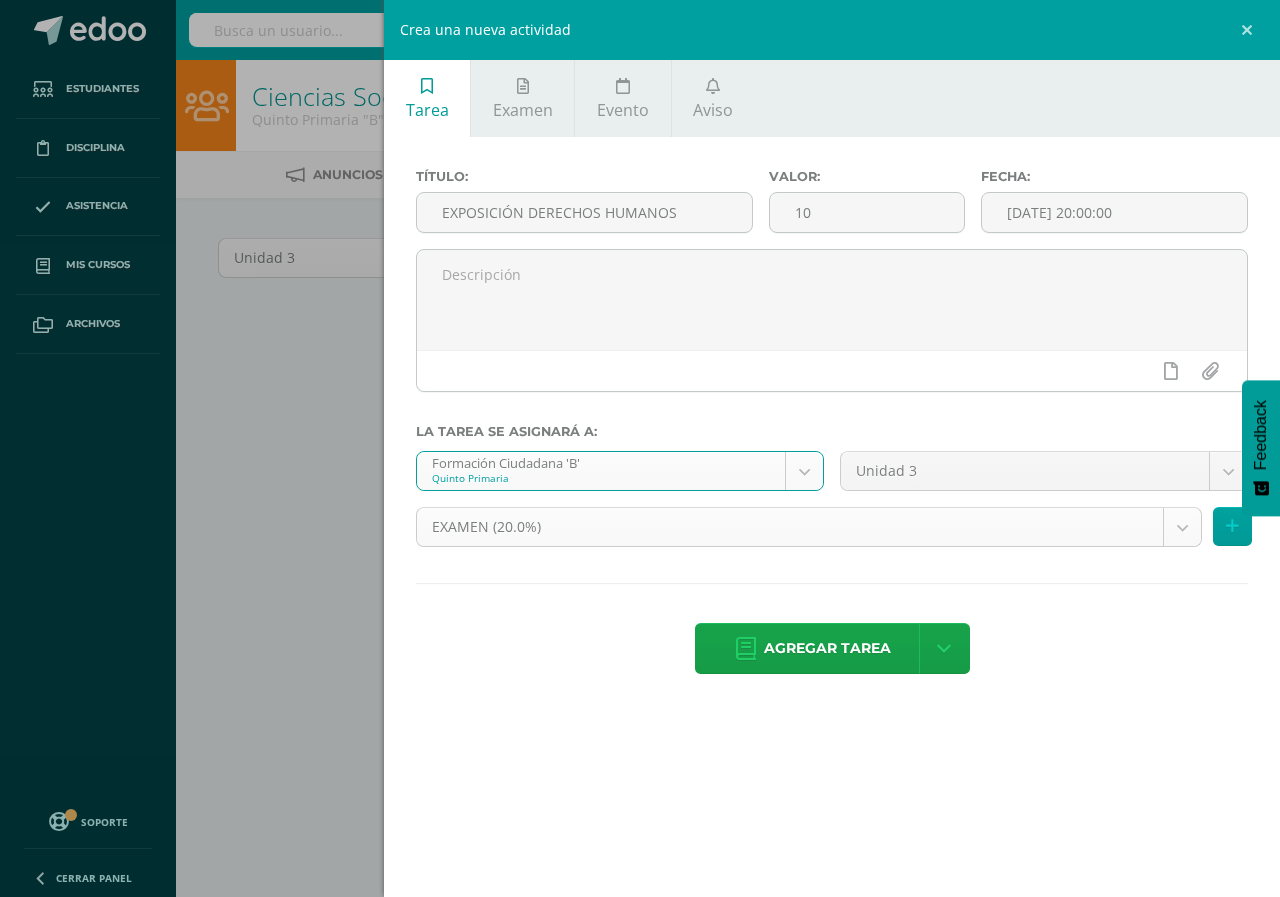 click on "Estudiantes Disciplina Asistencia Mis cursos Archivos Soporte
Centro de ayuda
Últimas actualizaciones
10+ Cerrar panel
L1 Idioma Materno
Cuarto
Primaria
"A"
Actividades Estudiantes Planificación Dosificación
L1 Idioma Materno
Quinto
Primaria
"A"
Actividades Estudiantes Planificación Dosificación
Artes Plásticas
Quinto
Primaria
"B"
Actividades Estudiantes Planificación Dosificación
Ciencias Sociales
Actividades Estudiantes Planificación Dosificación 22" at bounding box center (640, 429) 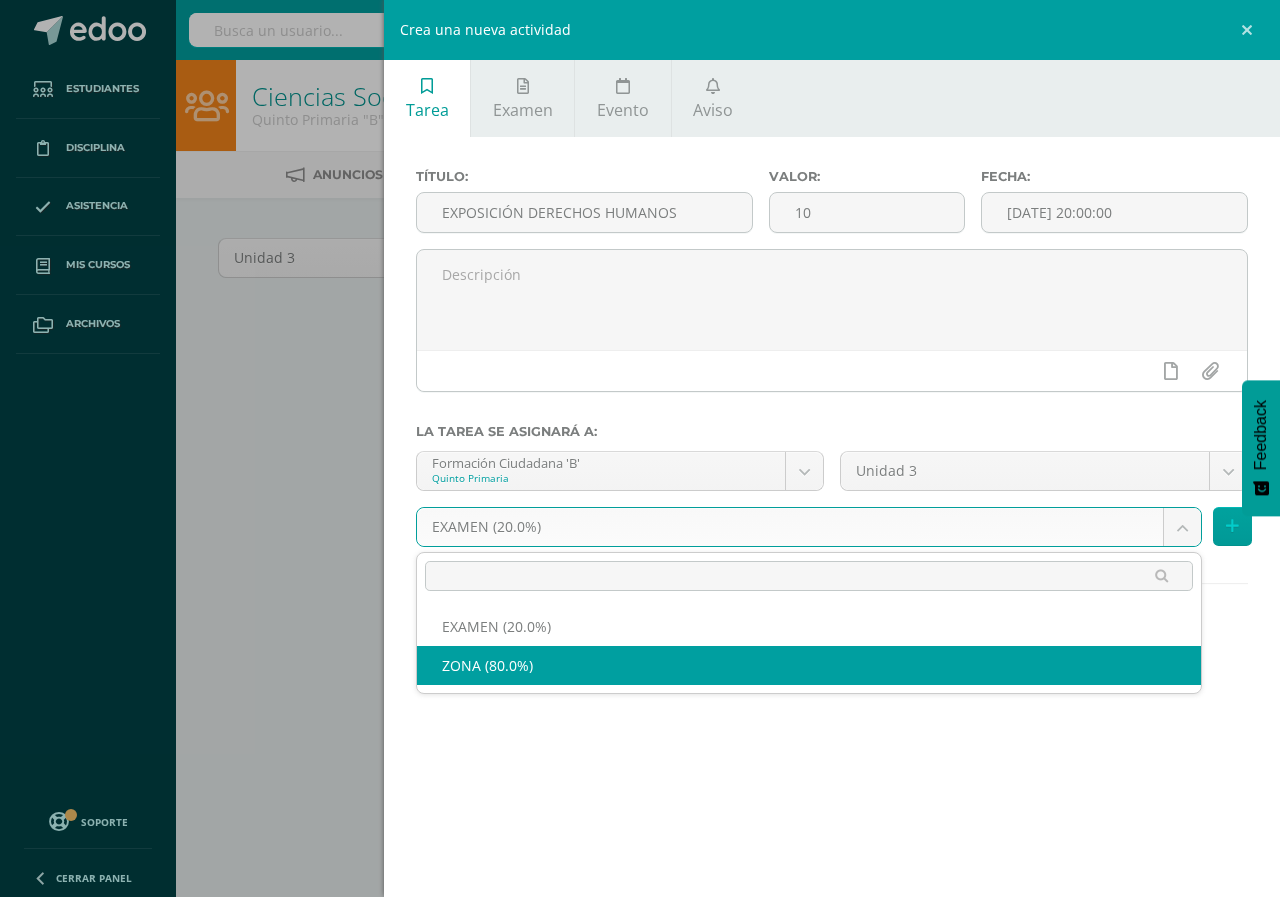 select on "105156" 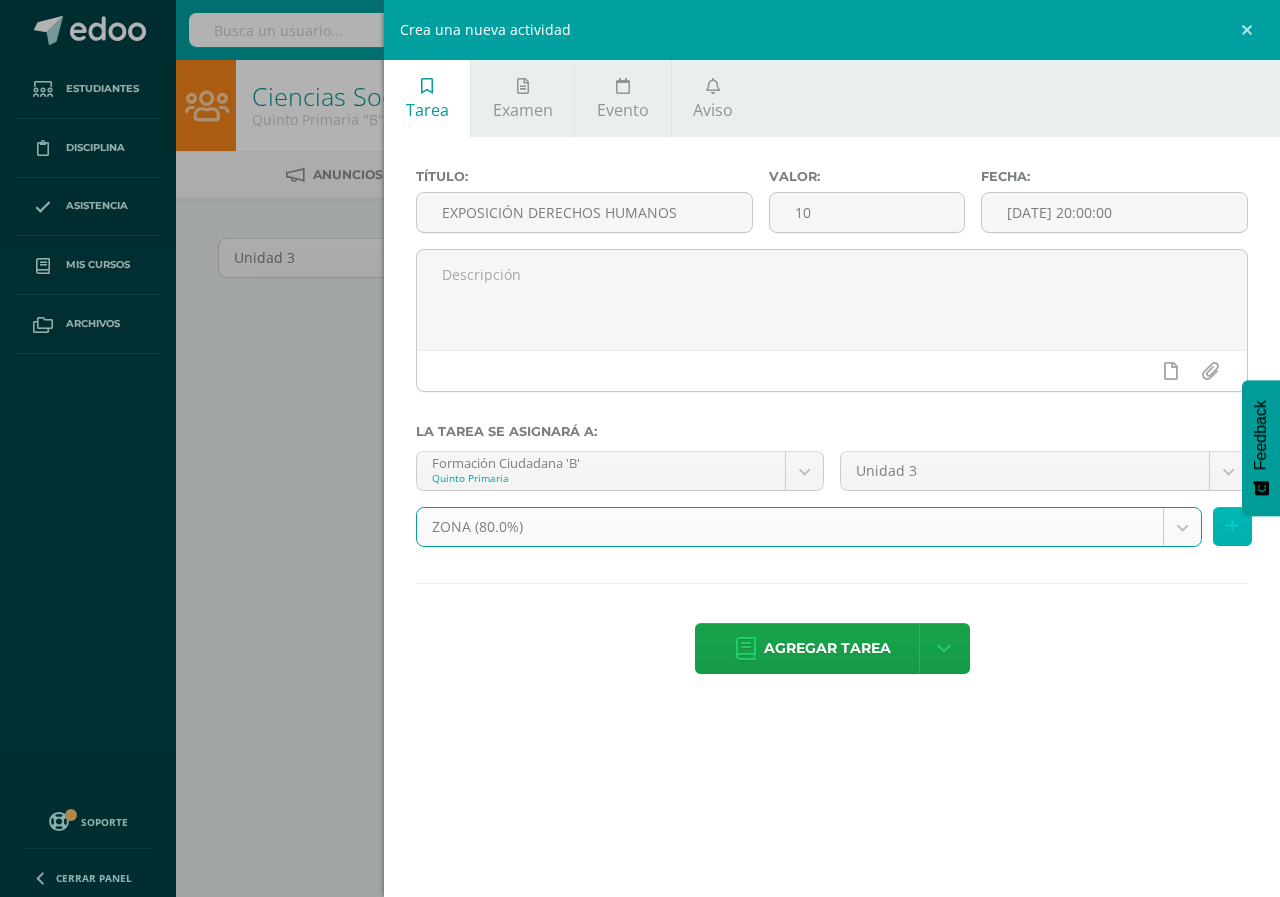 click at bounding box center [1232, 526] 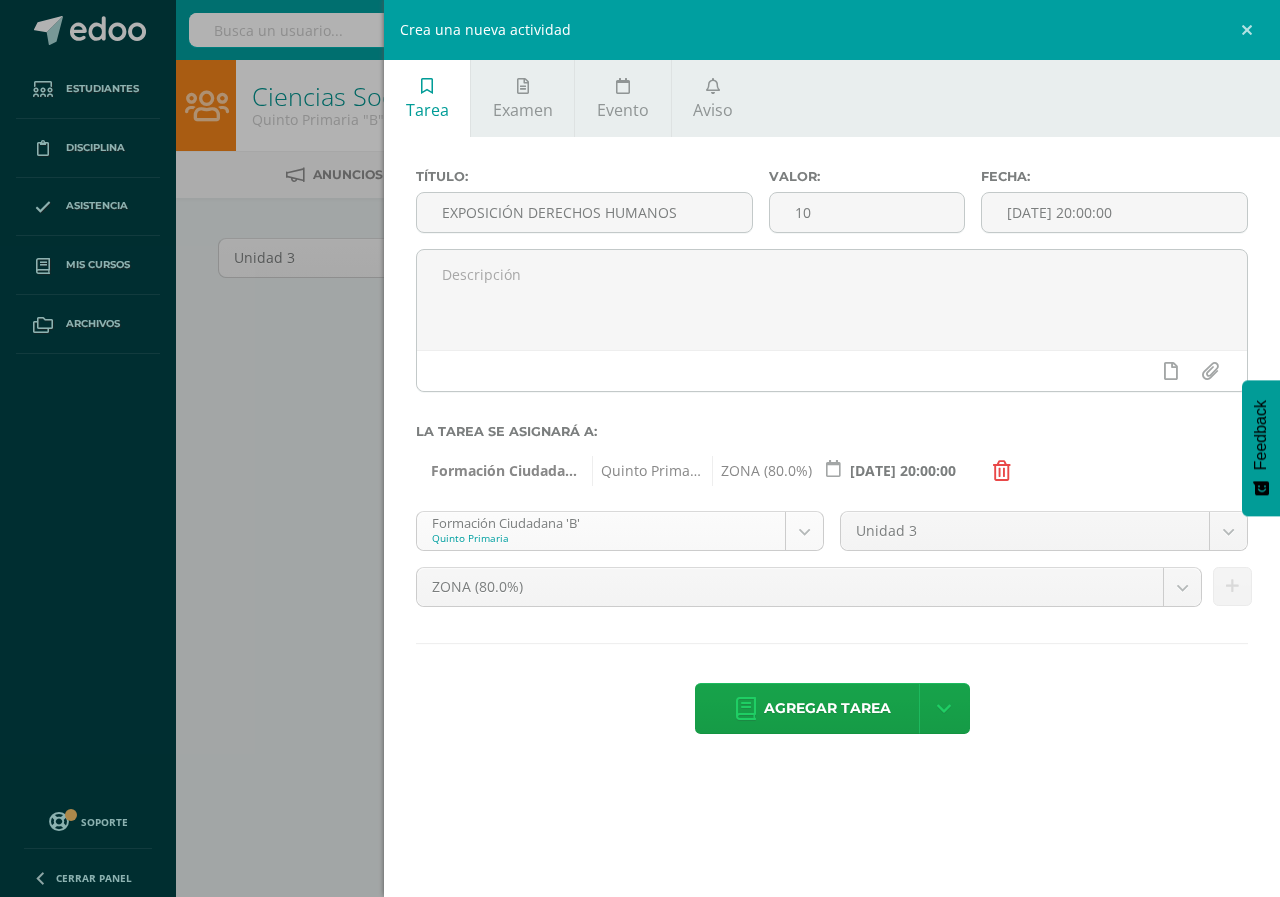 click on "Estudiantes Disciplina Asistencia Mis cursos Archivos Soporte
Centro de ayuda
Últimas actualizaciones
10+ Cerrar panel
L1 Idioma Materno
Cuarto
Primaria
"A"
Actividades Estudiantes Planificación Dosificación
L1 Idioma Materno
Quinto
Primaria
"A"
Actividades Estudiantes Planificación Dosificación
Artes Plásticas
Quinto
Primaria
"B"
Actividades Estudiantes Planificación Dosificación
Ciencias Sociales
Actividades Estudiantes Planificación Dosificación 22" at bounding box center (640, 429) 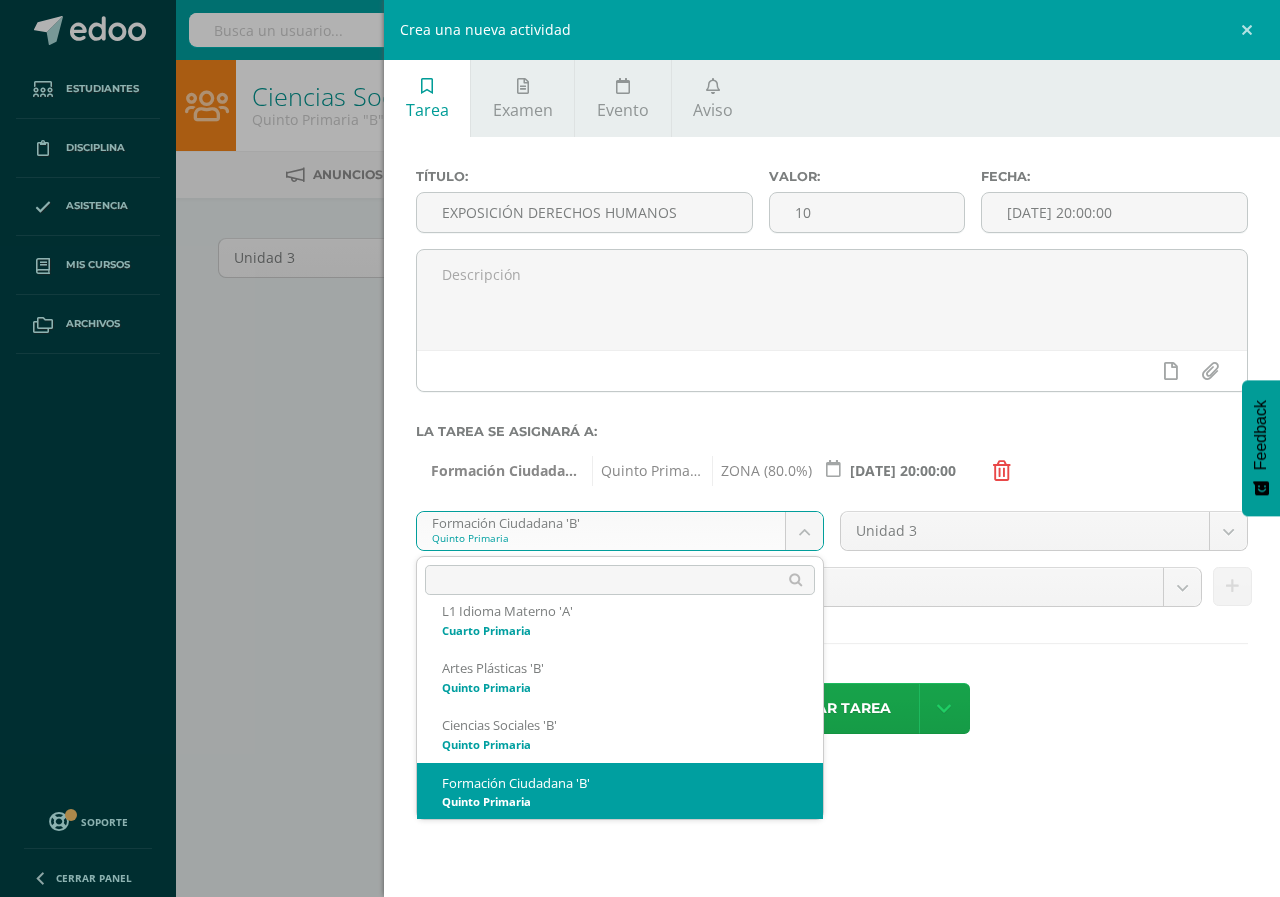 scroll, scrollTop: 0, scrollLeft: 0, axis: both 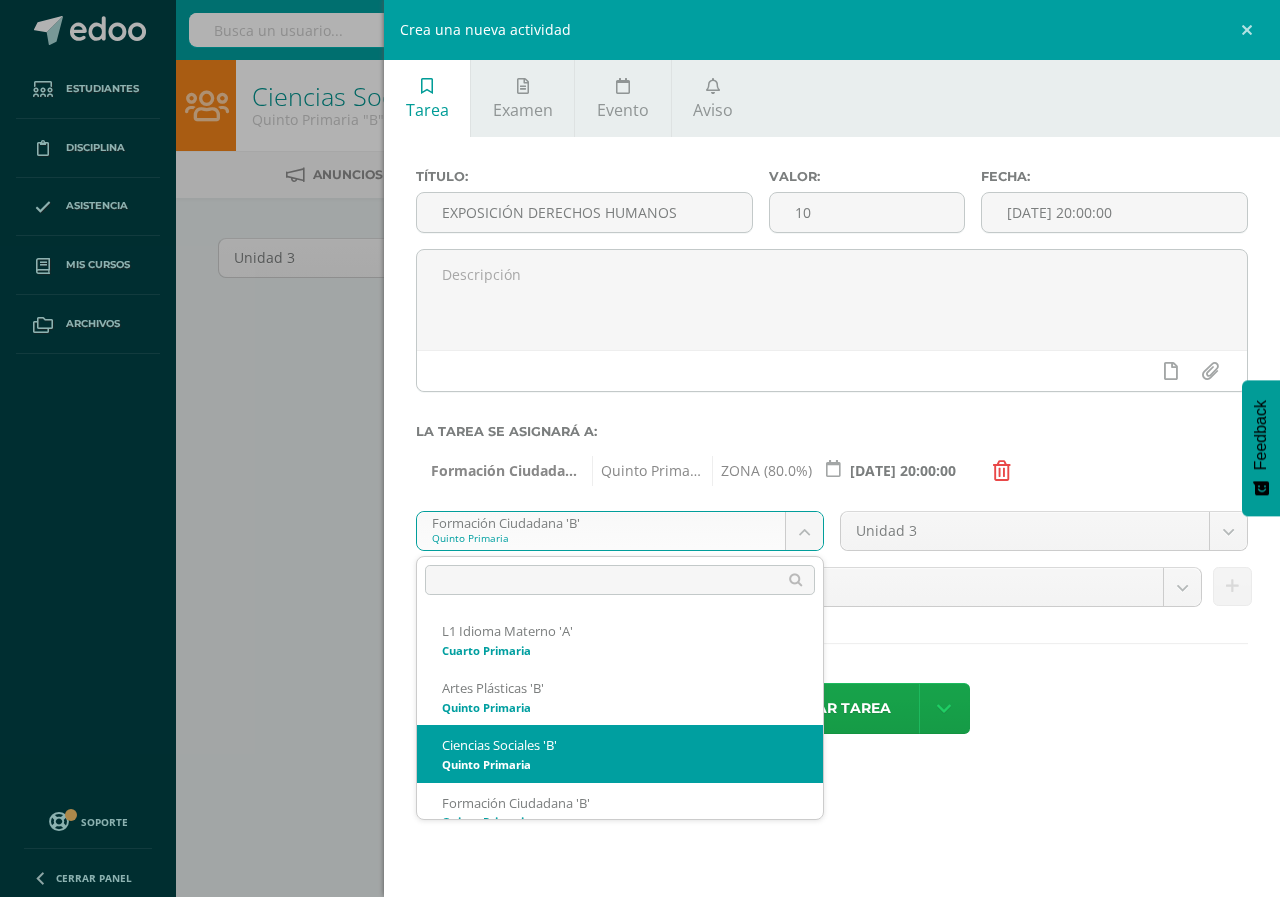 select on "94216" 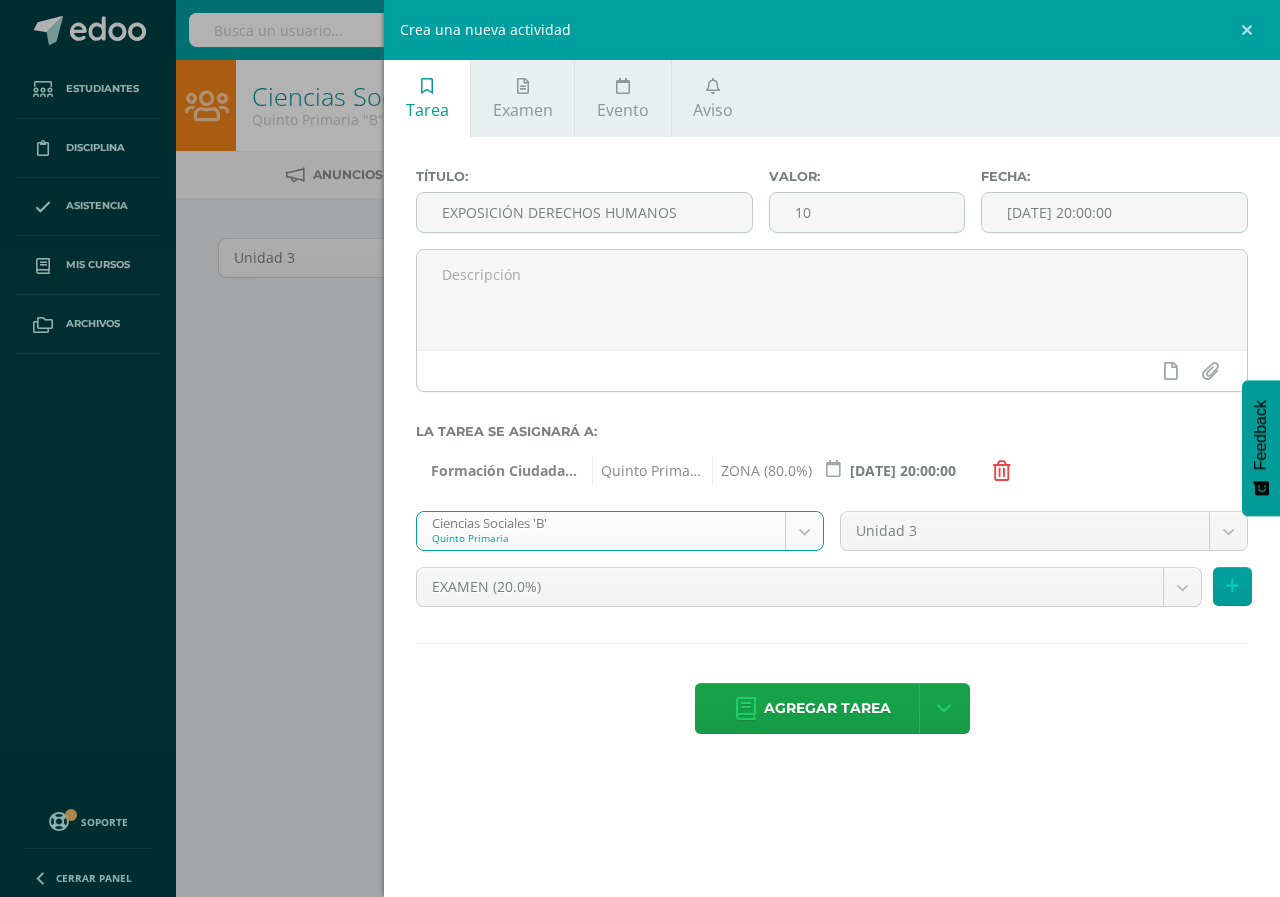 drag, startPoint x: 1170, startPoint y: 593, endPoint x: 1155, endPoint y: 598, distance: 15.811388 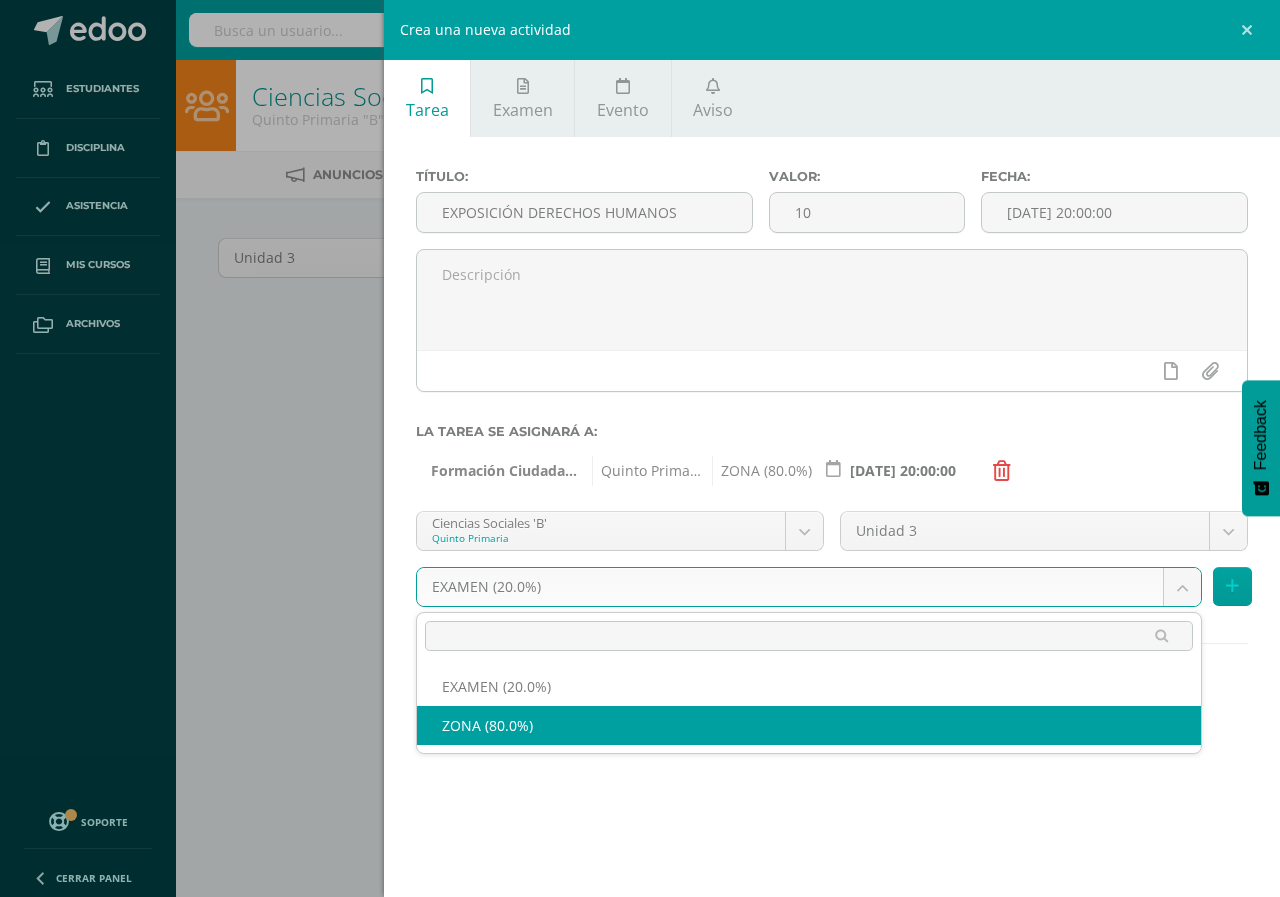 select on "105154" 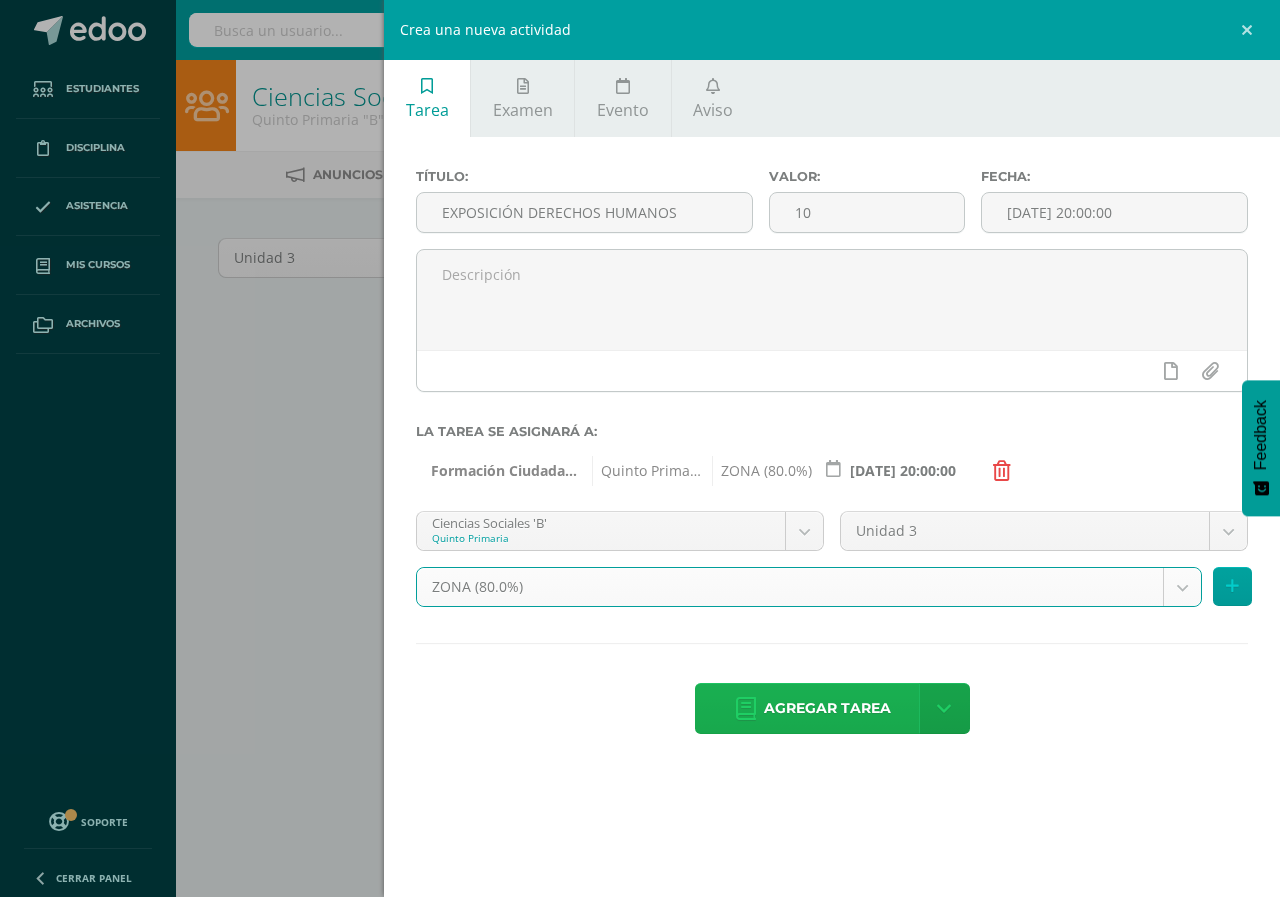 click on "Agregar tarea" at bounding box center [827, 708] 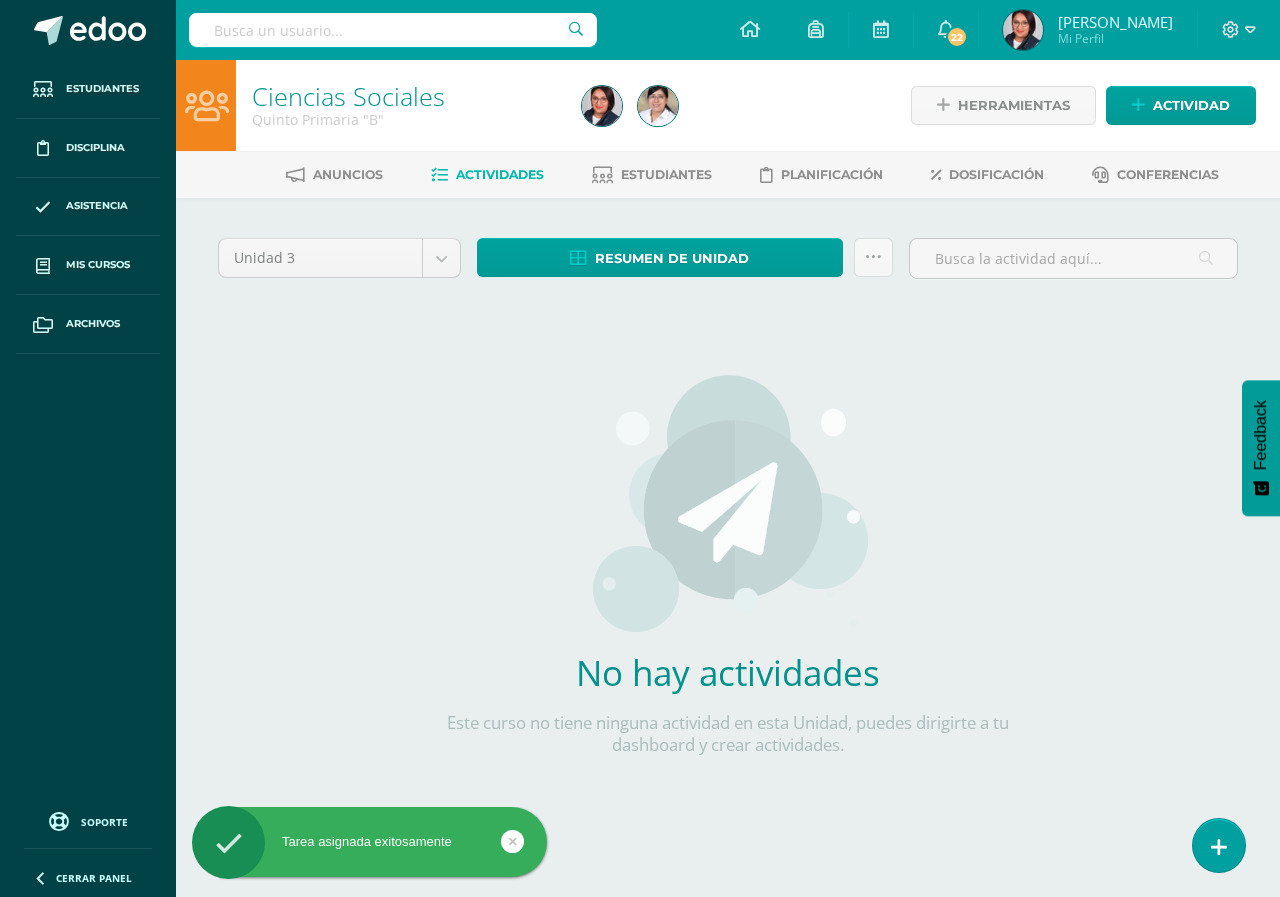 scroll, scrollTop: 0, scrollLeft: 0, axis: both 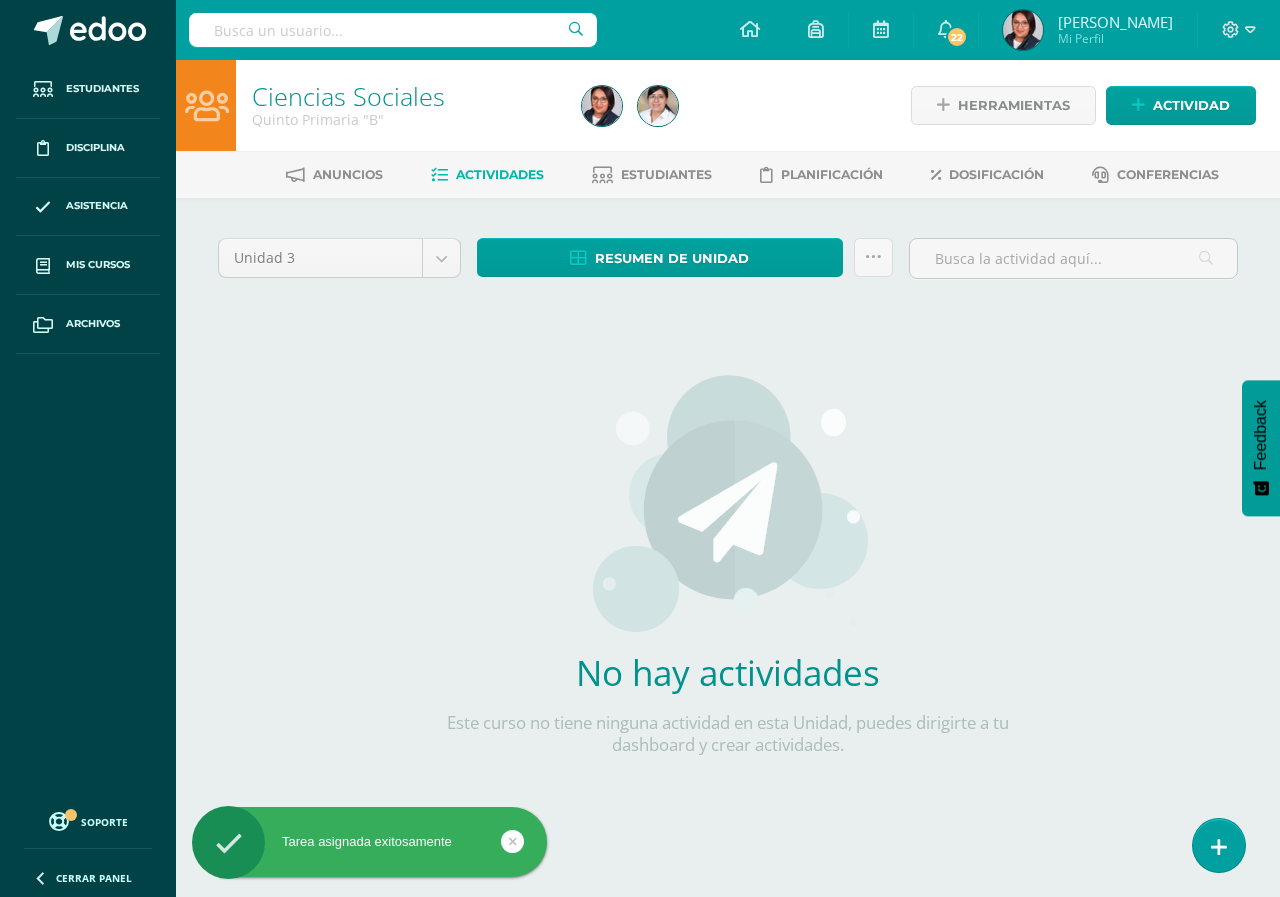 click on "No hay actividades Este curso no tiene ninguna actividad en esta Unidad, puedes dirigirte a tu dashboard y crear actividades." at bounding box center [728, 576] 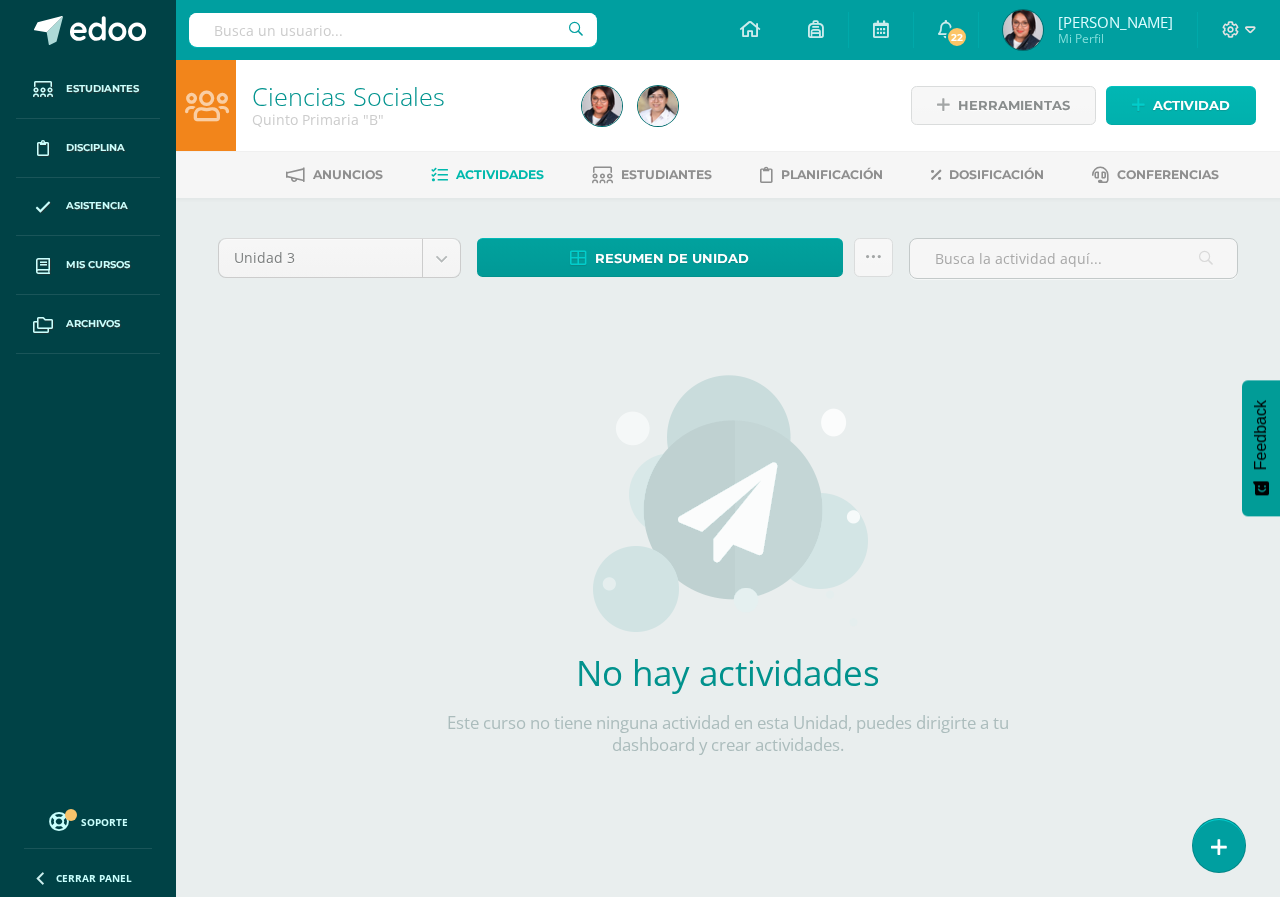 click at bounding box center (1138, 105) 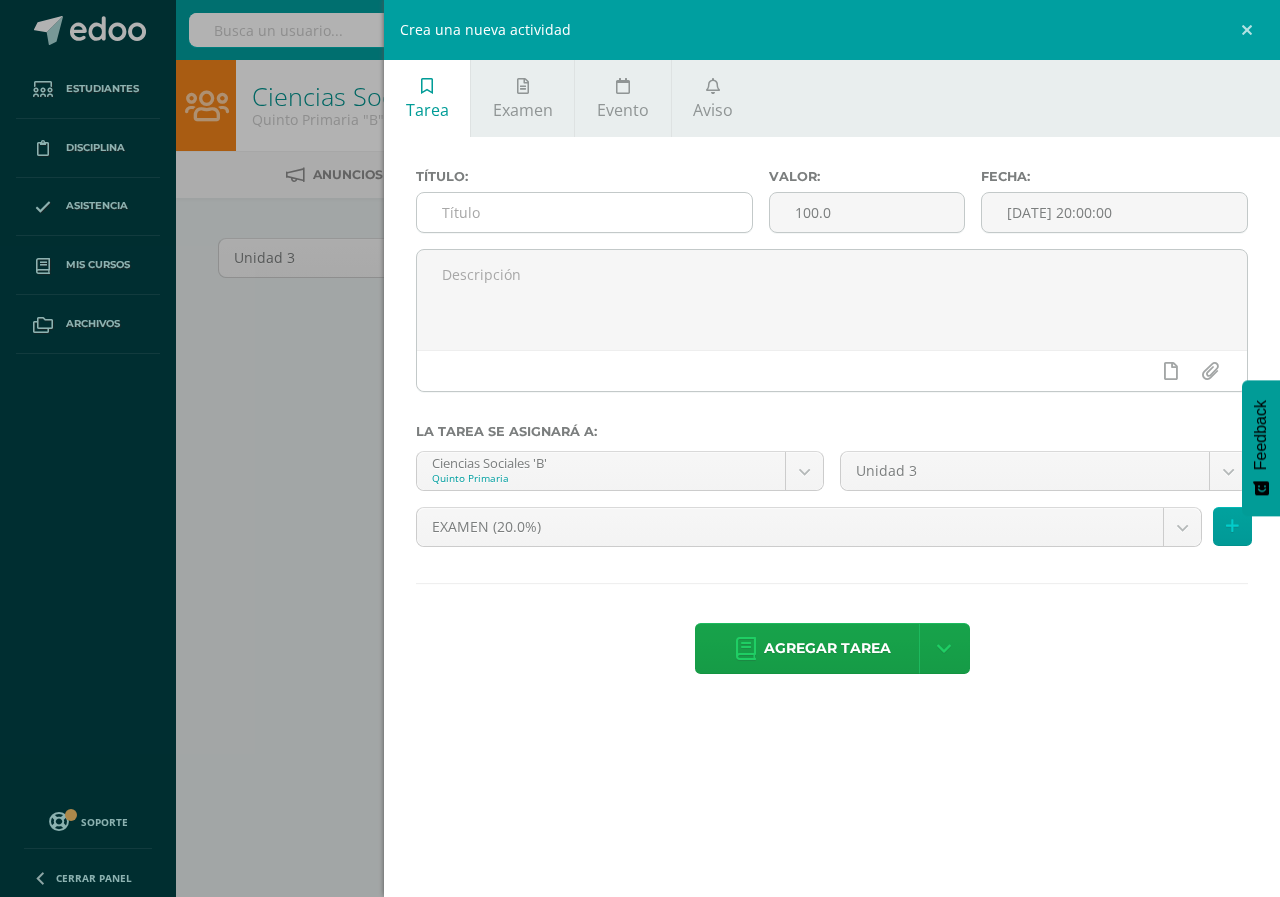 click at bounding box center (584, 212) 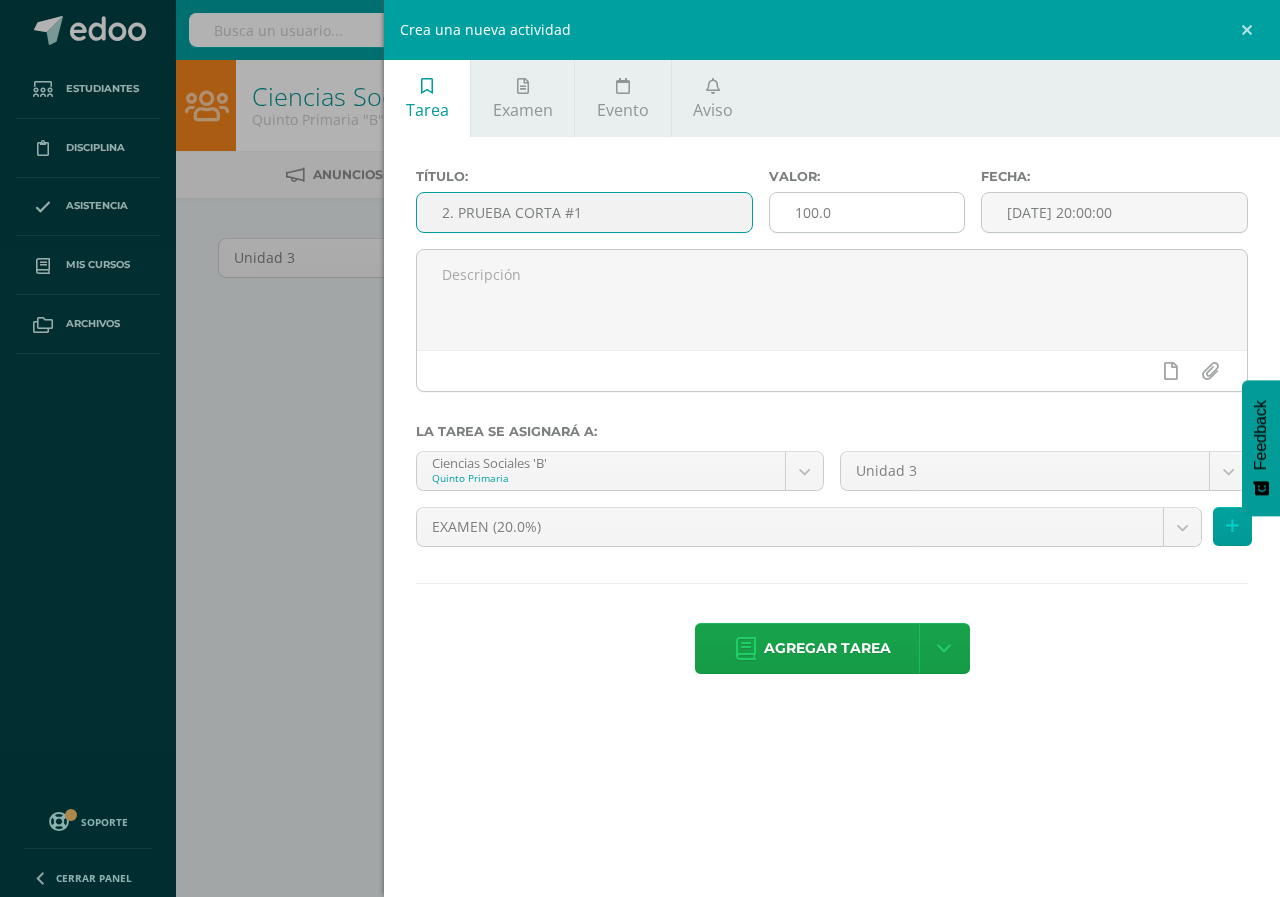 type on "2. PRUEBA CORTA #1" 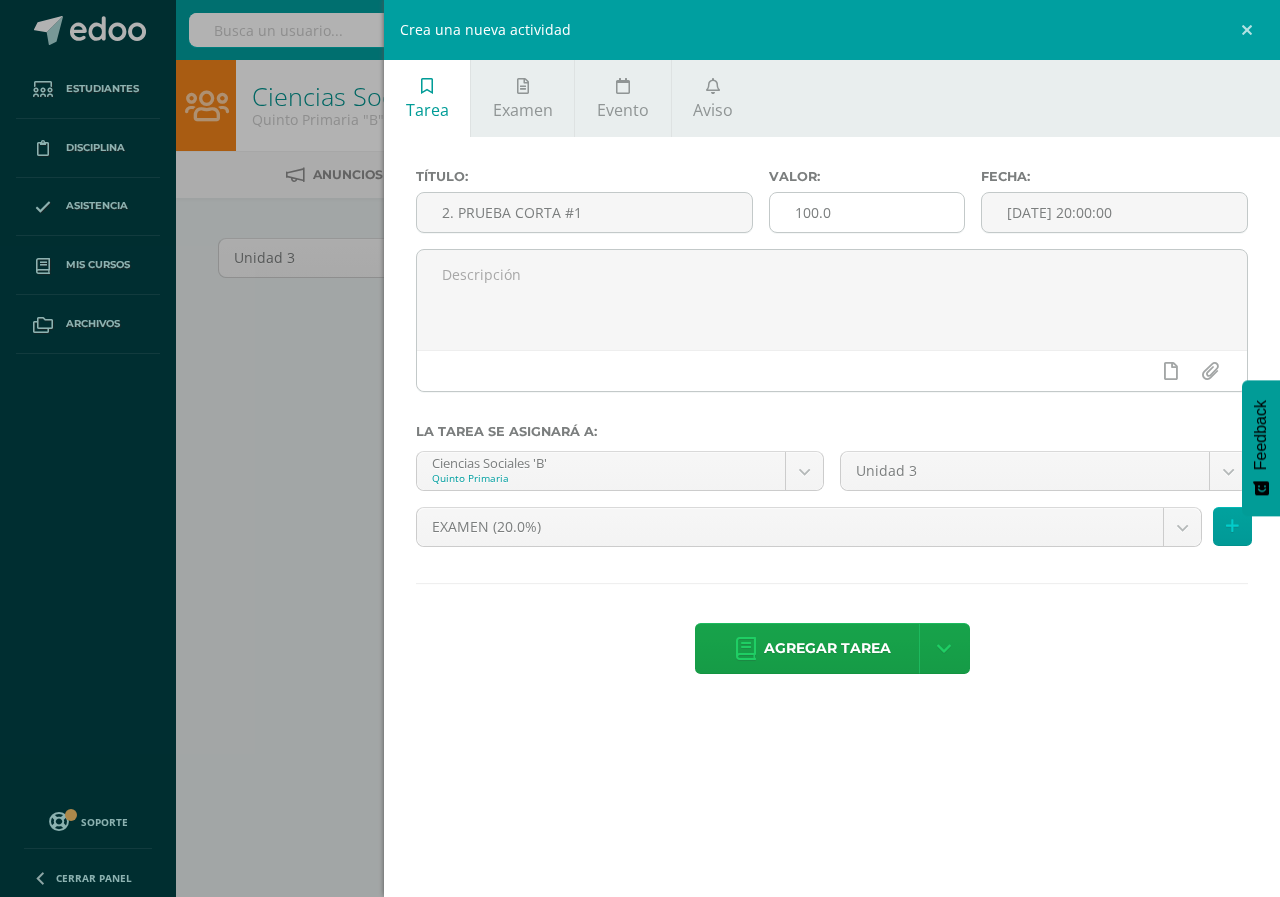 drag, startPoint x: 880, startPoint y: 192, endPoint x: 814, endPoint y: 208, distance: 67.911705 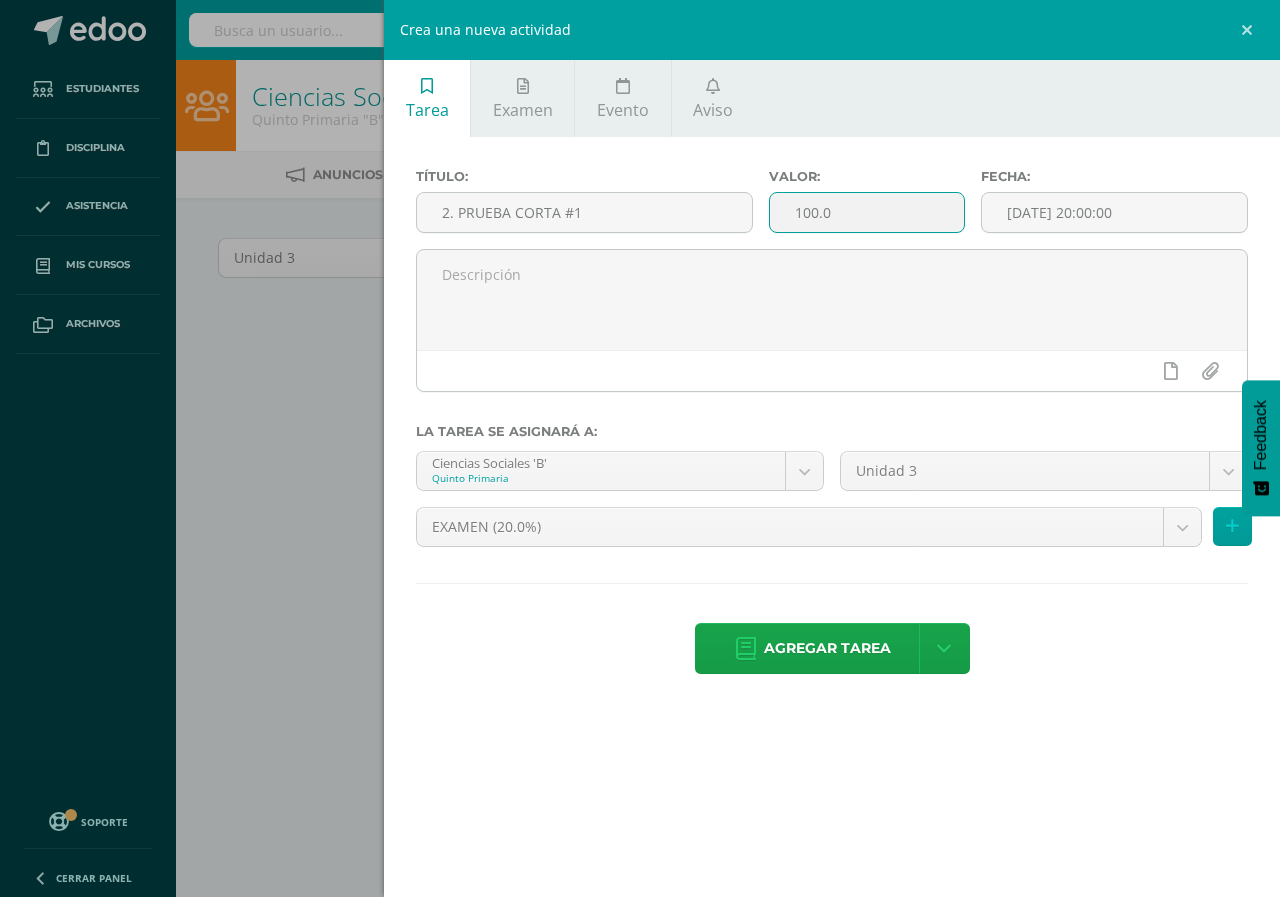 drag, startPoint x: 834, startPoint y: 216, endPoint x: 780, endPoint y: 218, distance: 54.037025 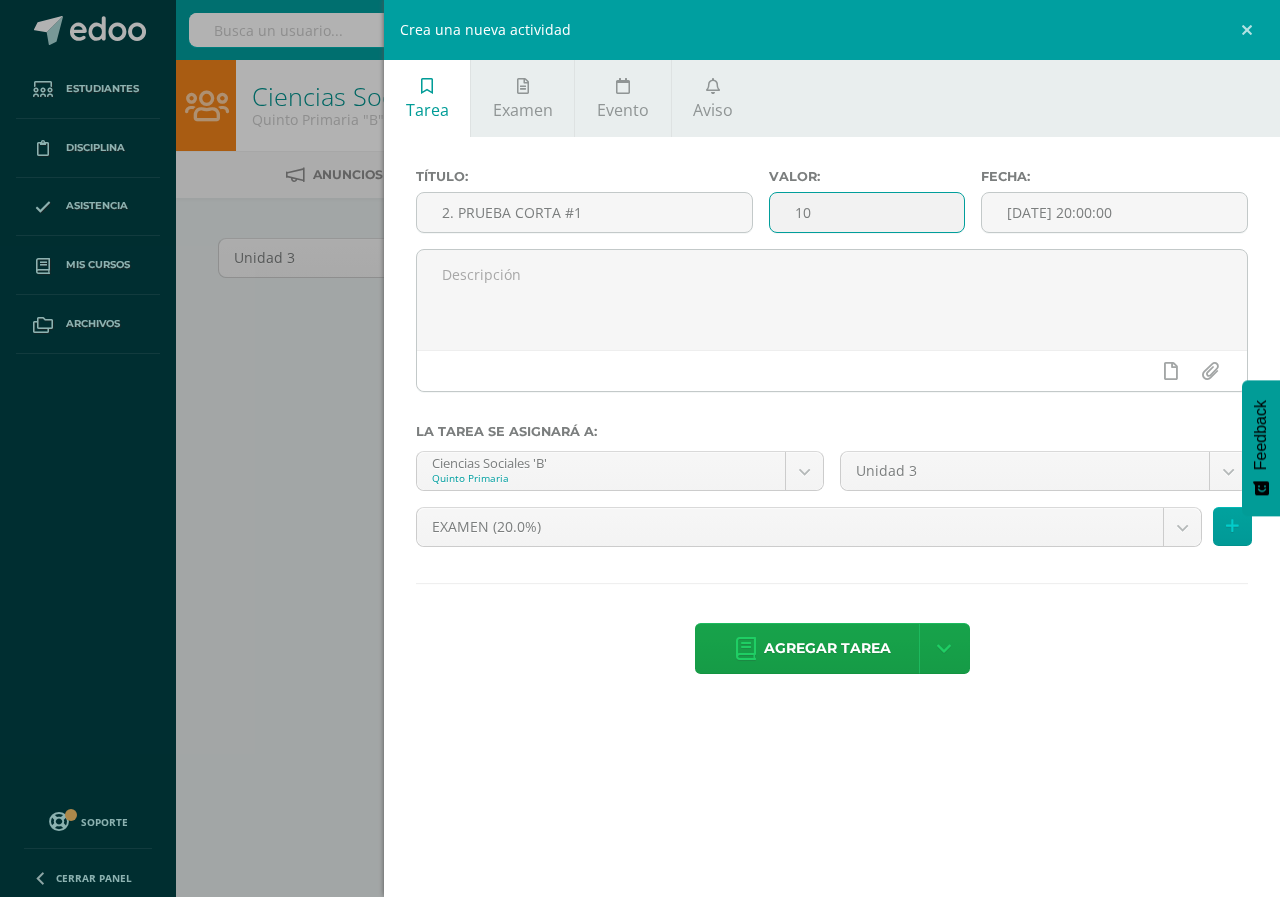 type on "10" 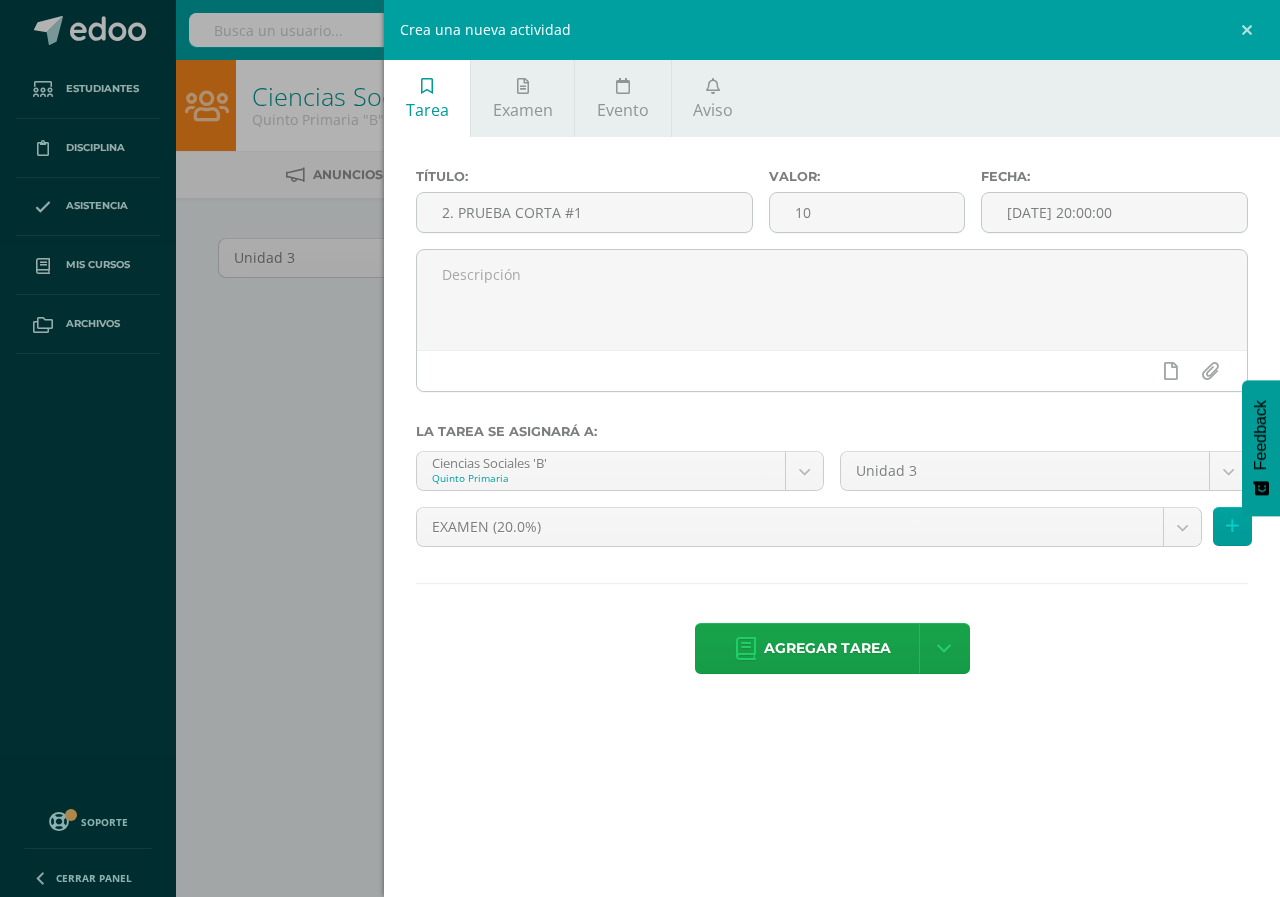 click on "La tarea se asignará a:" at bounding box center [832, 431] 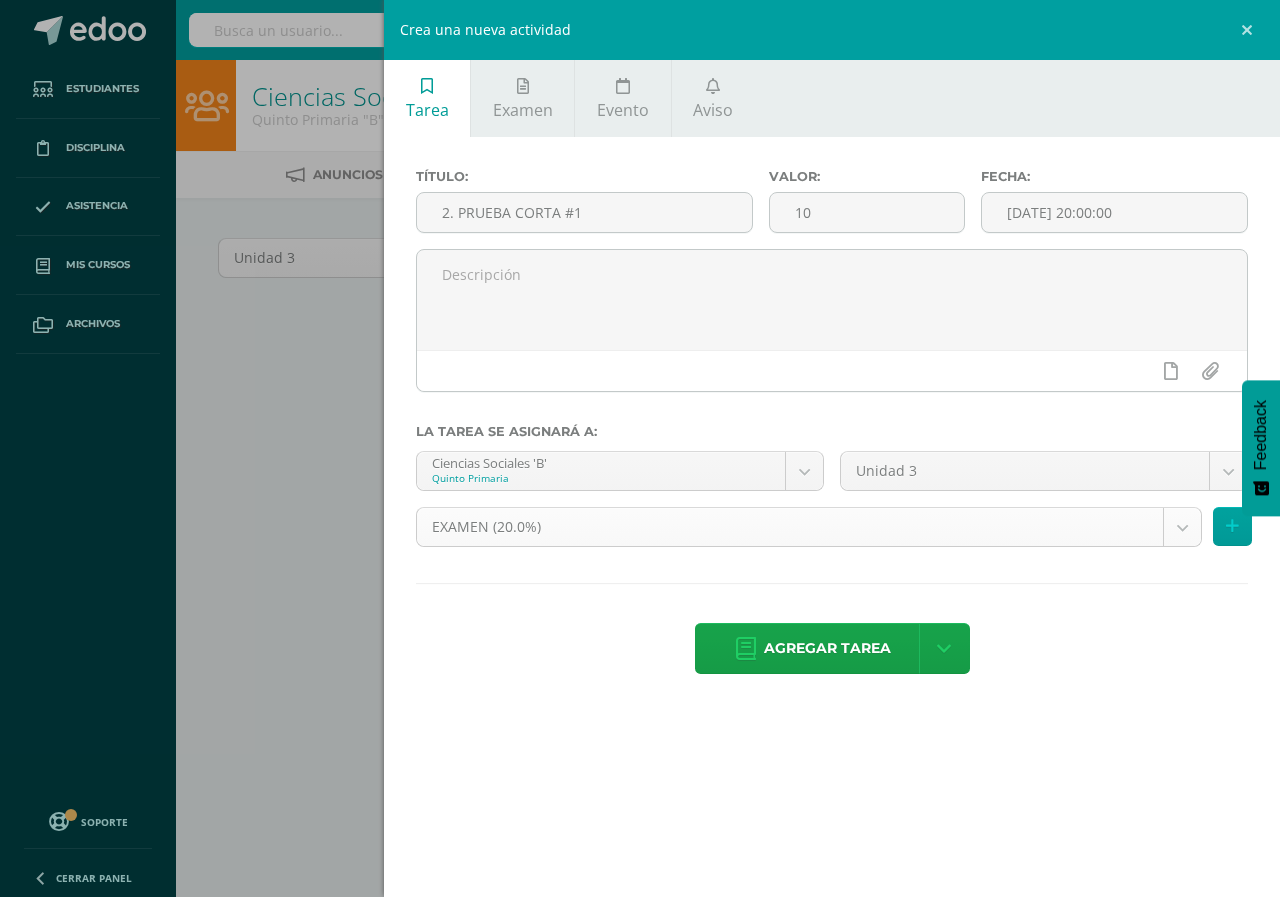 click on "Tarea asignada exitosamente         Estudiantes Disciplina Asistencia Mis cursos Archivos Soporte
Centro de ayuda
Últimas actualizaciones
10+ Cerrar panel
L1 Idioma Materno
Cuarto
Primaria
"A"
Actividades Estudiantes Planificación Dosificación
L1 Idioma Materno
Quinto
Primaria
"A"
Actividades Estudiantes Planificación Dosificación
Artes Plásticas
Quinto
Primaria
"B"
Actividades Estudiantes Planificación Dosificación
Ciencias Sociales
Actividades 22 1" at bounding box center (640, 429) 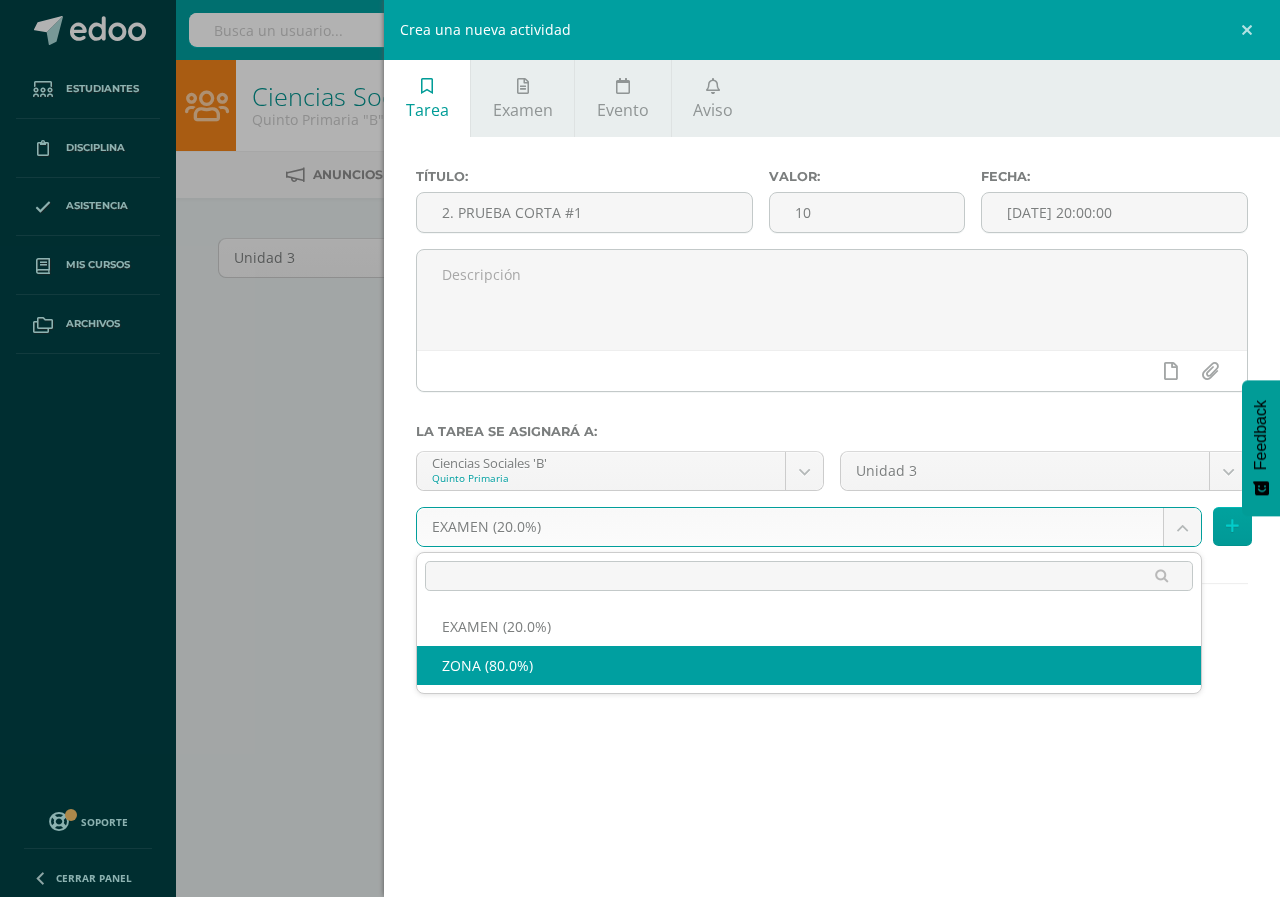 select on "105154" 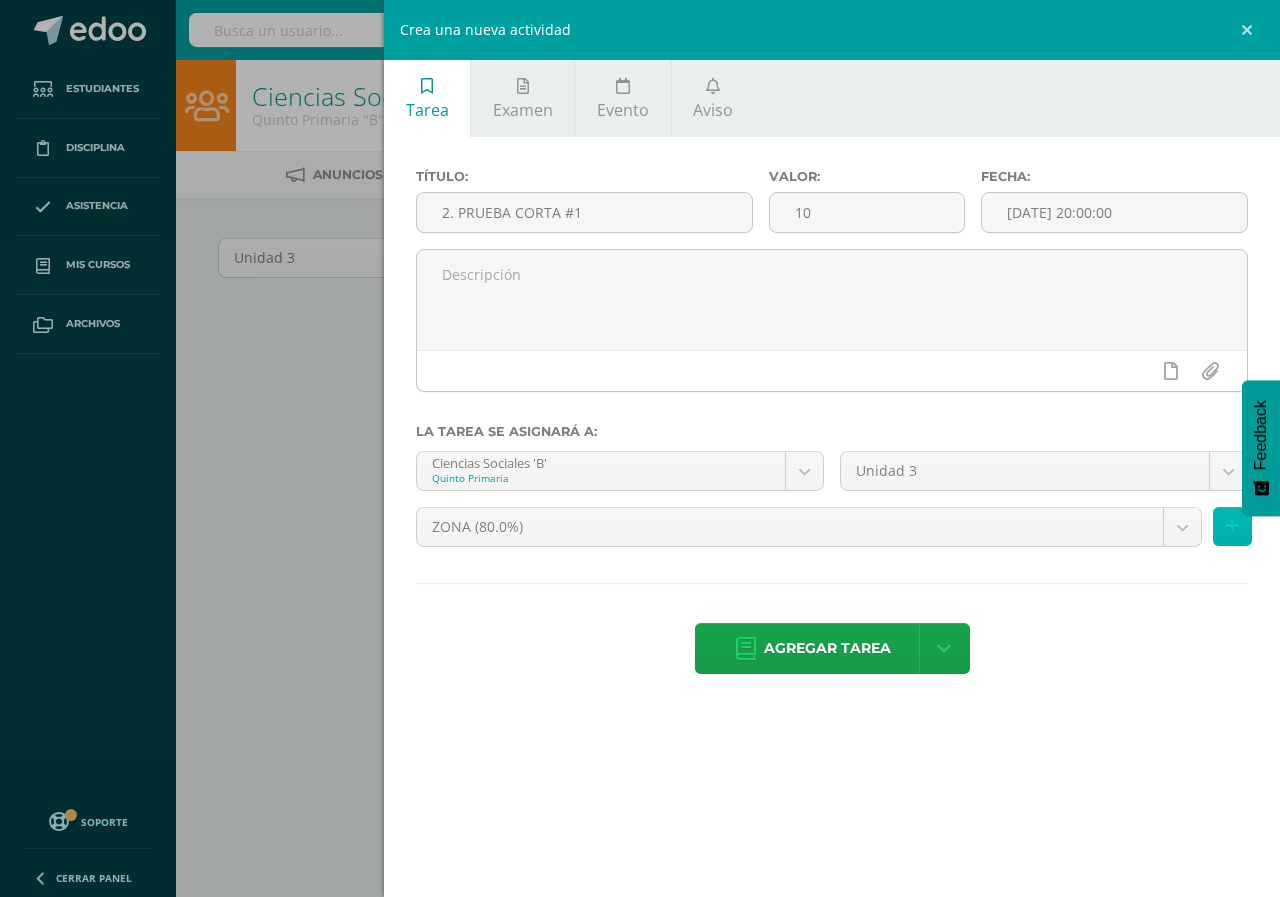 click at bounding box center [1232, 526] 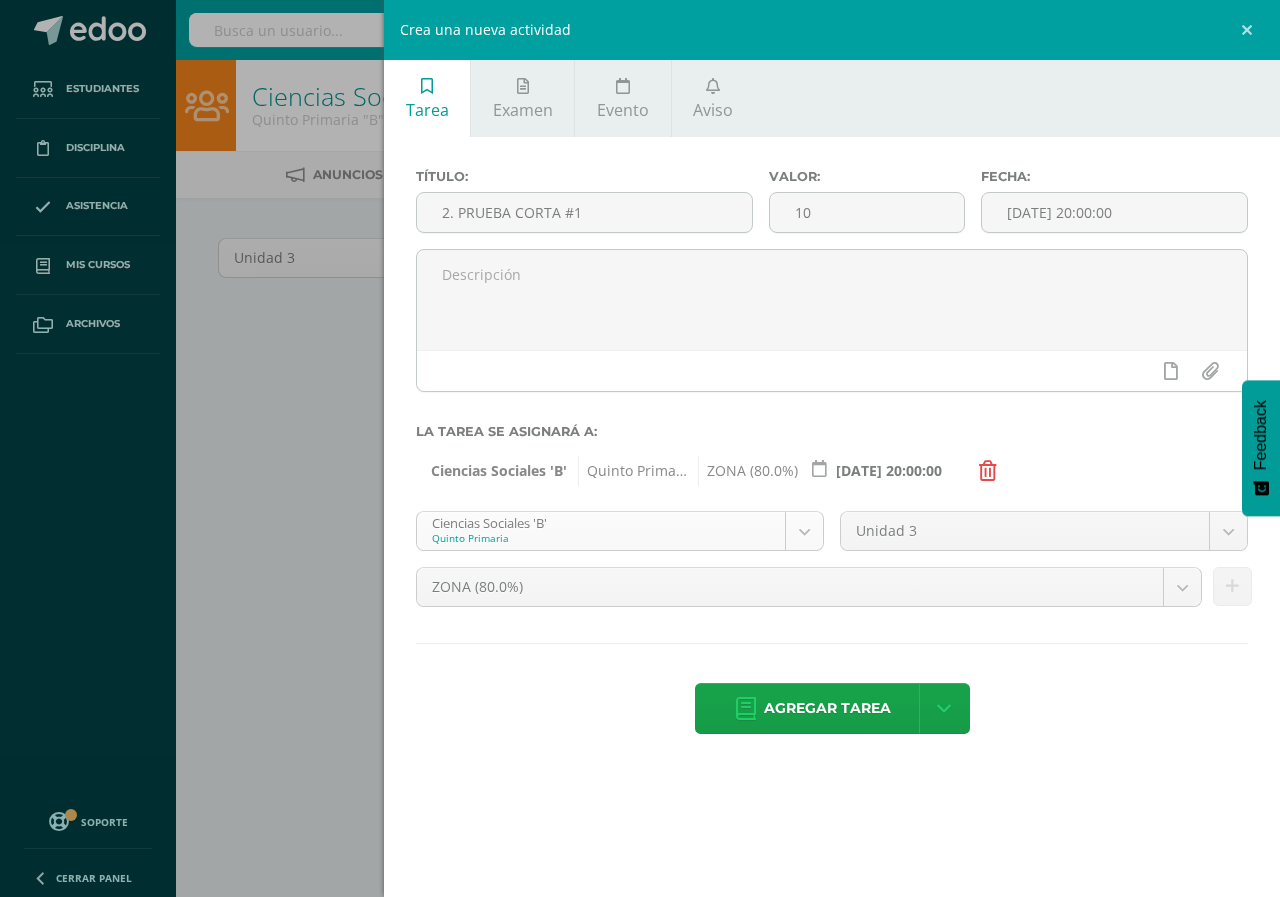 click on "Tarea asignada exitosamente         Estudiantes Disciplina Asistencia Mis cursos Archivos Soporte
Centro de ayuda
Últimas actualizaciones
10+ Cerrar panel
L1 Idioma Materno
Cuarto
Primaria
"A"
Actividades Estudiantes Planificación Dosificación
L1 Idioma Materno
Quinto
Primaria
"A"
Actividades Estudiantes Planificación Dosificación
Artes Plásticas
Quinto
Primaria
"B"
Actividades Estudiantes Planificación Dosificación
Ciencias Sociales
Actividades 22 1" at bounding box center (640, 429) 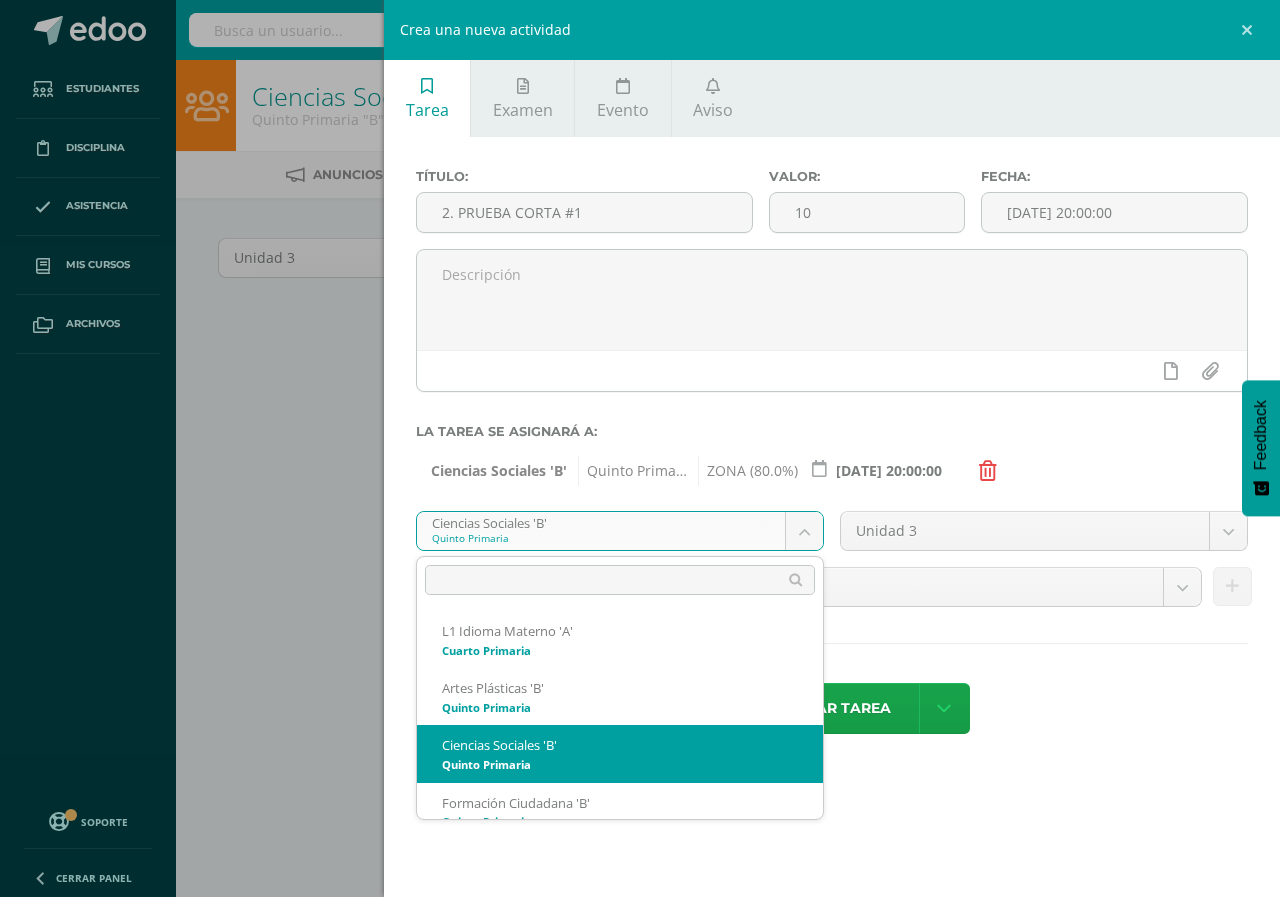 scroll, scrollTop: 20, scrollLeft: 0, axis: vertical 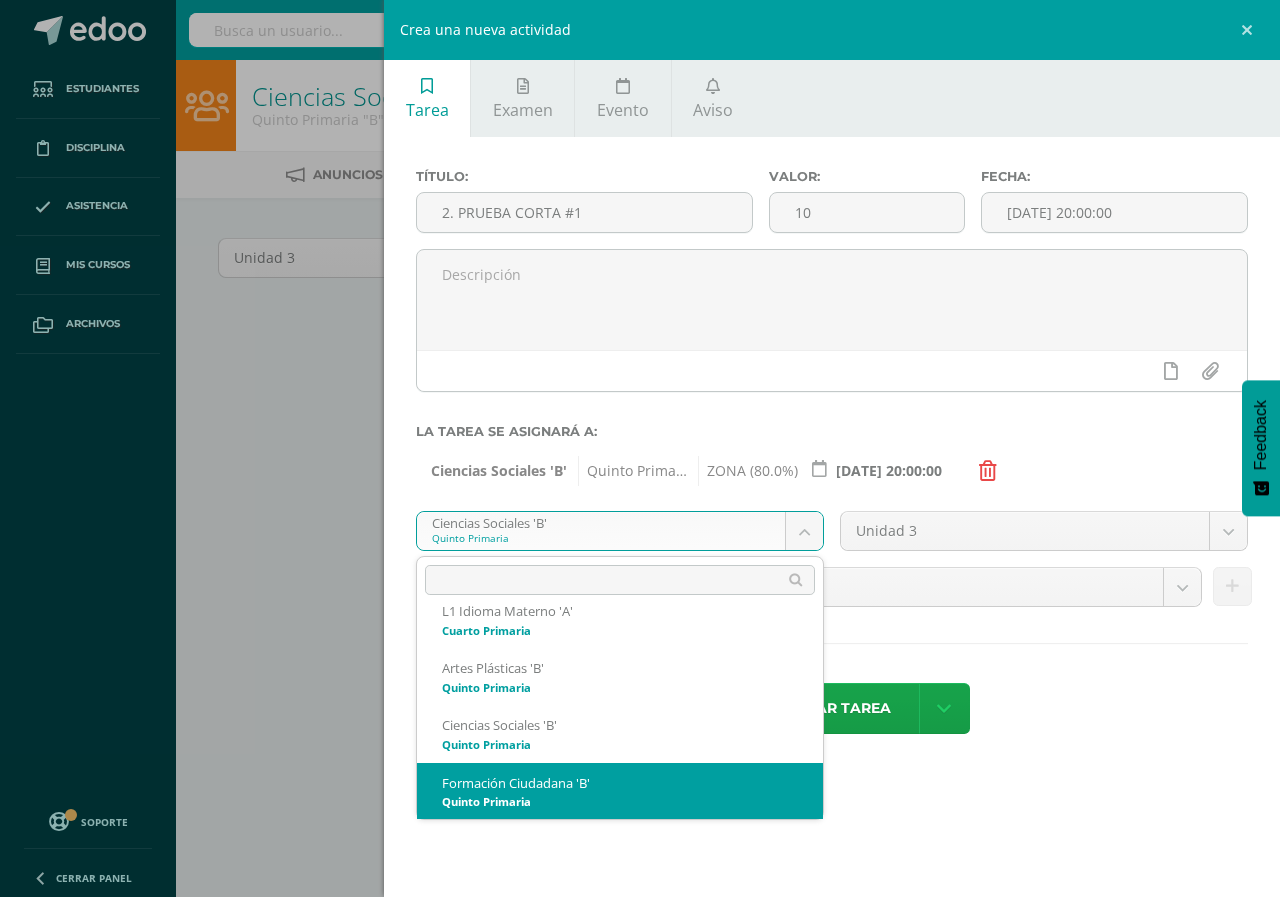 select on "94181" 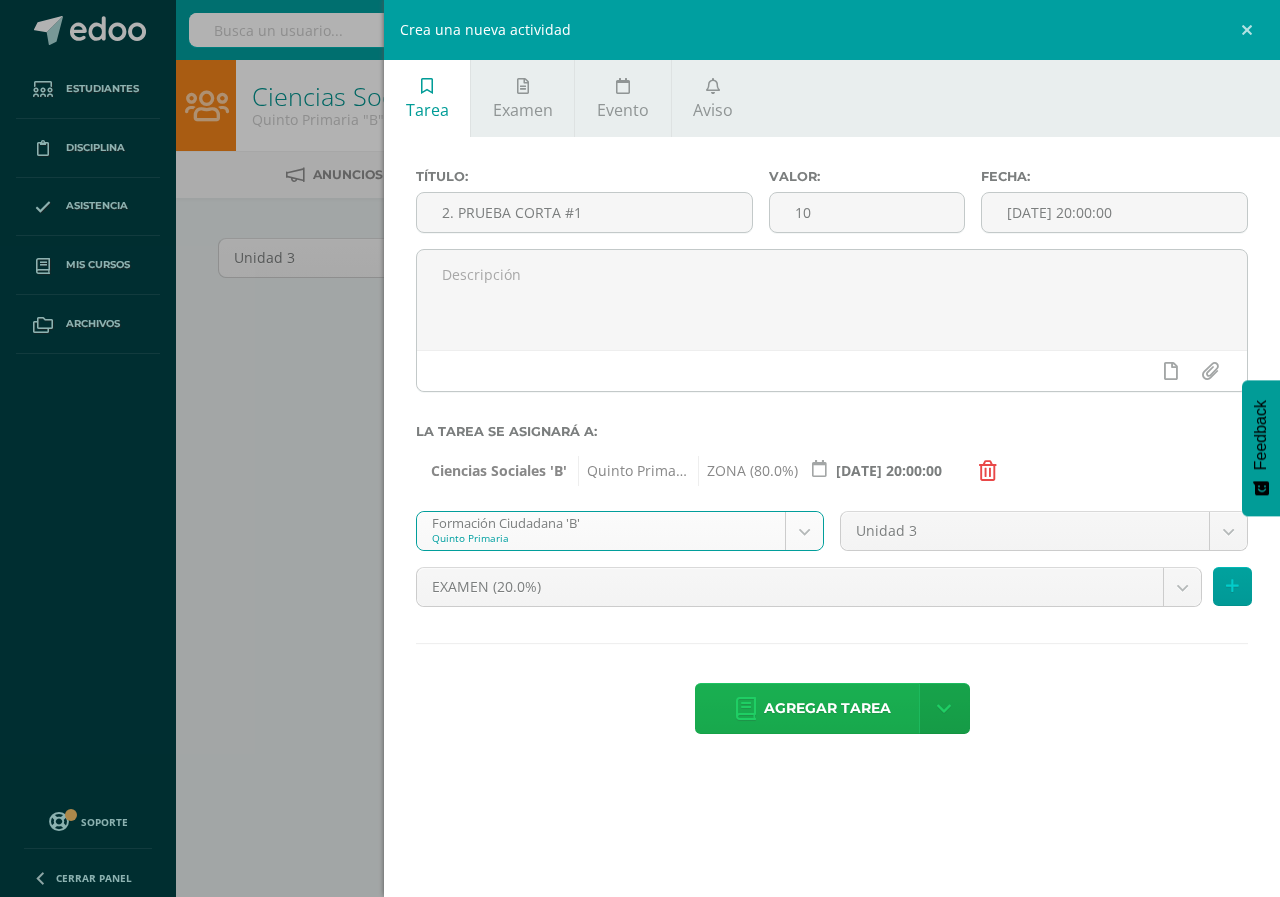 click on "Agregar tarea" at bounding box center [827, 708] 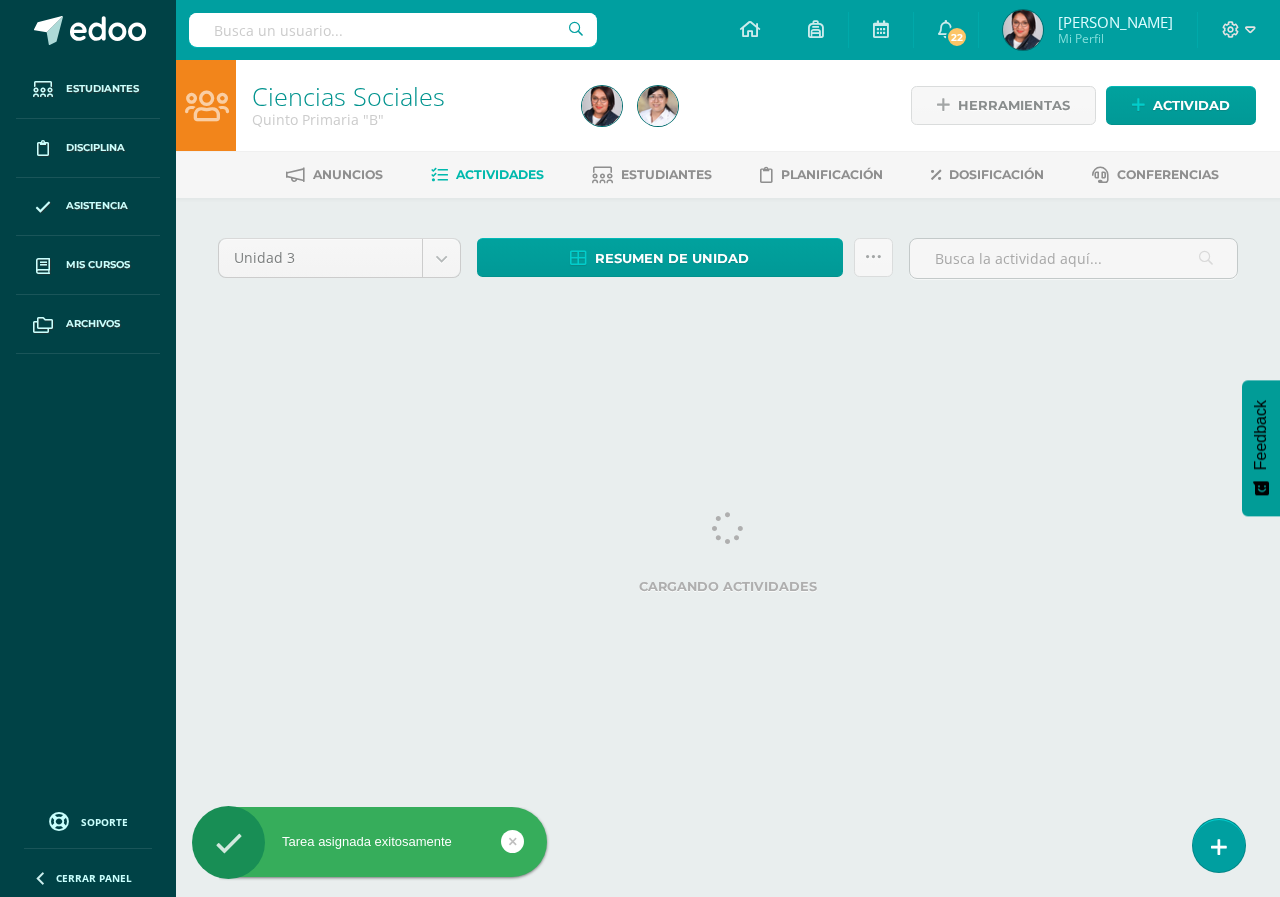 scroll, scrollTop: 0, scrollLeft: 0, axis: both 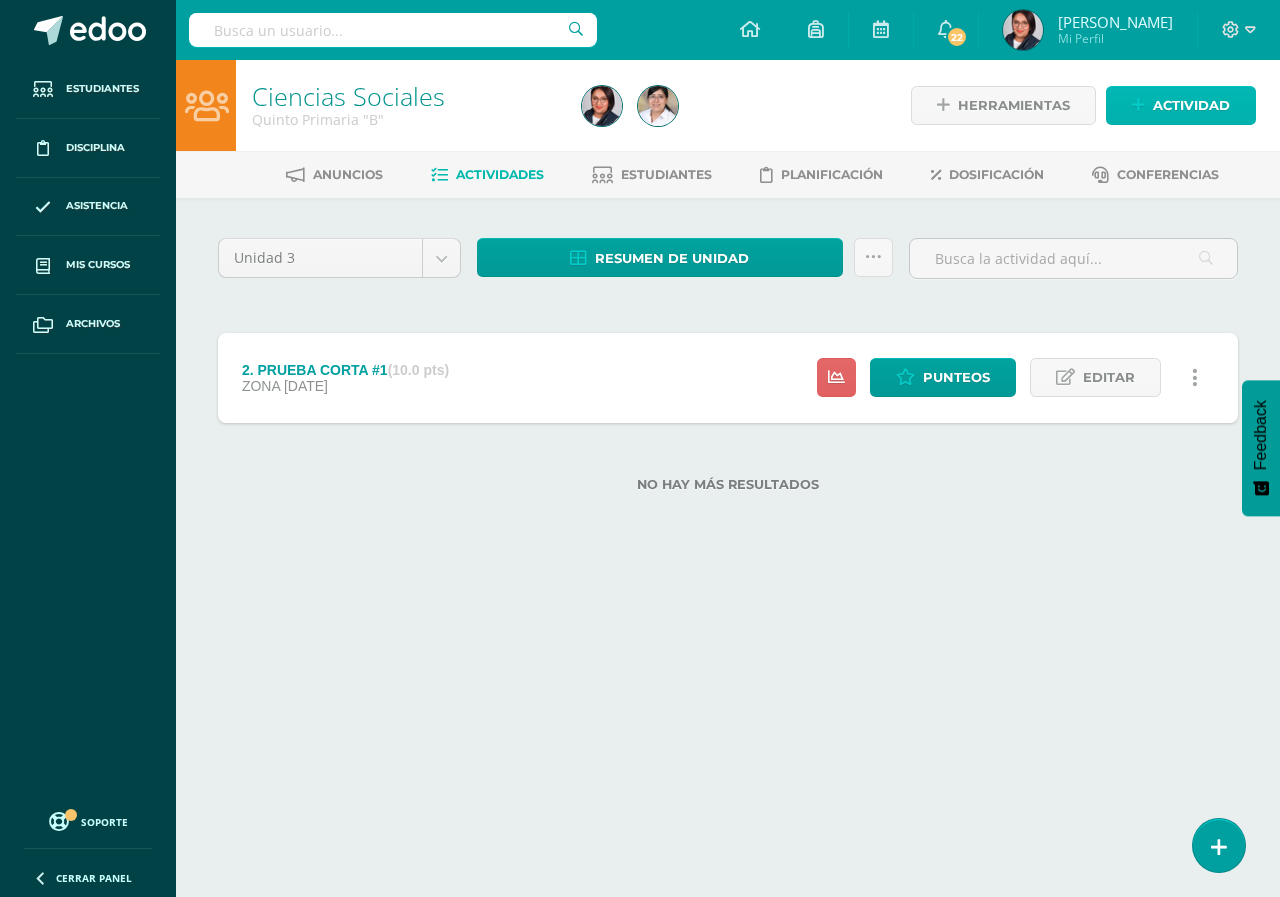 click on "Actividad" at bounding box center [1191, 105] 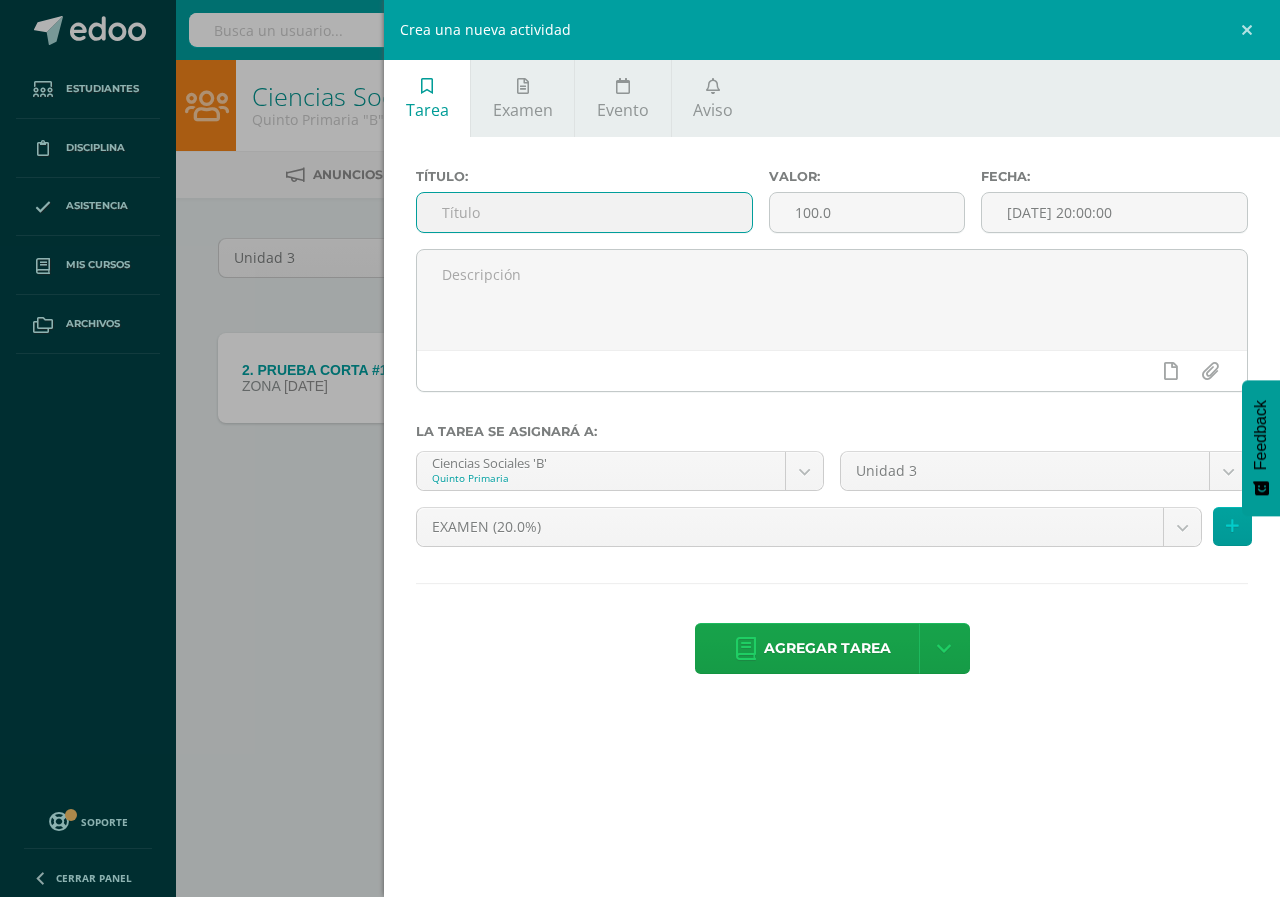 click at bounding box center [584, 212] 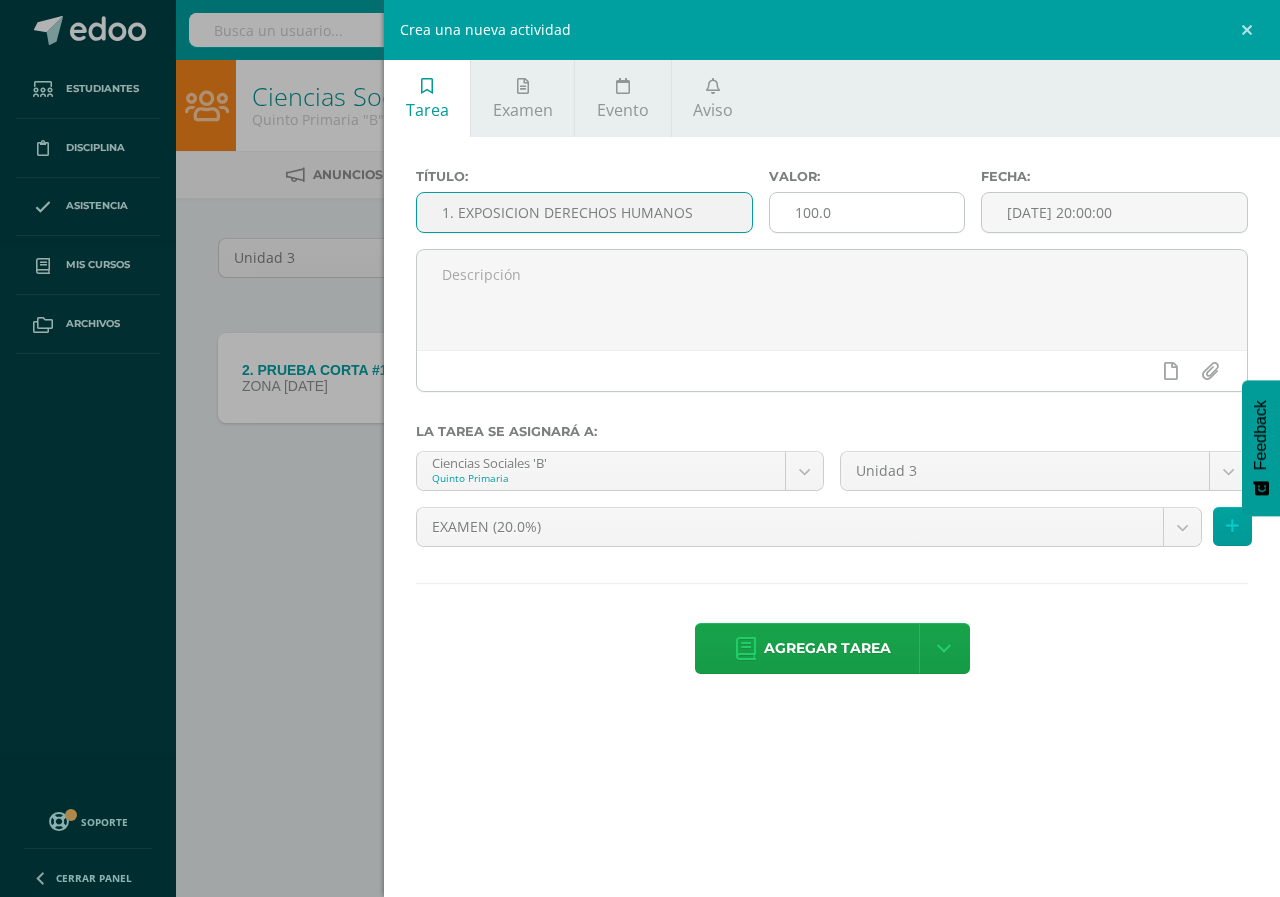 type on "1. EXPOSICION DERECHOS HUMANOS" 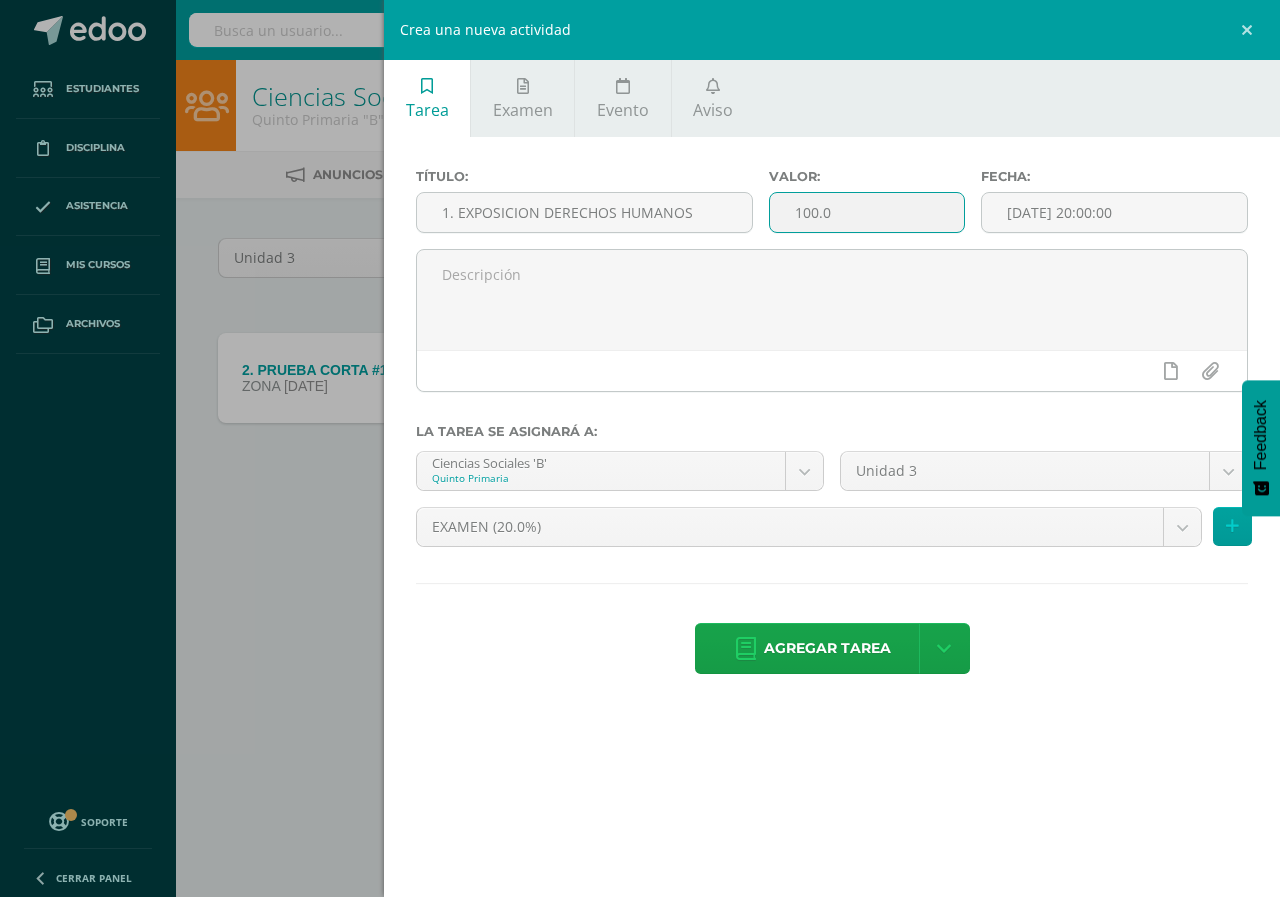 drag, startPoint x: 864, startPoint y: 213, endPoint x: 763, endPoint y: 213, distance: 101 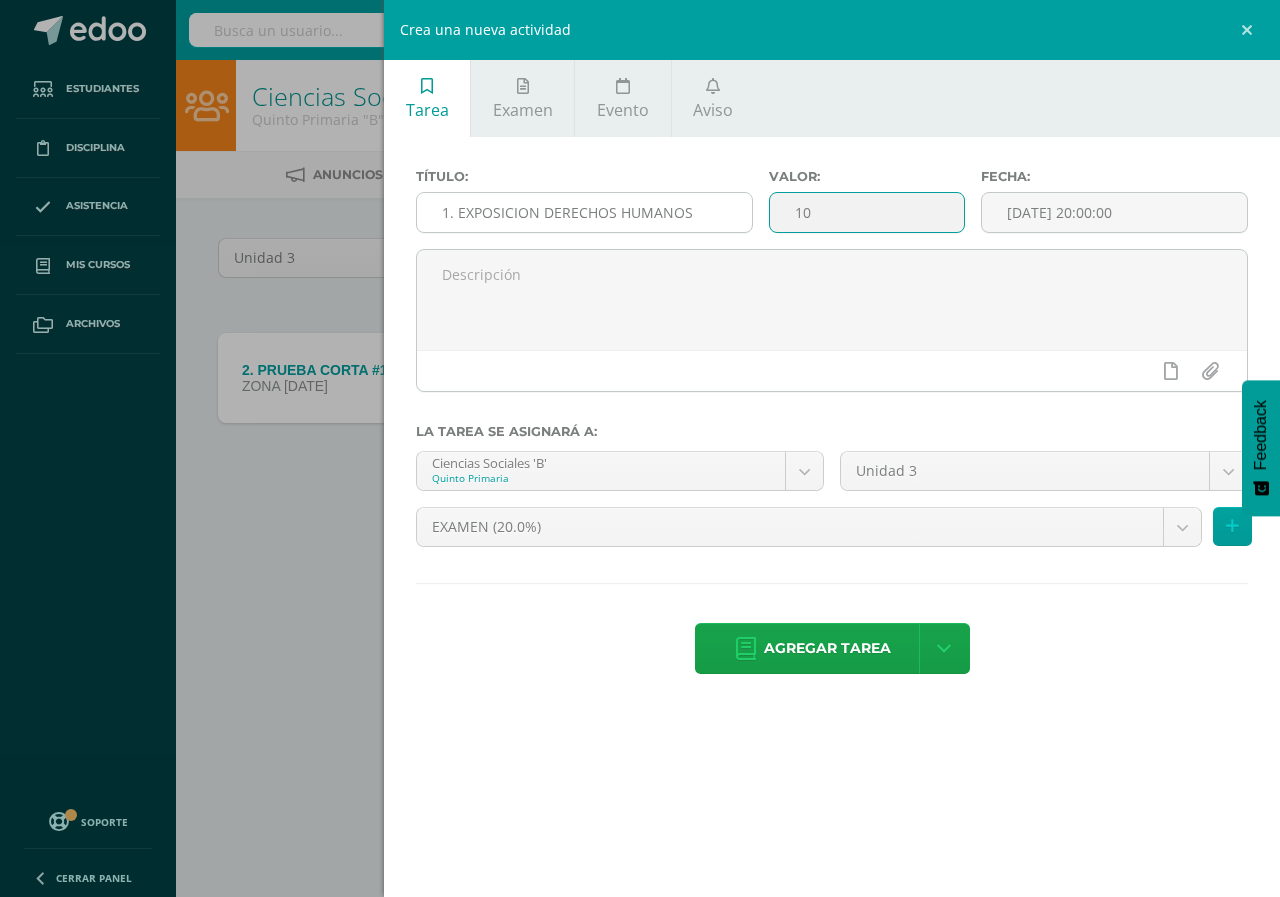 type on "10" 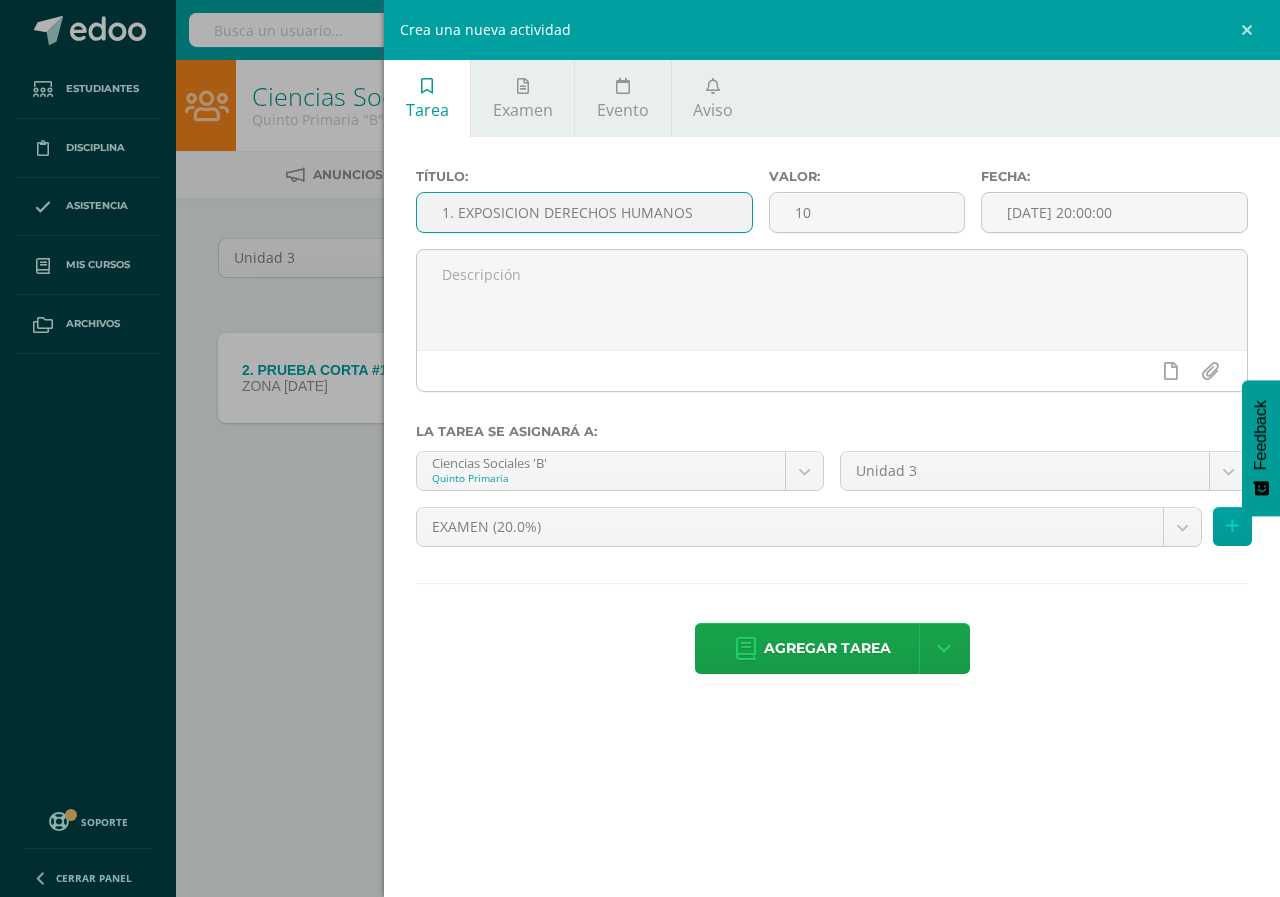 drag, startPoint x: 540, startPoint y: 216, endPoint x: 457, endPoint y: 216, distance: 83 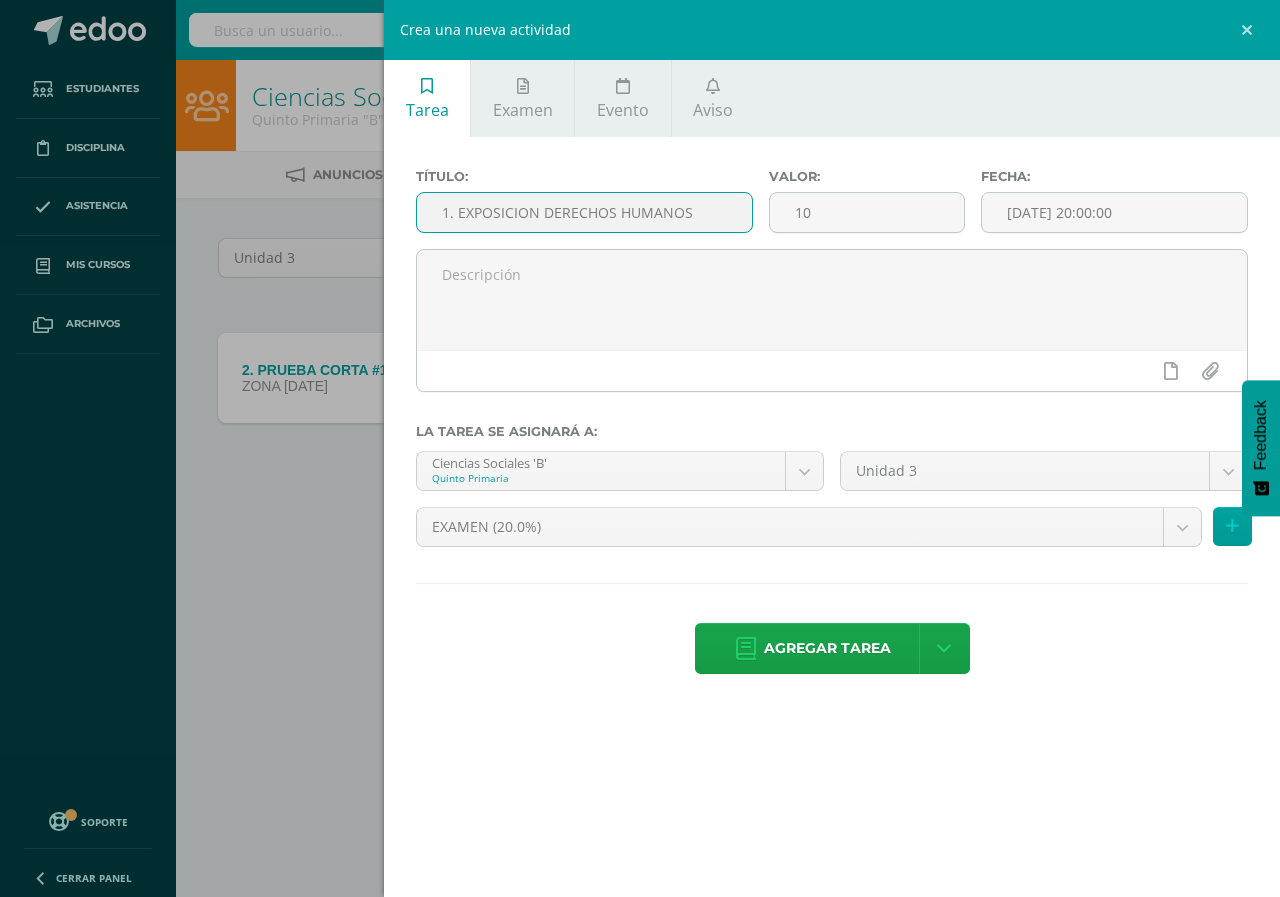 drag, startPoint x: 465, startPoint y: 213, endPoint x: 477, endPoint y: 209, distance: 12.649111 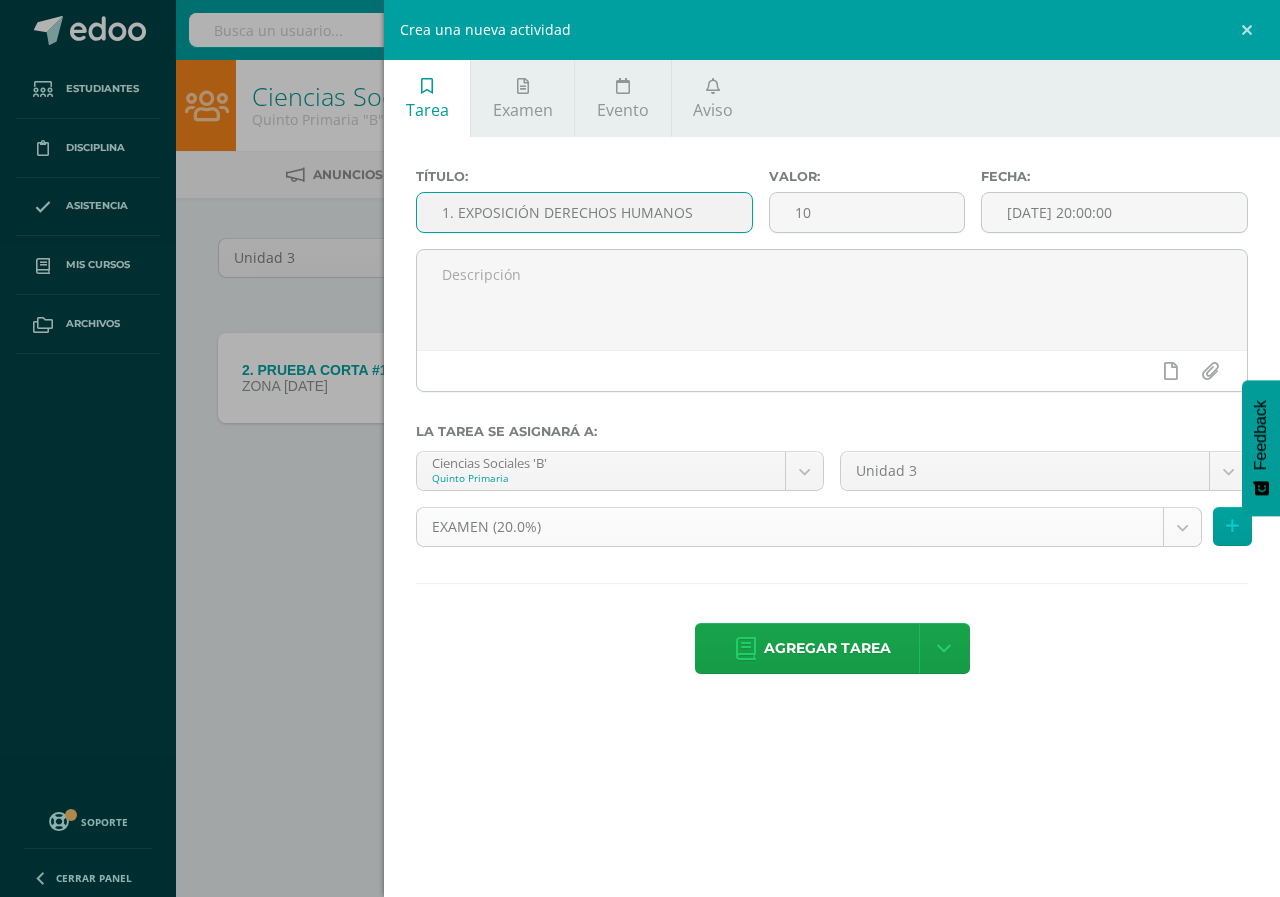 type on "1. EXPOSICIÓN DERECHOS HUMANOS" 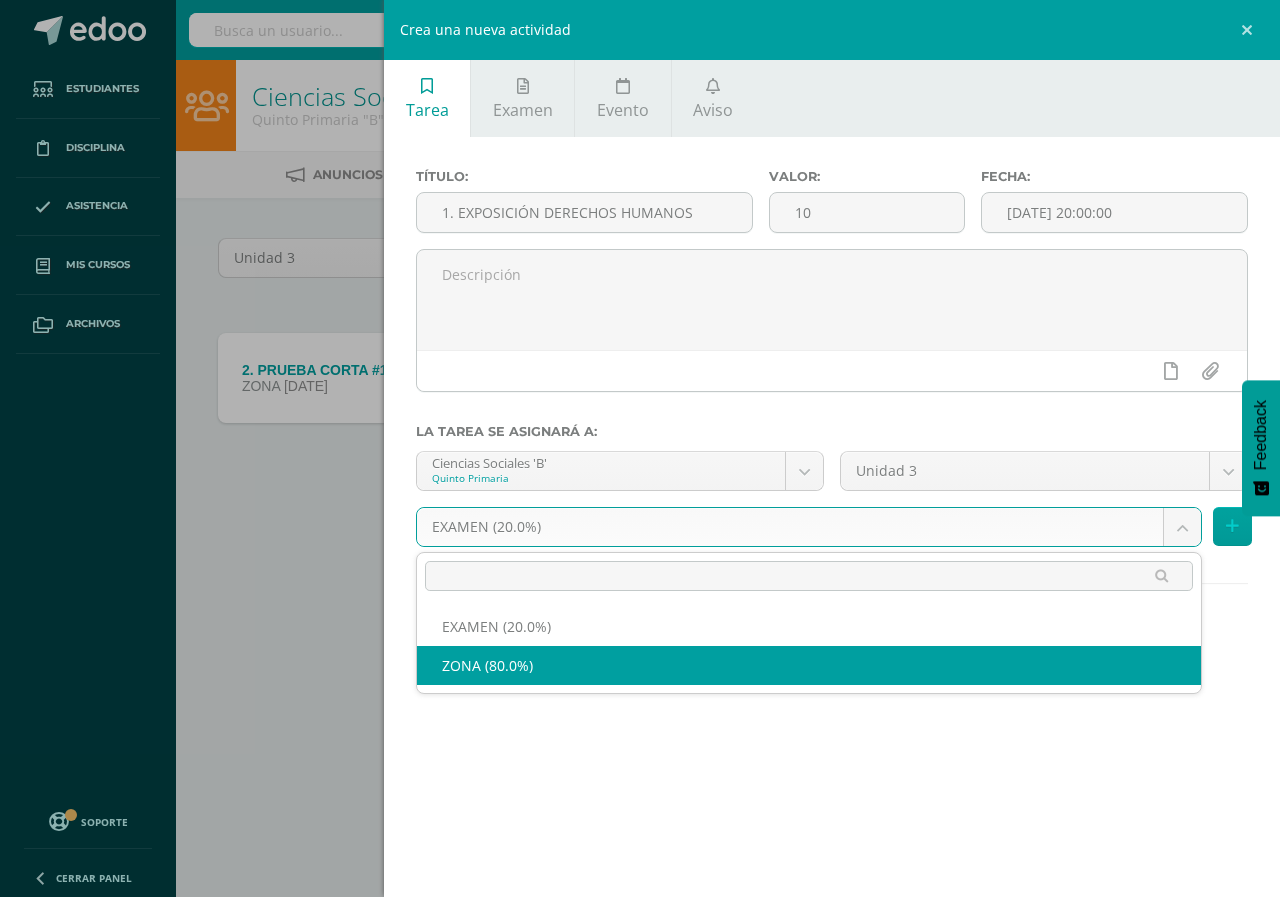 select on "105154" 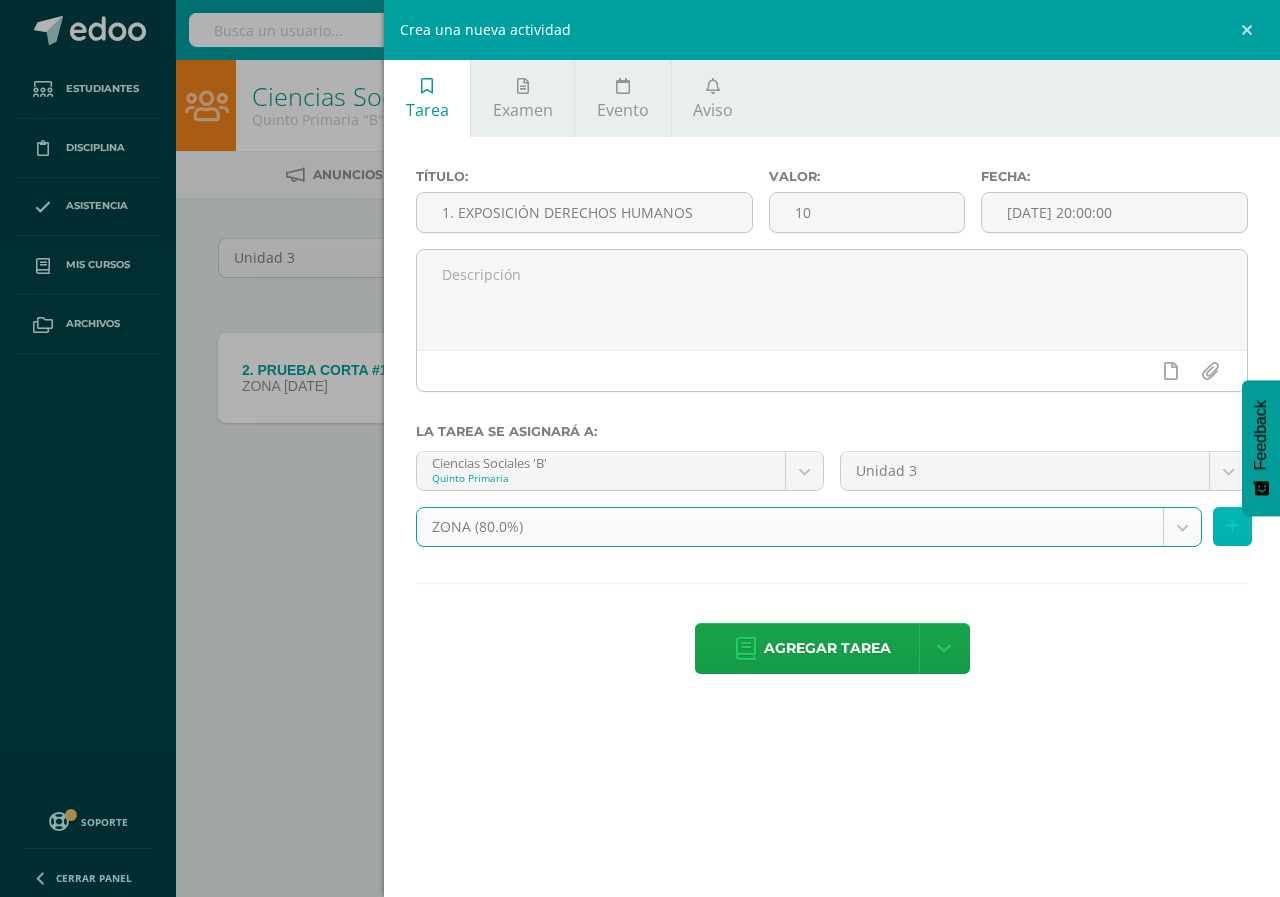 click at bounding box center [1232, 526] 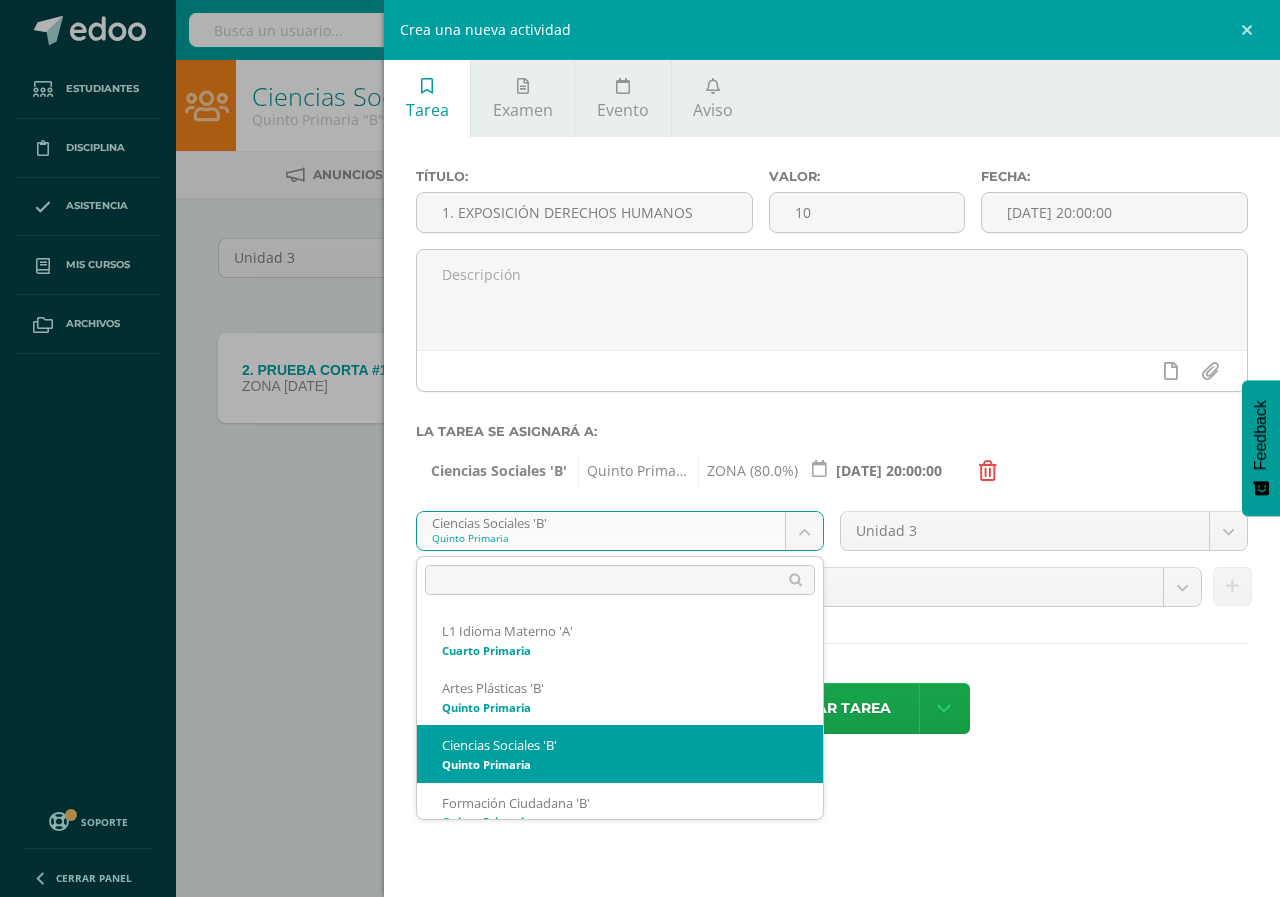 click on "Tarea asignada exitosamente         Estudiantes Disciplina Asistencia Mis cursos Archivos Soporte
Centro de ayuda
Últimas actualizaciones
10+ Cerrar panel
L1 Idioma Materno
Cuarto
Primaria
"A"
Actividades Estudiantes Planificación Dosificación
L1 Idioma Materno
Quinto
Primaria
"A"
Actividades Estudiantes Planificación Dosificación
Artes Plásticas
Quinto
Primaria
"B"
Actividades Estudiantes Planificación Dosificación
Ciencias Sociales
Actividades 22 0" at bounding box center [640, 278] 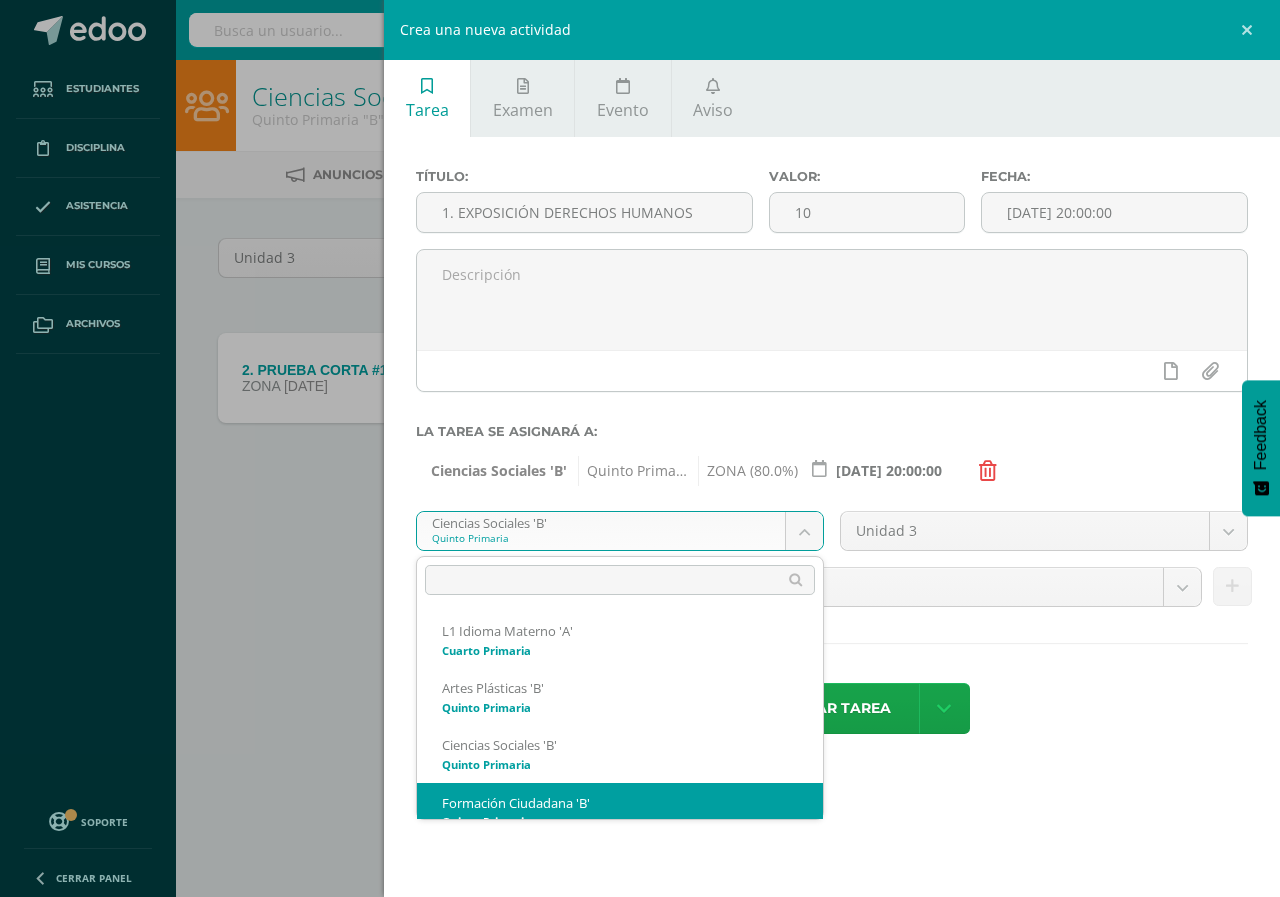 scroll, scrollTop: 20, scrollLeft: 0, axis: vertical 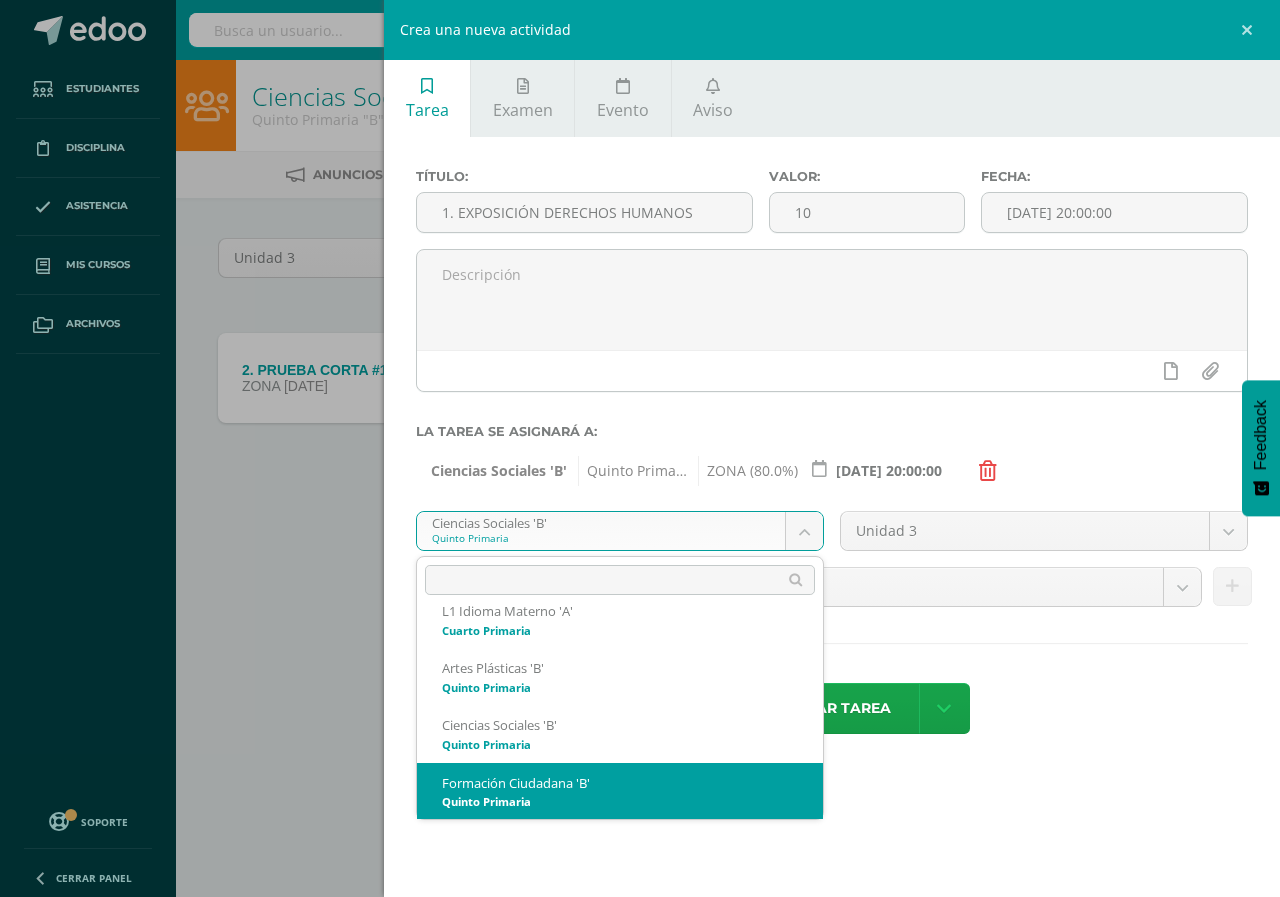 select on "94181" 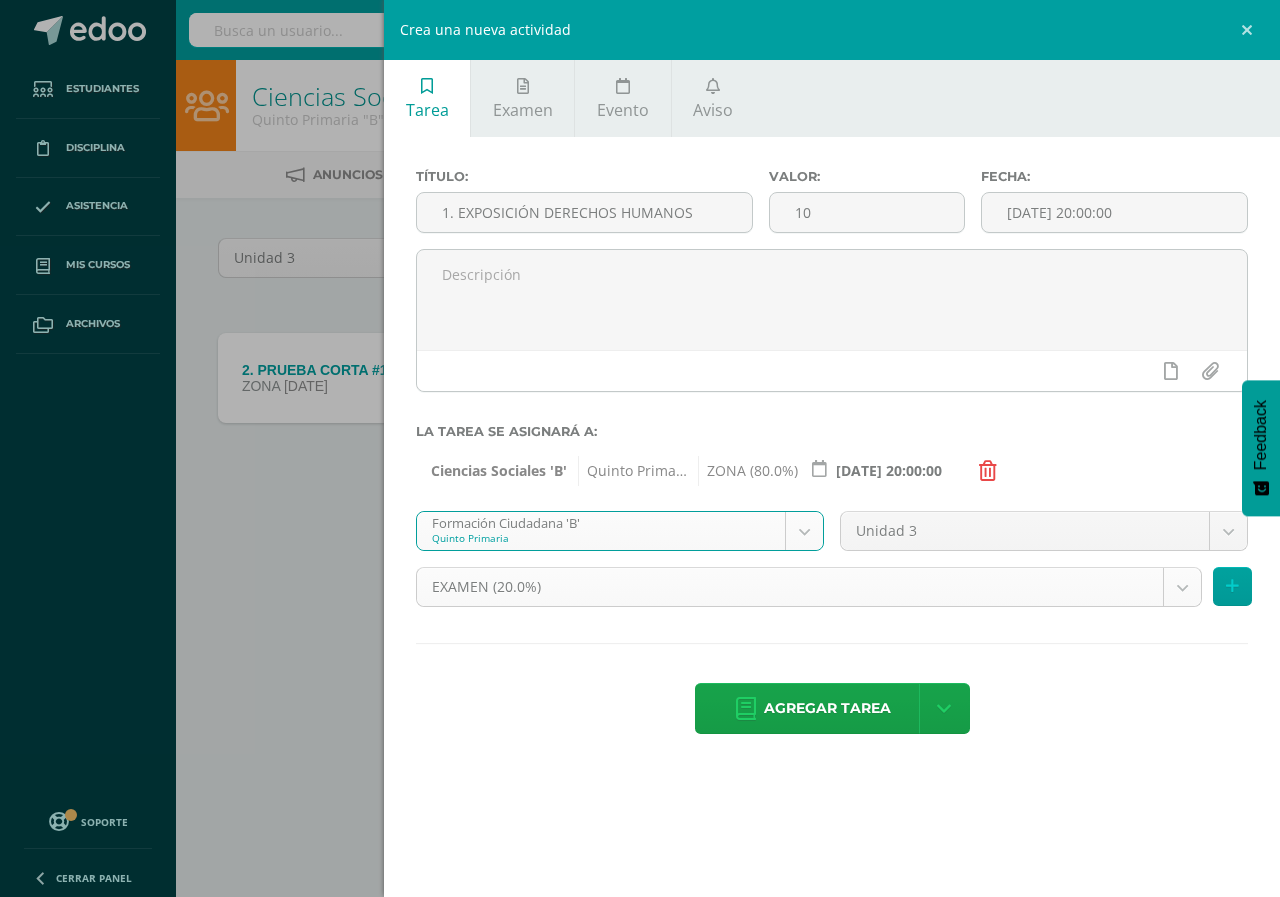 click on "Tarea asignada exitosamente         Estudiantes Disciplina Asistencia Mis cursos Archivos Soporte
Centro de ayuda
Últimas actualizaciones
10+ Cerrar panel
L1 Idioma Materno
Cuarto
Primaria
"A"
Actividades Estudiantes Planificación Dosificación
L1 Idioma Materno
Quinto
Primaria
"A"
Actividades Estudiantes Planificación Dosificación
Artes Plásticas
Quinto
Primaria
"B"
Actividades Estudiantes Planificación Dosificación
Ciencias Sociales
Actividades 22 0" at bounding box center (640, 278) 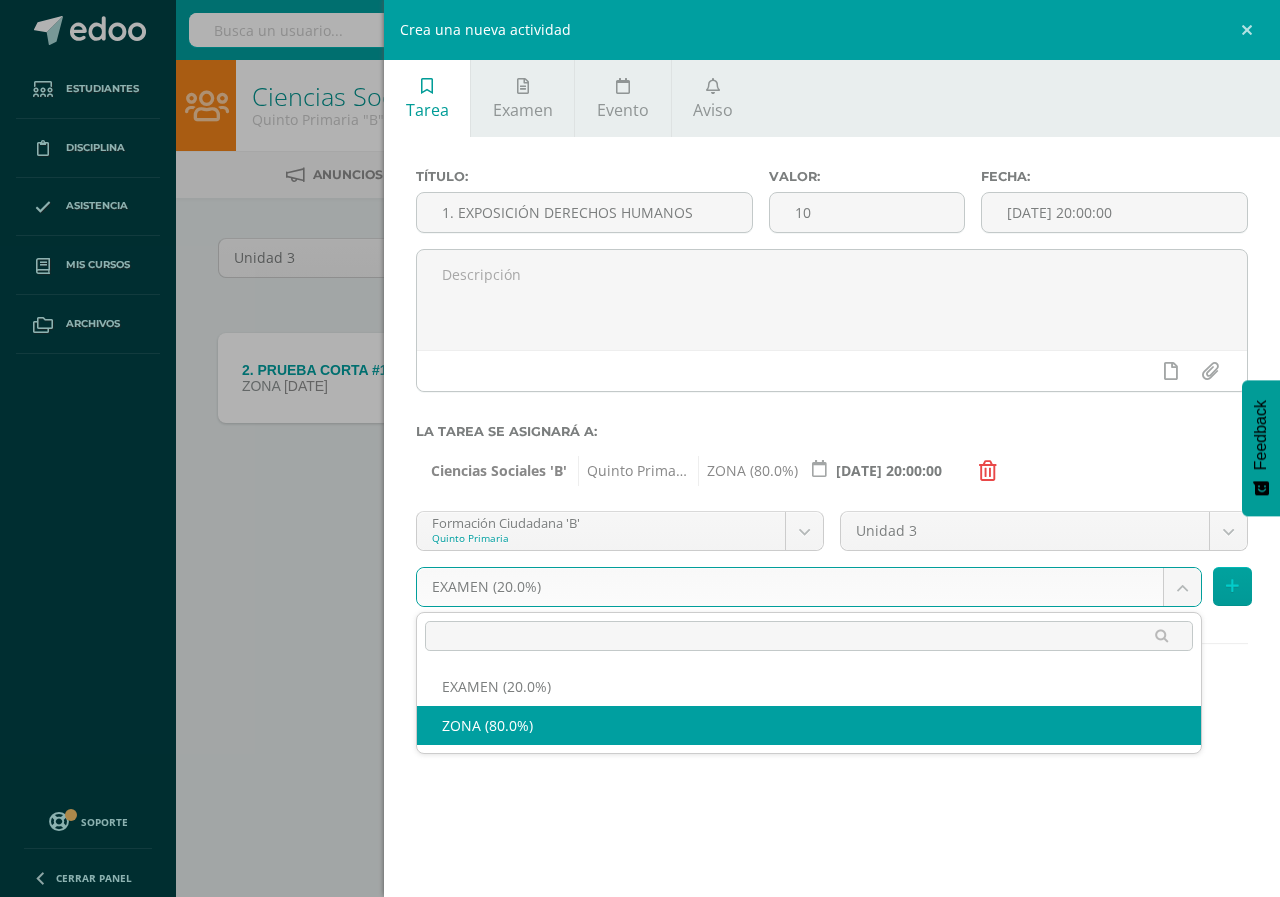select on "105156" 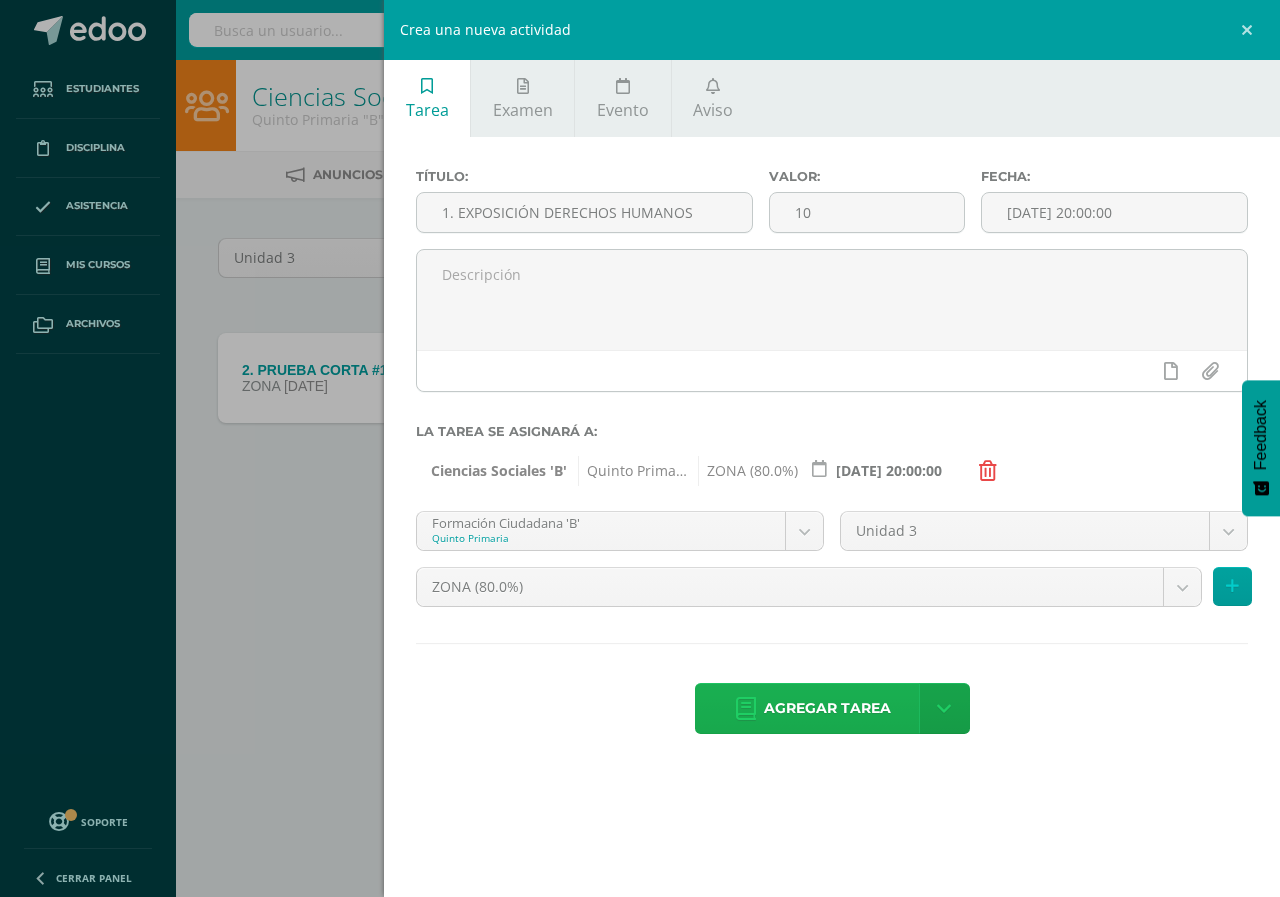 click on "Agregar tarea" at bounding box center [827, 708] 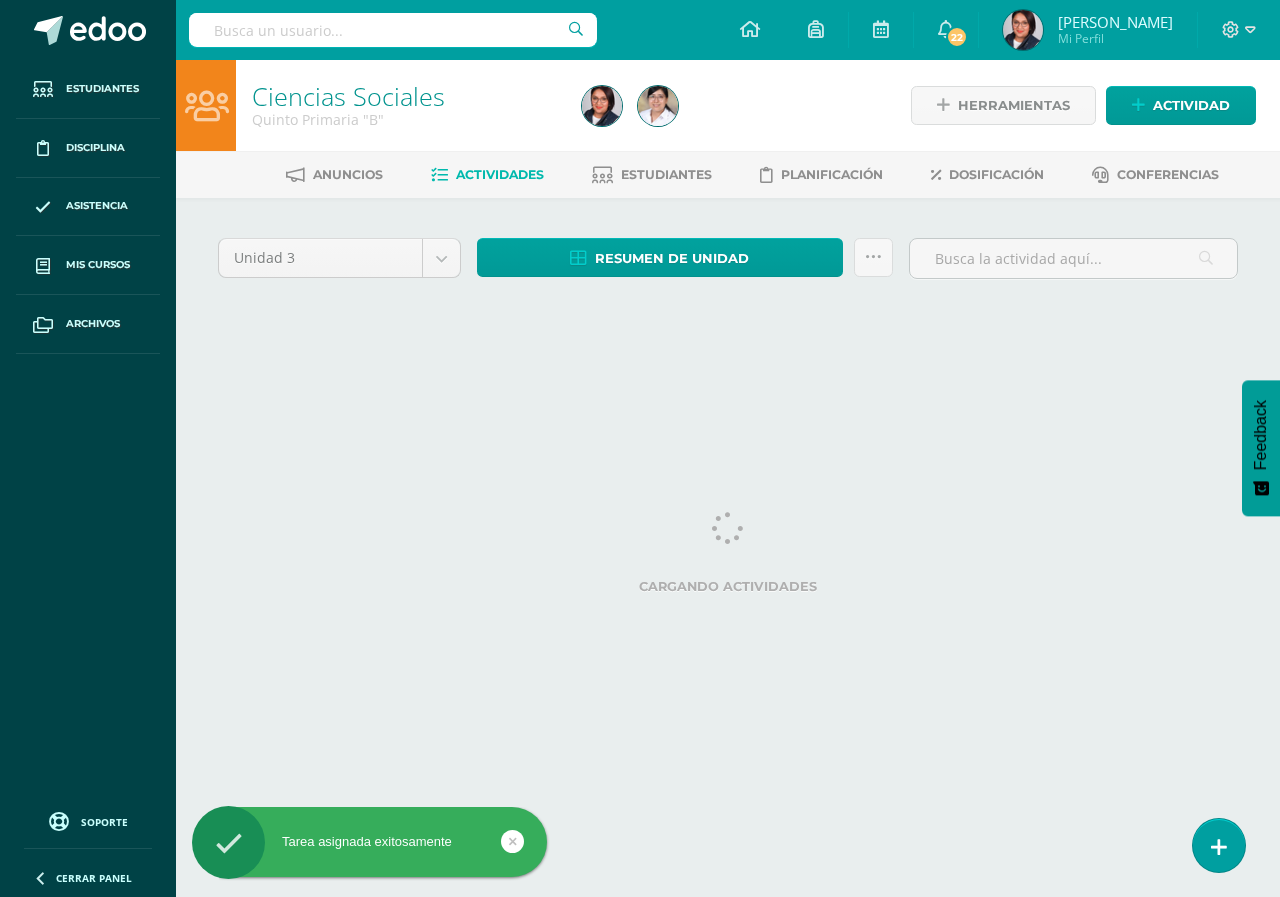 scroll, scrollTop: 0, scrollLeft: 0, axis: both 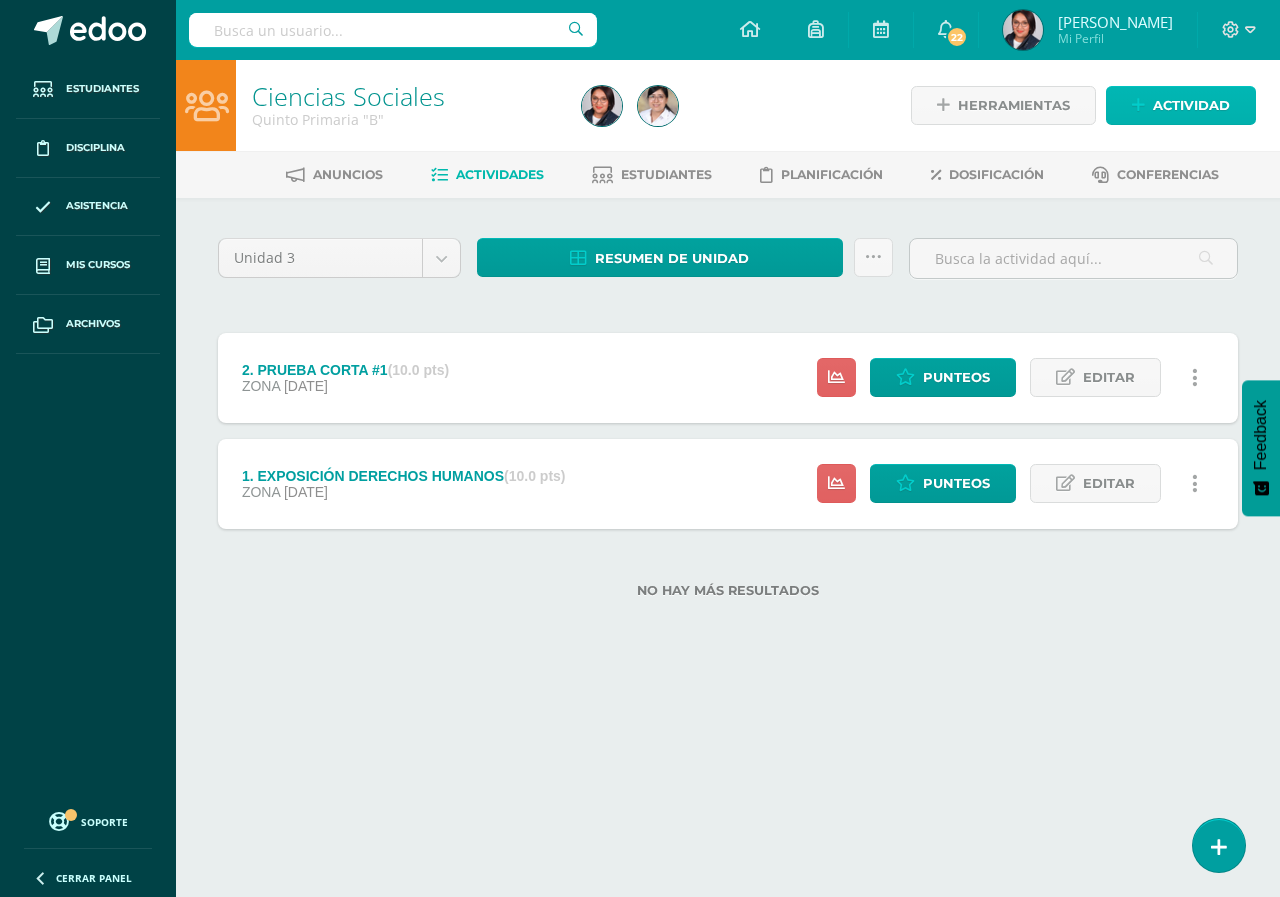 click on "Actividad" at bounding box center (1191, 105) 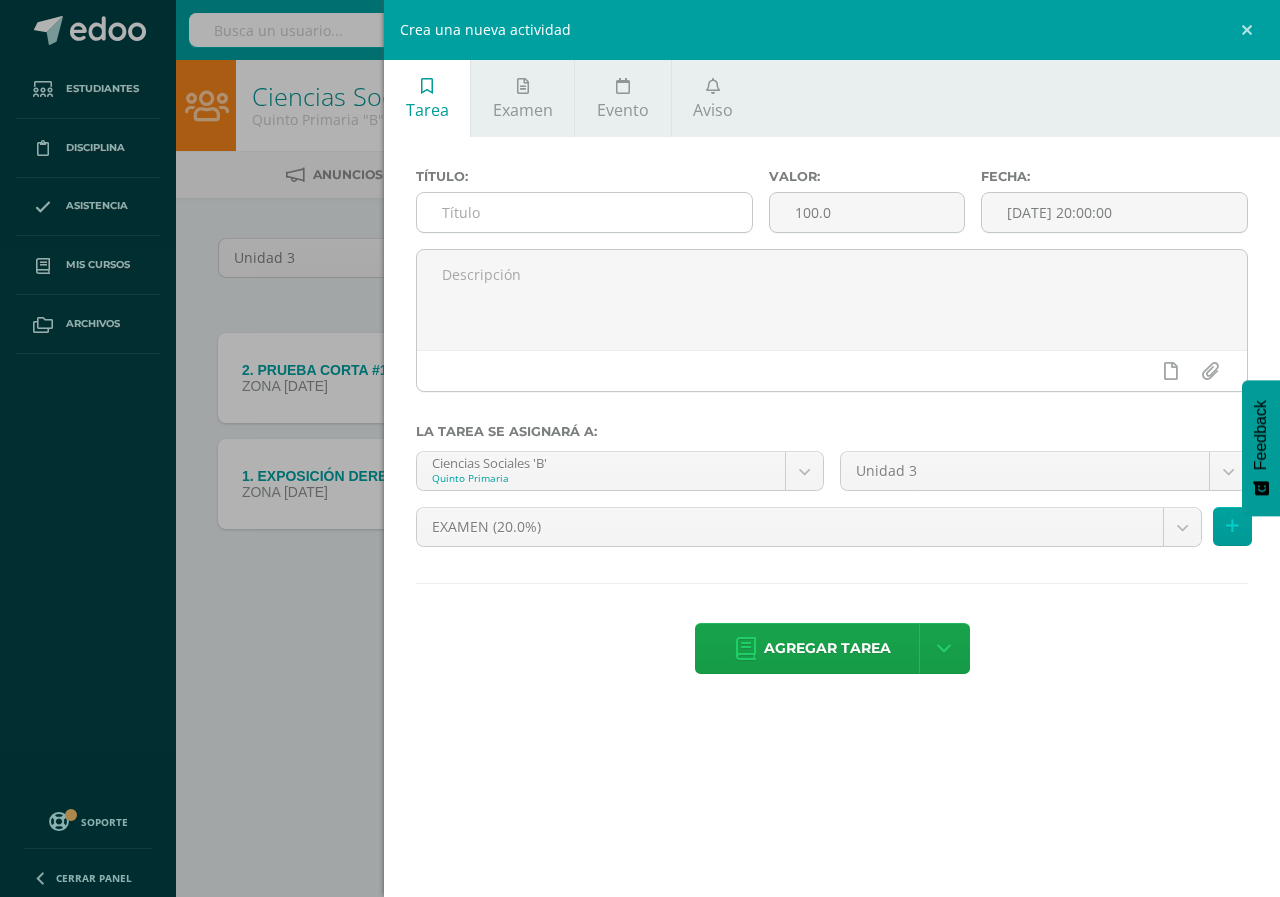 click at bounding box center (584, 212) 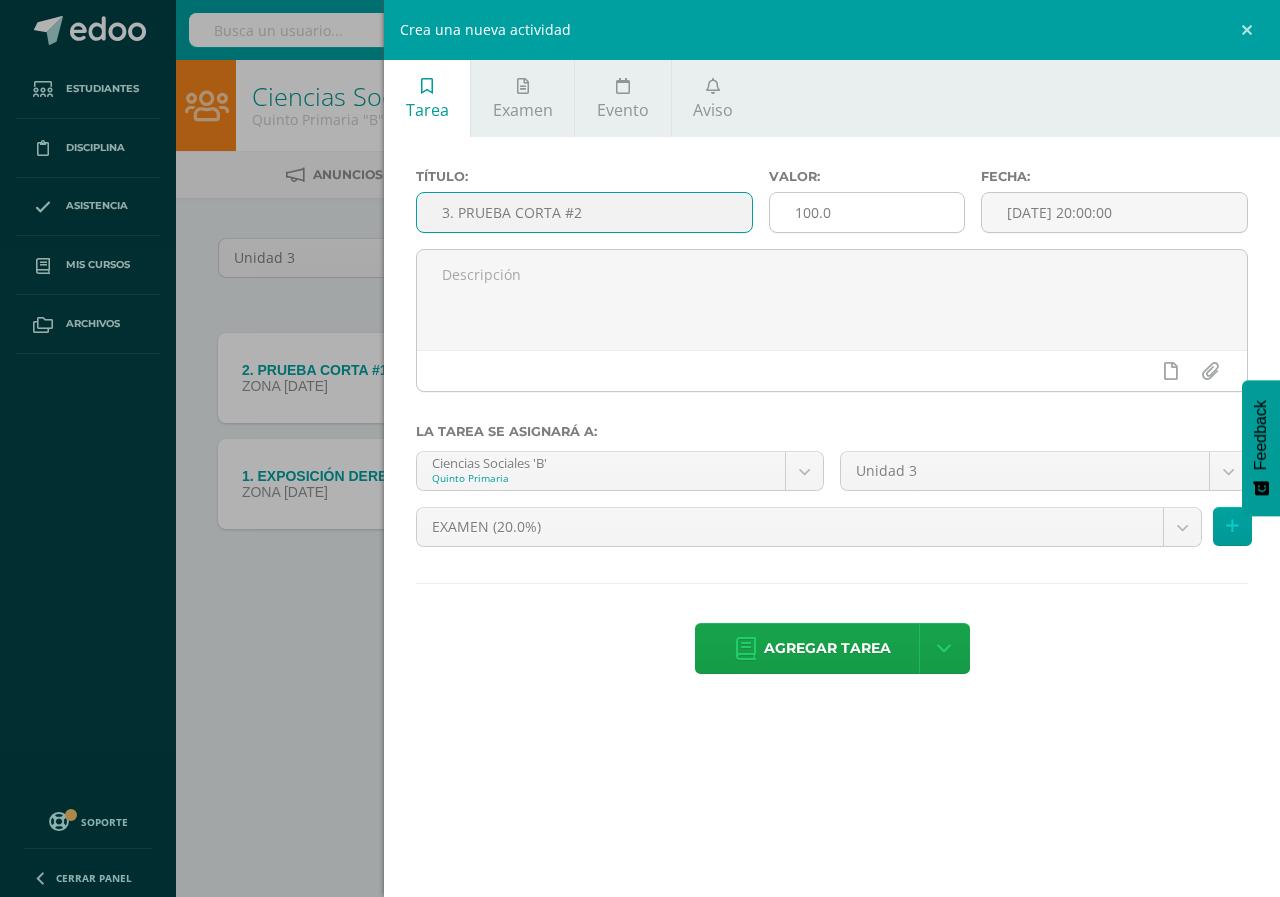 type on "3. PRUEBA CORTA #2" 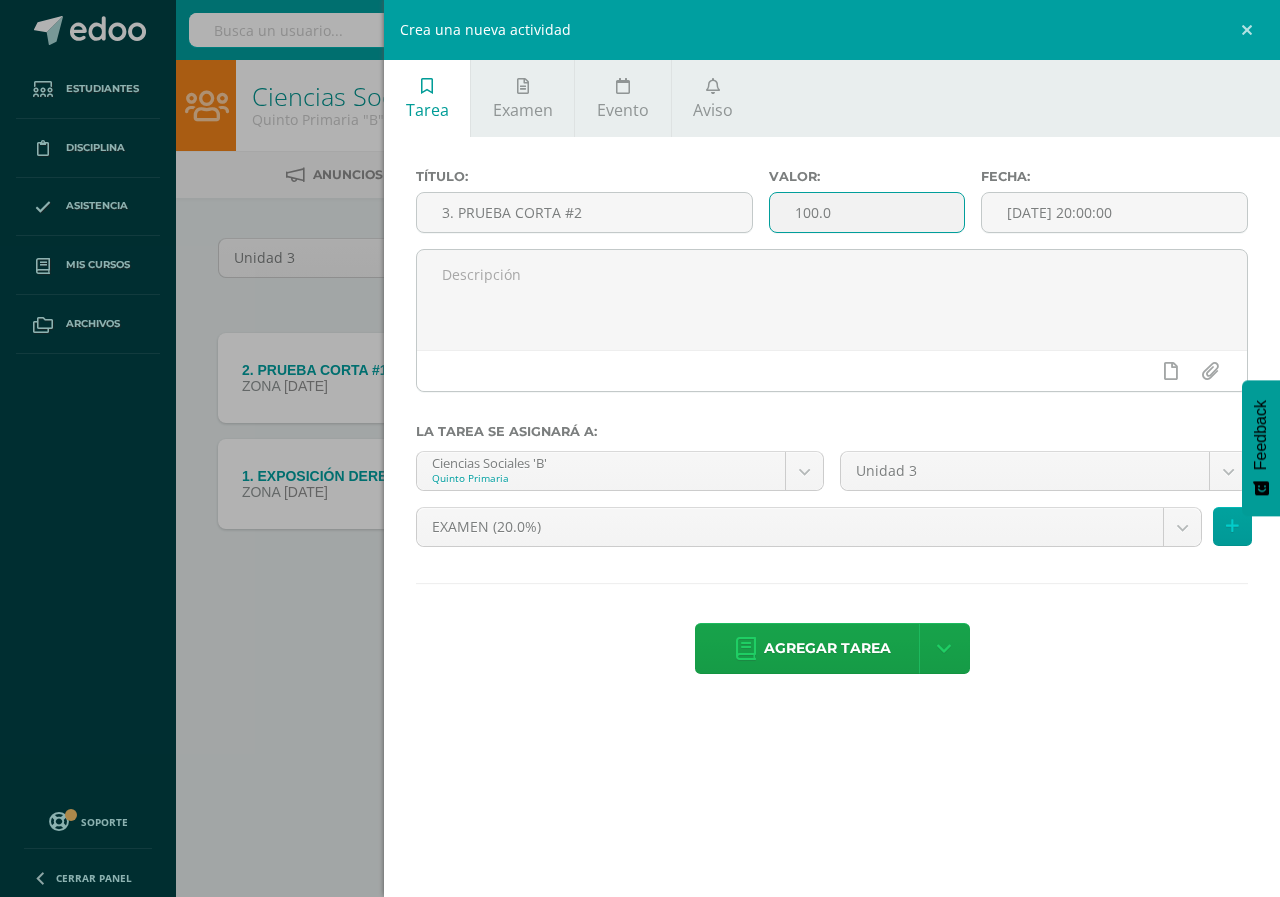 drag, startPoint x: 891, startPoint y: 195, endPoint x: 758, endPoint y: 205, distance: 133.37541 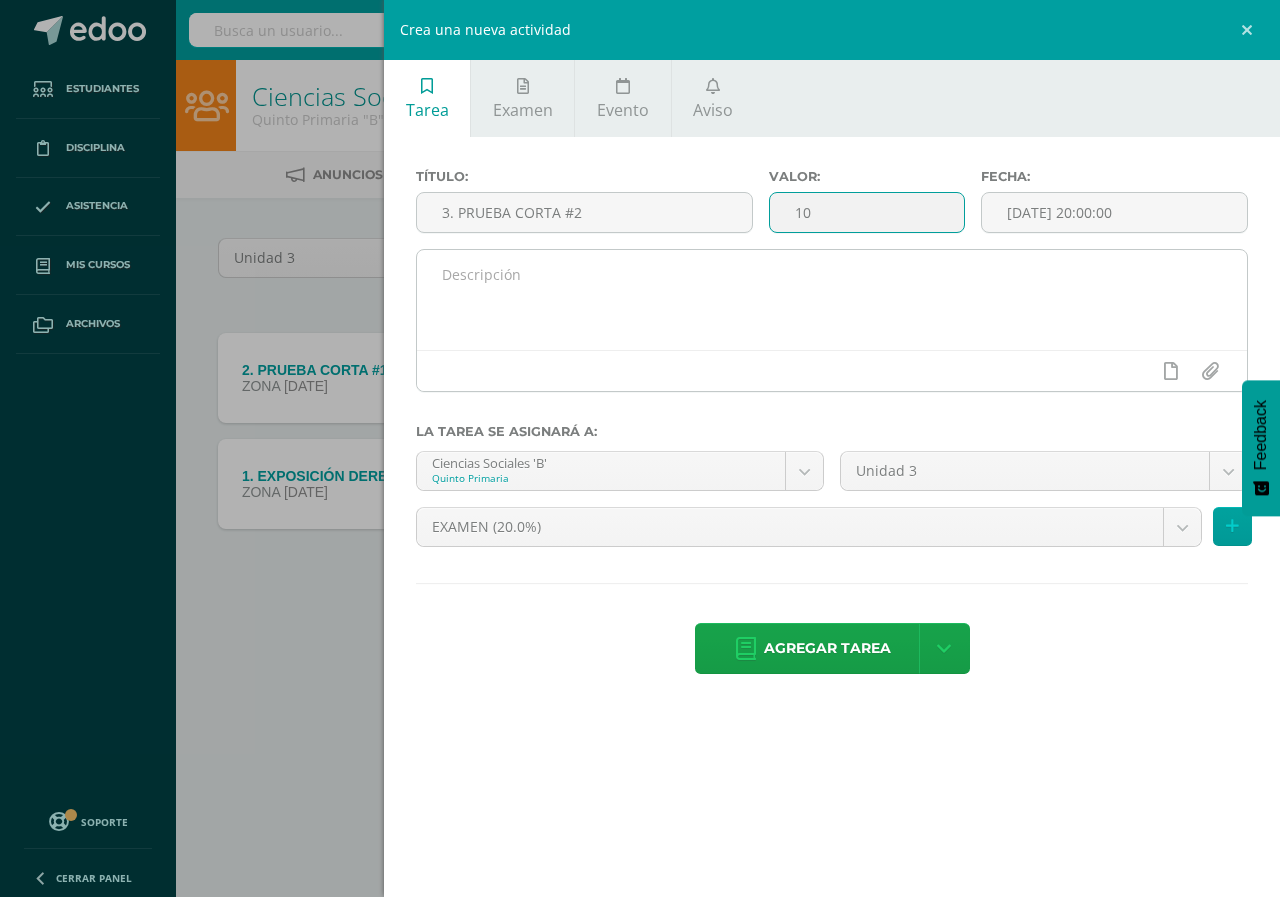type on "10" 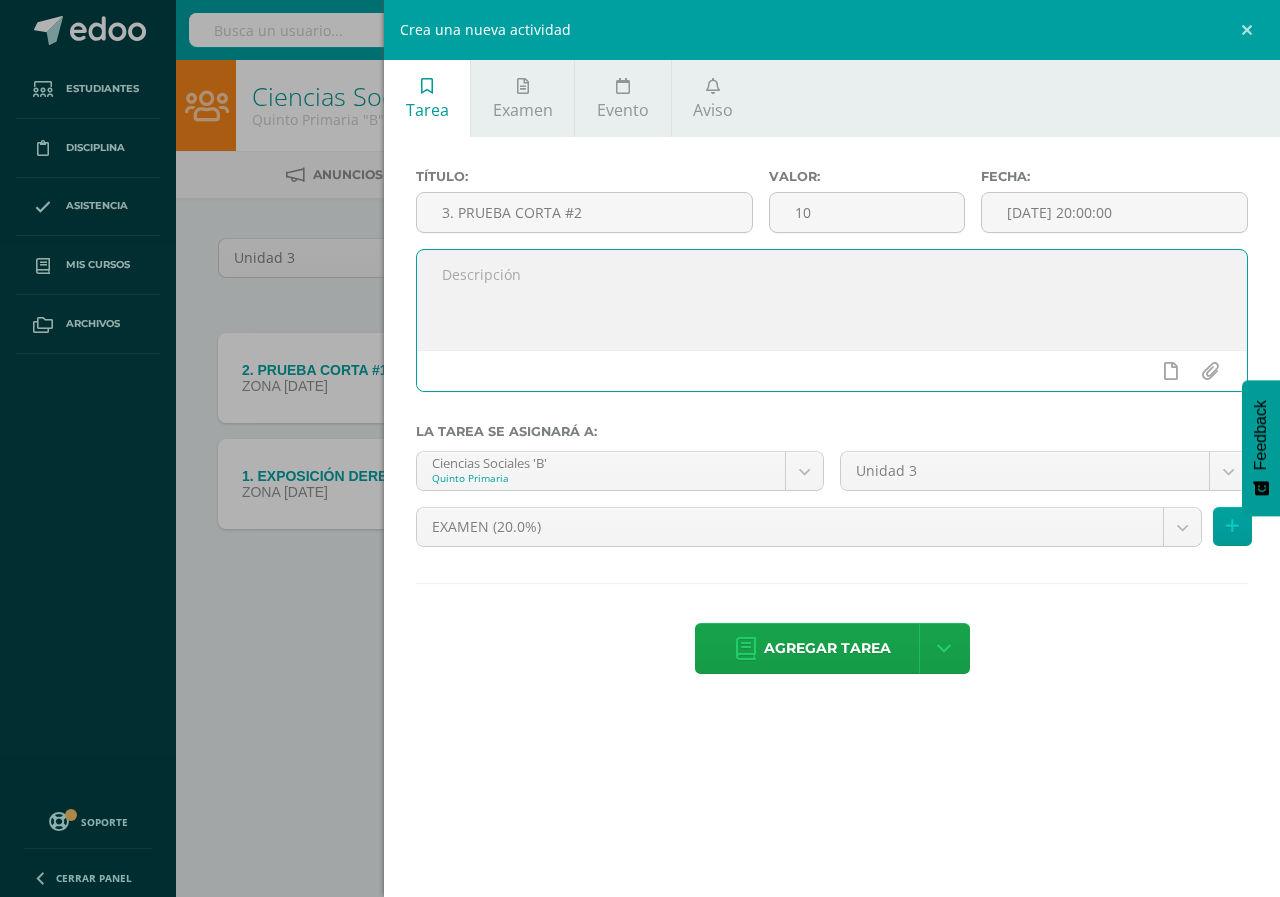 click at bounding box center [832, 300] 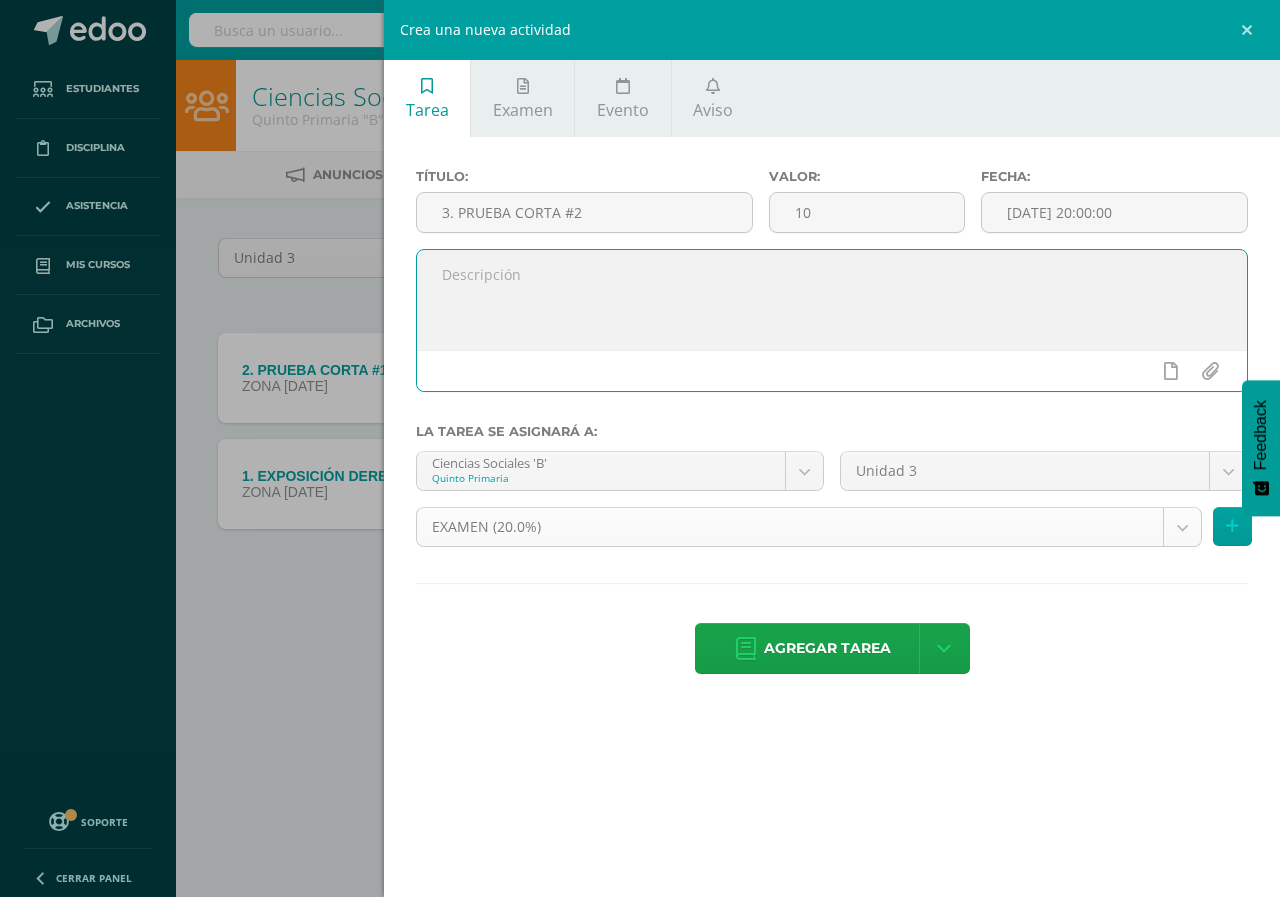 click on "Tarea asignada exitosamente         Estudiantes Disciplina Asistencia Mis cursos Archivos Soporte
Centro de ayuda
Últimas actualizaciones
10+ Cerrar panel
L1 Idioma Materno
Cuarto
Primaria
"A"
Actividades Estudiantes Planificación Dosificación
L1 Idioma Materno
Quinto
Primaria
"A"
Actividades Estudiantes Planificación Dosificación
Artes Plásticas
Quinto
Primaria
"B"
Actividades Estudiantes Planificación Dosificación
Ciencias Sociales
Actividades 22 0" at bounding box center (640, 331) 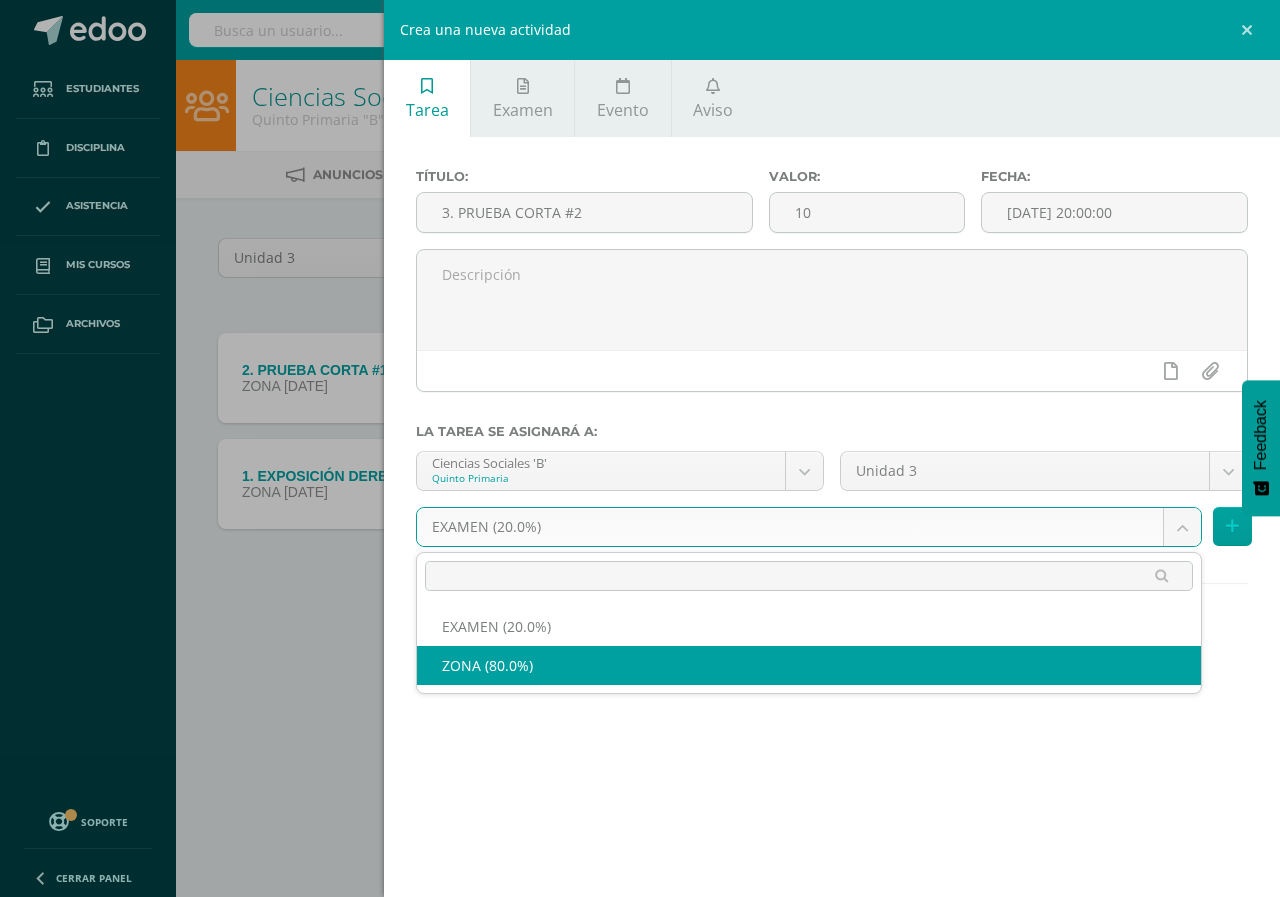 select on "105154" 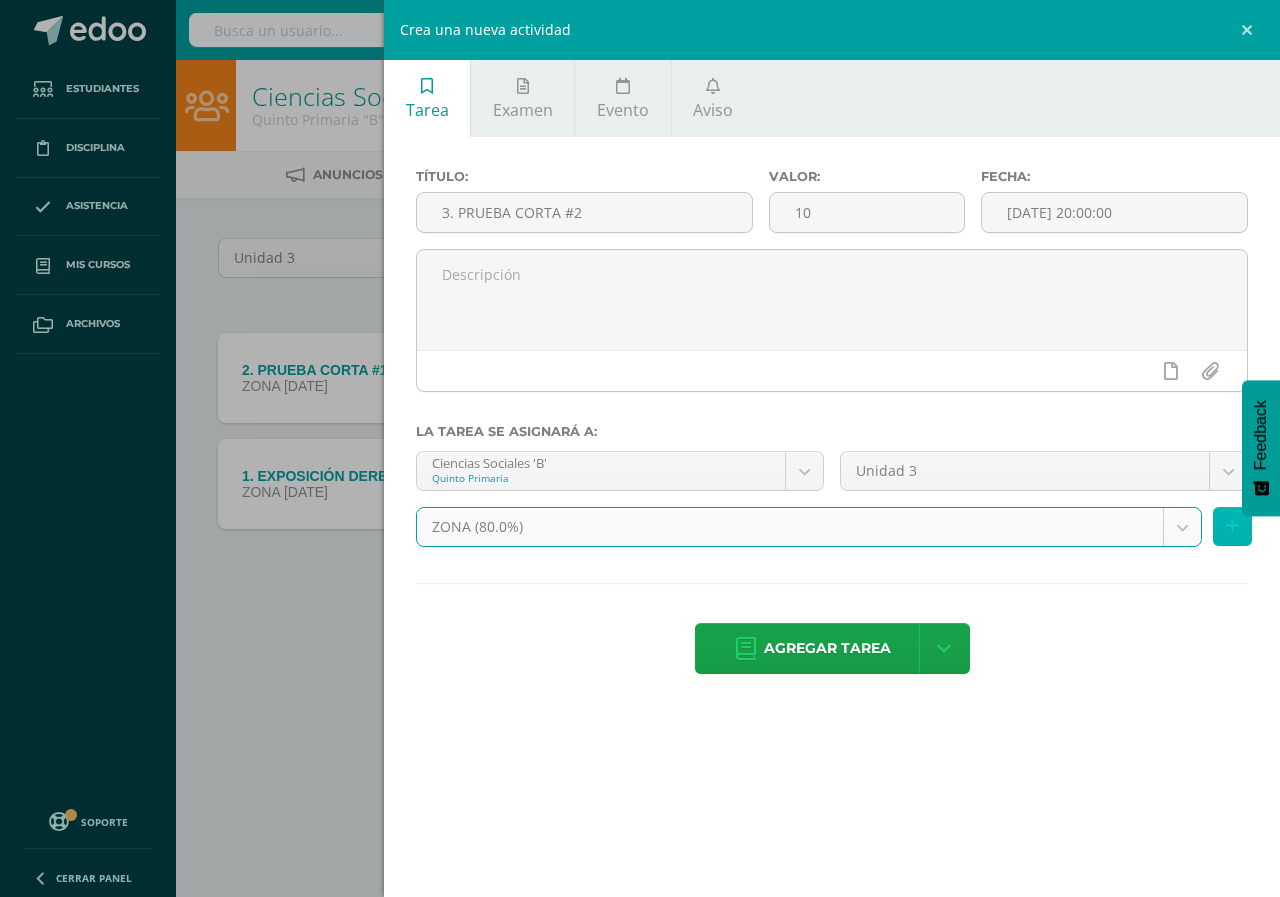 click at bounding box center (1232, 526) 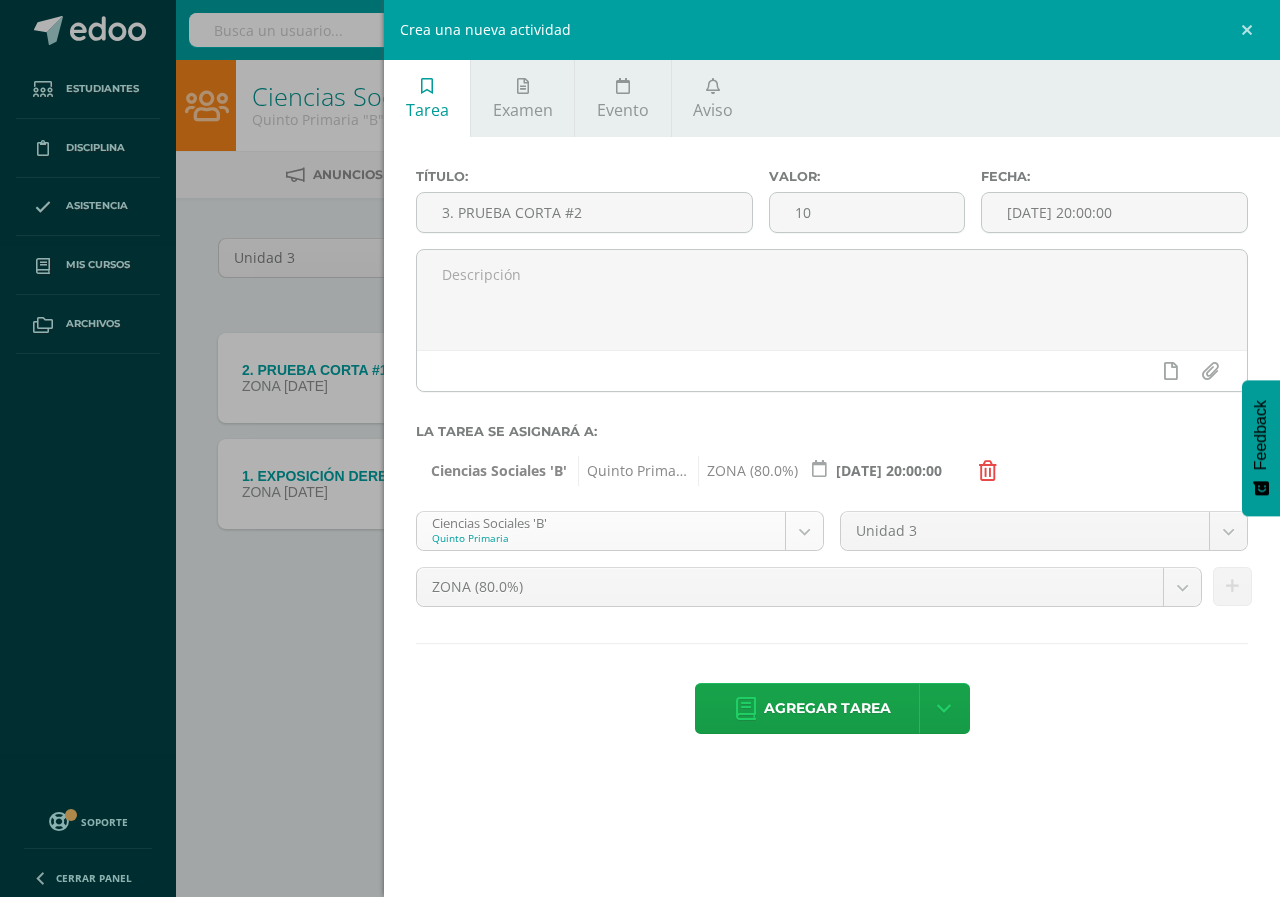 click on "Tarea asignada exitosamente         Estudiantes Disciplina Asistencia Mis cursos Archivos Soporte
Centro de ayuda
Últimas actualizaciones
10+ Cerrar panel
L1 Idioma Materno
Cuarto
Primaria
"A"
Actividades Estudiantes Planificación Dosificación
L1 Idioma Materno
Quinto
Primaria
"A"
Actividades Estudiantes Planificación Dosificación
Artes Plásticas
Quinto
Primaria
"B"
Actividades Estudiantes Planificación Dosificación
Ciencias Sociales
Actividades 22 0" at bounding box center [640, 331] 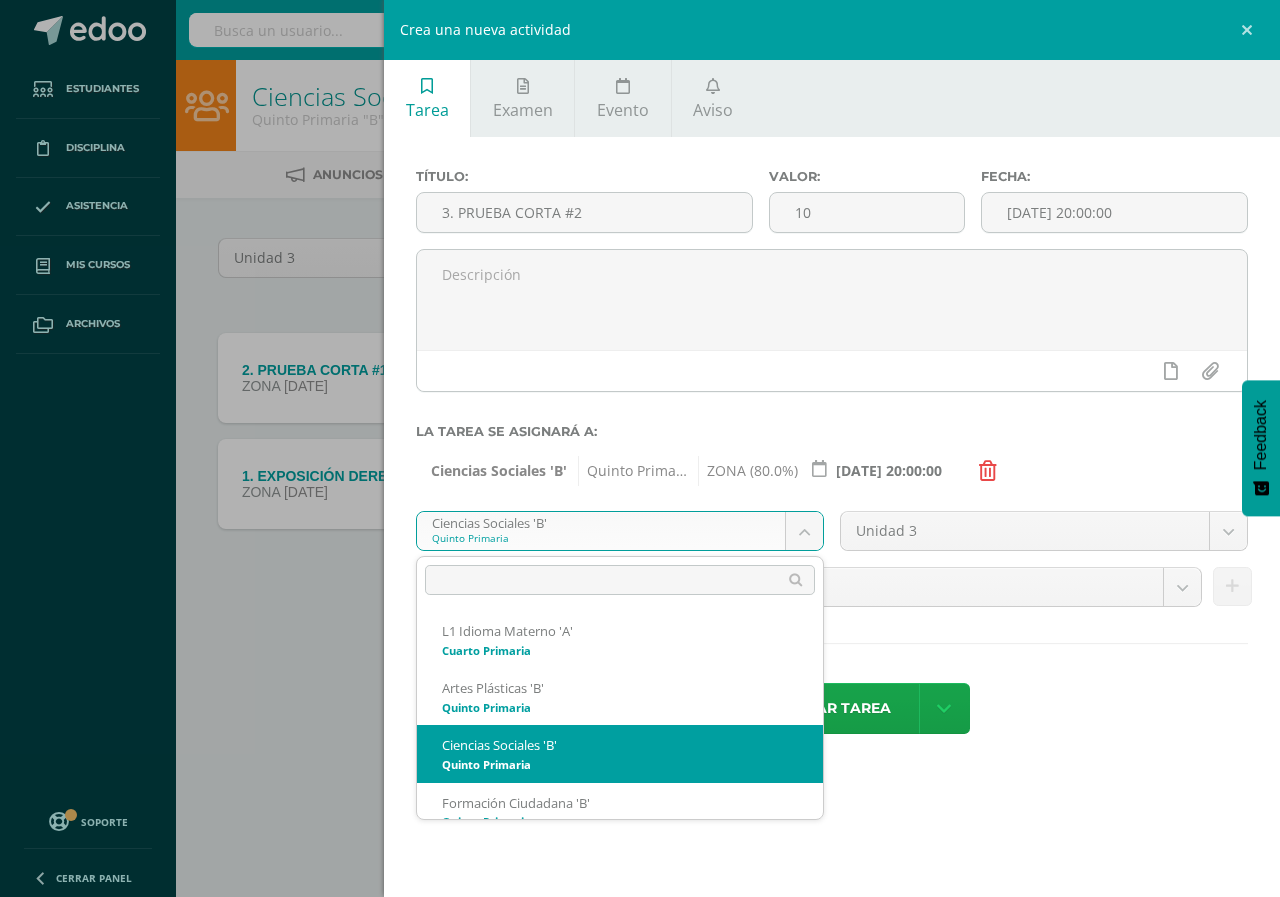 scroll, scrollTop: 20, scrollLeft: 0, axis: vertical 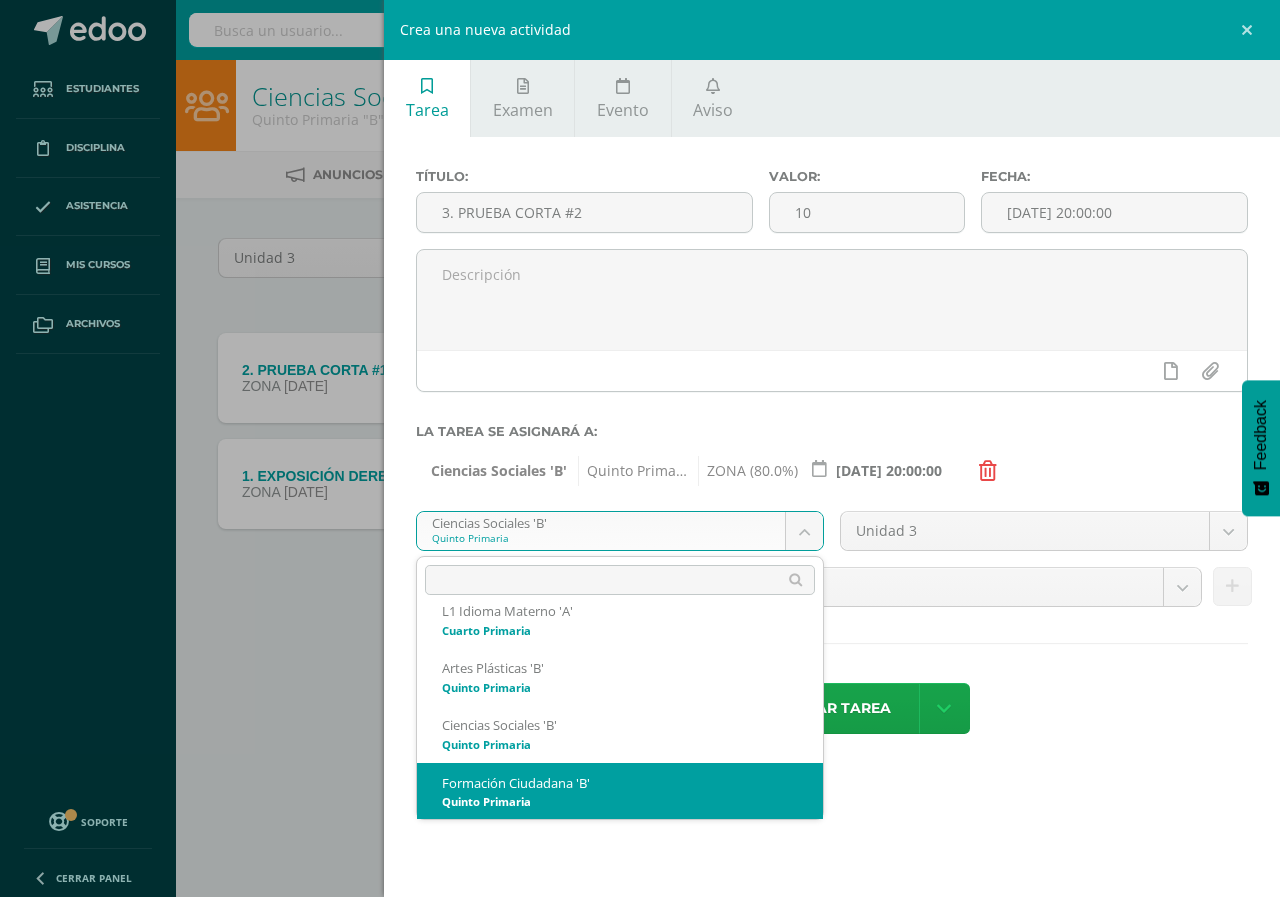 select on "94181" 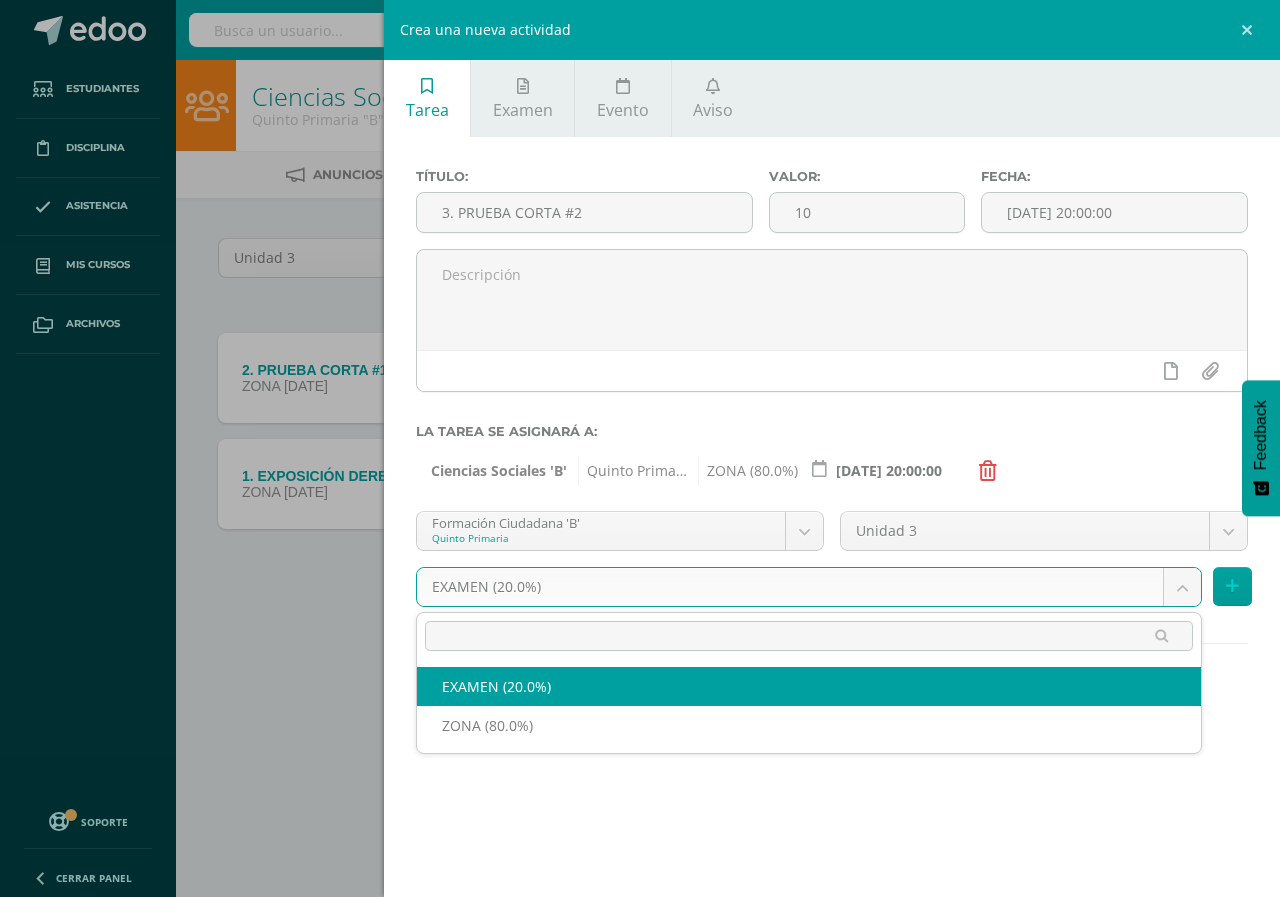 click on "Tarea asignada exitosamente         Estudiantes Disciplina Asistencia Mis cursos Archivos Soporte
Centro de ayuda
Últimas actualizaciones
10+ Cerrar panel
L1 Idioma Materno
Cuarto
Primaria
"A"
Actividades Estudiantes Planificación Dosificación
L1 Idioma Materno
Quinto
Primaria
"A"
Actividades Estudiantes Planificación Dosificación
Artes Plásticas
Quinto
Primaria
"B"
Actividades Estudiantes Planificación Dosificación
Ciencias Sociales
Actividades 22 0" at bounding box center [640, 331] 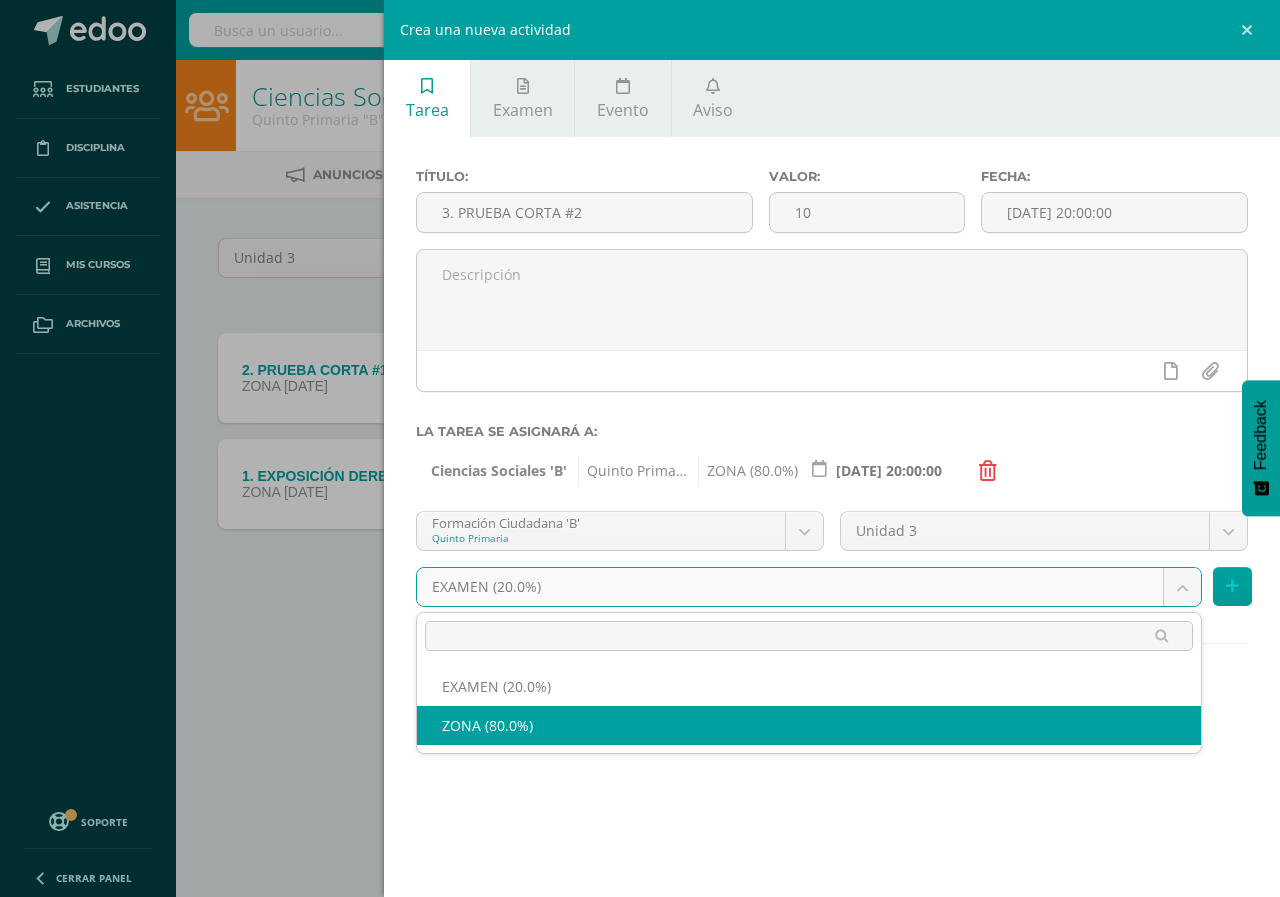 select on "105156" 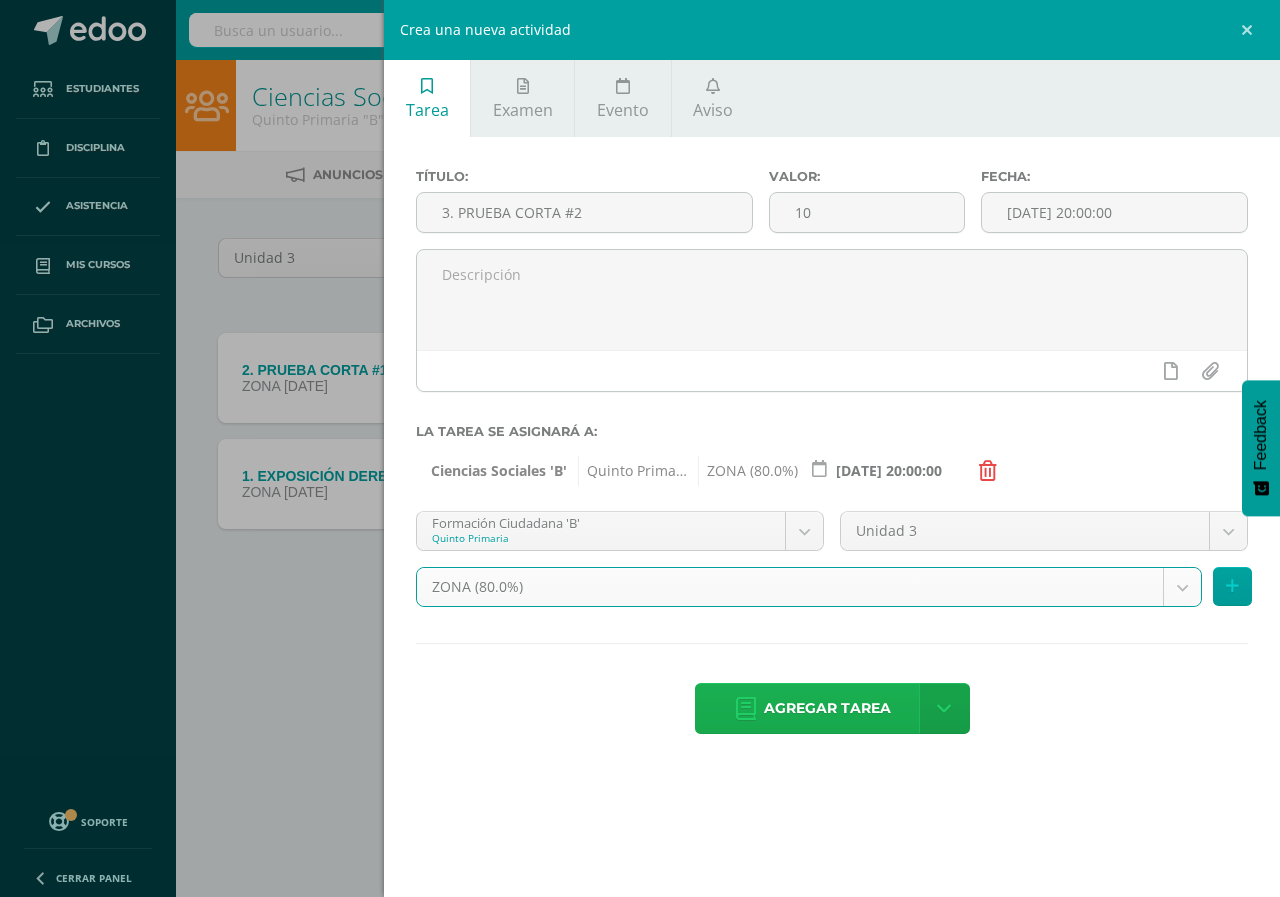 click on "Agregar tarea" at bounding box center [827, 708] 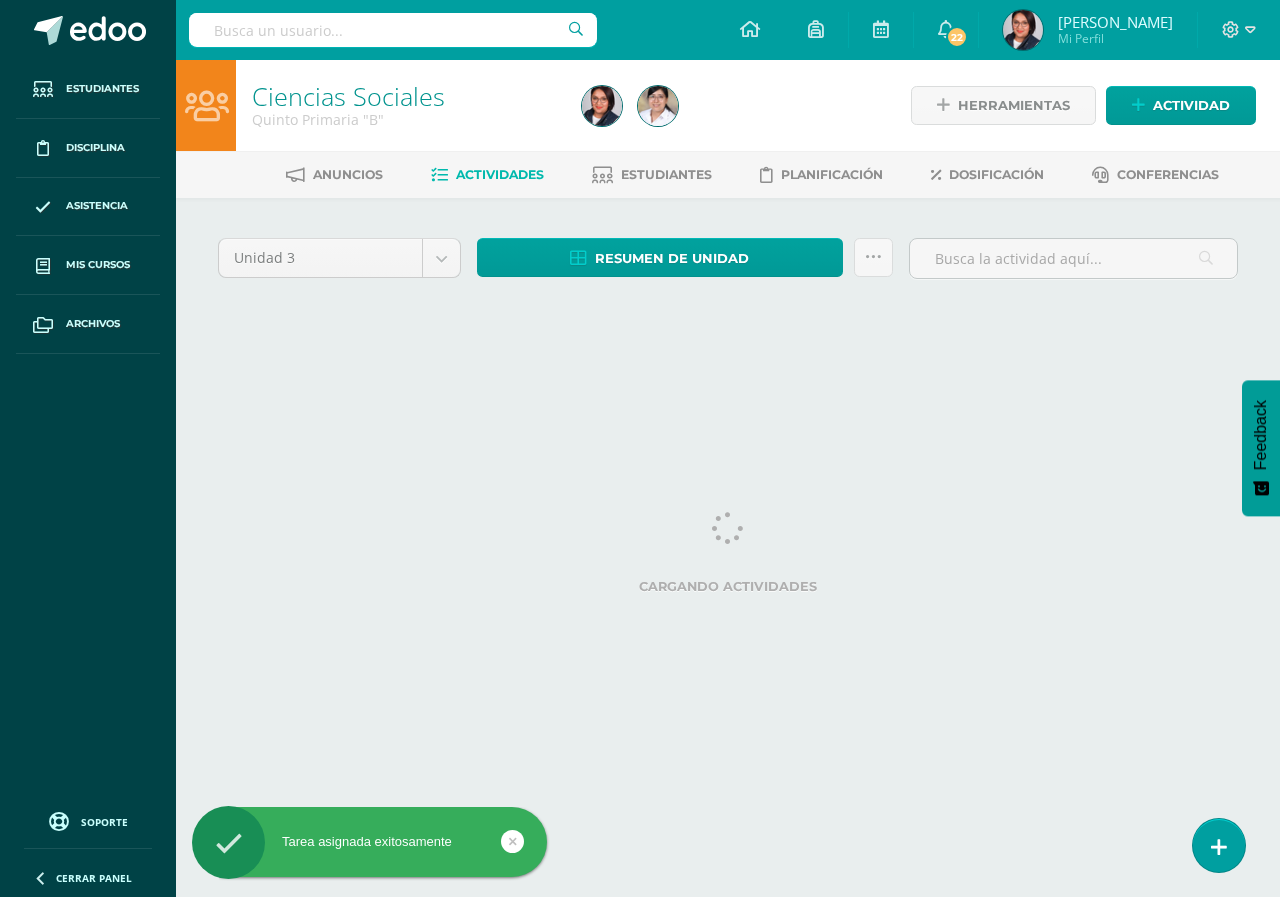 scroll, scrollTop: 0, scrollLeft: 0, axis: both 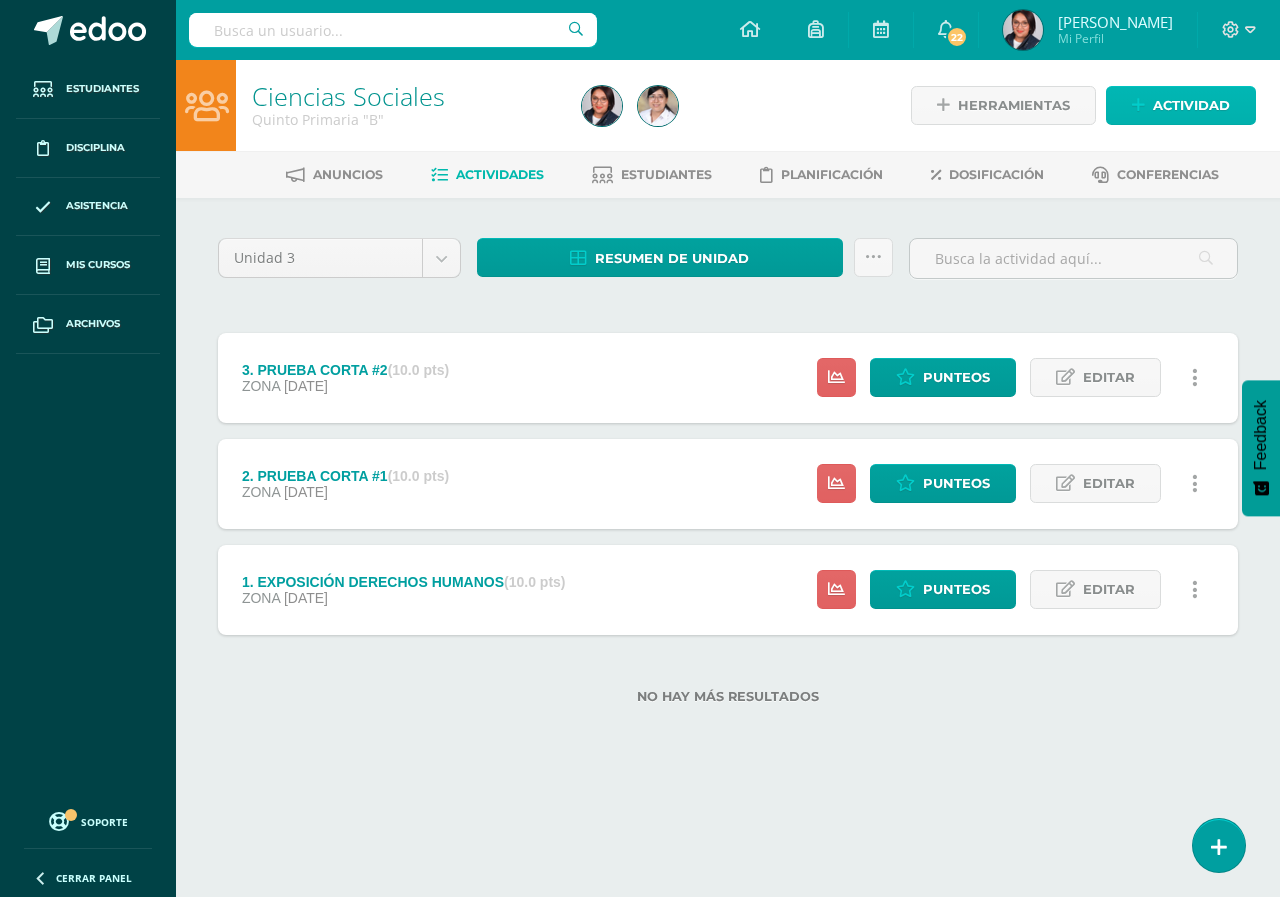 click on "Actividad" at bounding box center [1181, 105] 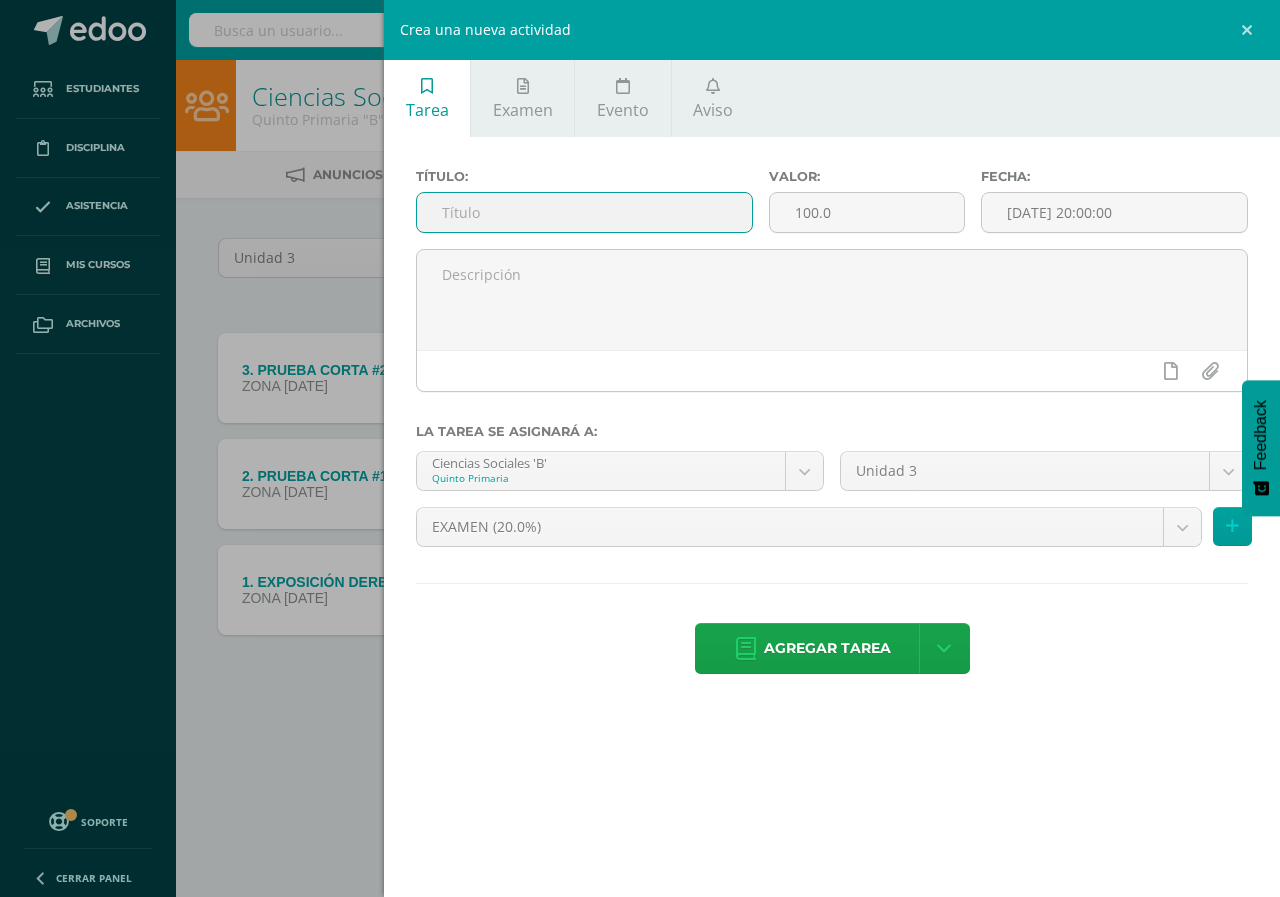 click at bounding box center (584, 212) 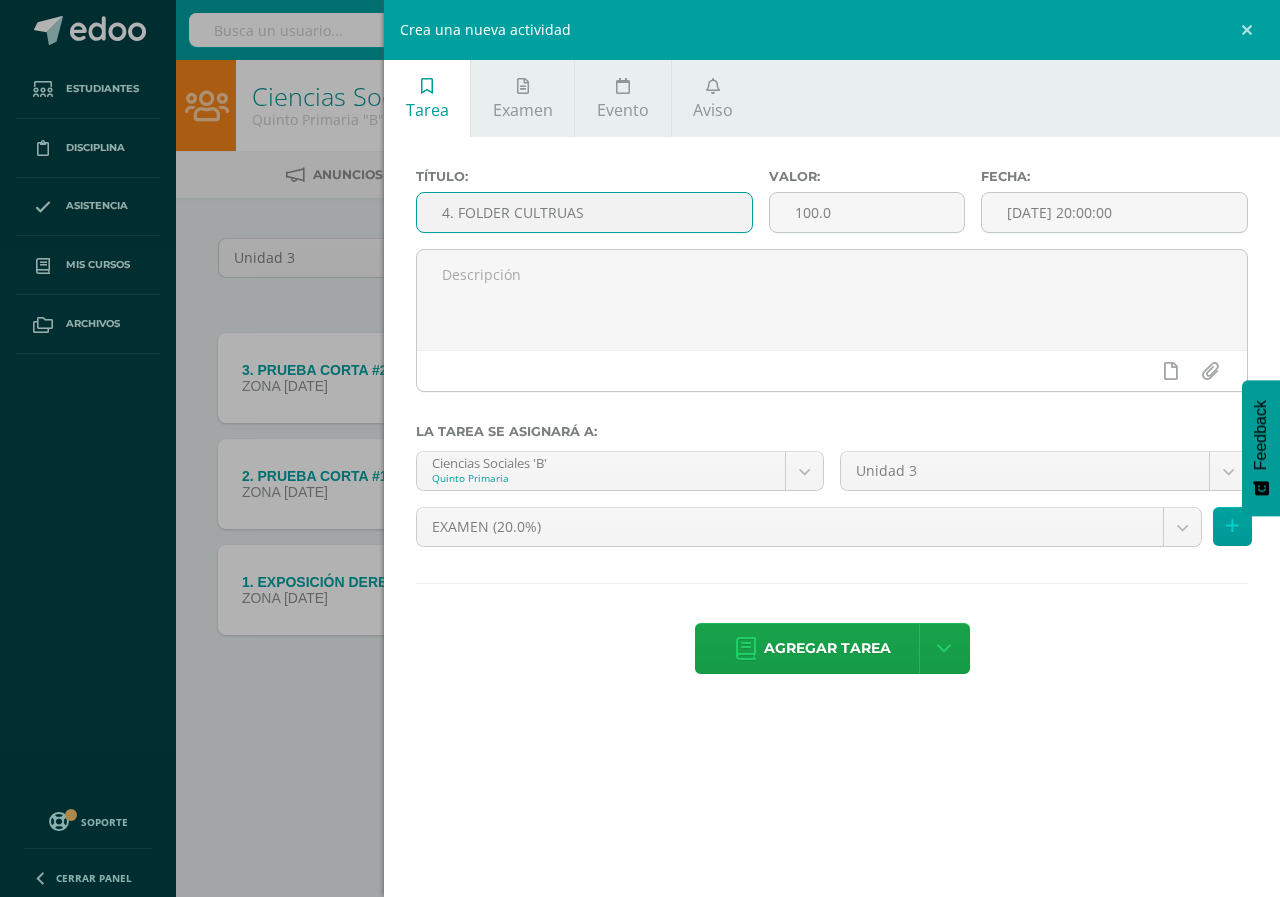 click on "4. FOLDER CULTRUAS" at bounding box center [584, 212] 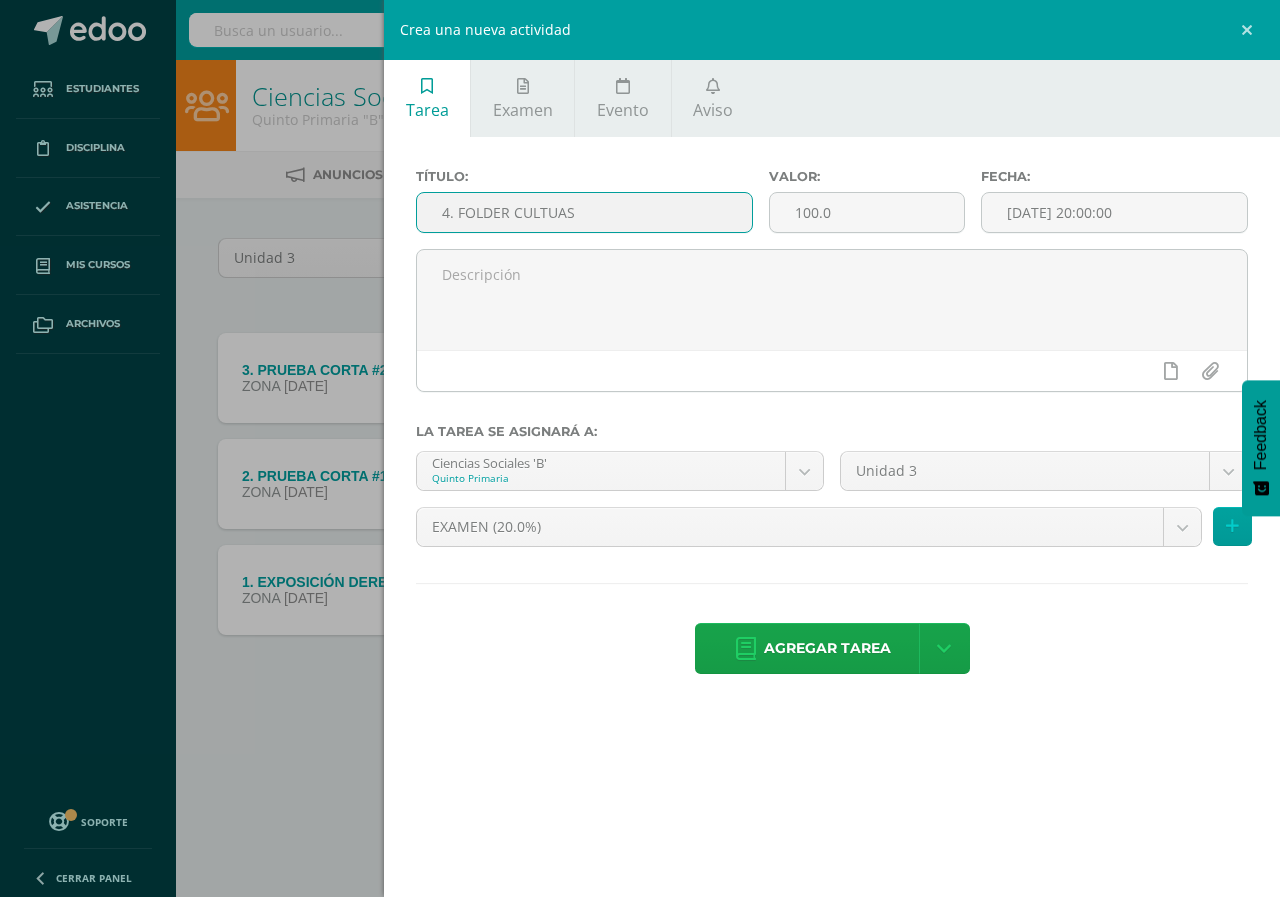 click on "4. FOLDER CULTUAS" at bounding box center [584, 212] 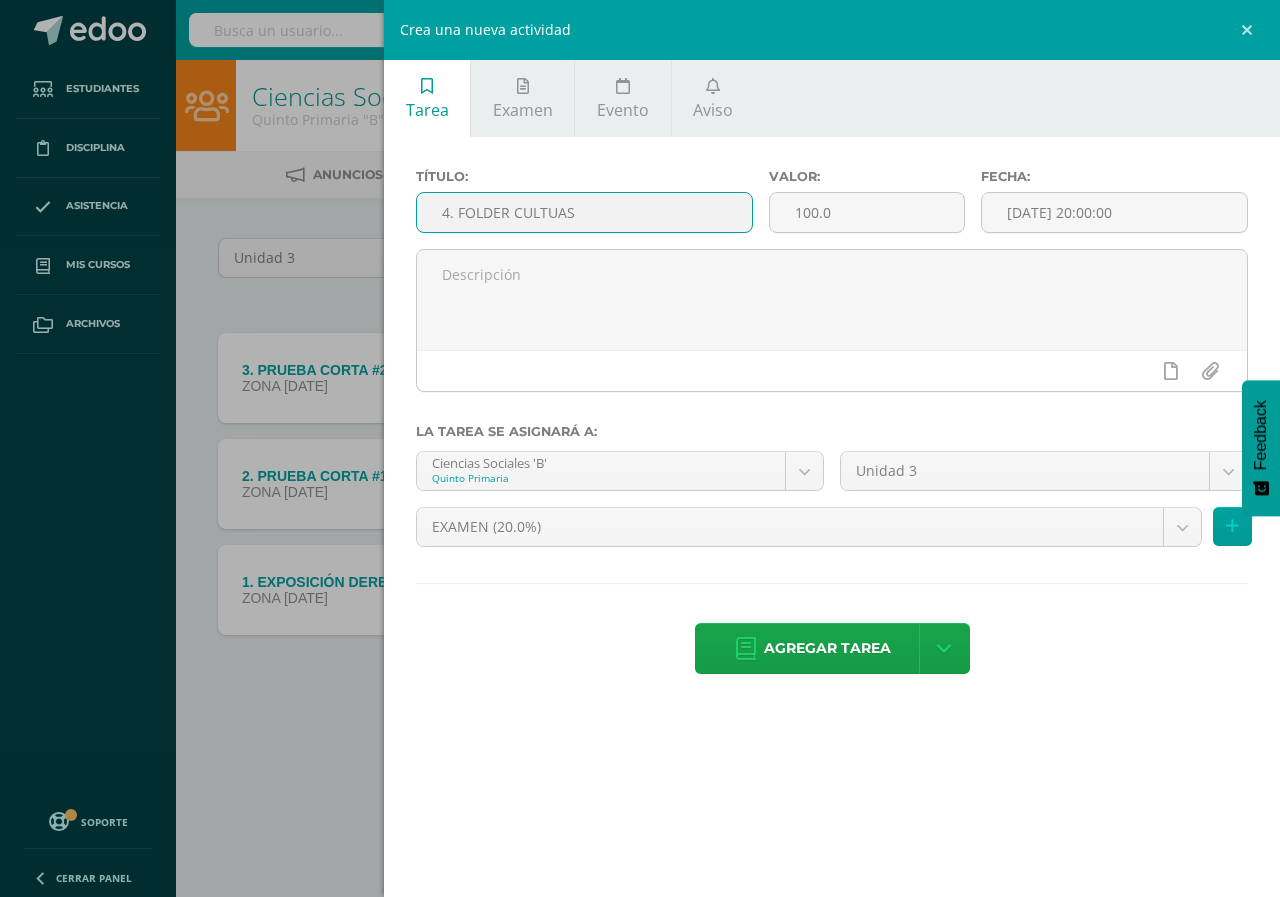 click on "4. FOLDER CULTUAS" at bounding box center [584, 212] 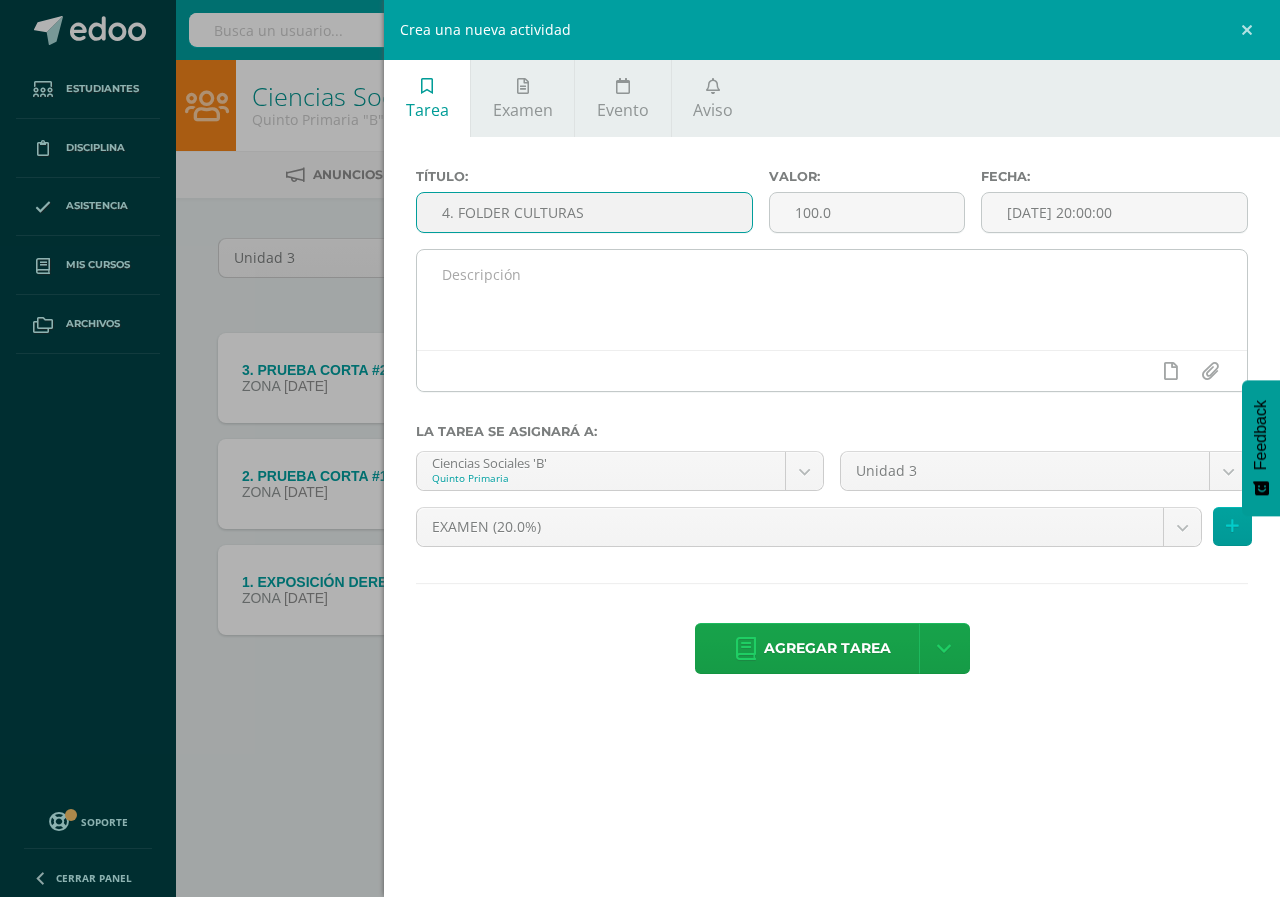 type on "4. FOLDER CULTURAS" 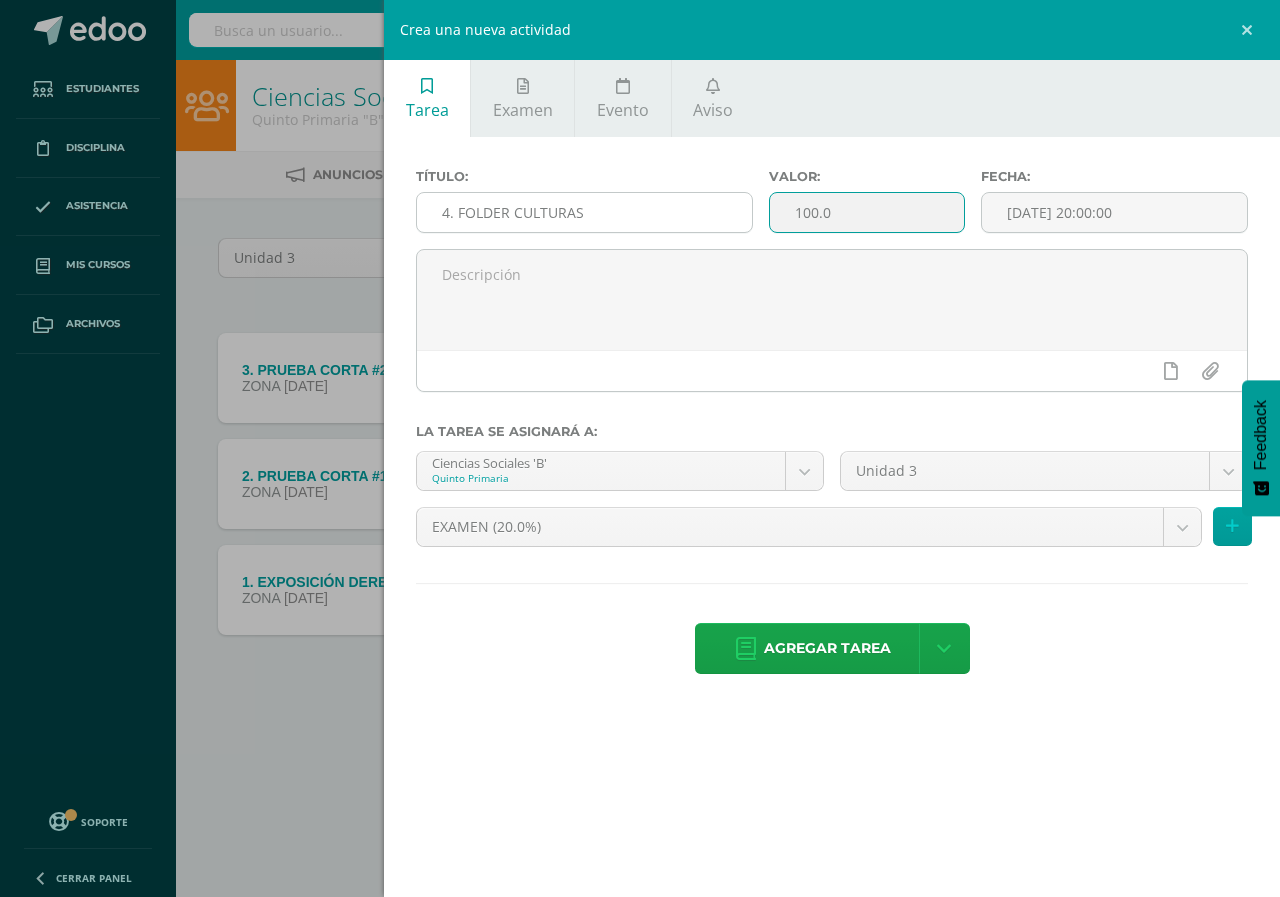 drag, startPoint x: 855, startPoint y: 214, endPoint x: 738, endPoint y: 215, distance: 117.00427 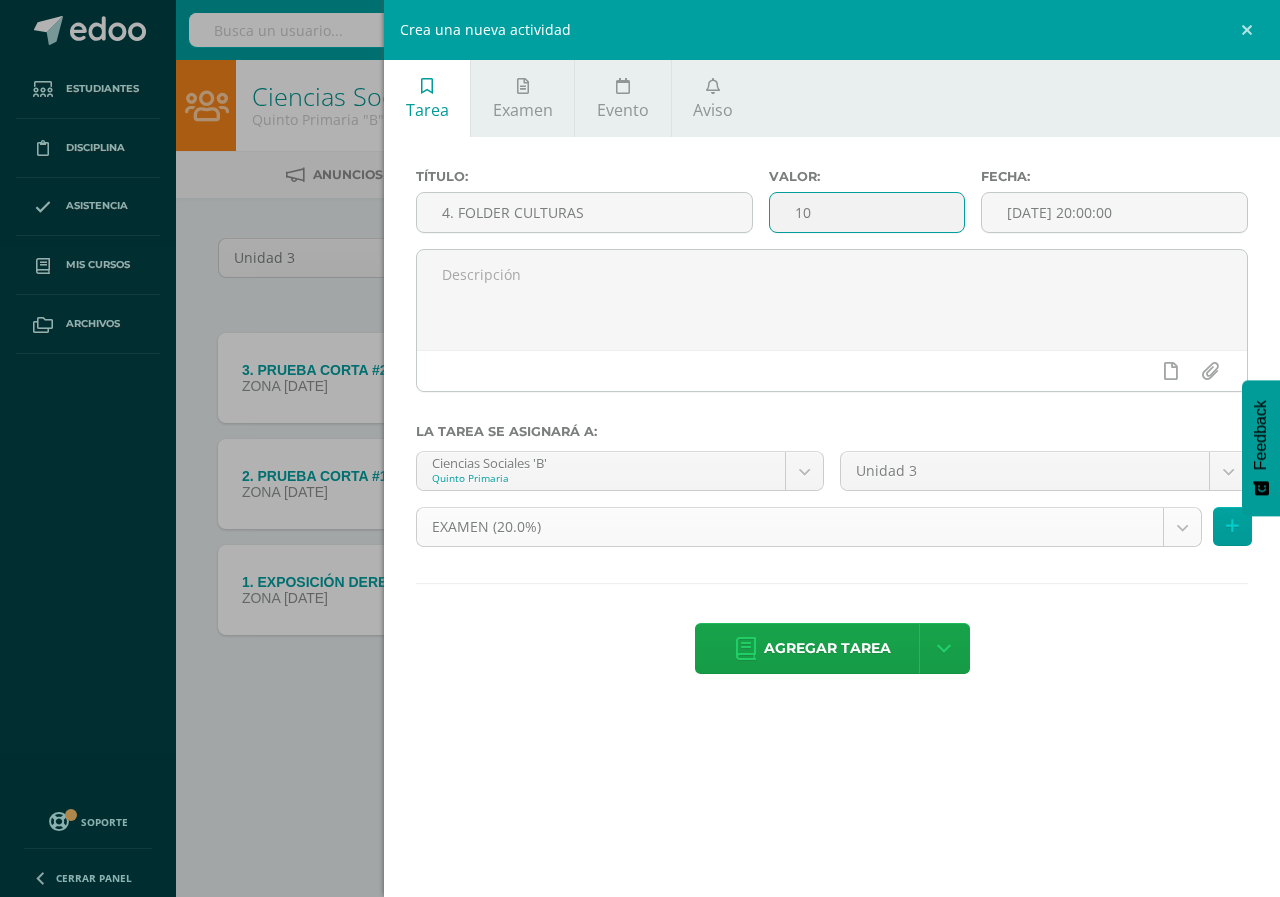 type on "10" 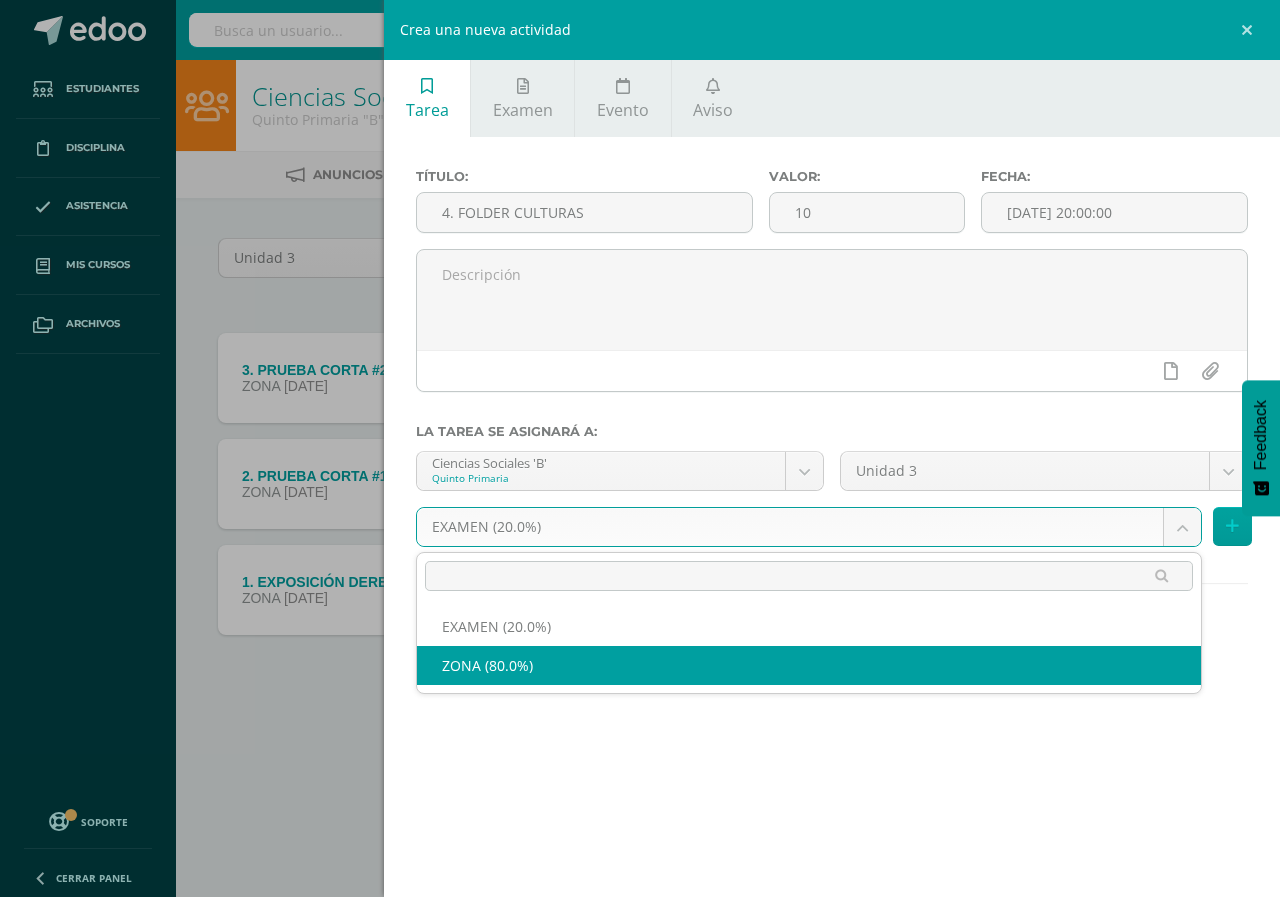 select on "105154" 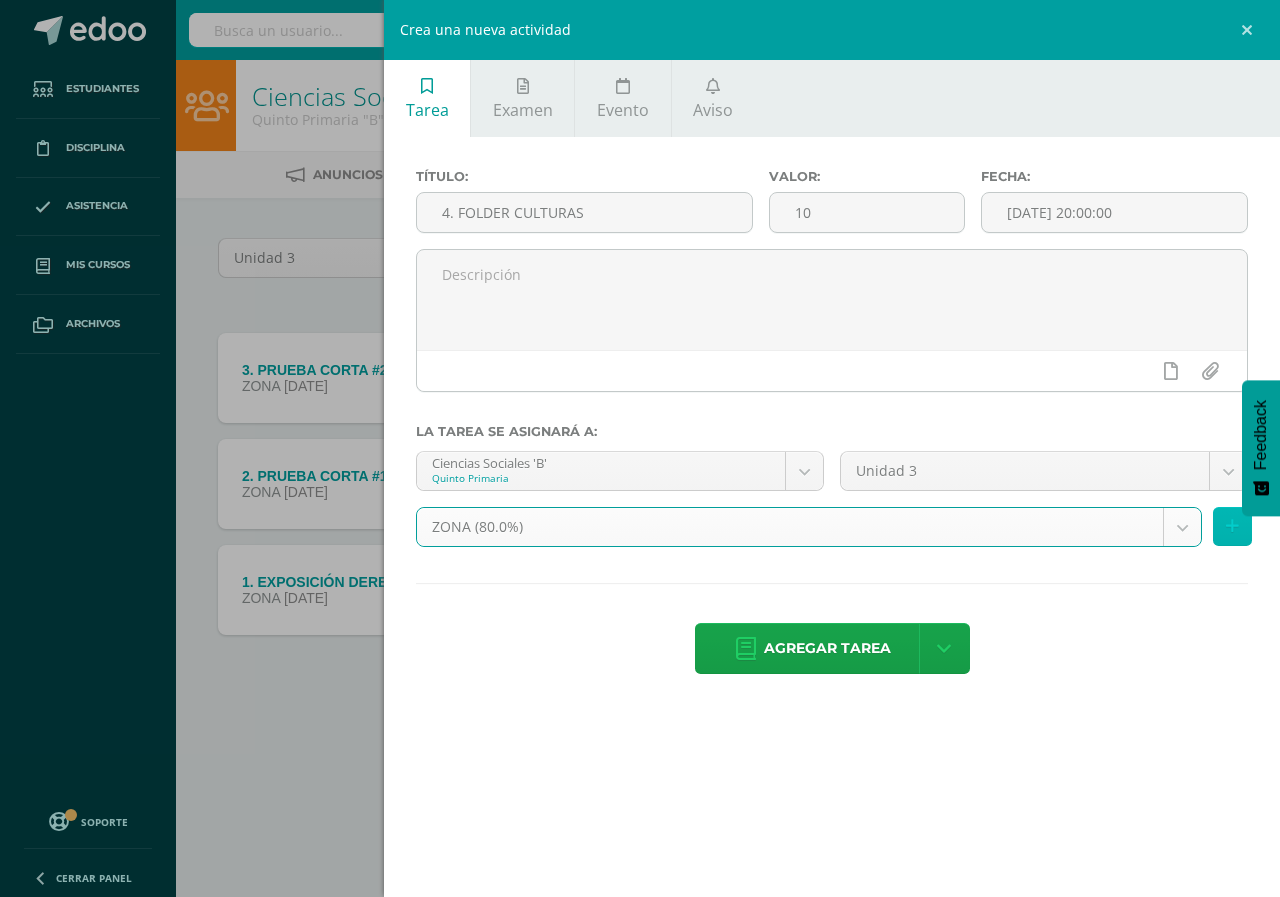 click at bounding box center (1232, 526) 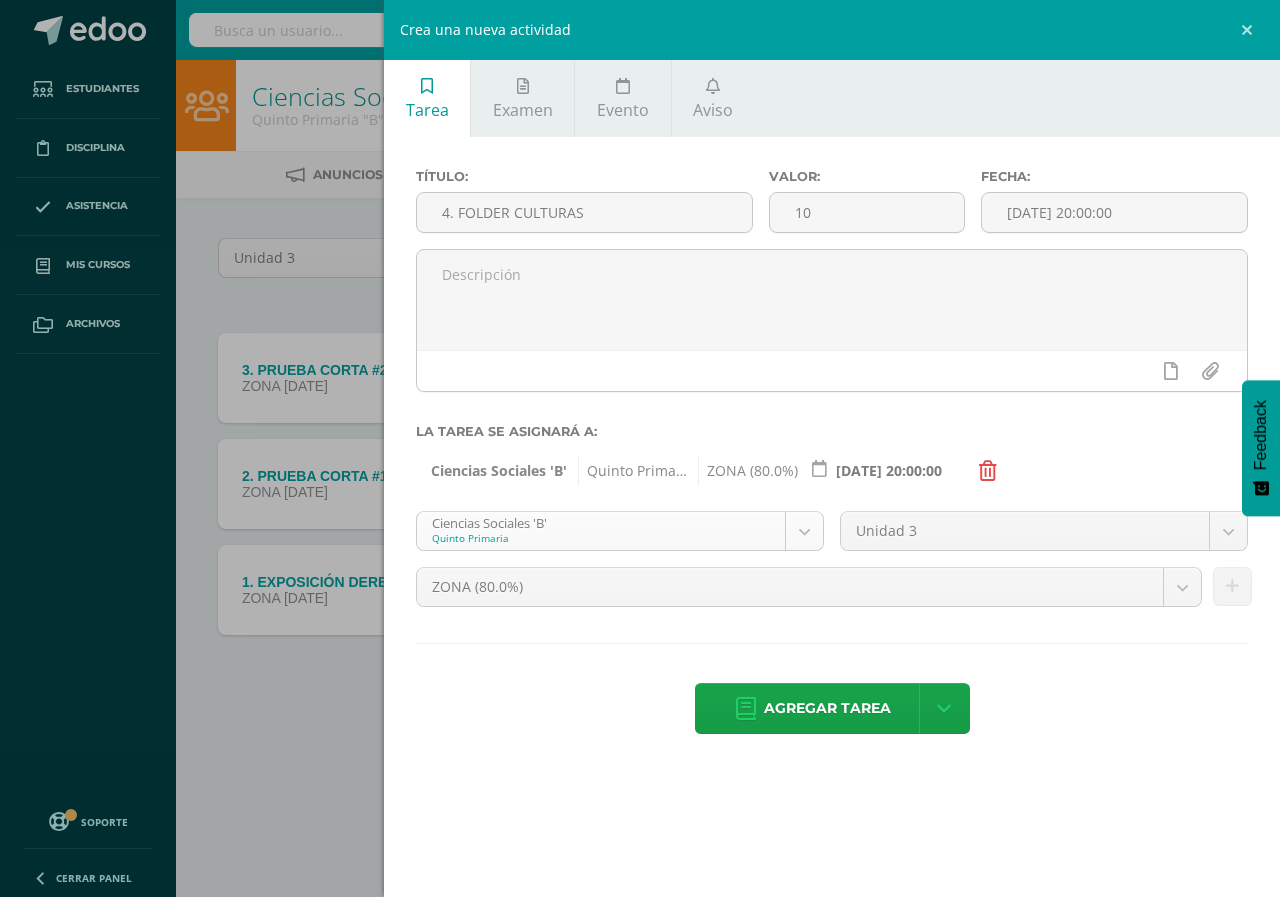 click on "Tarea asignada exitosamente         Estudiantes Disciplina Asistencia Mis cursos Archivos Soporte
Centro de ayuda
Últimas actualizaciones
10+ Cerrar panel
L1 Idioma Materno
Cuarto
Primaria
"A"
Actividades Estudiantes Planificación Dosificación
L1 Idioma Materno
Quinto
Primaria
"A"
Actividades Estudiantes Planificación Dosificación
Artes Plásticas
Quinto
Primaria
"B"
Actividades Estudiantes Planificación Dosificación
Ciencias Sociales
Actividades 22 0" at bounding box center (640, 384) 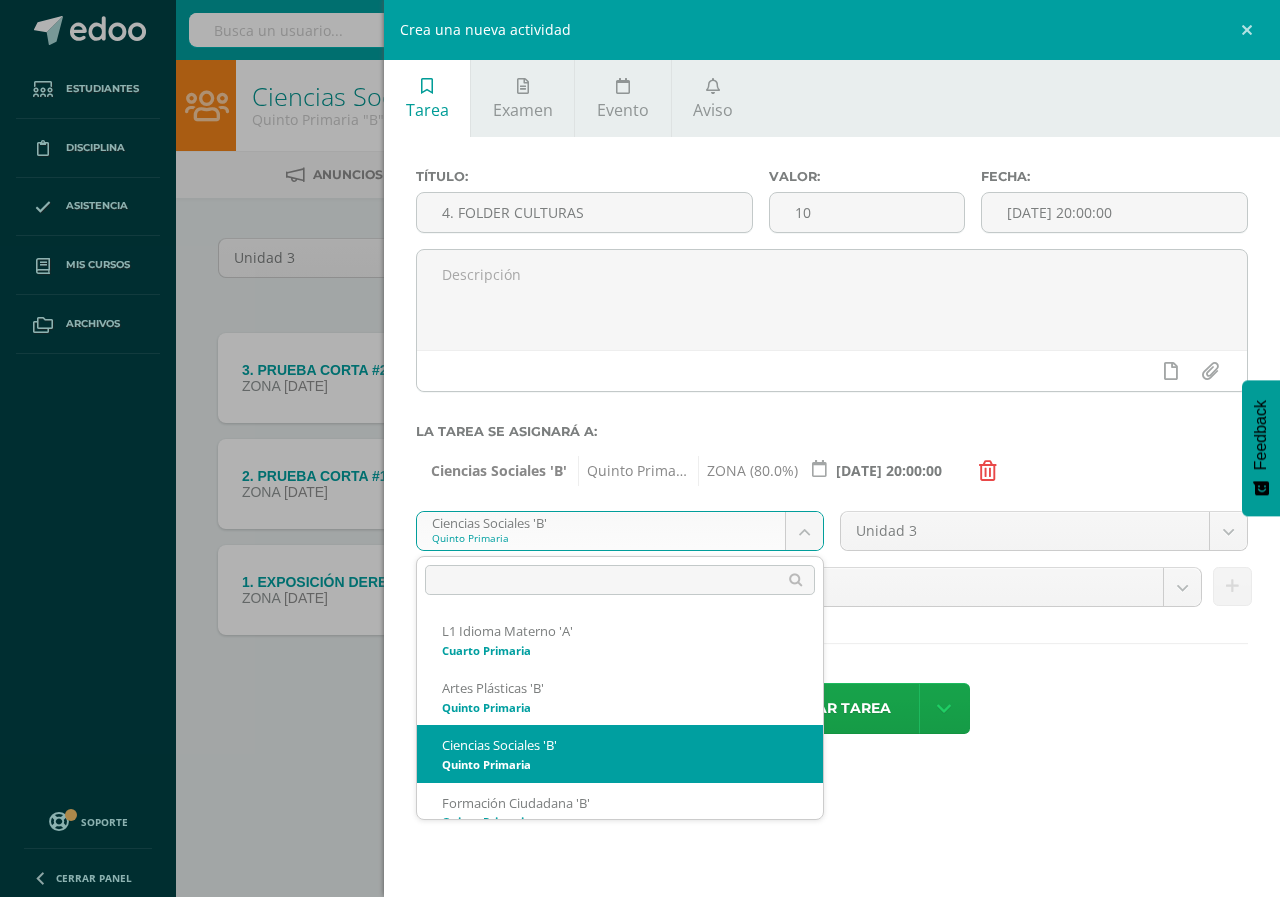scroll, scrollTop: 20, scrollLeft: 0, axis: vertical 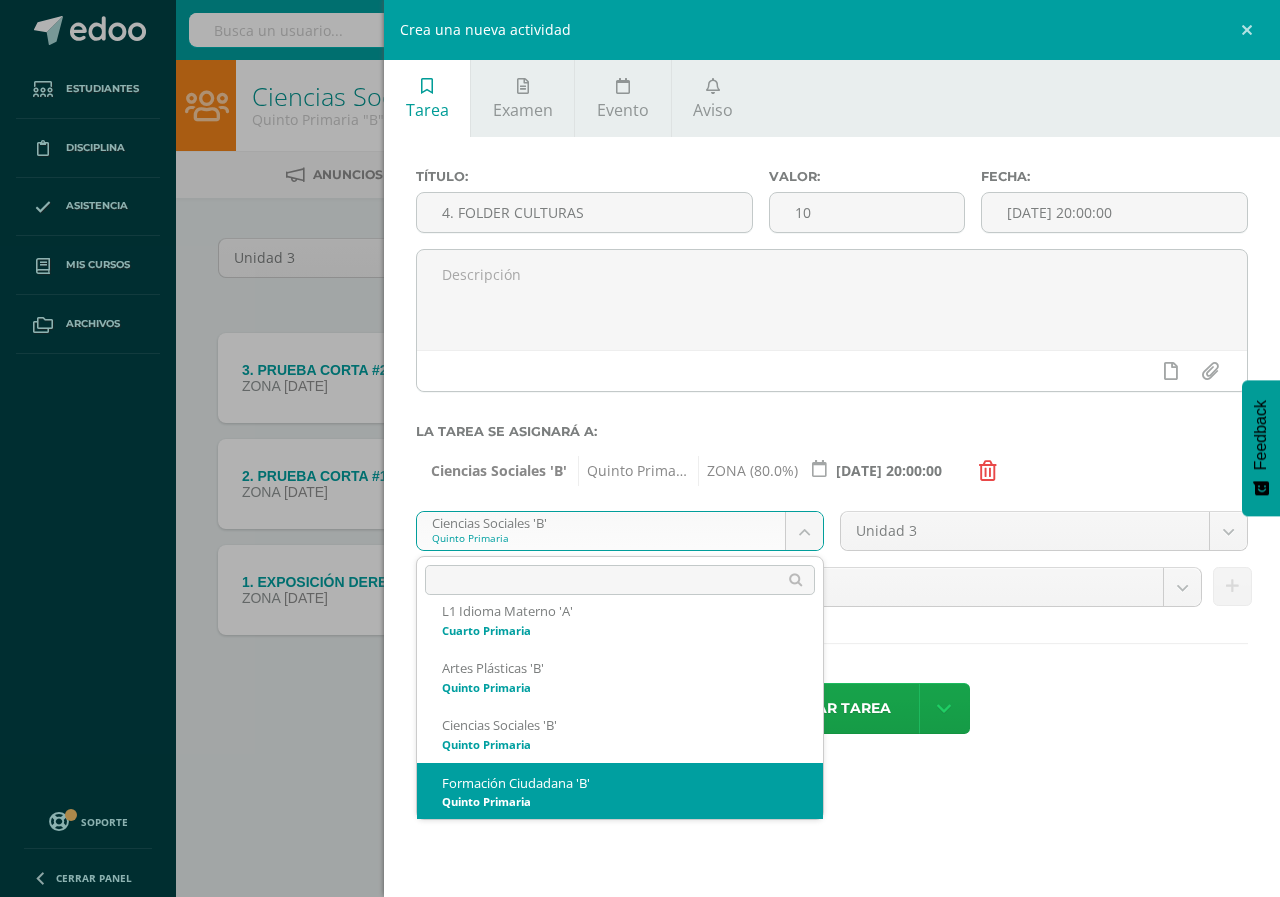 select on "94181" 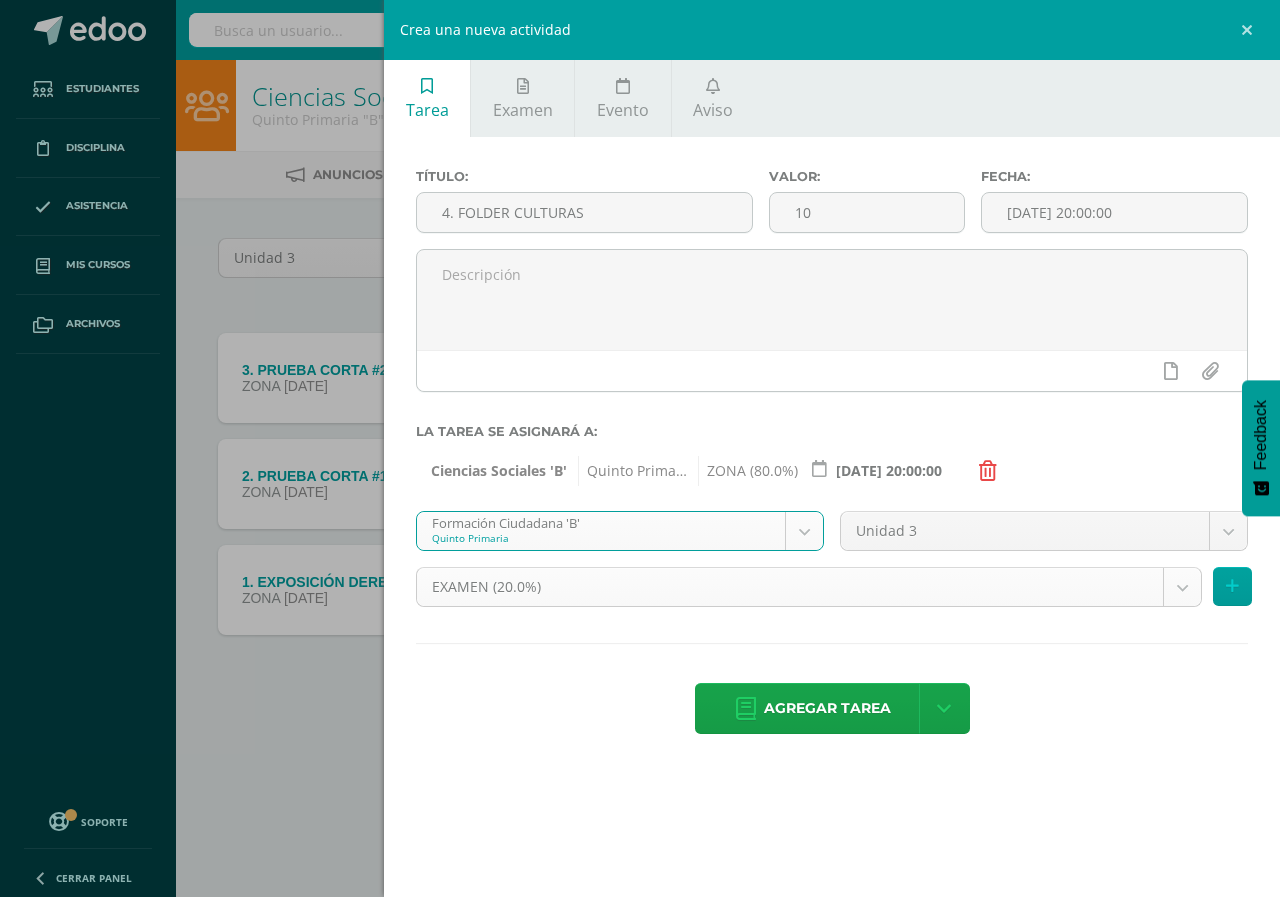 click on "Tarea asignada exitosamente         Estudiantes Disciplina Asistencia Mis cursos Archivos Soporte
Centro de ayuda
Últimas actualizaciones
10+ Cerrar panel
L1 Idioma Materno
Cuarto
Primaria
"A"
Actividades Estudiantes Planificación Dosificación
L1 Idioma Materno
Quinto
Primaria
"A"
Actividades Estudiantes Planificación Dosificación
Artes Plásticas
Quinto
Primaria
"B"
Actividades Estudiantes Planificación Dosificación
Ciencias Sociales
Actividades 22 0" at bounding box center [640, 384] 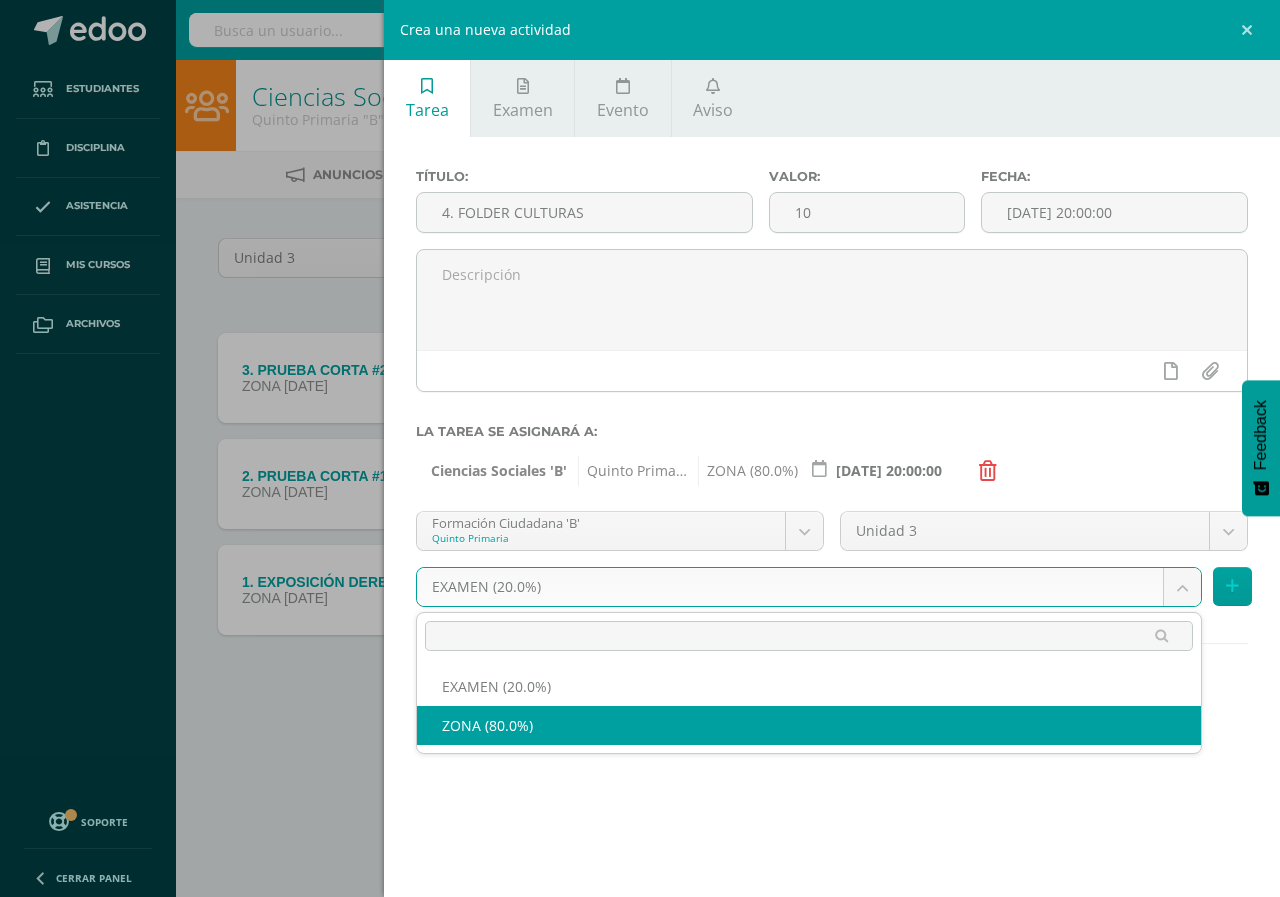 select on "105156" 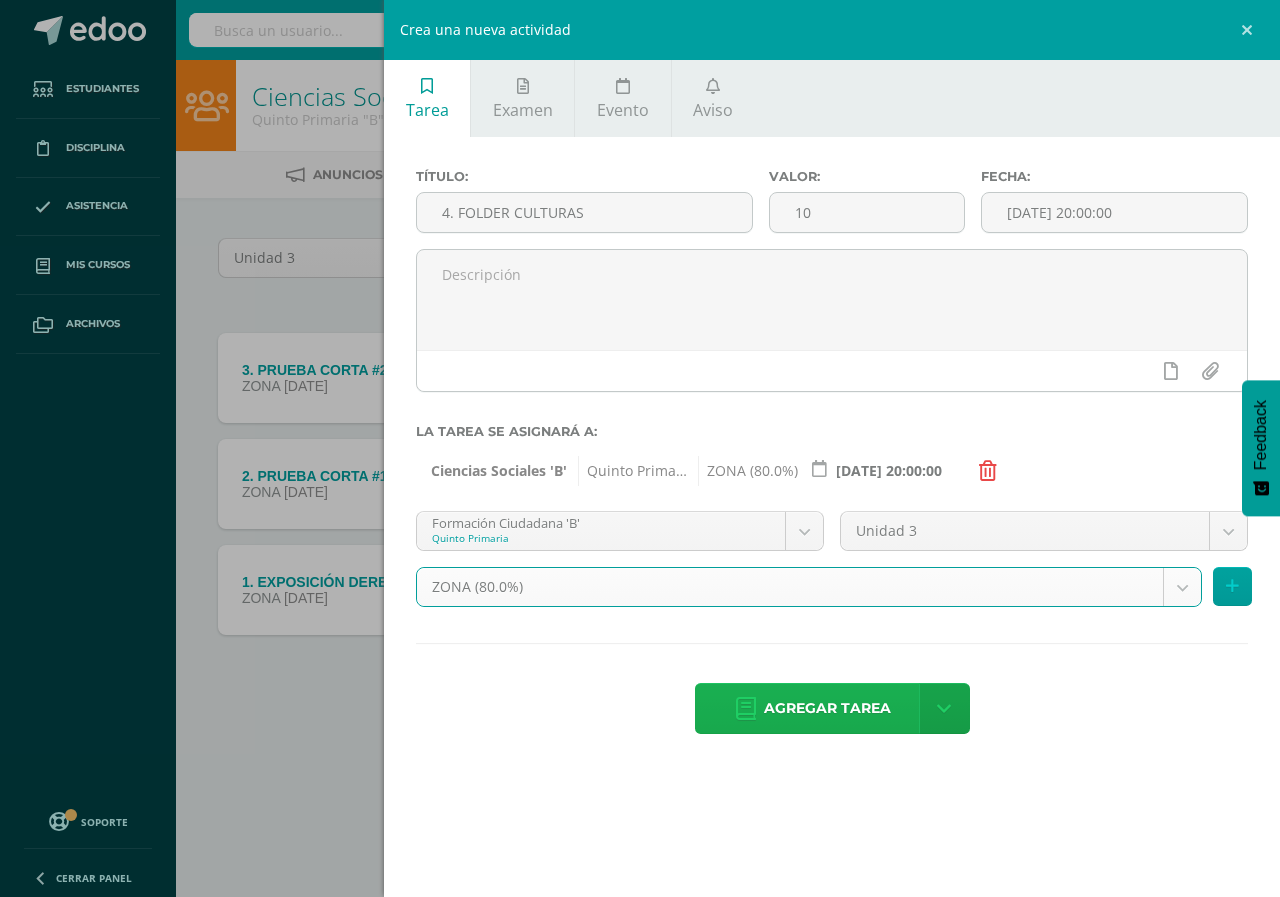 click on "Agregar tarea" at bounding box center [827, 708] 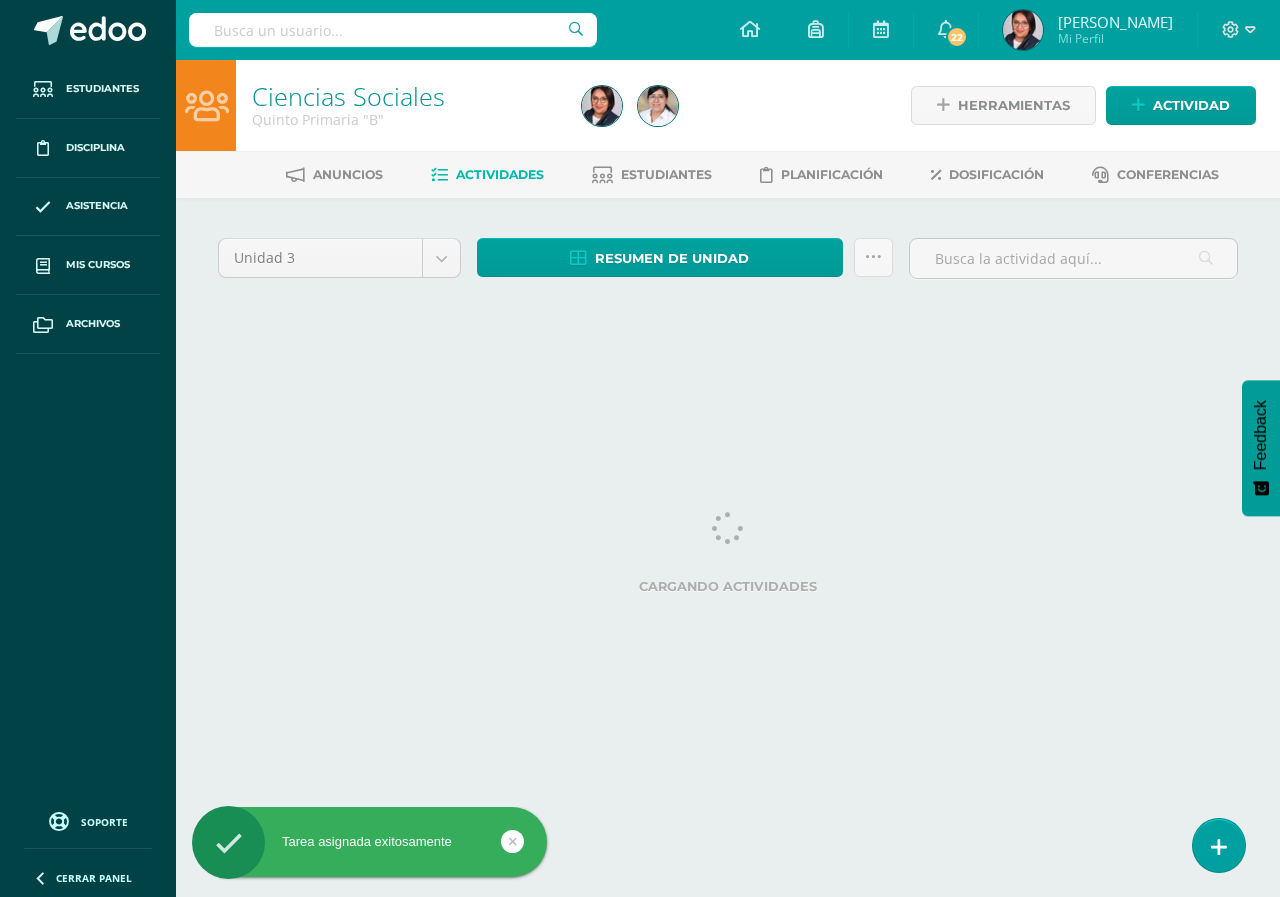 scroll, scrollTop: 0, scrollLeft: 0, axis: both 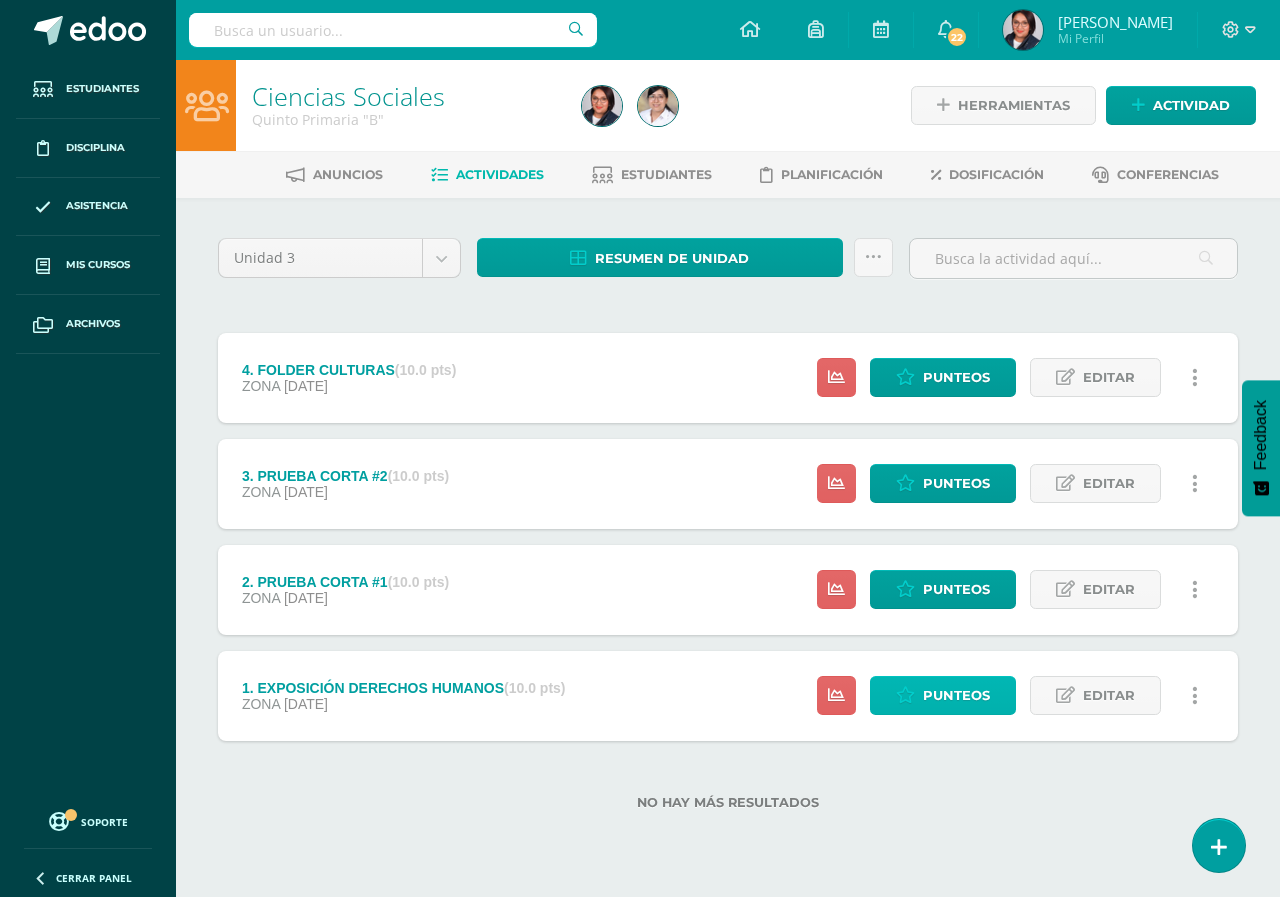 click on "Punteos" at bounding box center (956, 695) 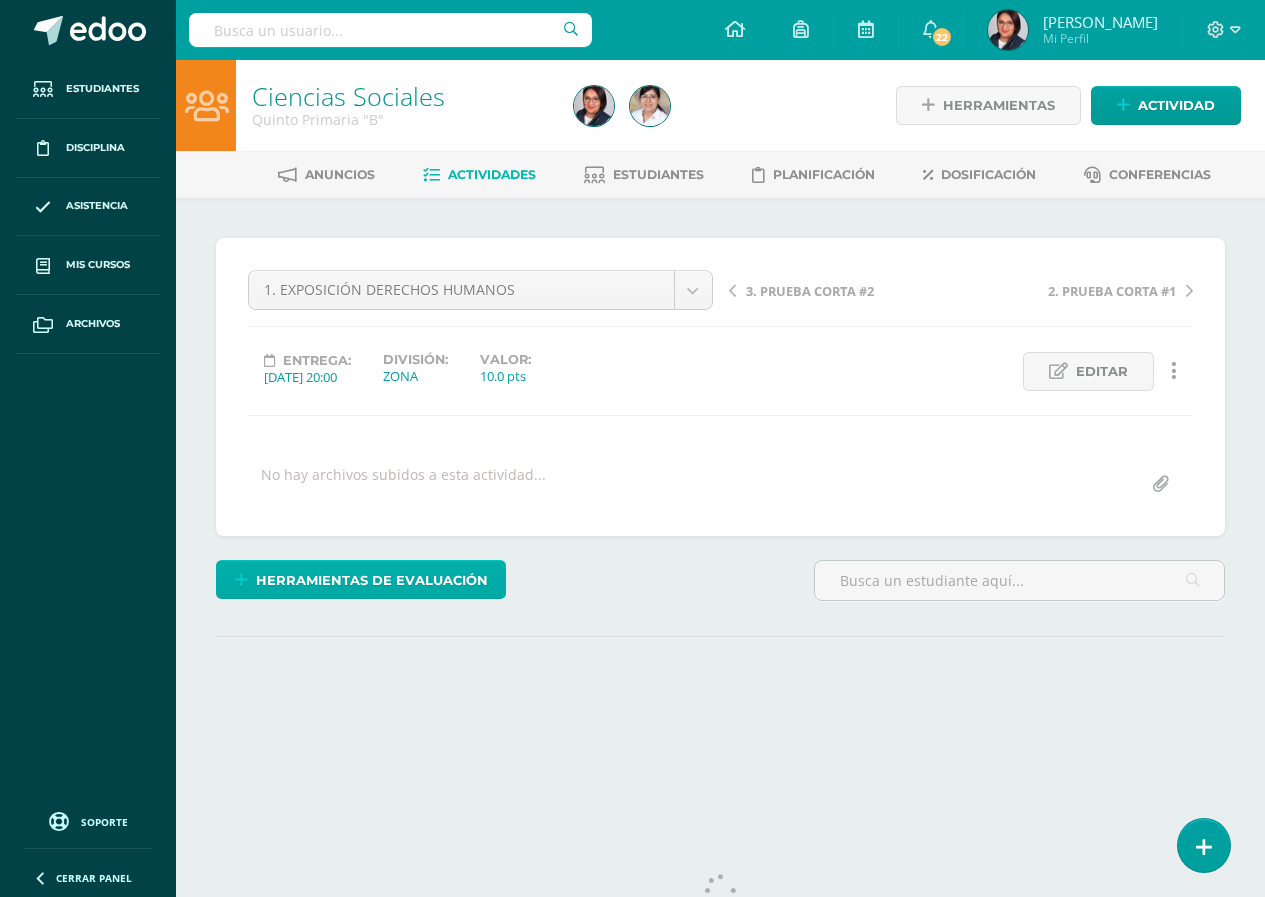 scroll, scrollTop: 0, scrollLeft: 0, axis: both 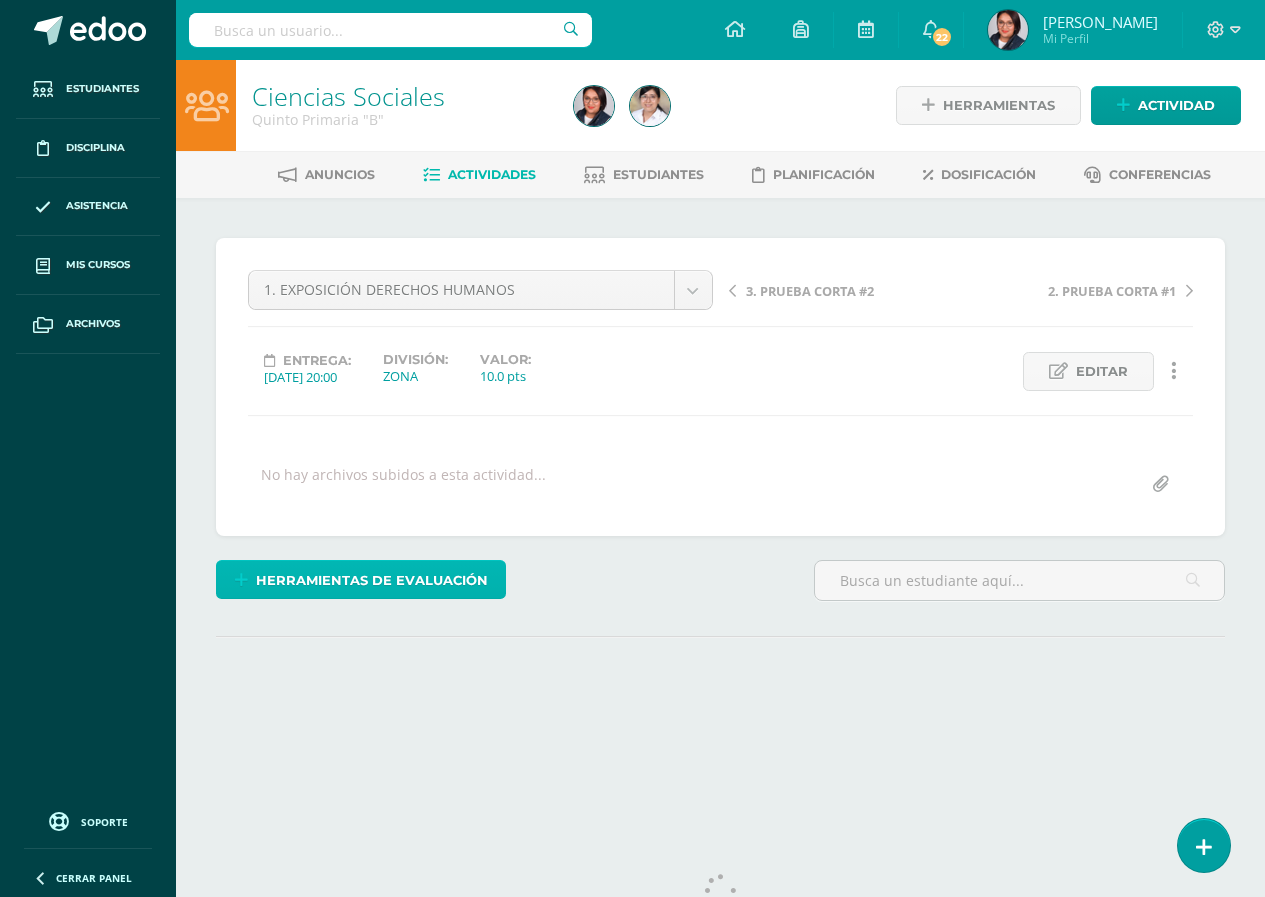 click on "Herramientas de evaluación" at bounding box center [372, 580] 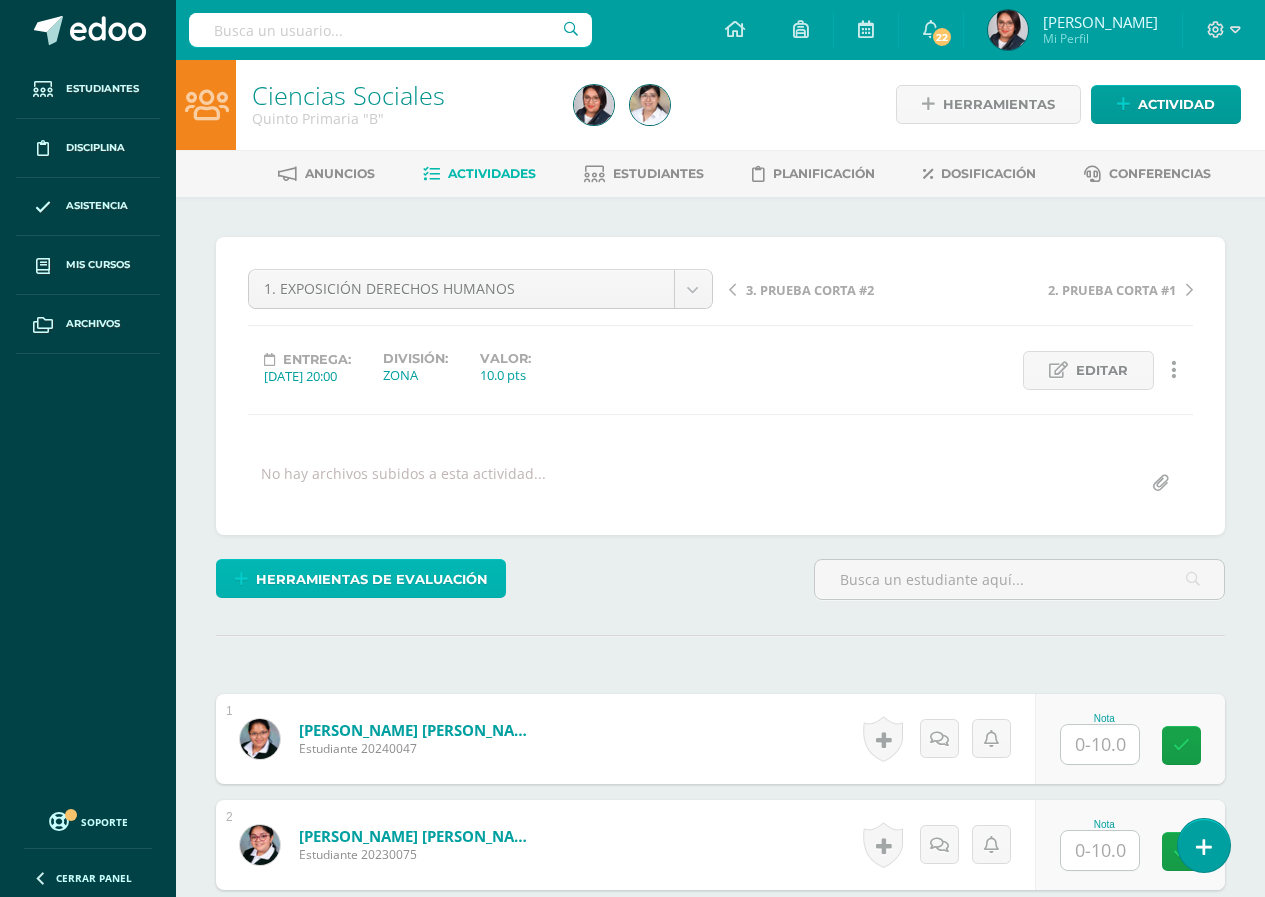 scroll, scrollTop: 2, scrollLeft: 0, axis: vertical 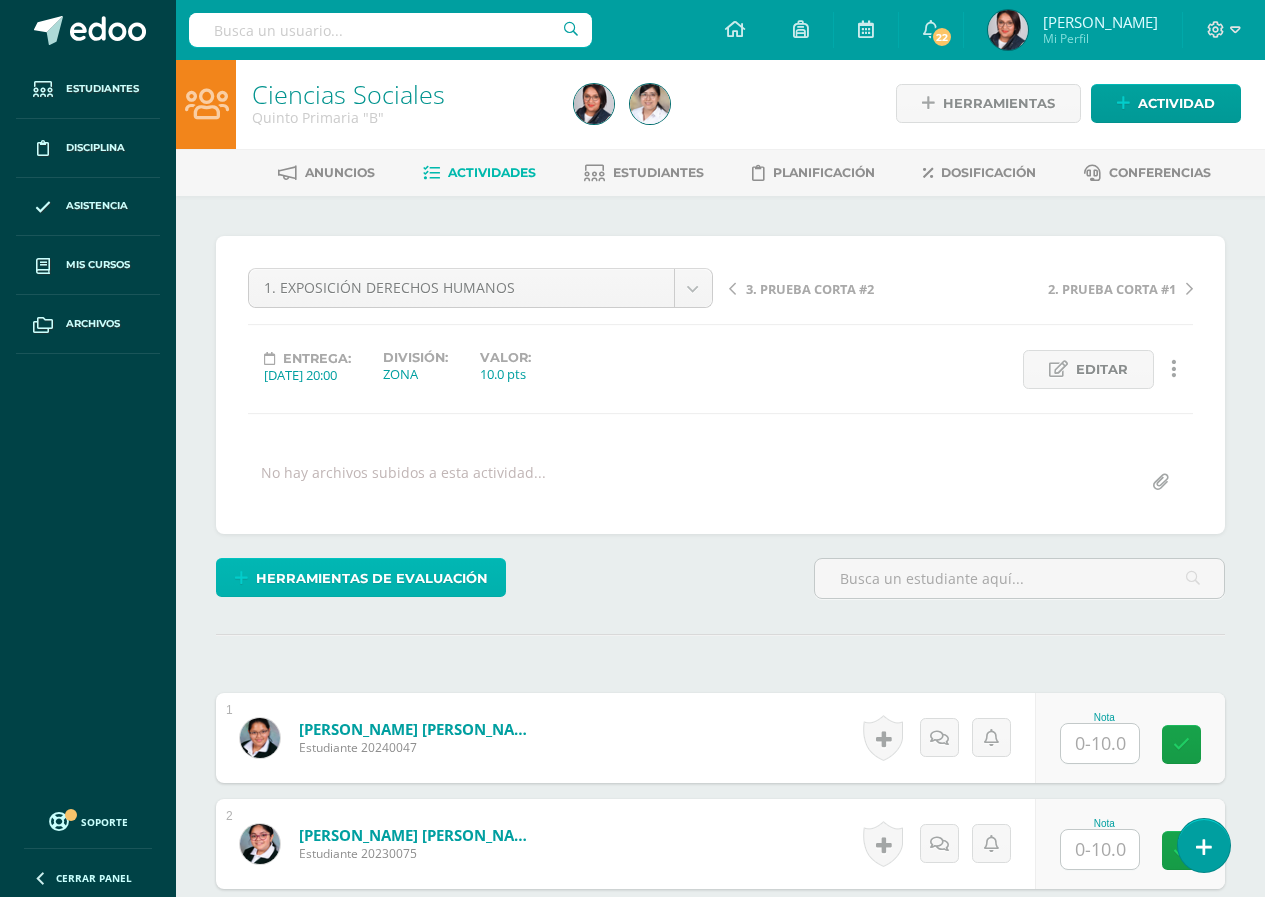 click on "Herramientas de evaluación" at bounding box center [372, 578] 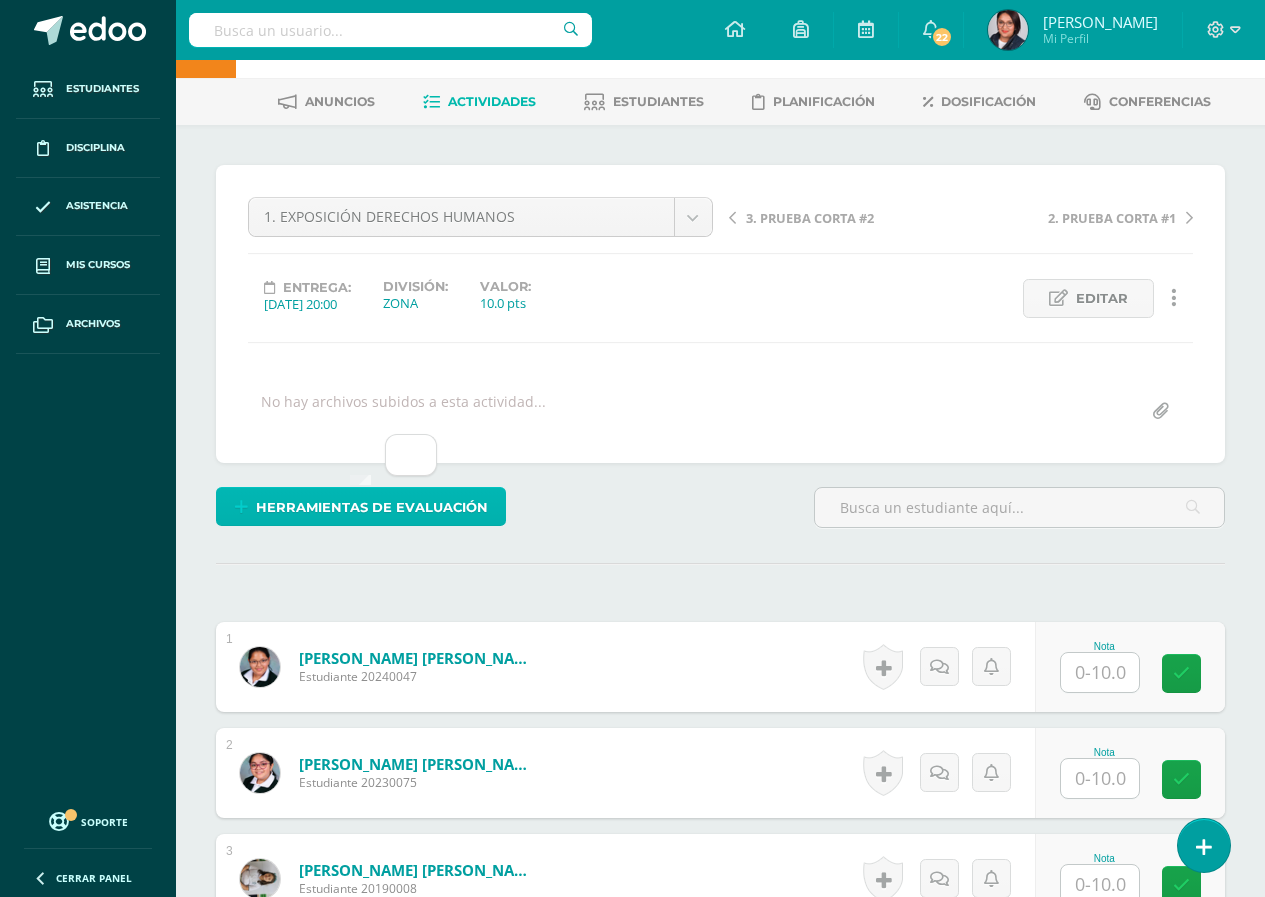 scroll, scrollTop: 303, scrollLeft: 0, axis: vertical 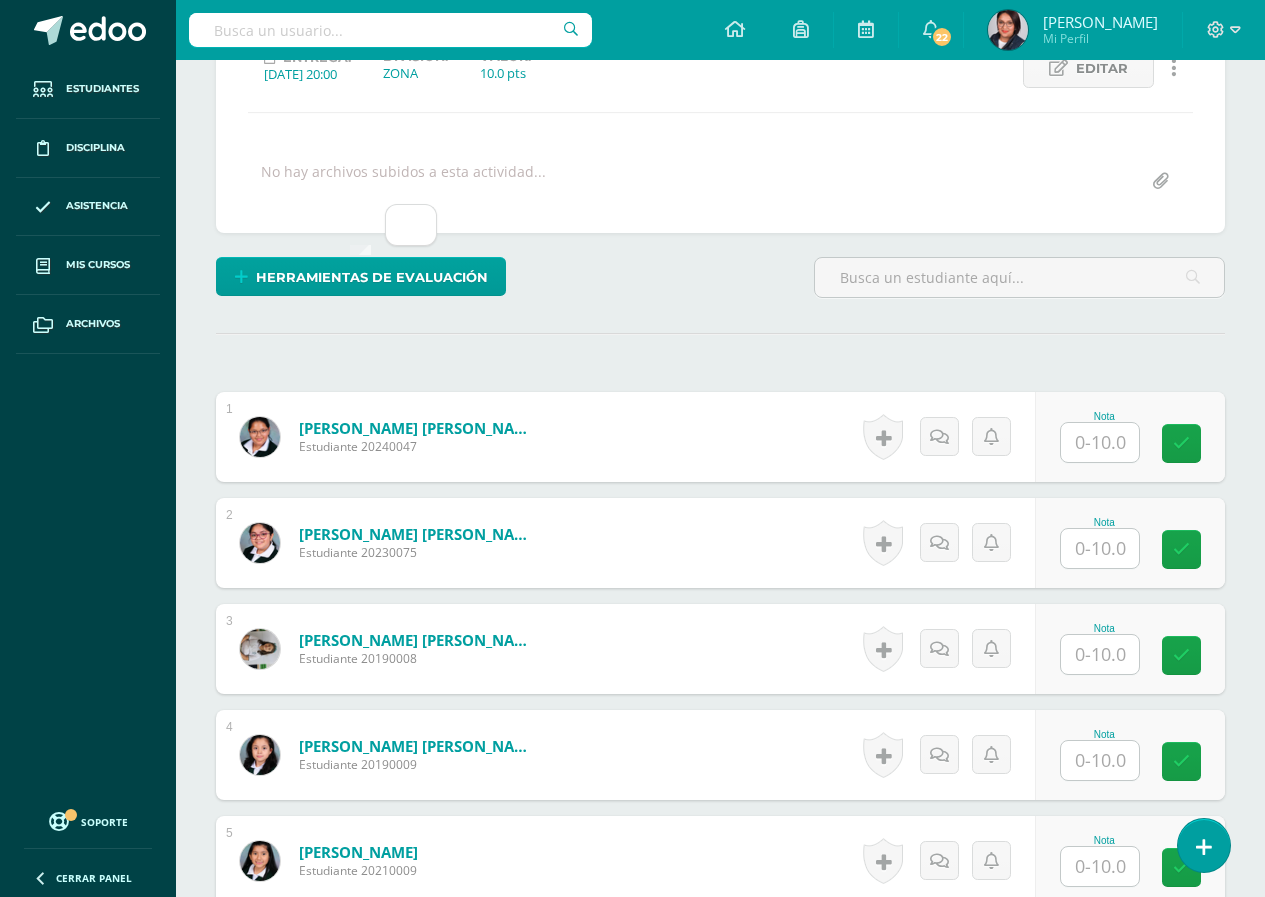 click on "Herramientas de evaluación" at bounding box center (421, 285) 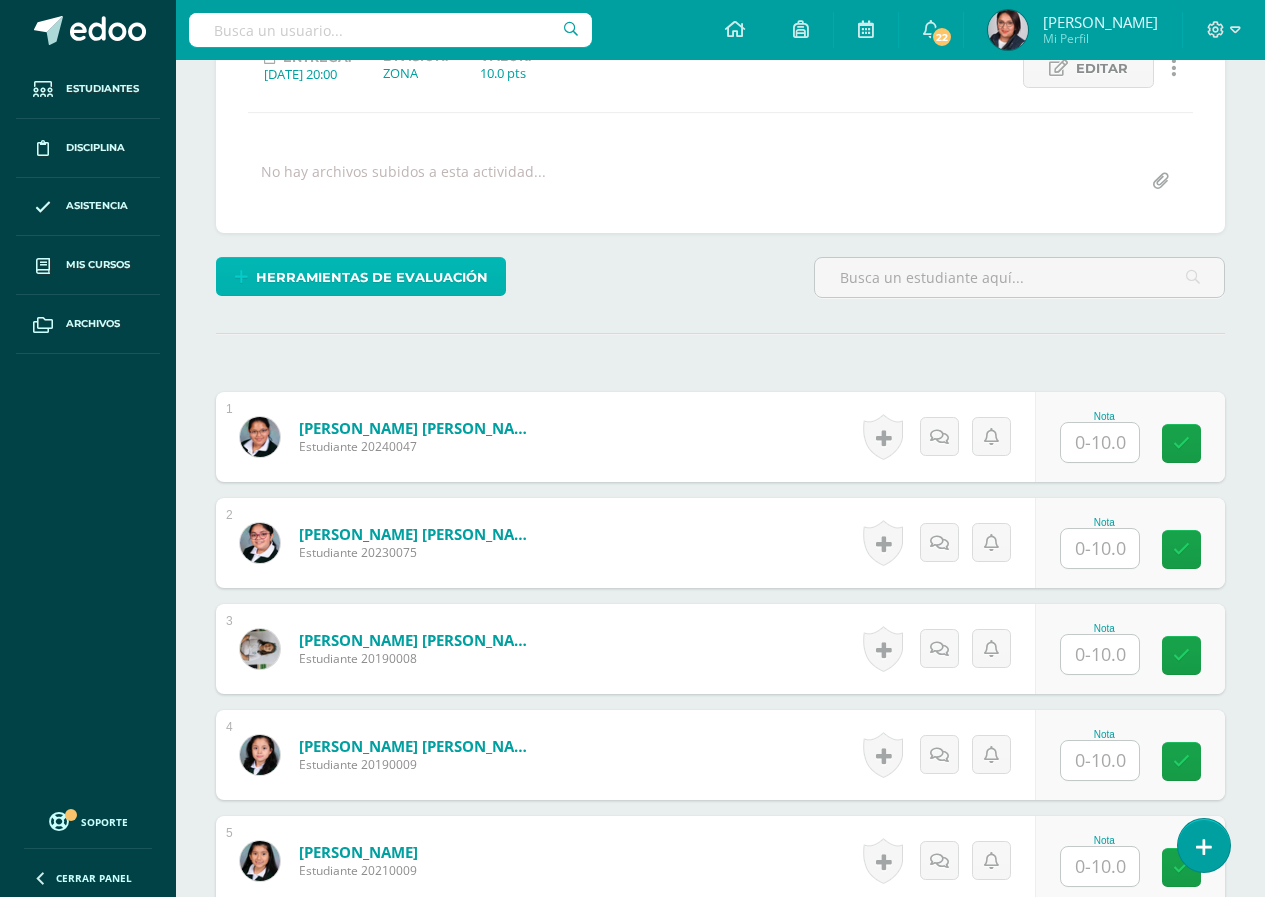 click at bounding box center [241, 277] 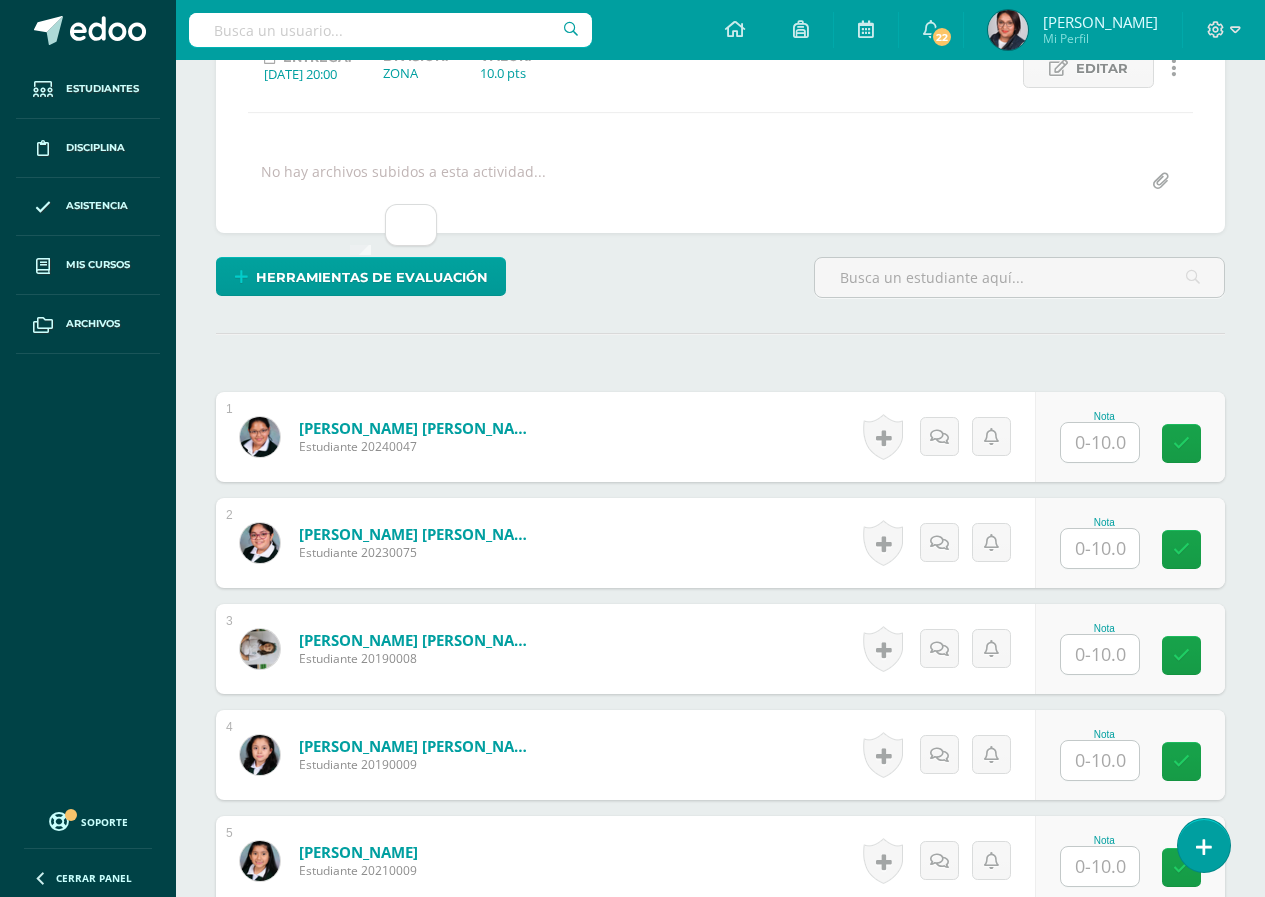 click on "¿Estás seguro que quieres  eliminar  esta actividad?
Esto borrará la actividad y cualquier nota que hayas registrado
permanentemente. Esta acción no se puede revertir. Cancelar Eliminar
Administración de escalas de valoración
escala de valoración
Aún no has creado una escala de valoración.
Cancelar Agregar nueva escala de valoración: Agrega una división a la escala de valoración  (ej. Ortografía, redacción, trabajo en equipo, etc.)
Agregar
Cancelar Crear escala de valoración
Agrega listas de cotejo
Mostrar todos                             Mostrar todos Mis listas Generales Comunicación y Lenguaje Matemática Ciencia Estudios Sociales Arte Cartel 1" at bounding box center (720, 1469) 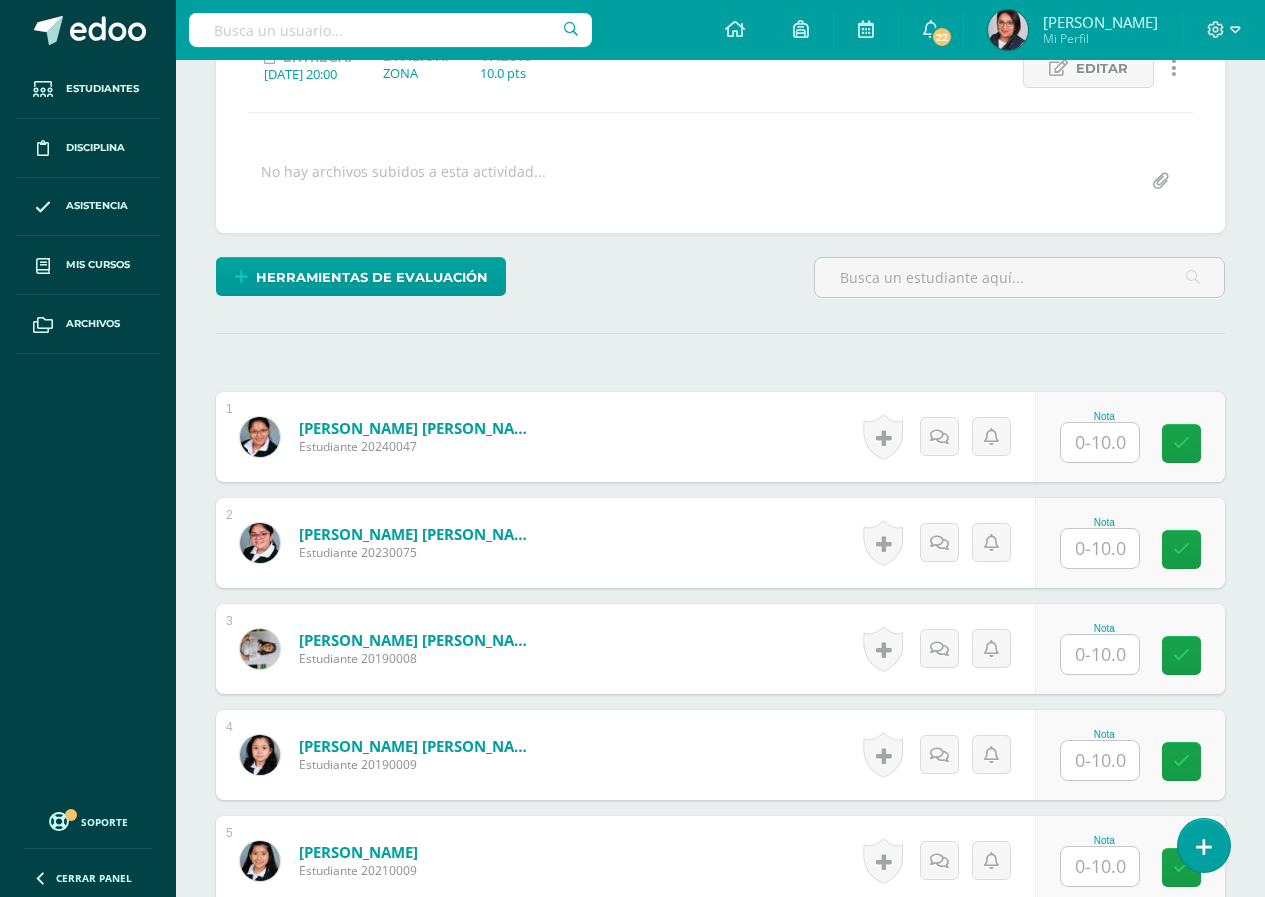 click on "¿Estás seguro que quieres  eliminar  esta actividad?
Esto borrará la actividad y cualquier nota que hayas registrado
permanentemente. Esta acción no se puede revertir. Cancelar Eliminar
Administración de escalas de valoración
escala de valoración
Aún no has creado una escala de valoración.
Cancelar Agregar nueva escala de valoración: Agrega una división a la escala de valoración  (ej. Ortografía, redacción, trabajo en equipo, etc.)
Agregar
Cancelar Crear escala de valoración
Agrega listas de cotejo
Mostrar todos                             Mostrar todos Mis listas Generales Comunicación y Lenguaje Matemática Ciencia Estudios Sociales Arte Cartel 1" at bounding box center (720, 1469) 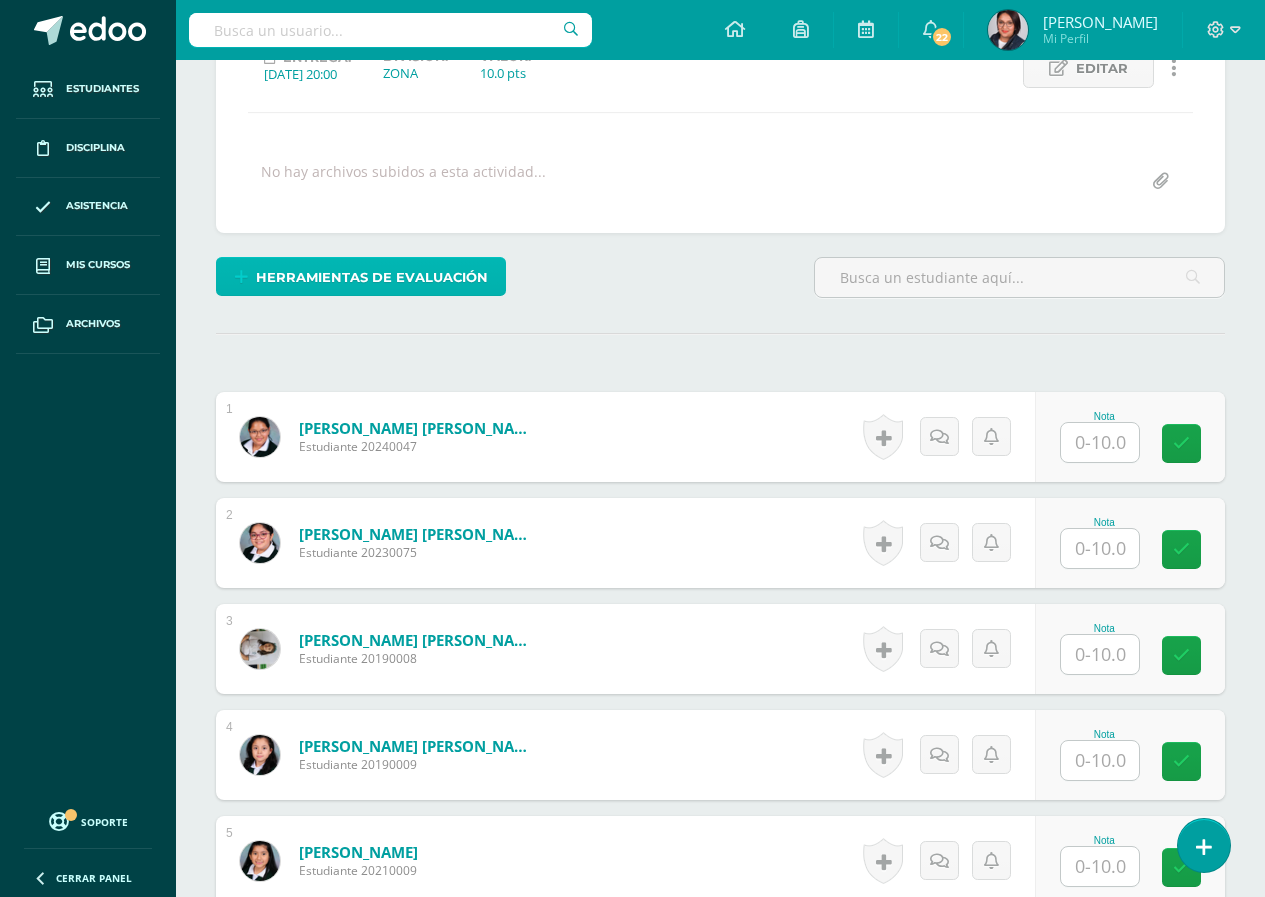 click on "Herramientas de evaluación" at bounding box center (372, 277) 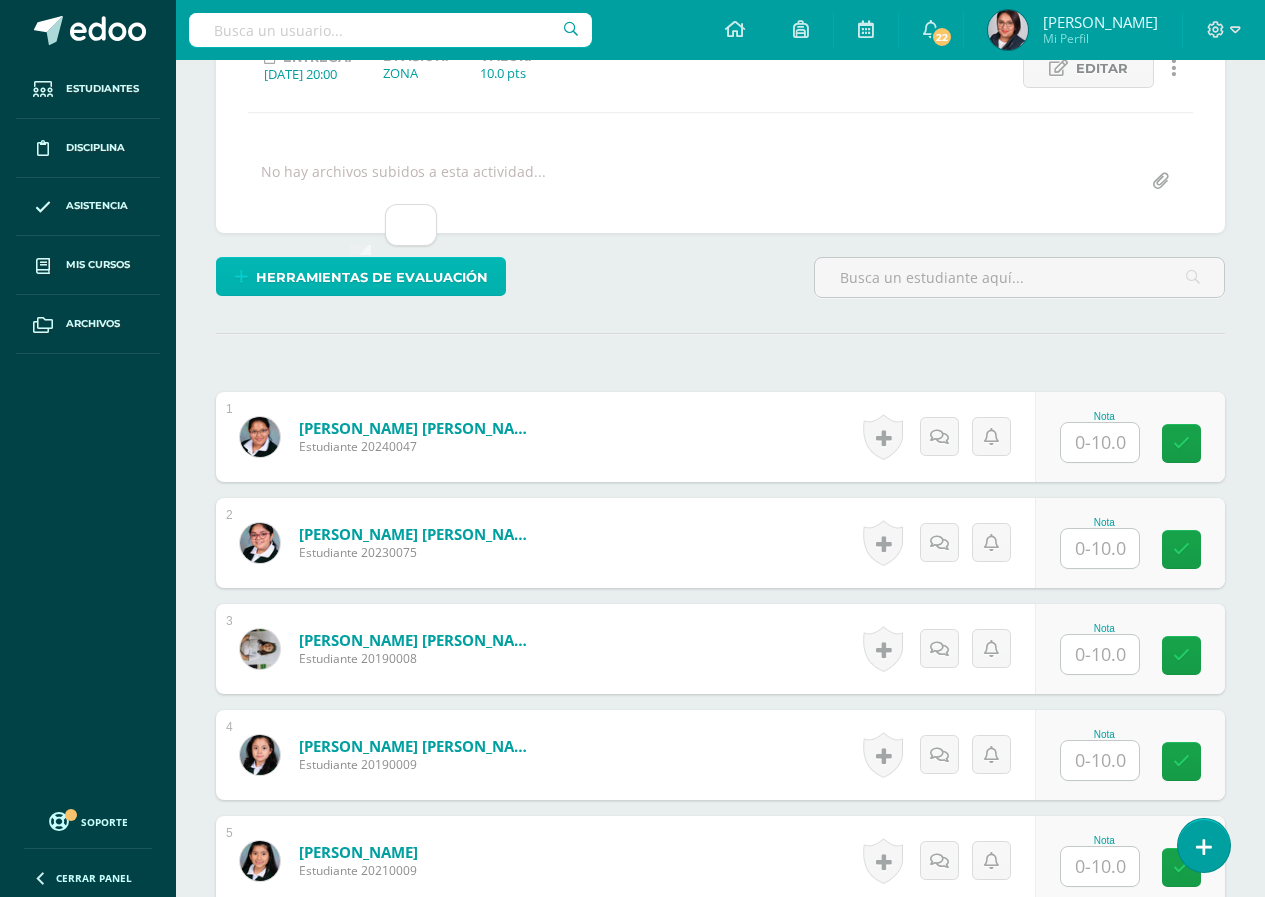 click on "Herramientas de evaluación" at bounding box center [372, 277] 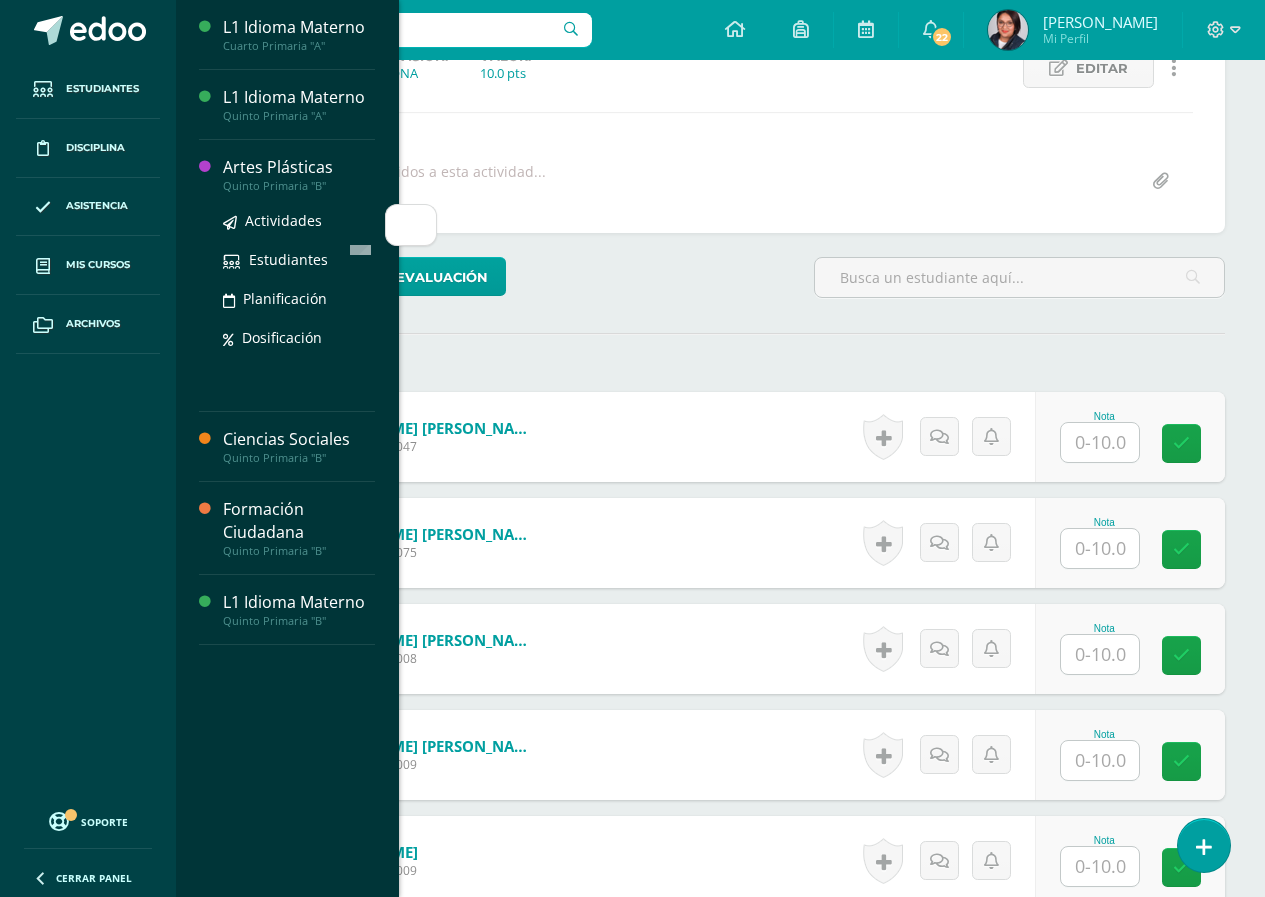 click on "Artes Plásticas" at bounding box center [299, 167] 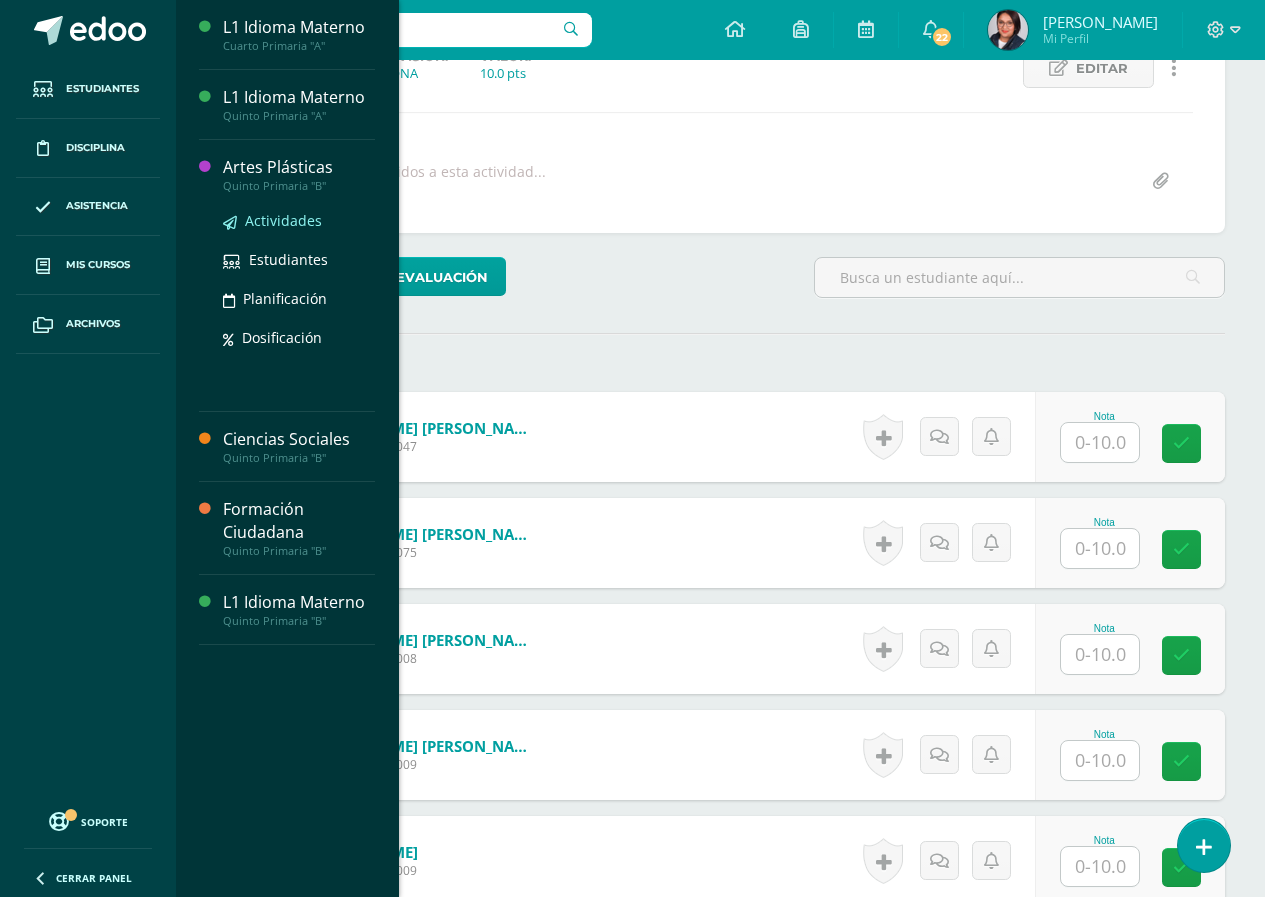 click on "Actividades" at bounding box center (283, 220) 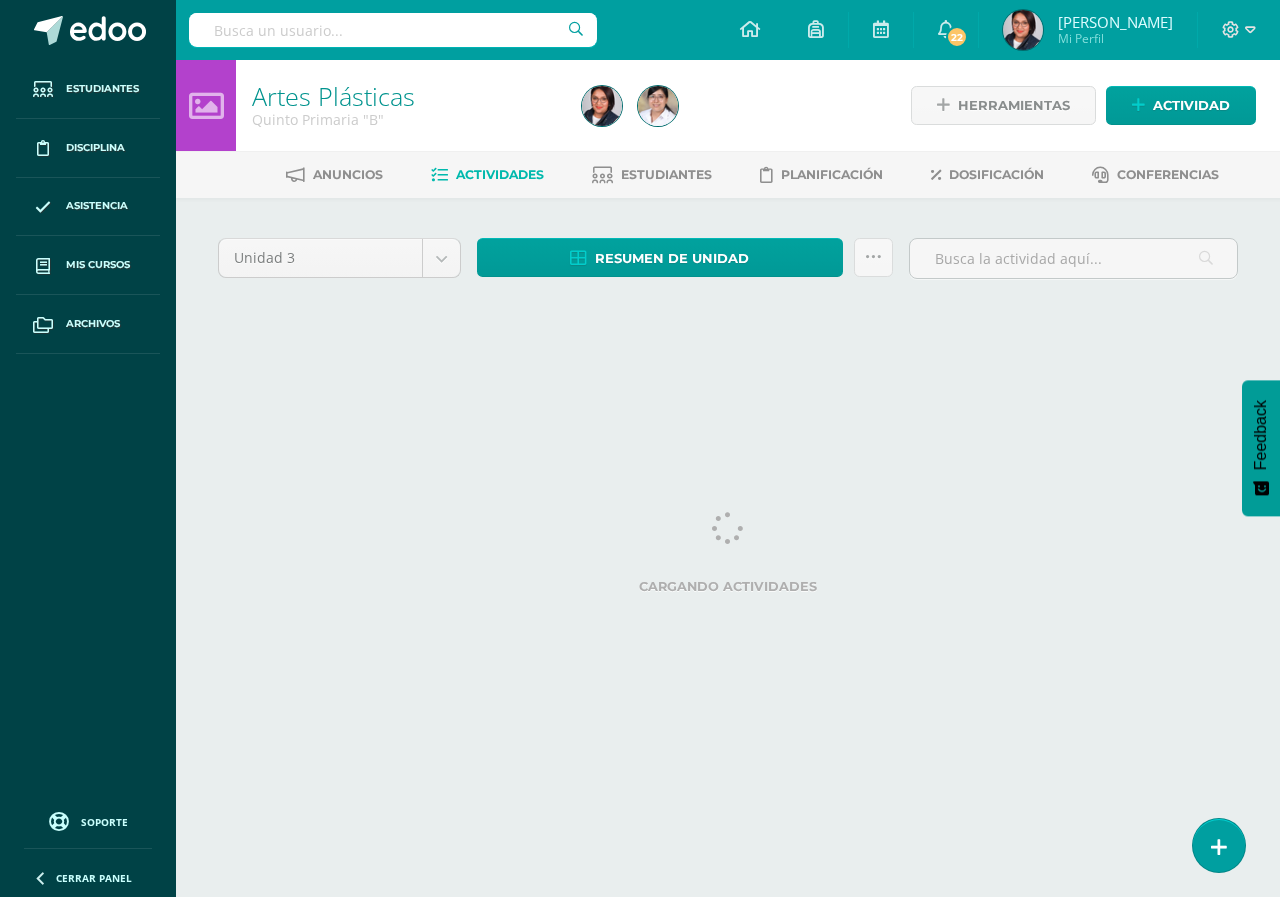 scroll, scrollTop: 0, scrollLeft: 0, axis: both 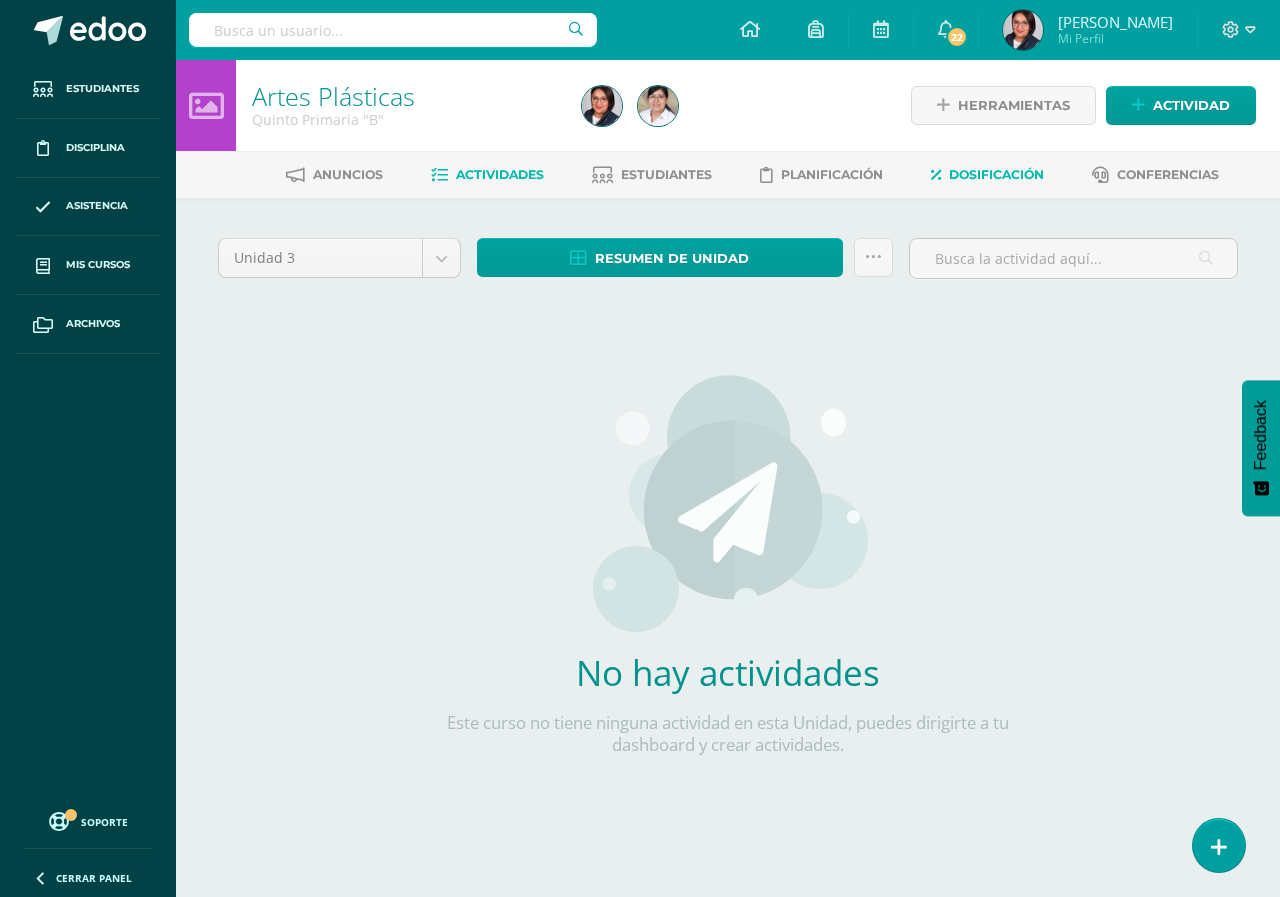 click on "Dosificación" at bounding box center (987, 175) 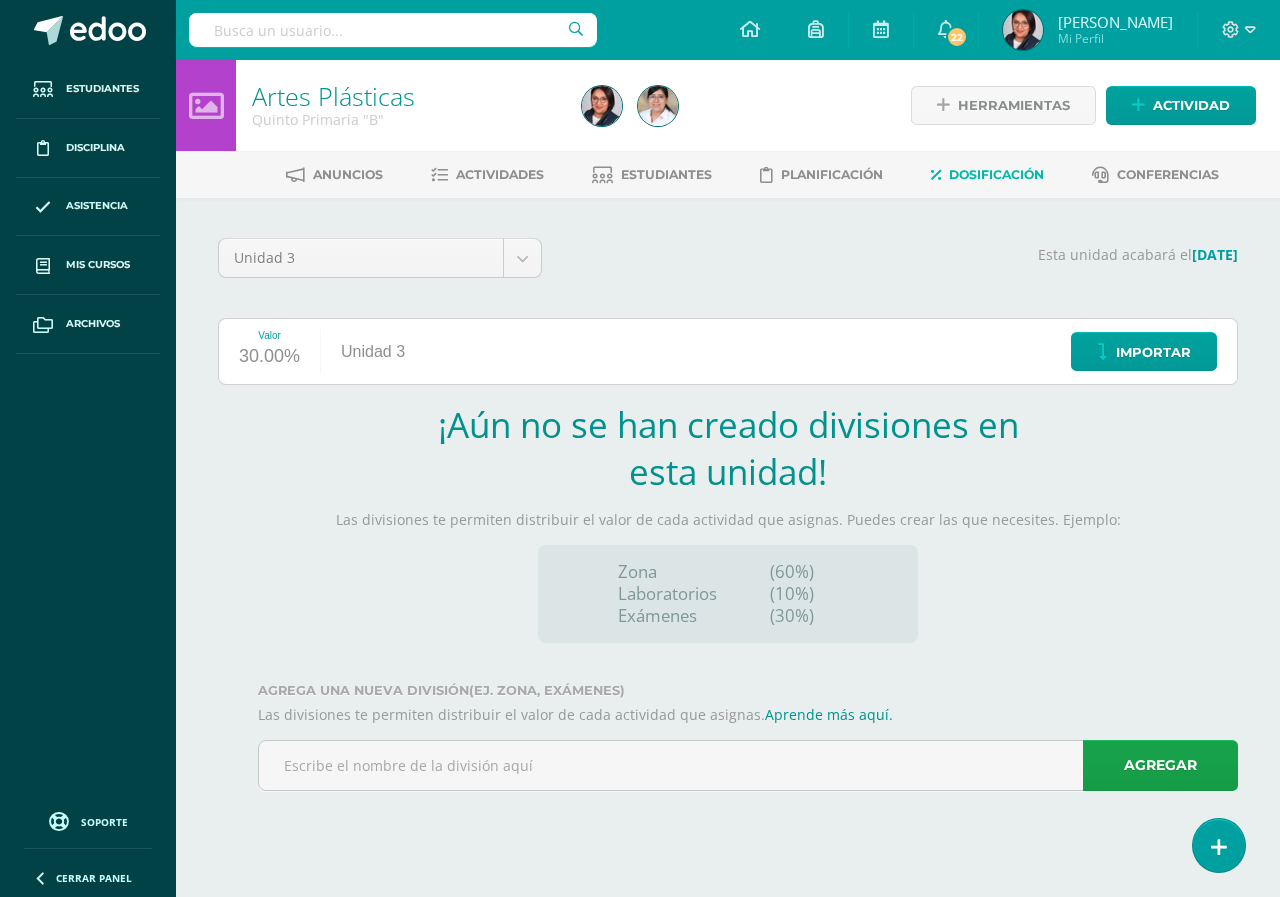 scroll, scrollTop: 0, scrollLeft: 0, axis: both 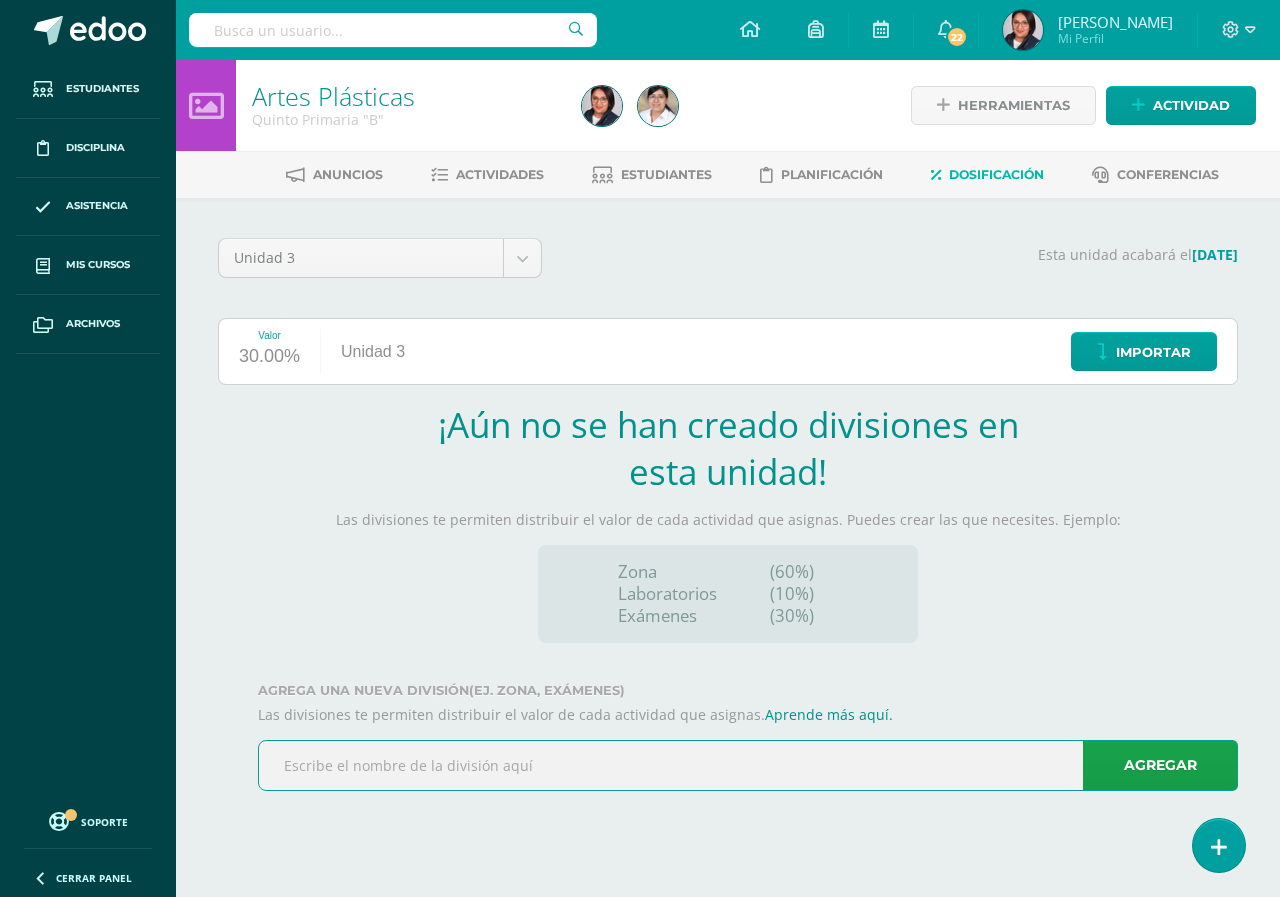 click at bounding box center (748, 765) 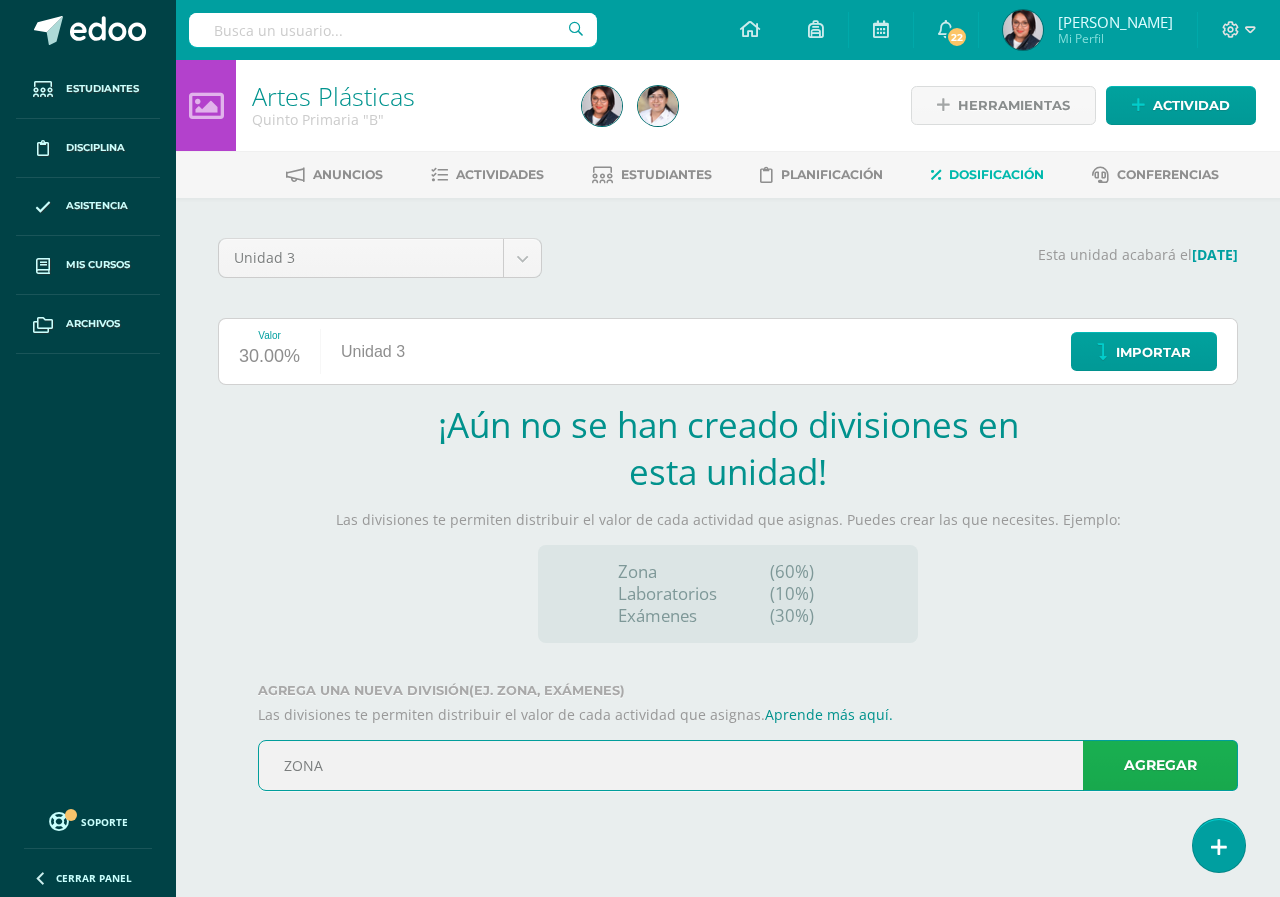 type on "ZONA" 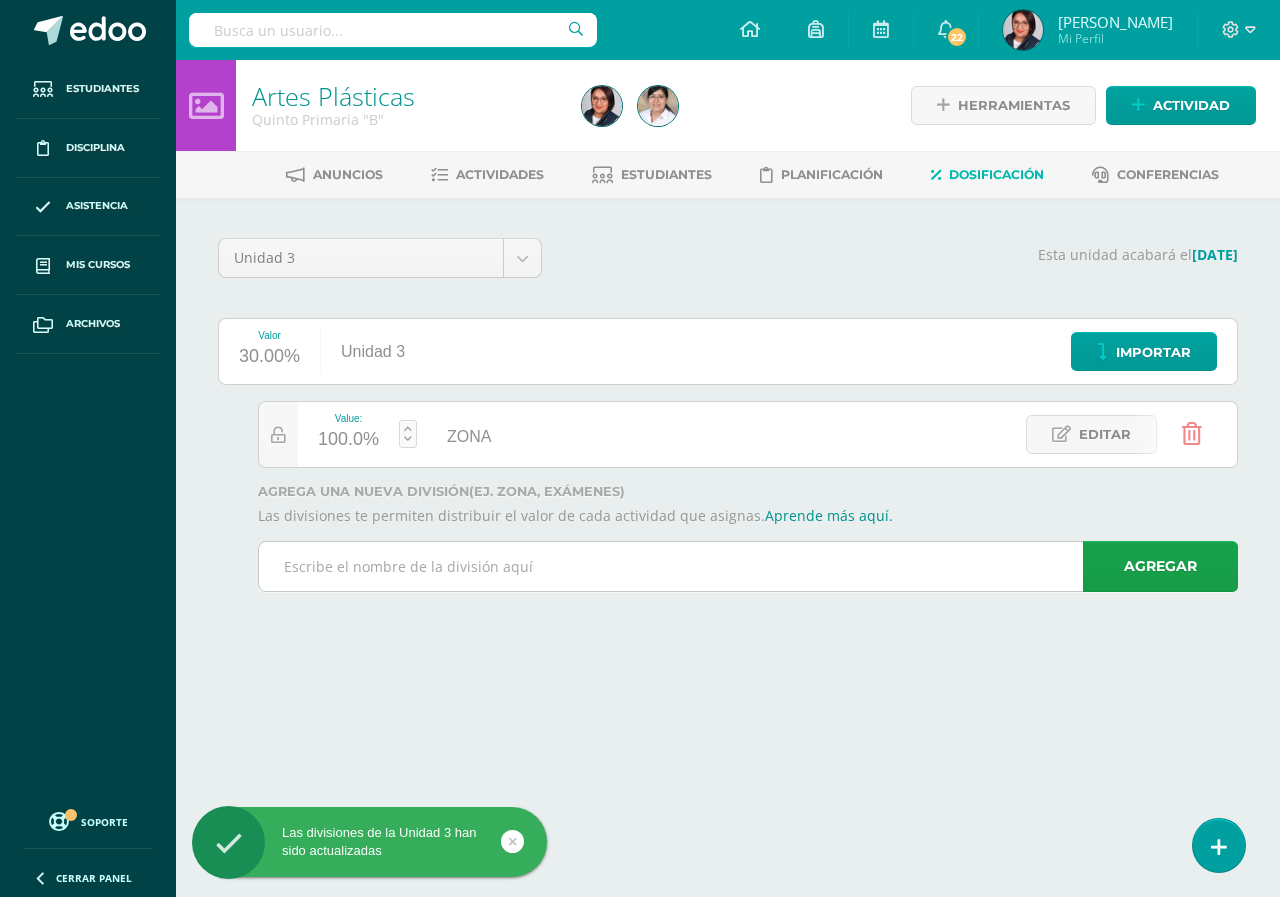 click at bounding box center [748, 566] 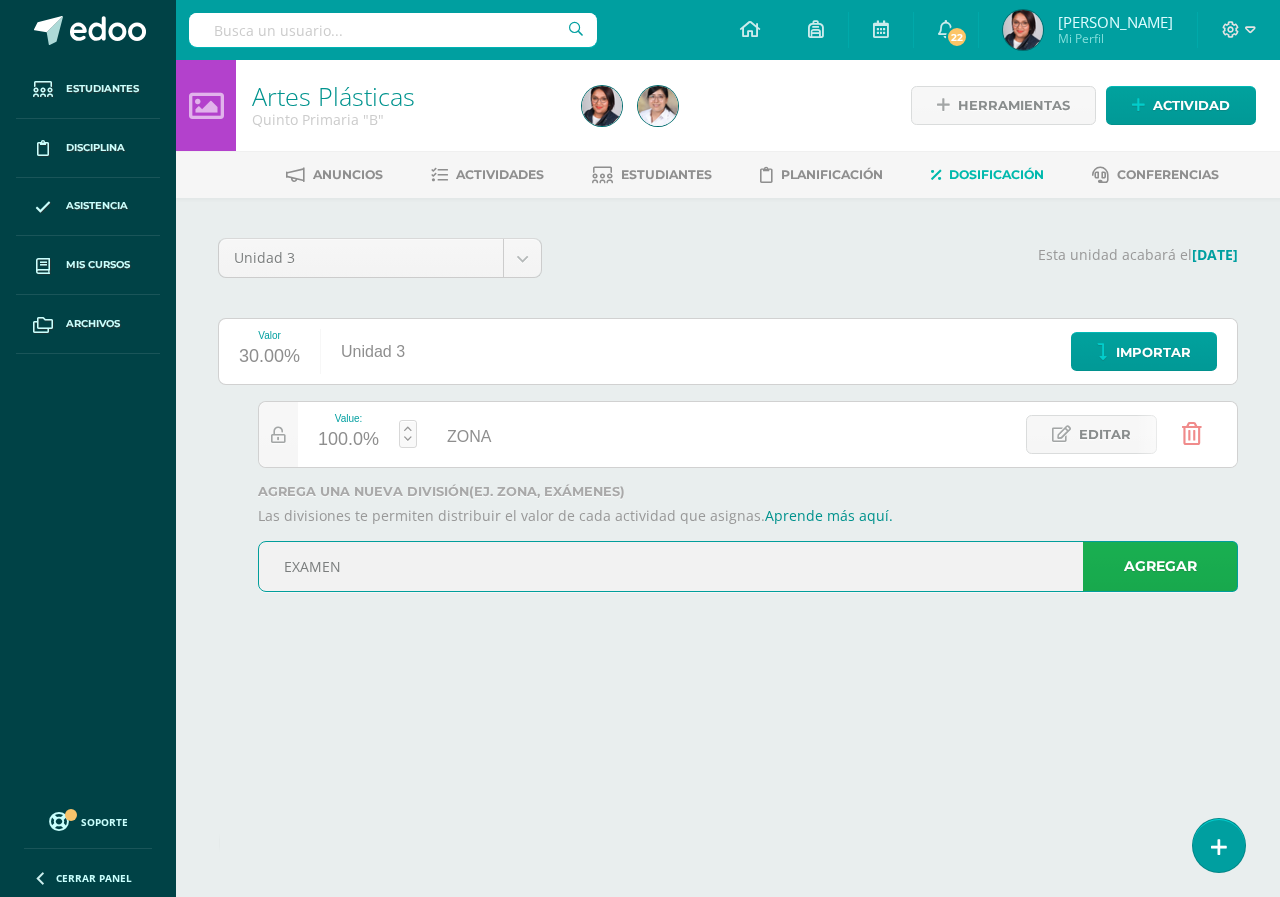 type on "EXAMEN" 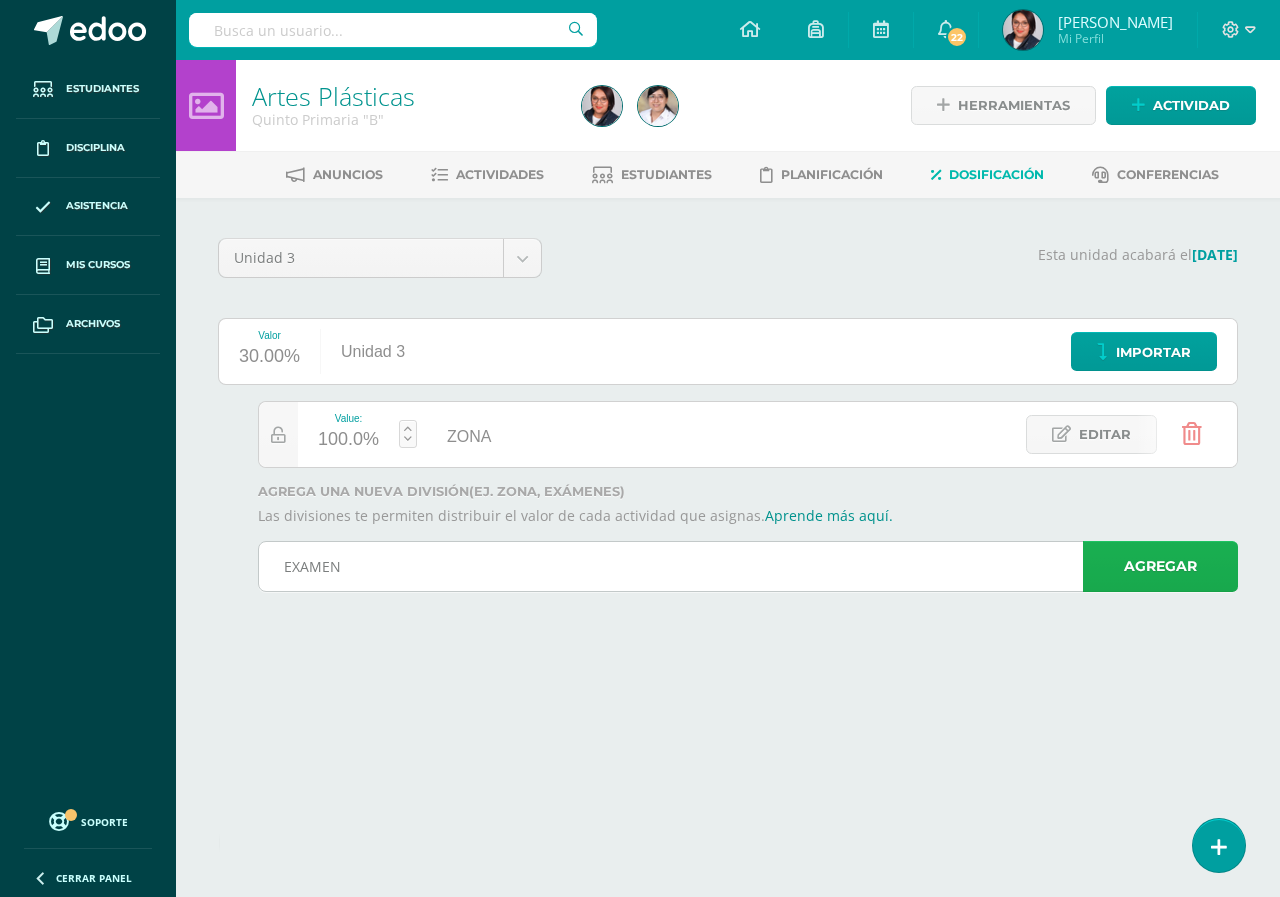 click on "Agregar" at bounding box center [1160, 566] 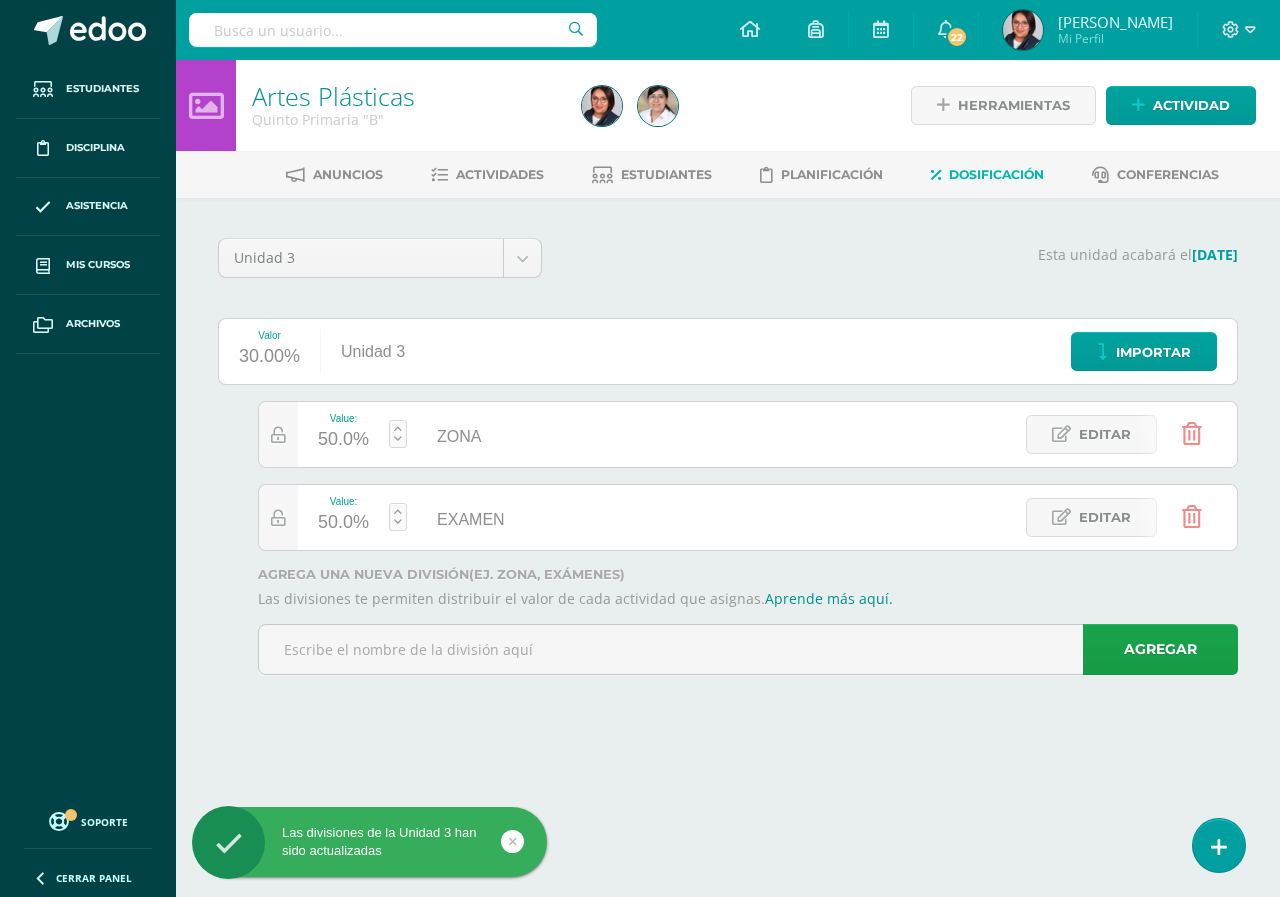 click on "Editar" at bounding box center [1105, 434] 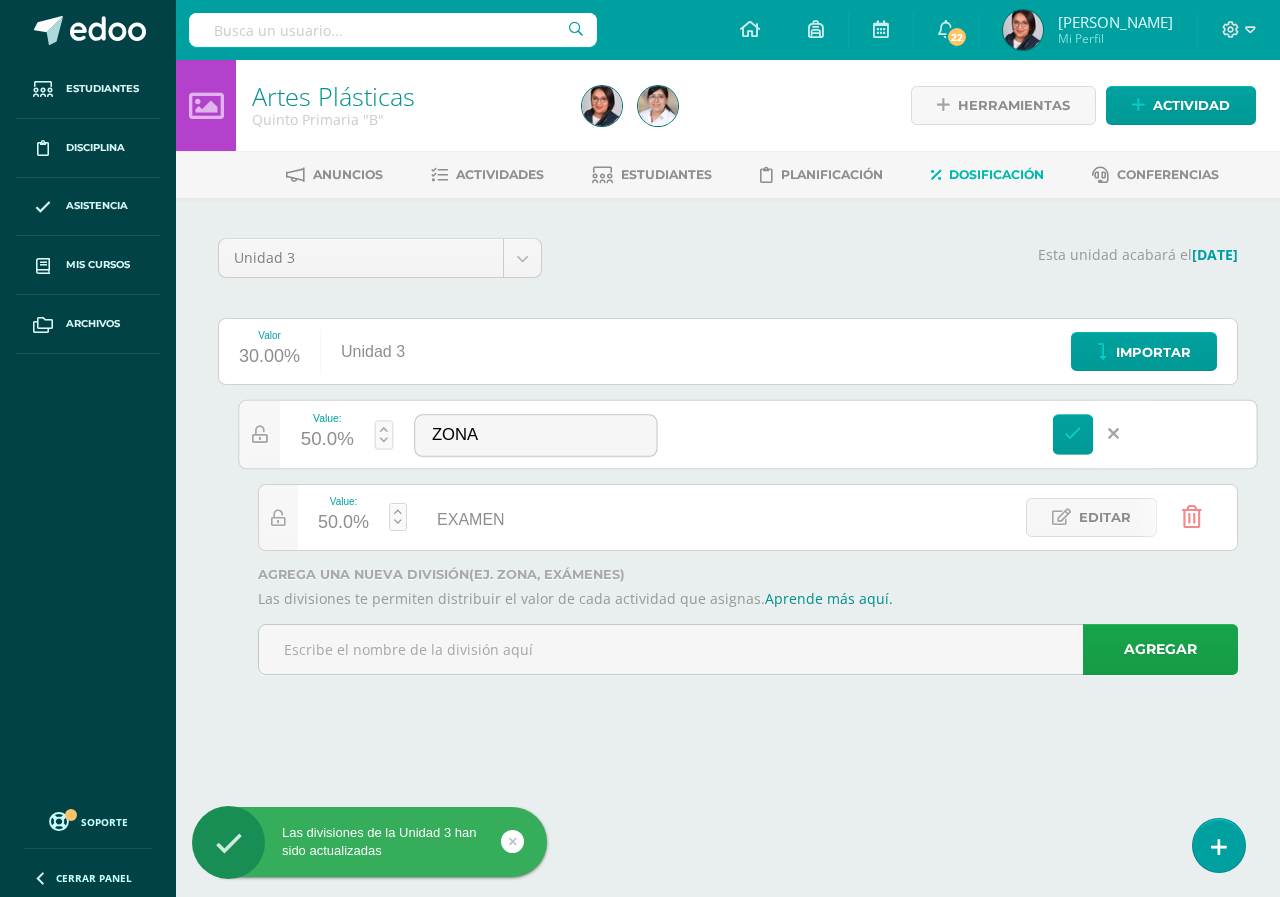 click on "50.0%" at bounding box center [327, 440] 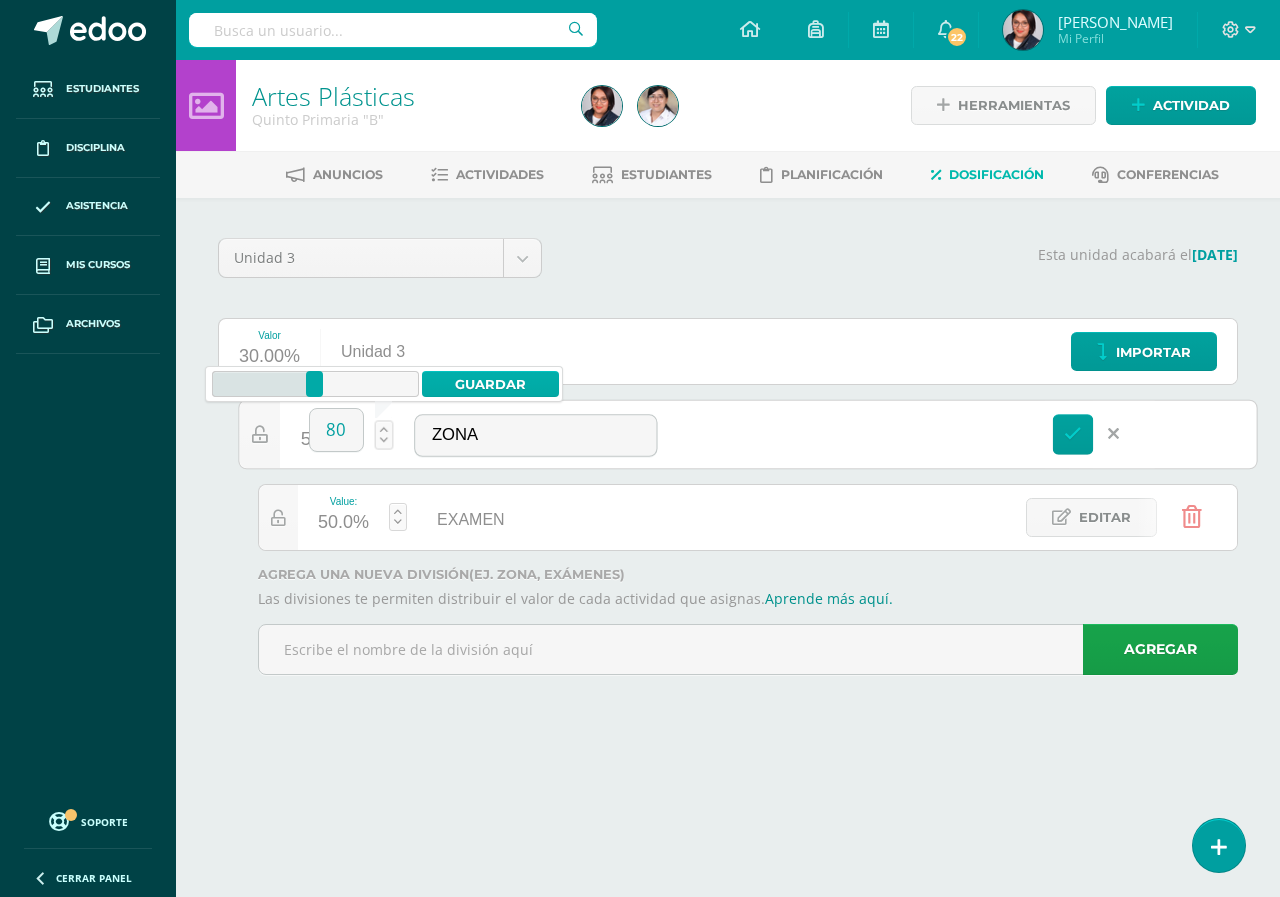 click on "Guardar" at bounding box center (490, 384) 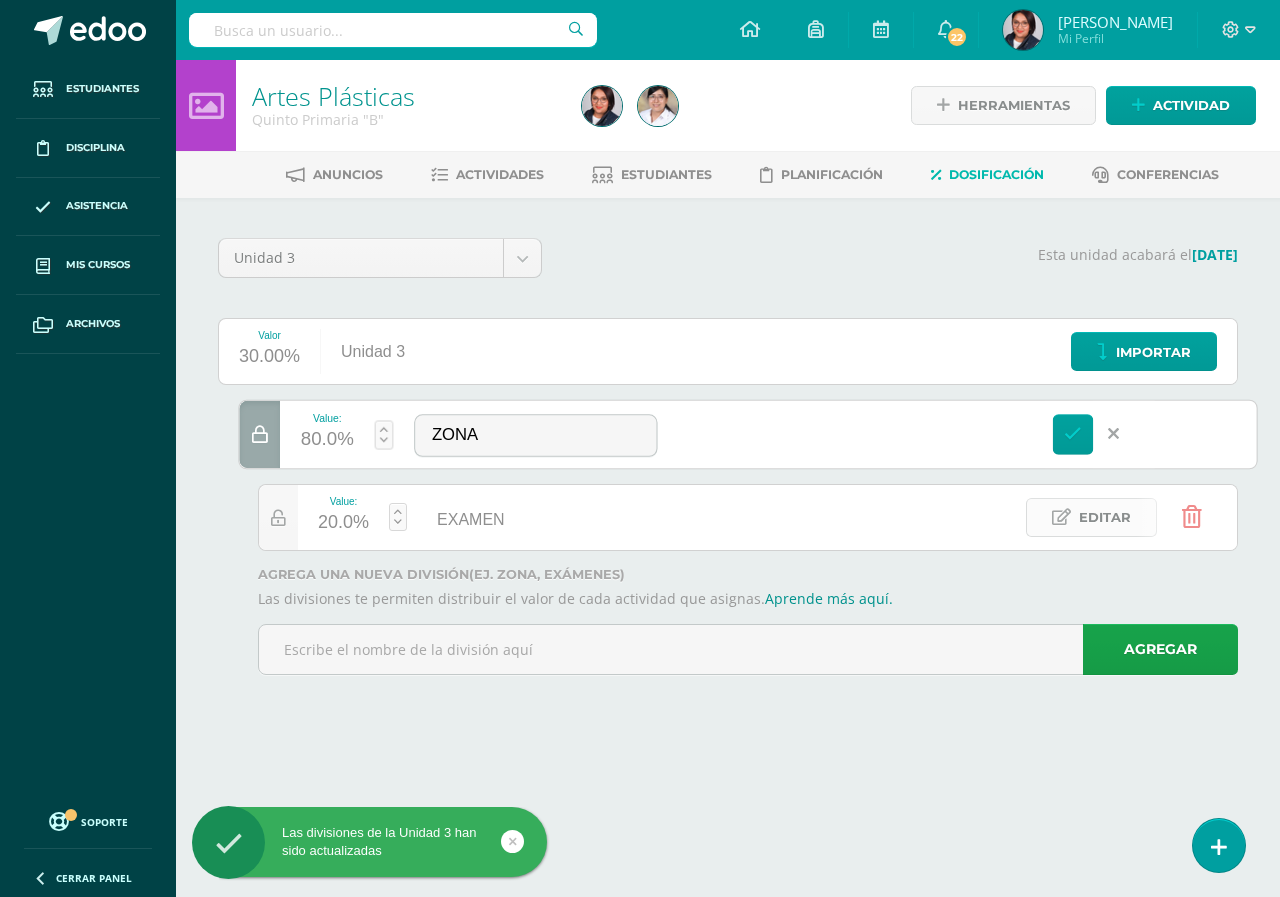 click on "Editar" at bounding box center (1105, 517) 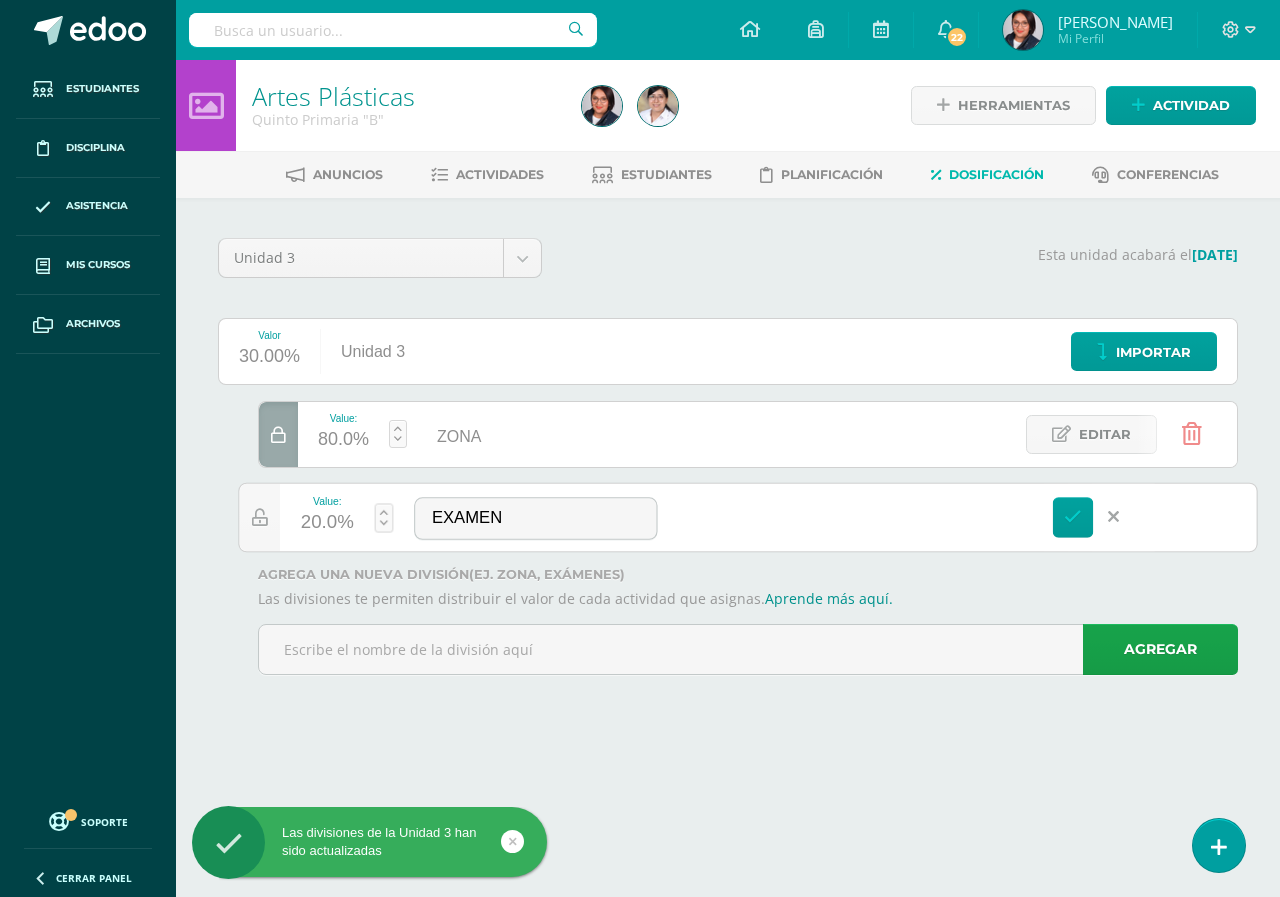 drag, startPoint x: 353, startPoint y: 517, endPoint x: 344, endPoint y: 522, distance: 10.29563 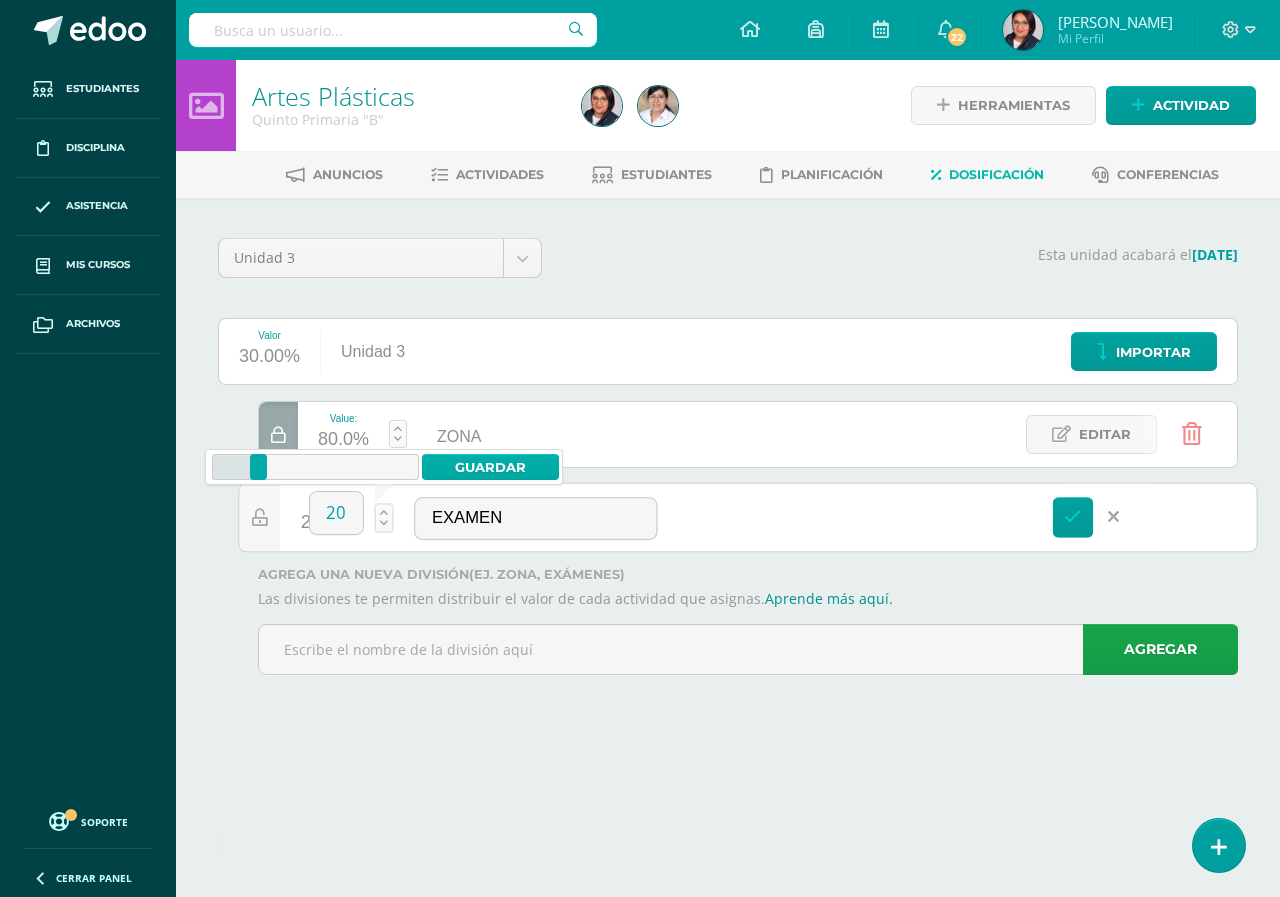 click on "Guardar" at bounding box center (490, 467) 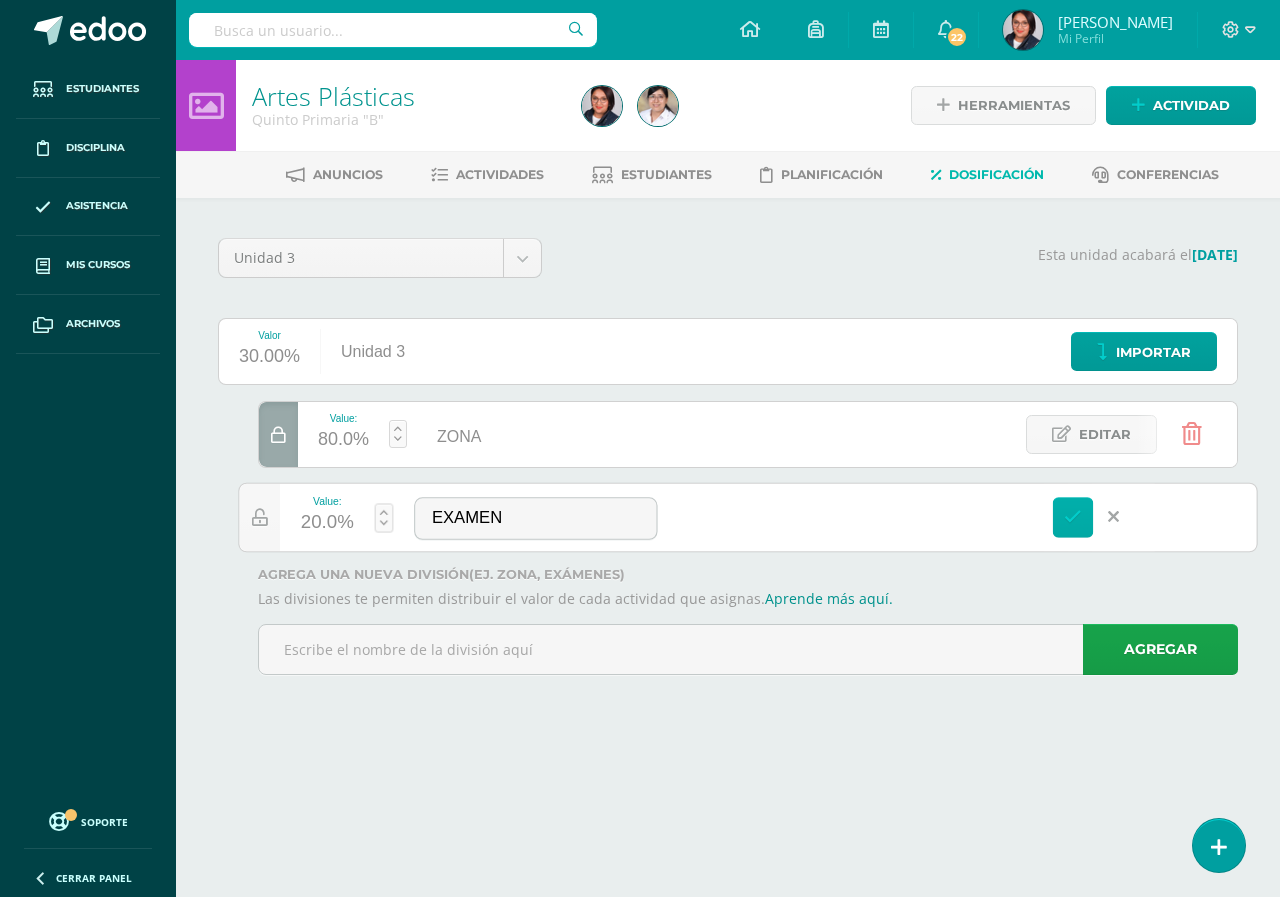 click at bounding box center (1073, 517) 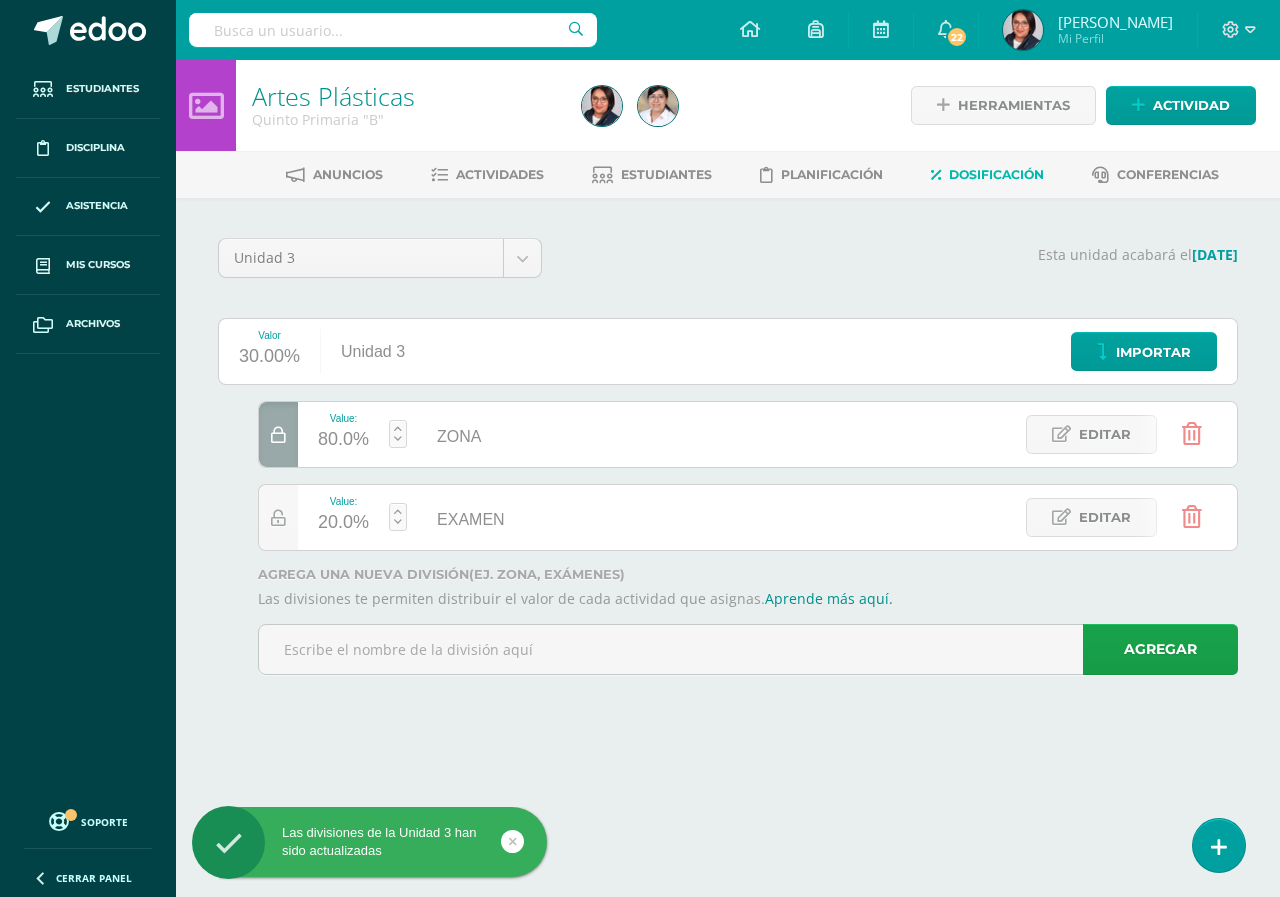 click on "Las divisiones de la Unidad 3 han sido actualizadas         Las divisiones de la Unidad 3 han sido actualizadas         Las divisiones de la Unidad 3 han sido actualizadas         Las divisiones de la Unidad 3 han sido actualizadas         Estudiantes Disciplina Asistencia Mis cursos Archivos Soporte
Centro de ayuda
Últimas actualizaciones
10+ Cerrar panel
L1 Idioma Materno
Cuarto
Primaria
"A"
Actividades Estudiantes Planificación Dosificación
L1 Idioma Materno
Quinto
Primaria
"A"
Actividades Estudiantes Planificación Dosificación
Artes Plásticas
Actividades Estudiantes 22 22 0" at bounding box center [640, 365] 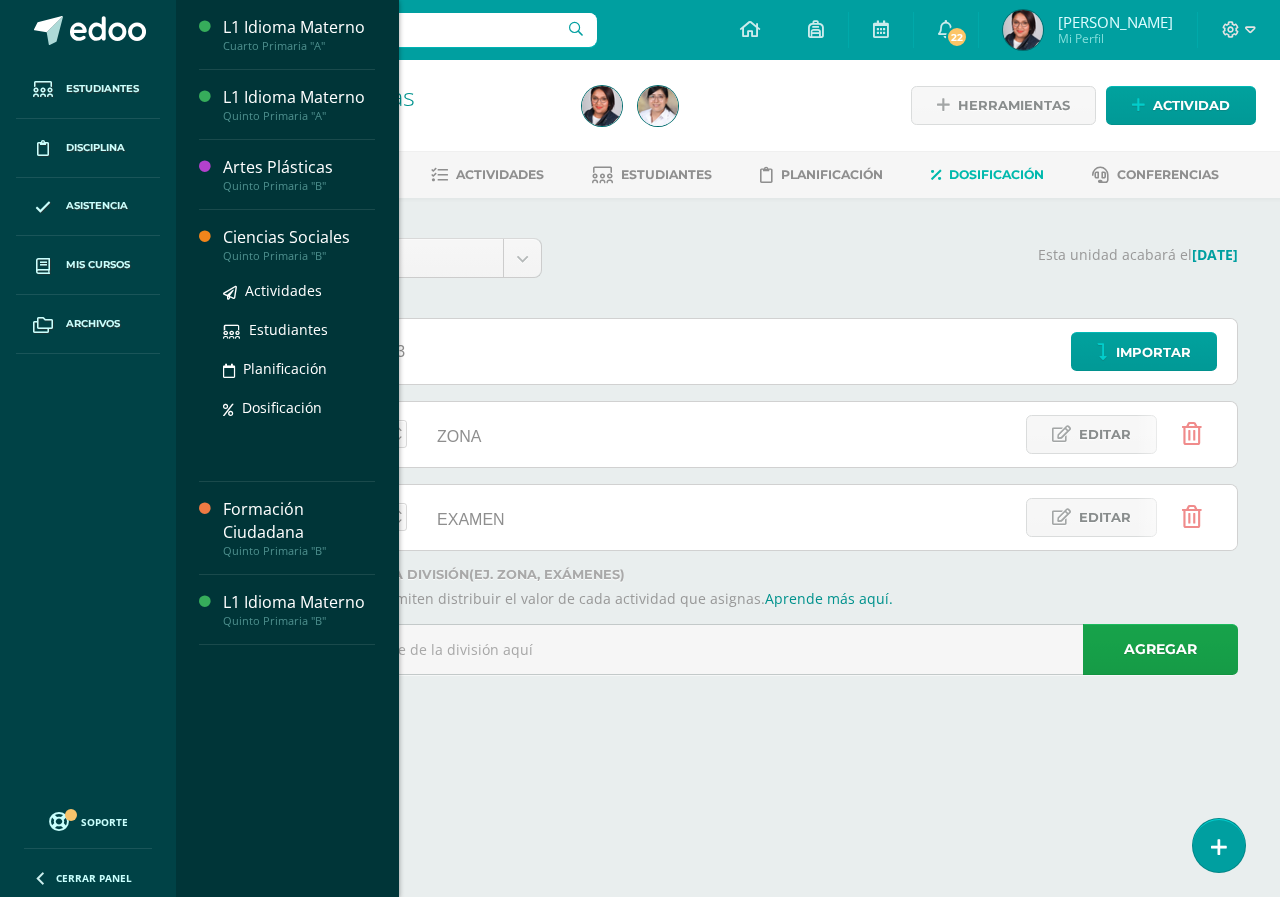 click on "Ciencias Sociales" at bounding box center (299, 237) 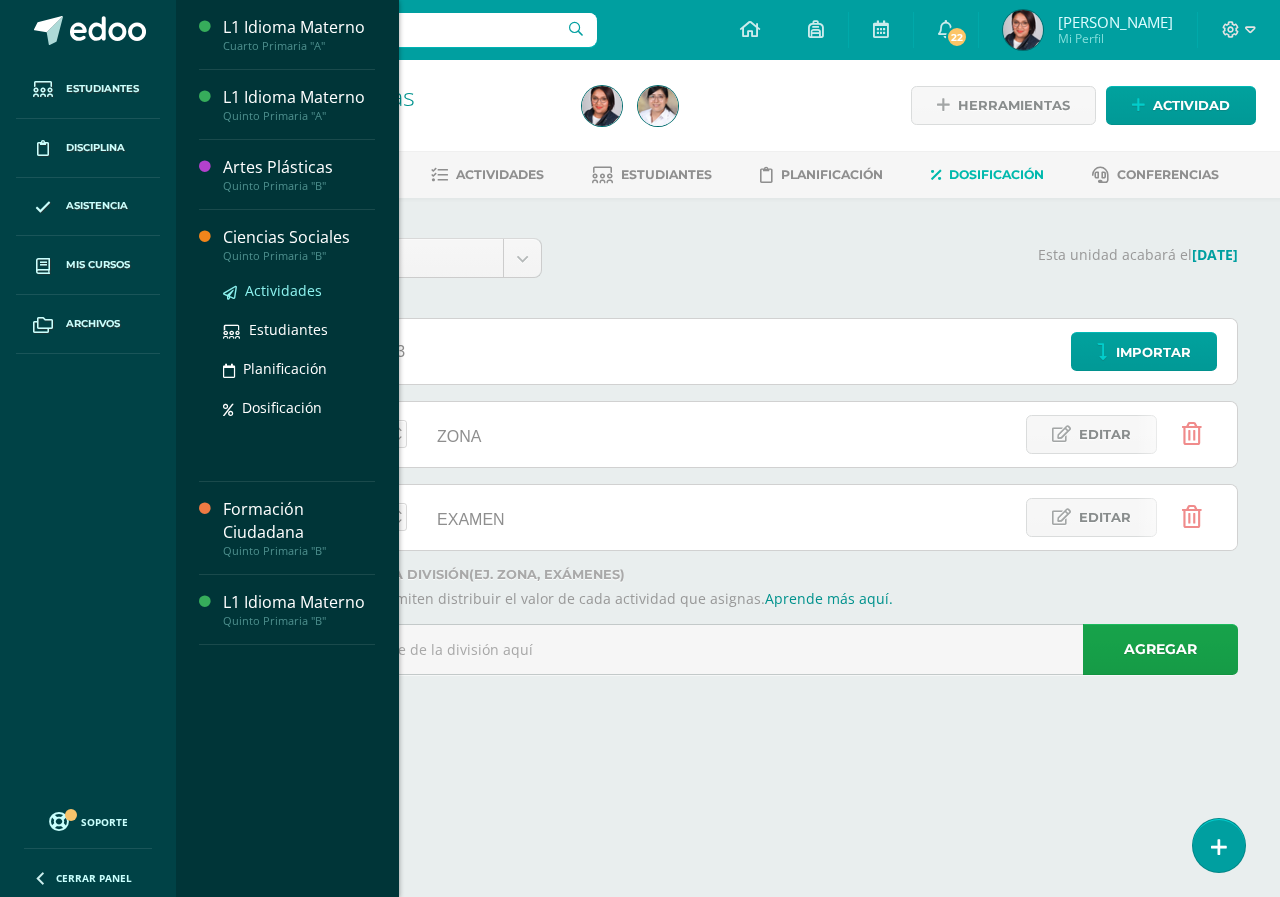 click on "Actividades" at bounding box center [283, 290] 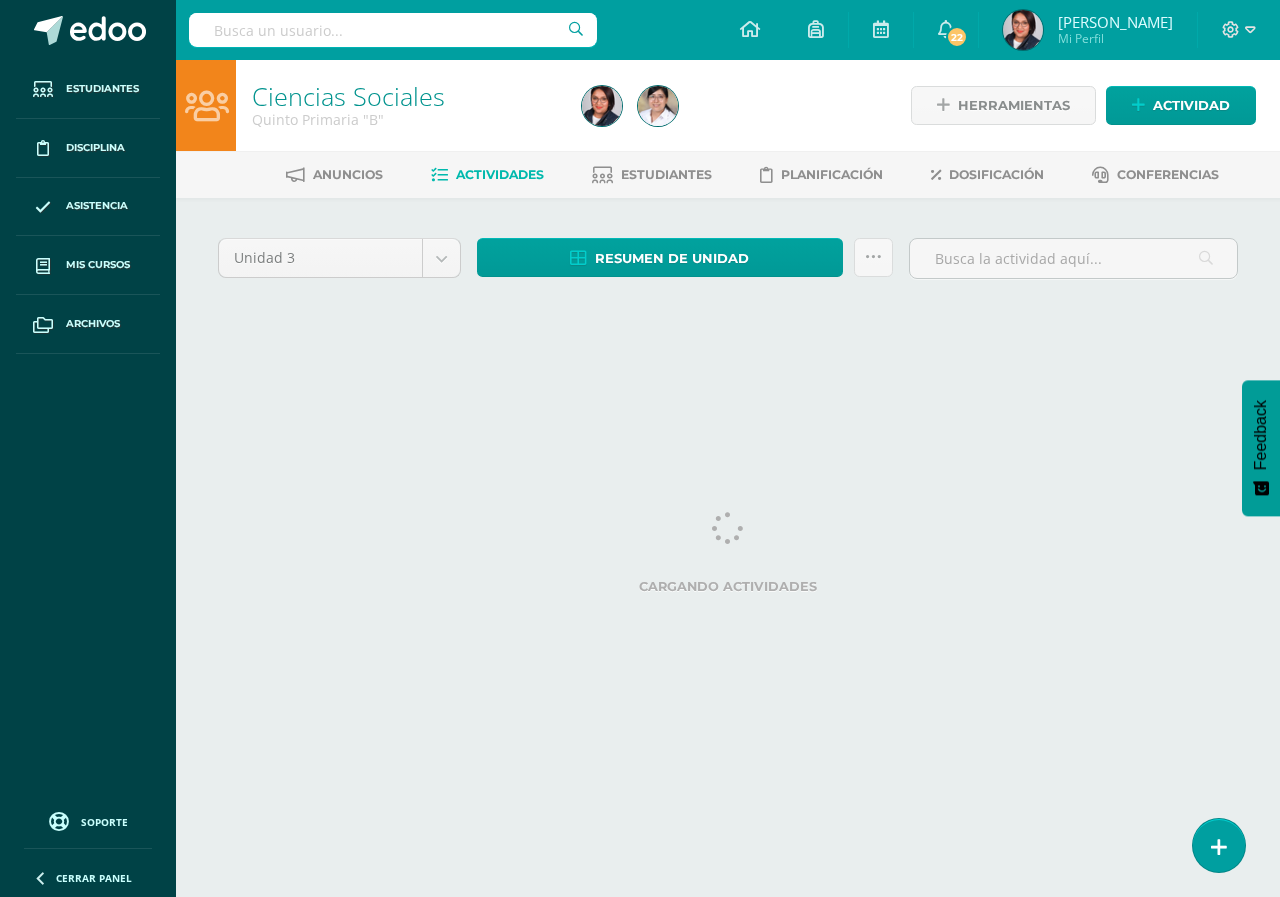 scroll, scrollTop: 0, scrollLeft: 0, axis: both 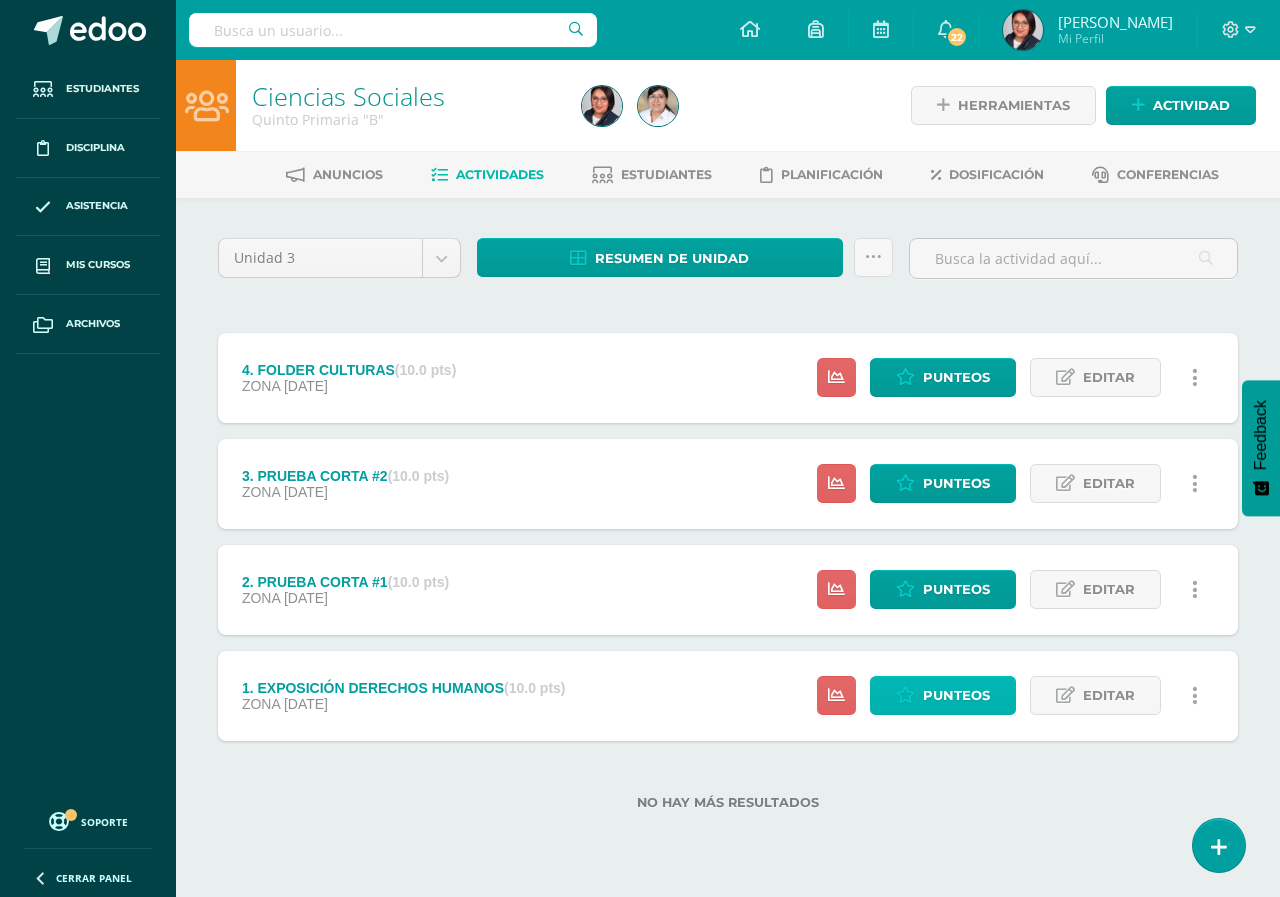 click on "Punteos" at bounding box center (956, 695) 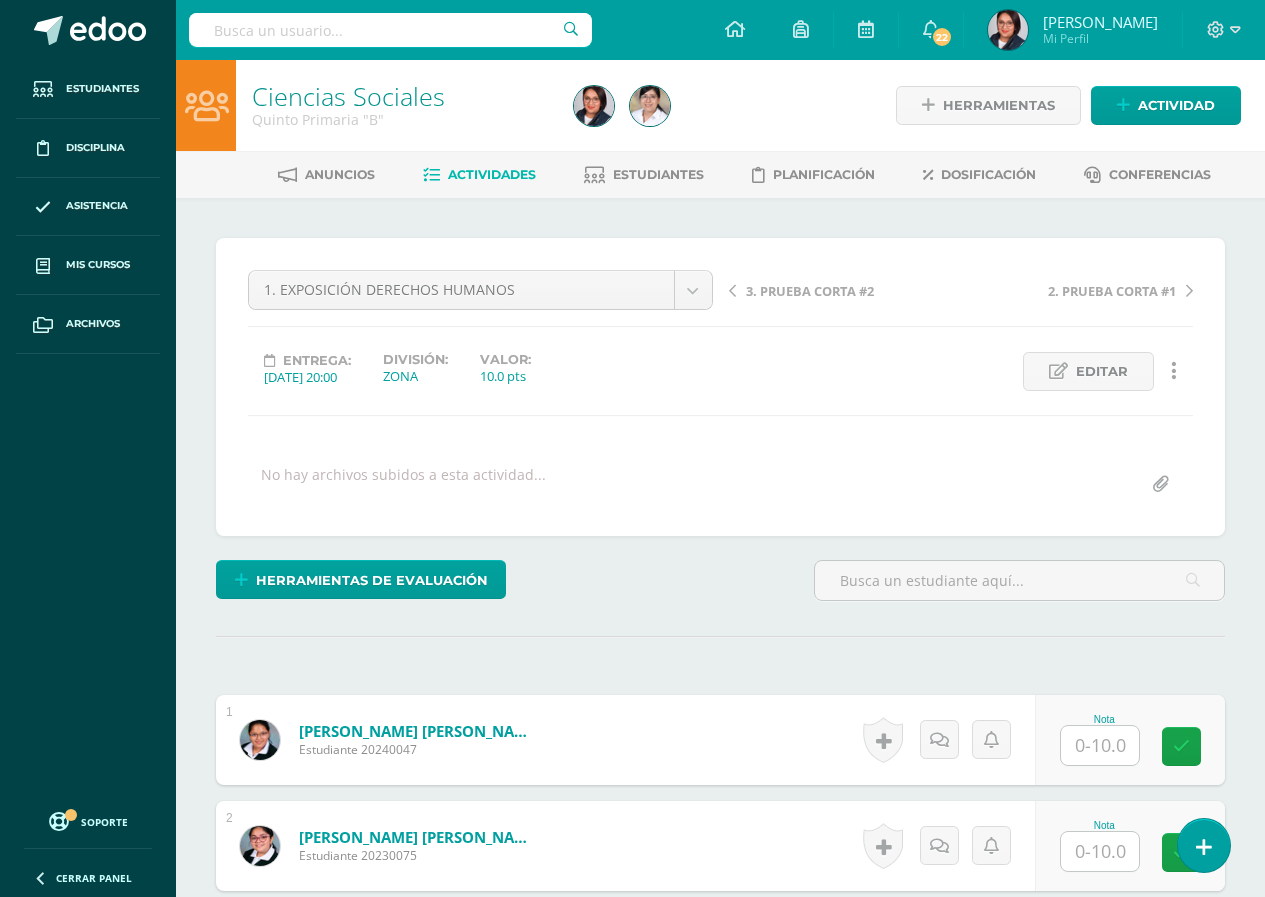 scroll, scrollTop: 1, scrollLeft: 0, axis: vertical 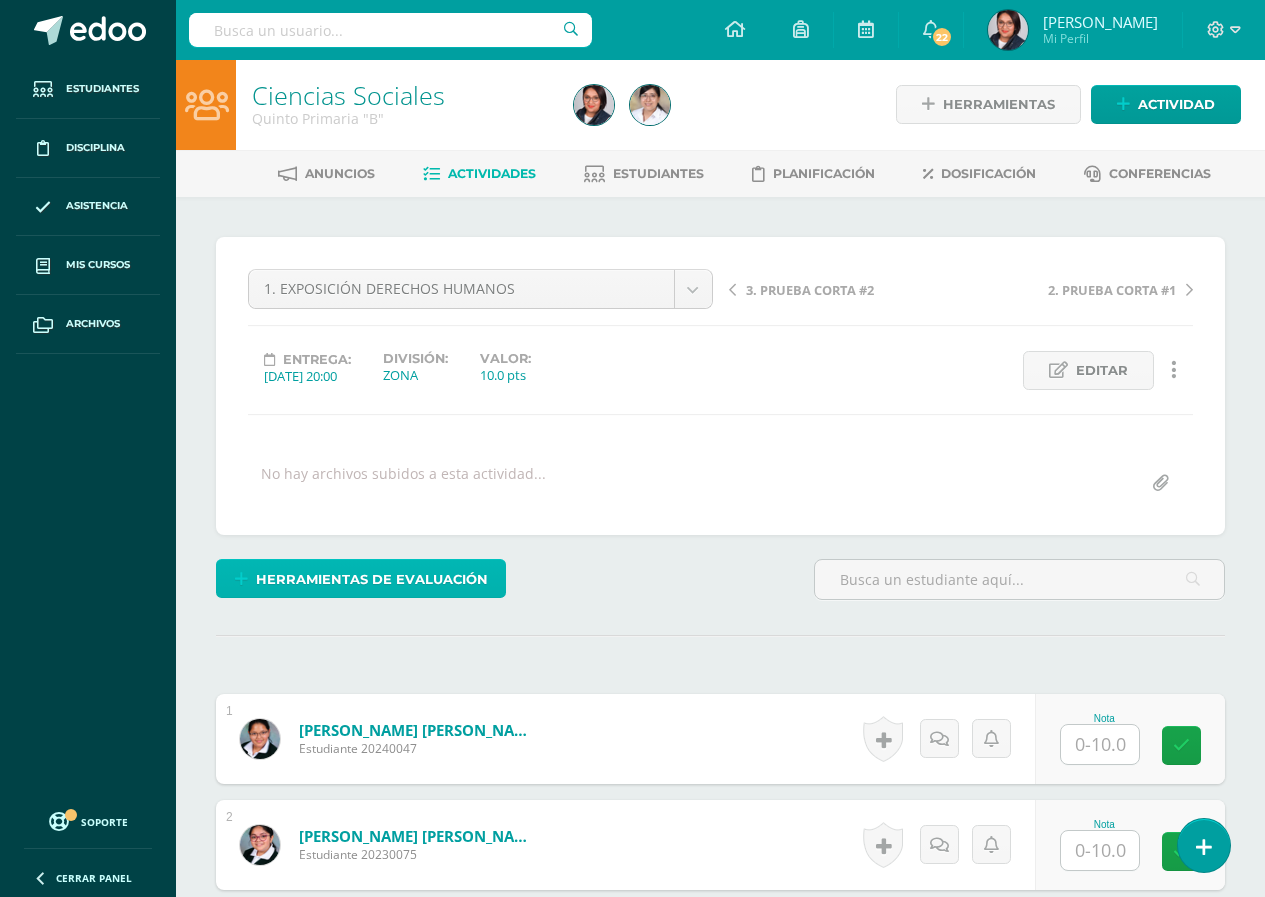 click on "Herramientas de evaluación" at bounding box center (372, 579) 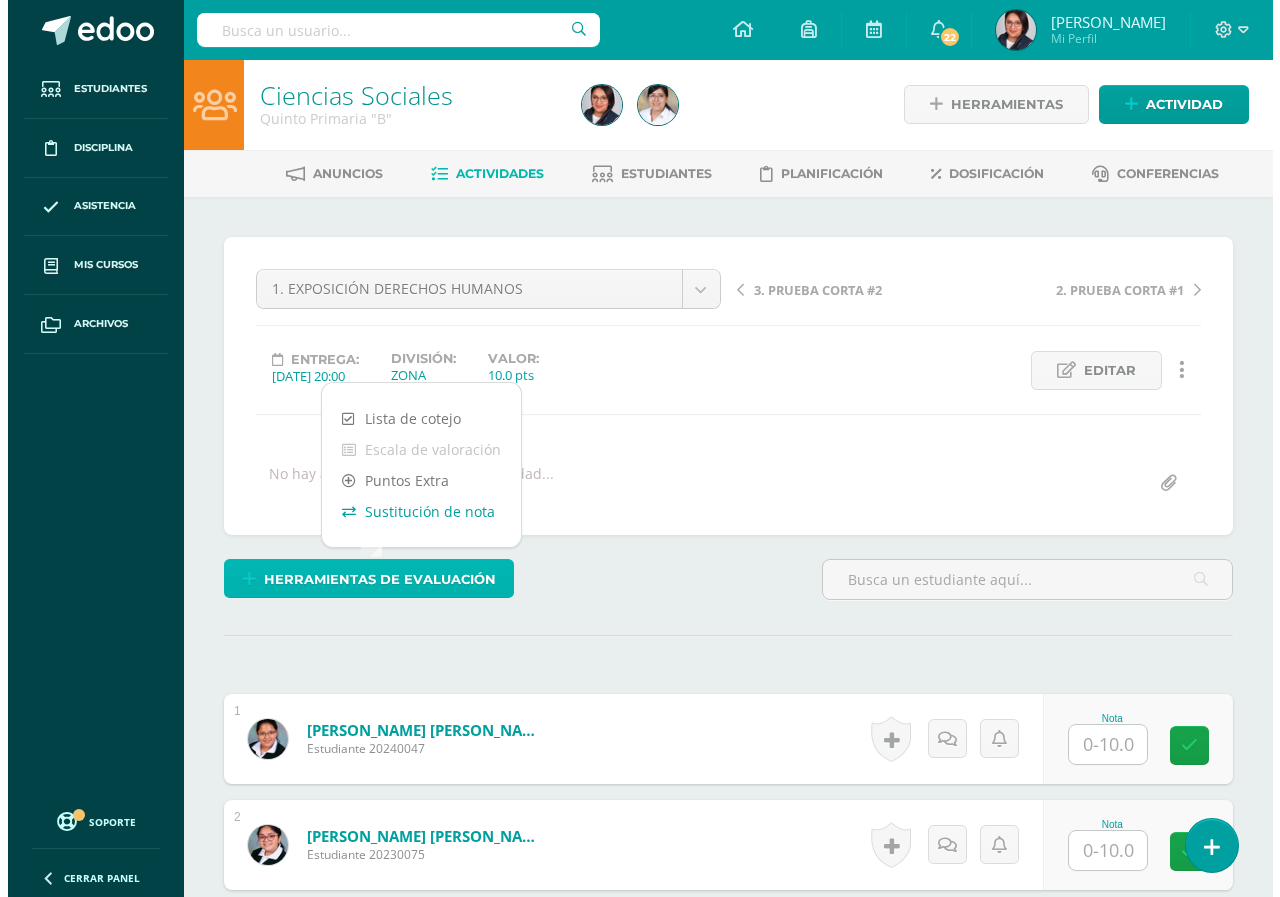 scroll, scrollTop: 2, scrollLeft: 0, axis: vertical 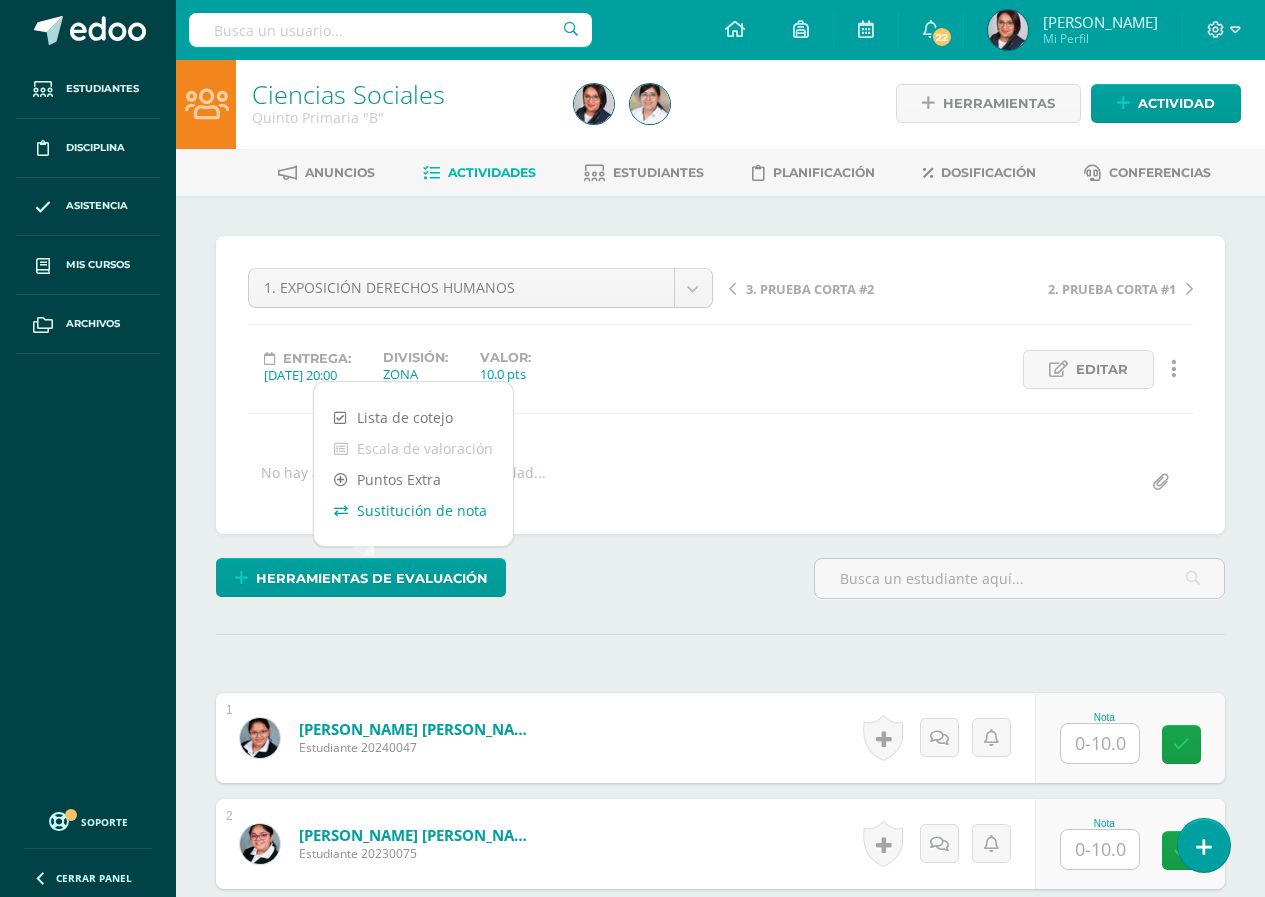 click on "Sustitución de nota" at bounding box center [413, 510] 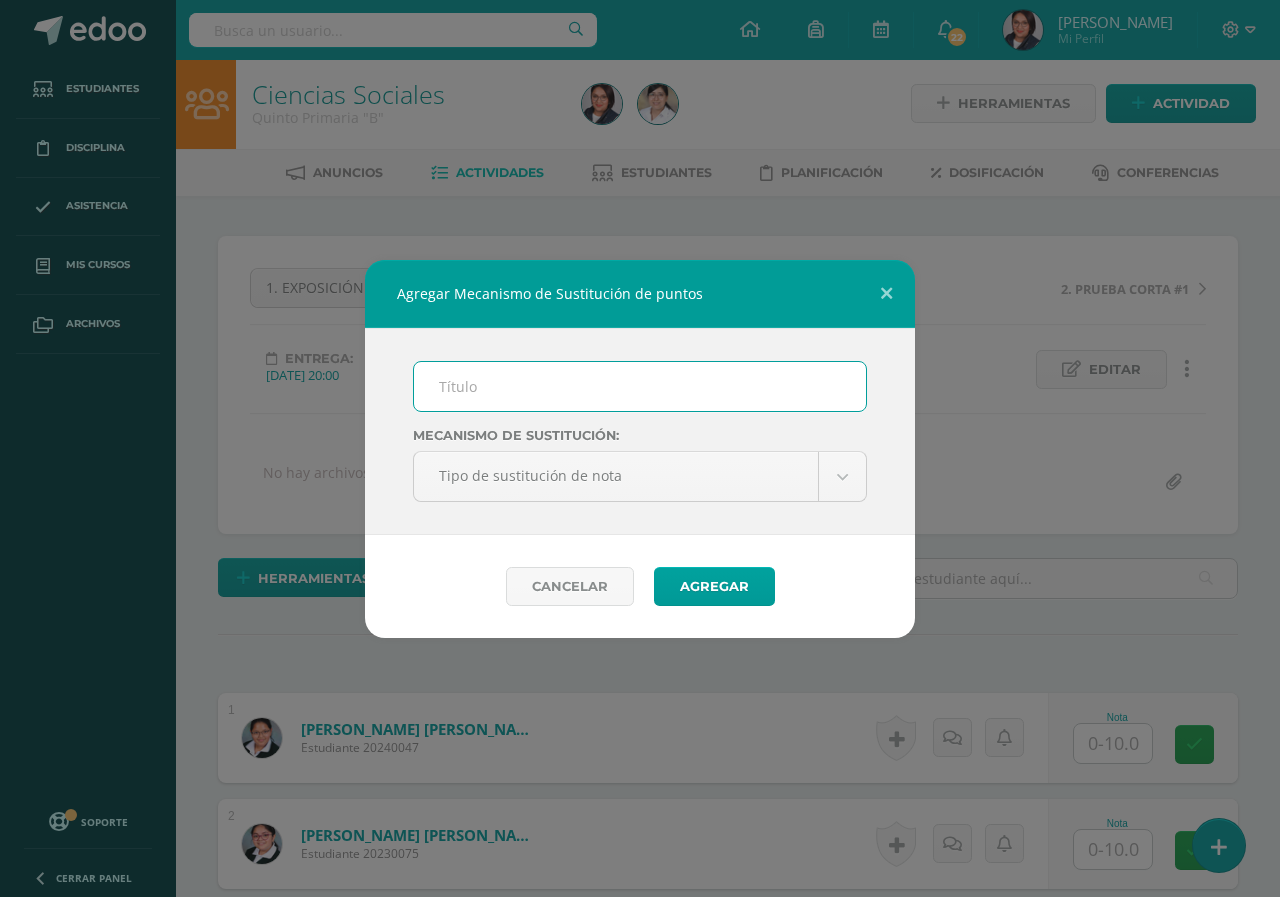 scroll, scrollTop: 3, scrollLeft: 0, axis: vertical 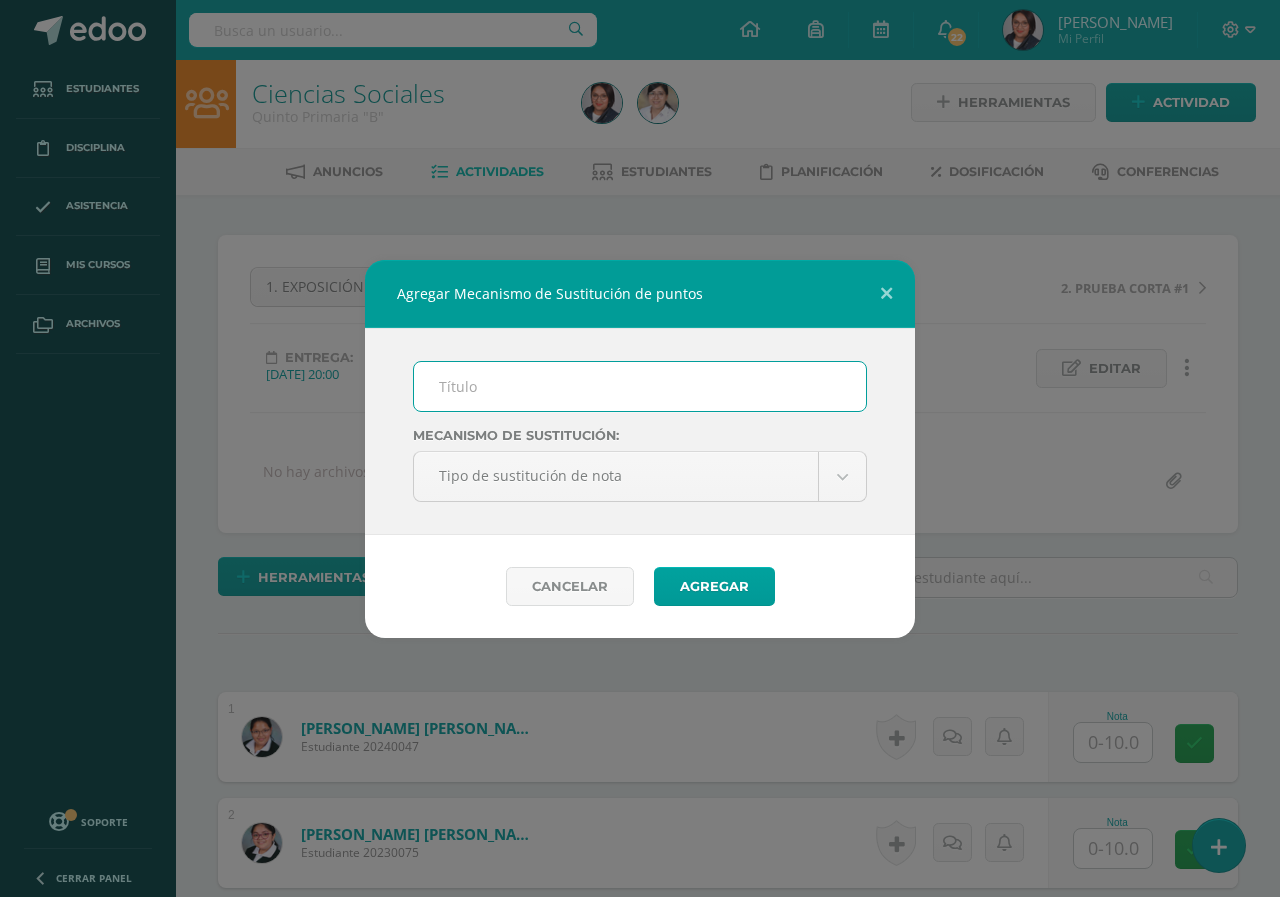 click at bounding box center (640, 386) 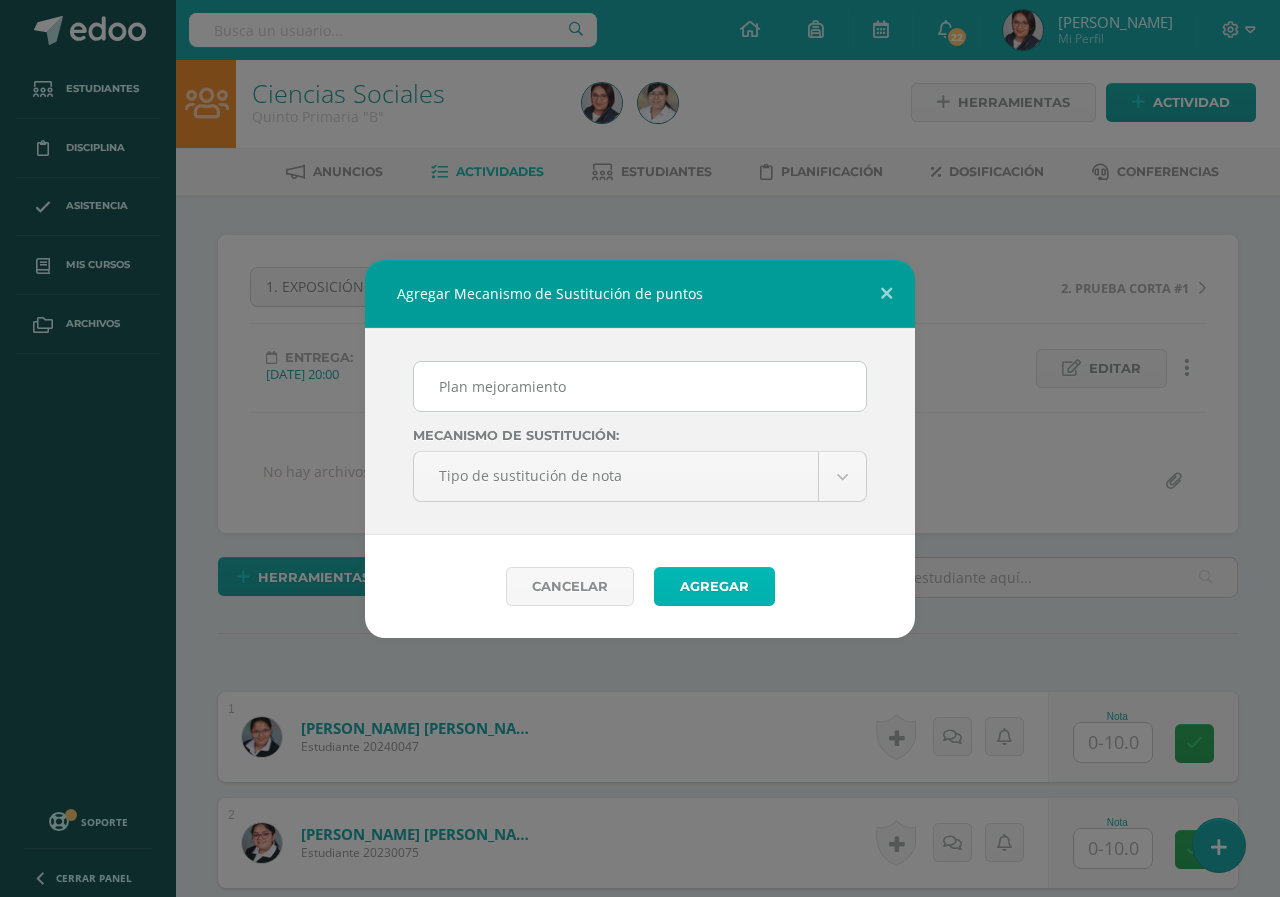 click on "Agregar" at bounding box center (714, 586) 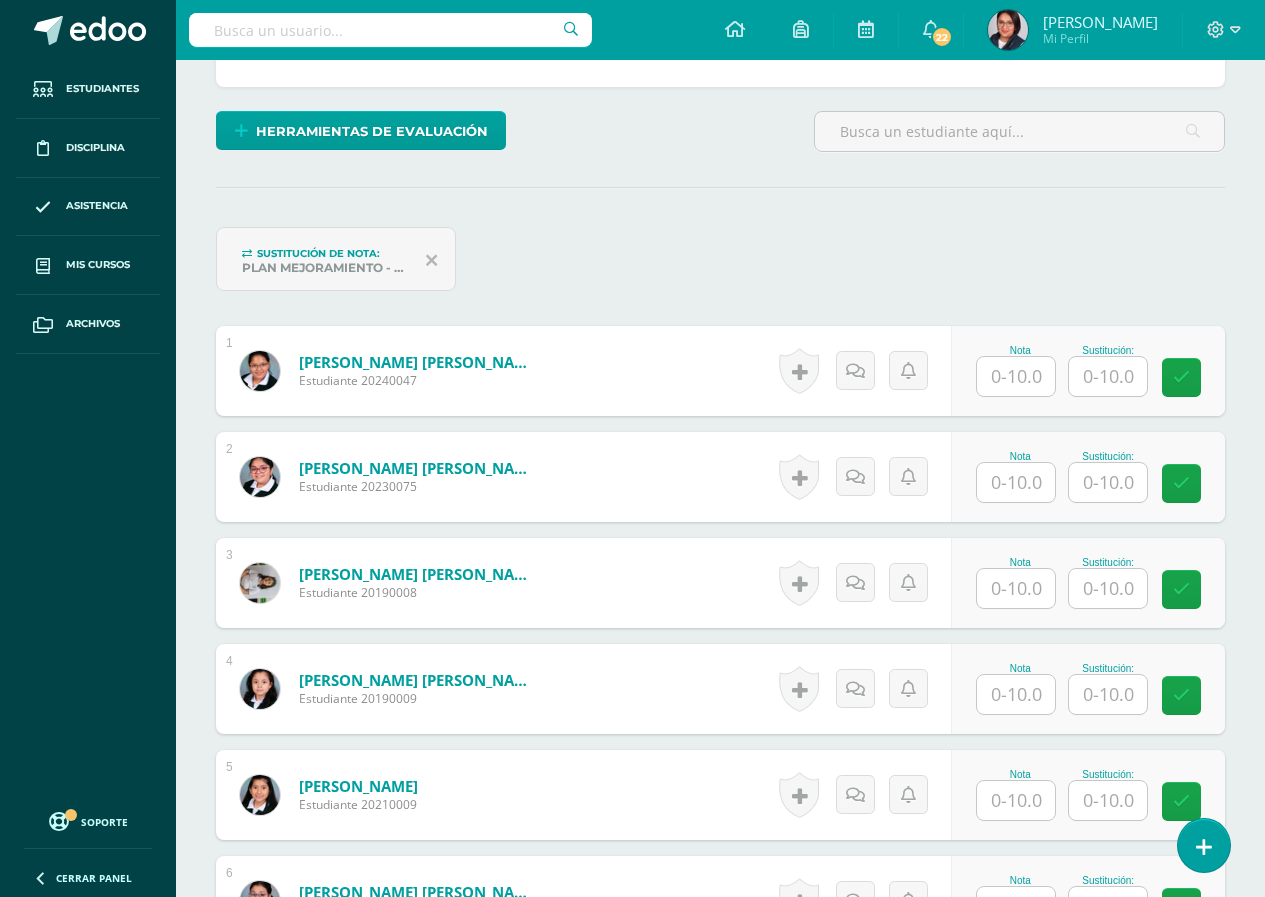 scroll, scrollTop: 450, scrollLeft: 0, axis: vertical 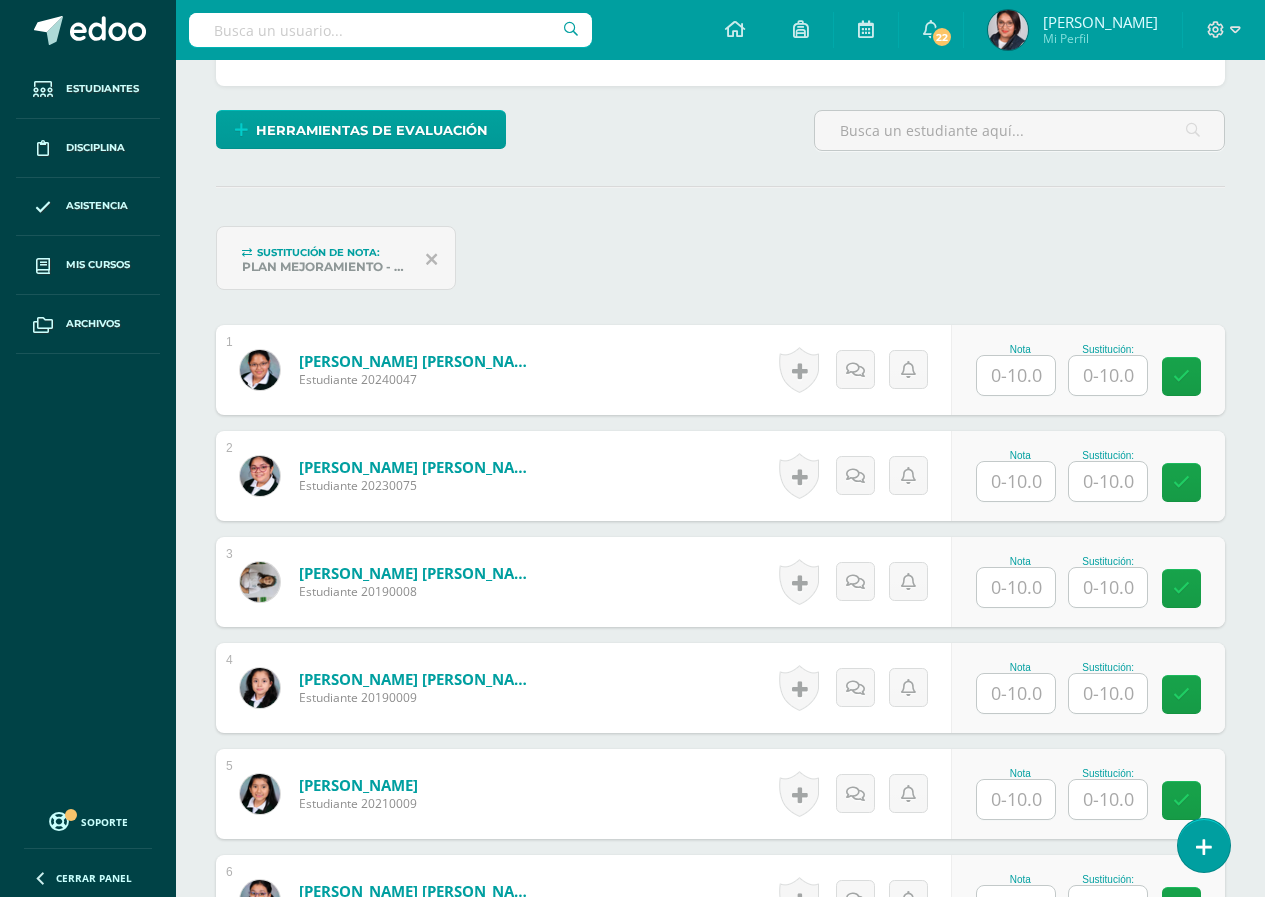 click at bounding box center [1016, 375] 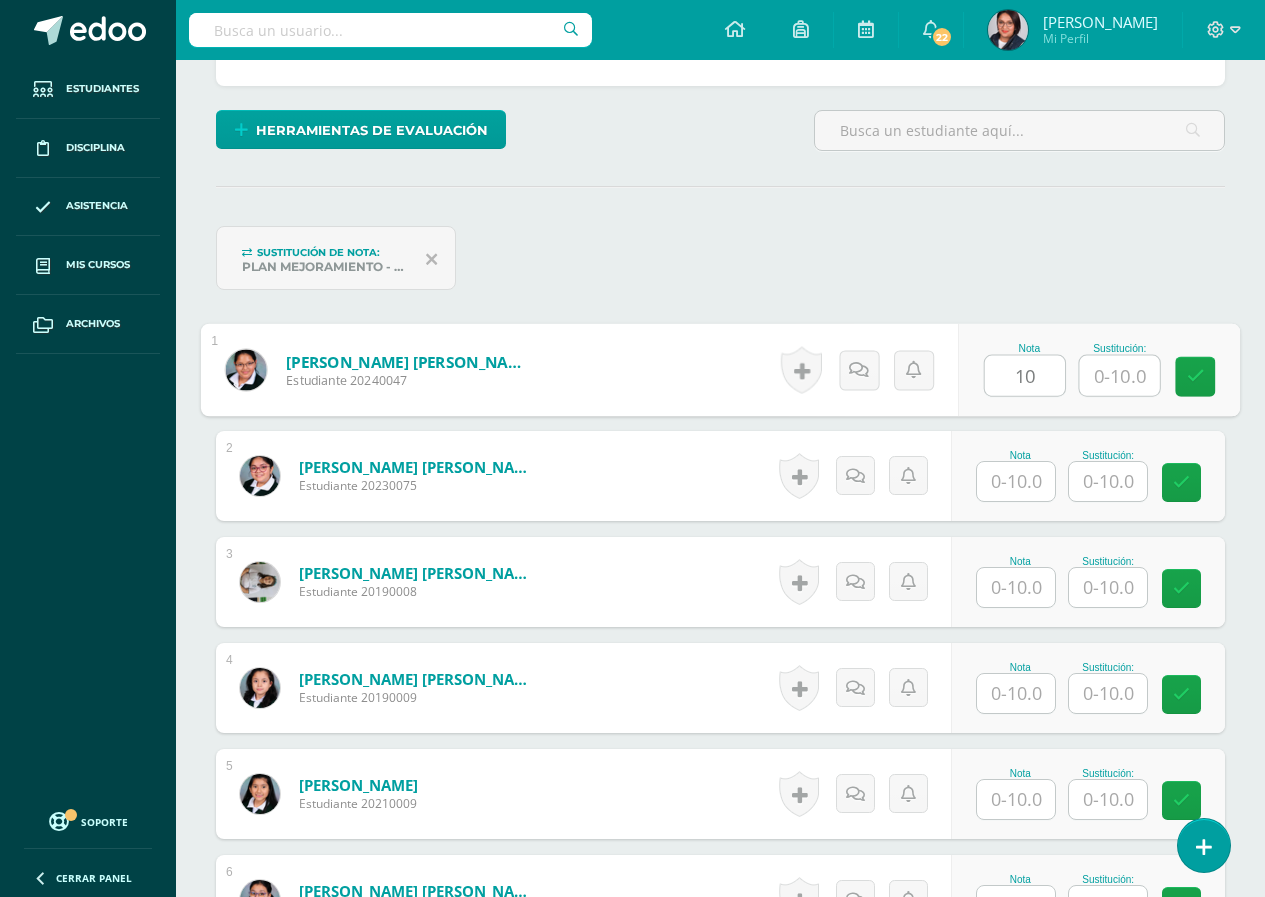 type on "10" 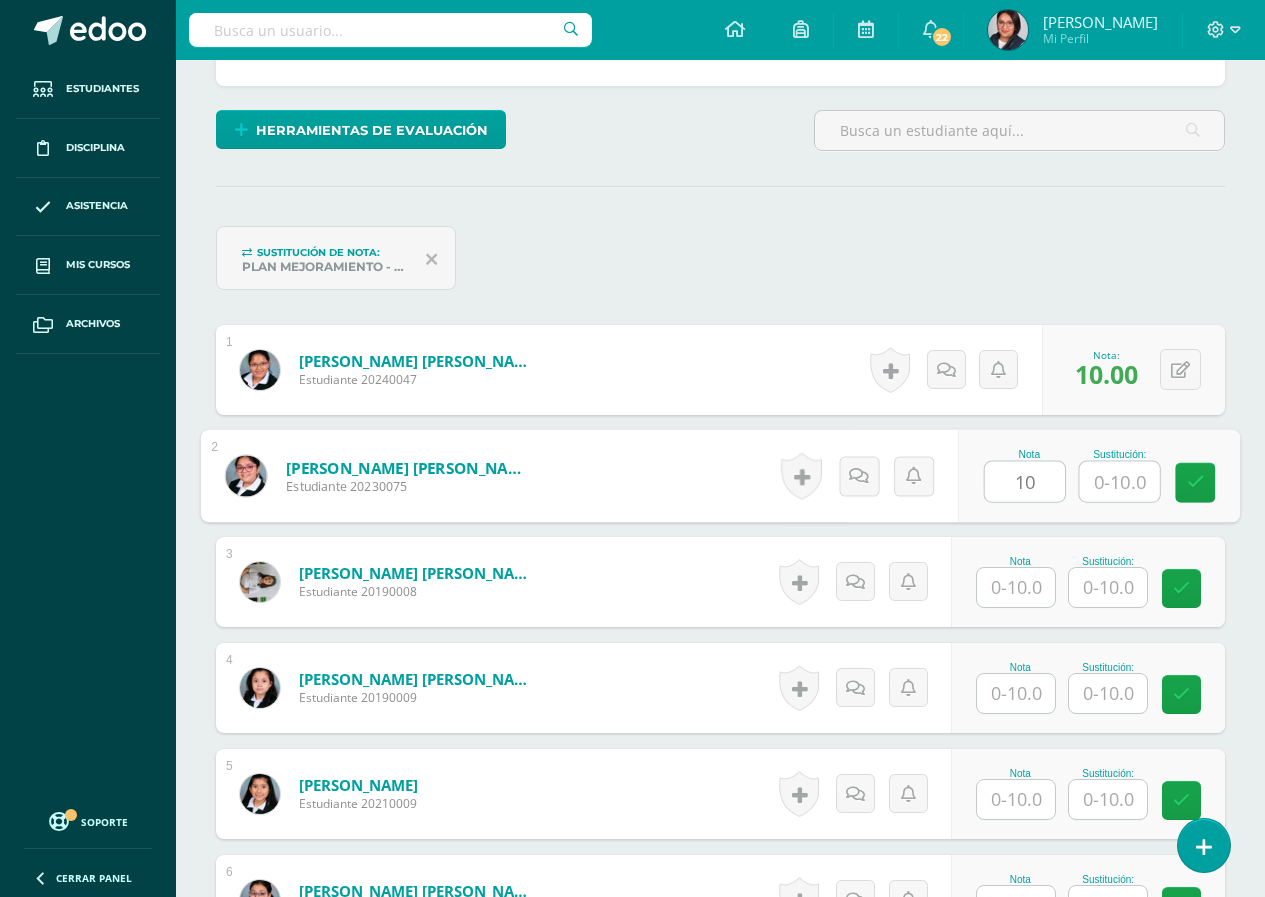 type on "10" 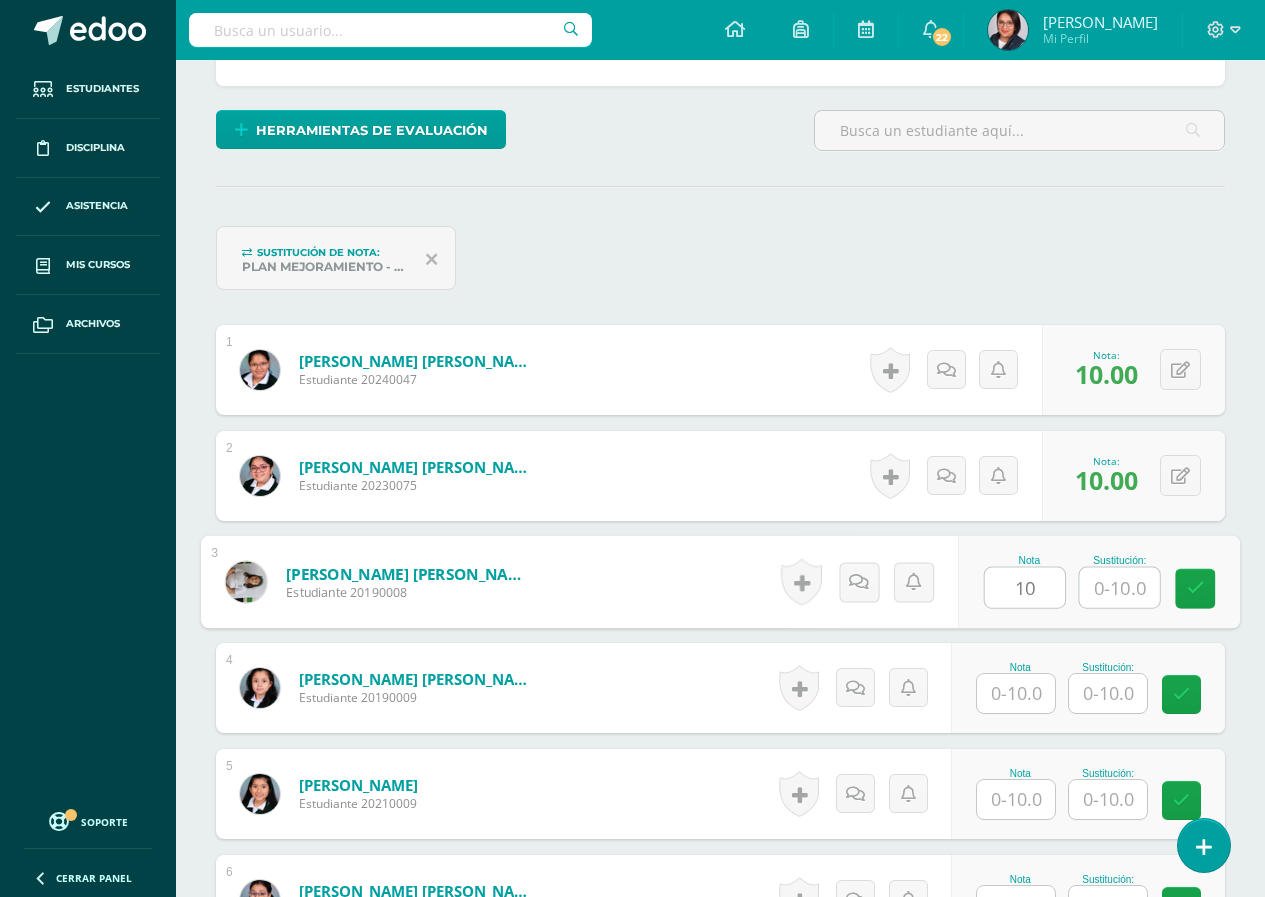 type on "10" 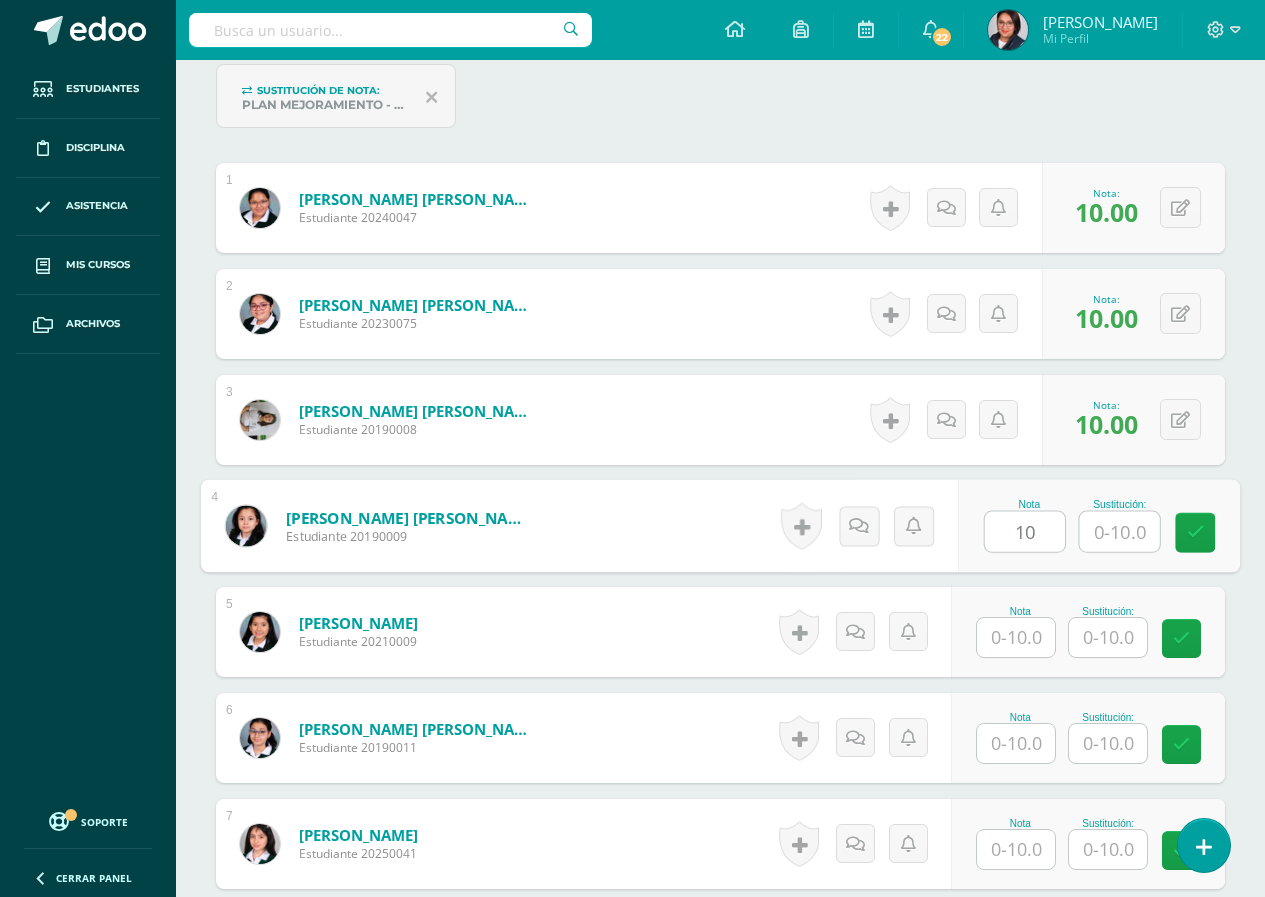 scroll, scrollTop: 650, scrollLeft: 0, axis: vertical 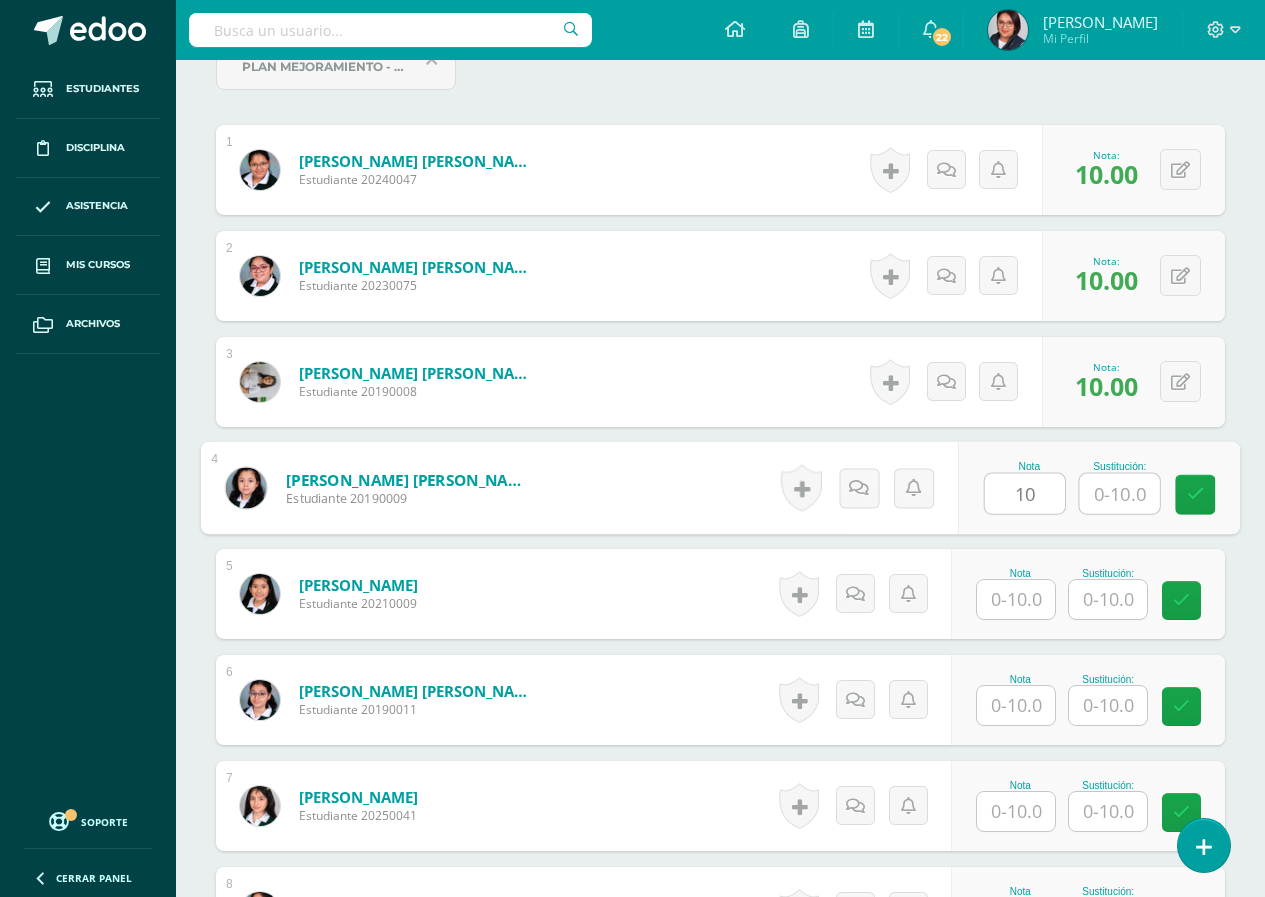 type on "10" 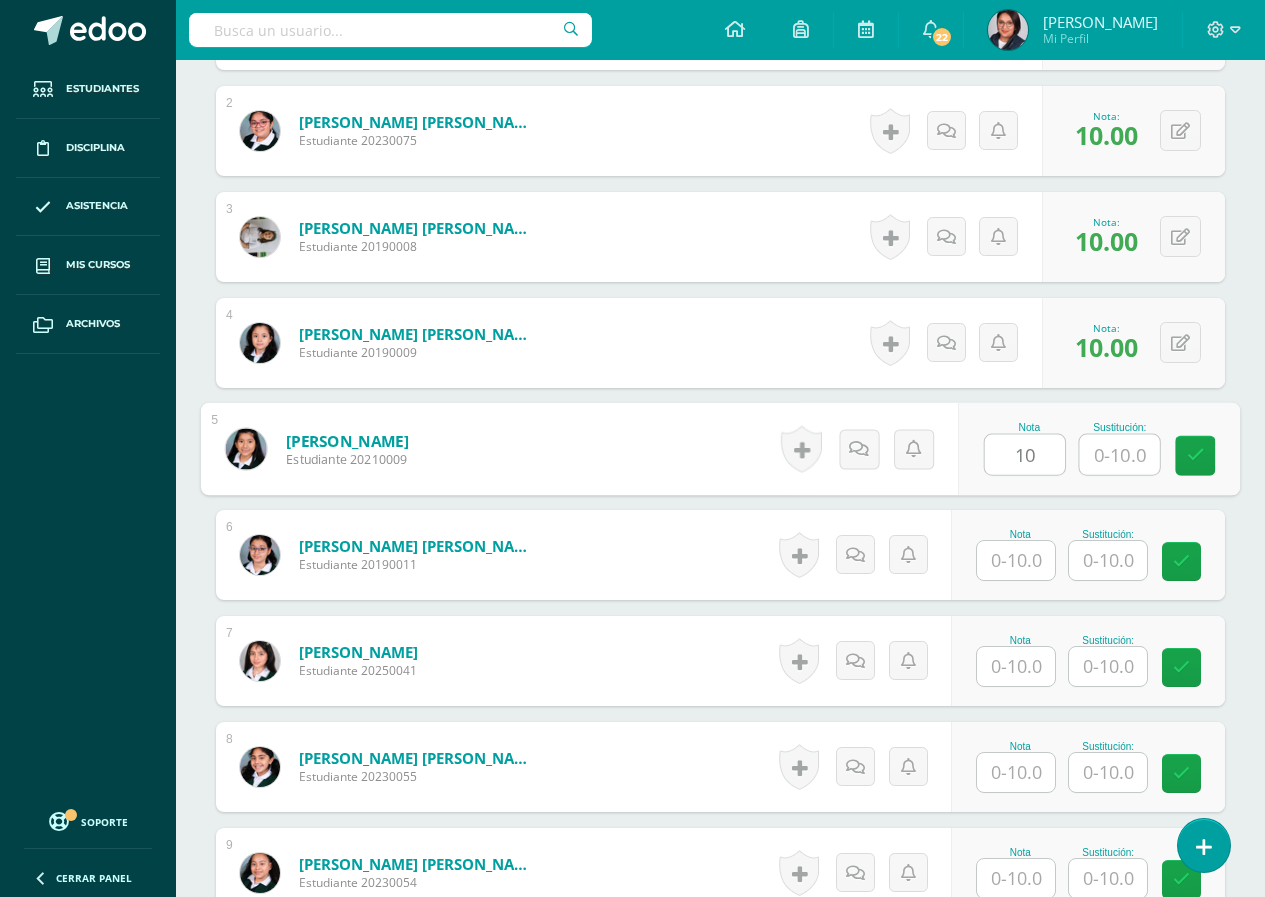 scroll, scrollTop: 950, scrollLeft: 0, axis: vertical 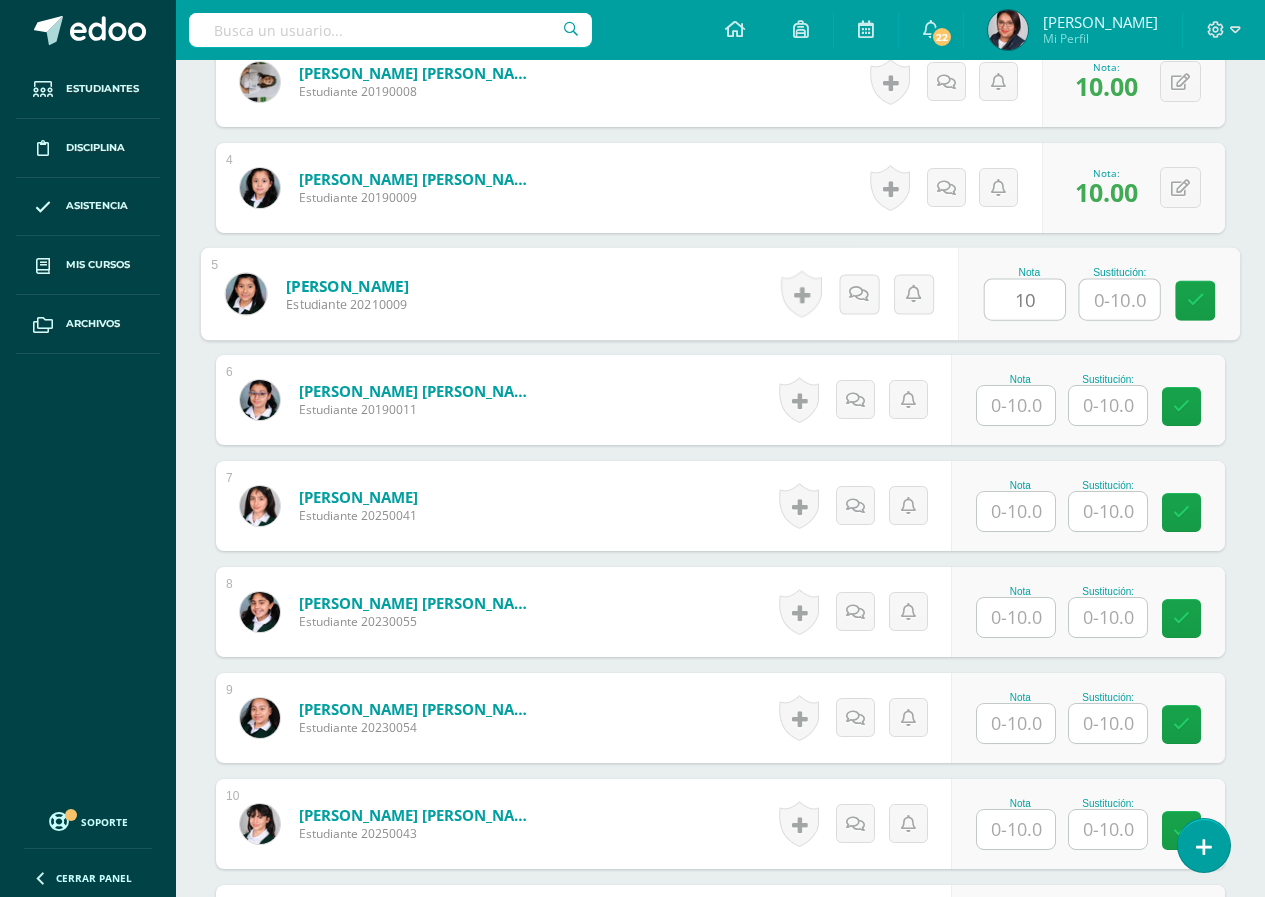 type on "10" 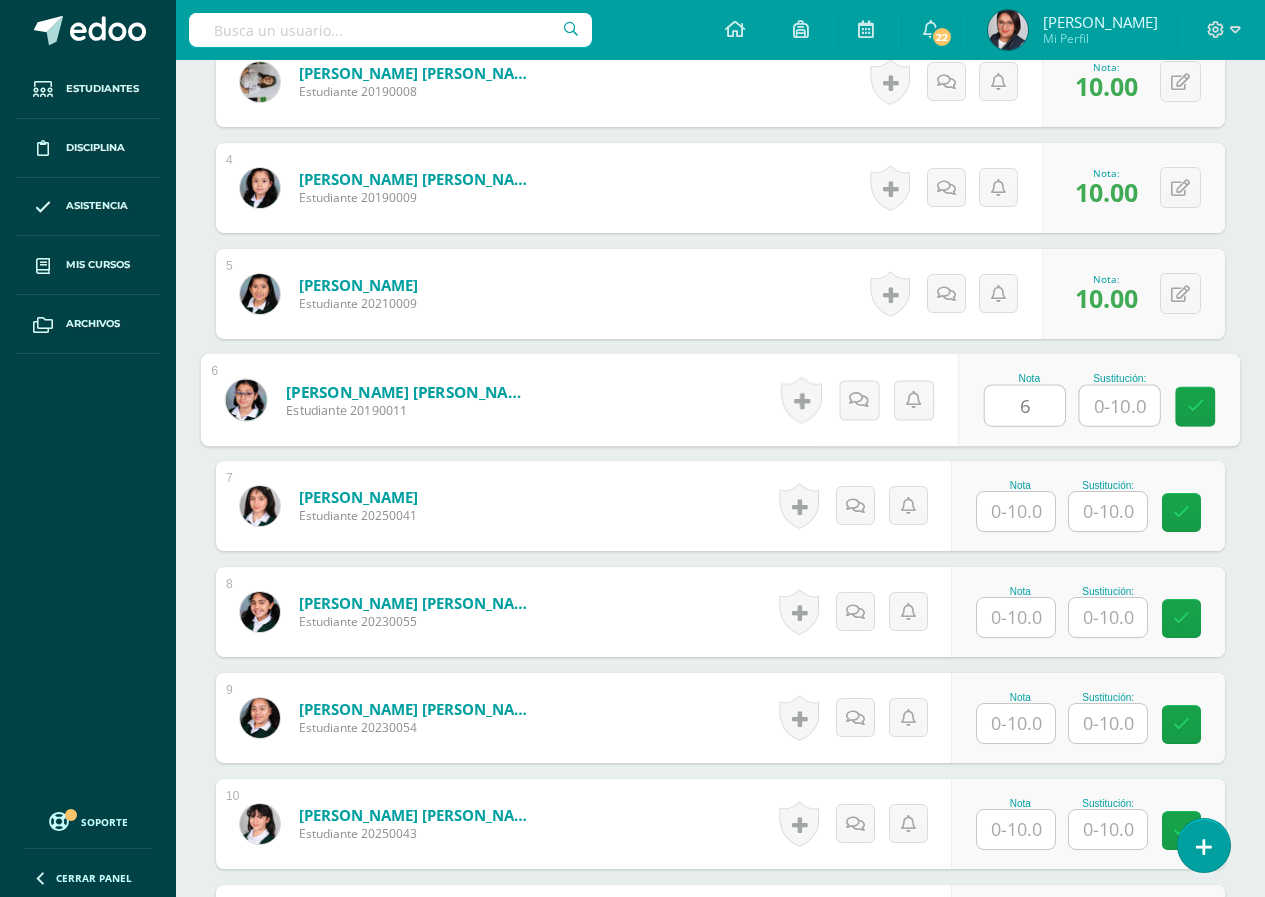 type on "6" 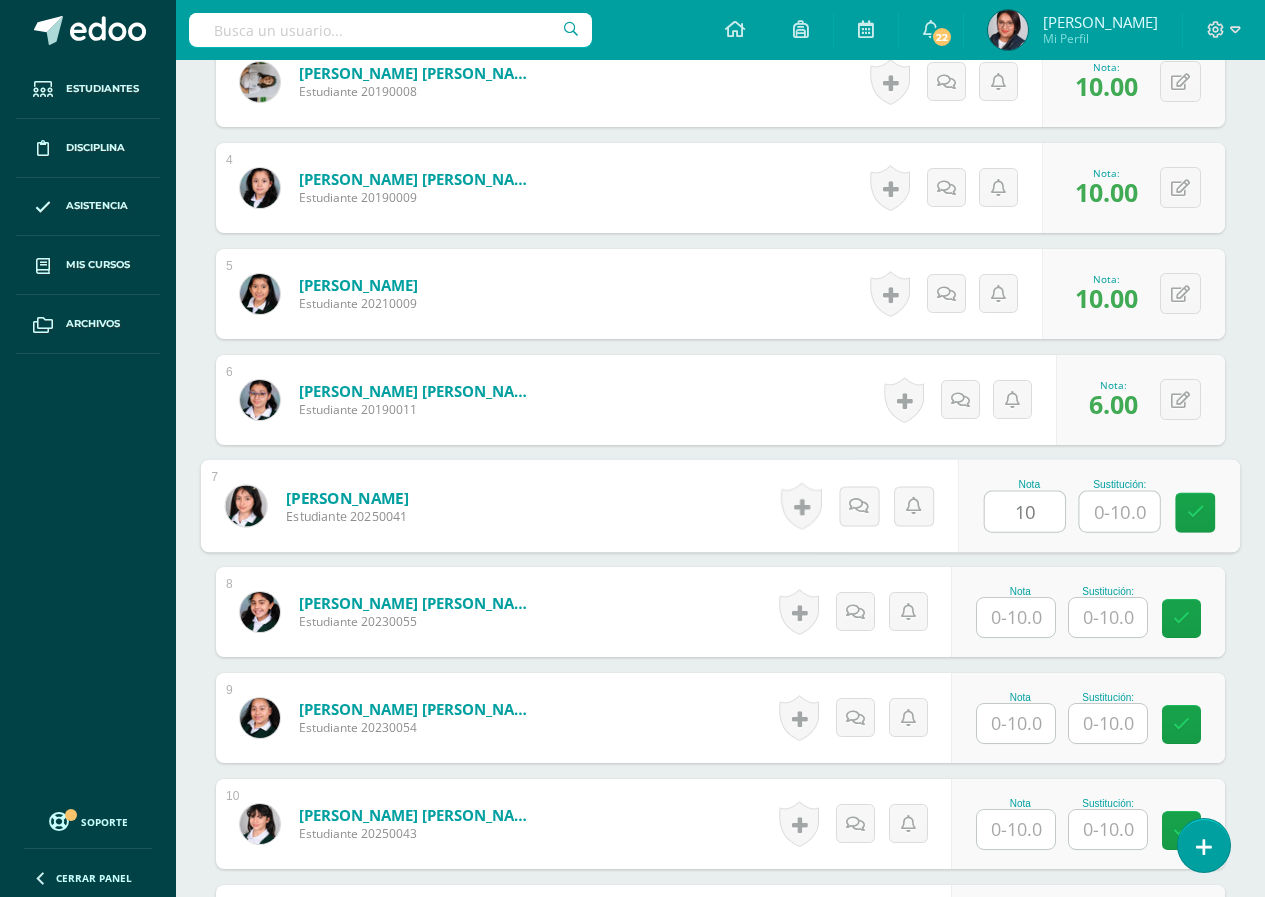 type on "10" 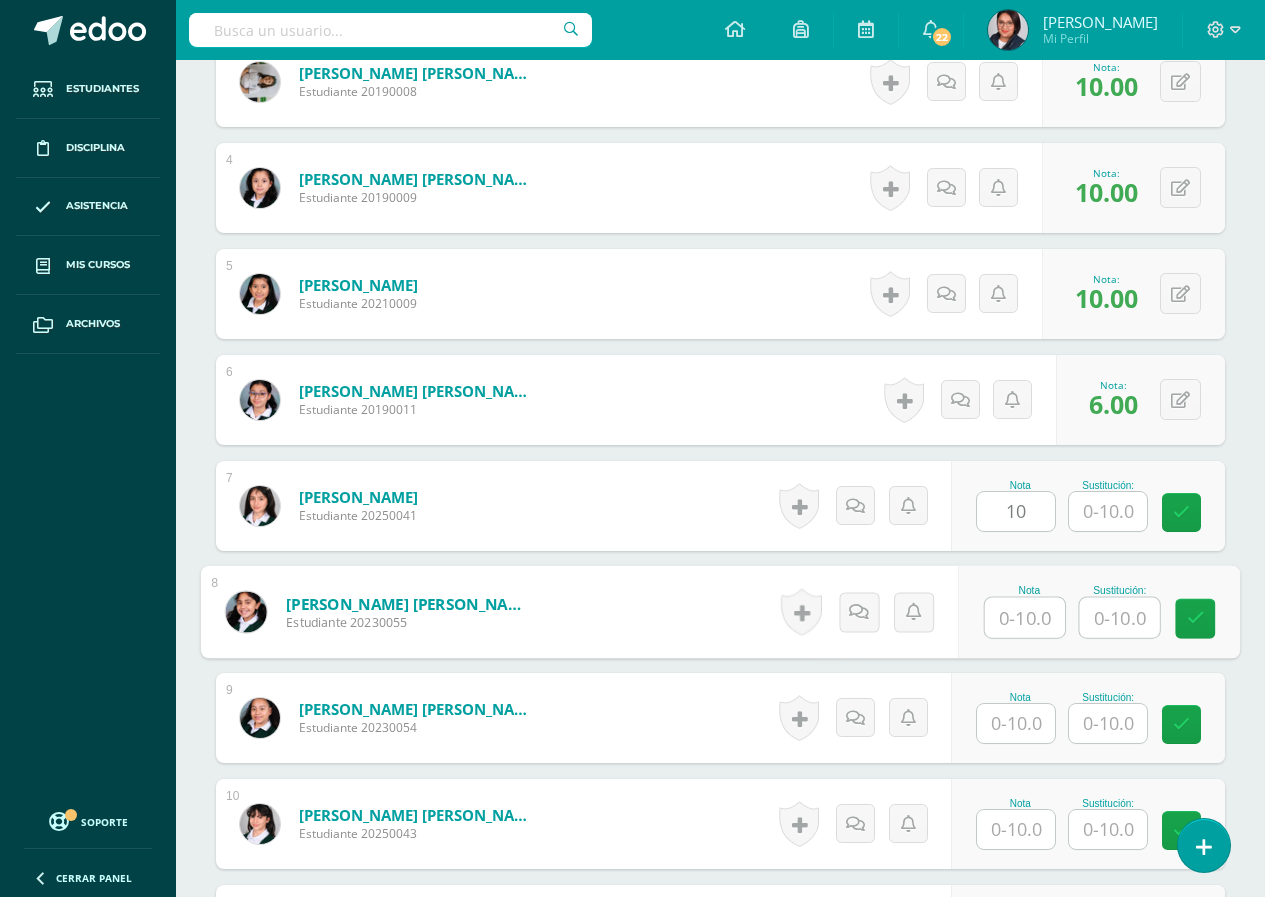 click at bounding box center (1025, 618) 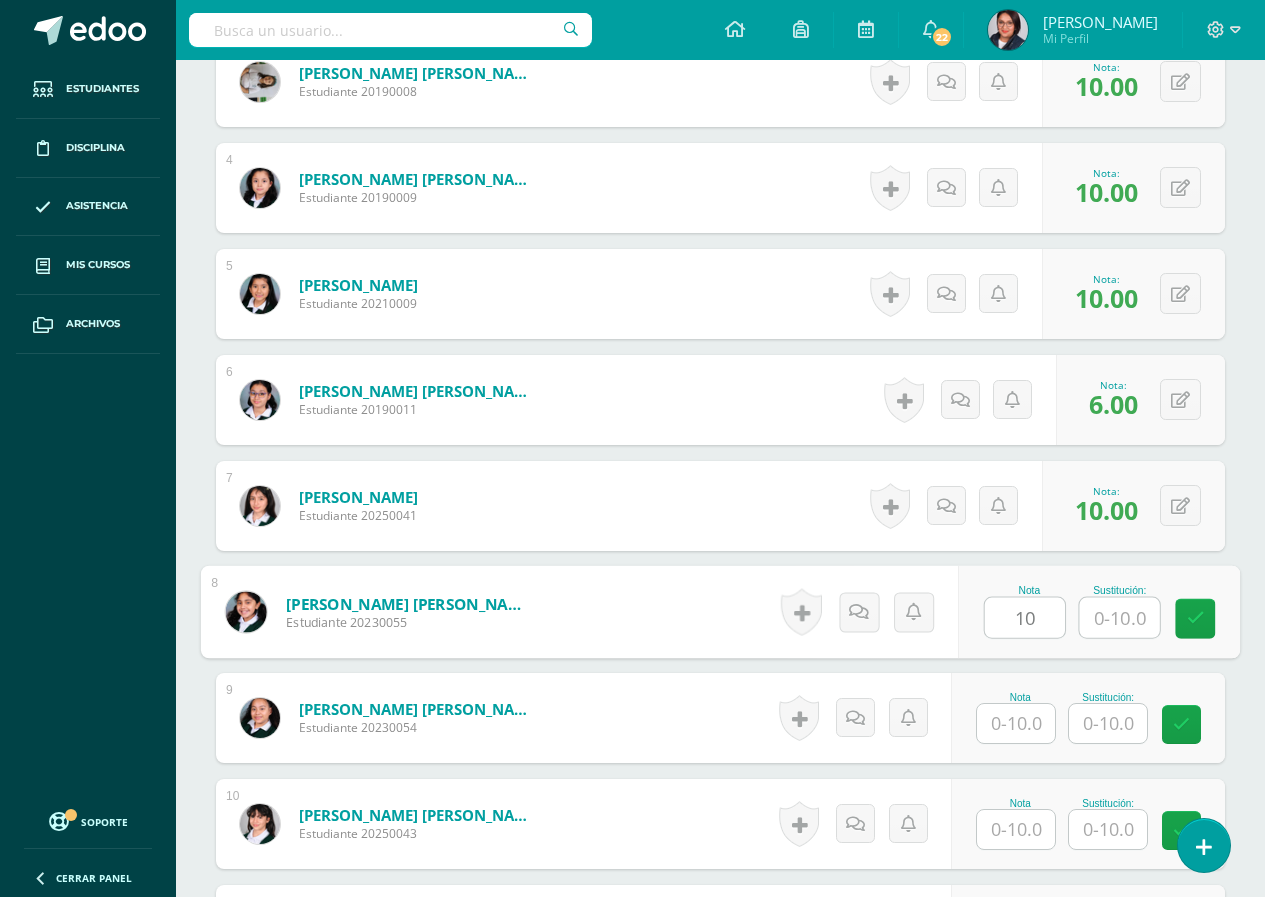scroll, scrollTop: 1050, scrollLeft: 0, axis: vertical 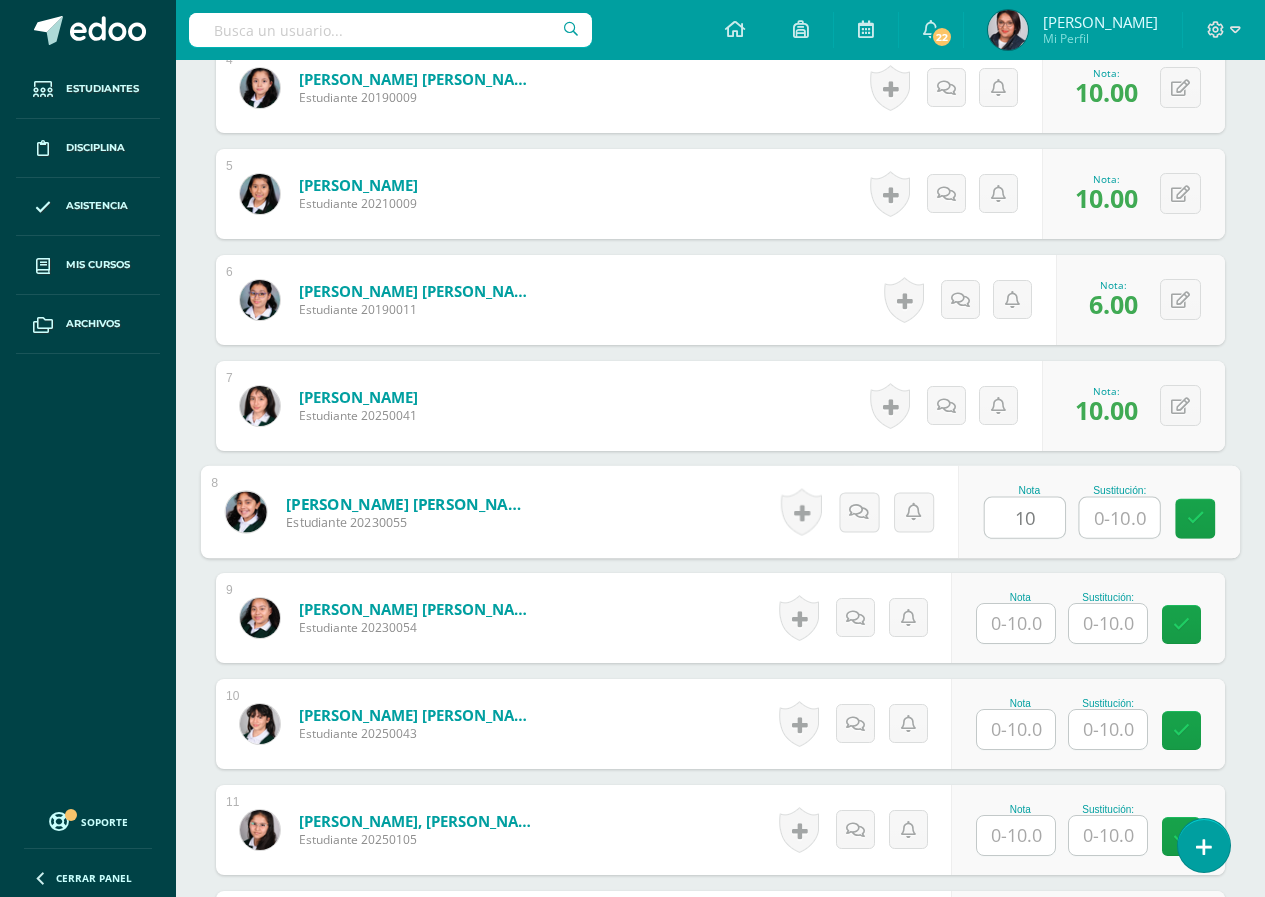 type on "10" 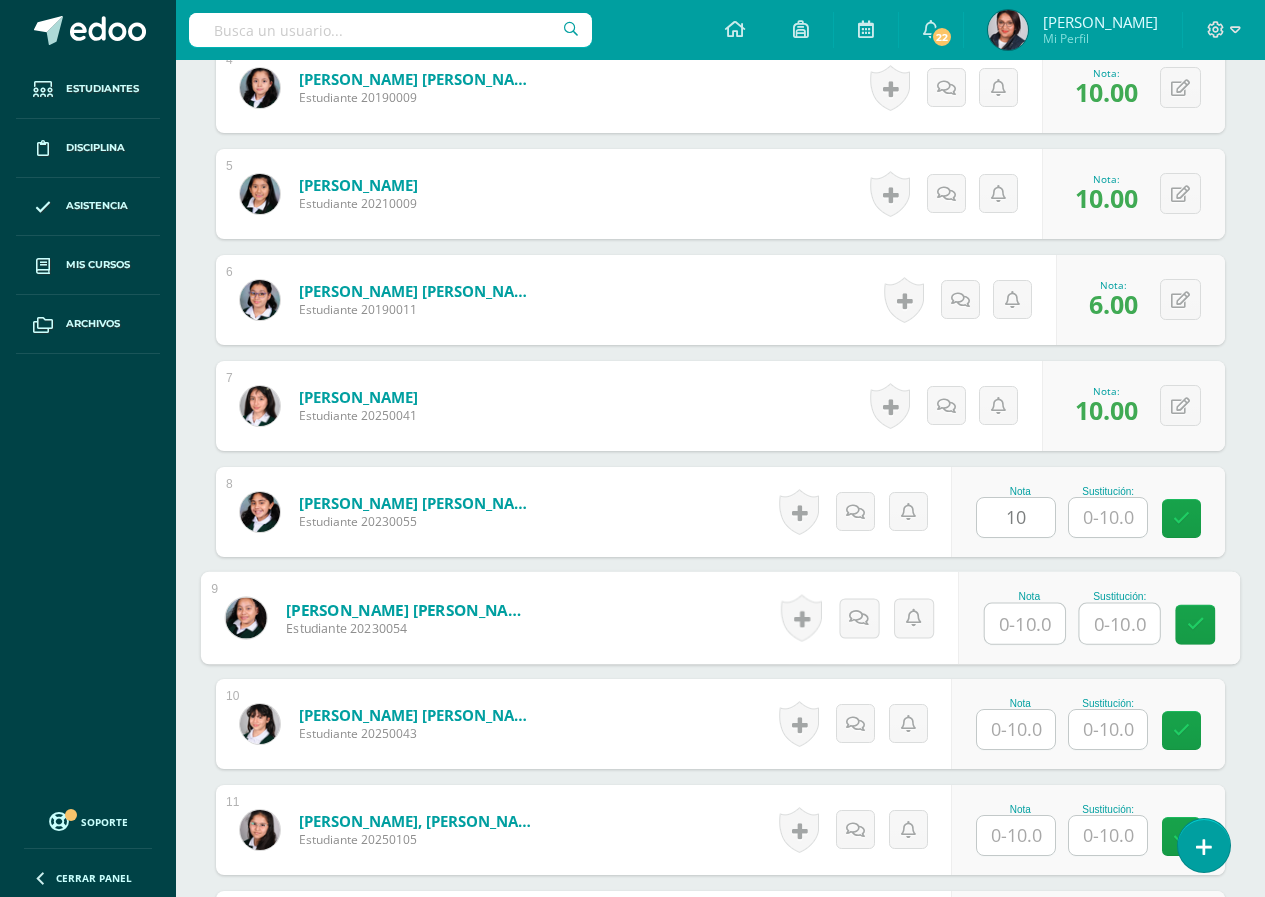 click at bounding box center (1025, 624) 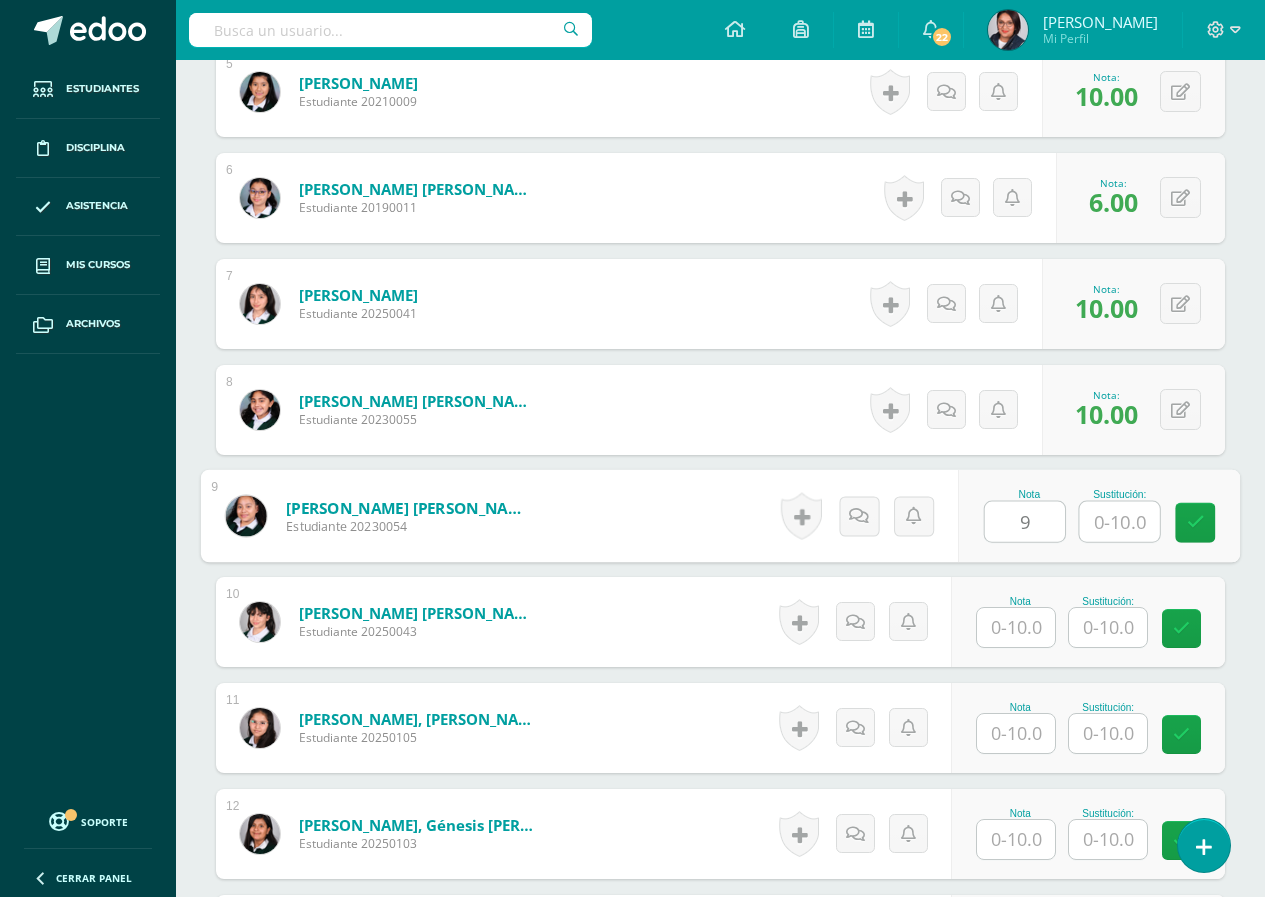 scroll, scrollTop: 1250, scrollLeft: 0, axis: vertical 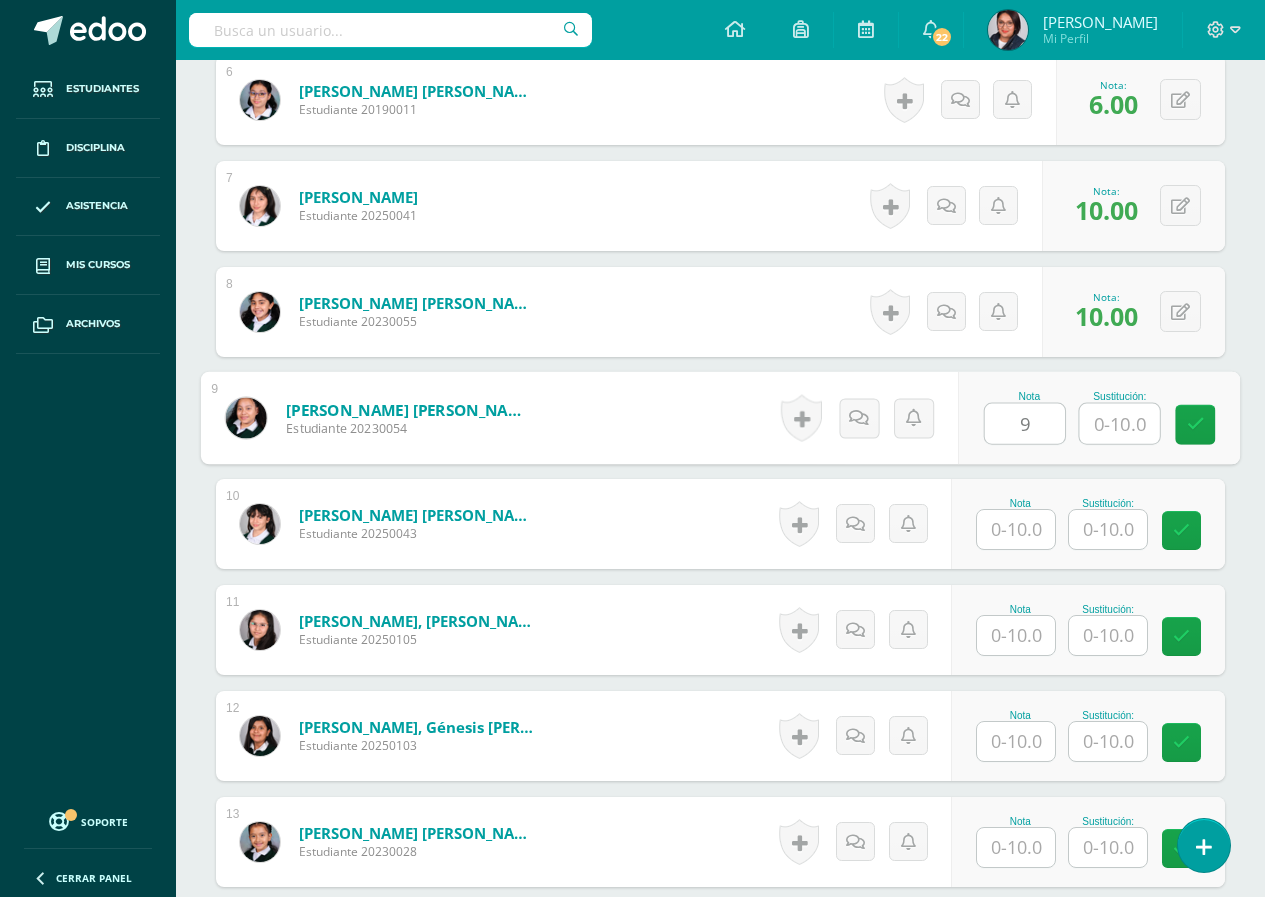 type on "9" 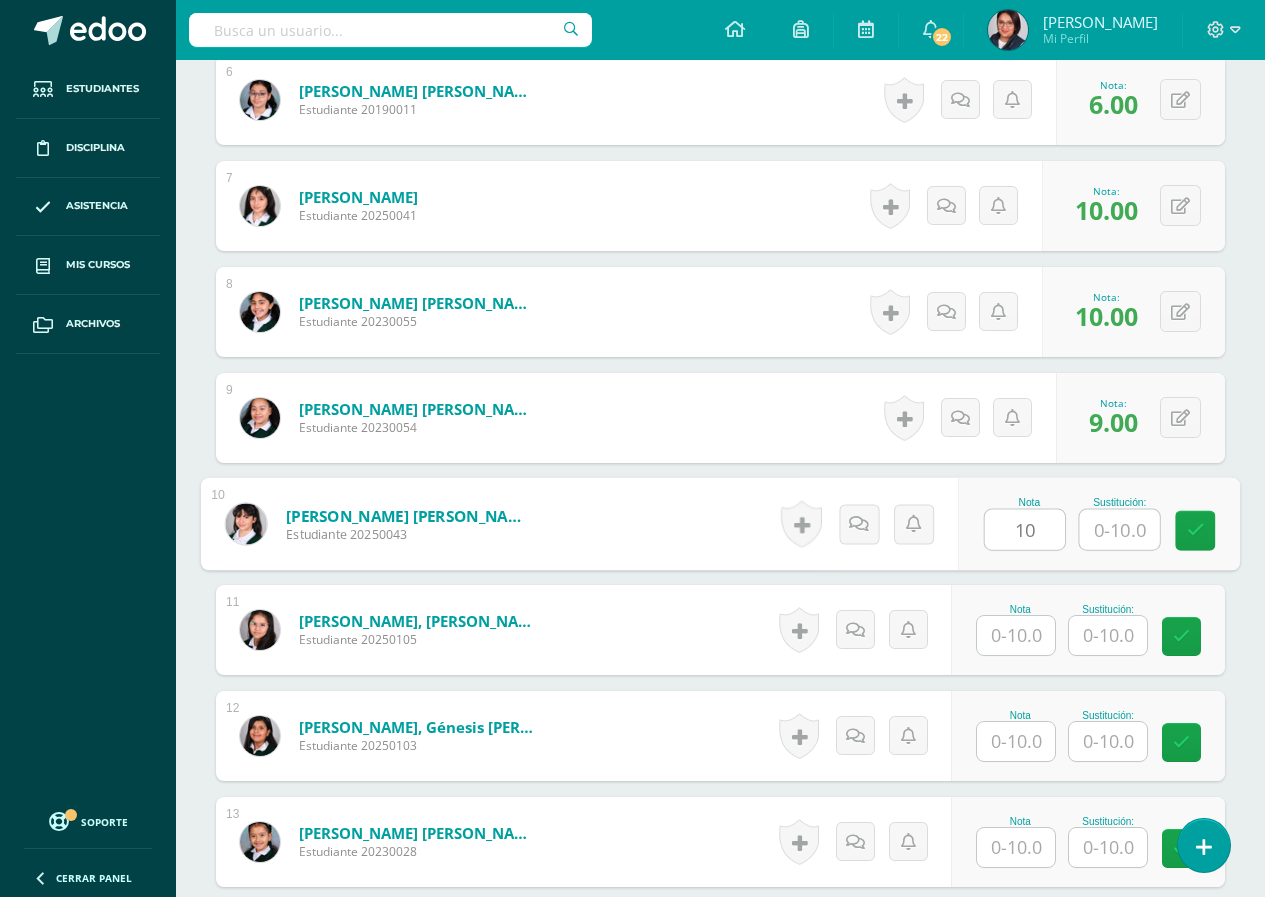 type on "10" 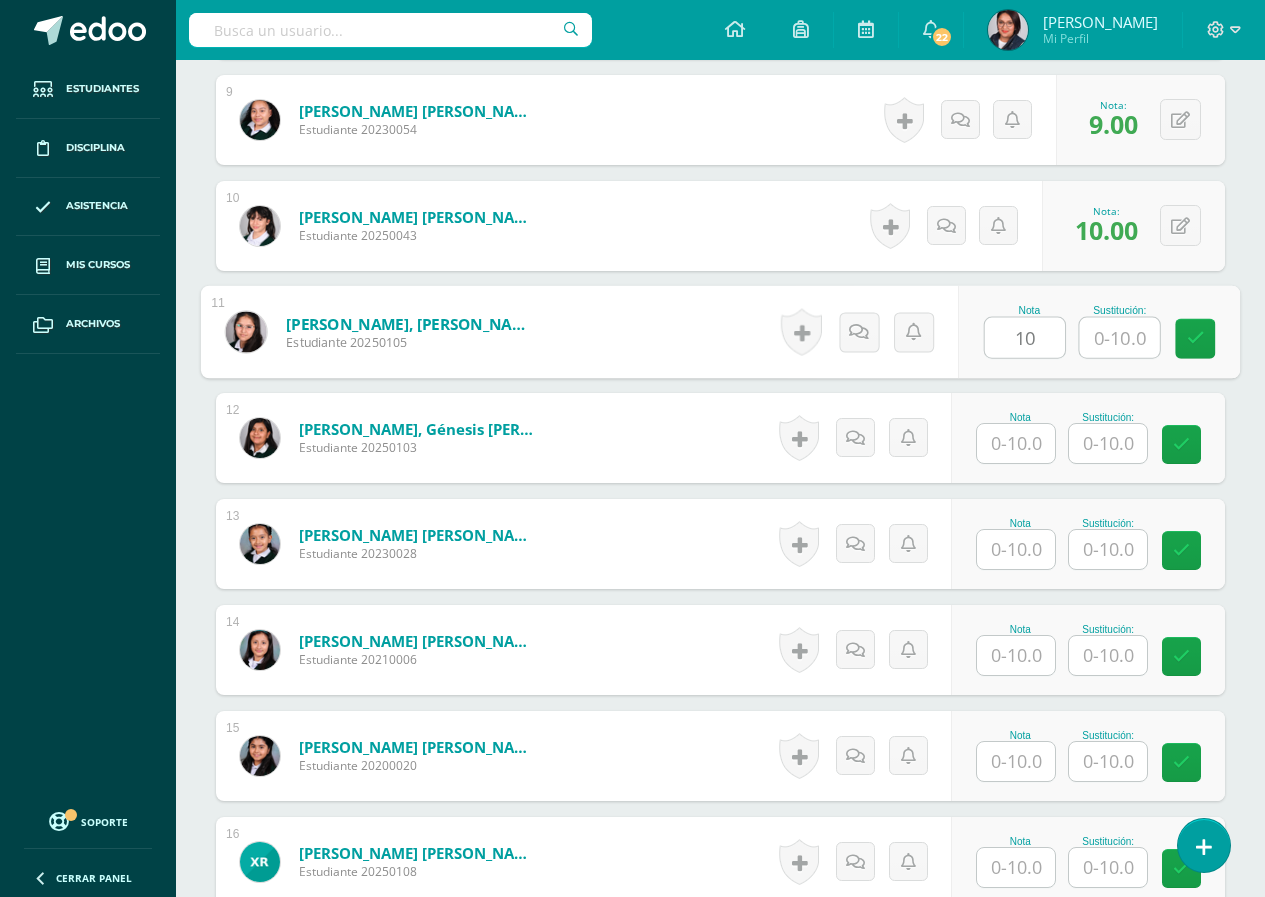 scroll, scrollTop: 1550, scrollLeft: 0, axis: vertical 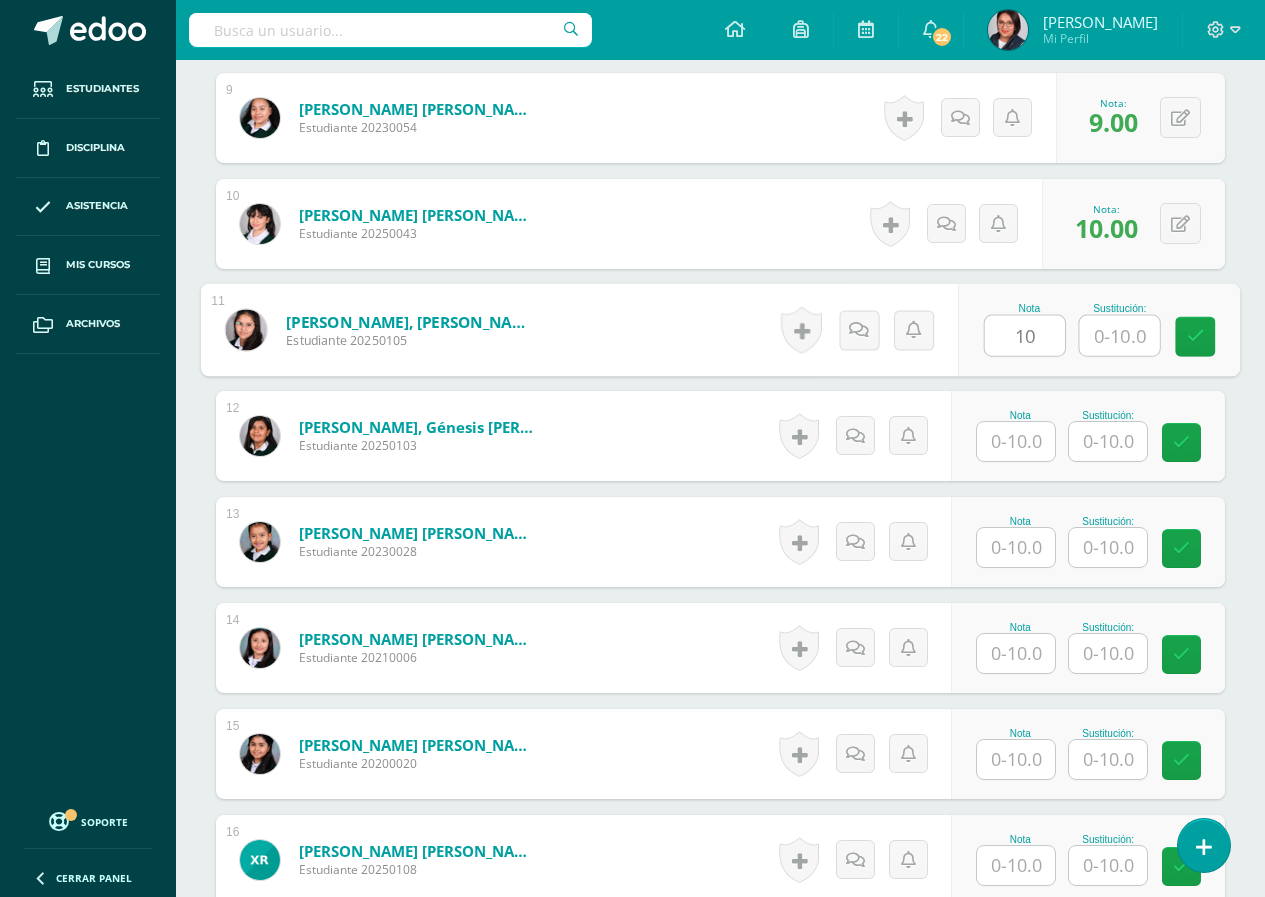 type on "10" 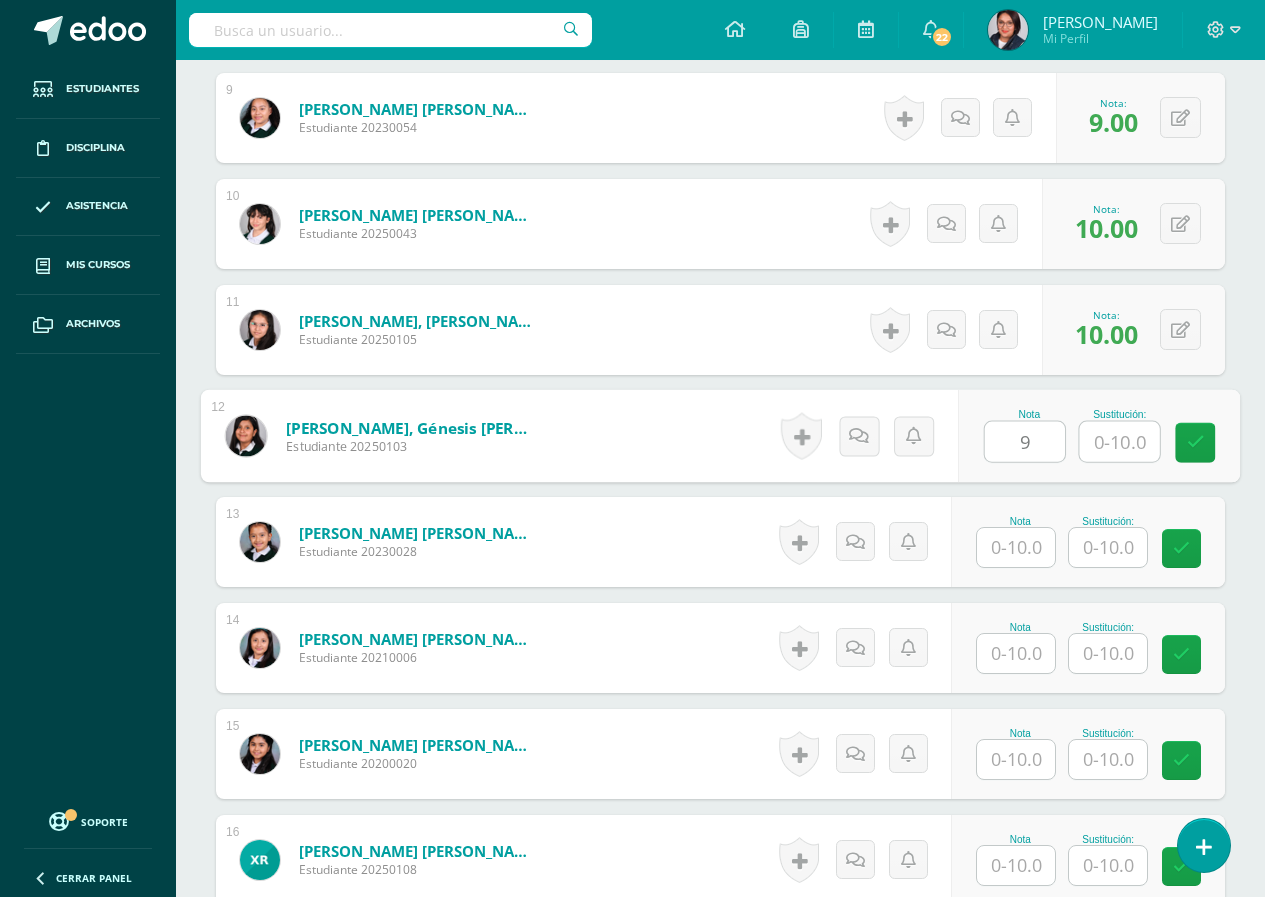type on "9" 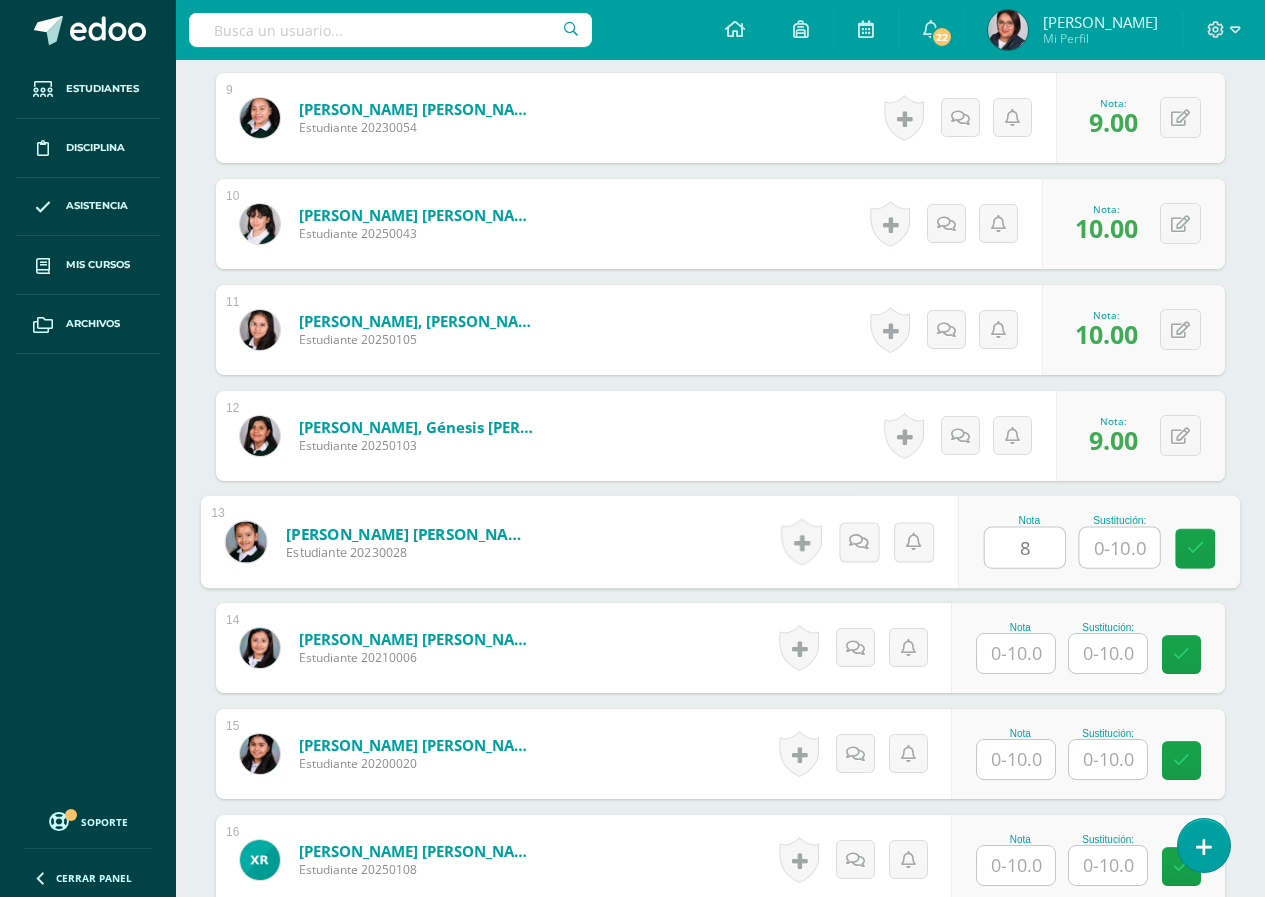 type on "8" 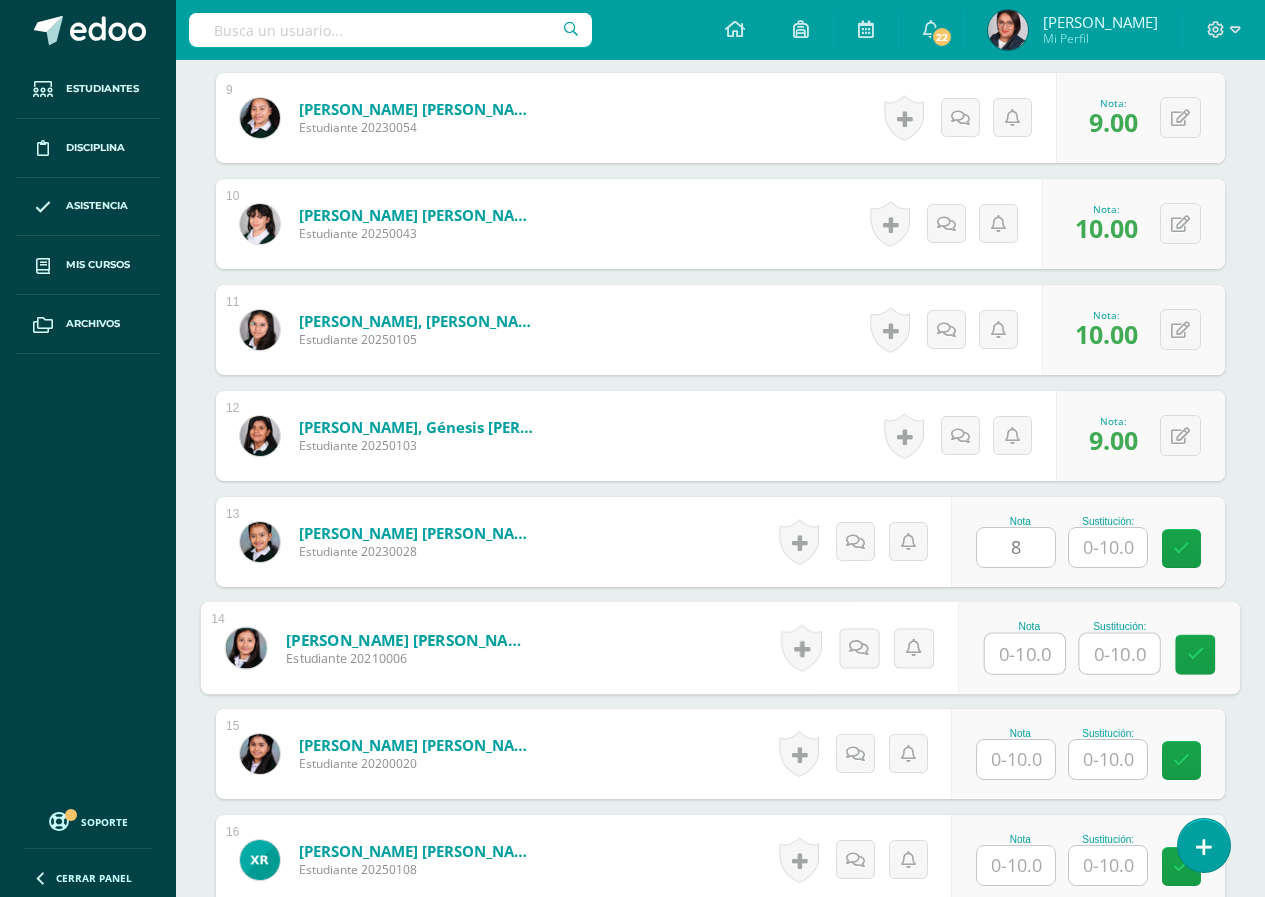 click at bounding box center (1025, 654) 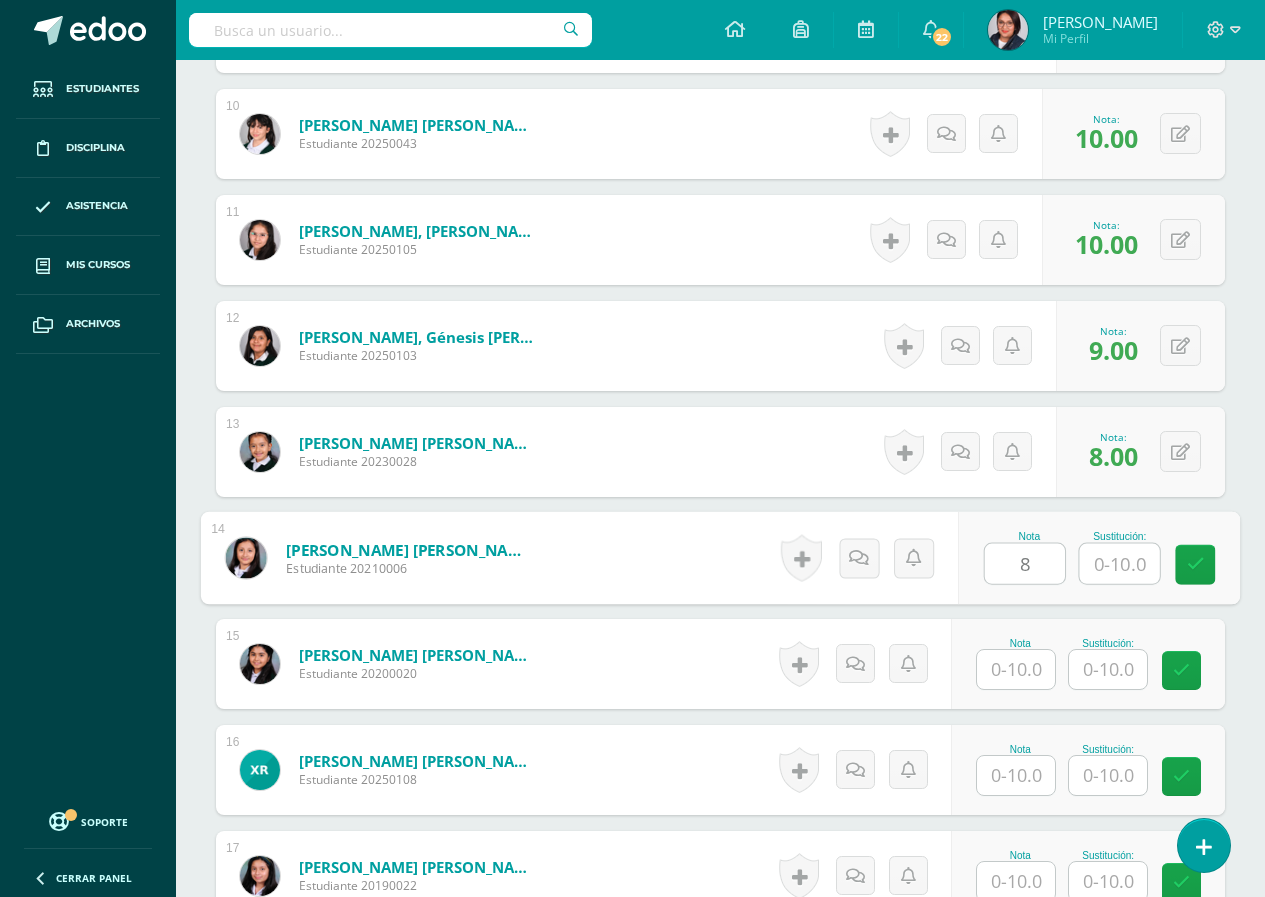 scroll, scrollTop: 1750, scrollLeft: 0, axis: vertical 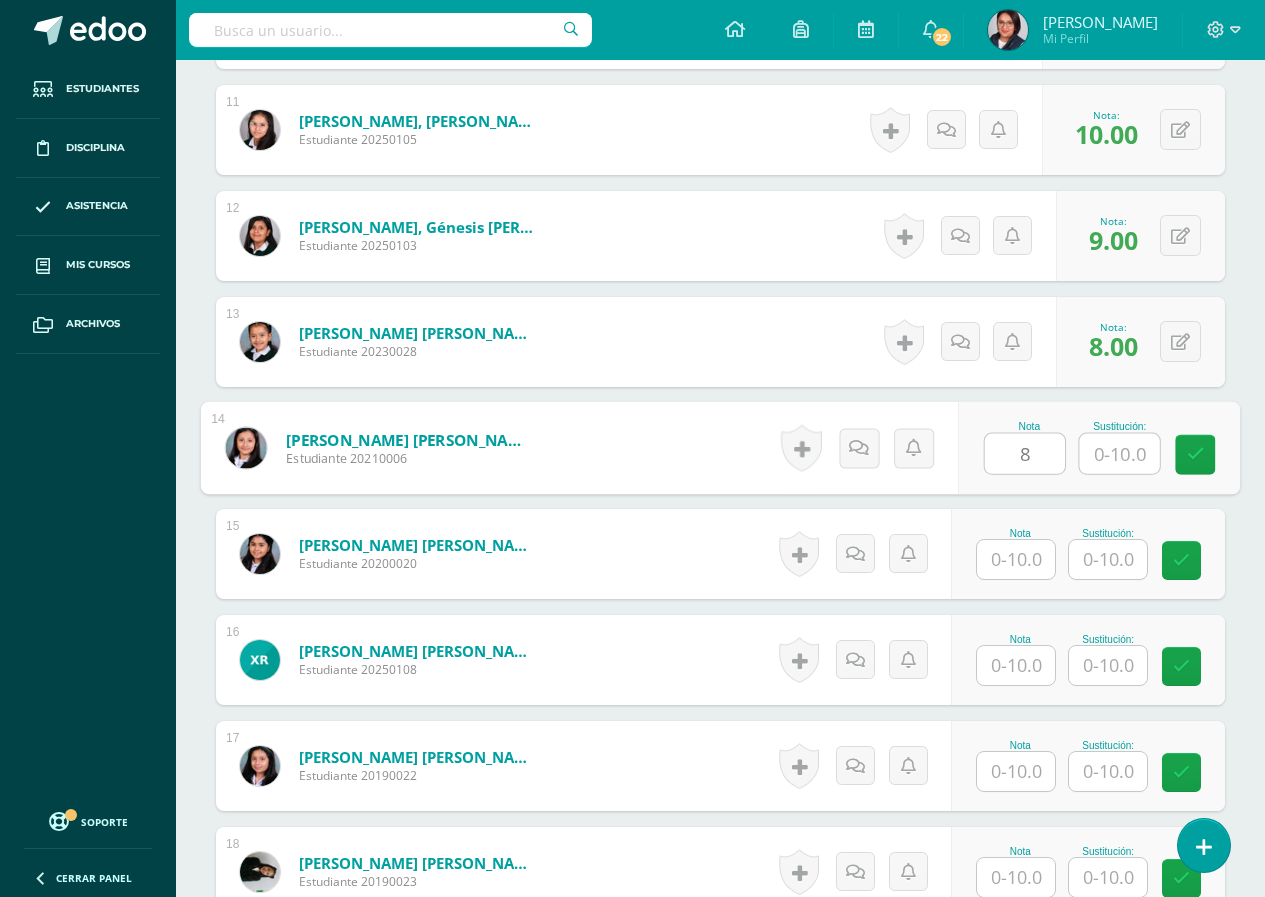 type on "8" 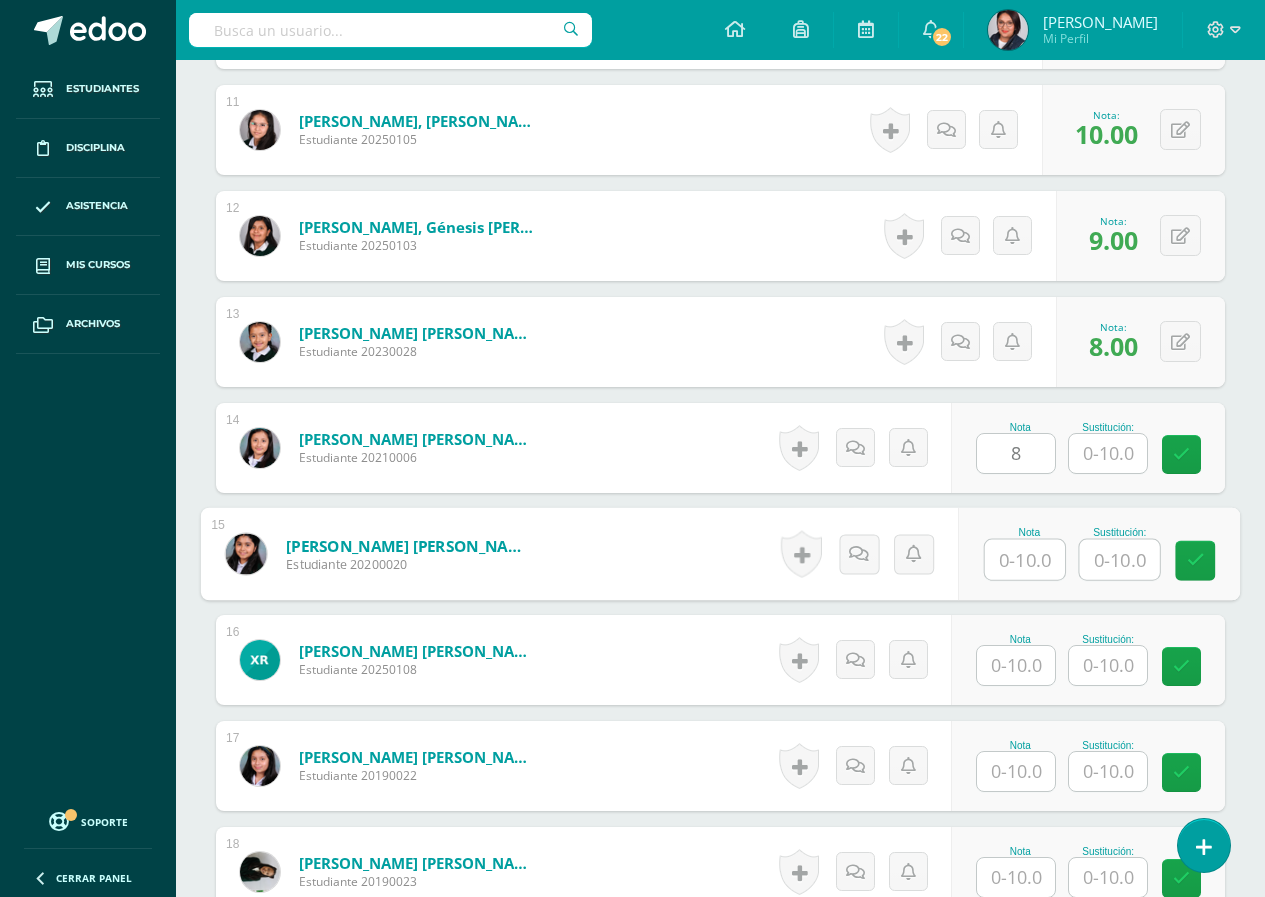 click at bounding box center [1025, 560] 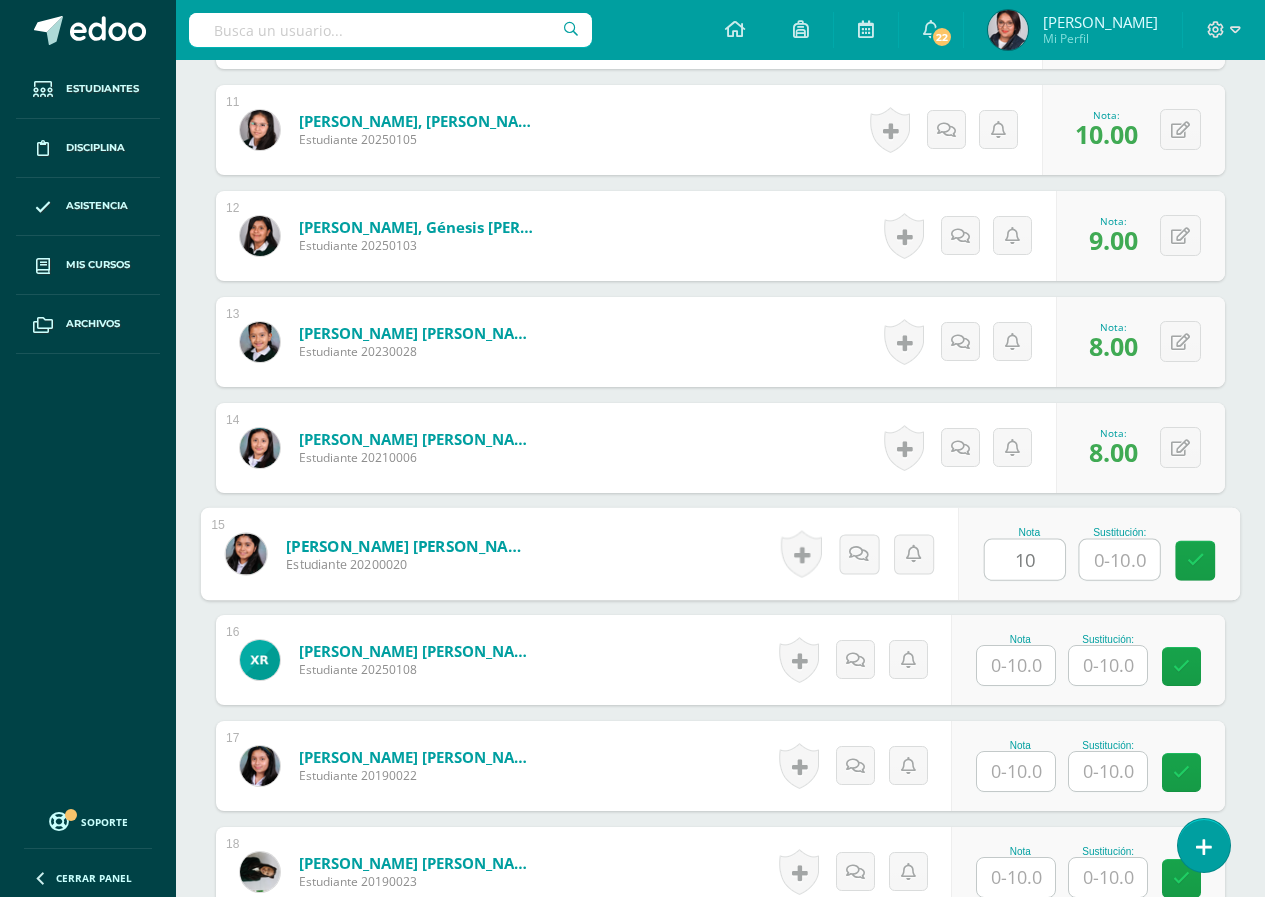 type on "10" 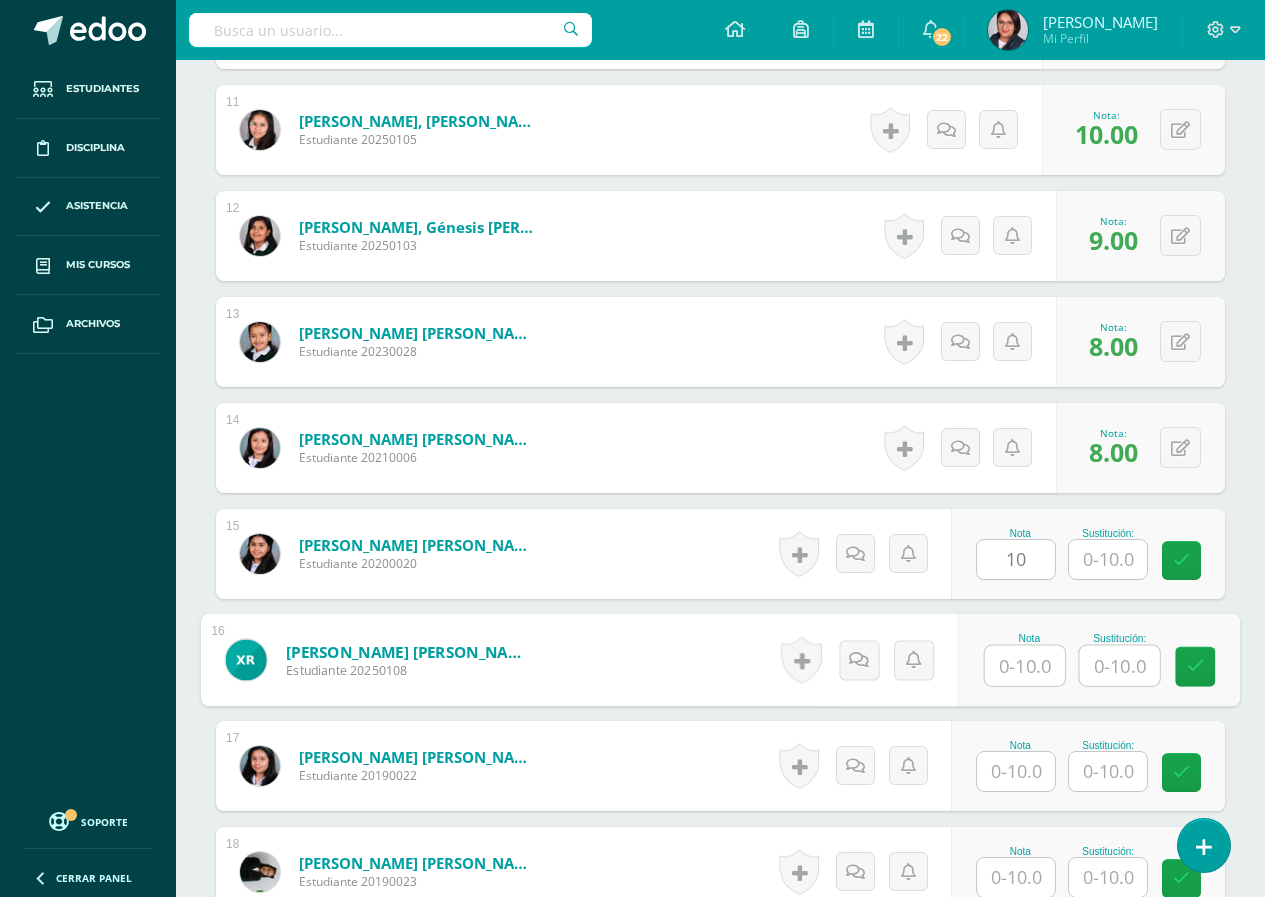 click at bounding box center [1025, 666] 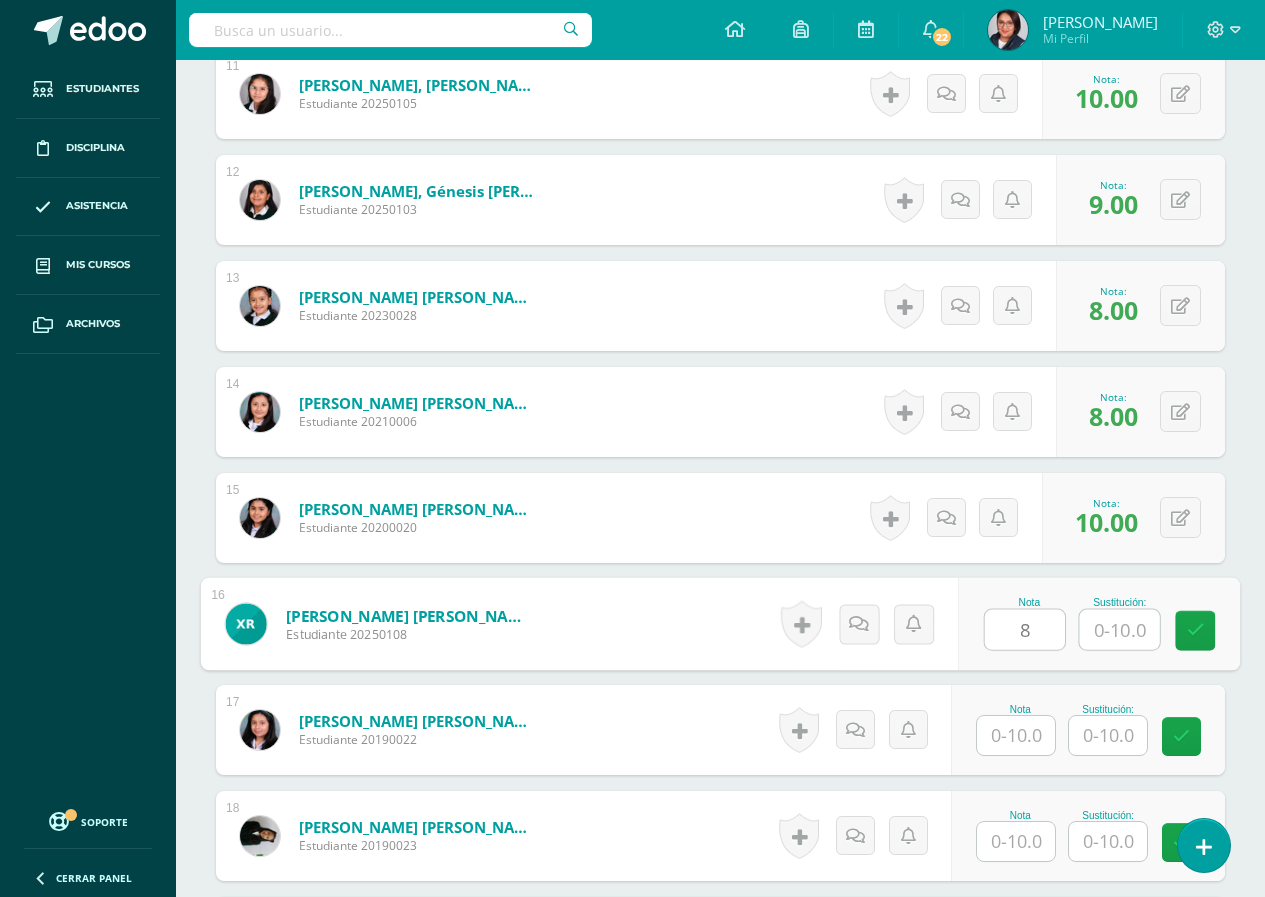 scroll, scrollTop: 1850, scrollLeft: 0, axis: vertical 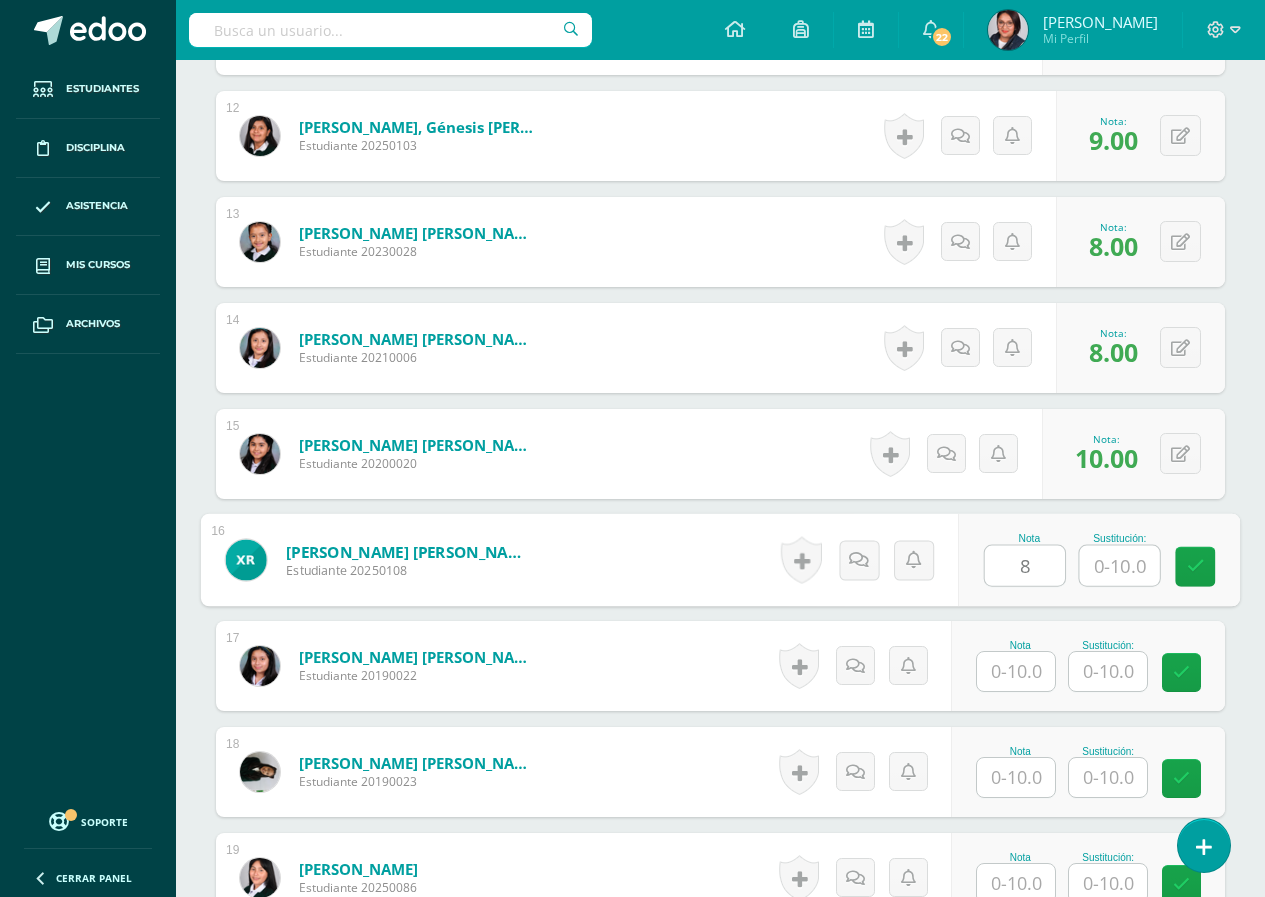 type on "8" 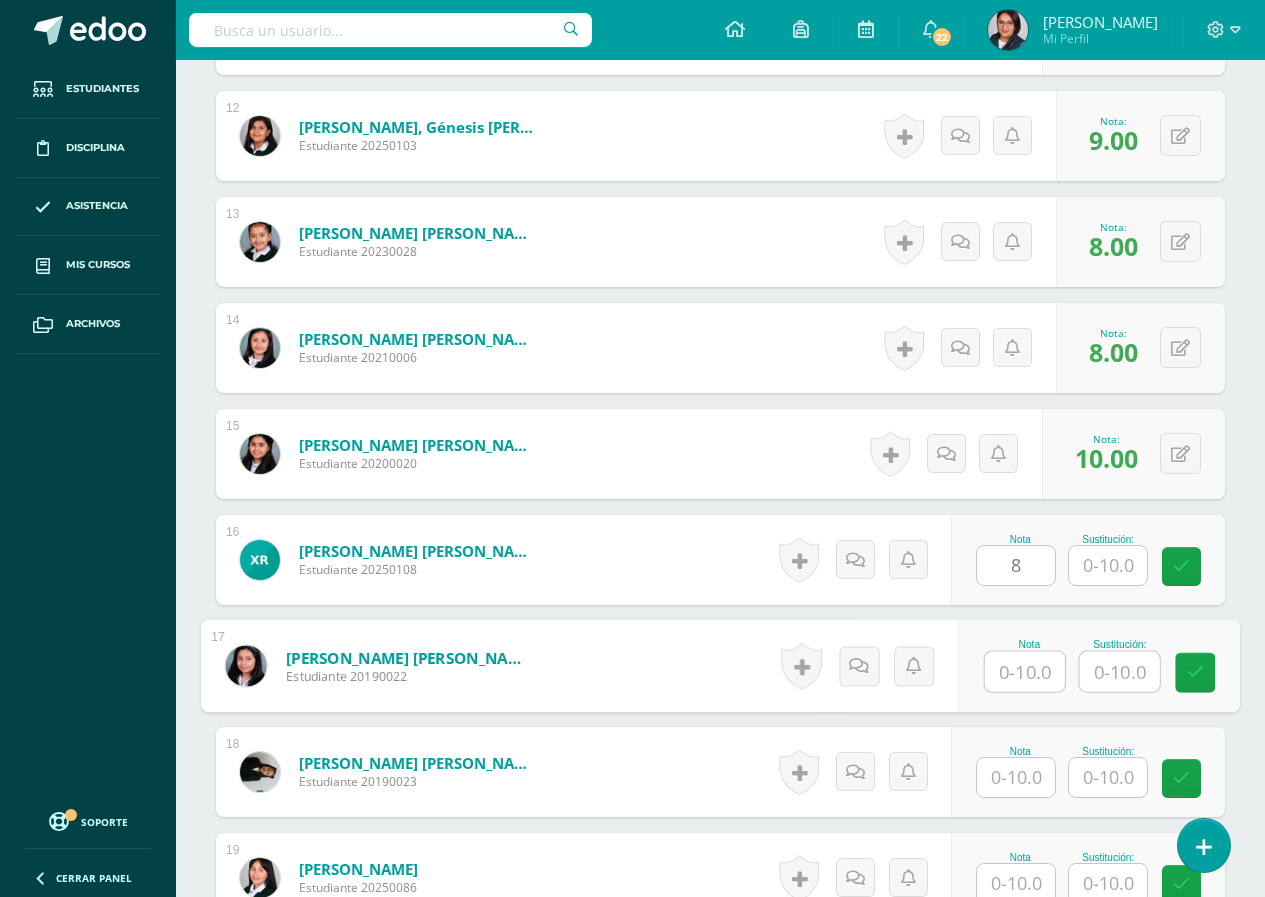 click at bounding box center [1025, 672] 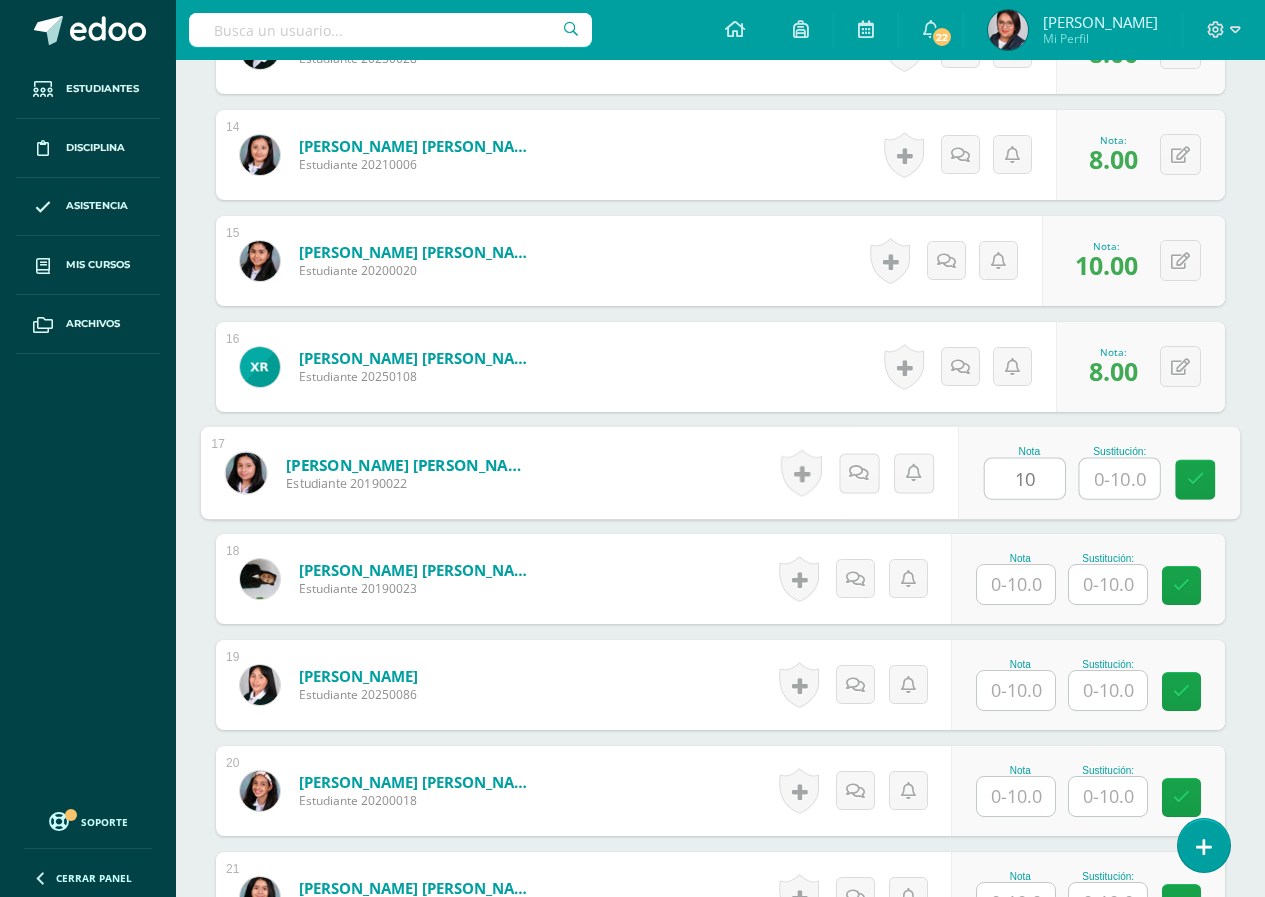scroll, scrollTop: 2050, scrollLeft: 0, axis: vertical 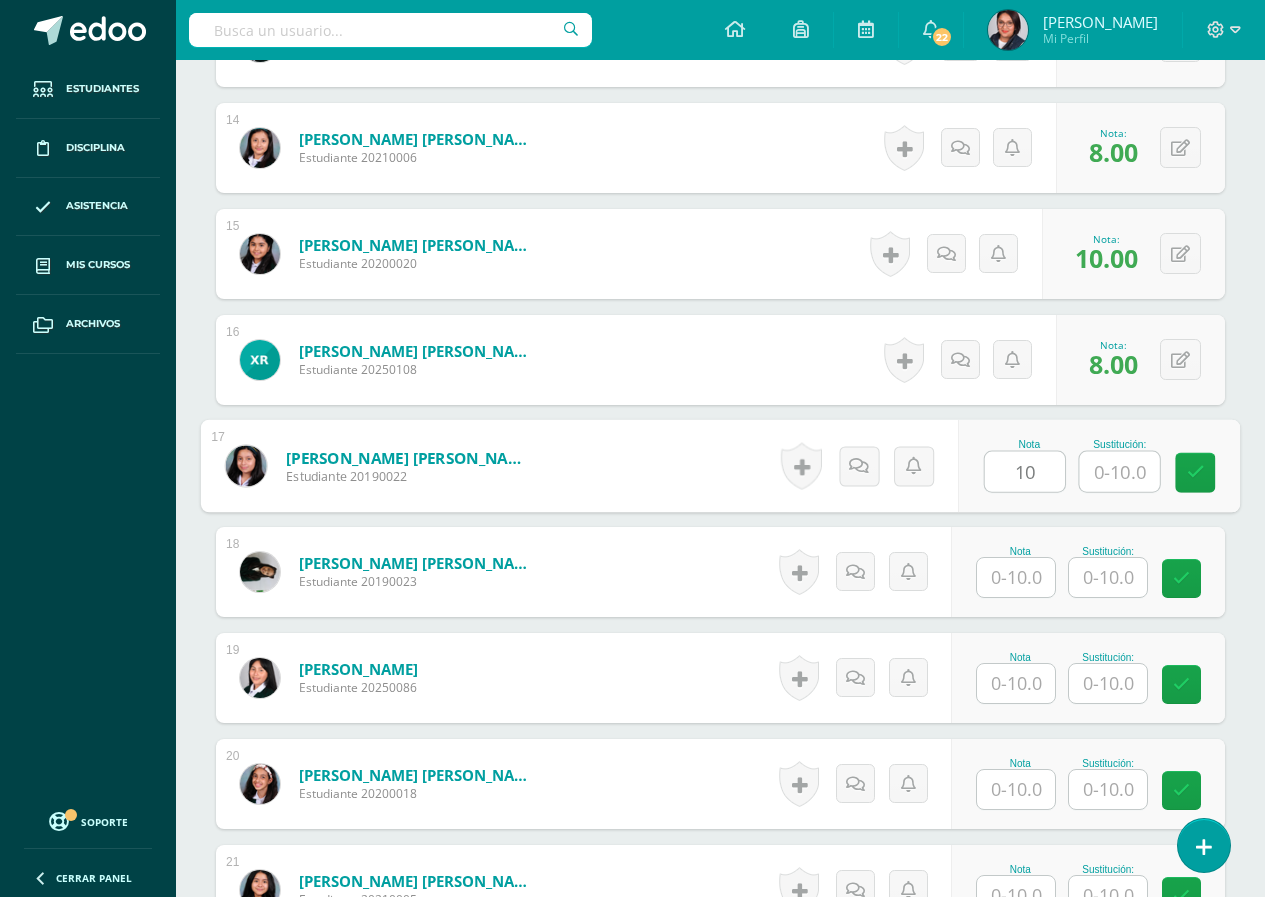 type on "10" 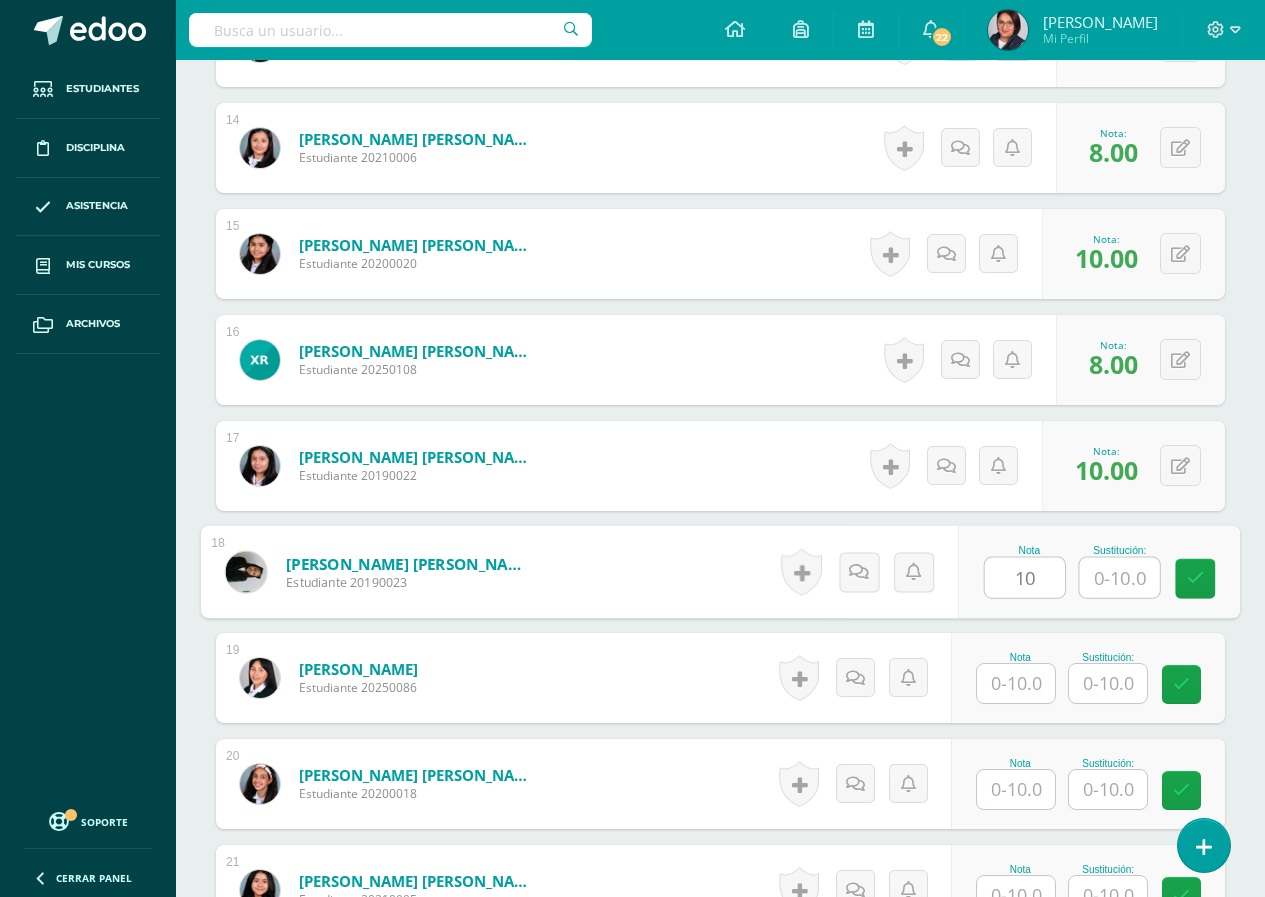 type on "10" 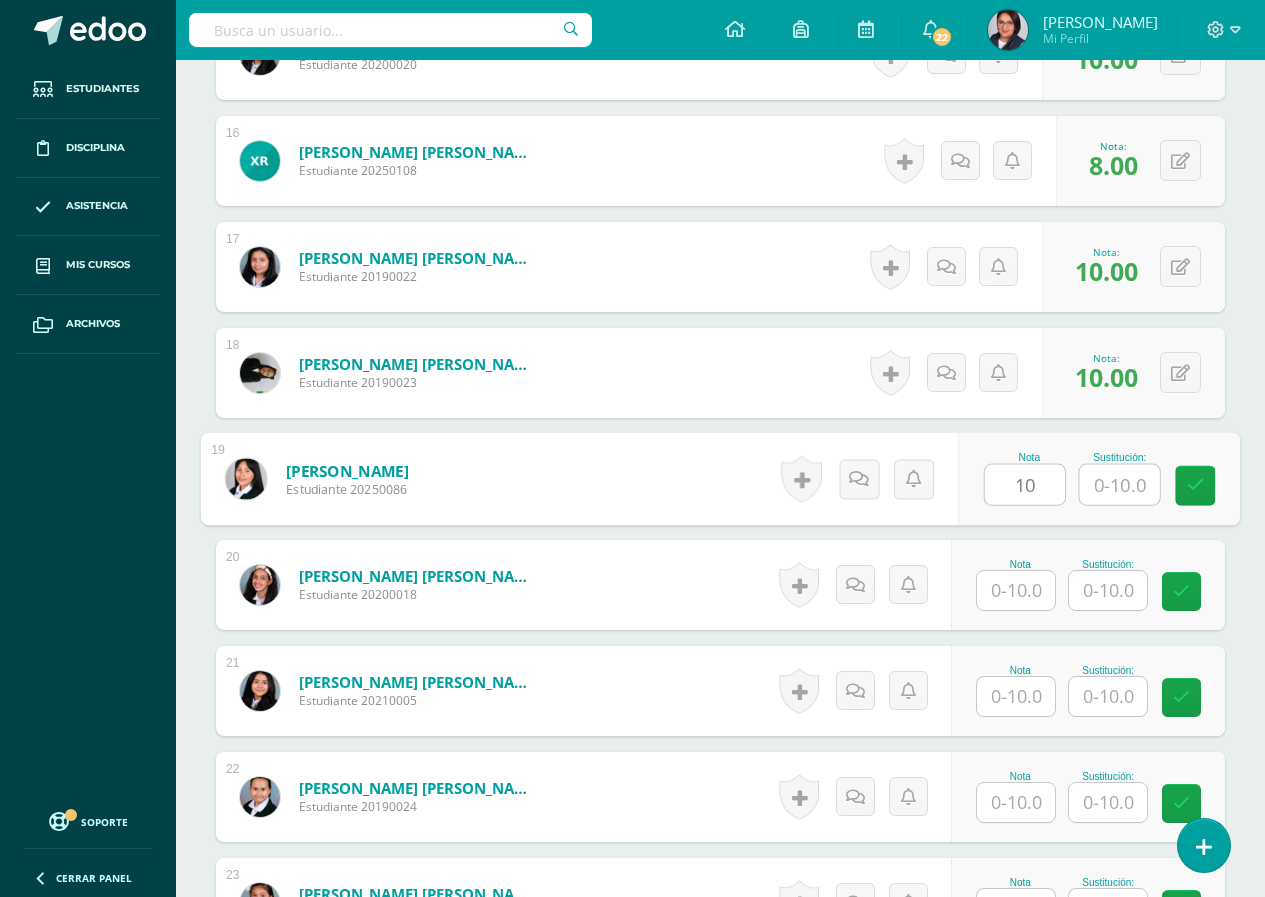 scroll, scrollTop: 2250, scrollLeft: 0, axis: vertical 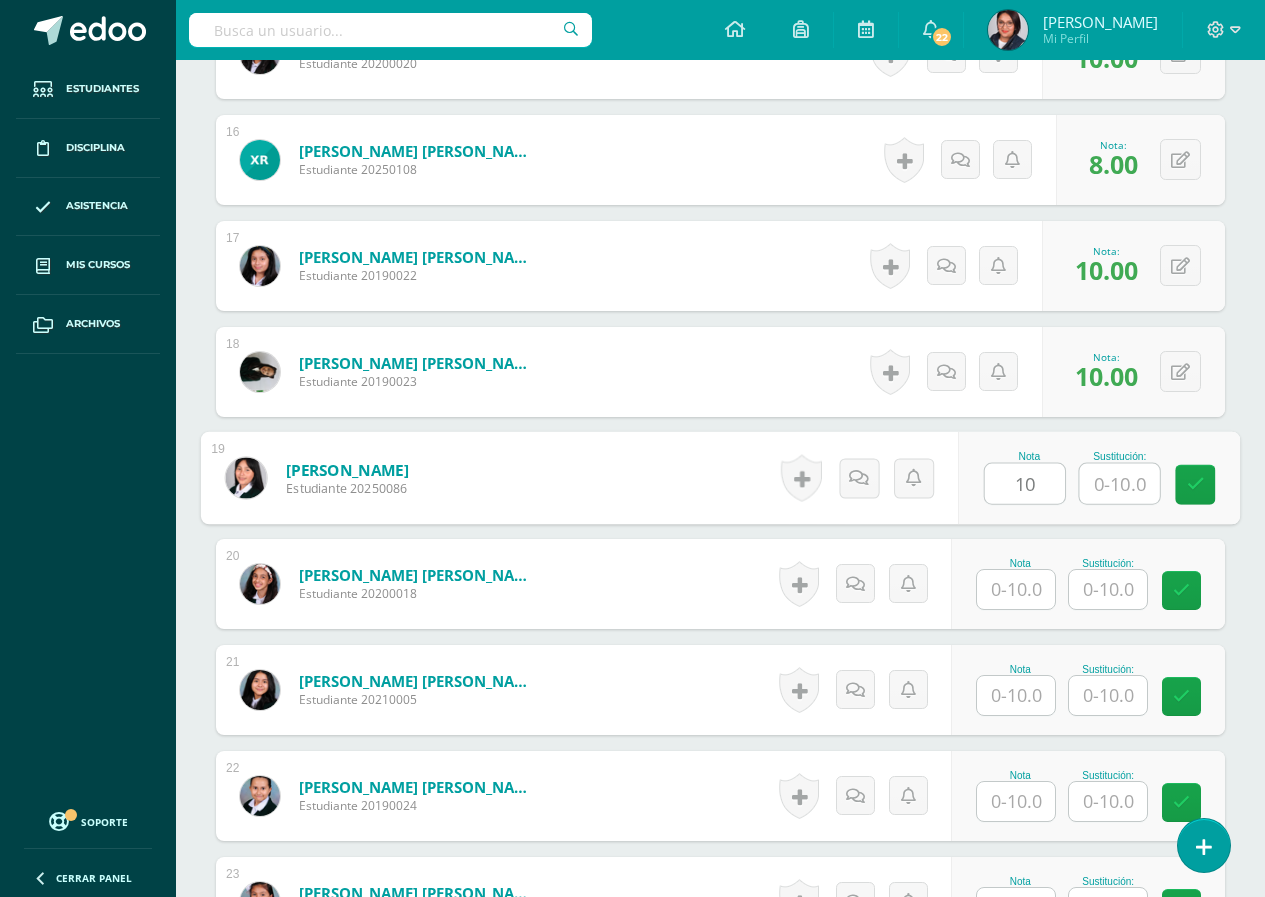 type on "10" 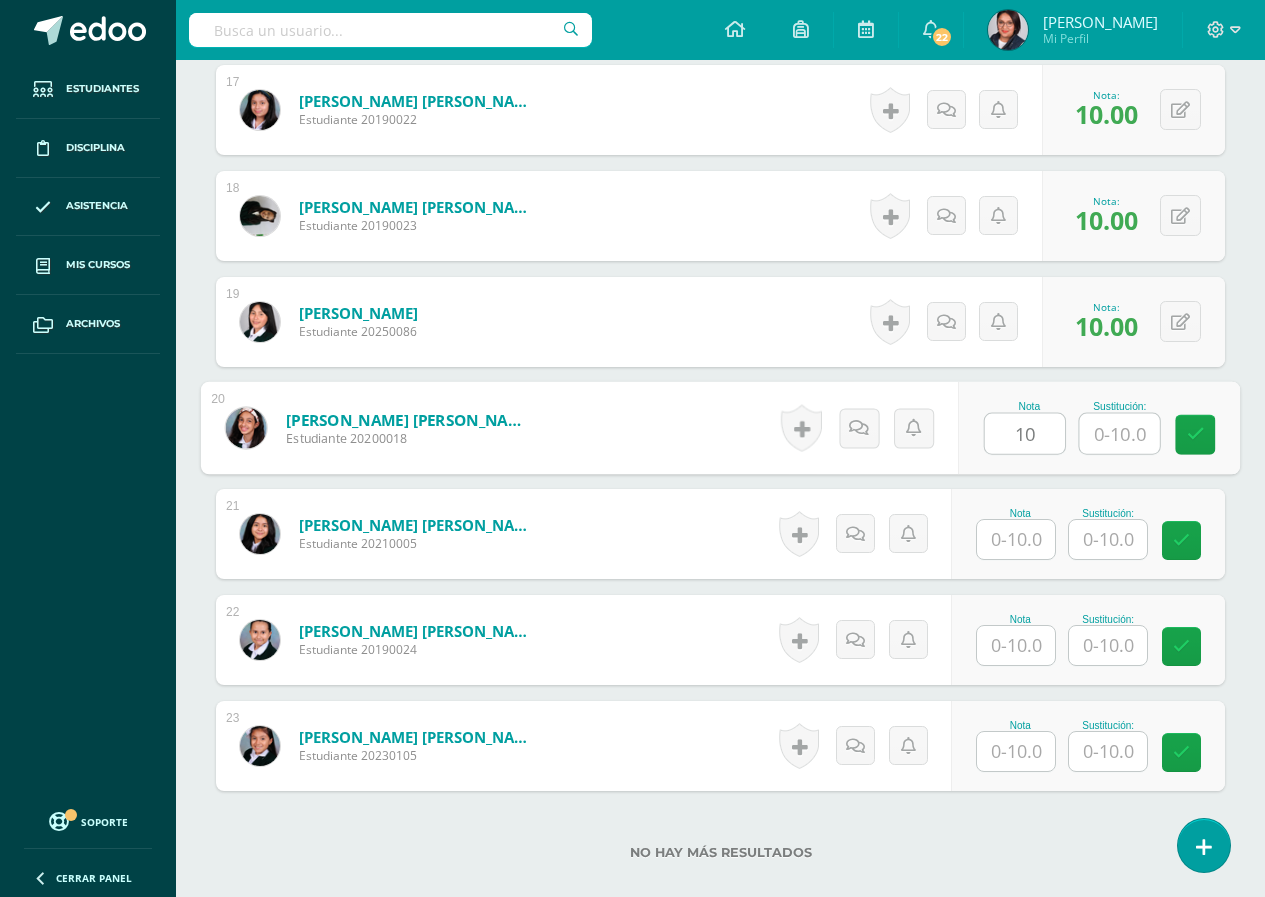 scroll, scrollTop: 2450, scrollLeft: 0, axis: vertical 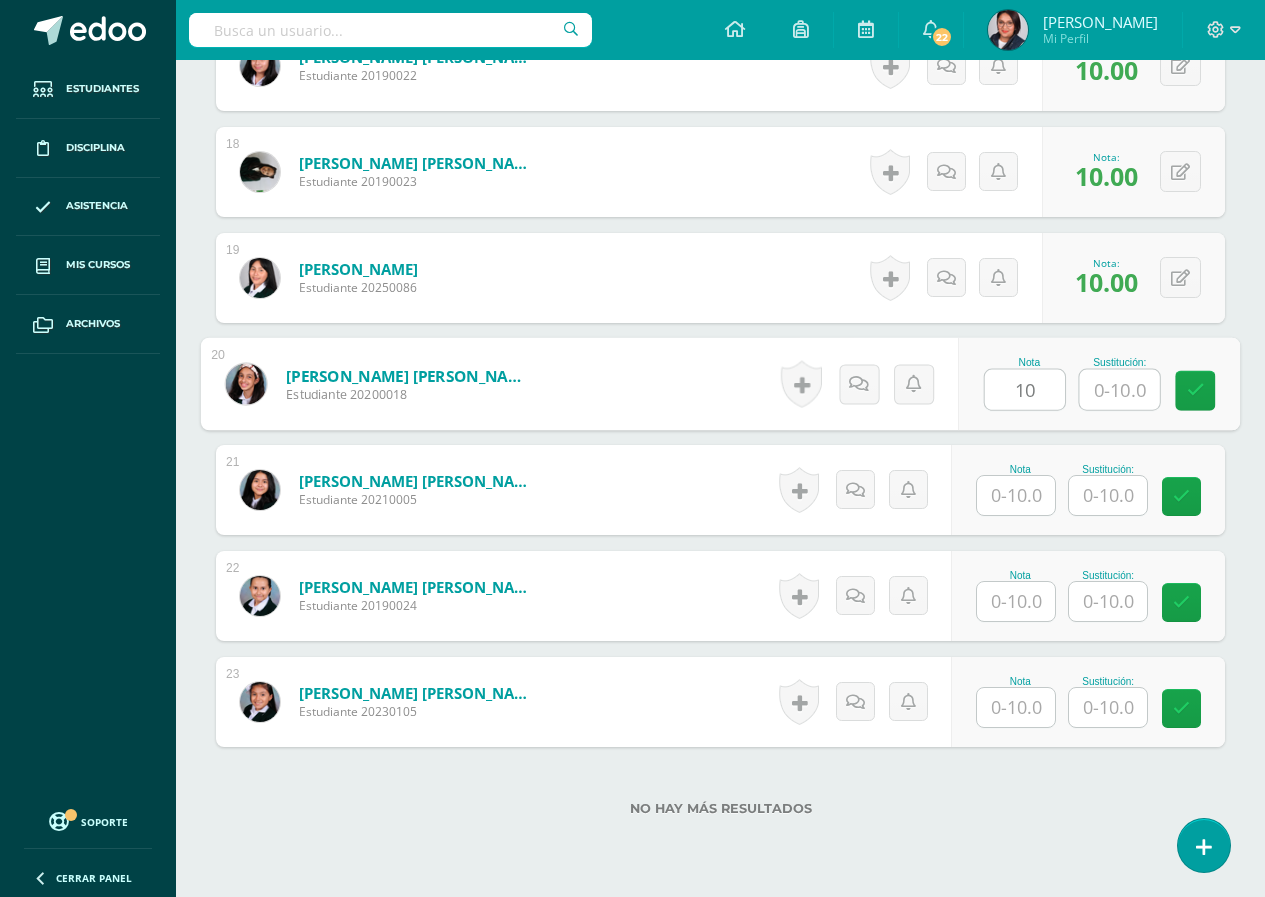 type on "10" 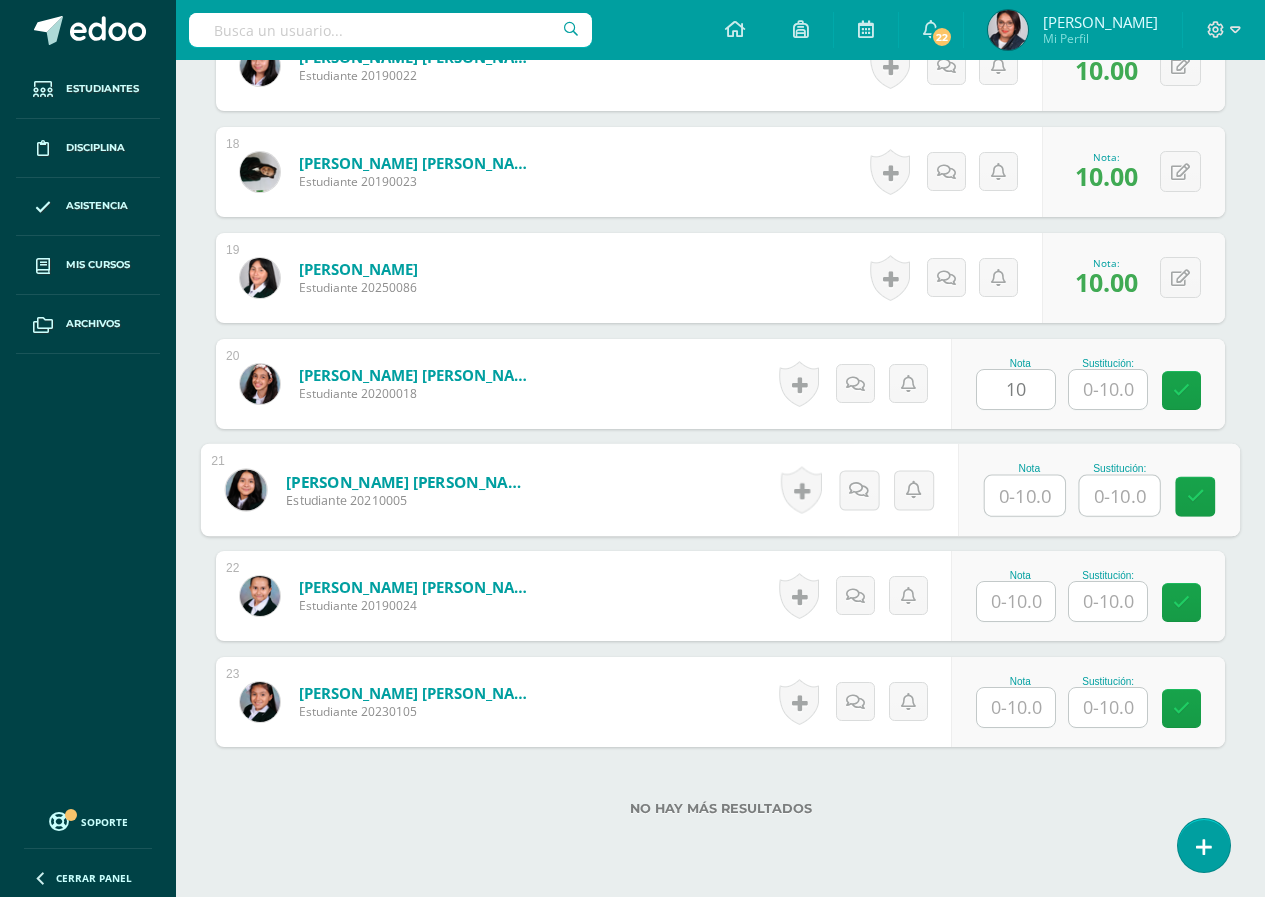 click at bounding box center (1025, 496) 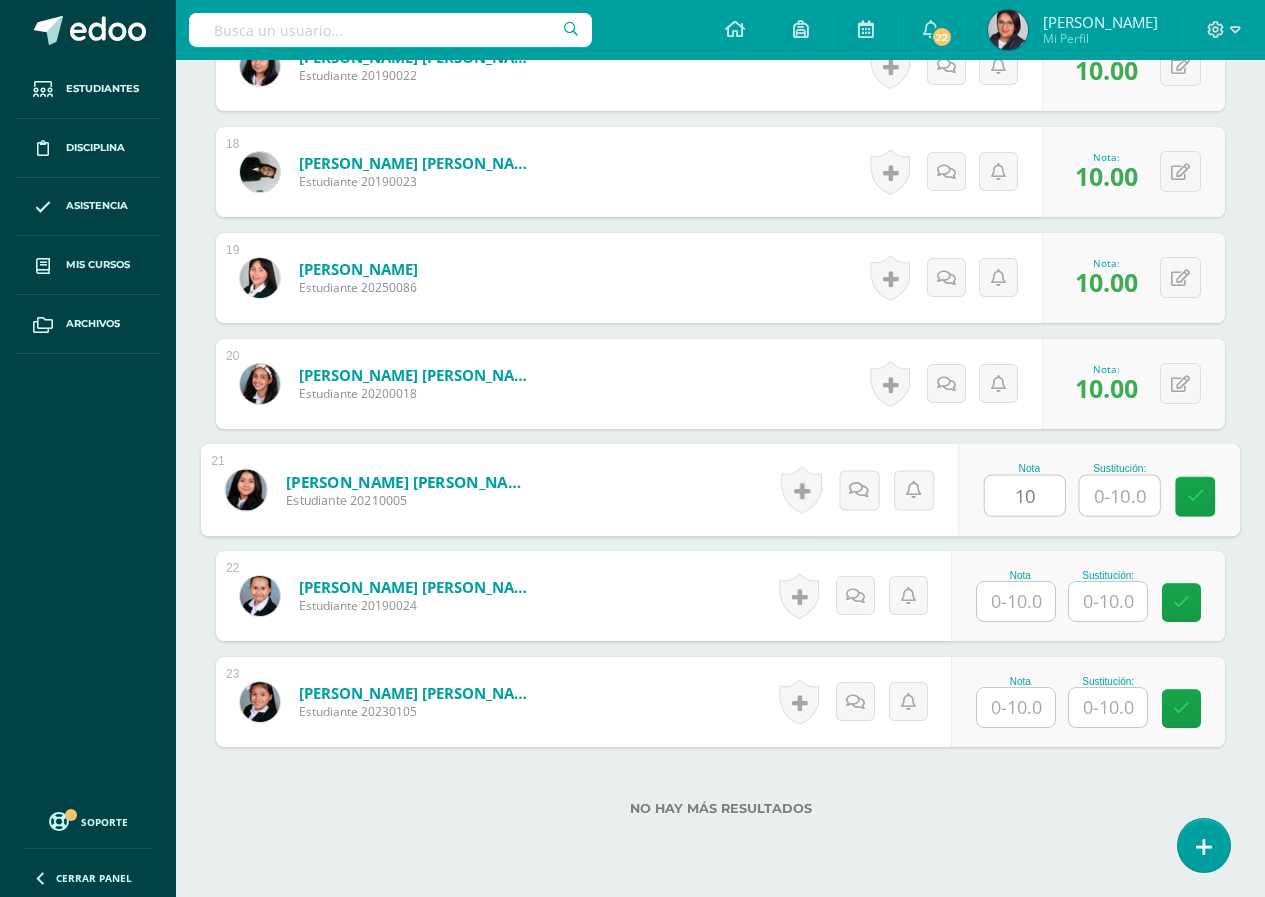 type on "10" 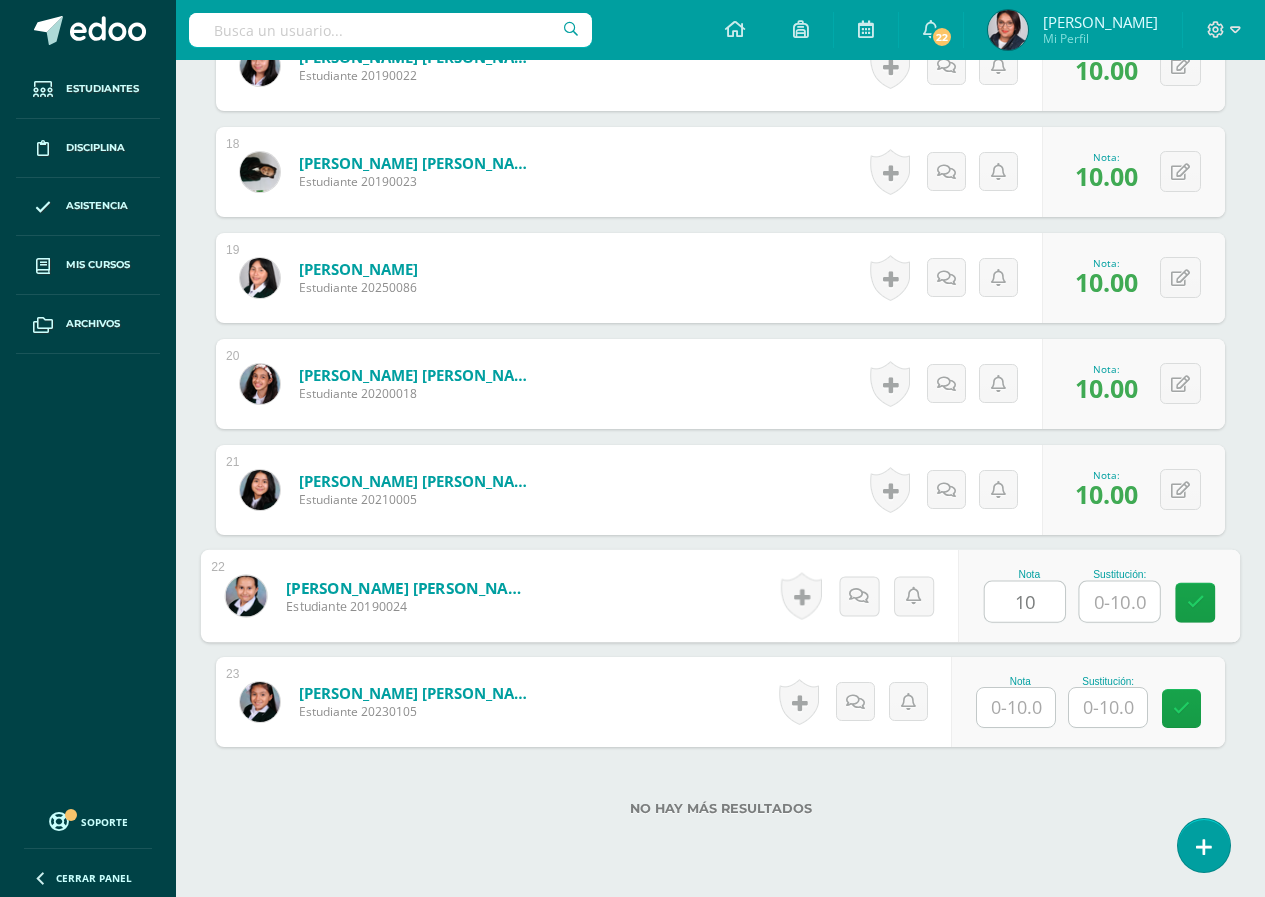 type on "10" 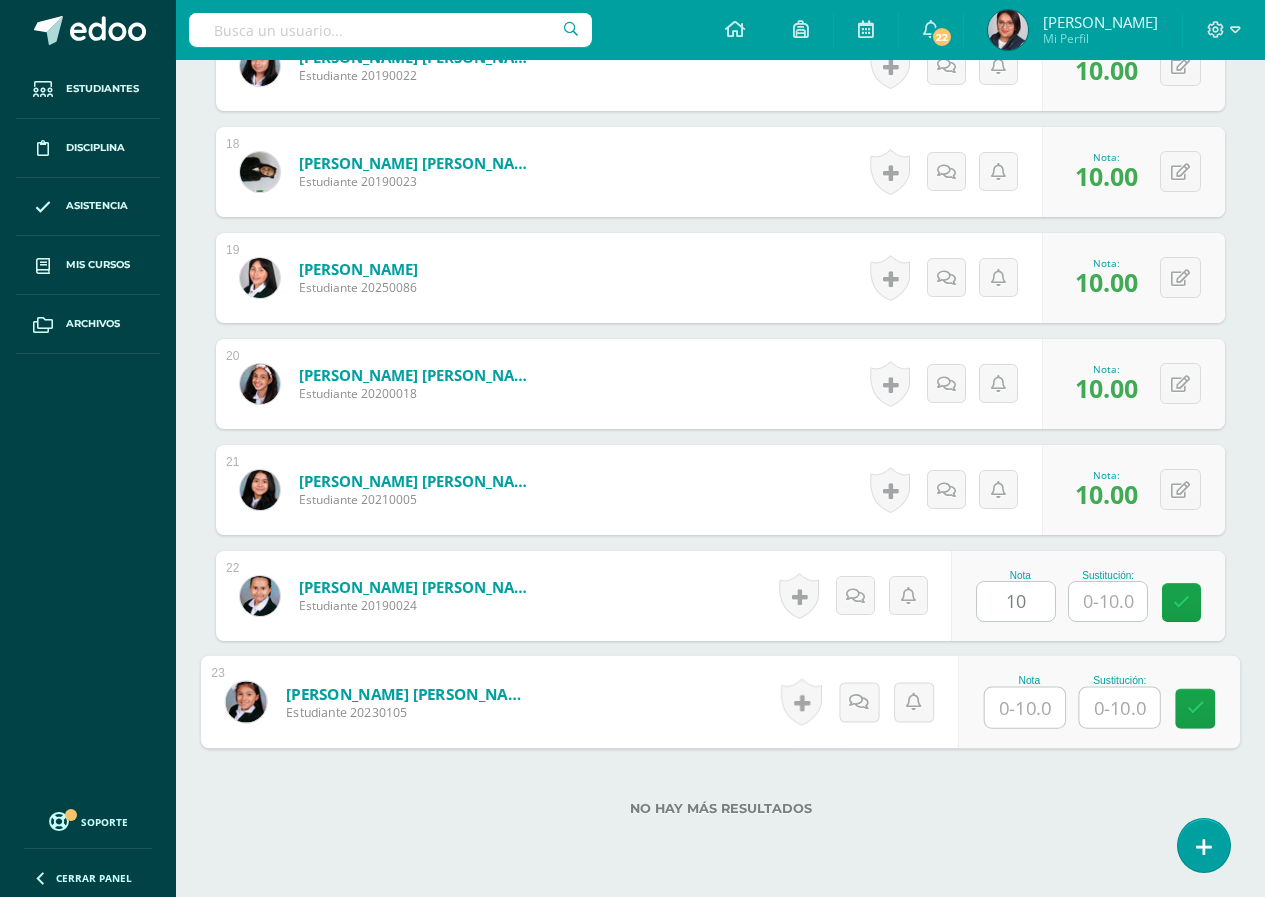 click at bounding box center [1025, 708] 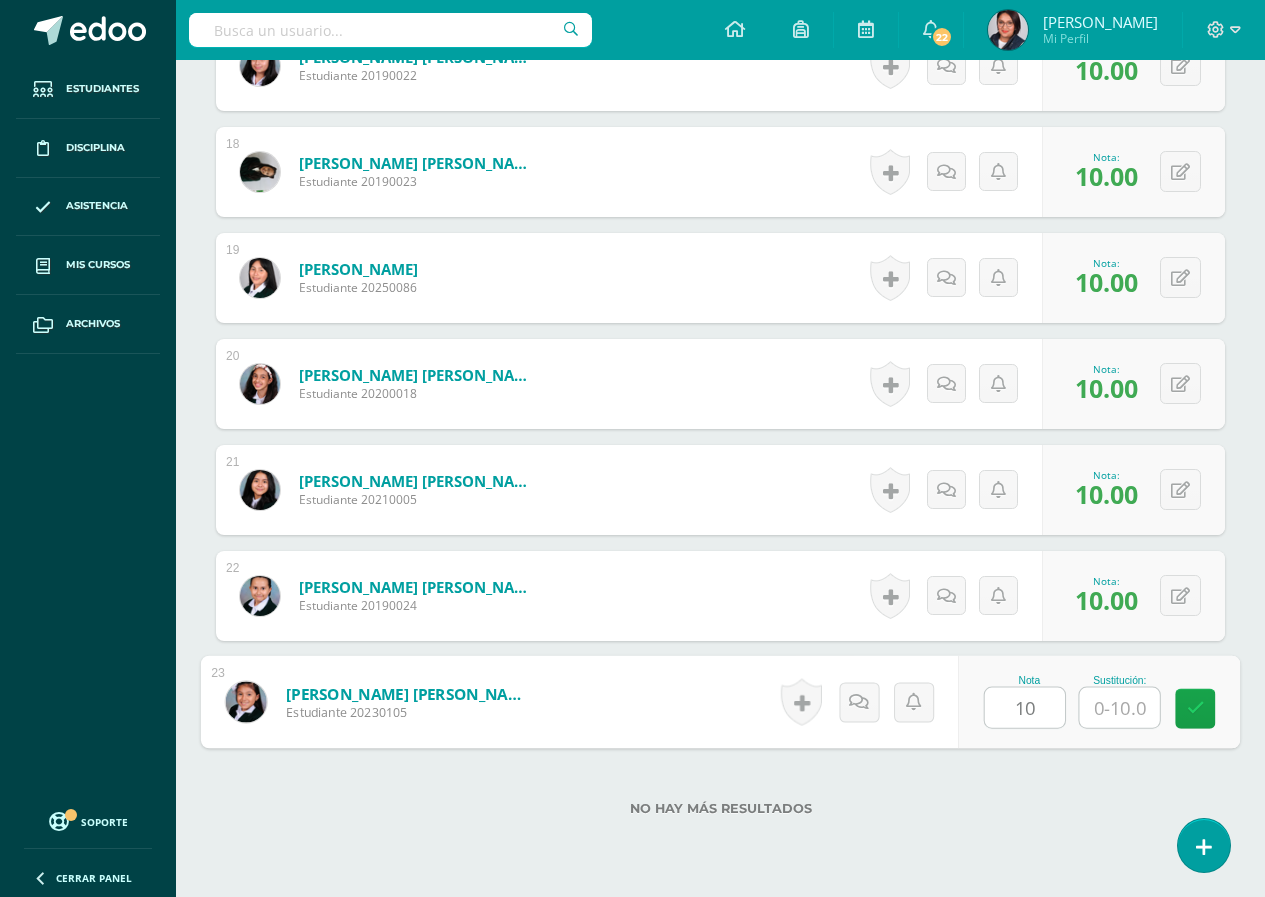 type on "10" 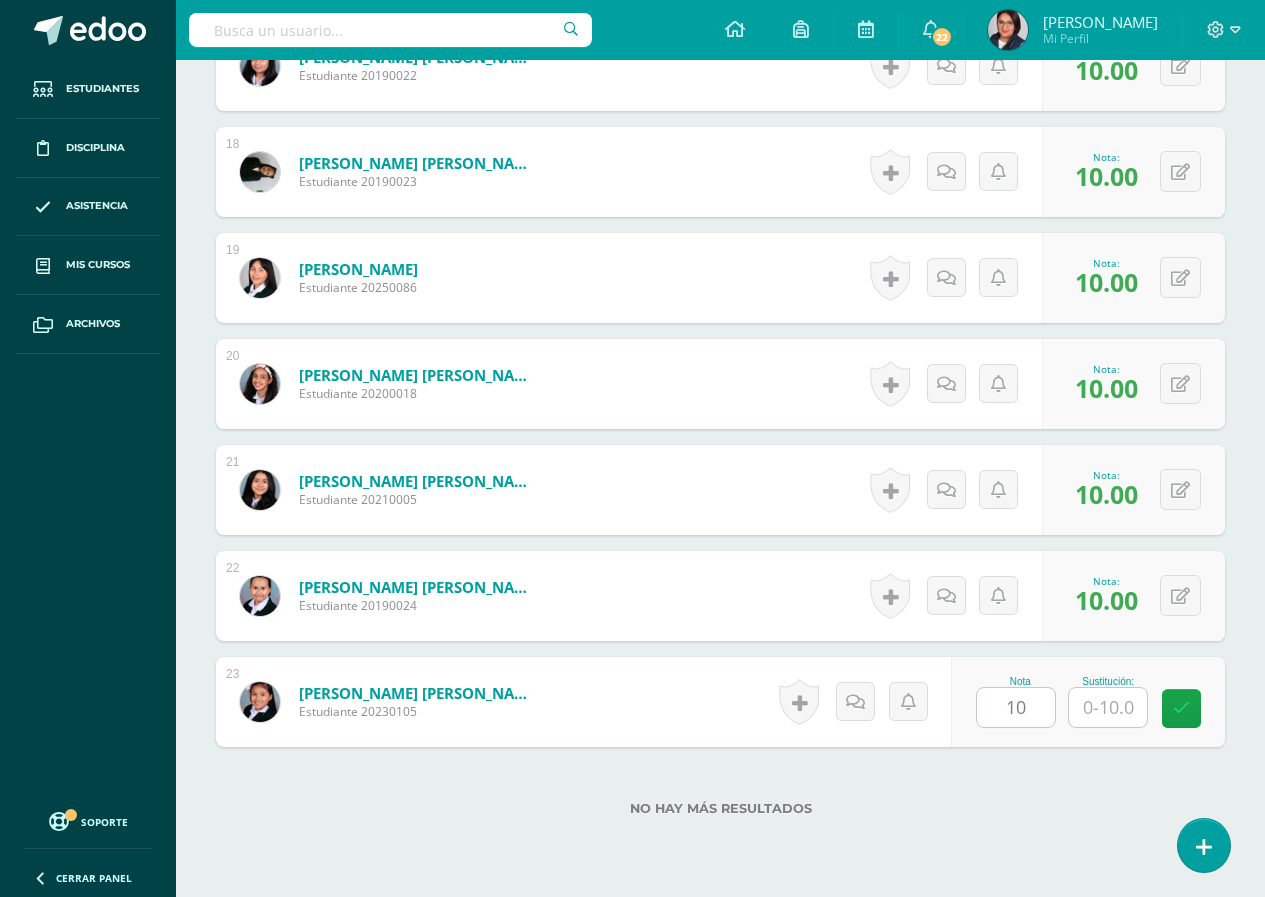 click on "No hay más resultados" at bounding box center (720, 808) 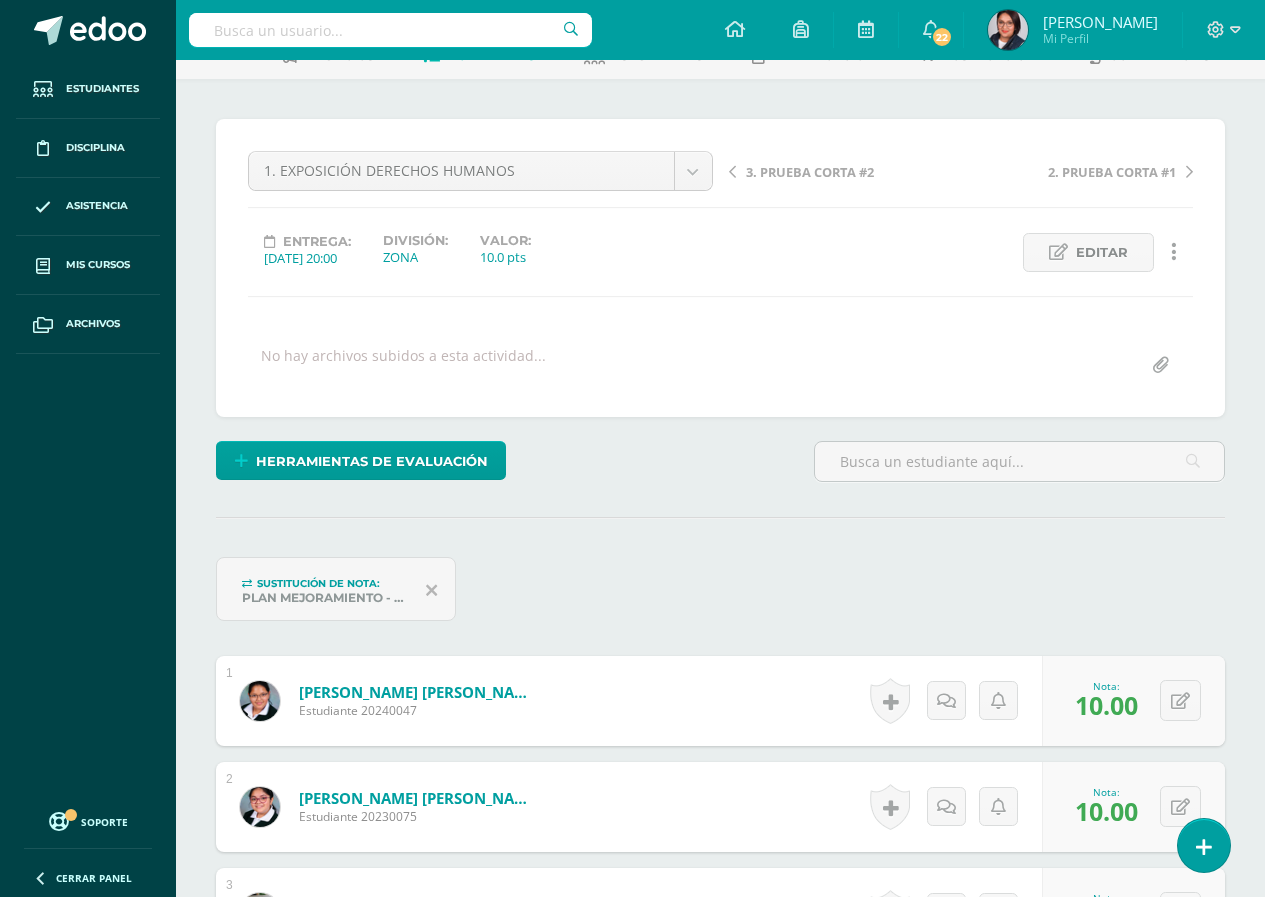 scroll, scrollTop: 0, scrollLeft: 0, axis: both 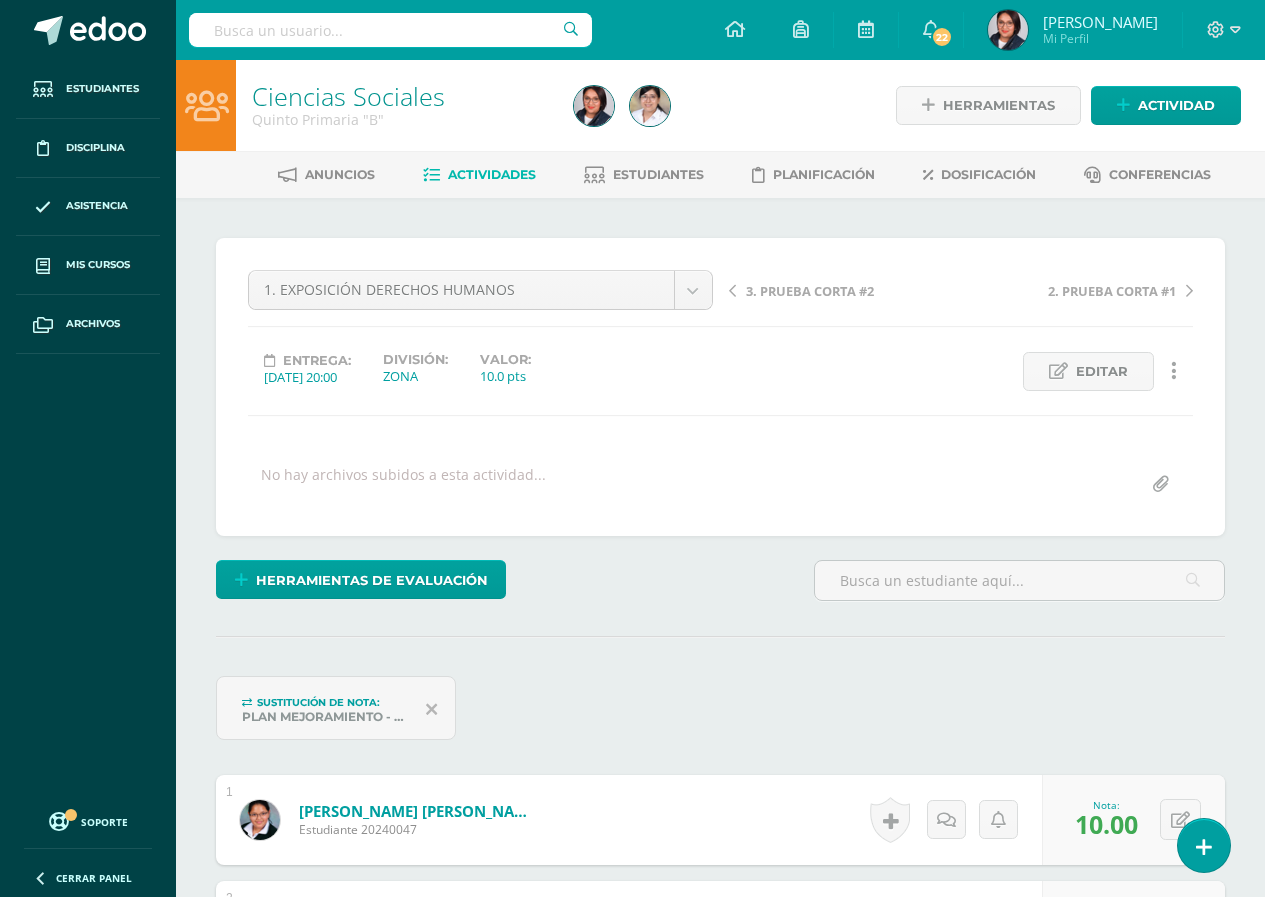 click on "¿Estás seguro que quieres  eliminar  esta actividad?
Esto borrará la actividad y cualquier nota que hayas registrado
permanentemente. Esta acción no se puede revertir. Cancelar Eliminar
Administración de escalas de valoración
escala de valoración
Aún no has creado una escala de valoración.
Cancelar Agregar nueva escala de valoración: Agrega una división a la escala de valoración  (ej. Ortografía, redacción, trabajo en equipo, etc.)
Agregar
Cancelar Crear escala de valoración
Agrega listas de cotejo
Mostrar todos                             Mostrar todos Mis listas Generales Comunicación y Lenguaje Matemática Ciencia Estudios Sociales Arte Cartel 1" at bounding box center [720, 1812] 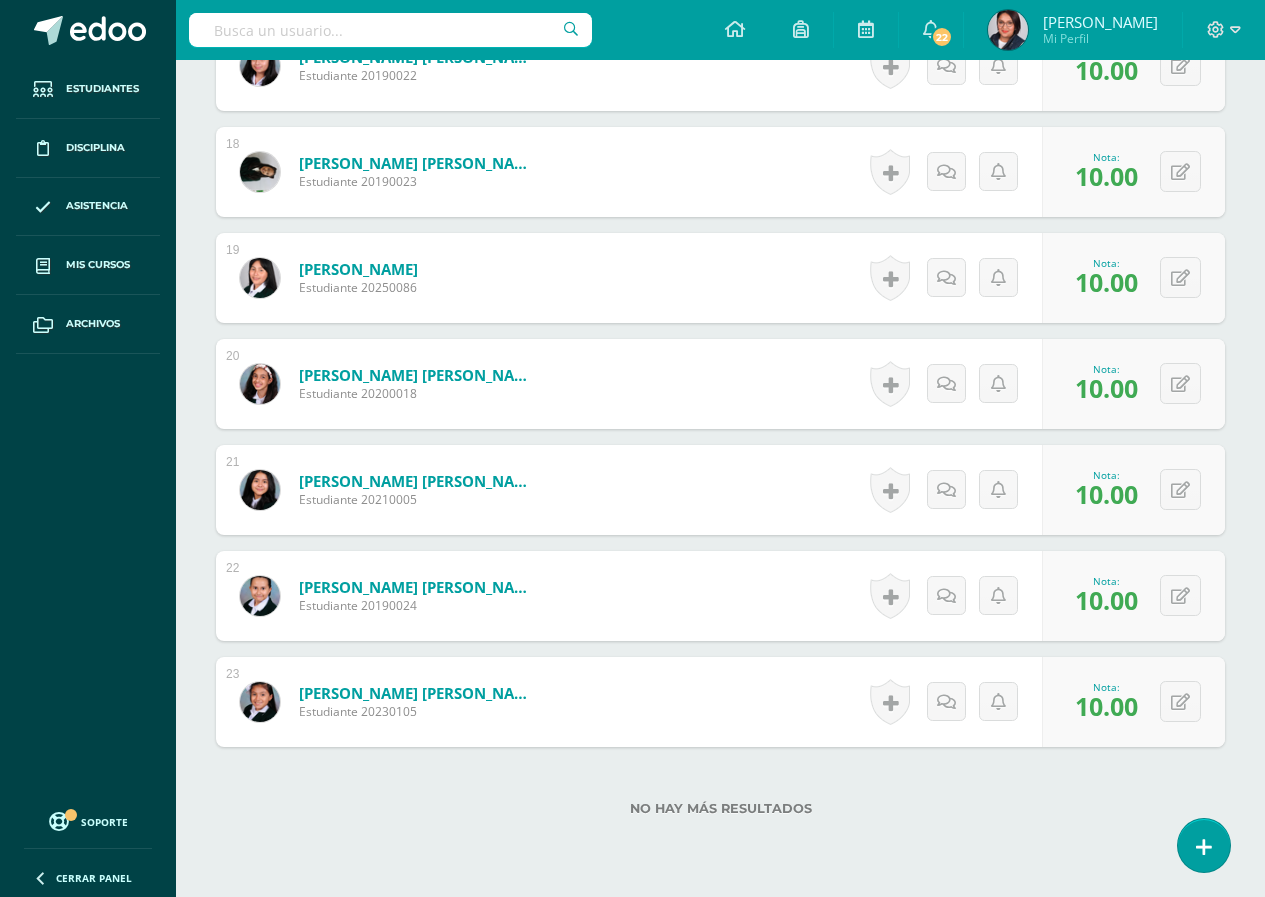 scroll, scrollTop: 2529, scrollLeft: 0, axis: vertical 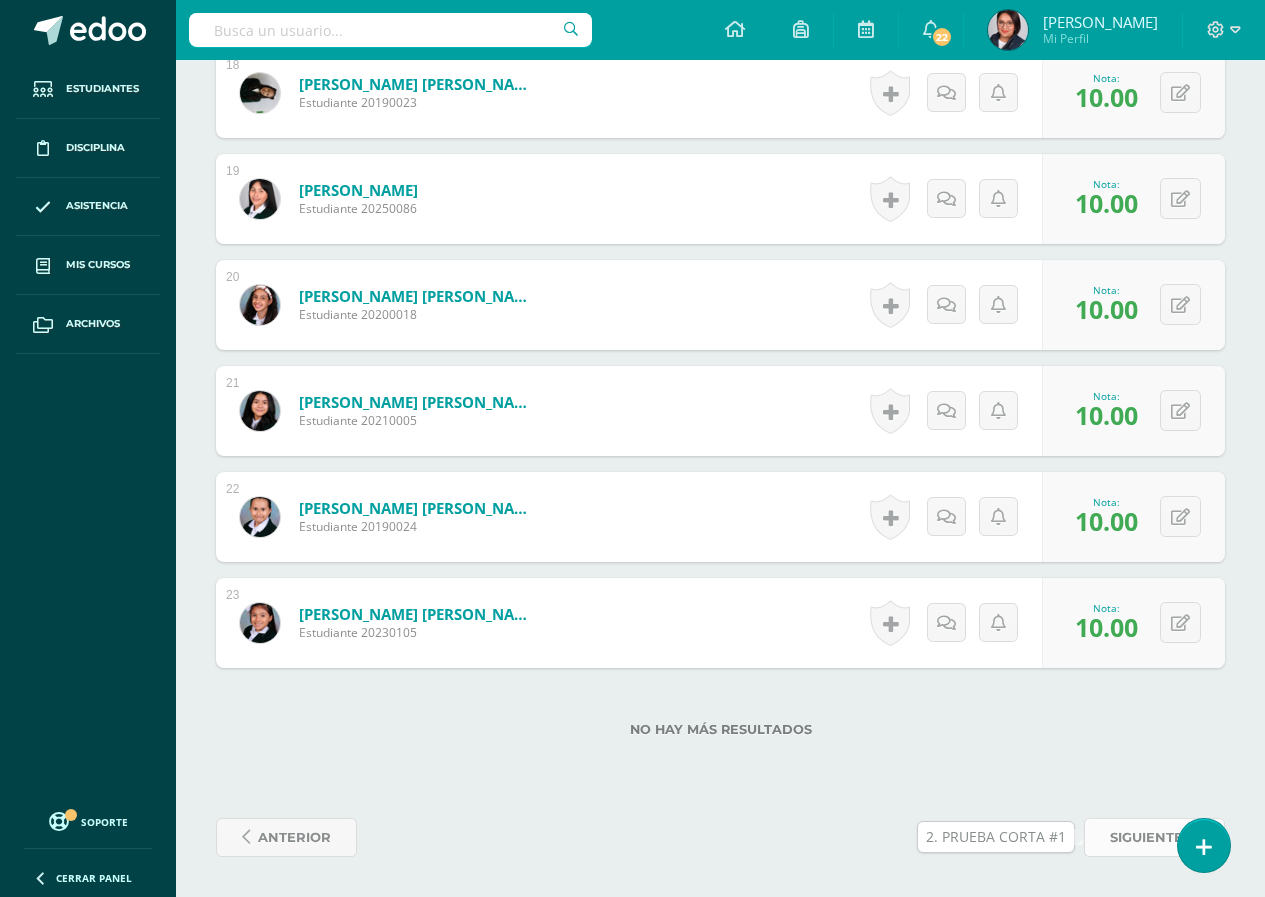 click on "siguiente" at bounding box center (1146, 837) 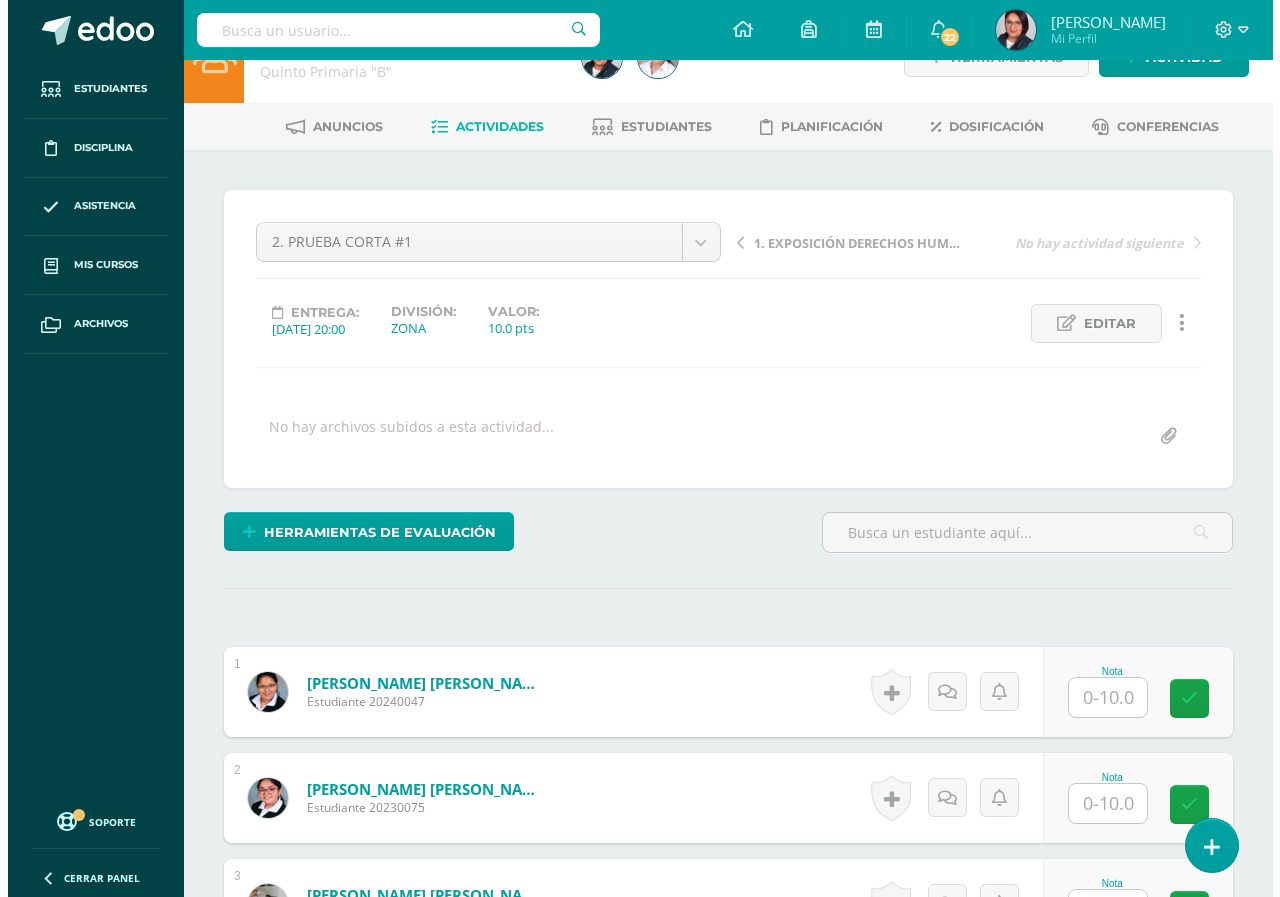scroll, scrollTop: 0, scrollLeft: 0, axis: both 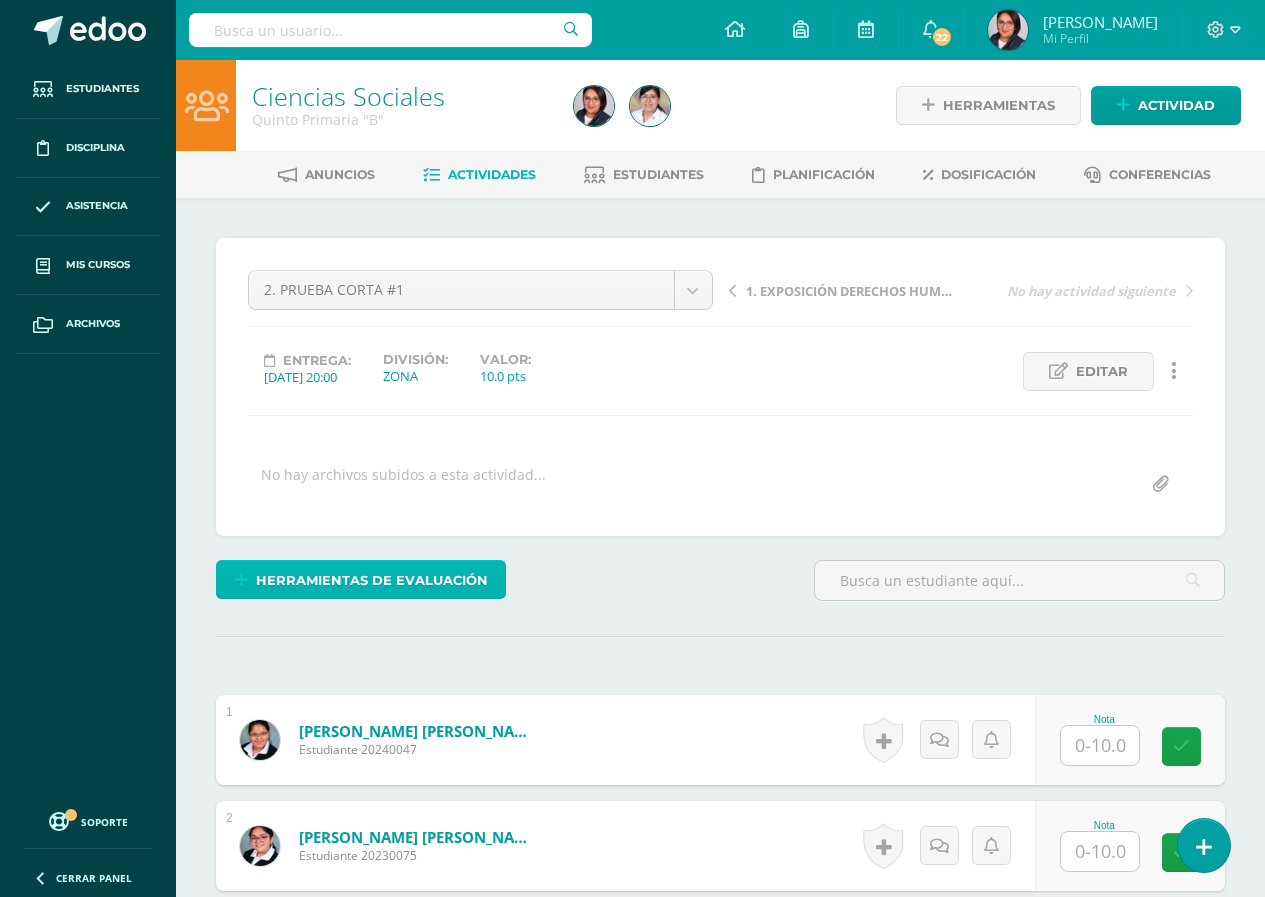 click on "Herramientas de evaluación" at bounding box center [372, 580] 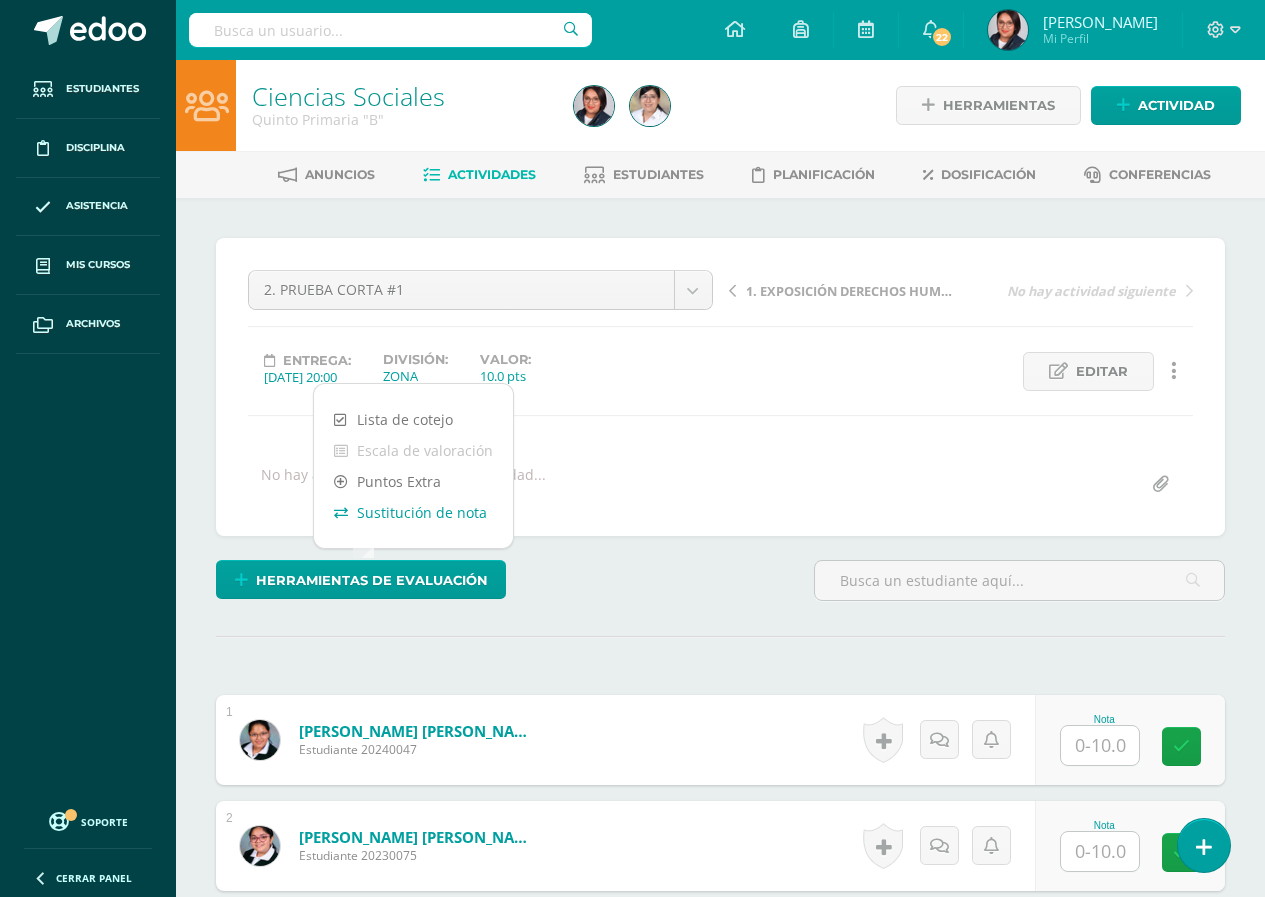 click on "Sustitución de nota" at bounding box center (413, 512) 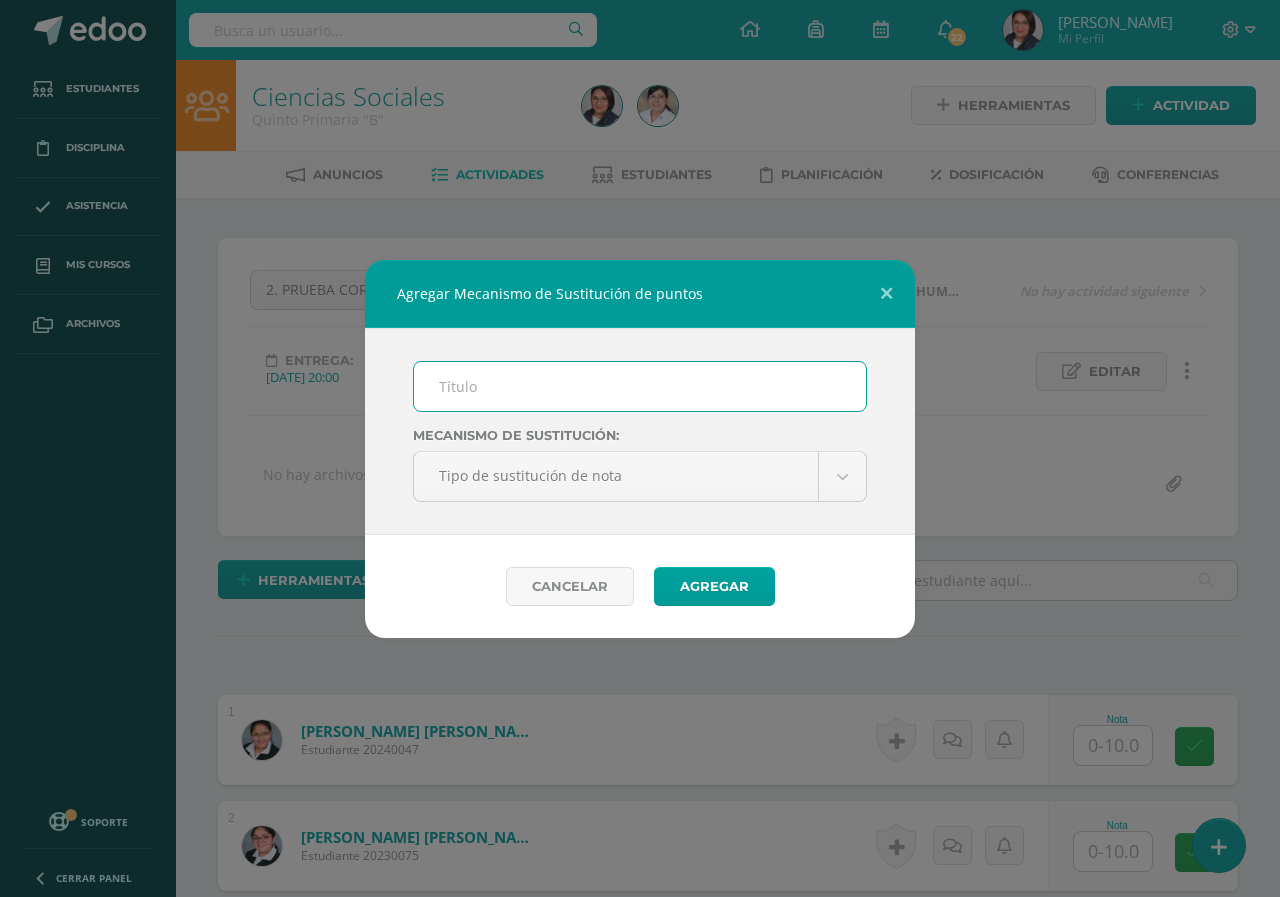 click at bounding box center [640, 386] 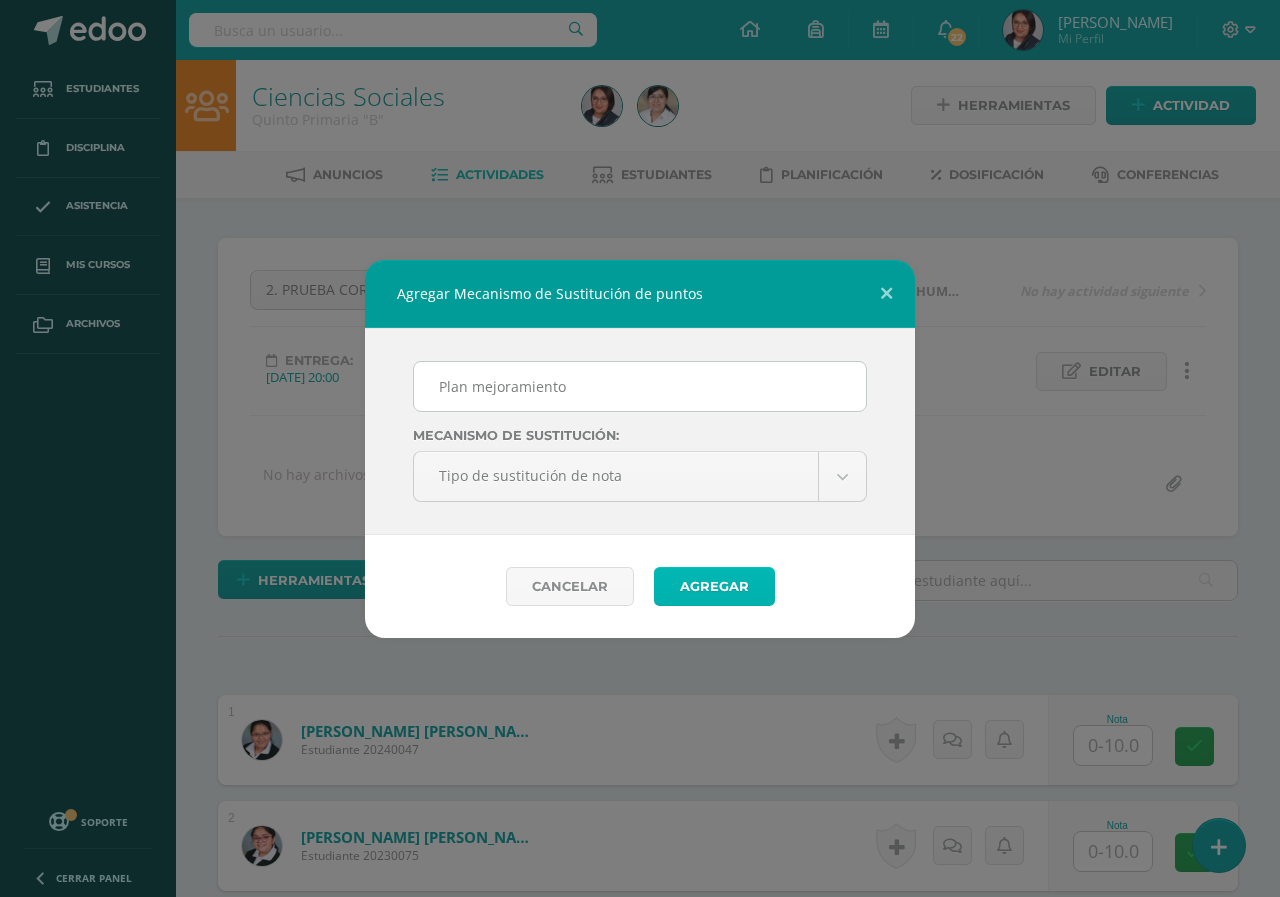 click on "Agregar" at bounding box center (714, 586) 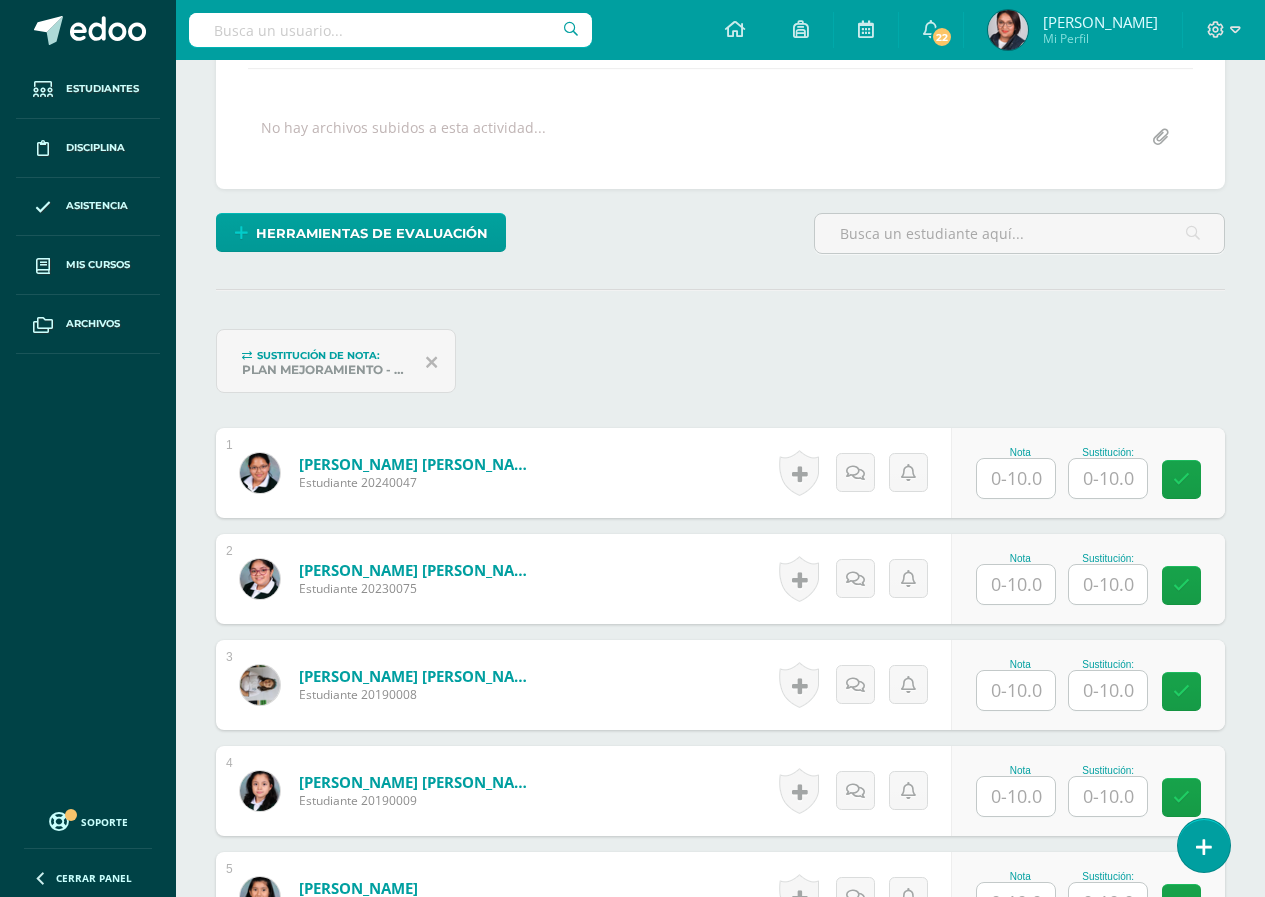 scroll, scrollTop: 348, scrollLeft: 0, axis: vertical 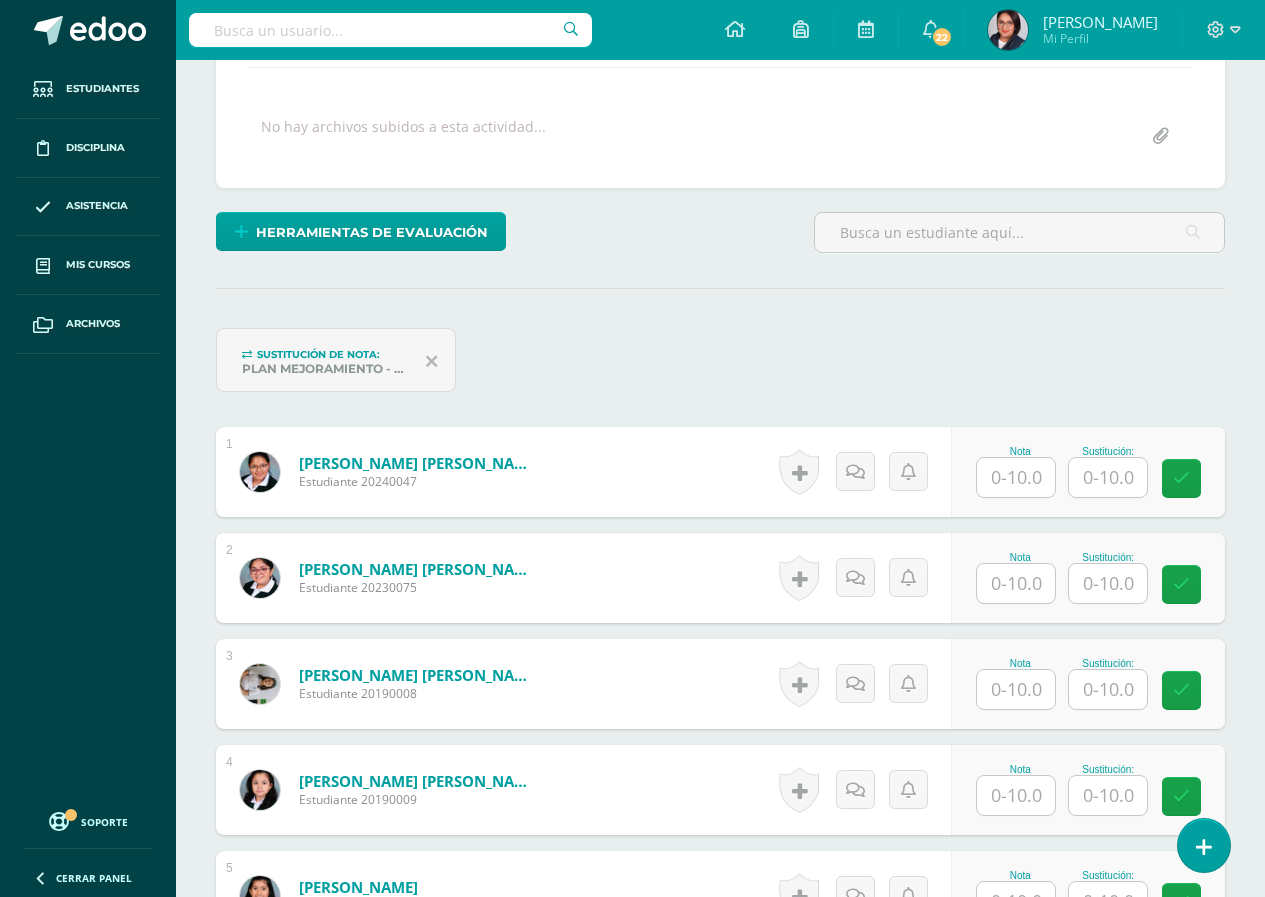 click at bounding box center (1016, 477) 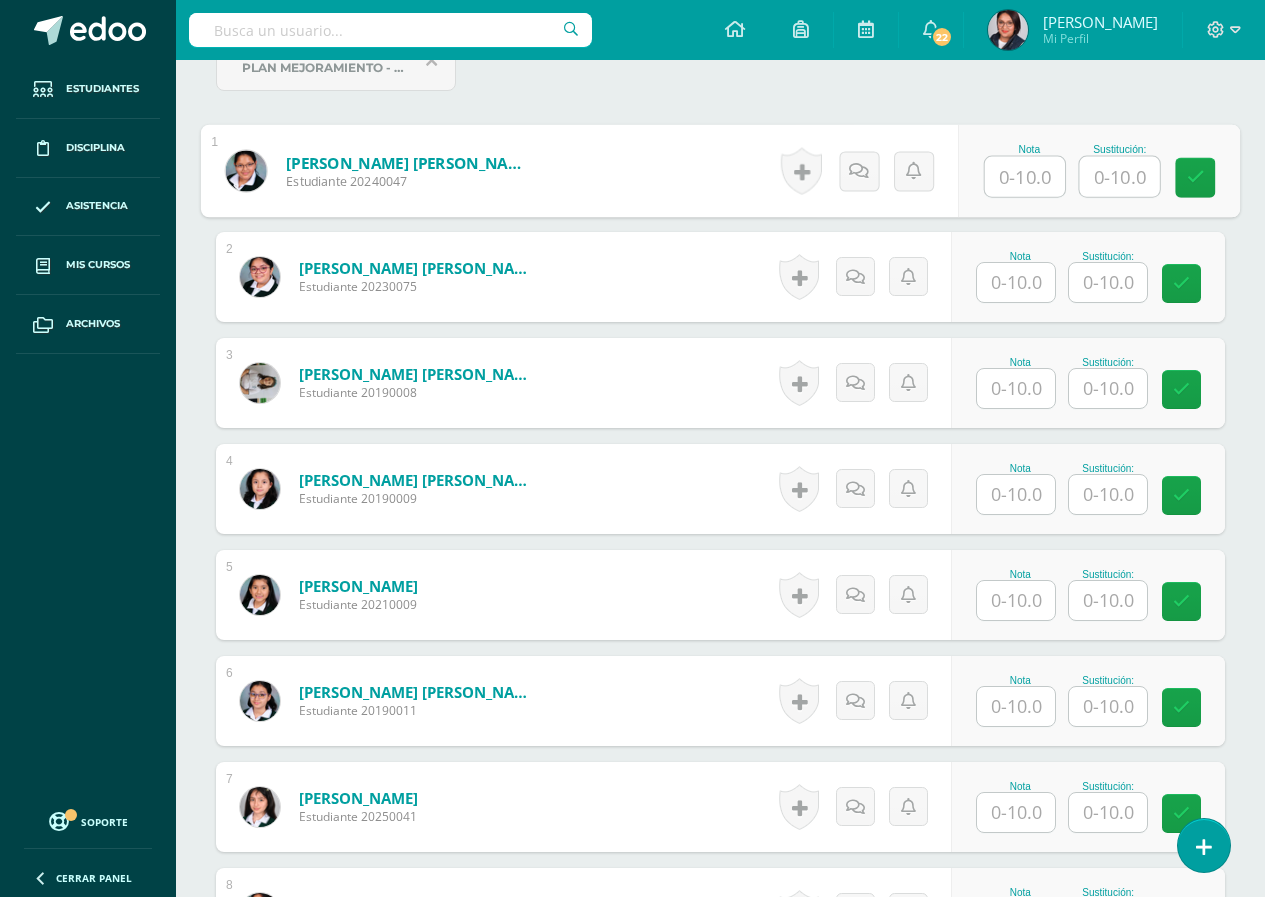 scroll, scrollTop: 650, scrollLeft: 0, axis: vertical 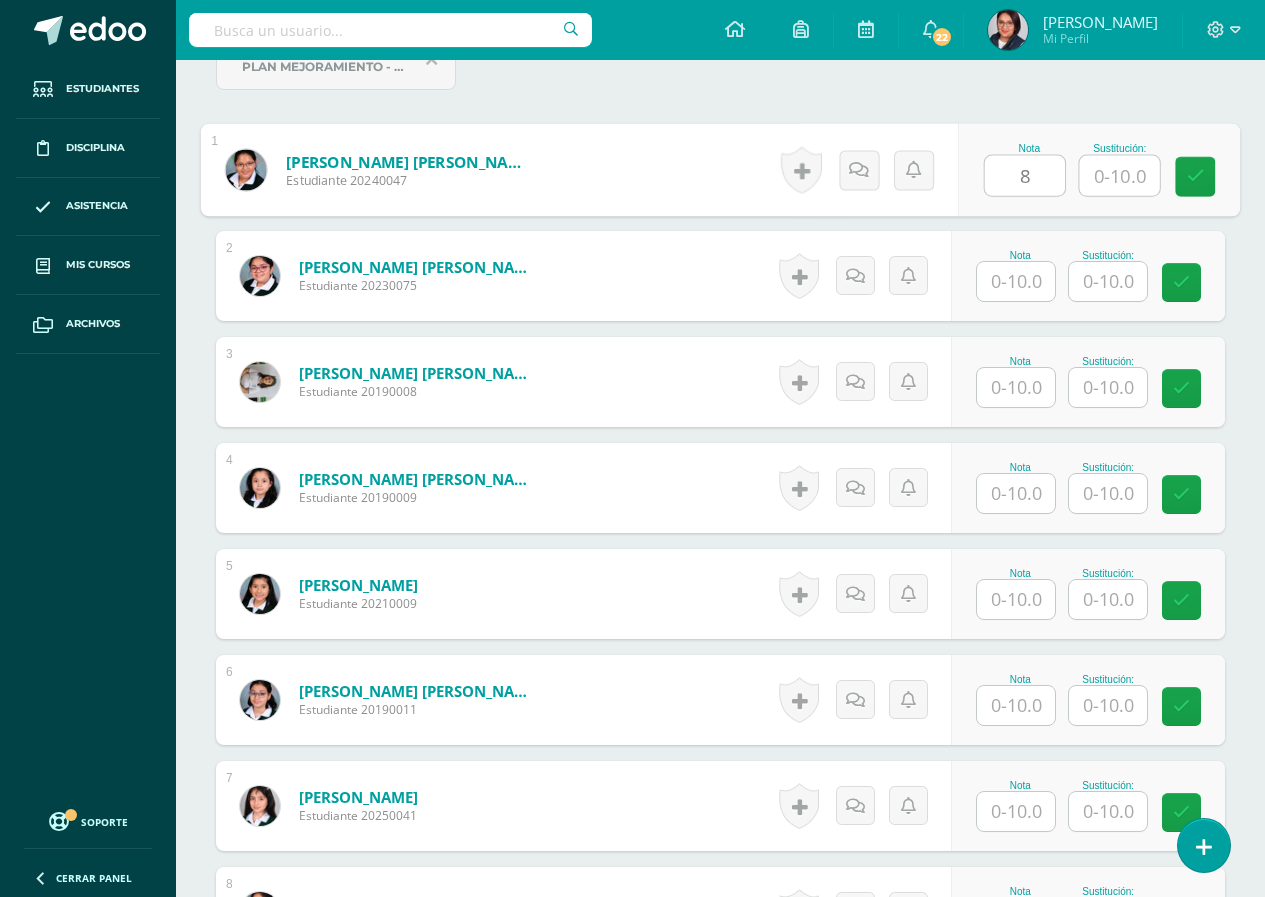 type on "8" 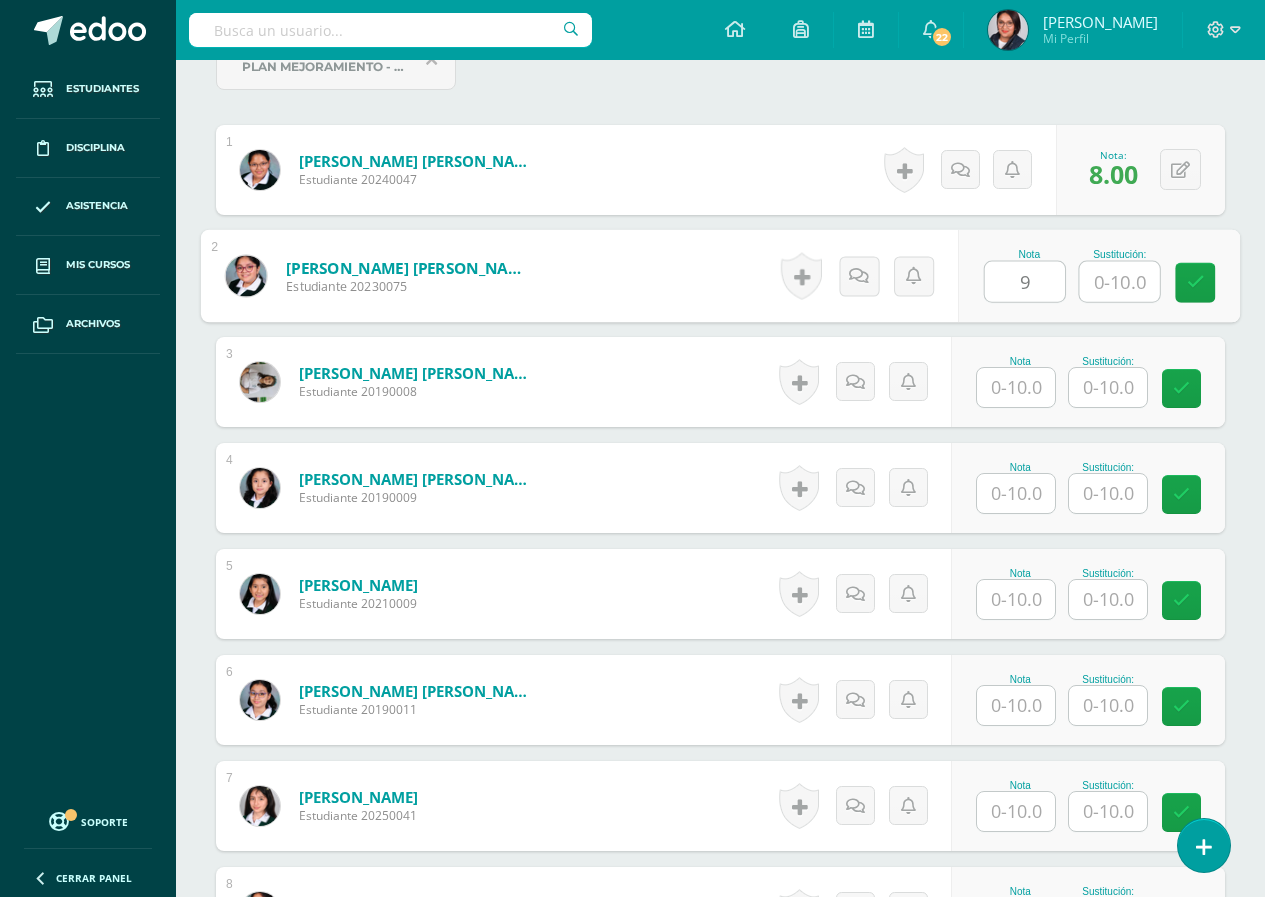 type on "9" 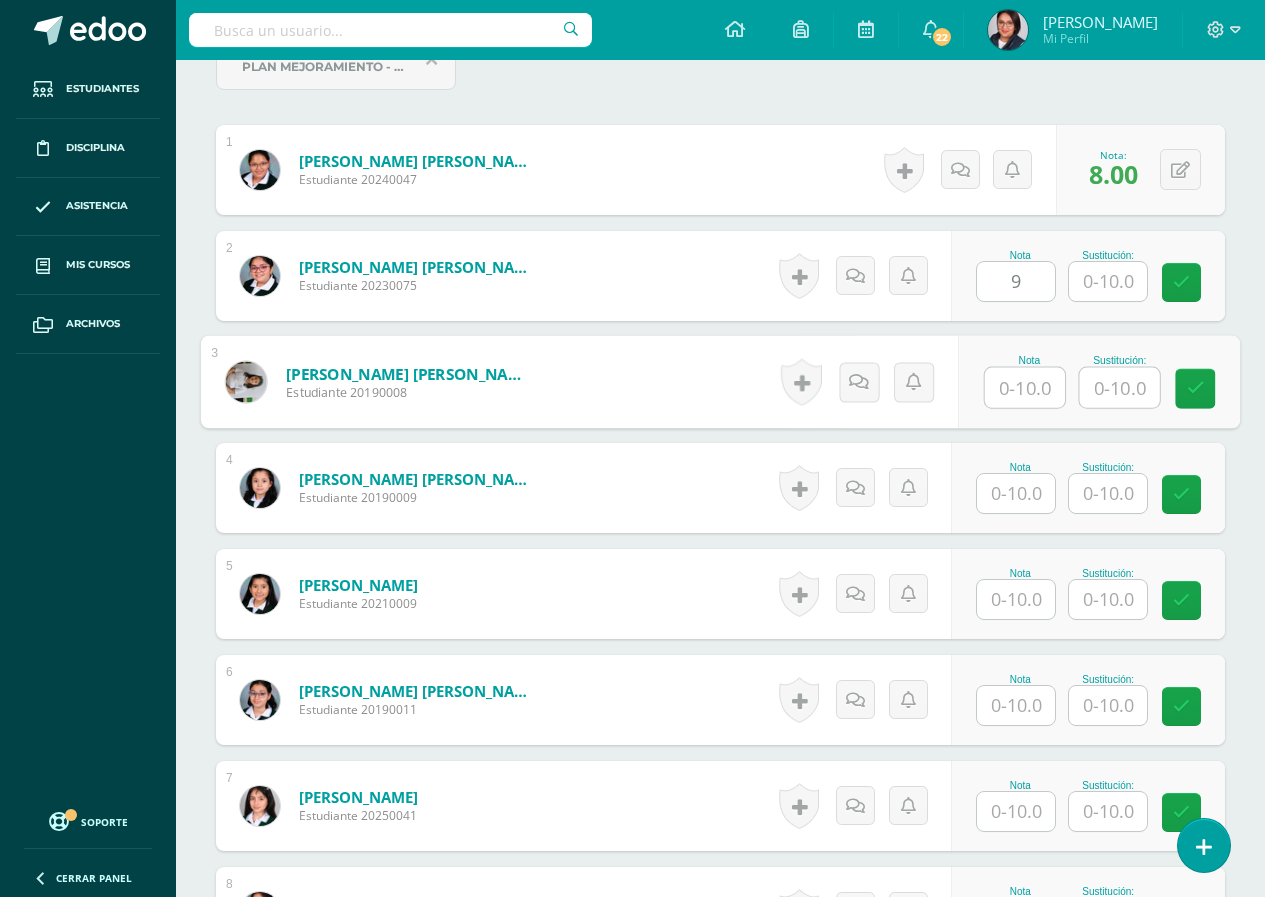 click at bounding box center [1025, 388] 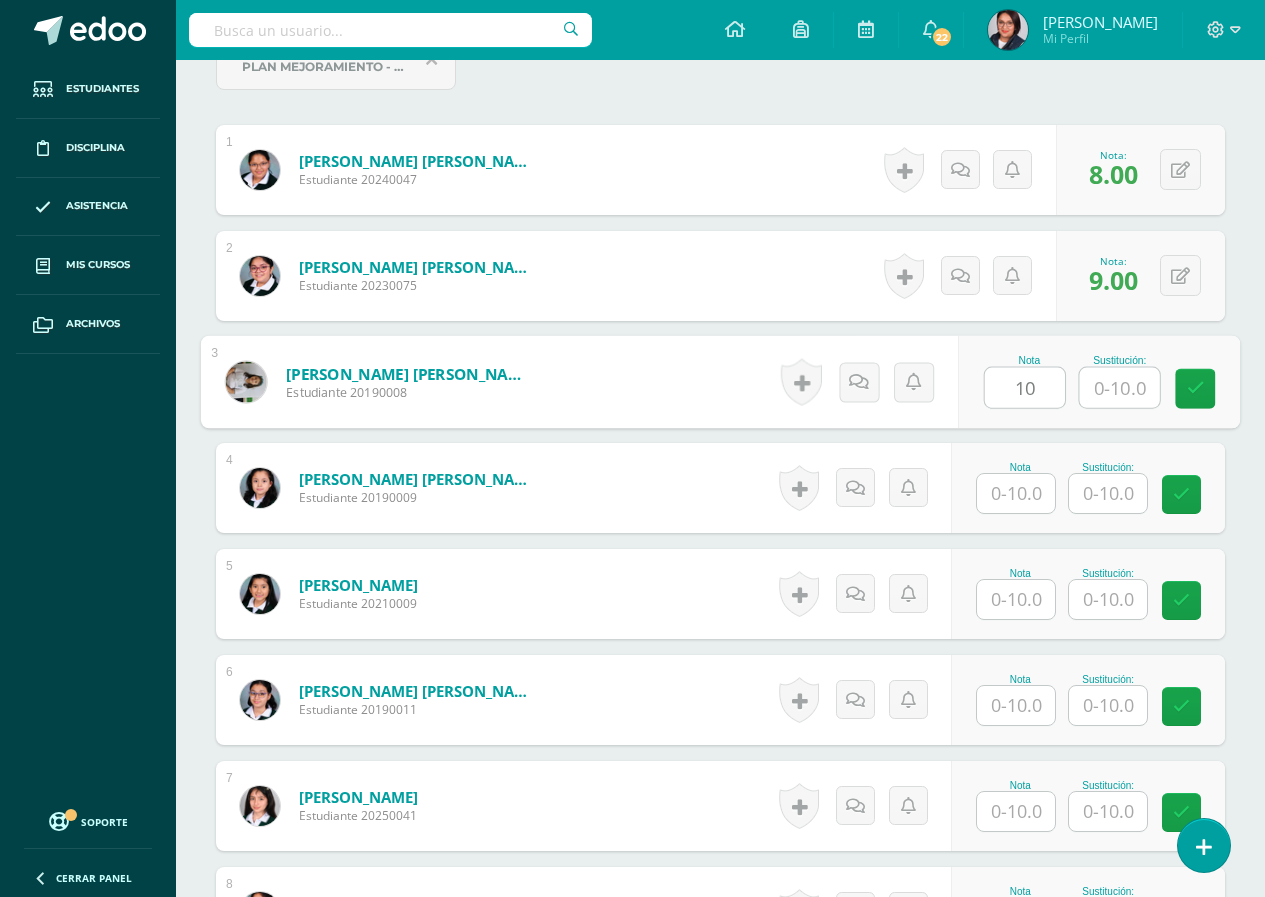 type on "10" 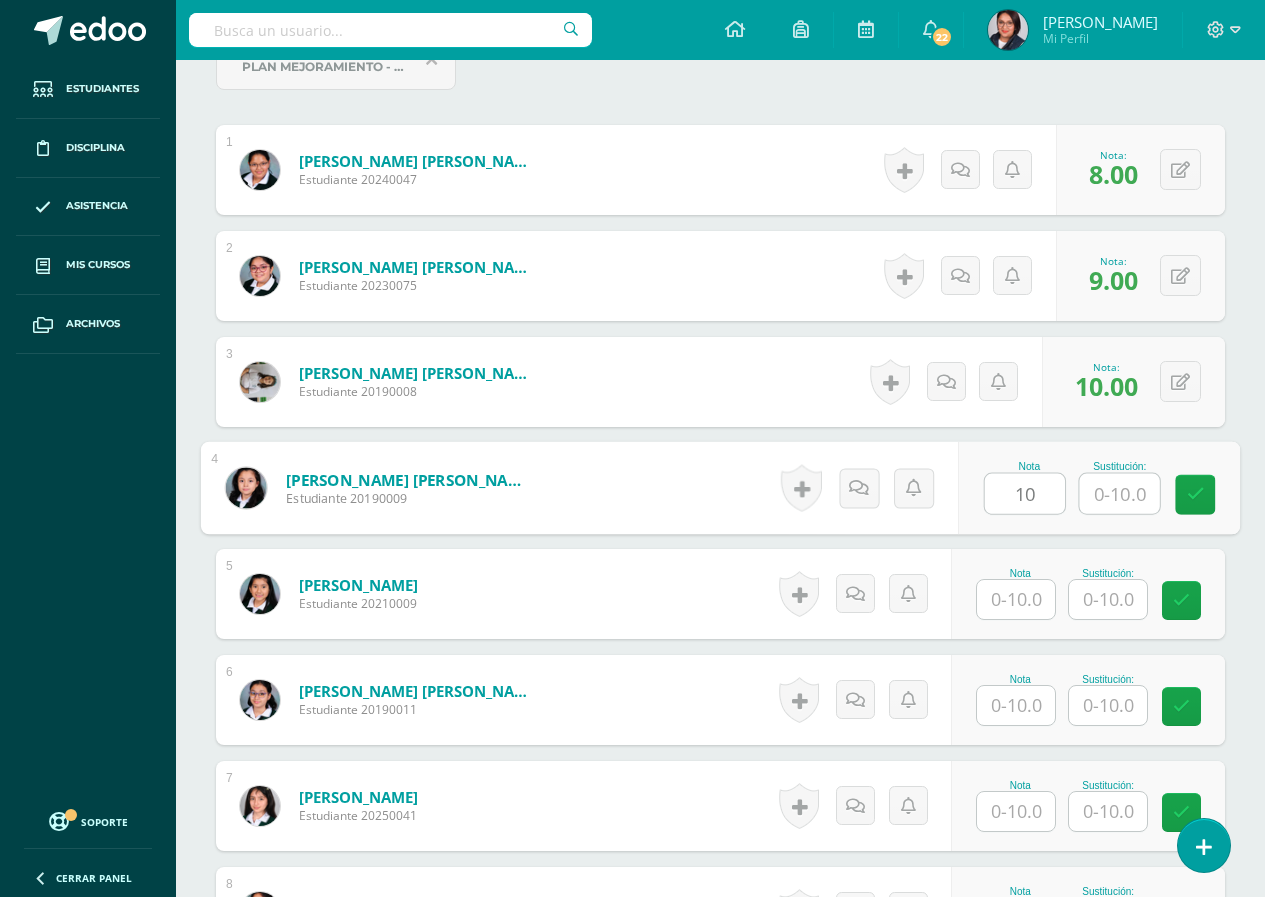 type on "10" 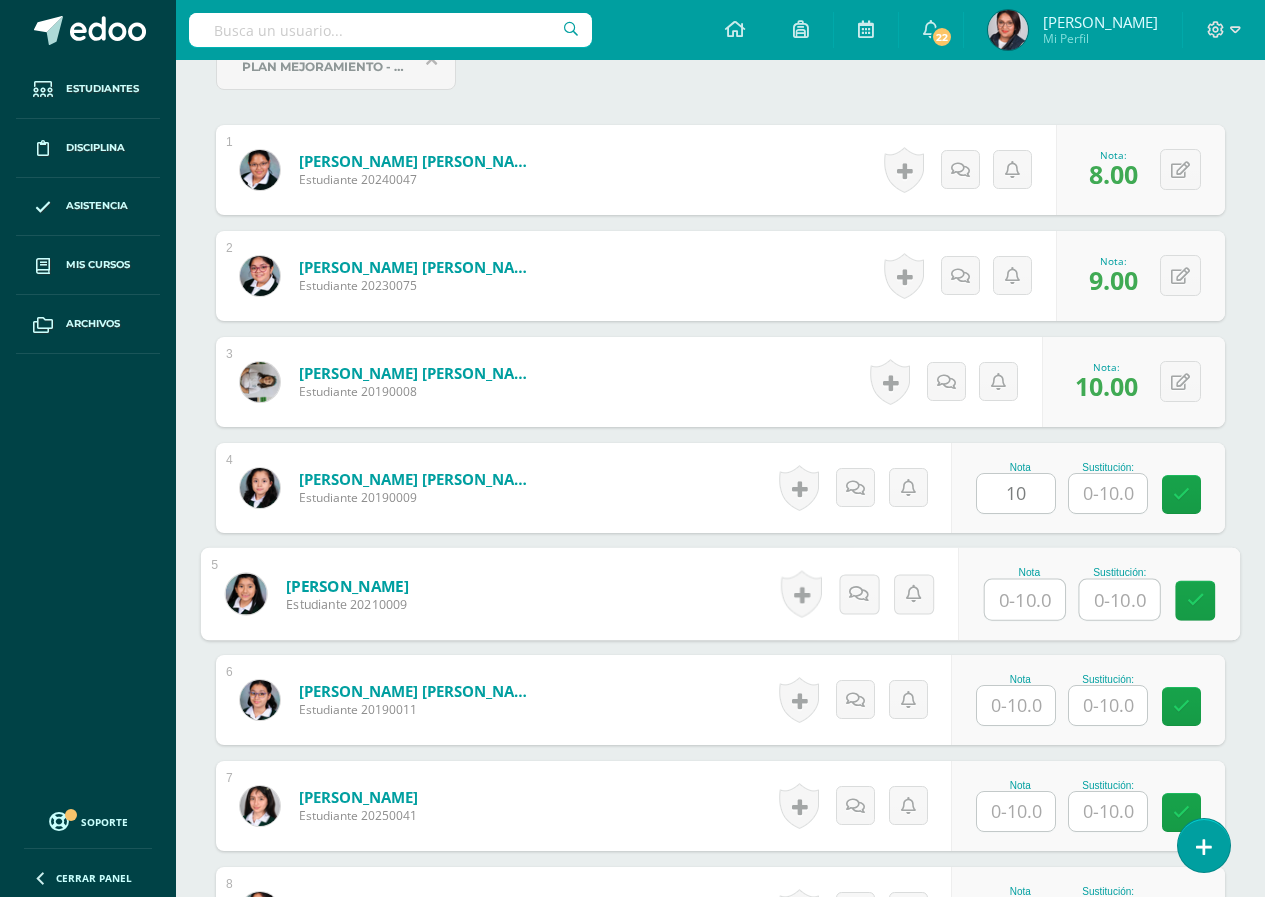 click at bounding box center (1025, 600) 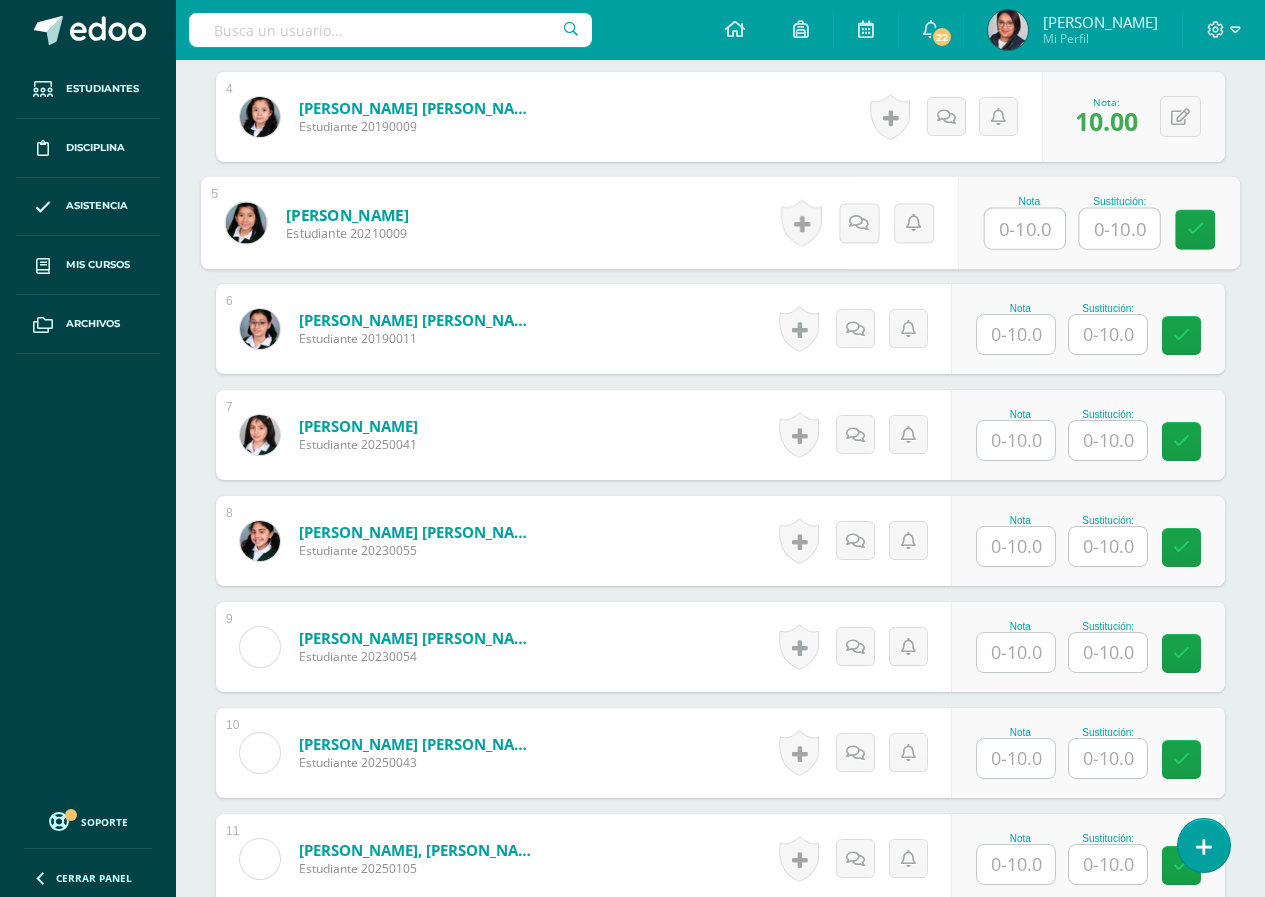 scroll, scrollTop: 1050, scrollLeft: 0, axis: vertical 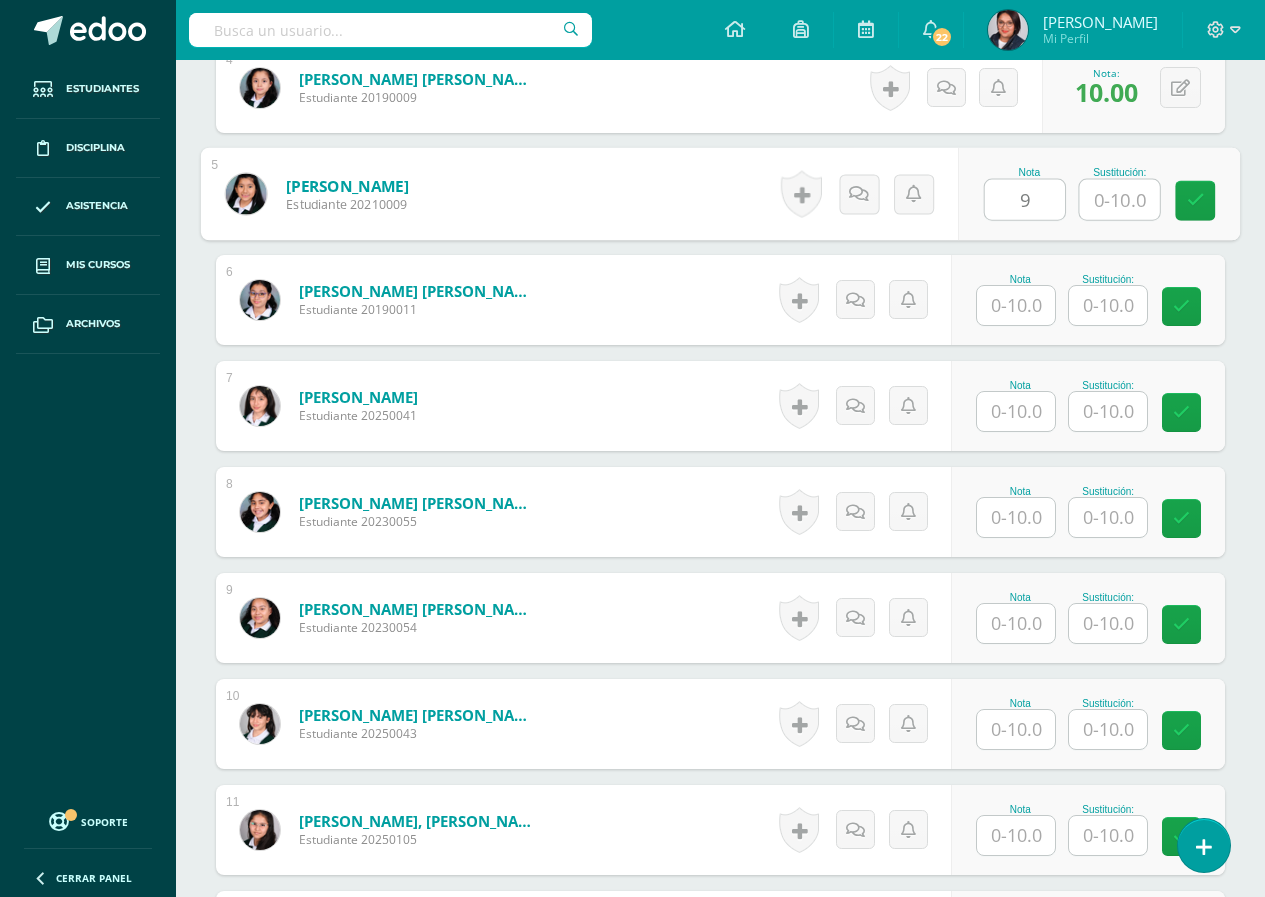 type on "9" 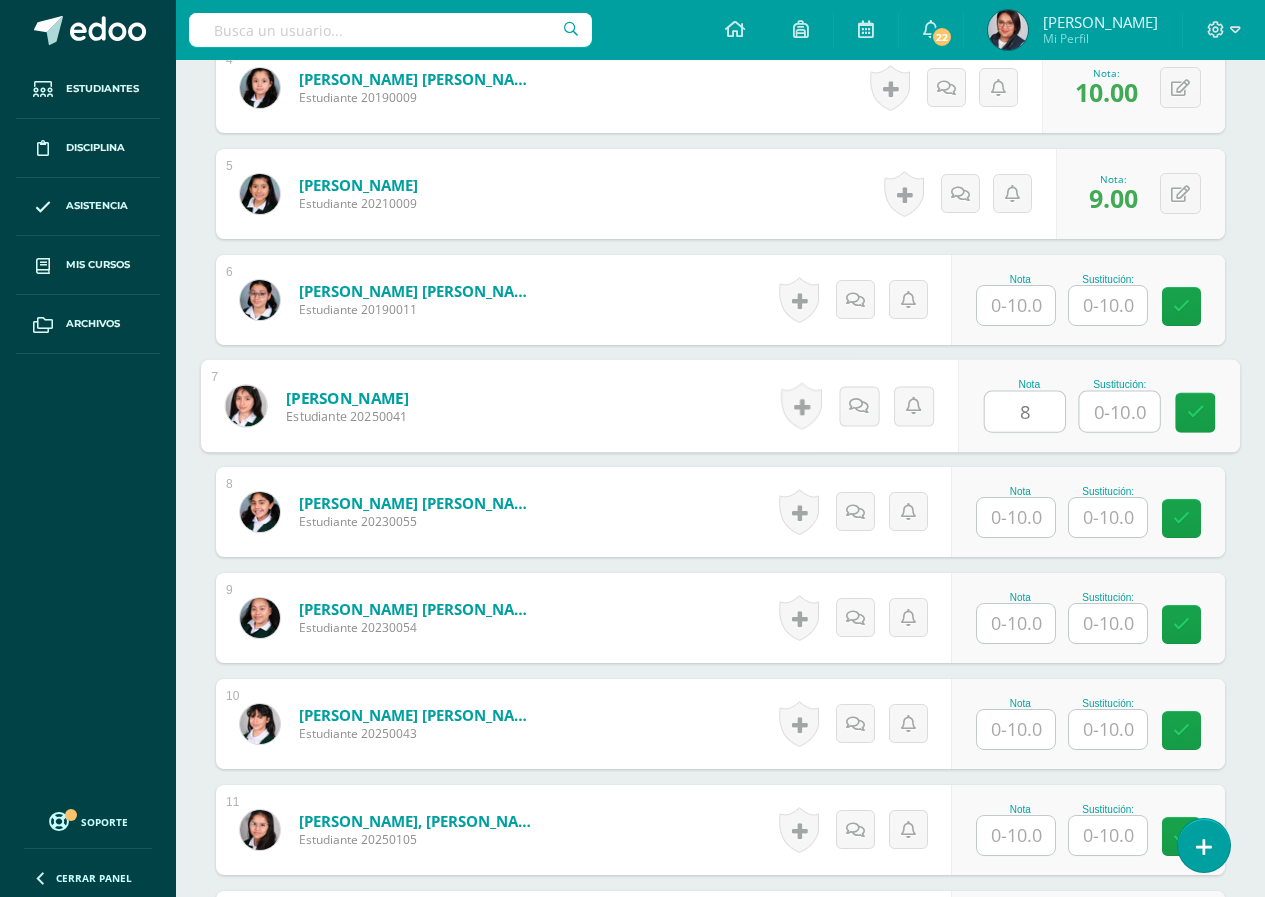 type on "8" 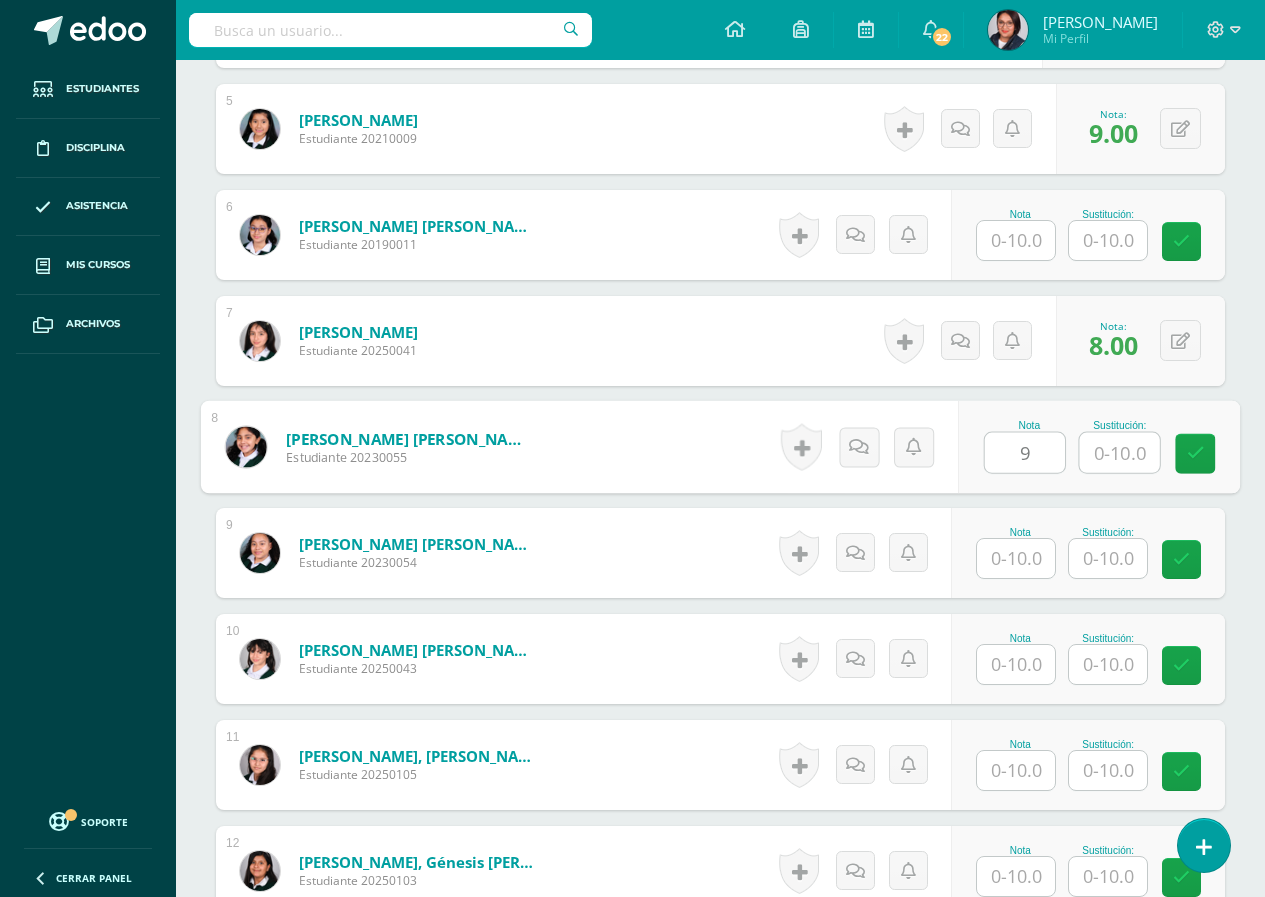 scroll, scrollTop: 1150, scrollLeft: 0, axis: vertical 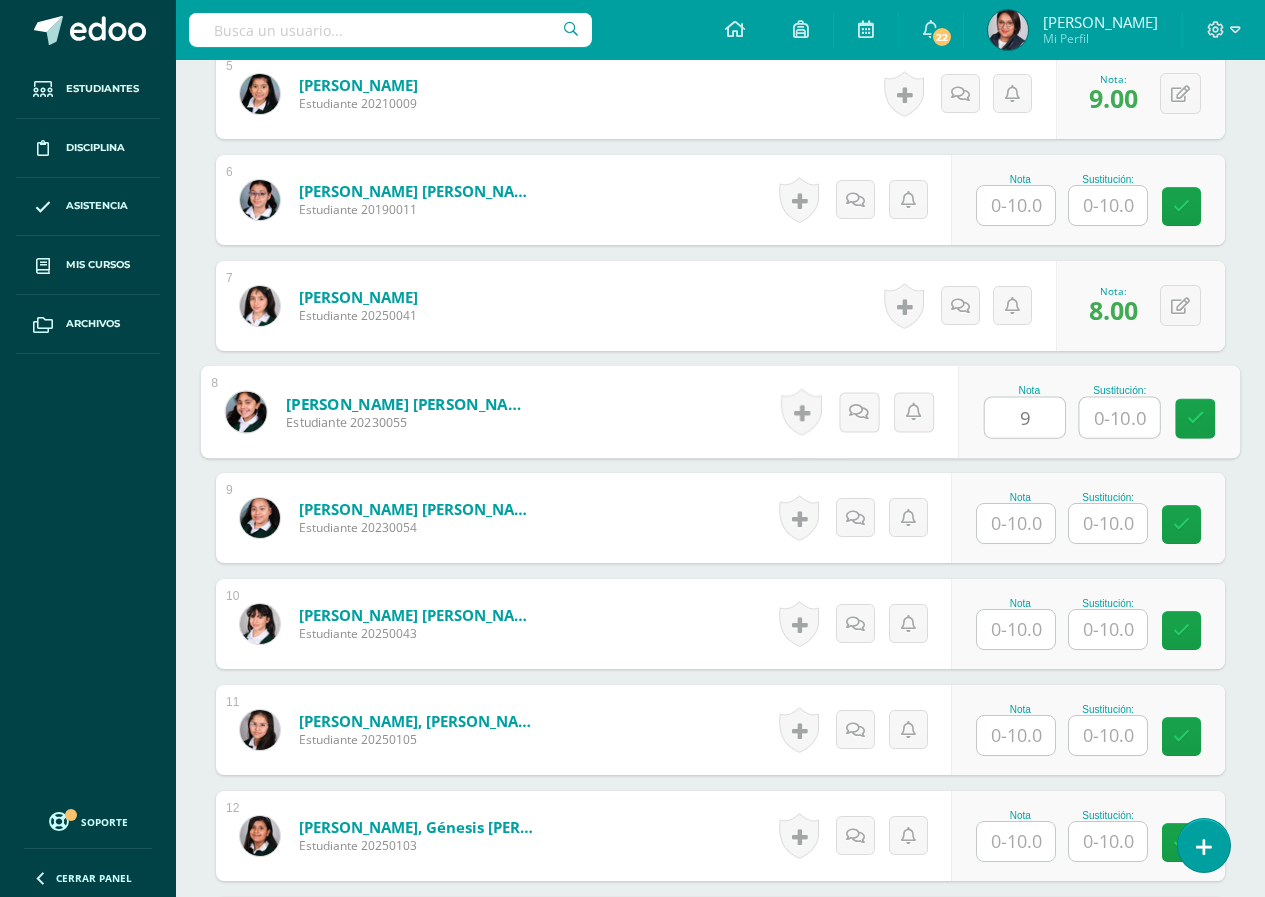 type on "9" 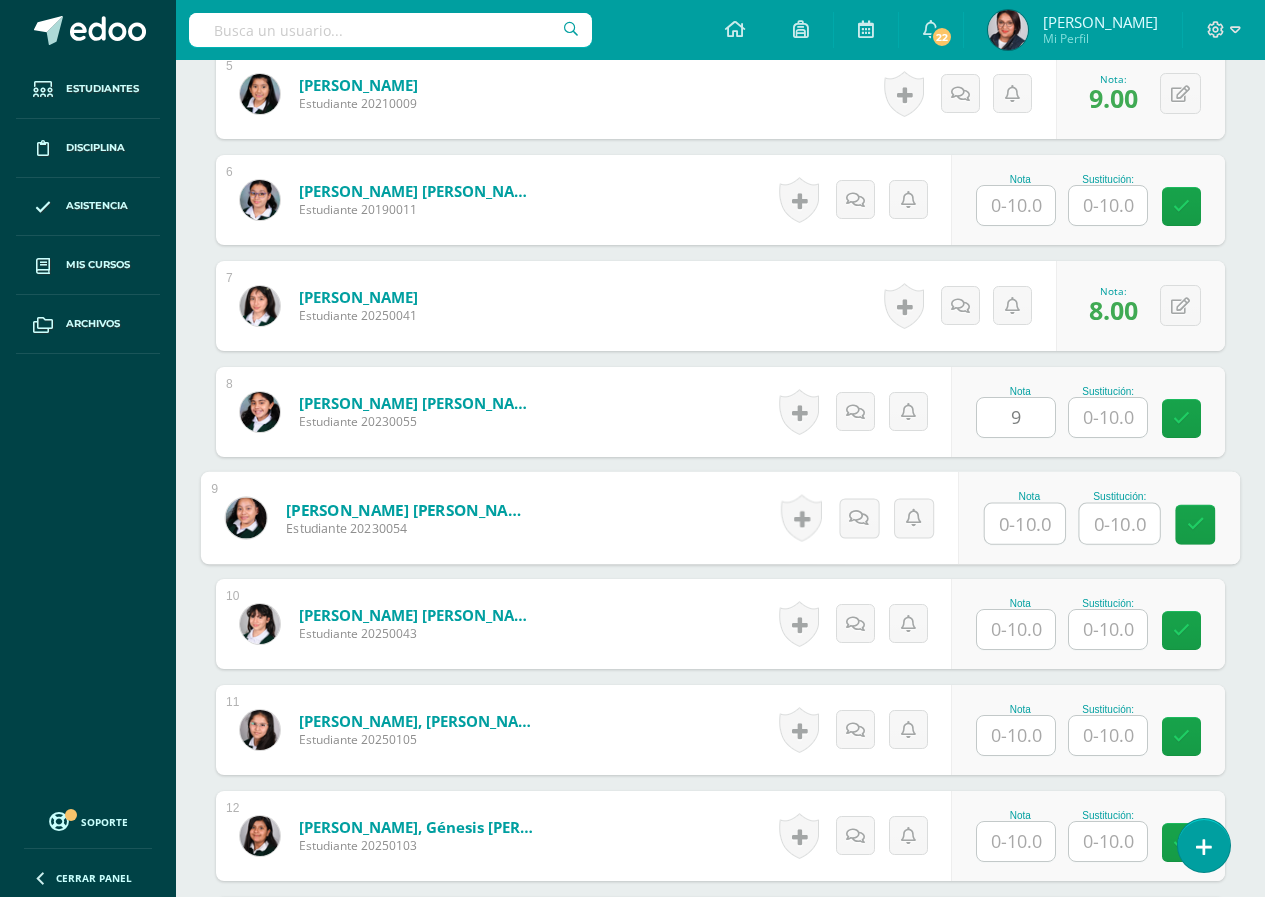 click at bounding box center (1025, 524) 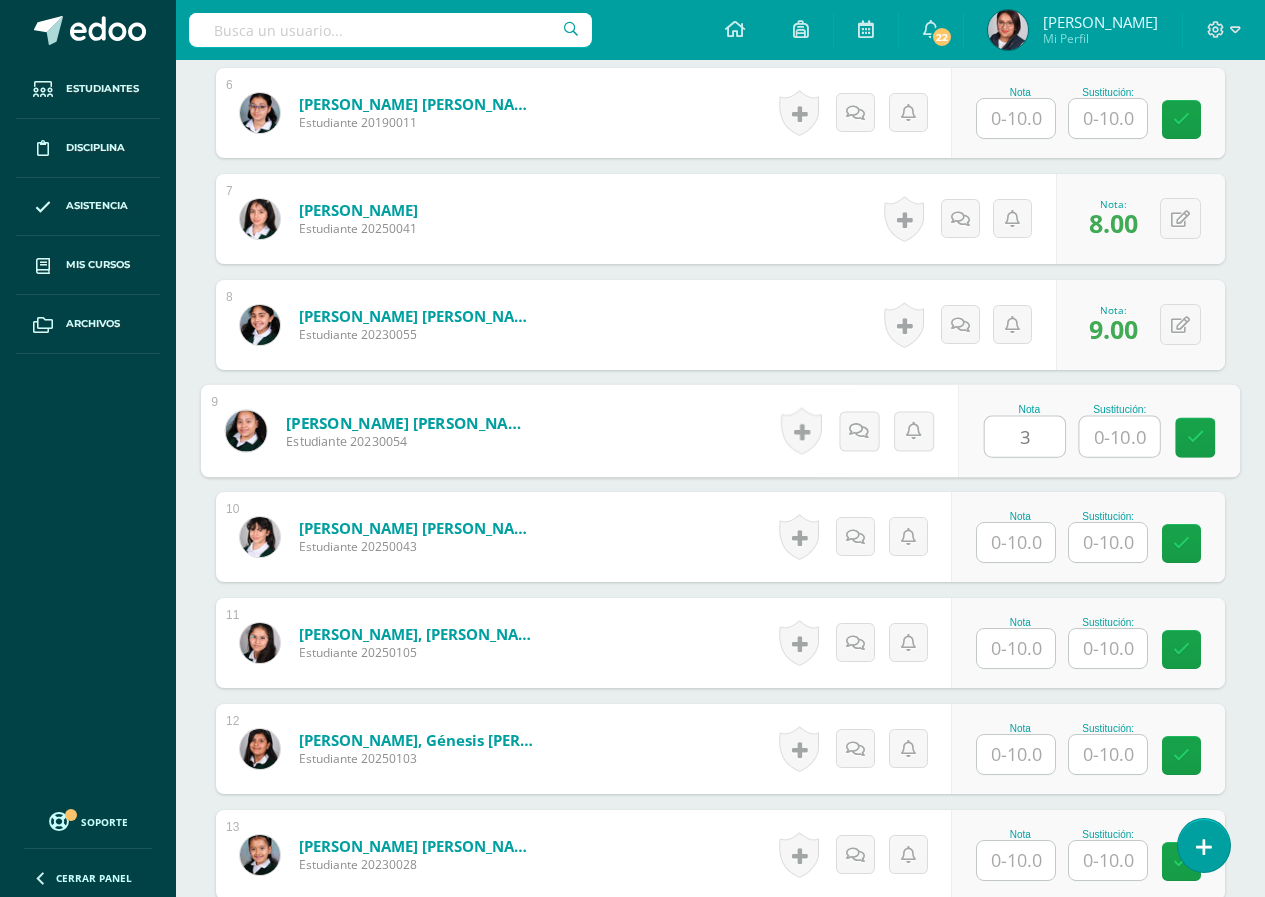 scroll, scrollTop: 1350, scrollLeft: 0, axis: vertical 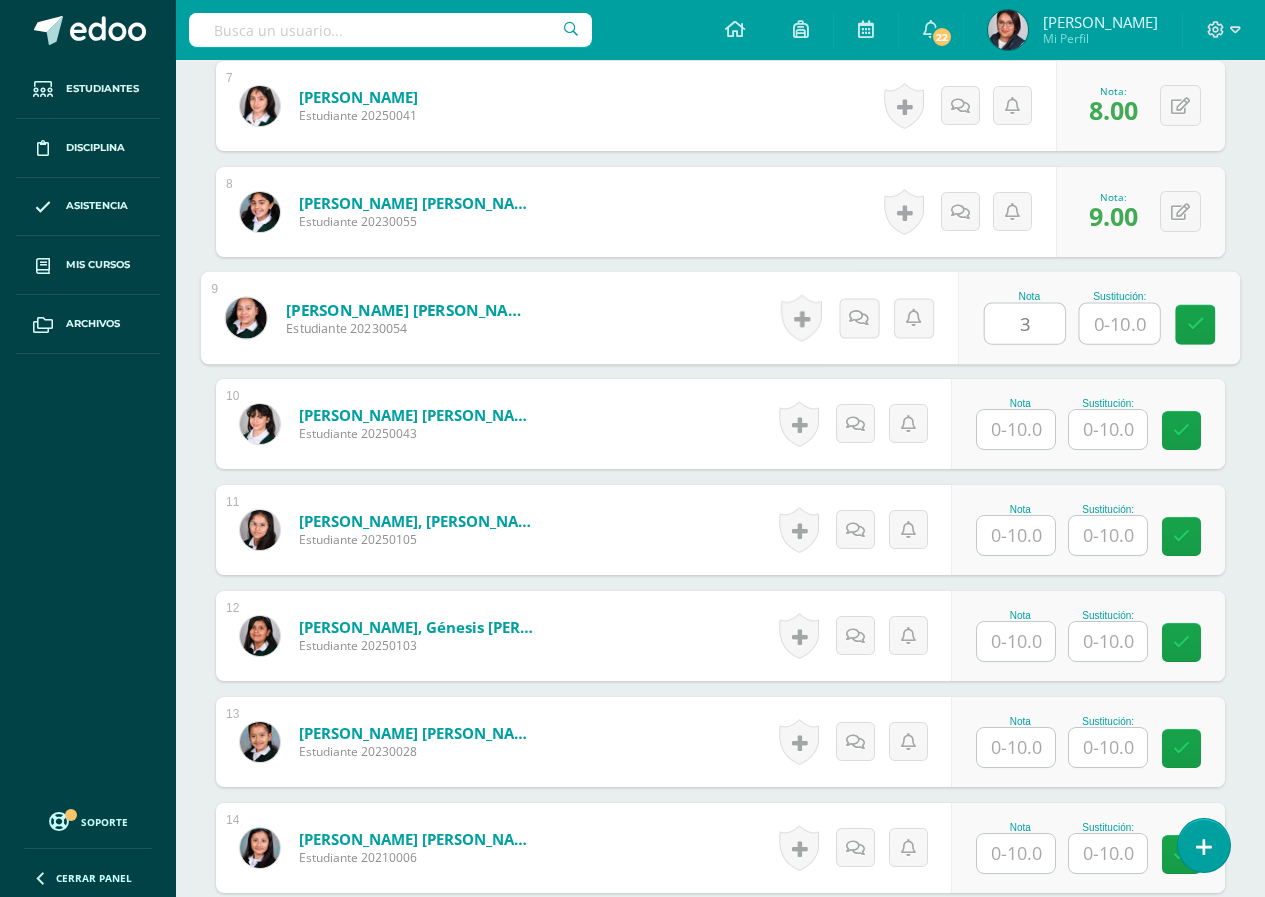 type on "3" 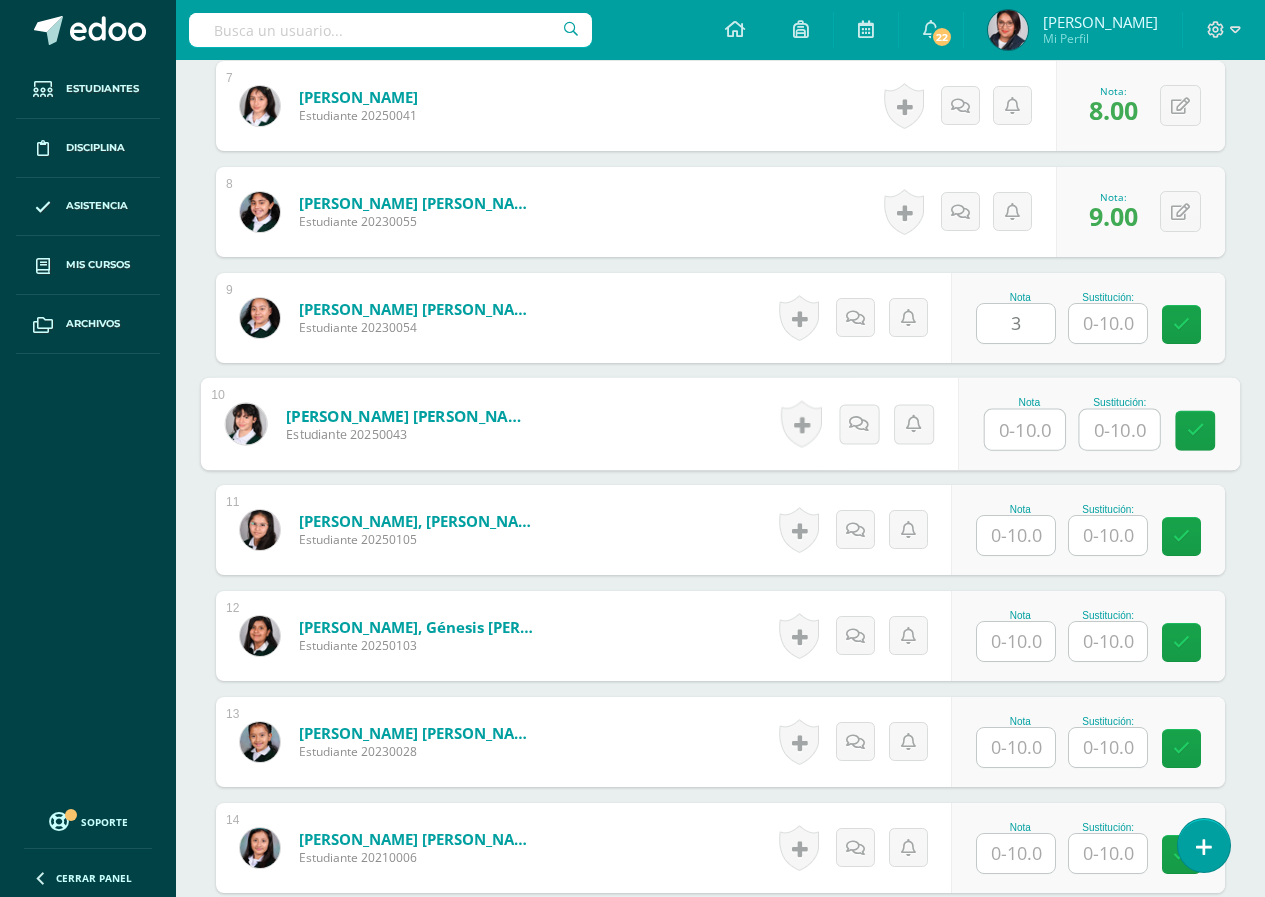 click at bounding box center [1025, 430] 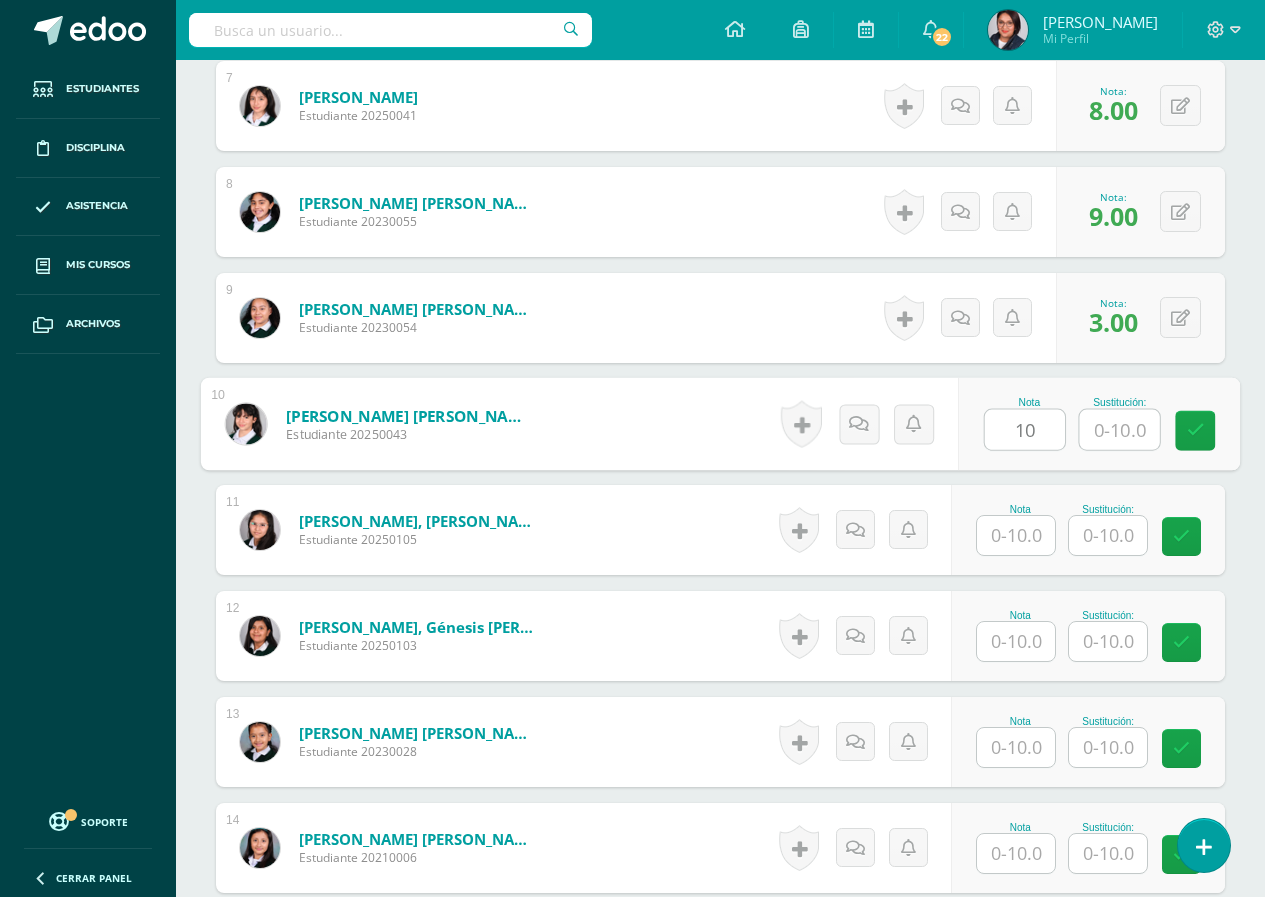 type on "10" 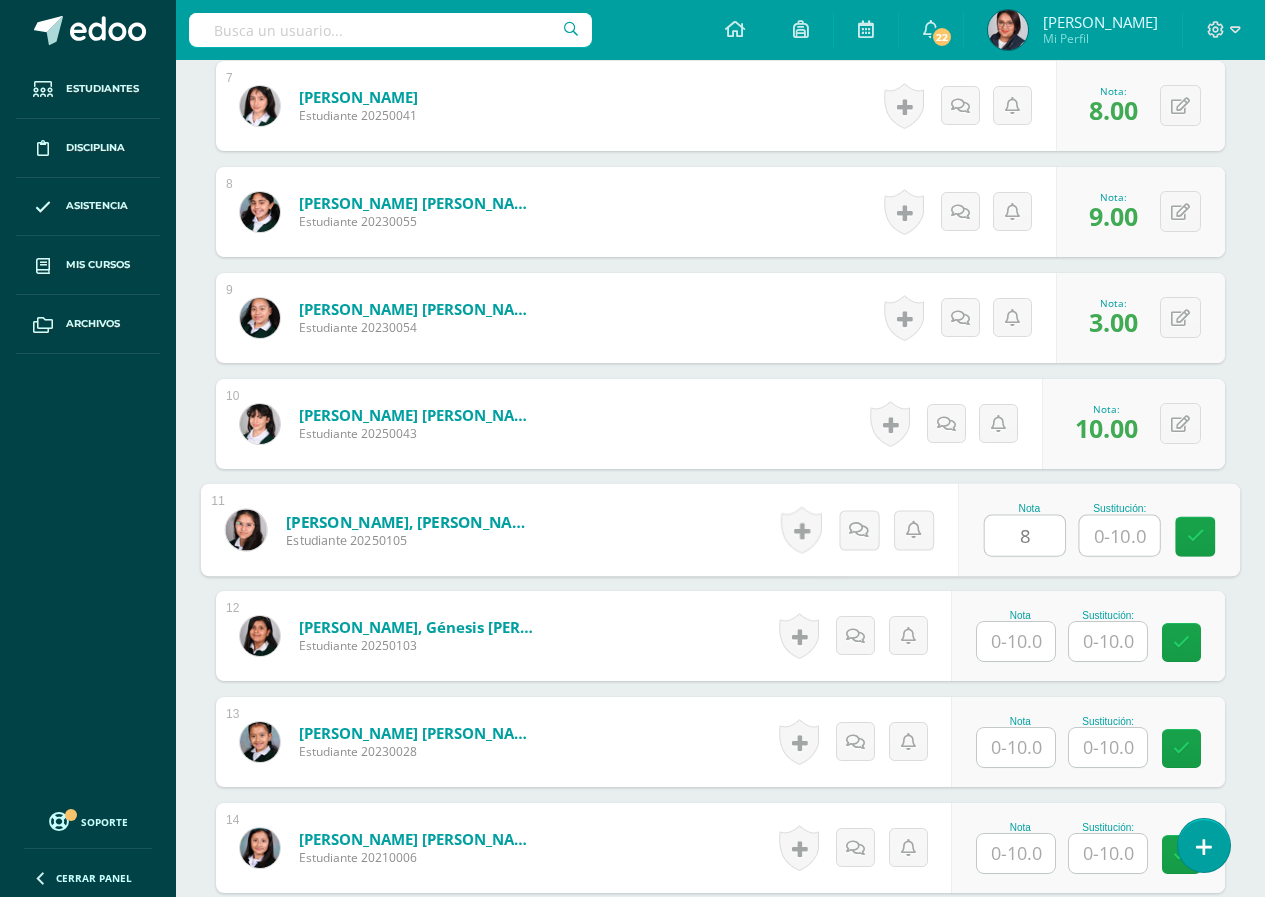 type on "8" 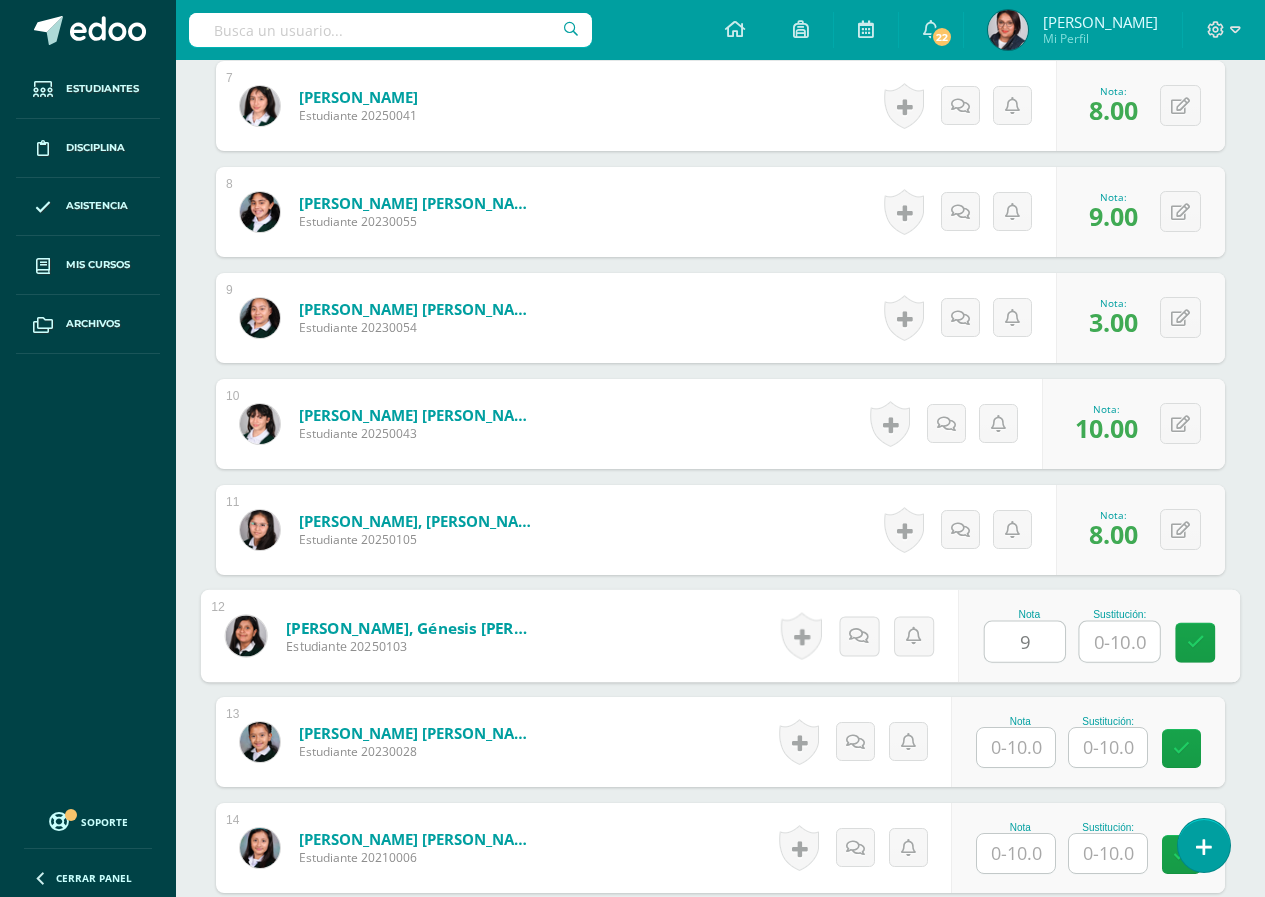 type on "9" 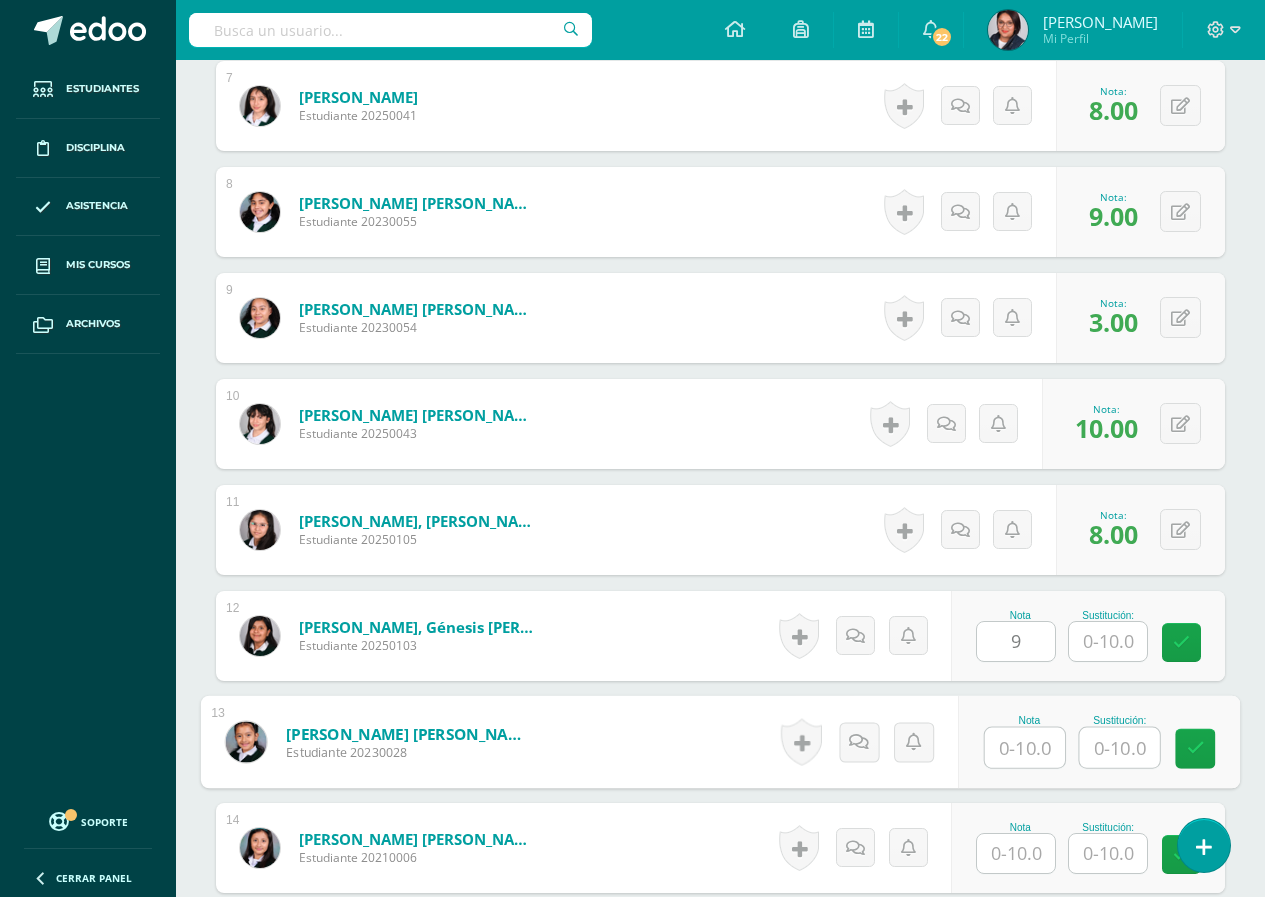 click at bounding box center (1025, 748) 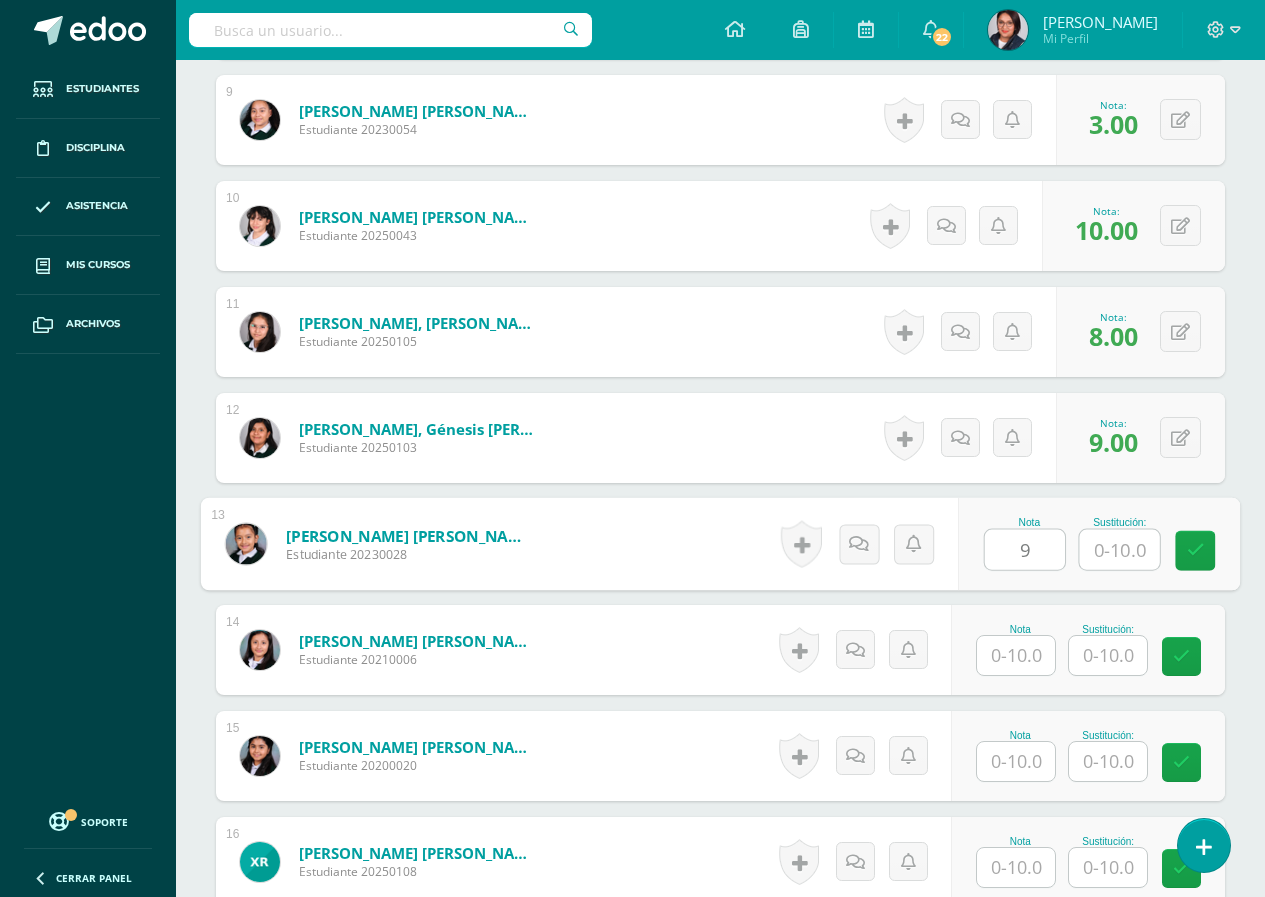 scroll, scrollTop: 1550, scrollLeft: 0, axis: vertical 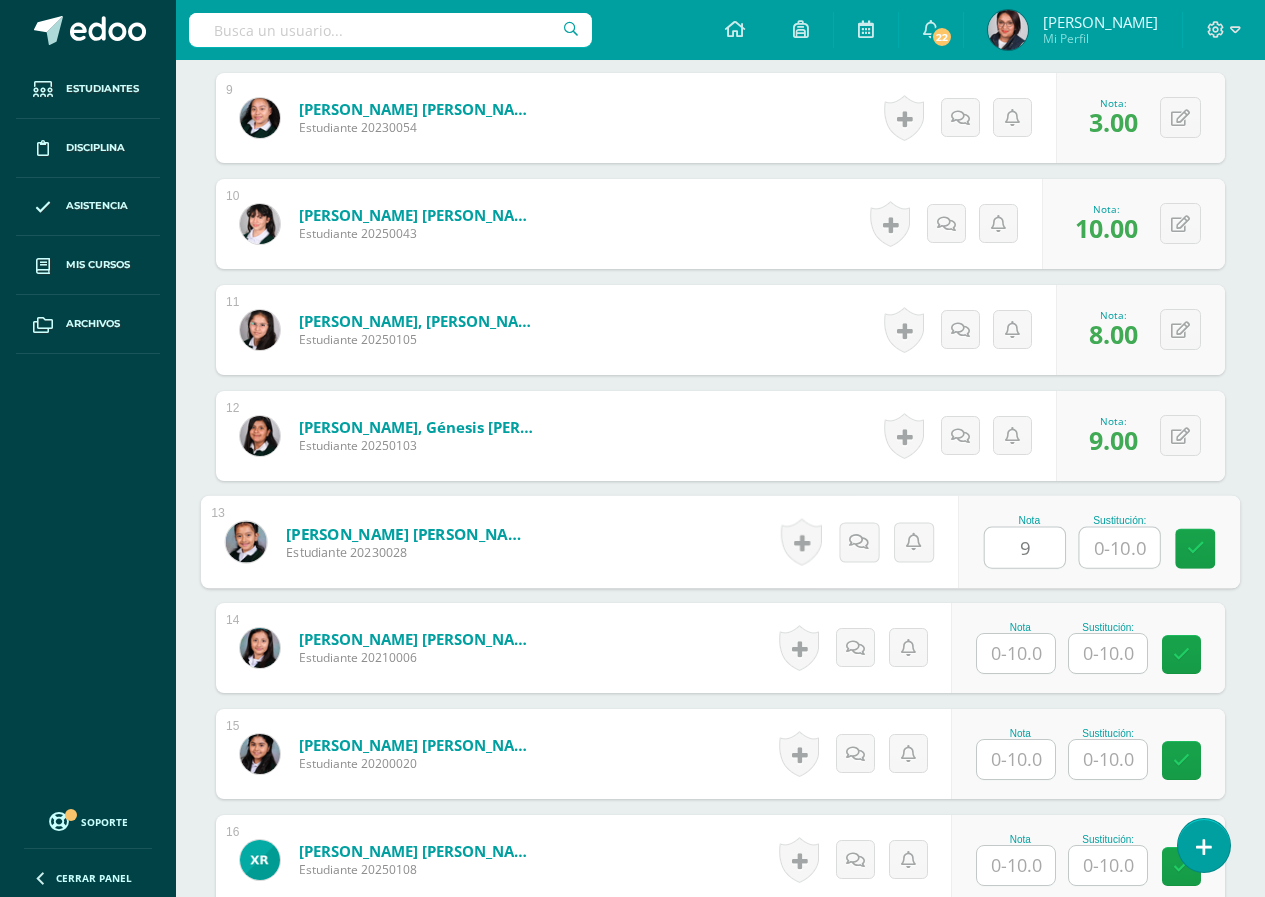 type on "9" 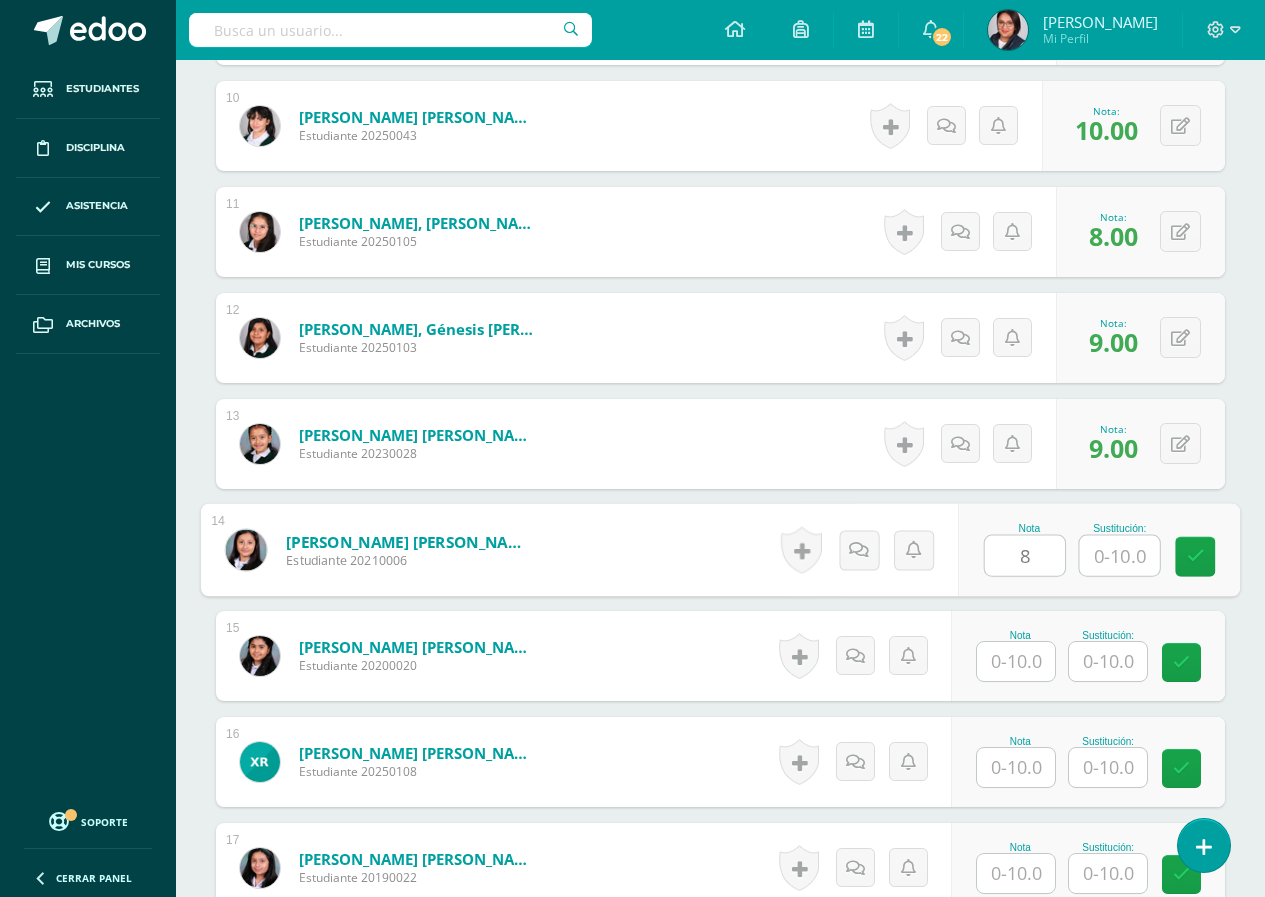 scroll, scrollTop: 1750, scrollLeft: 0, axis: vertical 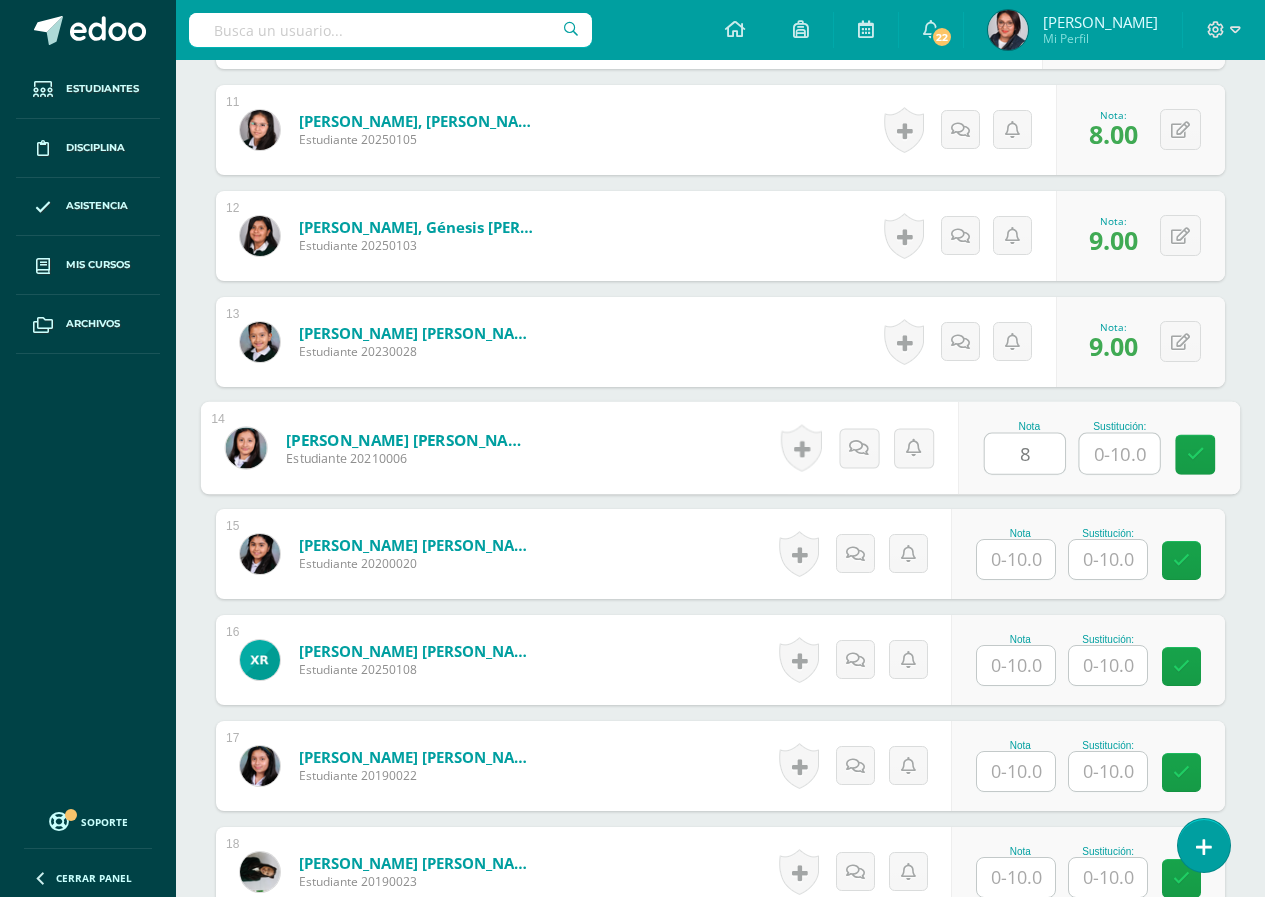type on "8" 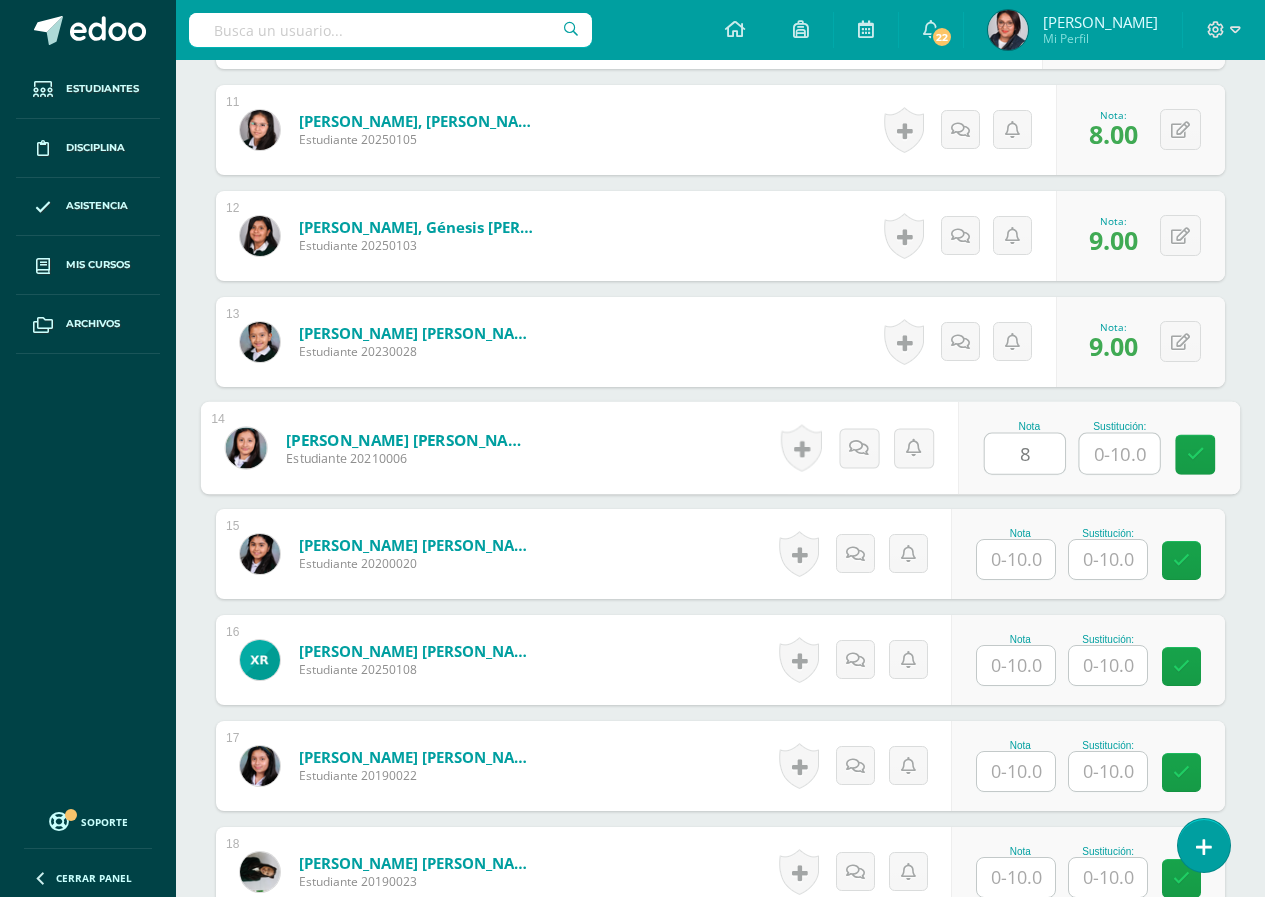 click at bounding box center [1016, 559] 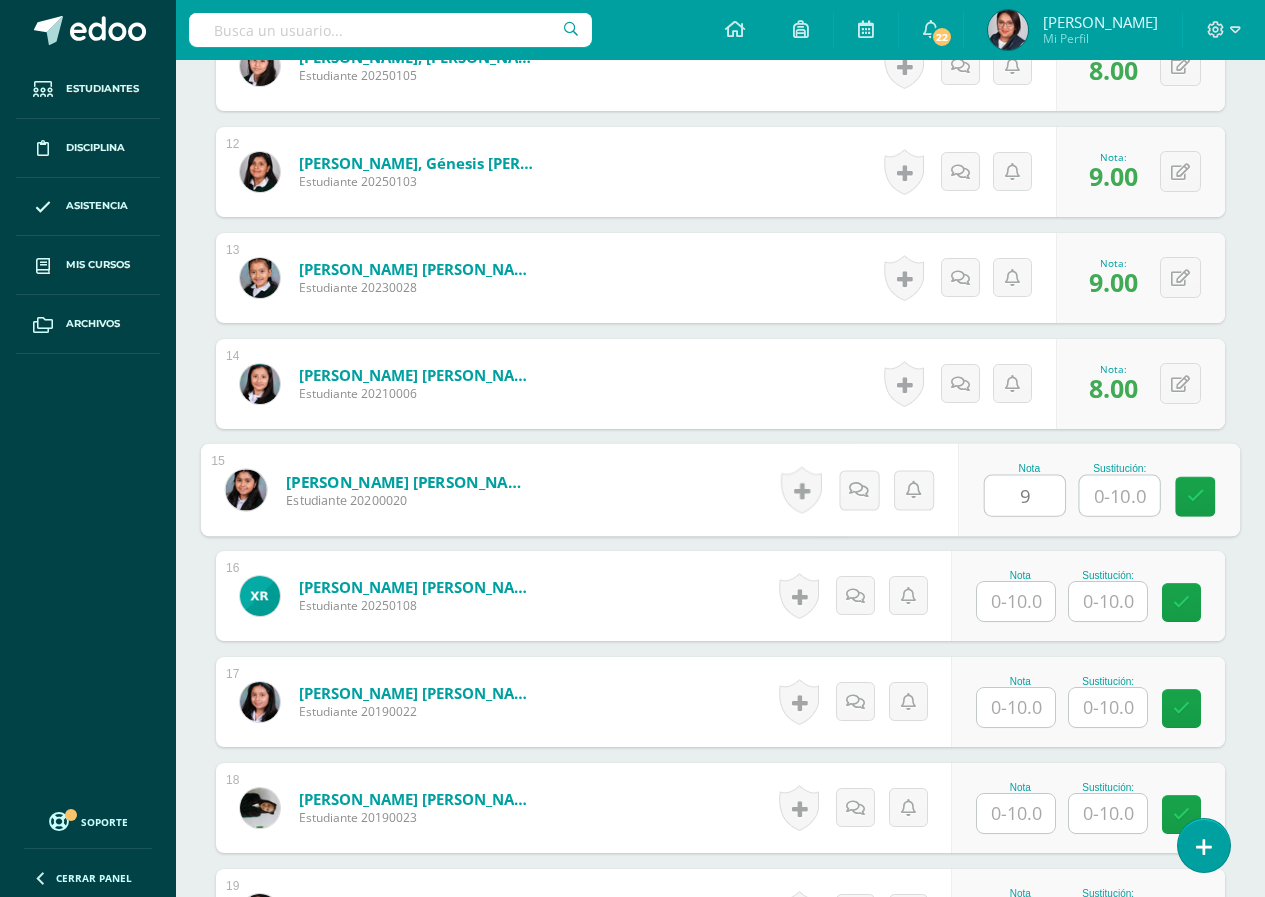 scroll, scrollTop: 1850, scrollLeft: 0, axis: vertical 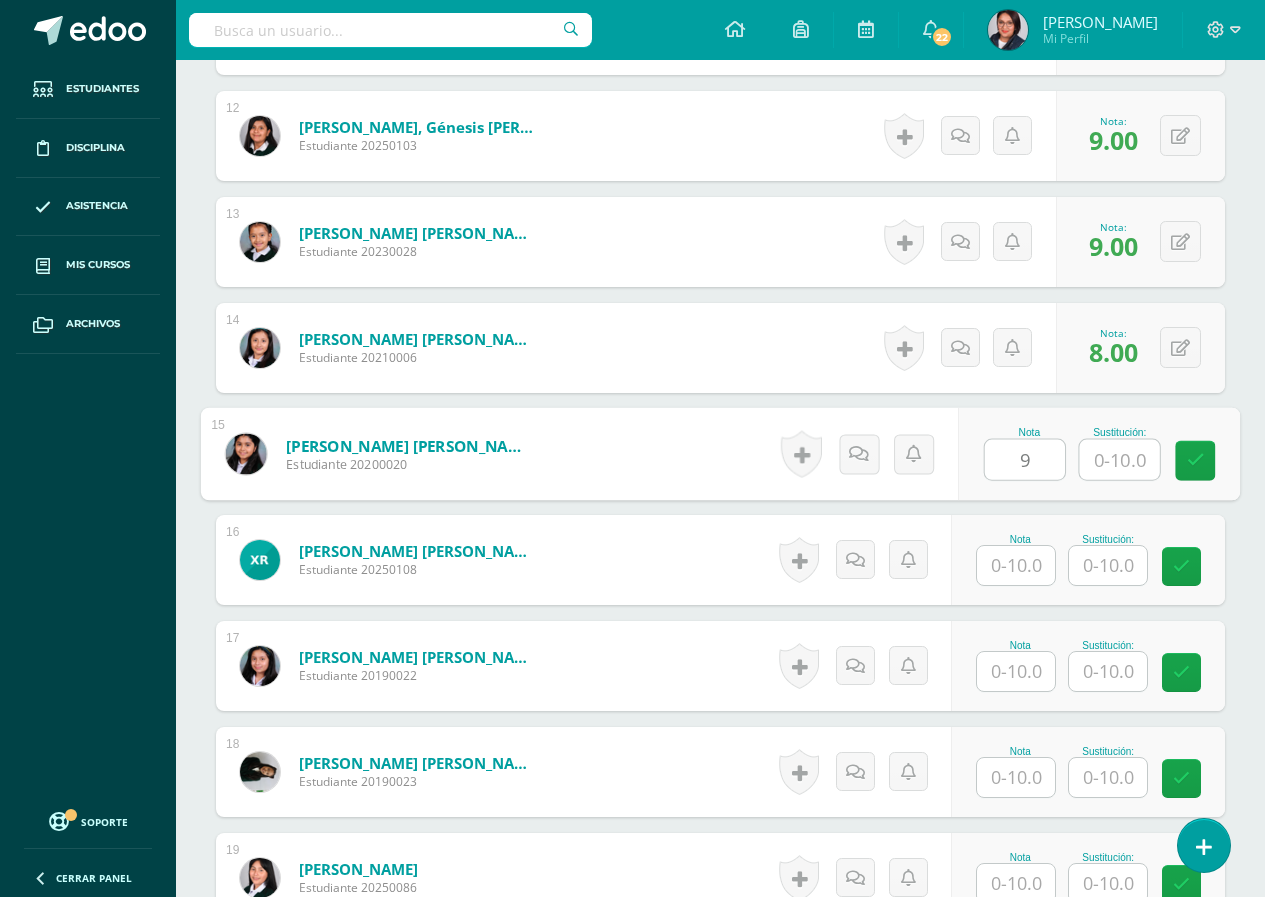 type on "9" 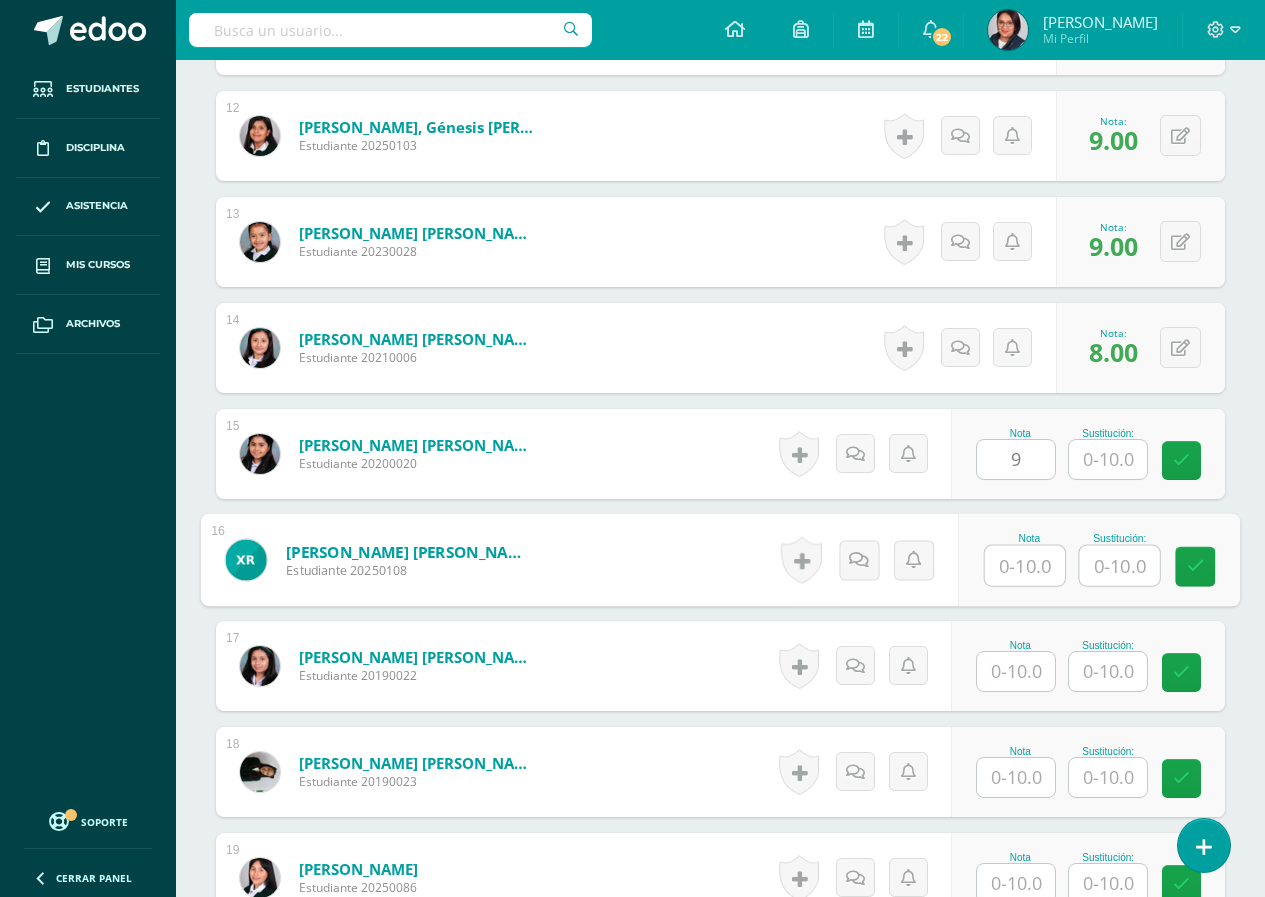 click at bounding box center (1025, 566) 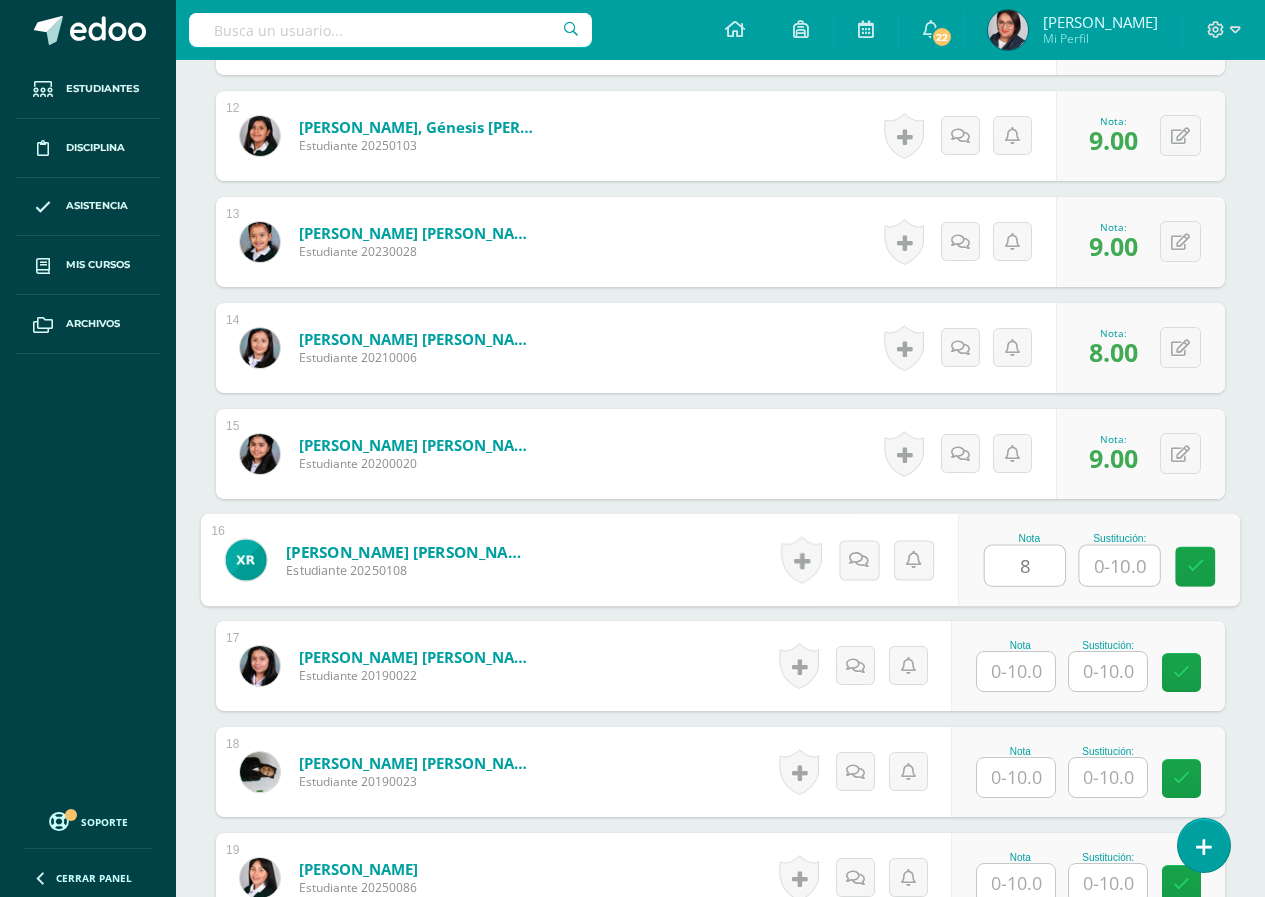 type on "8" 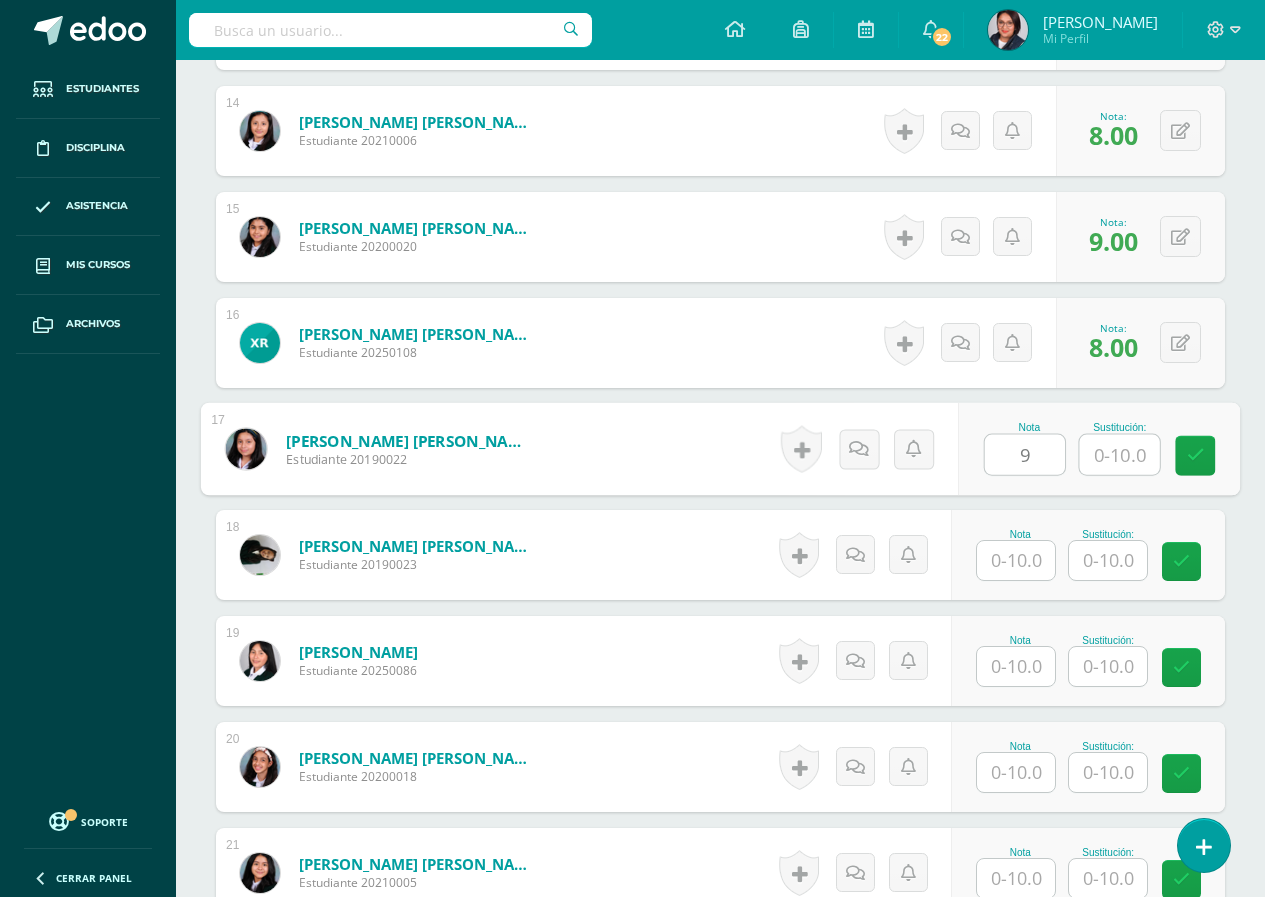 scroll, scrollTop: 2150, scrollLeft: 0, axis: vertical 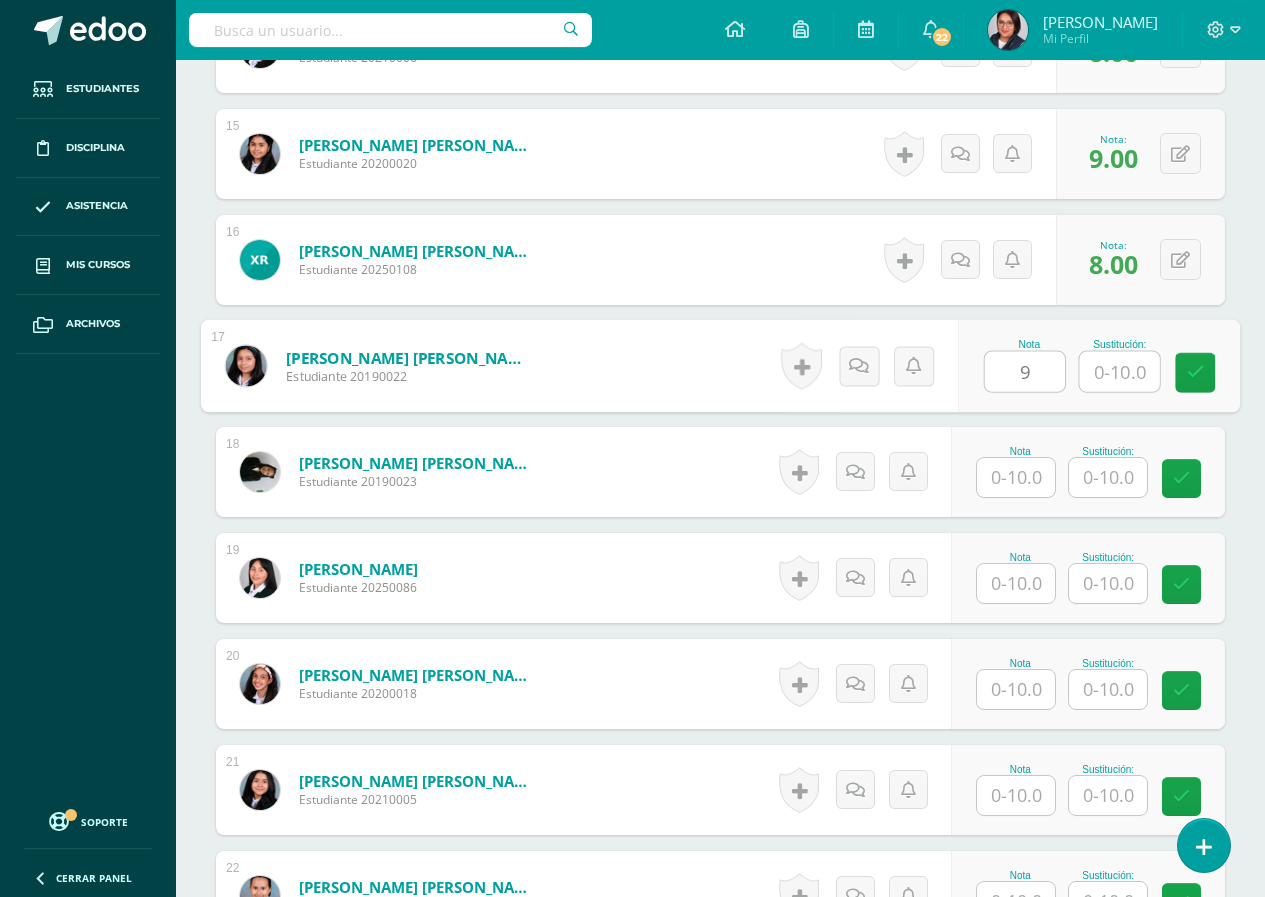 type on "9" 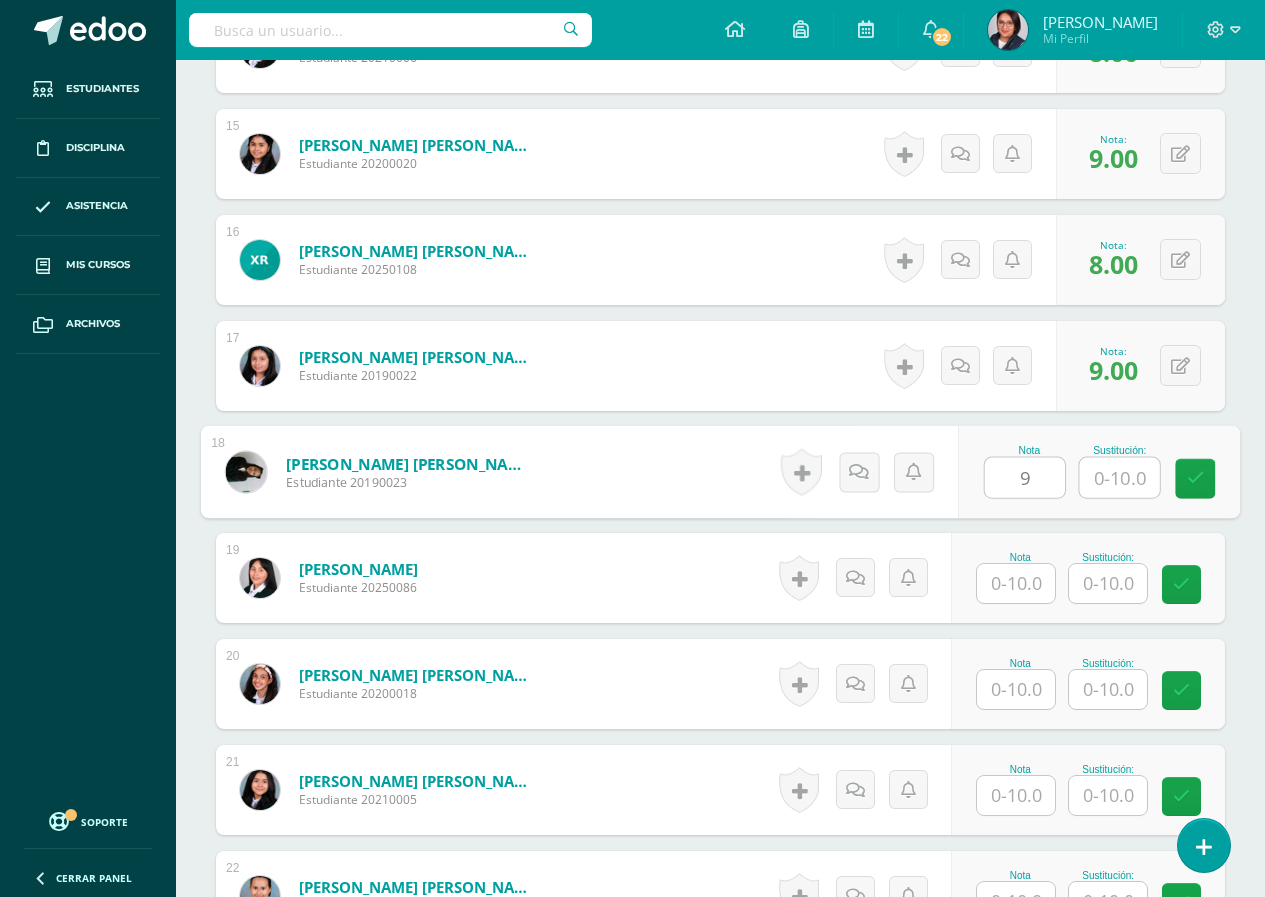 type on "9" 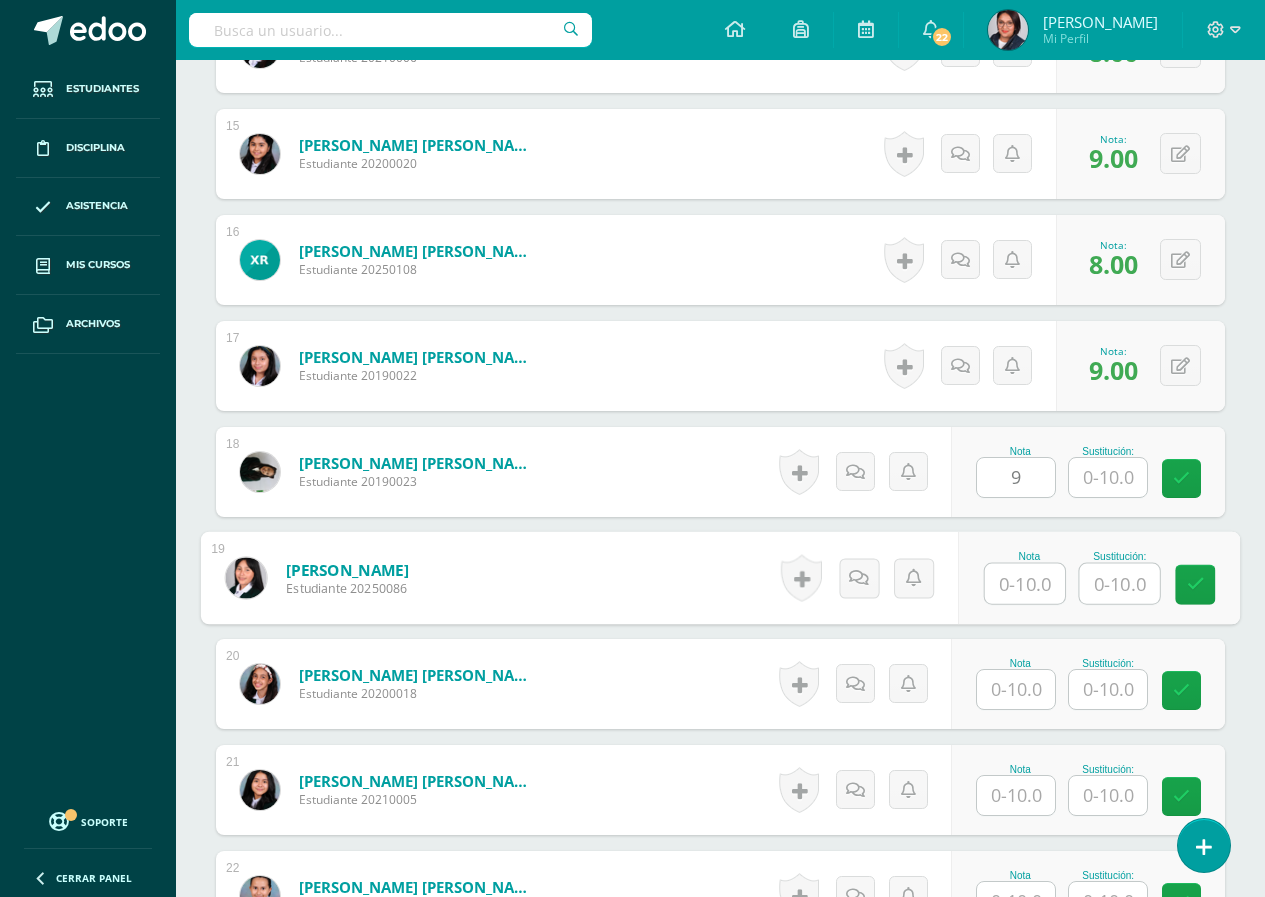 click at bounding box center [1025, 584] 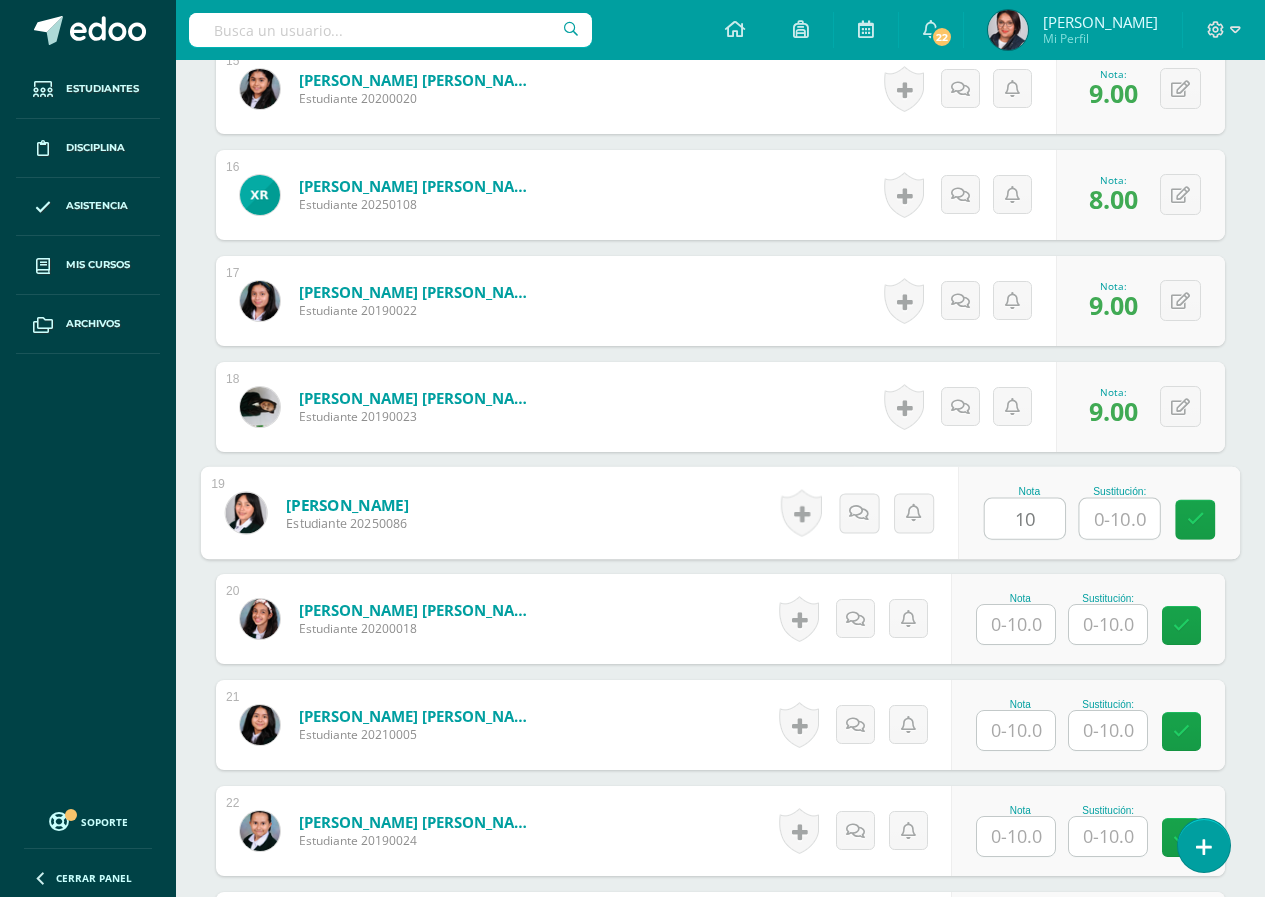 scroll, scrollTop: 2250, scrollLeft: 0, axis: vertical 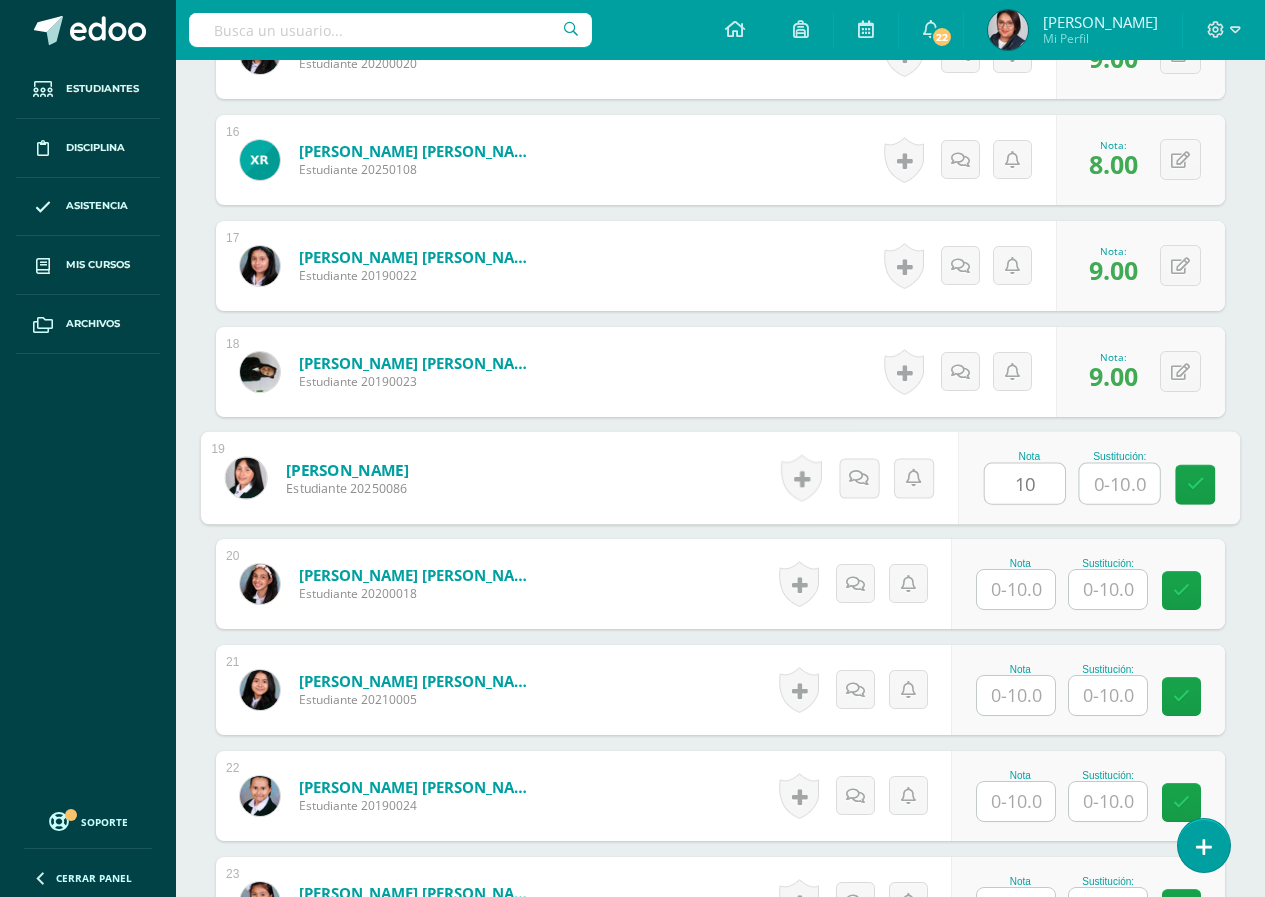 type on "10" 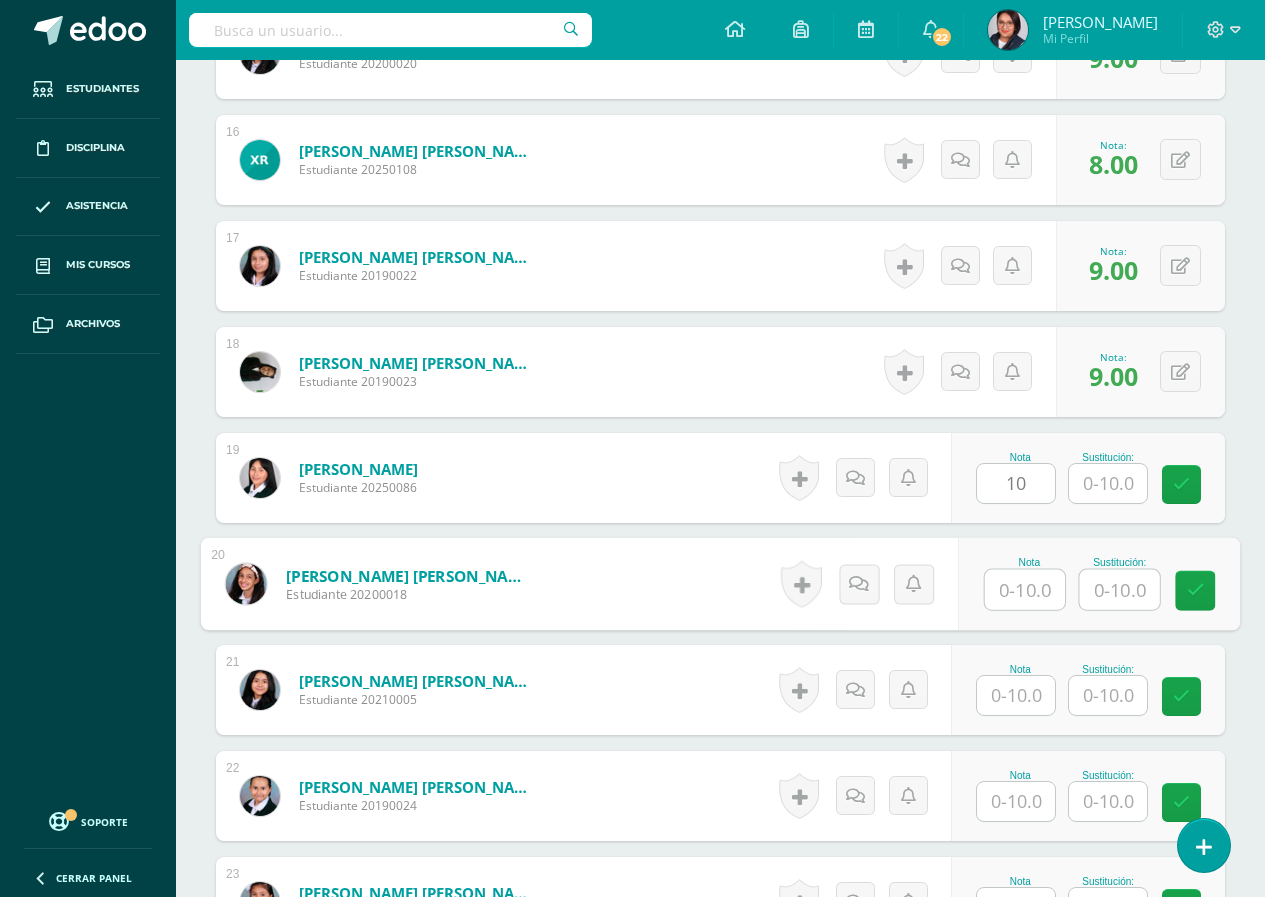 click at bounding box center (1025, 590) 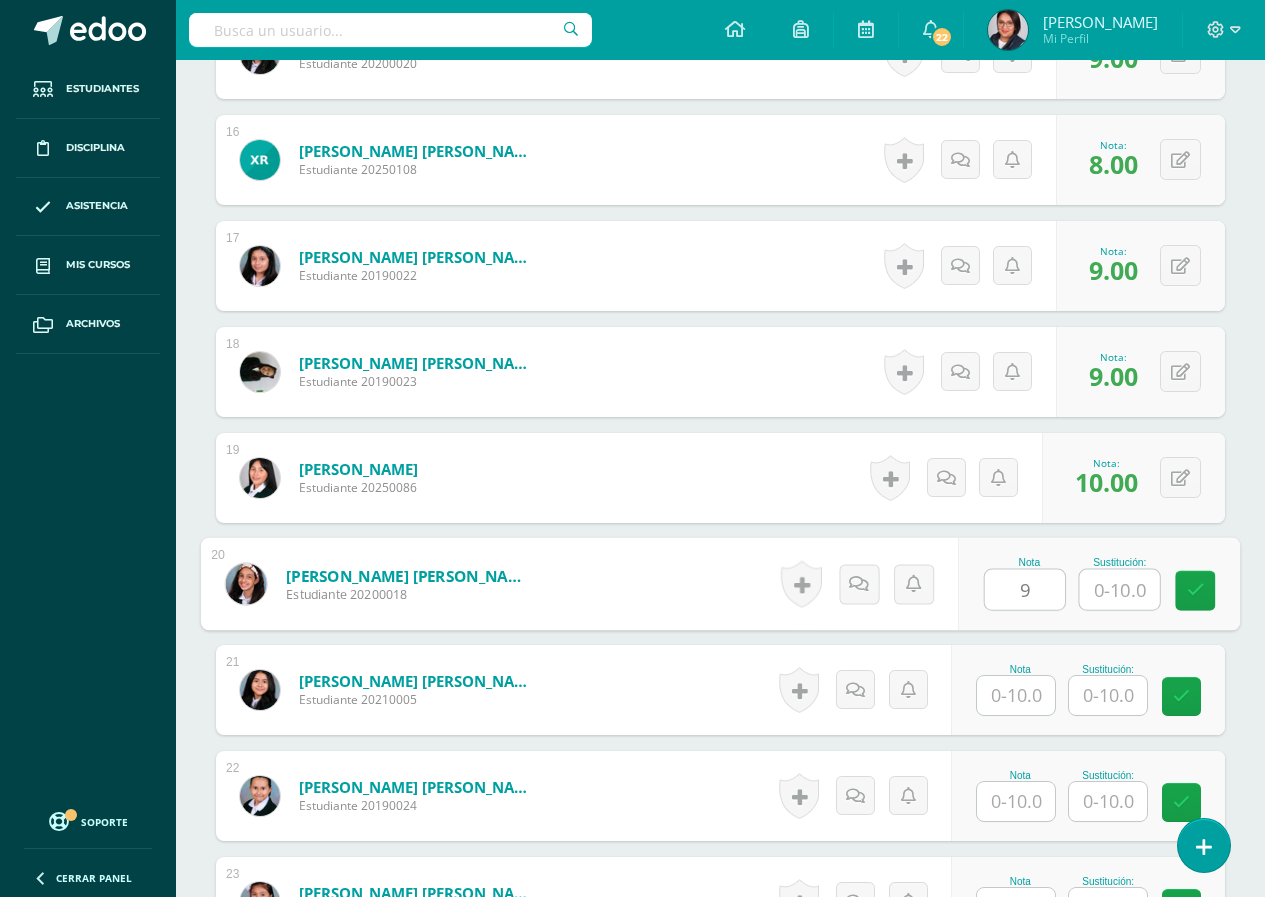 type on "9" 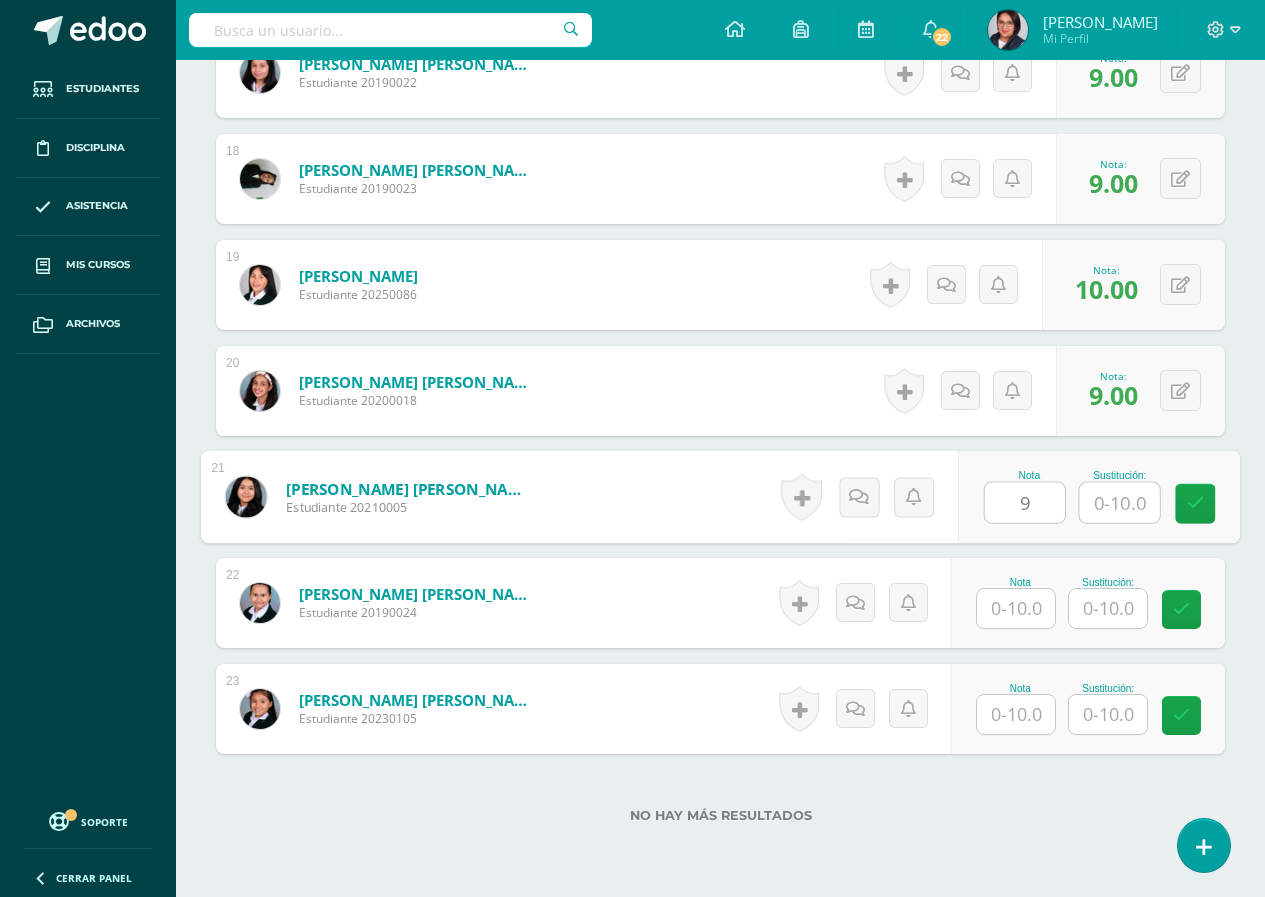 scroll, scrollTop: 2450, scrollLeft: 0, axis: vertical 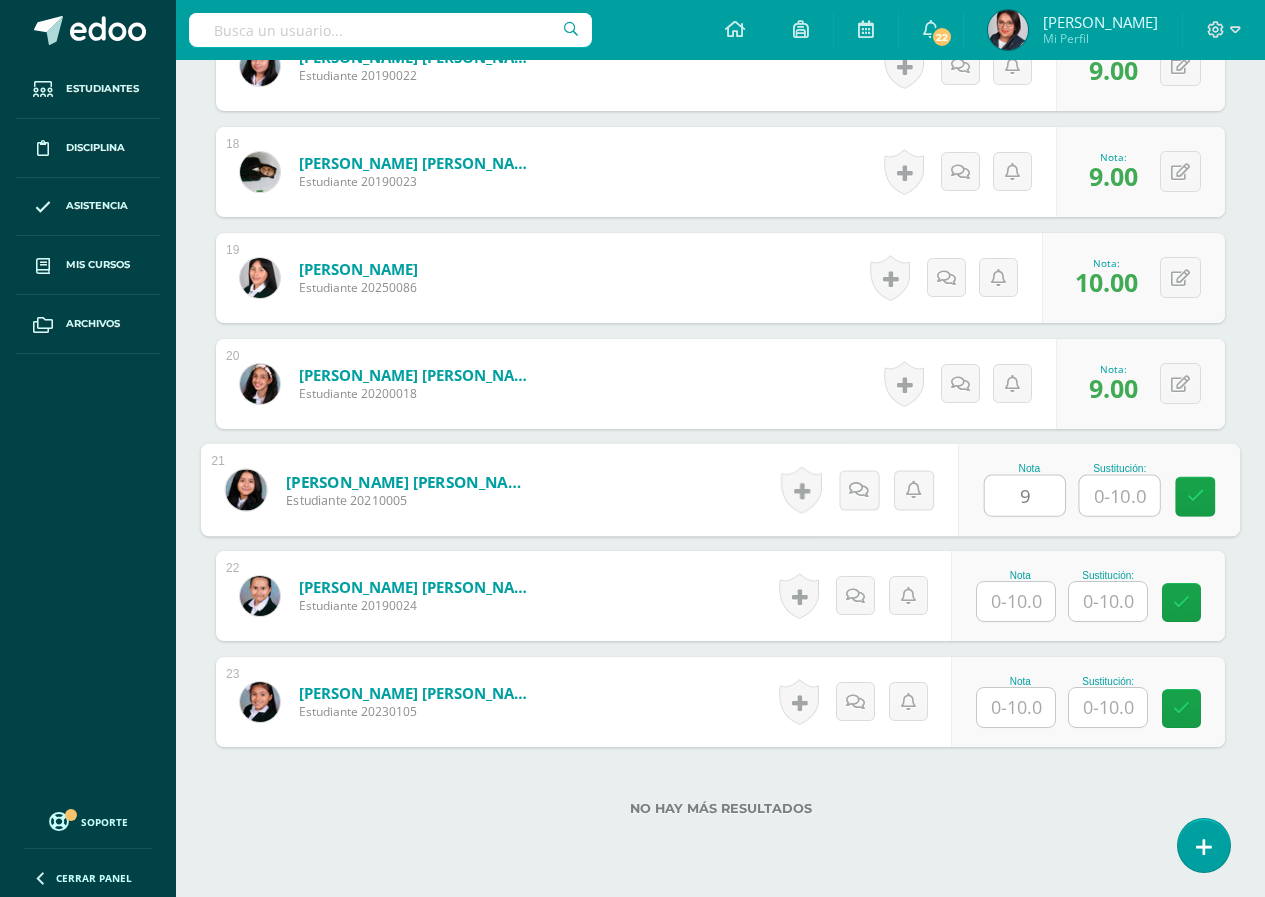 type on "9" 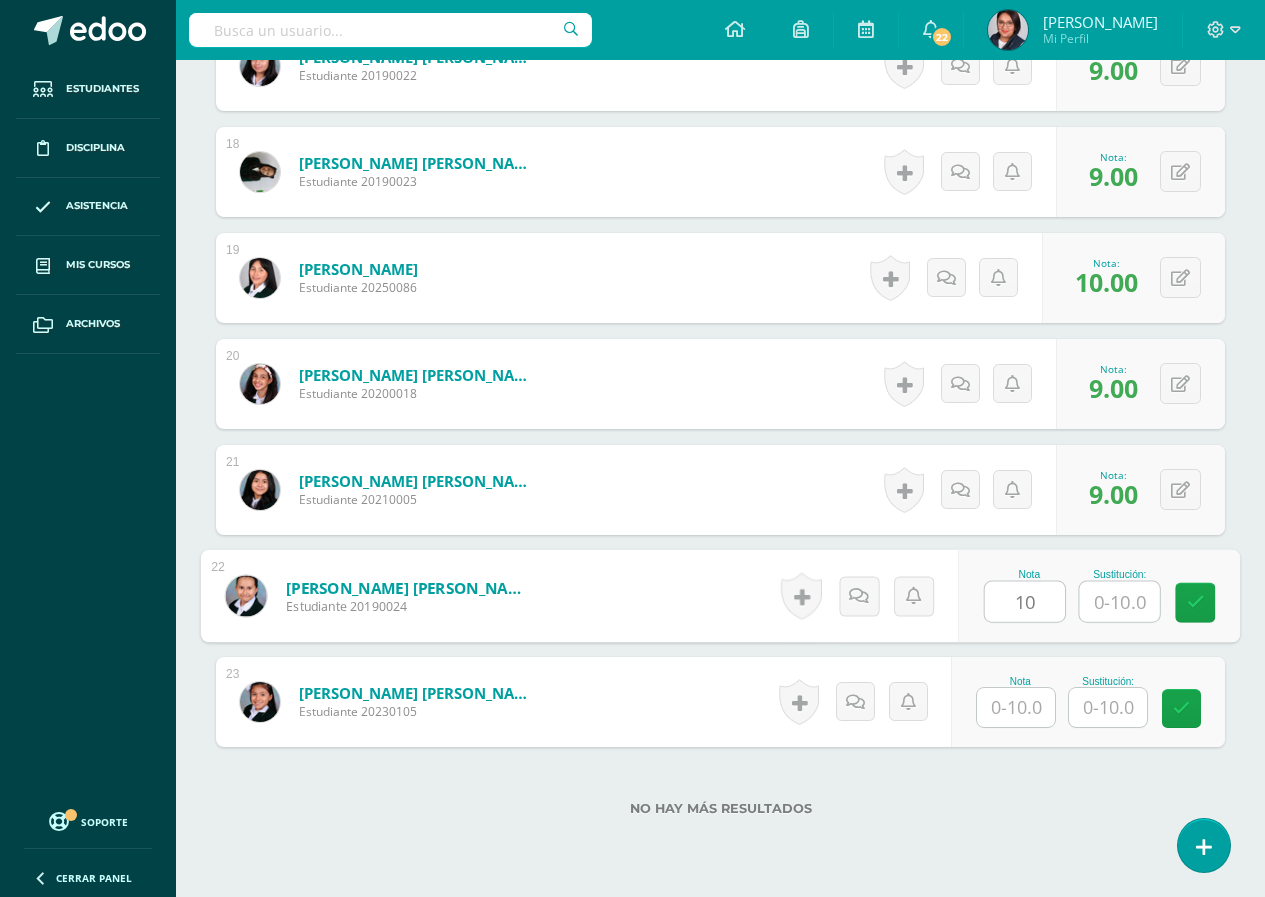 type on "10" 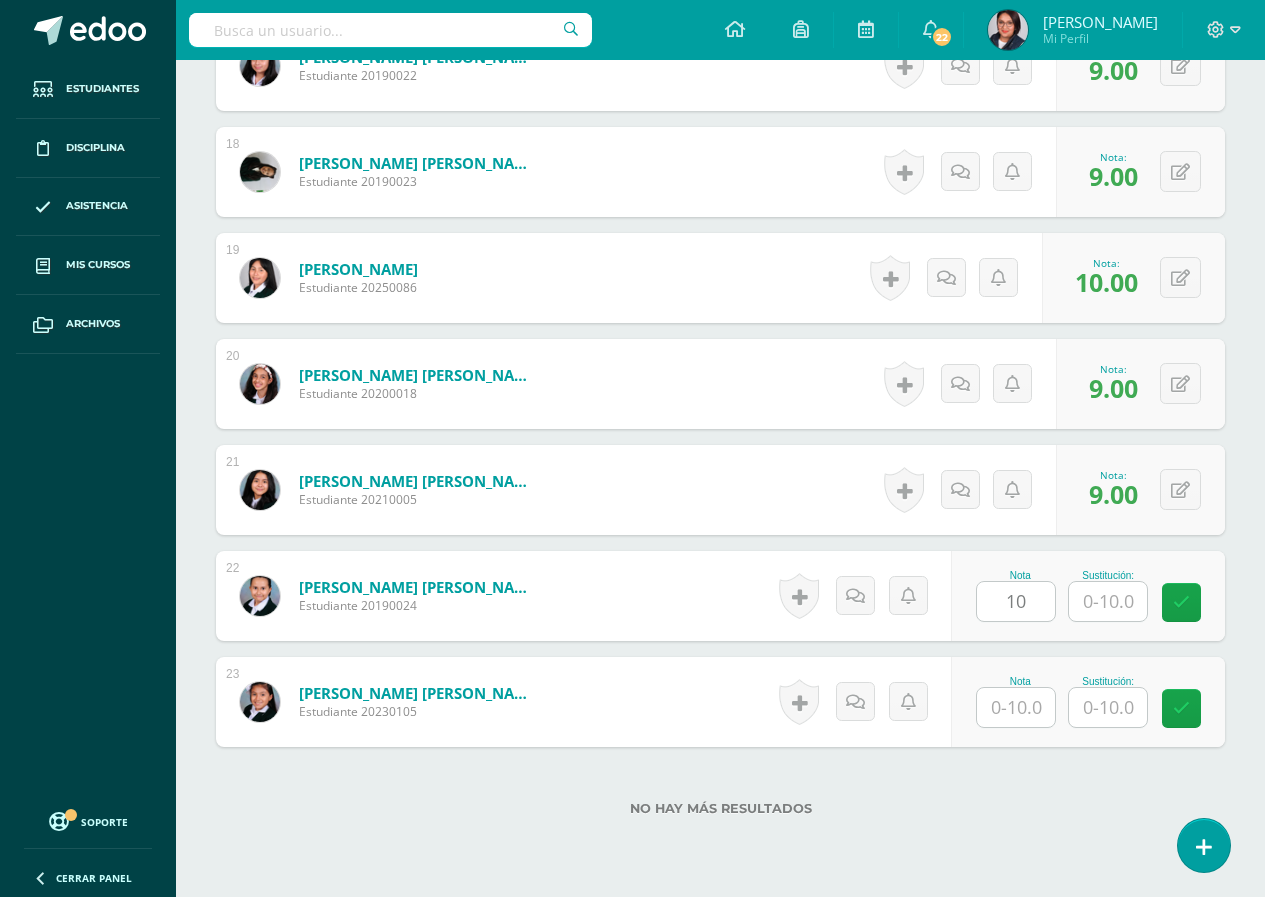 click on "Nota
Sustitución:" at bounding box center (1088, 702) 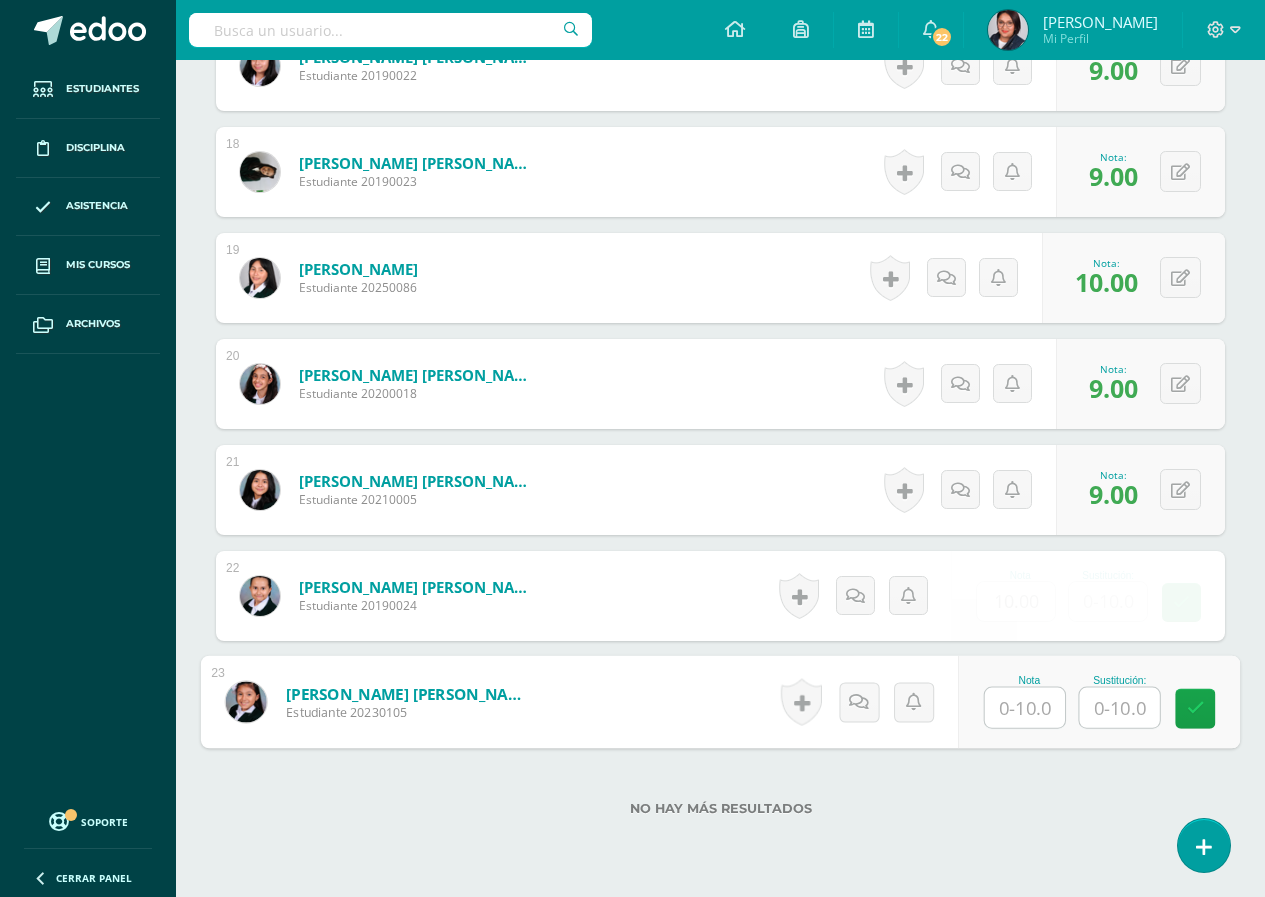 click at bounding box center [1025, 708] 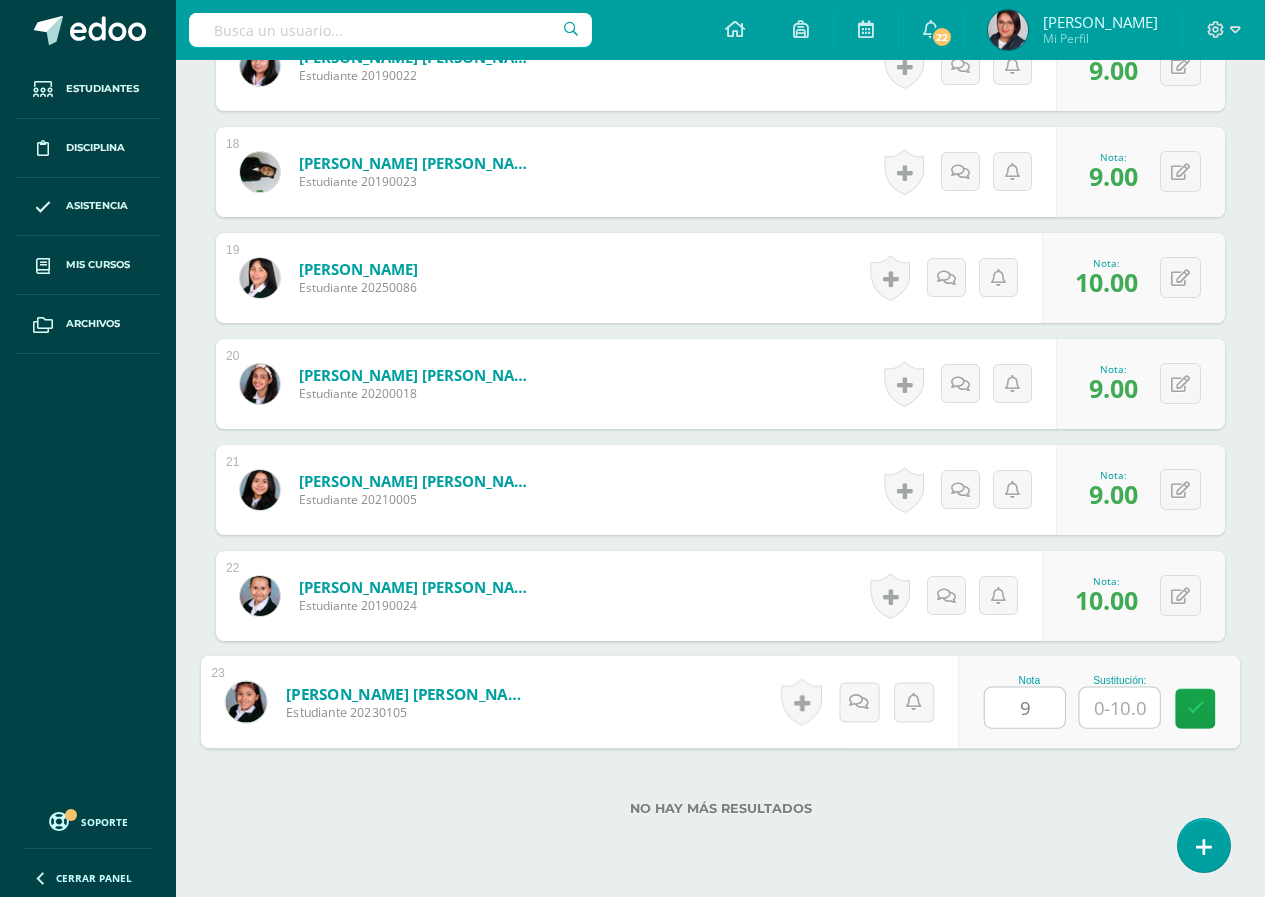 type on "9" 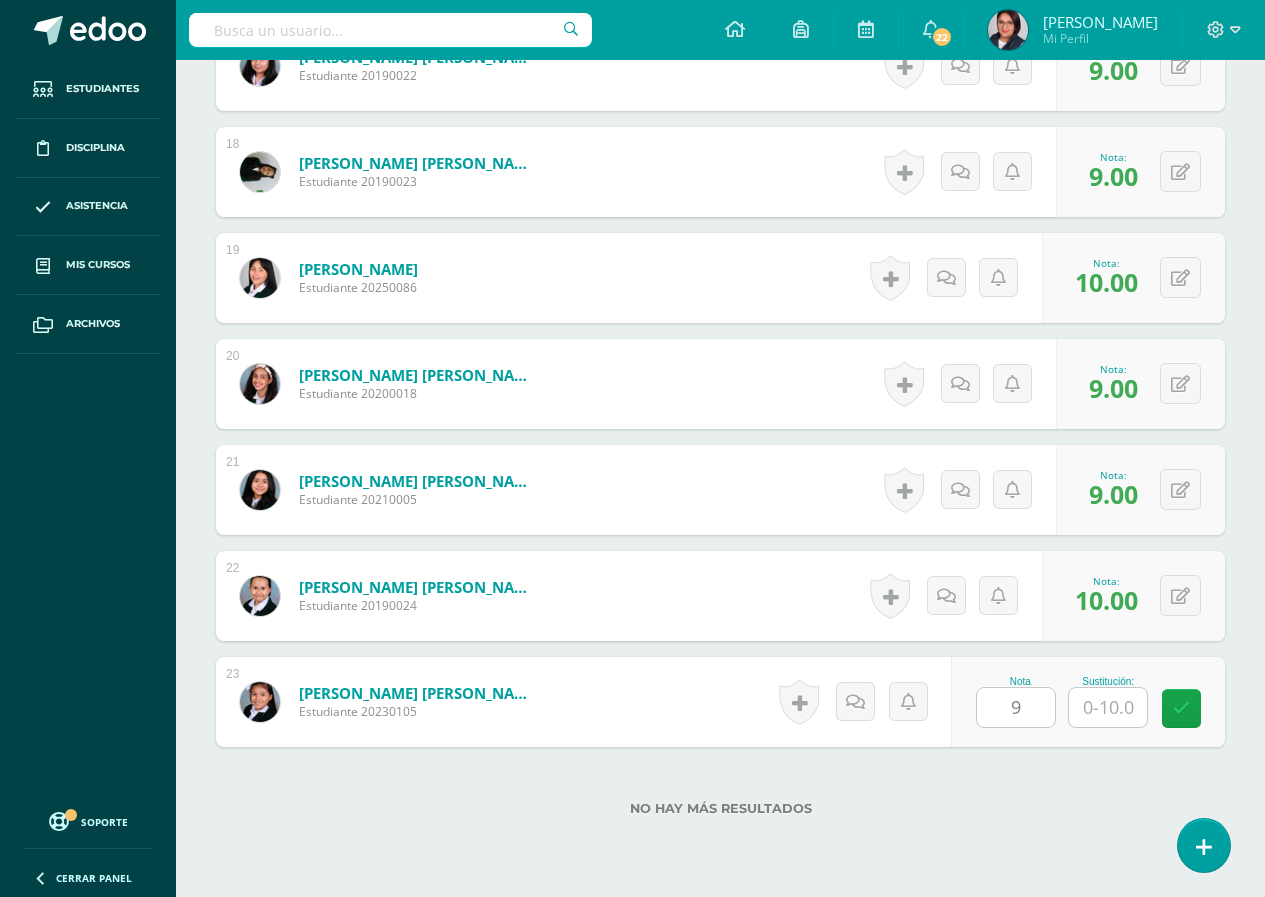 click on "No hay más resultados" at bounding box center (720, 808) 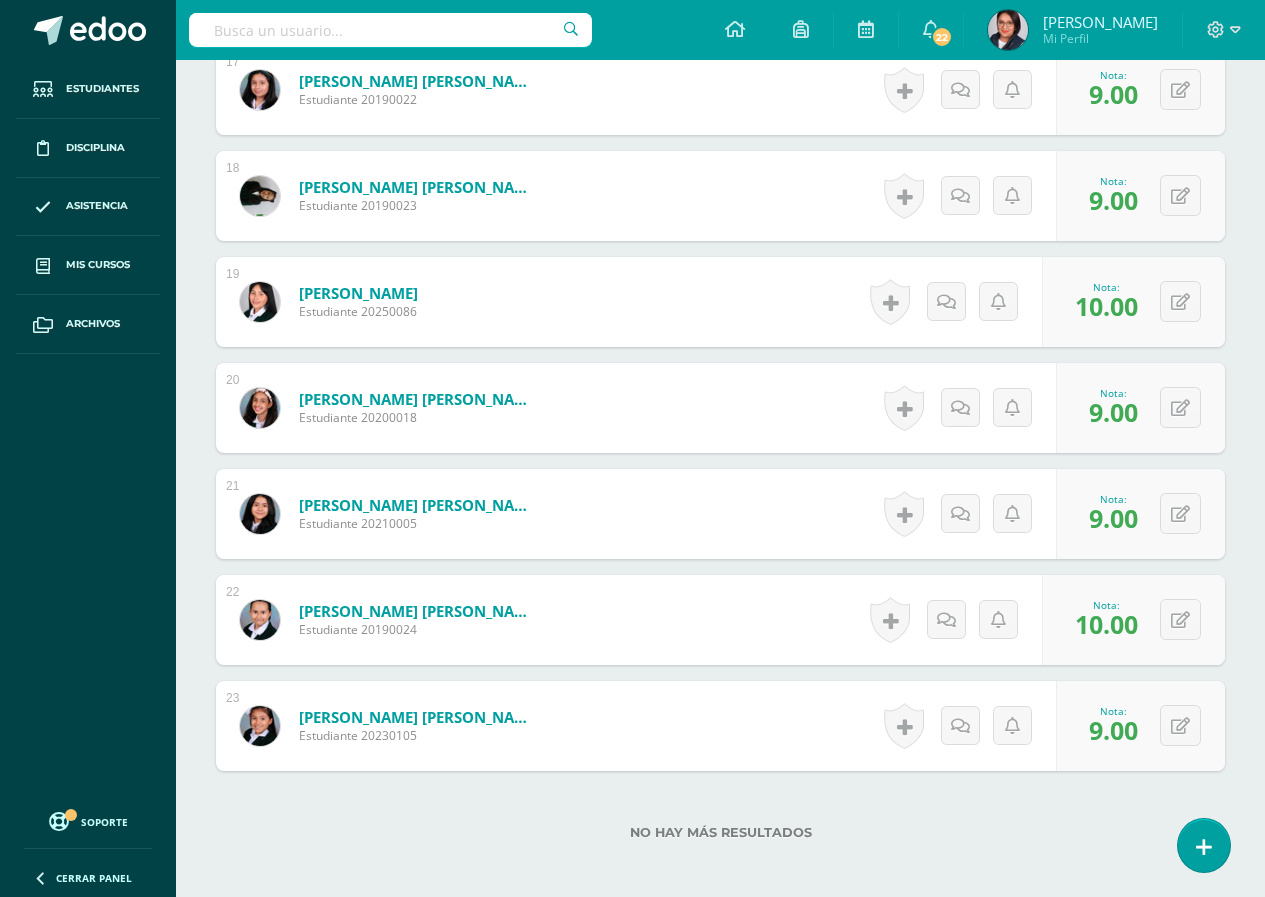 scroll, scrollTop: 2529, scrollLeft: 0, axis: vertical 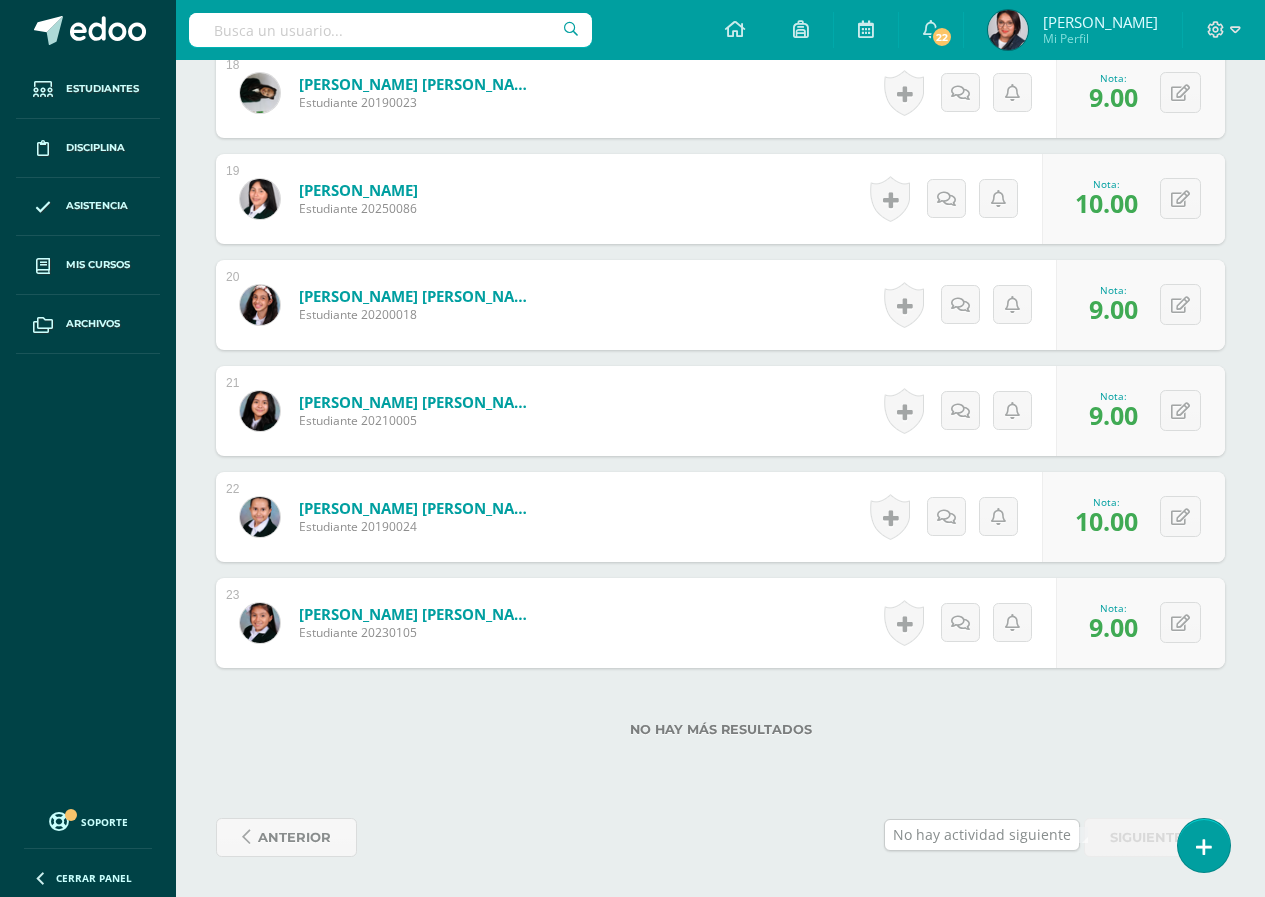 click on "siguiente" at bounding box center (1146, 837) 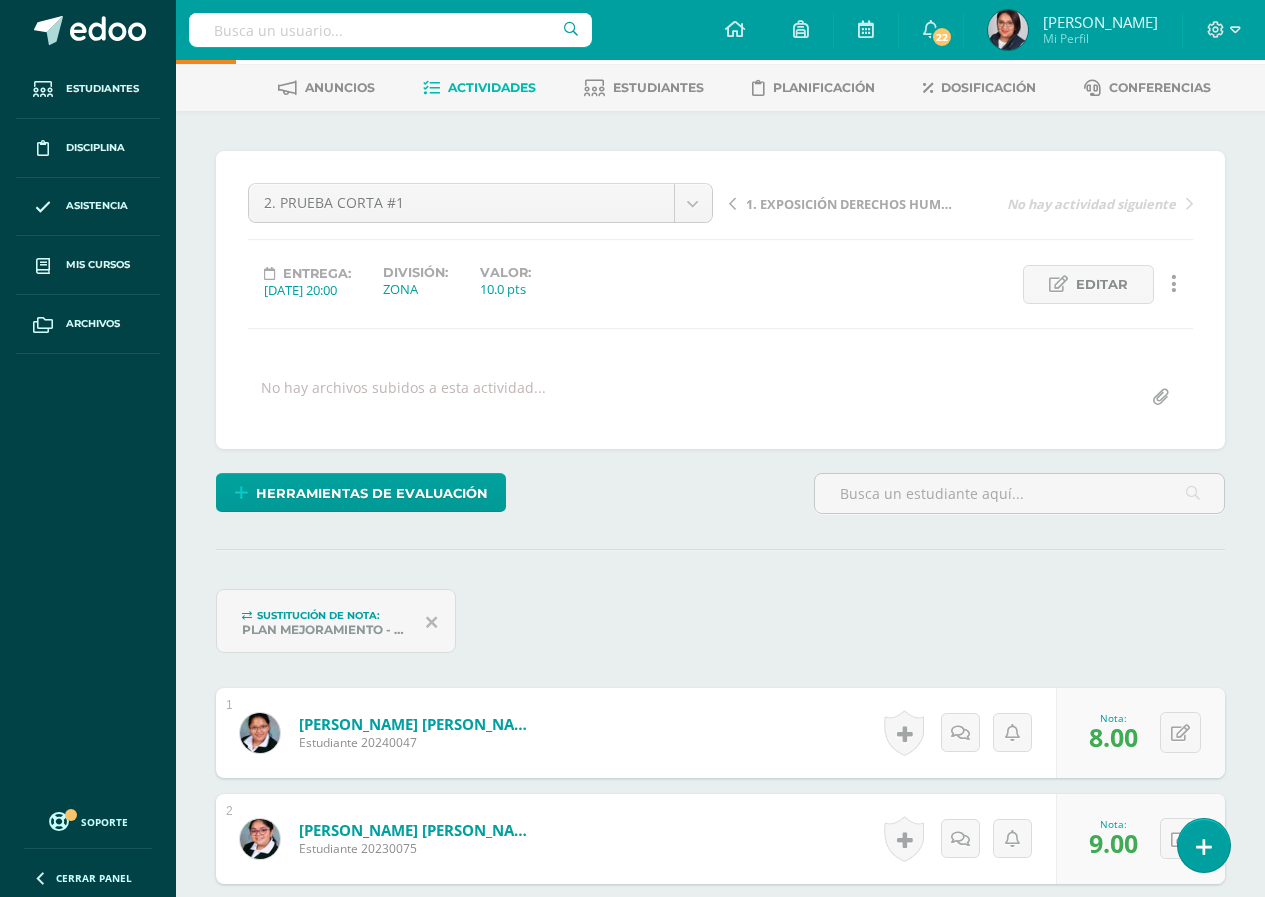 scroll, scrollTop: 0, scrollLeft: 0, axis: both 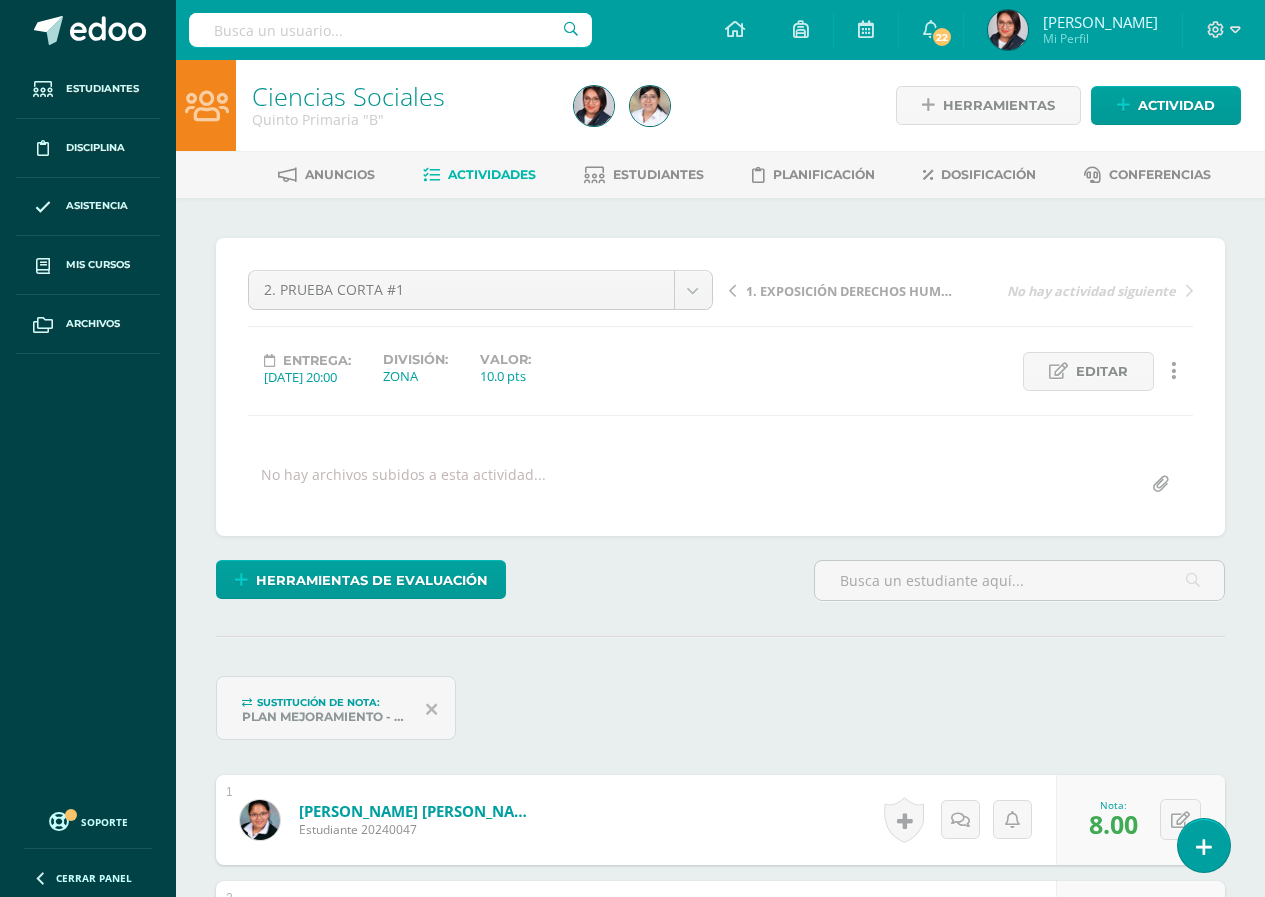 click on "Sustitución de nota:
Plan mejoramiento -
Sustitución" at bounding box center [720, 716] 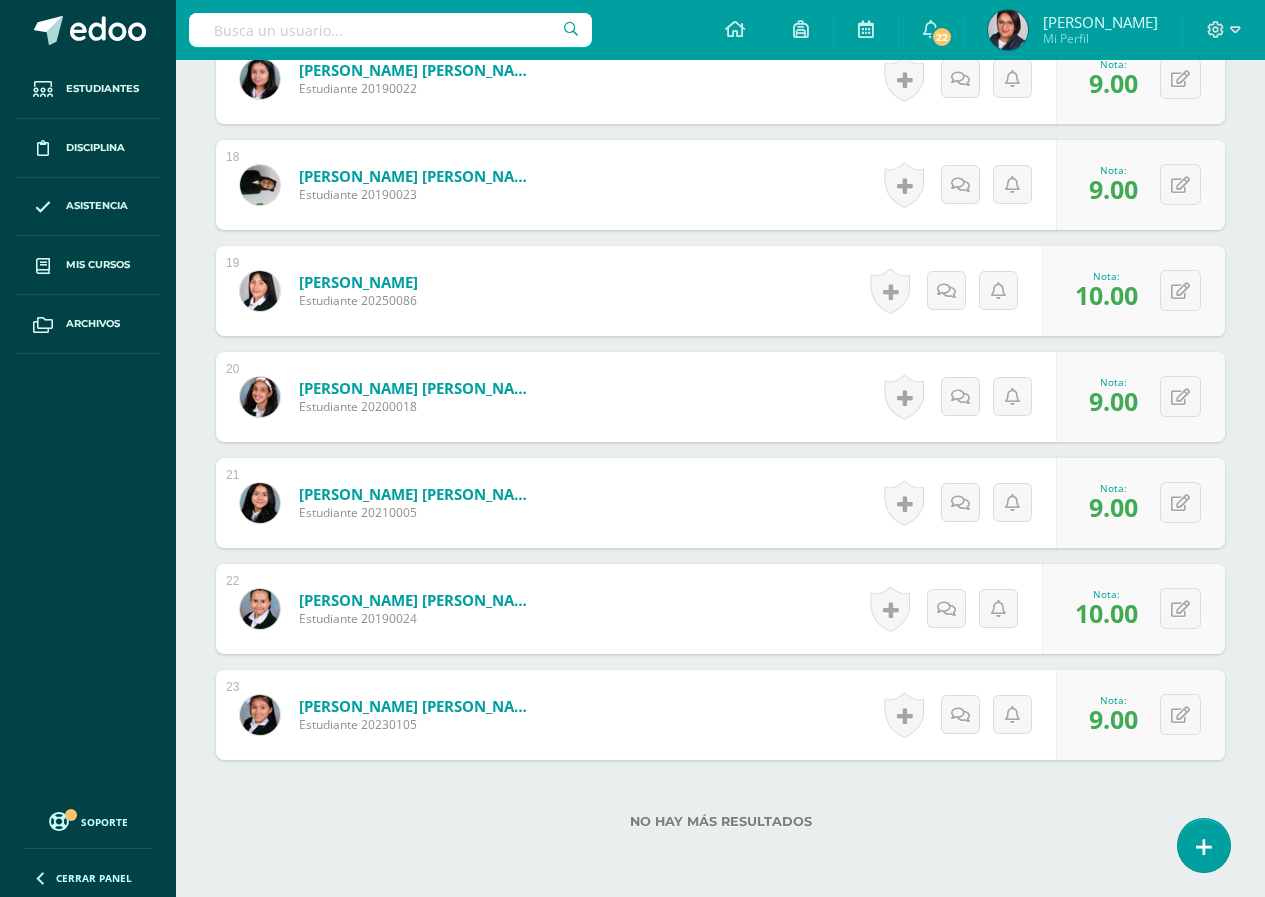 scroll, scrollTop: 2529, scrollLeft: 0, axis: vertical 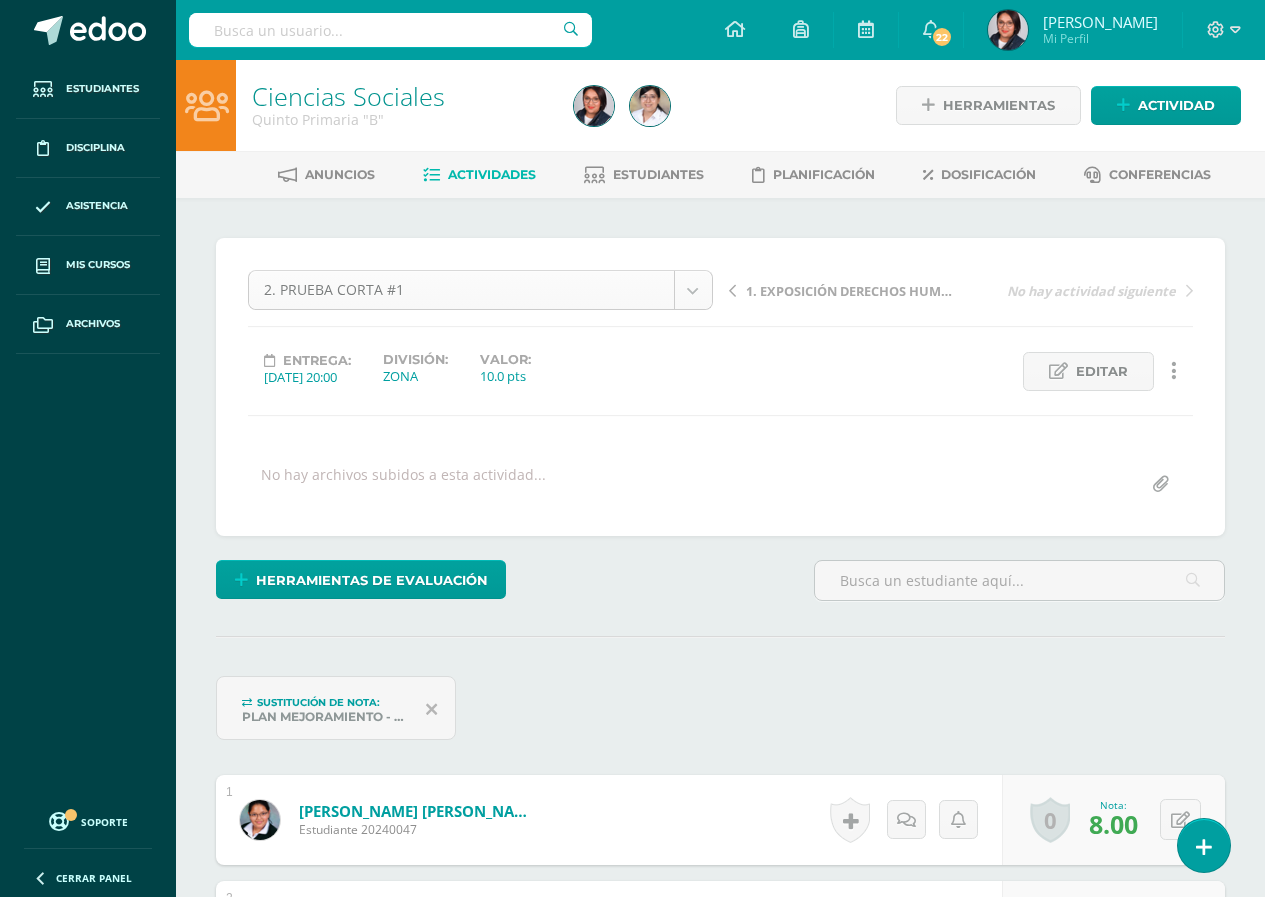 click on "Estudiantes Disciplina Asistencia Mis cursos Archivos Soporte
Centro de ayuda
Últimas actualizaciones
10+ Cerrar panel
L1 Idioma Materno
Cuarto
Primaria
"A"
Actividades Estudiantes Planificación Dosificación
L1 Idioma Materno
Quinto
Primaria
"A"
Actividades Estudiantes Planificación Dosificación
Artes Plásticas
Quinto
Primaria
"B"
Actividades Estudiantes Planificación Dosificación
Ciencias Sociales
Actividades Estudiantes Planificación Dosificación 22" at bounding box center [632, 1550] 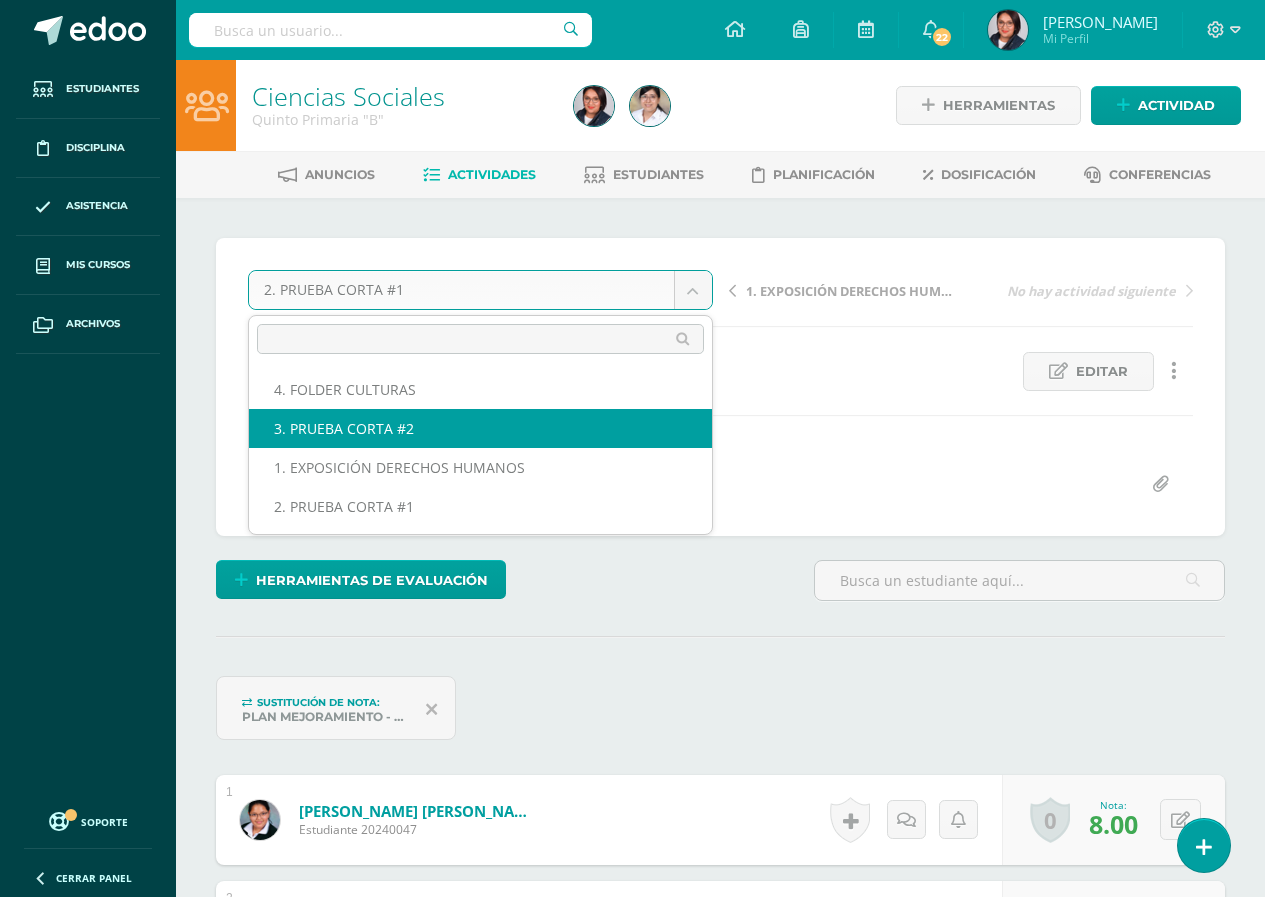 scroll, scrollTop: 1, scrollLeft: 0, axis: vertical 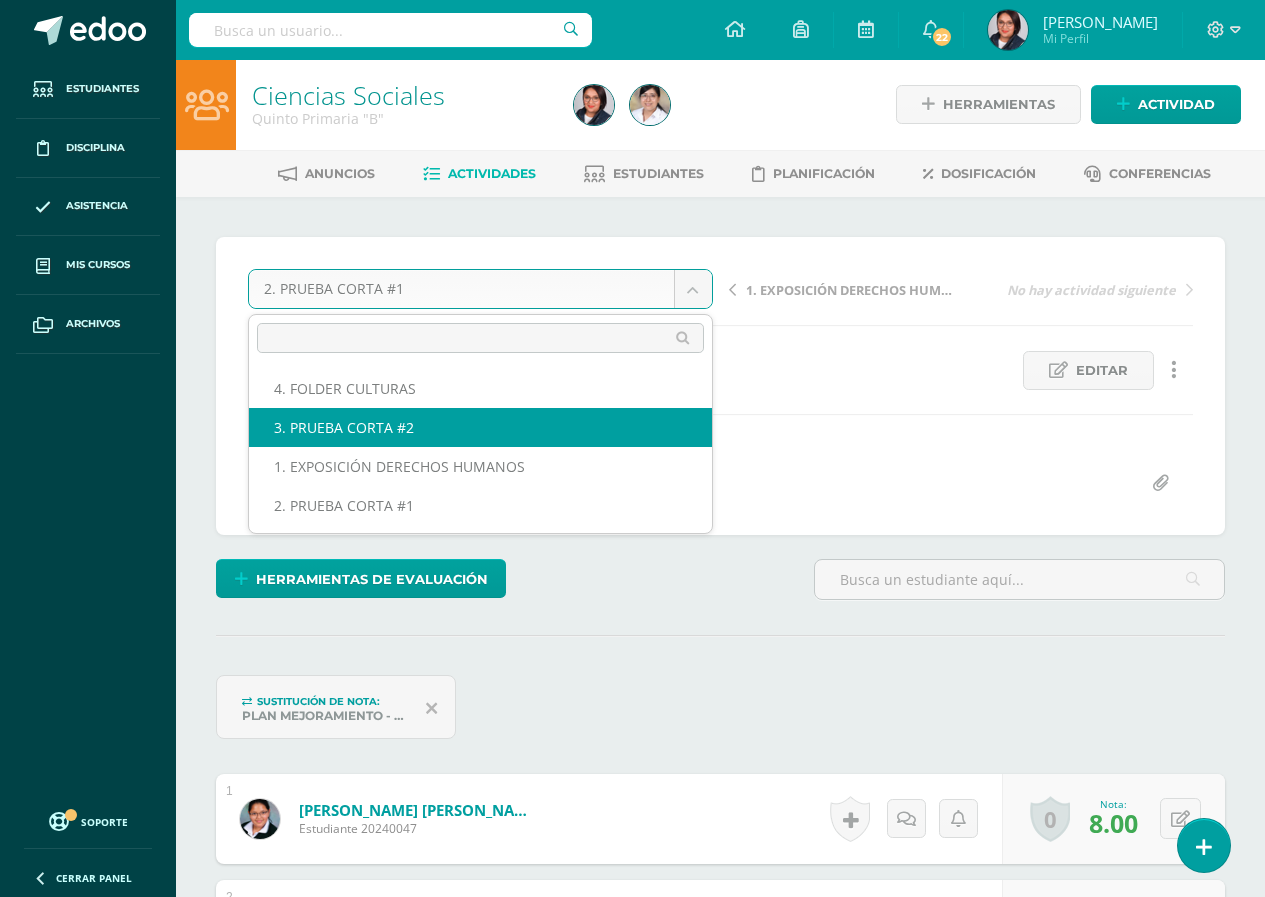 select on "/dashboard/teacher/grade-activity/105161/" 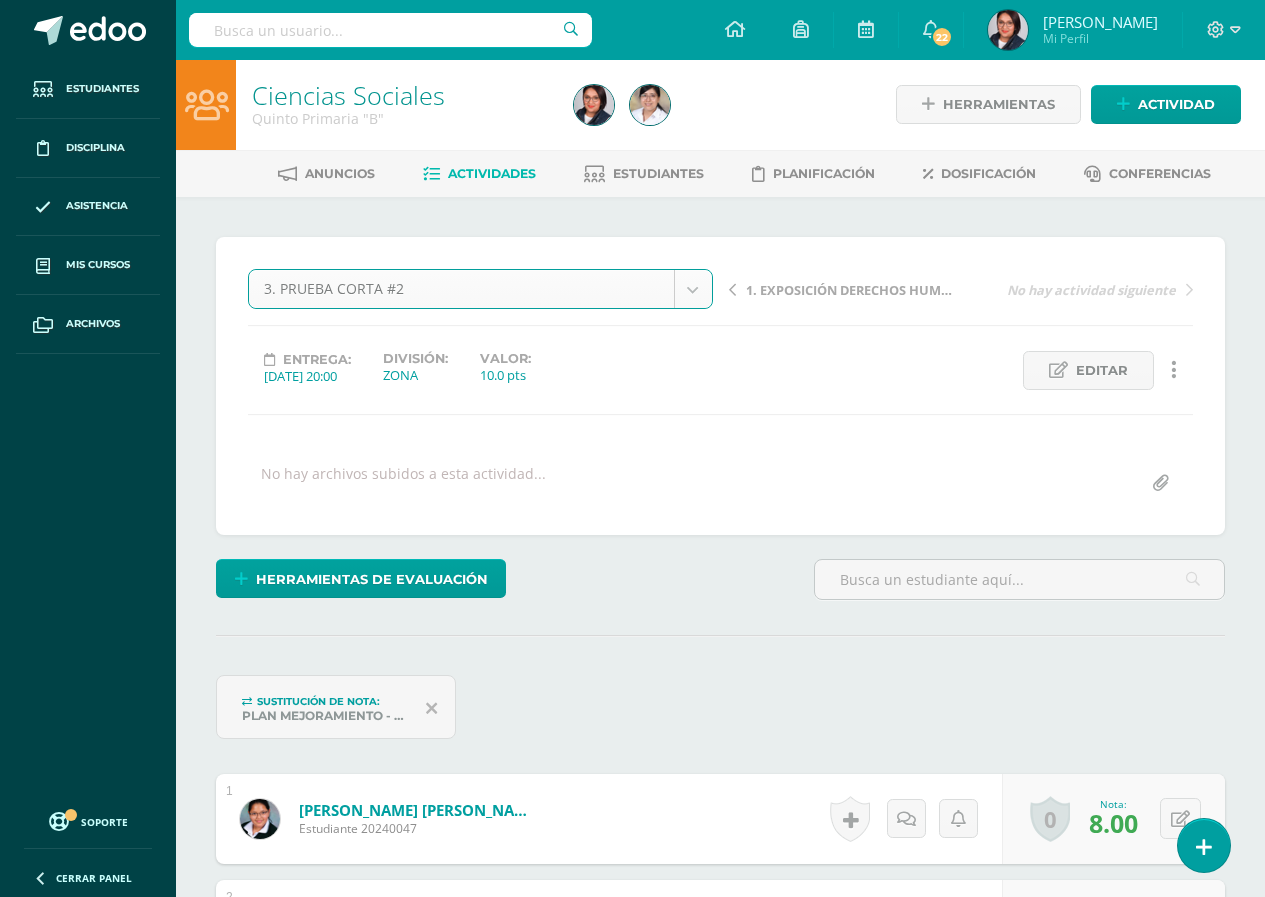 scroll, scrollTop: 2, scrollLeft: 0, axis: vertical 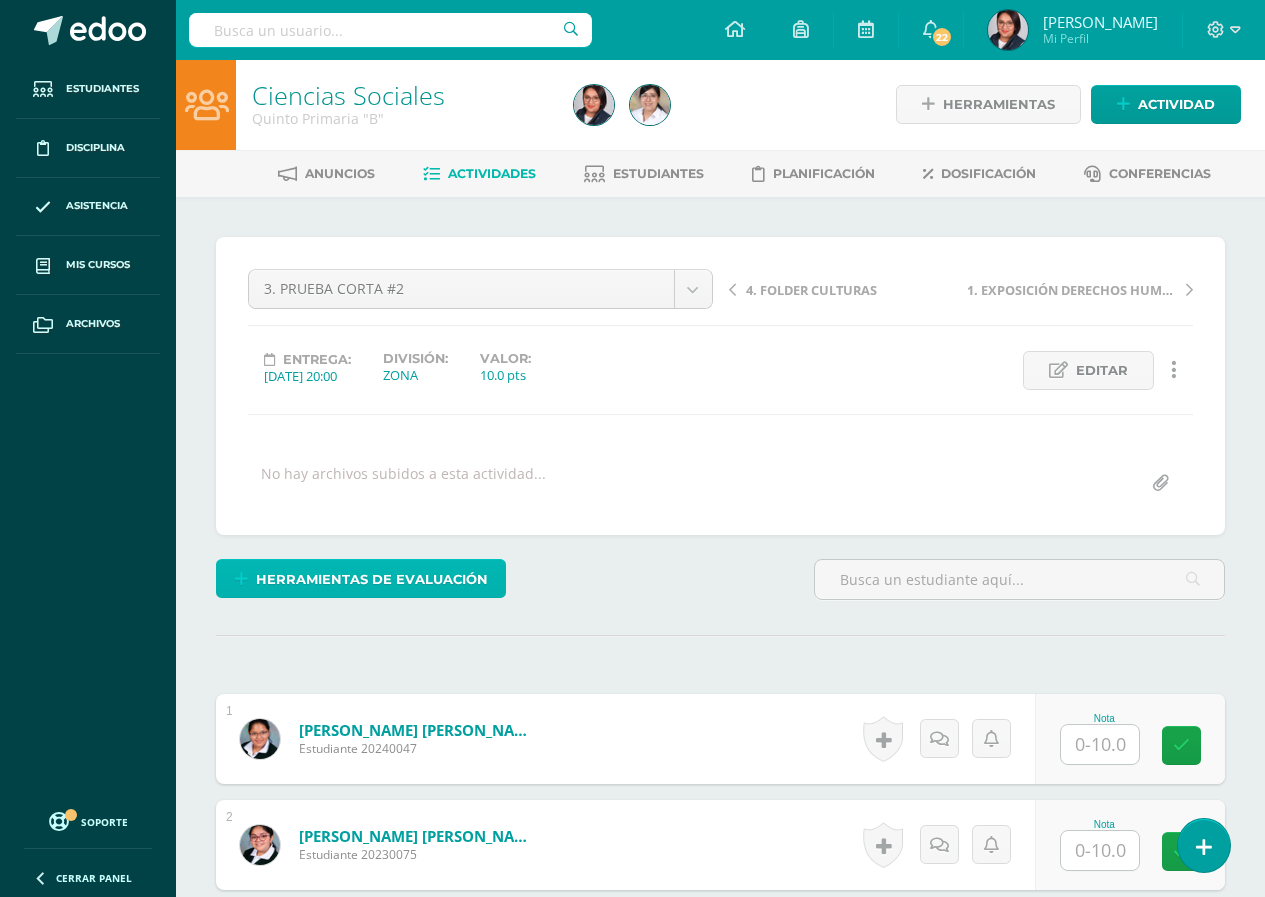 click on "Herramientas de evaluación" at bounding box center (372, 579) 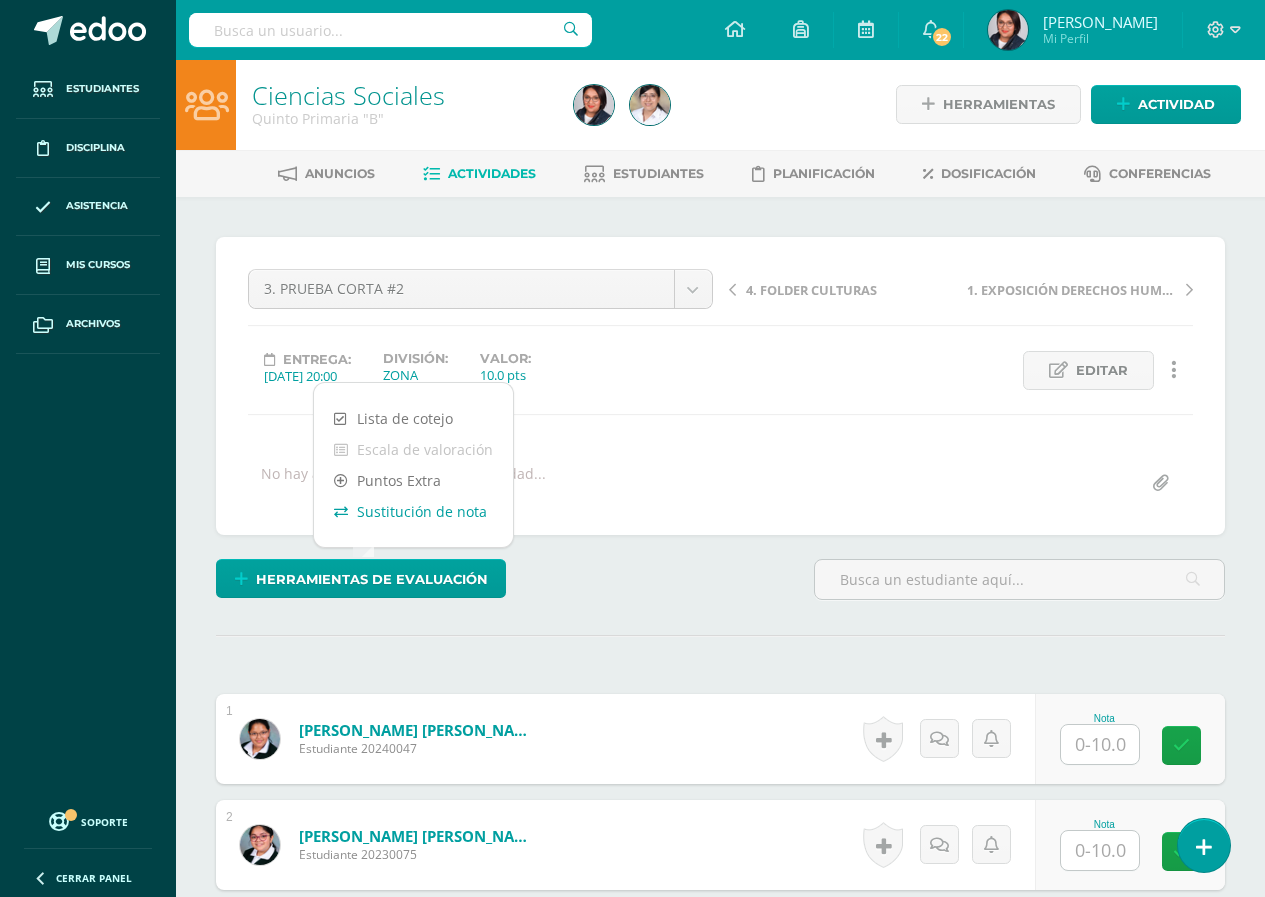 click on "Sustitución de nota" at bounding box center [413, 511] 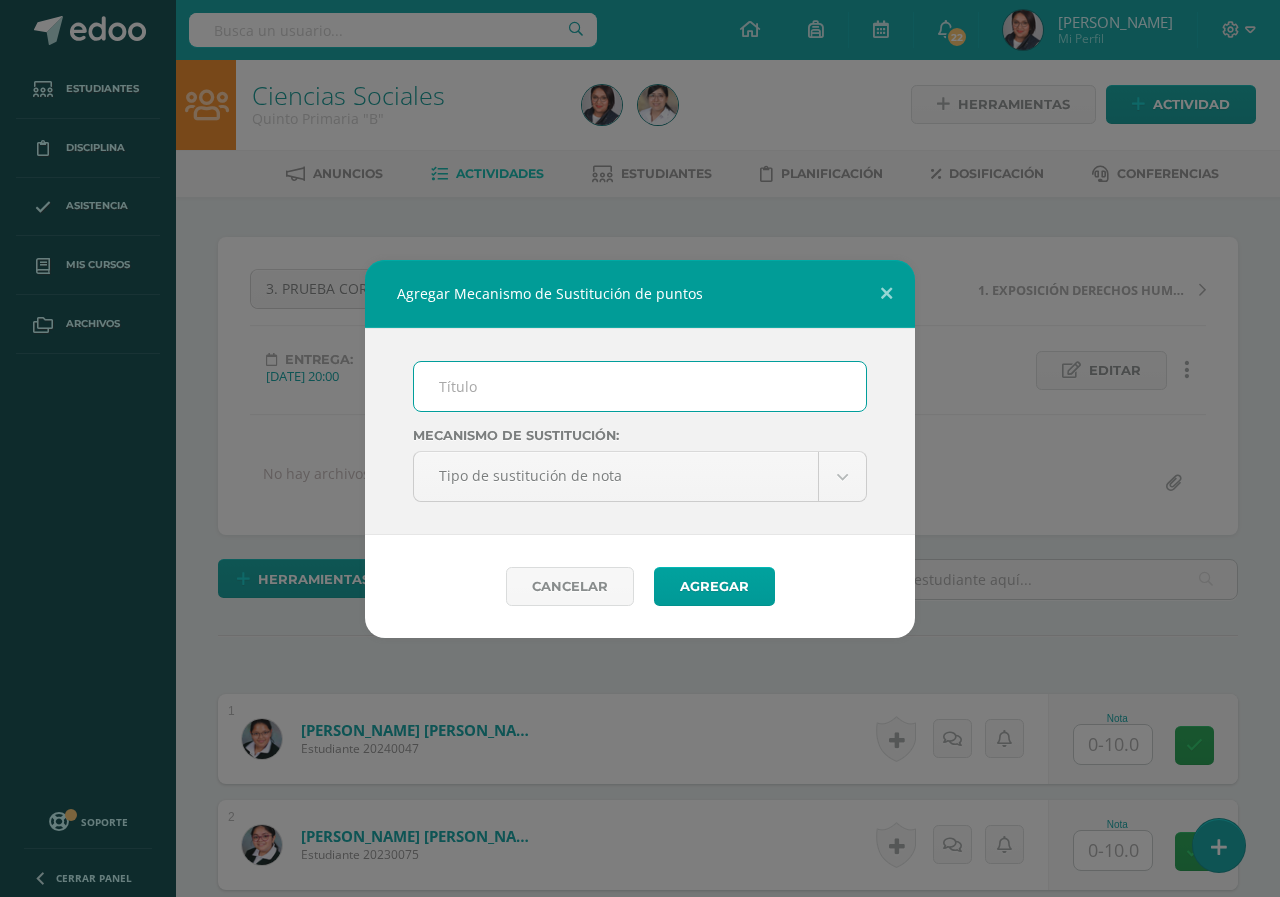 scroll, scrollTop: 2, scrollLeft: 0, axis: vertical 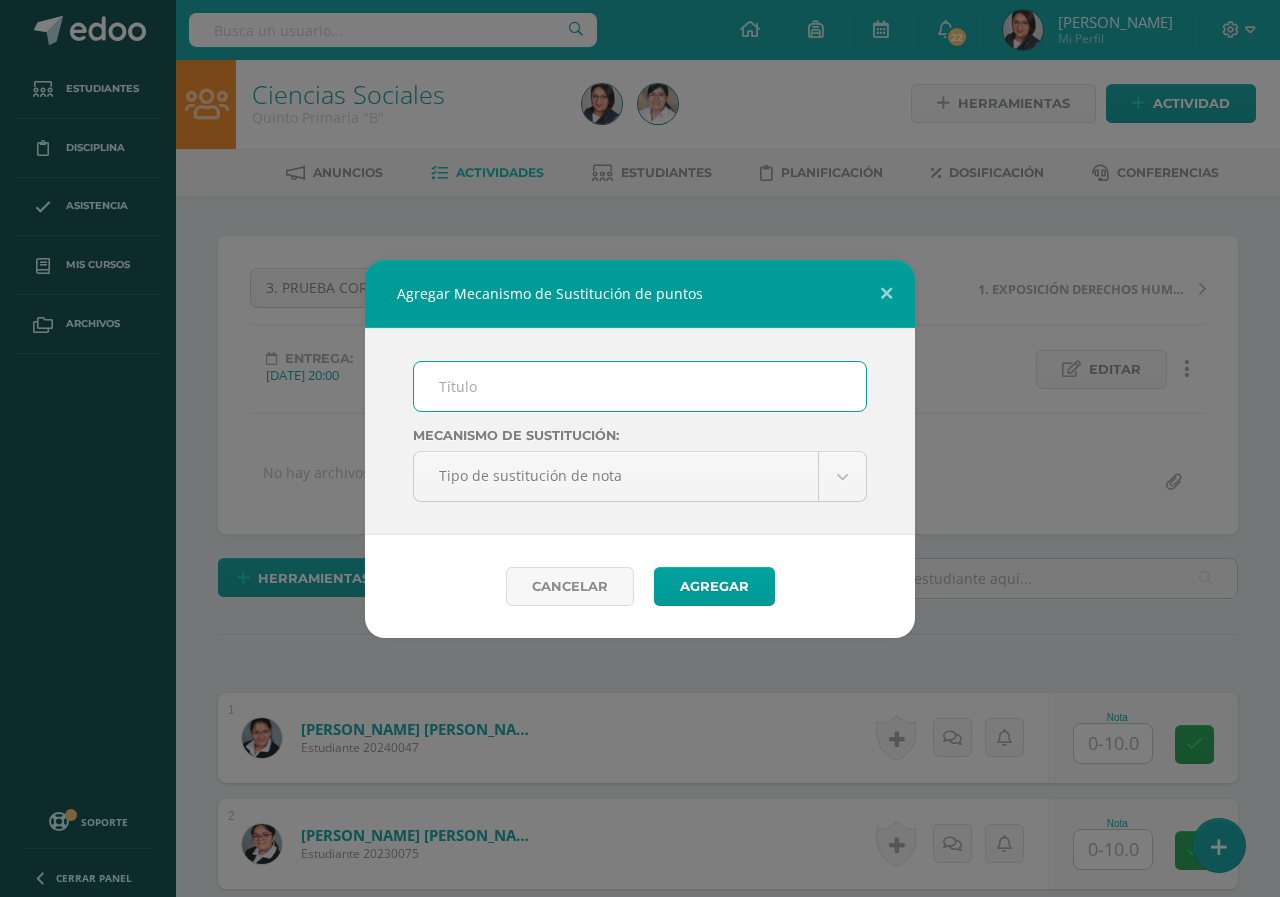 click at bounding box center (640, 386) 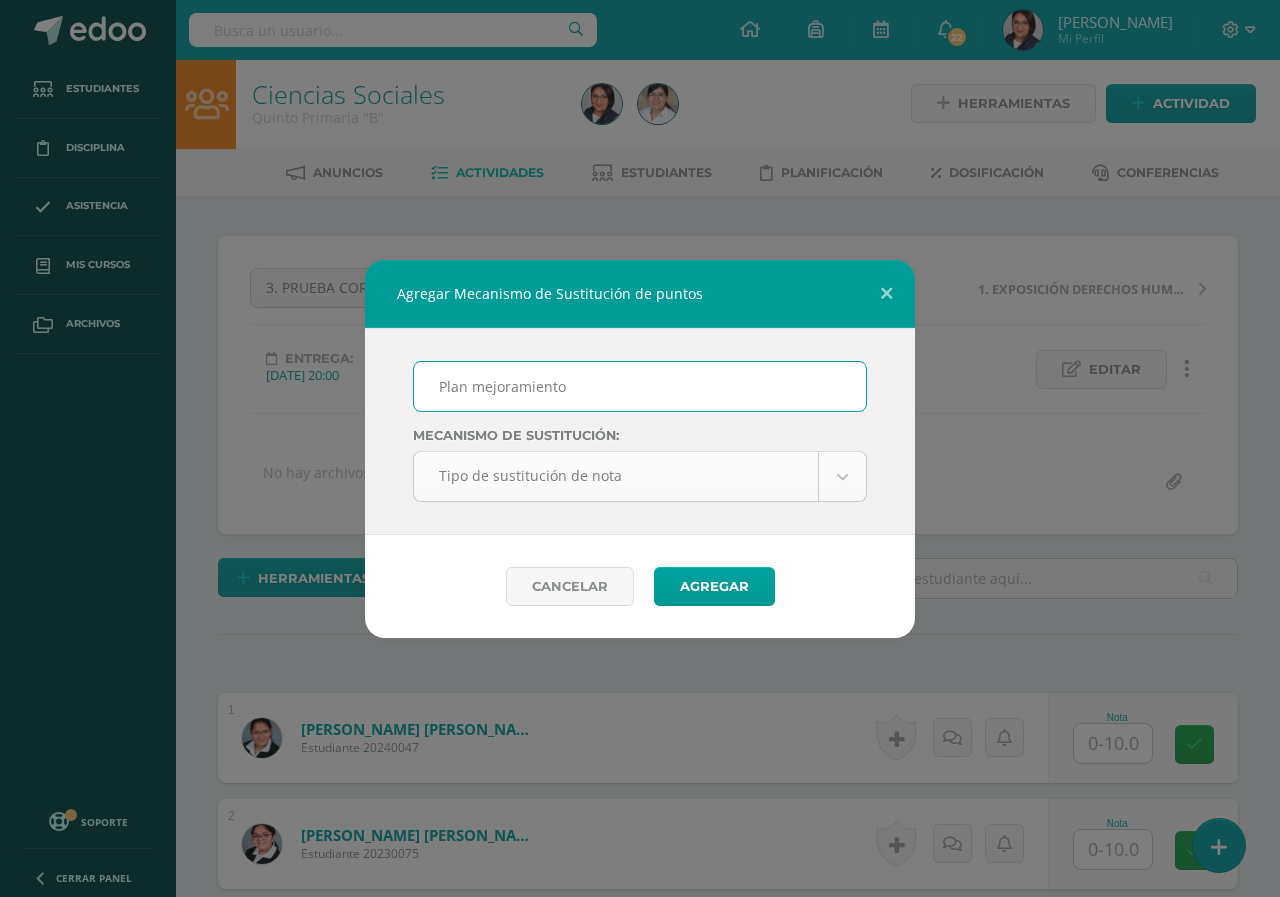 scroll, scrollTop: 3, scrollLeft: 0, axis: vertical 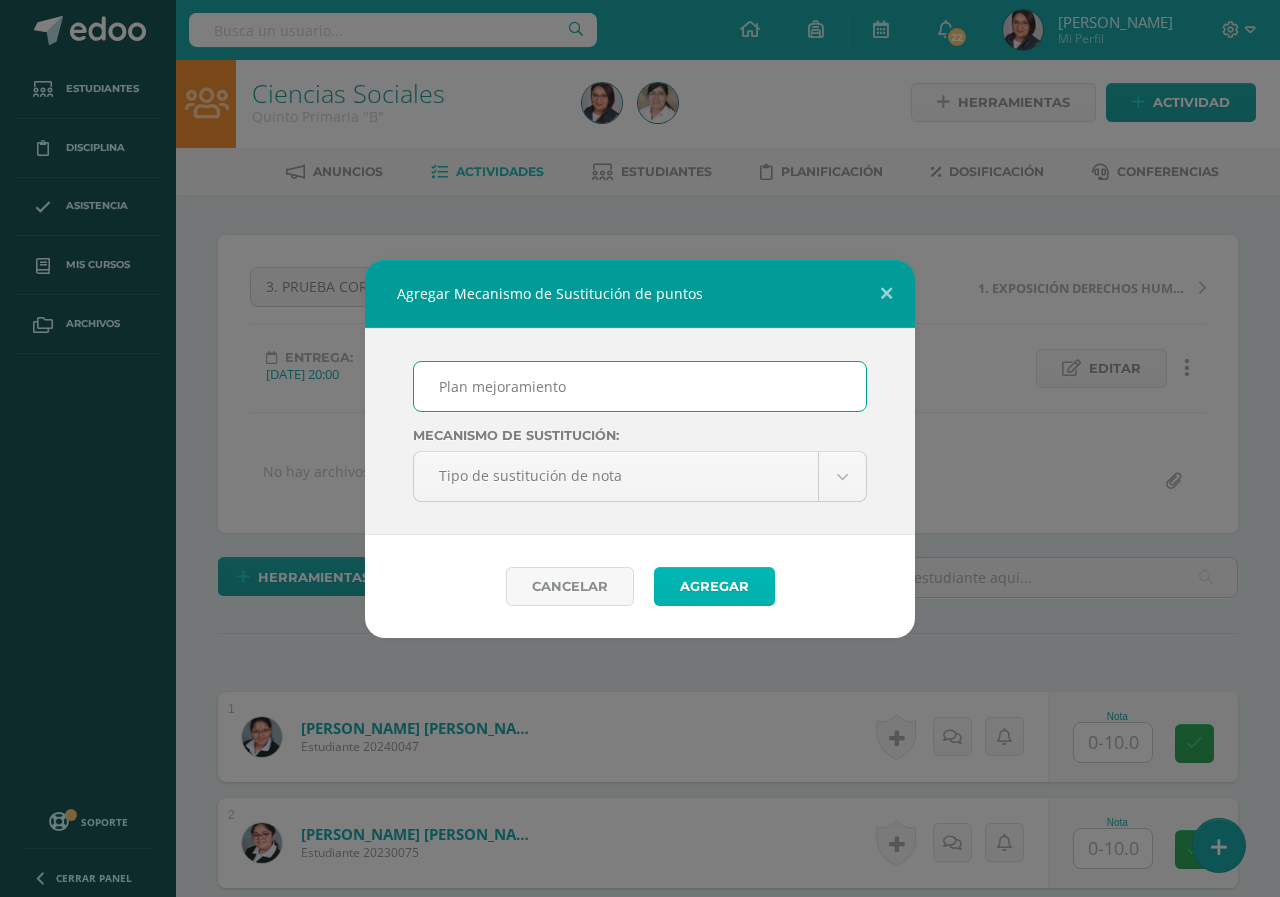 click on "Agregar" at bounding box center [714, 586] 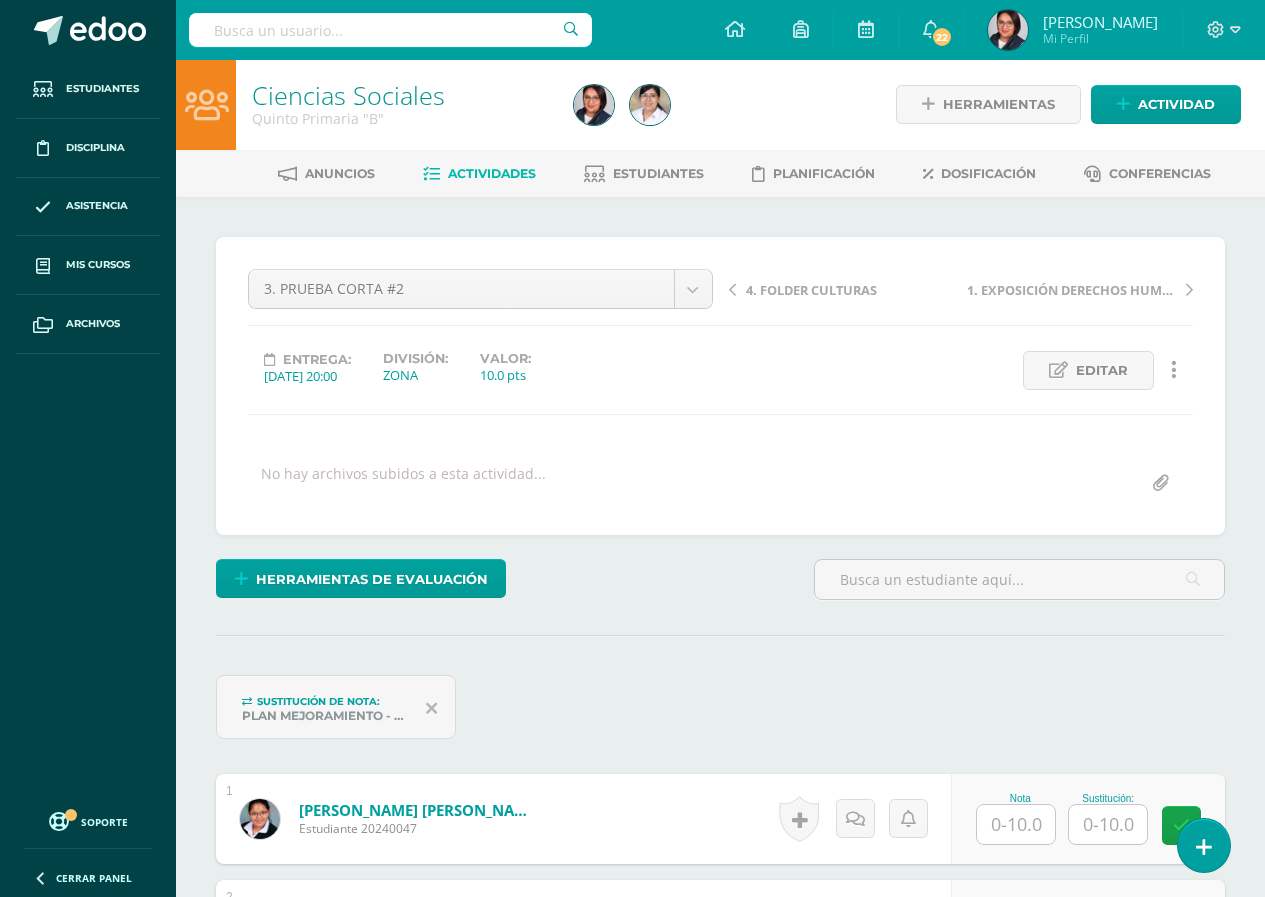scroll, scrollTop: 2, scrollLeft: 0, axis: vertical 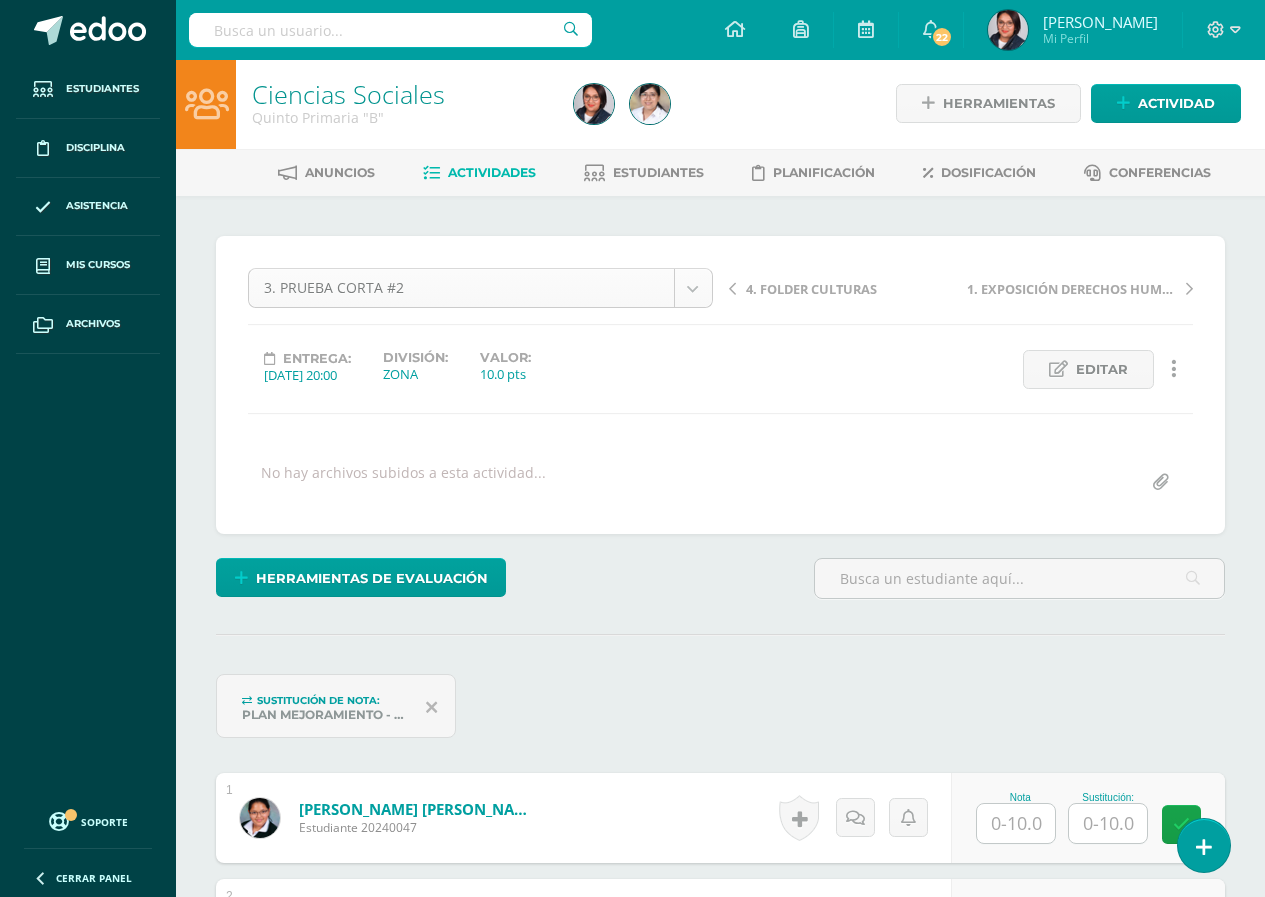 click on "Sustitución de puntos asignada con éxito.         Estudiantes Disciplina Asistencia Mis cursos Archivos Soporte
Centro de ayuda
Últimas actualizaciones
10+ Cerrar panel
L1 Idioma Materno
Cuarto
Primaria
"A"
Actividades Estudiantes Planificación Dosificación
L1 Idioma Materno
Quinto
Primaria
"A"
Actividades Estudiantes Planificación Dosificación
Artes Plásticas
Quinto
Primaria
"B"
Actividades Estudiantes Planificación Dosificación
Ciencias Sociales" at bounding box center [632, 1548] 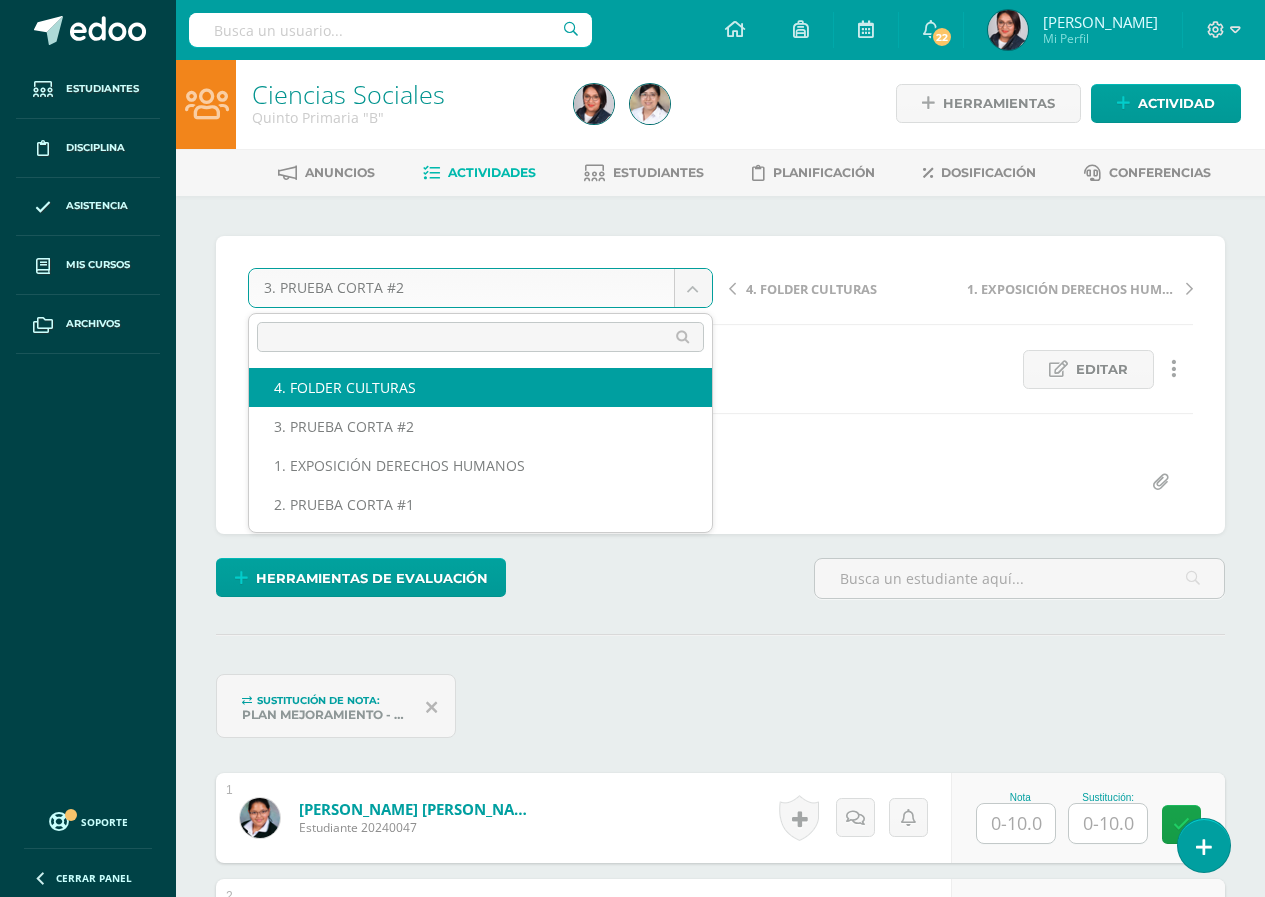 select on "/dashboard/teacher/grade-activity/105162/" 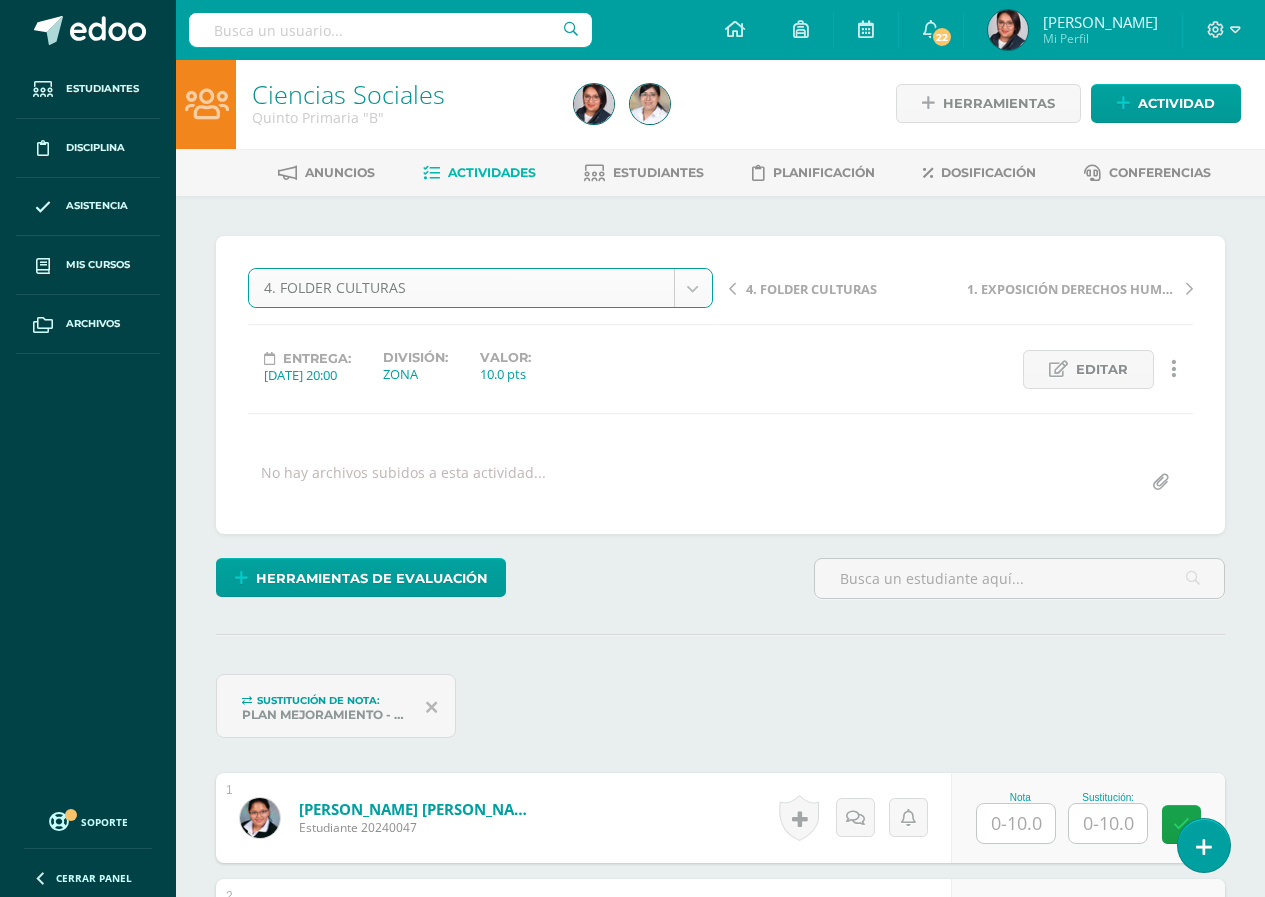 scroll, scrollTop: 102, scrollLeft: 0, axis: vertical 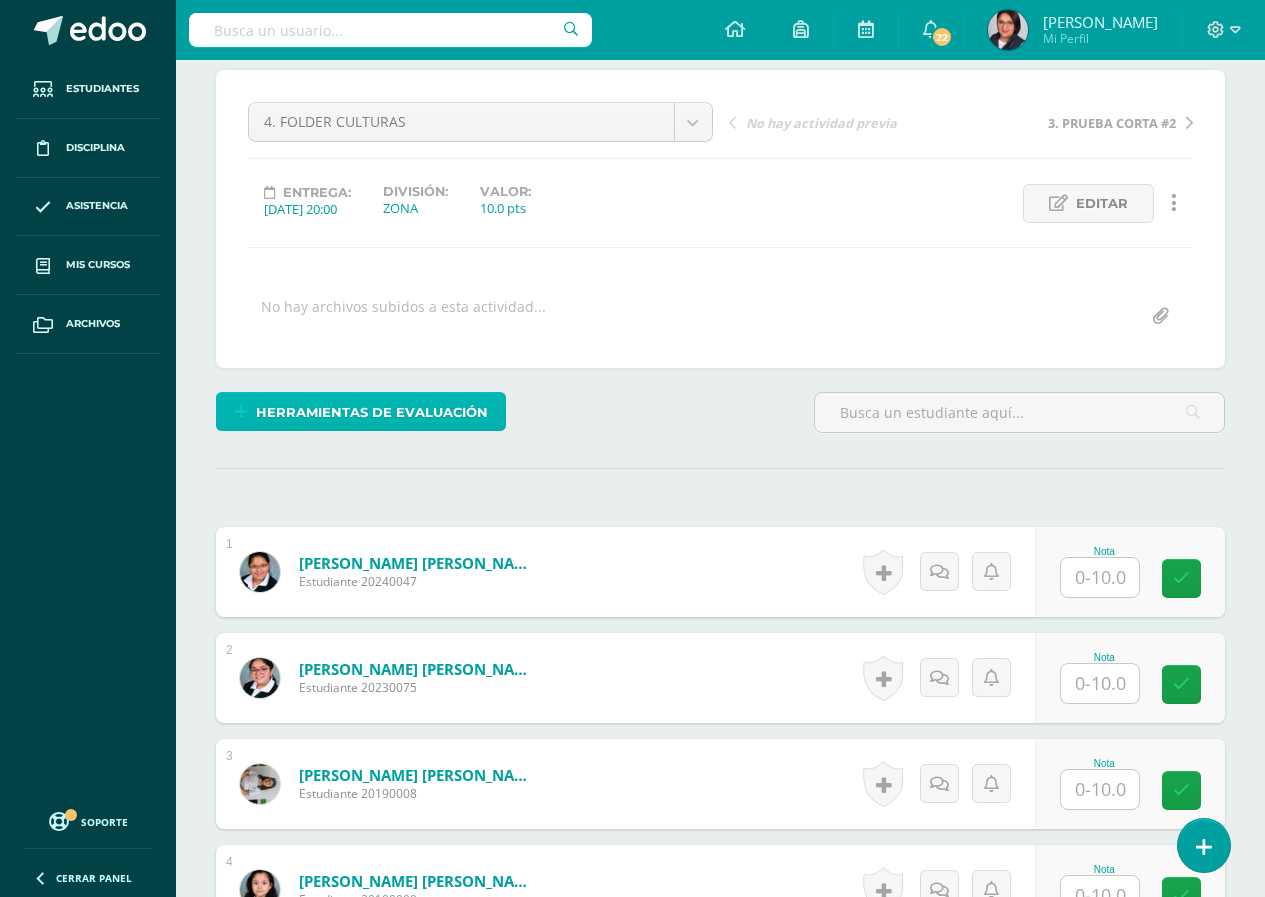 click on "Herramientas de evaluación" at bounding box center [372, 412] 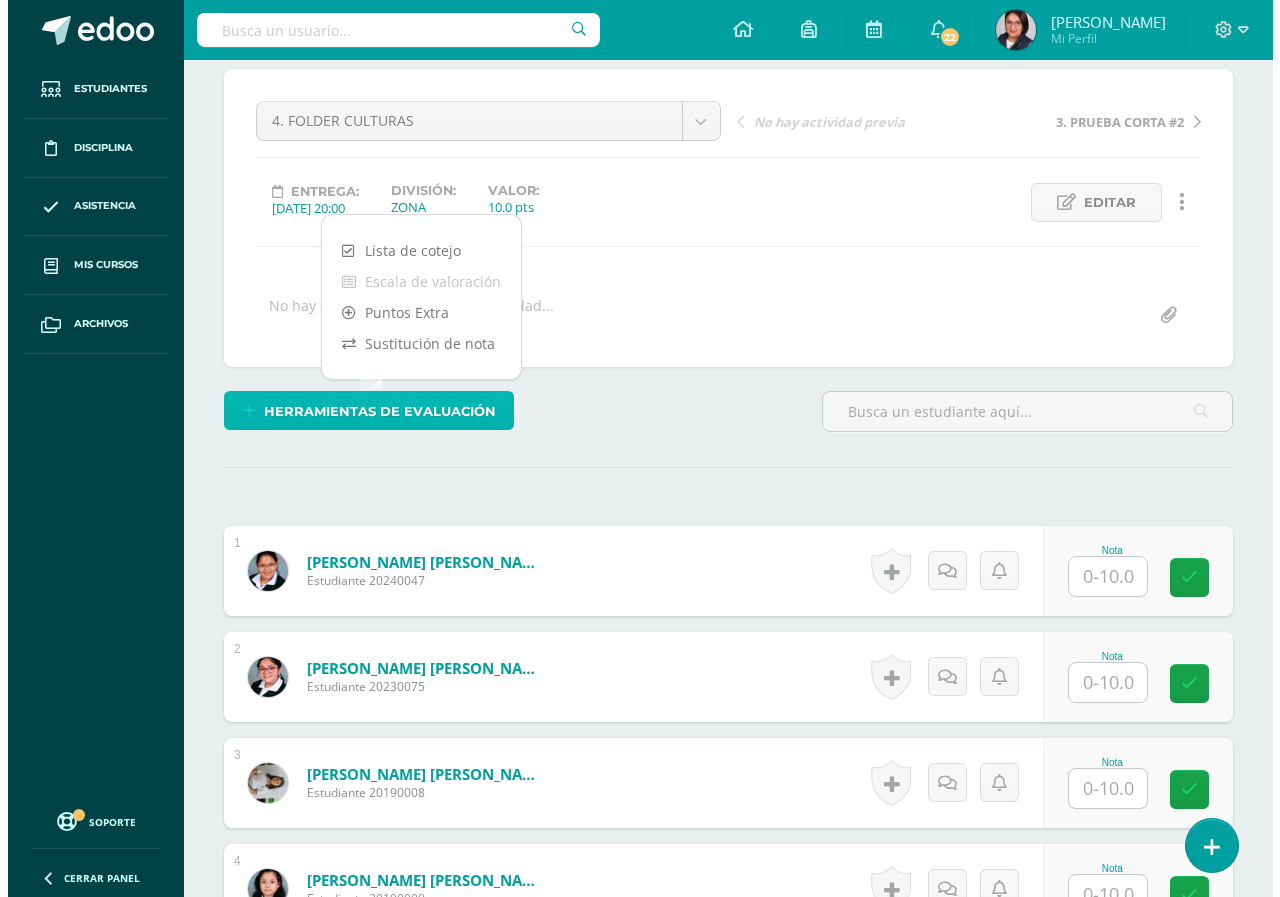 scroll, scrollTop: 170, scrollLeft: 0, axis: vertical 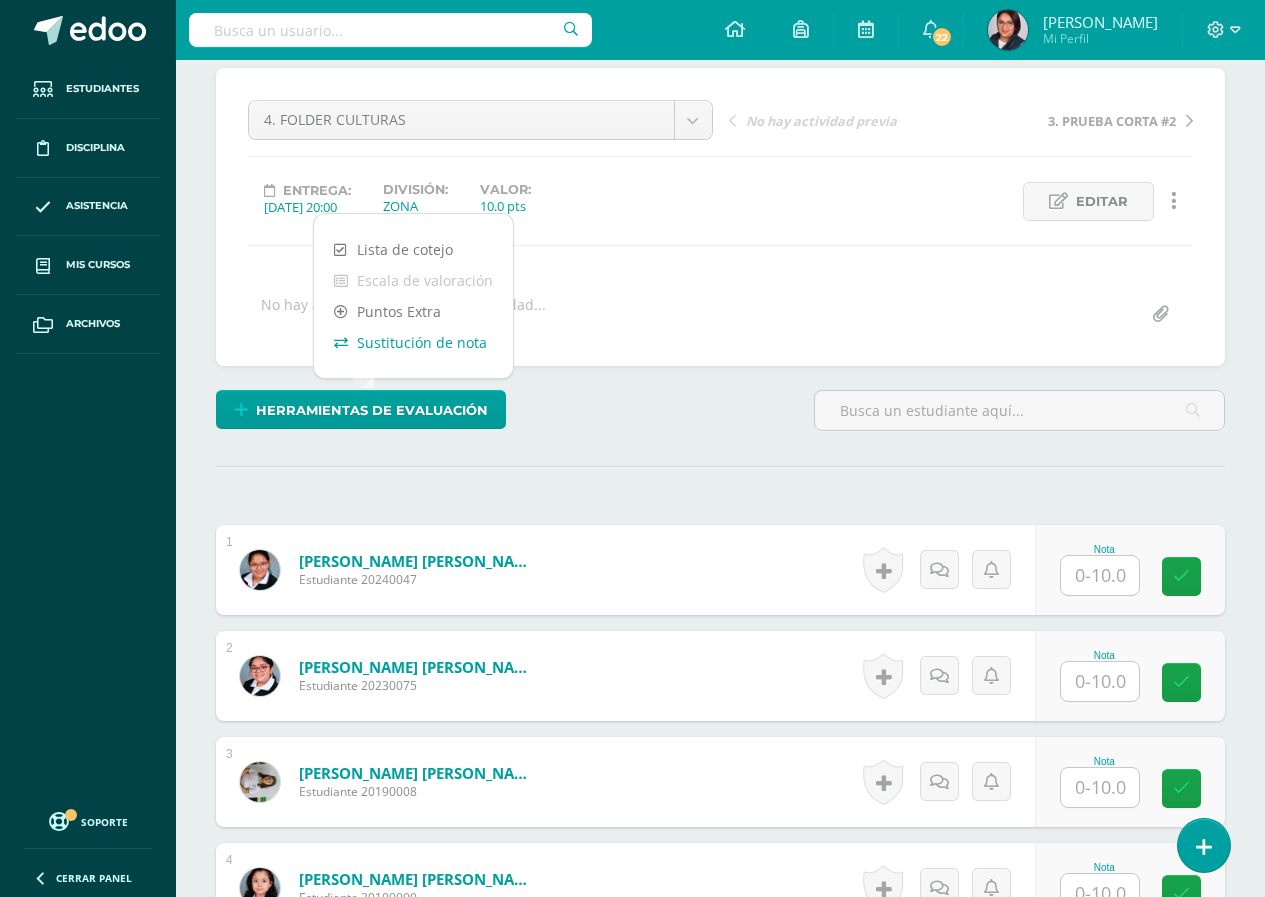 click on "Sustitución de nota" at bounding box center (413, 342) 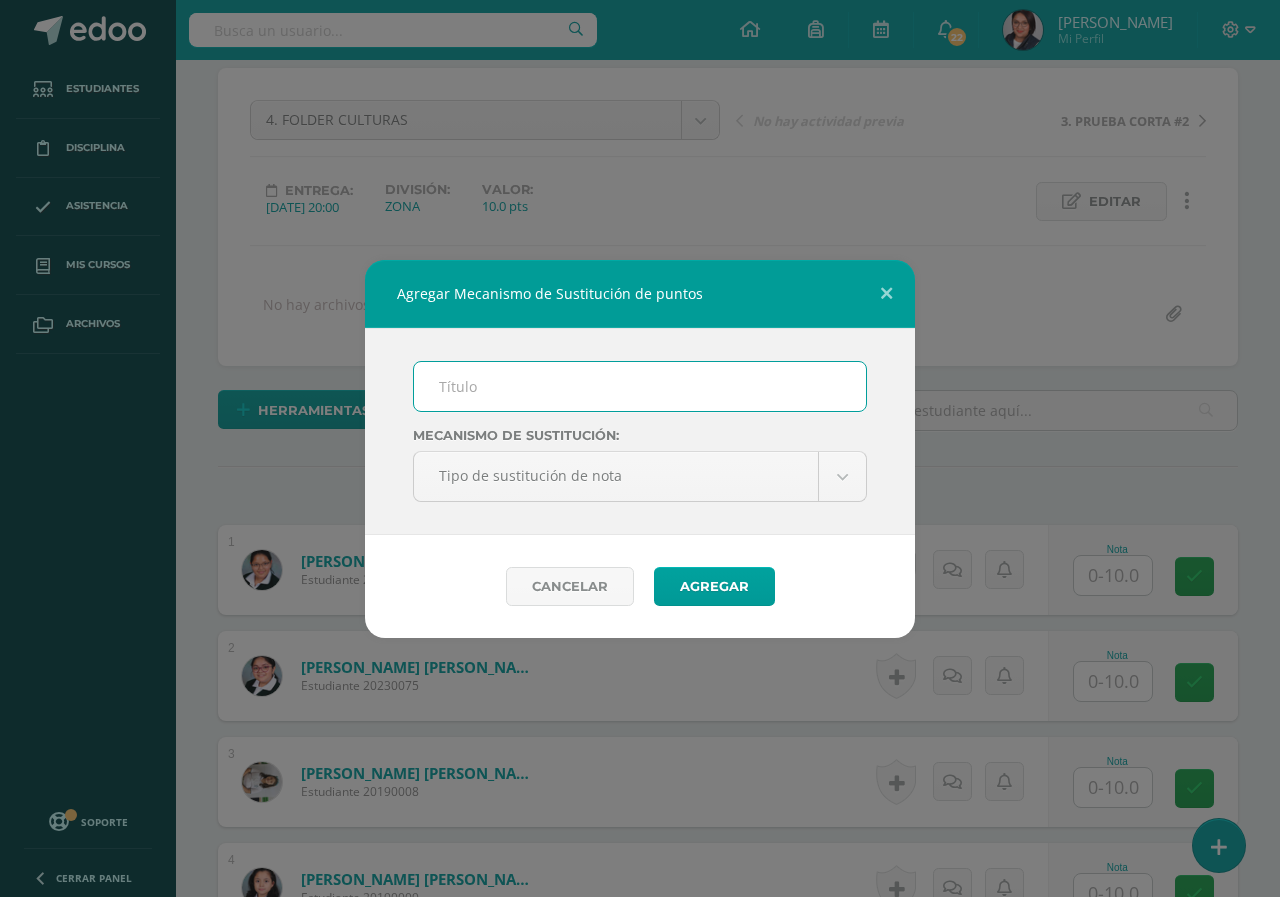 click at bounding box center [640, 386] 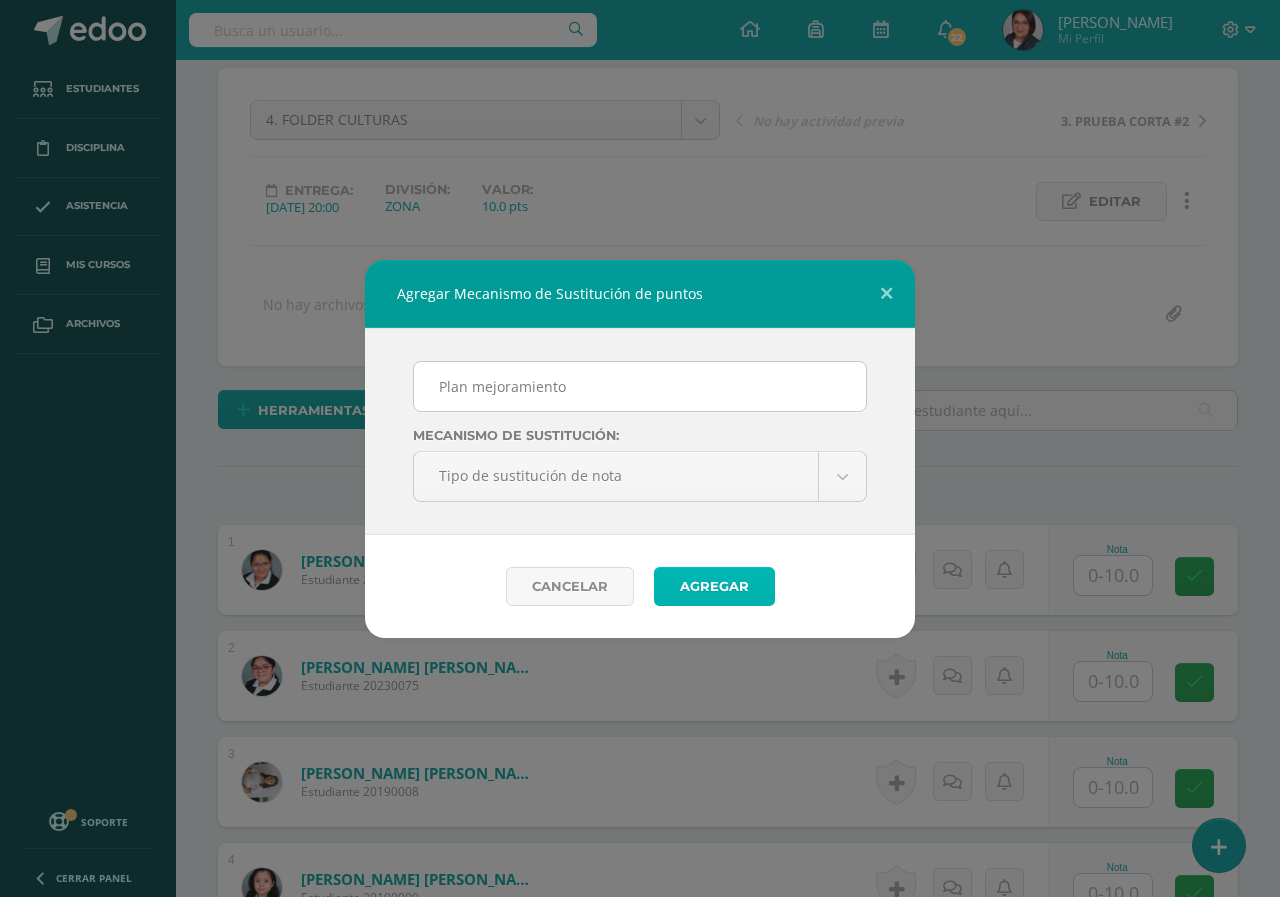 click on "Agregar" at bounding box center (714, 586) 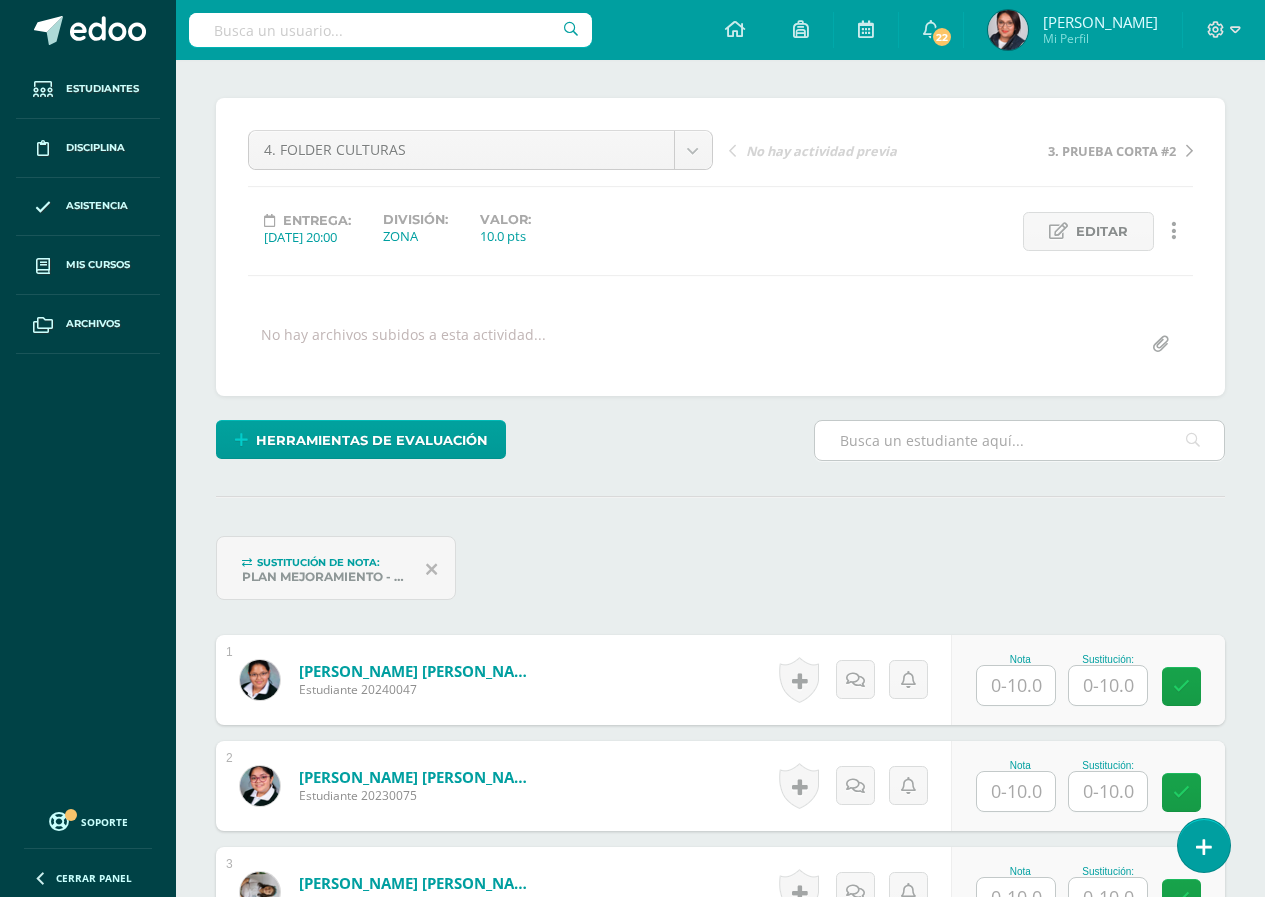 scroll, scrollTop: 0, scrollLeft: 0, axis: both 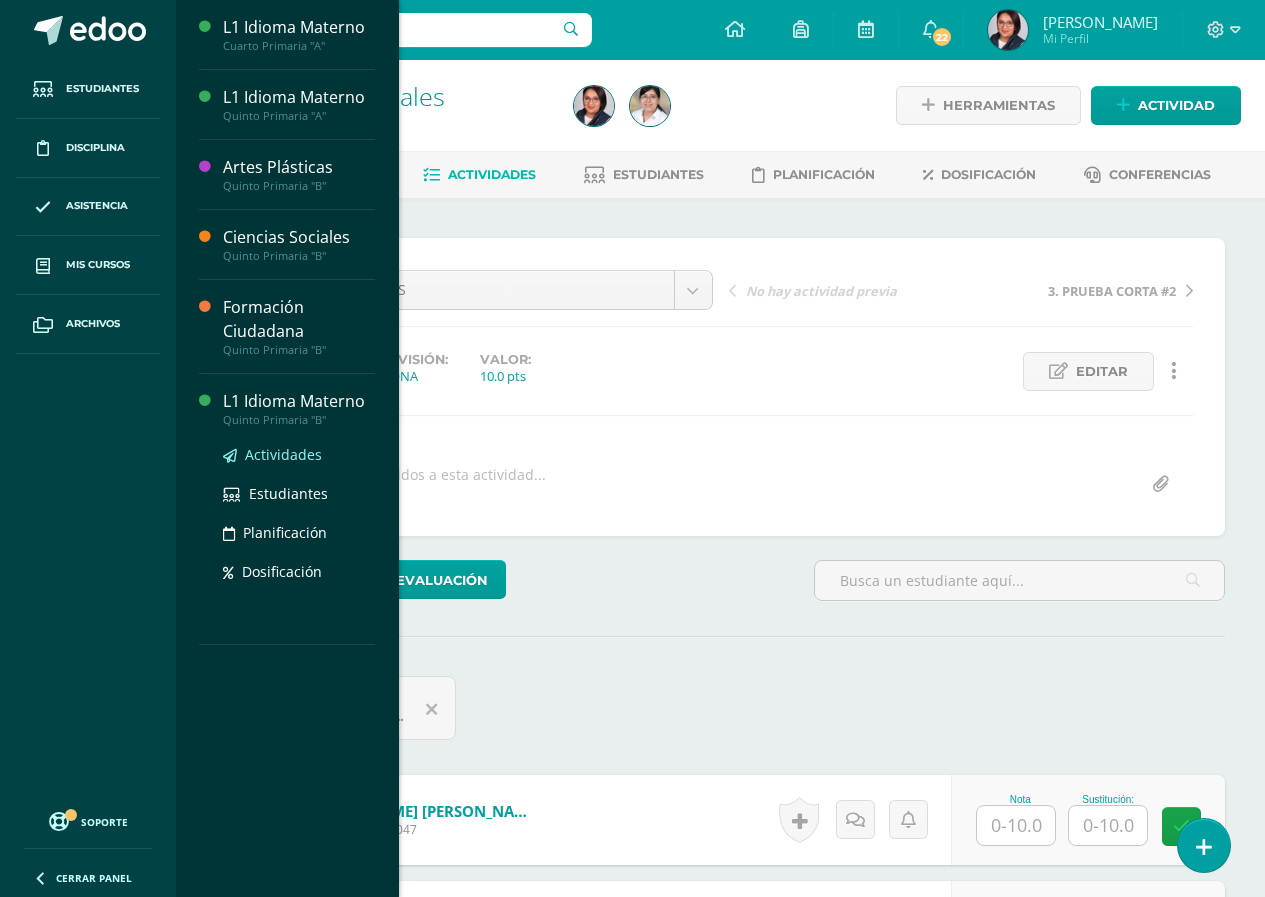 click on "Actividades" at bounding box center (283, 454) 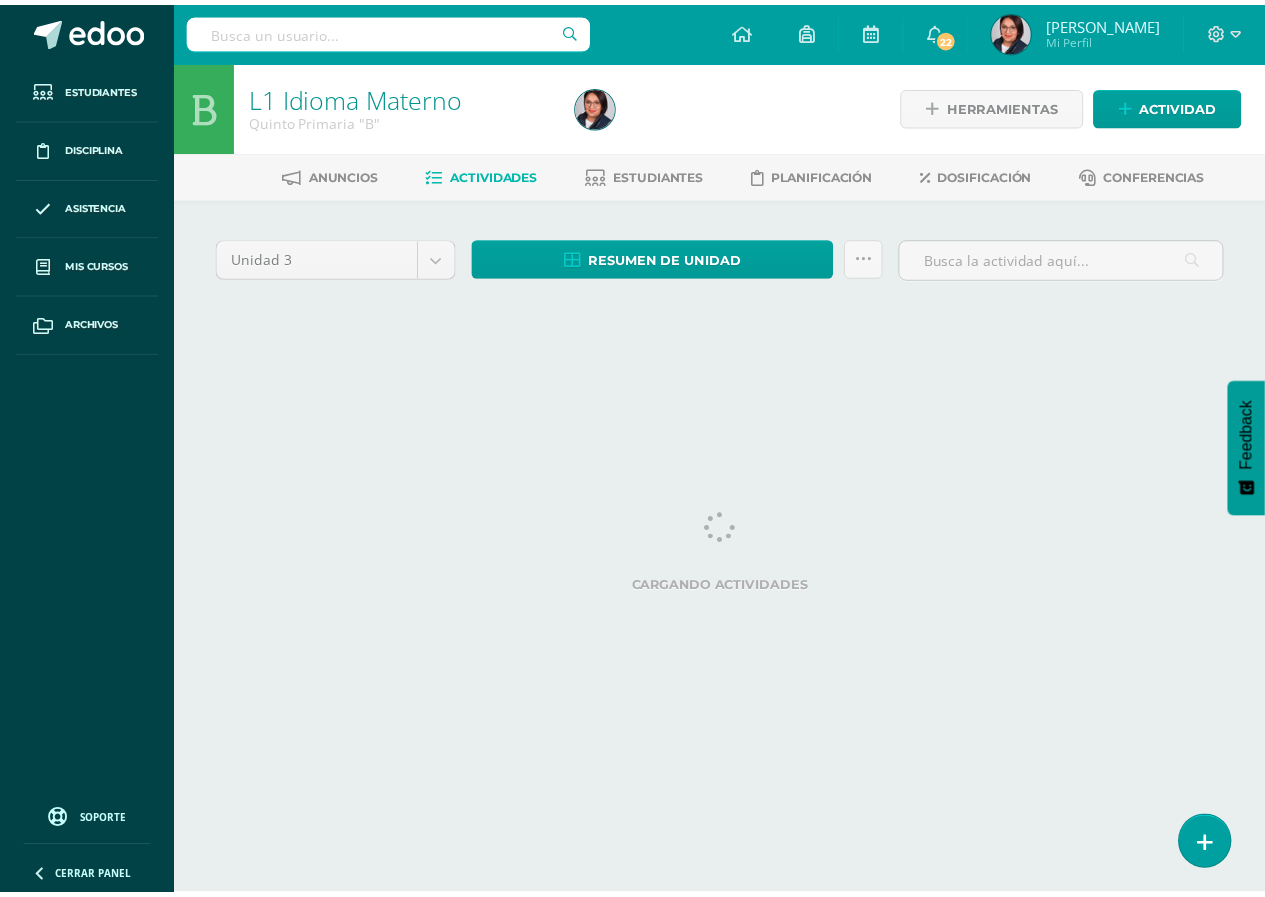 scroll, scrollTop: 0, scrollLeft: 0, axis: both 